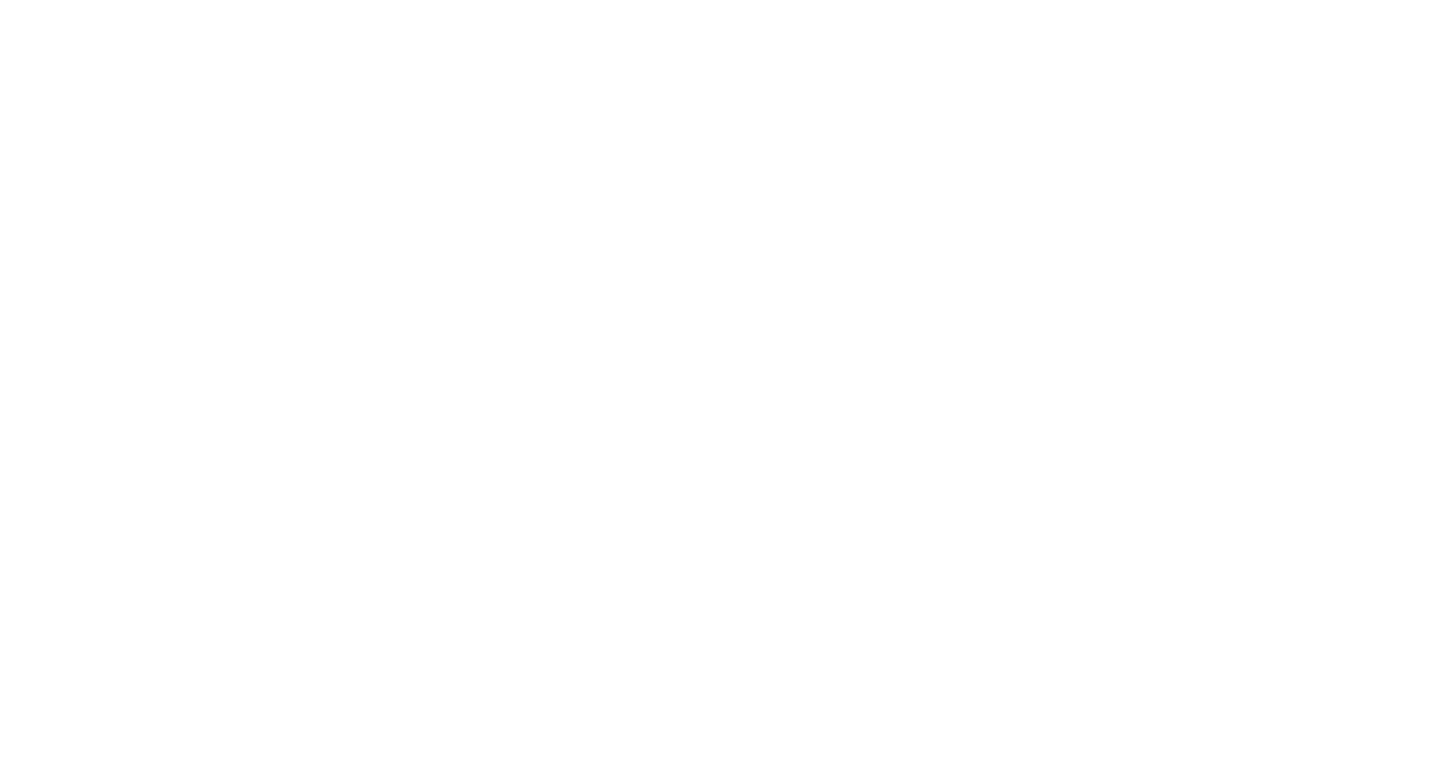 scroll, scrollTop: 0, scrollLeft: 0, axis: both 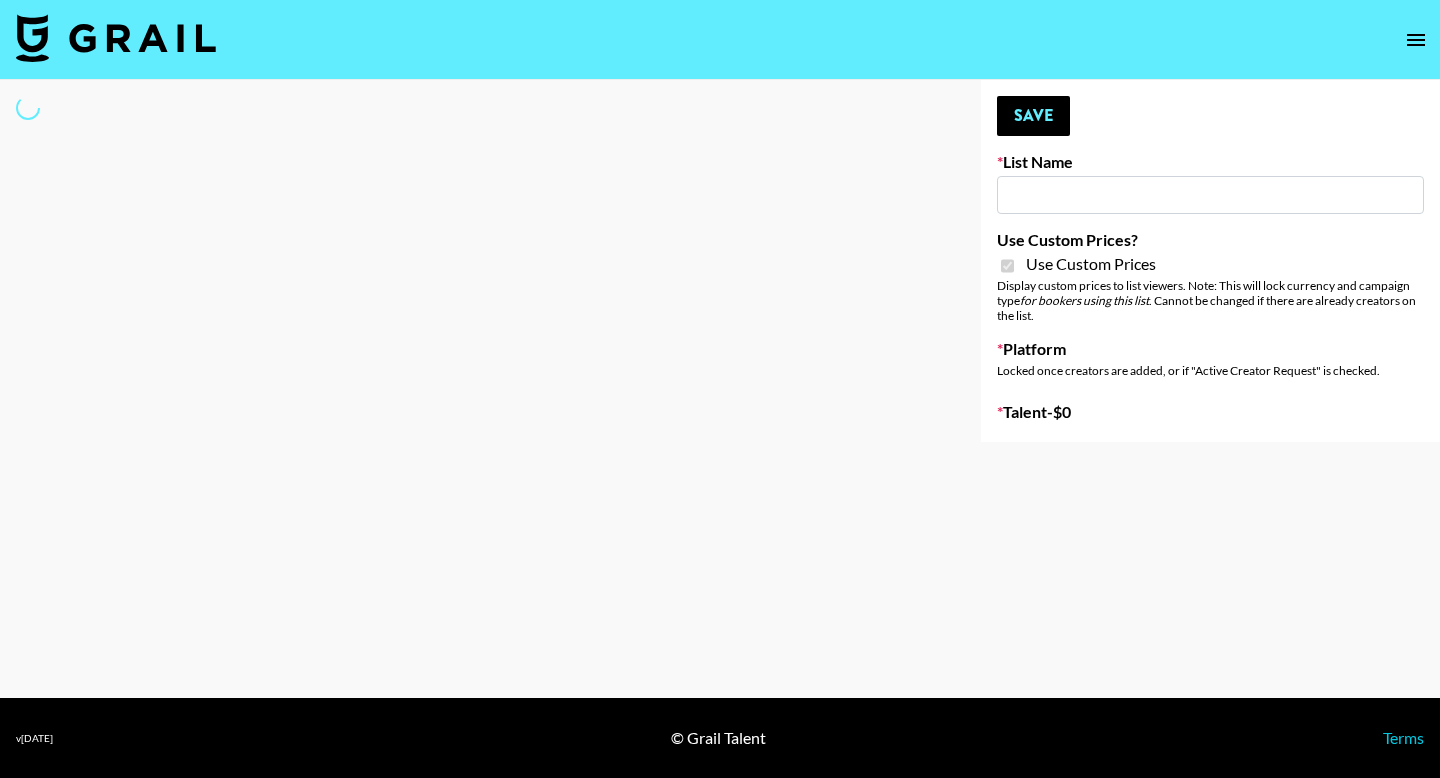 type on "Shein" 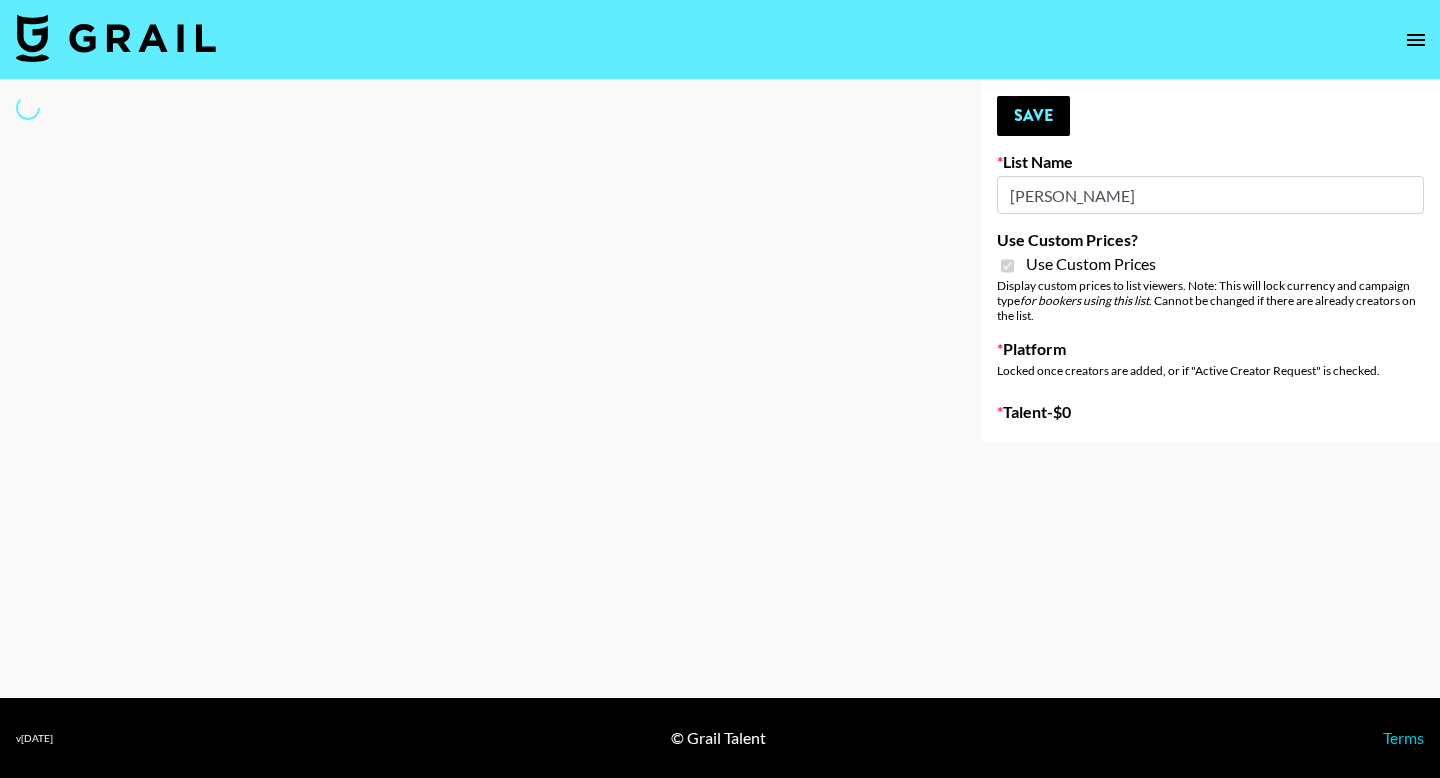 select on "Brand" 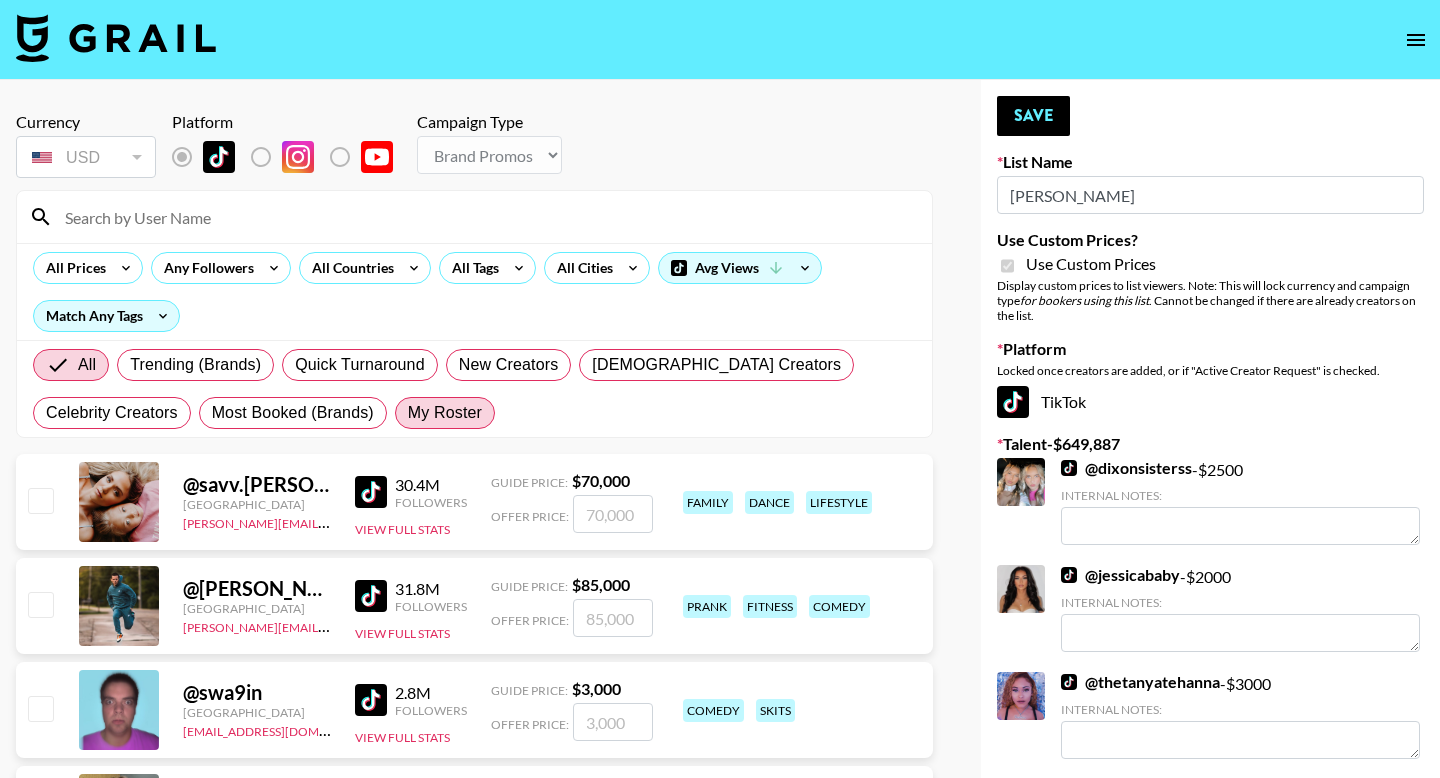 click on "My Roster" at bounding box center (445, 413) 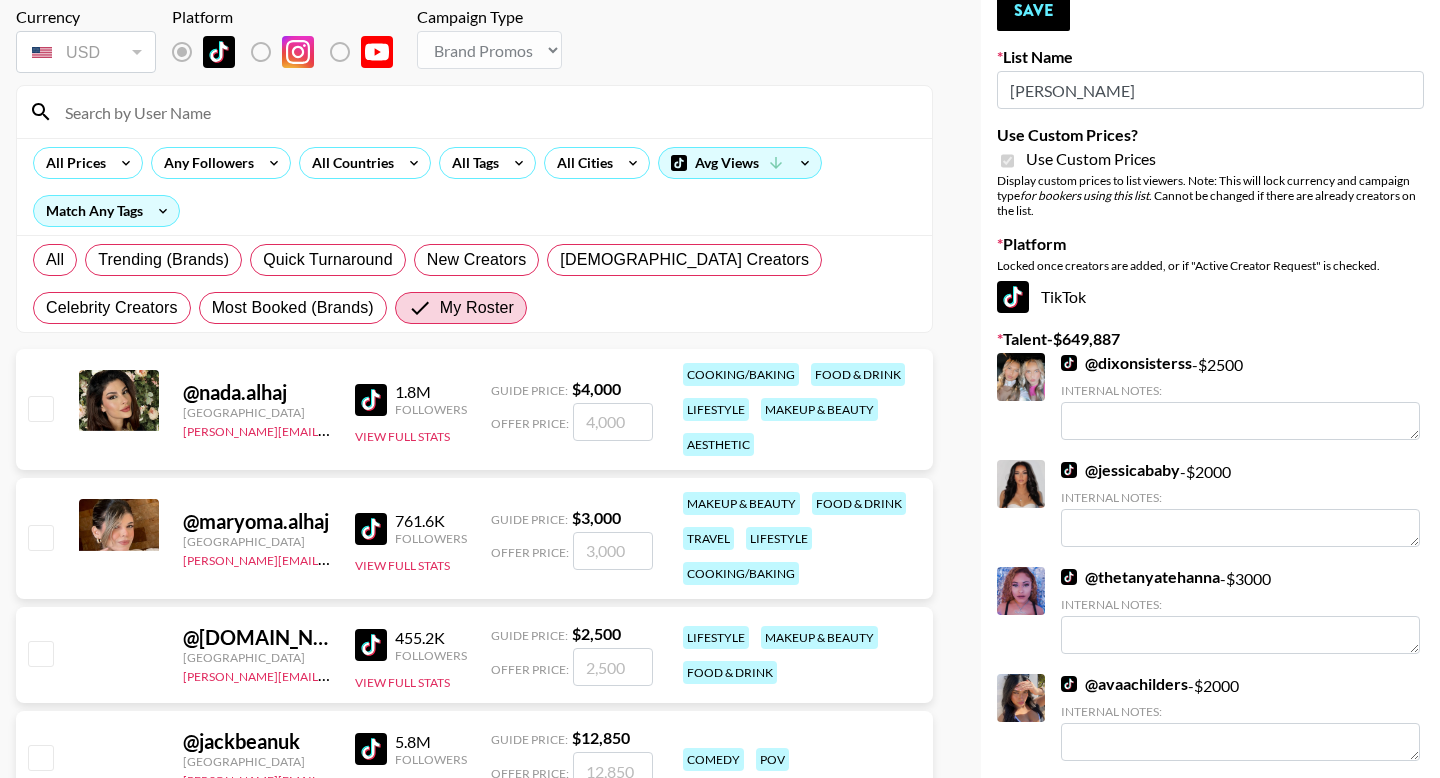 scroll, scrollTop: 194, scrollLeft: 0, axis: vertical 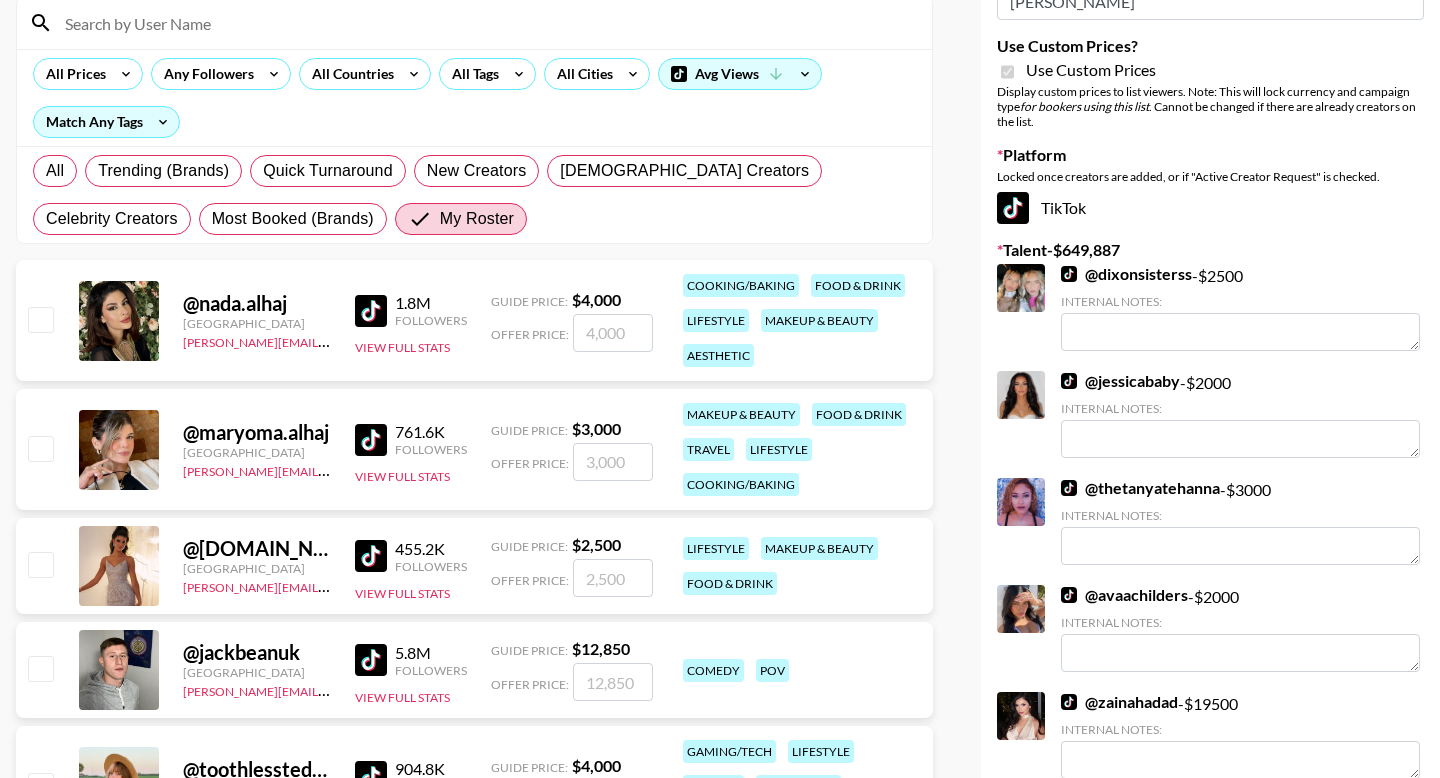 click at bounding box center (40, 319) 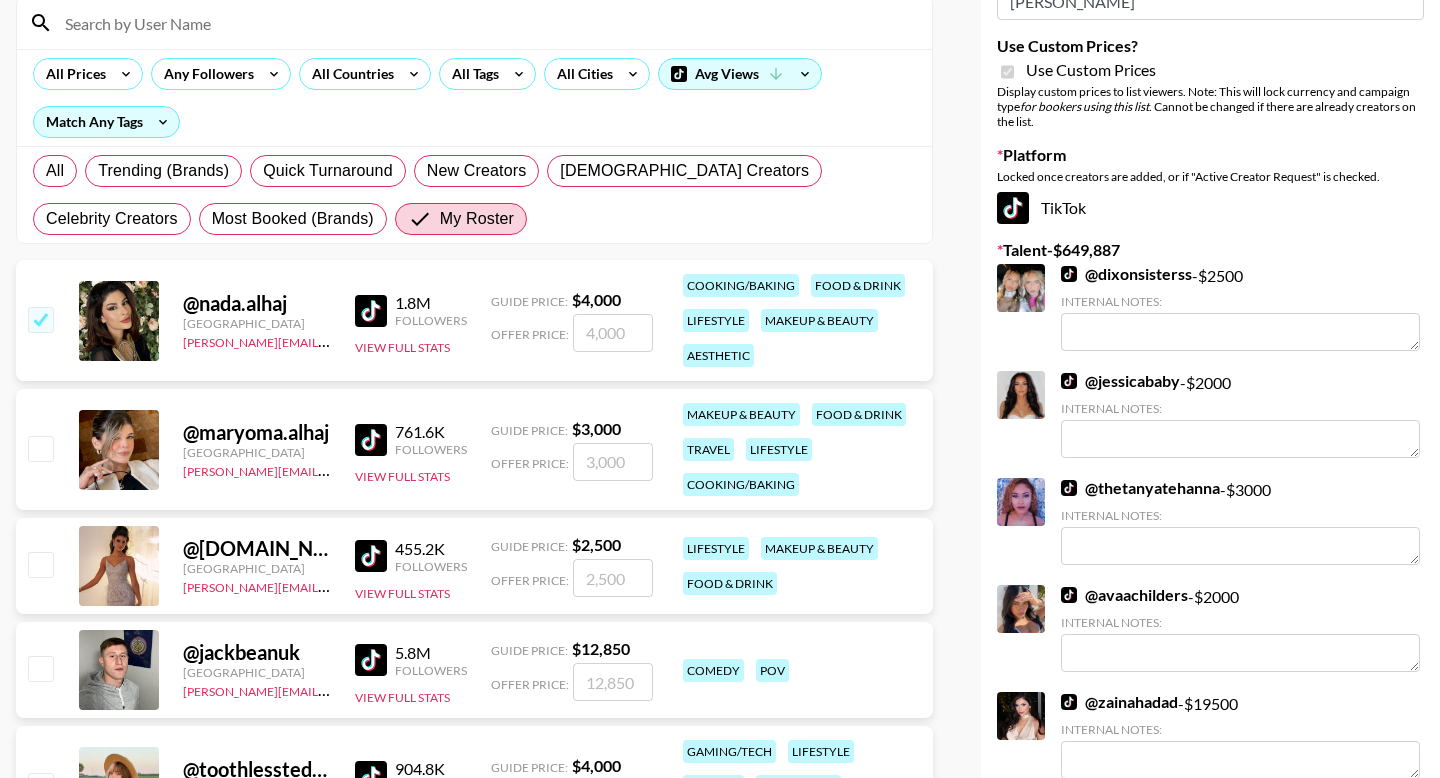 checkbox on "true" 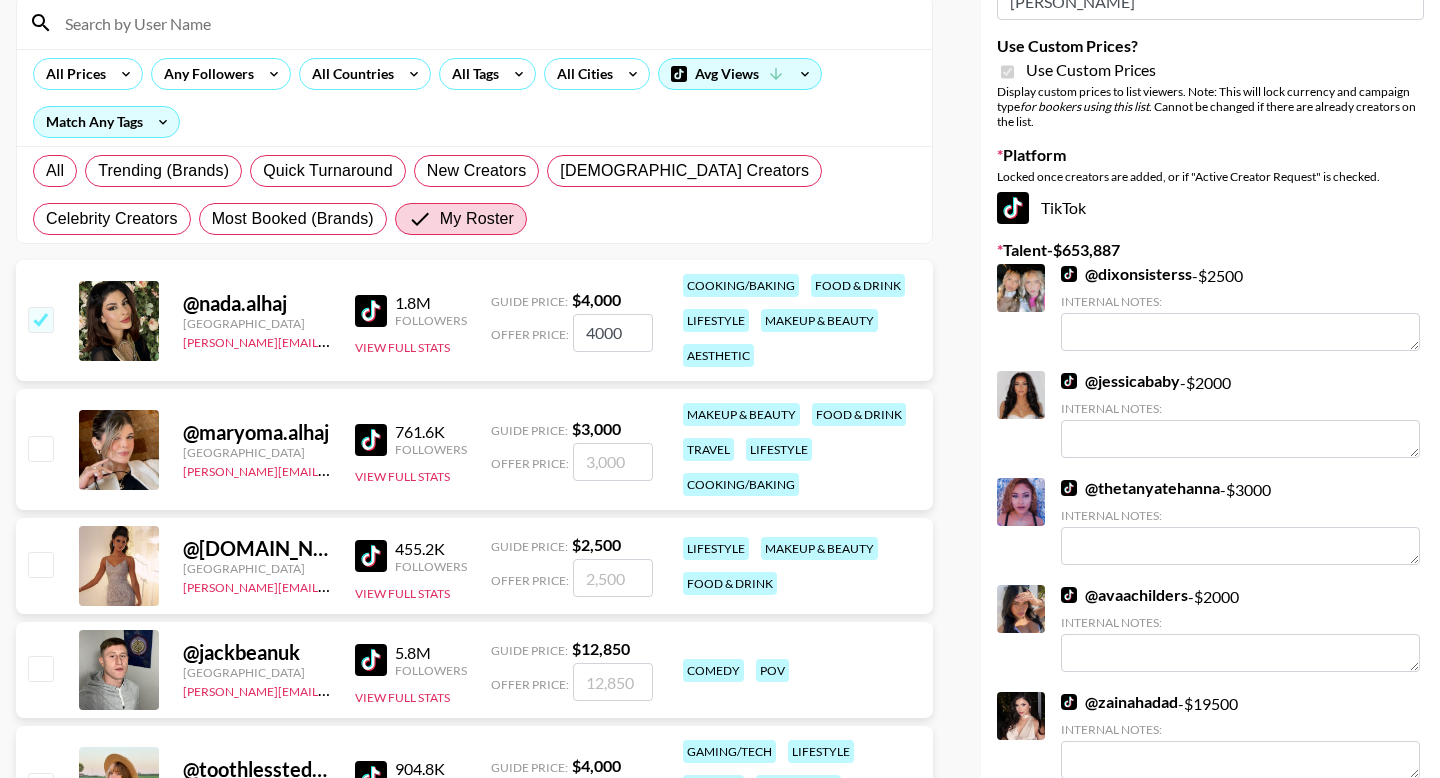 click on "4000" at bounding box center (613, 333) 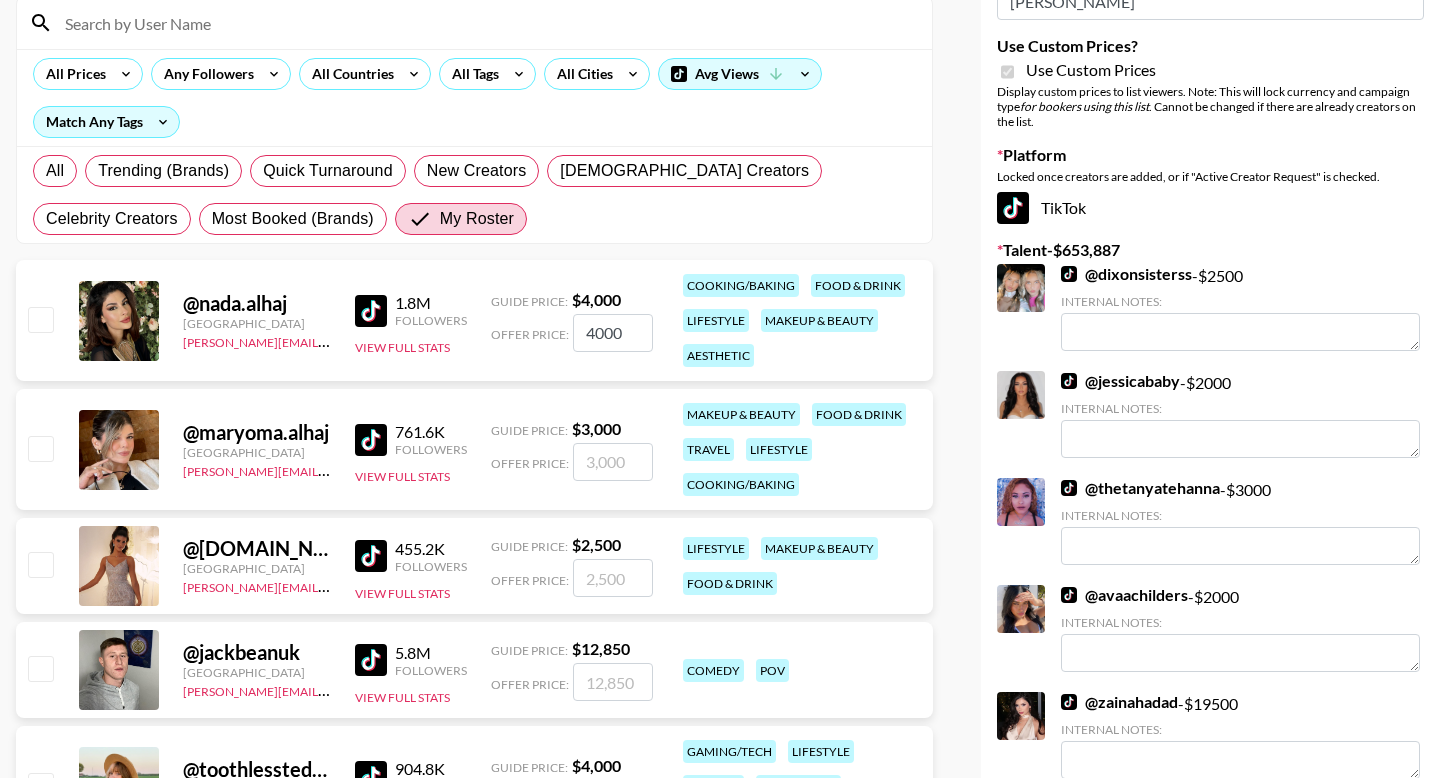 checkbox on "false" 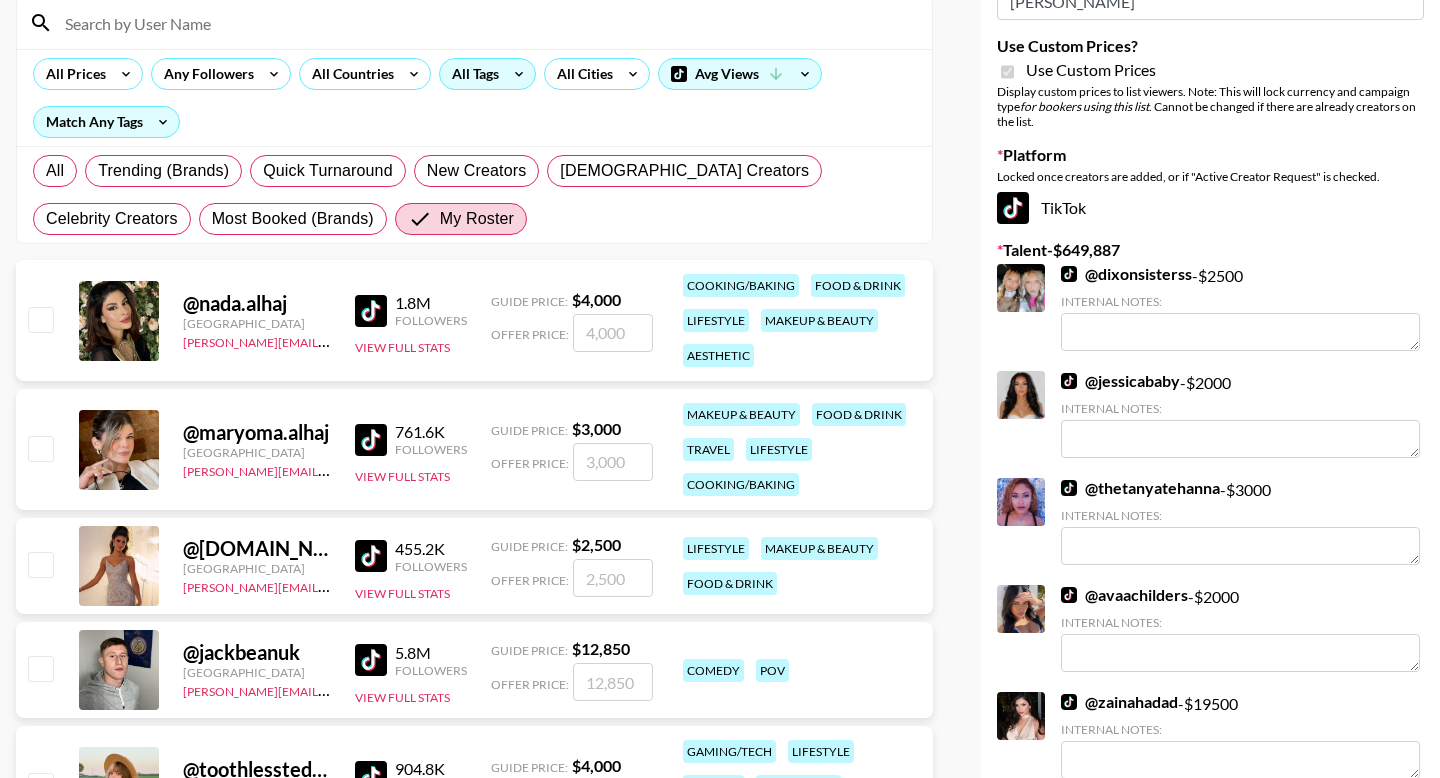 click on "All Tags" at bounding box center [471, 74] 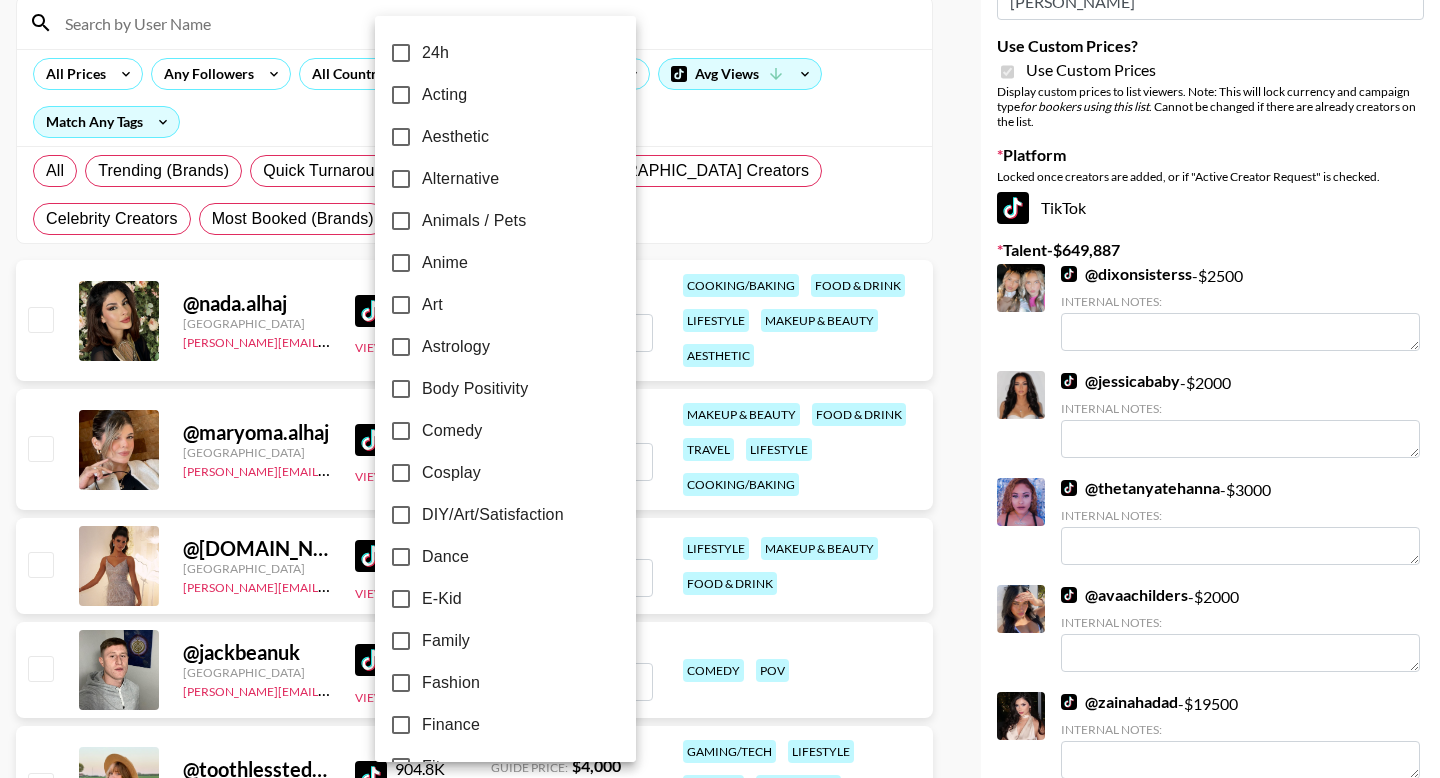 click at bounding box center [720, 389] 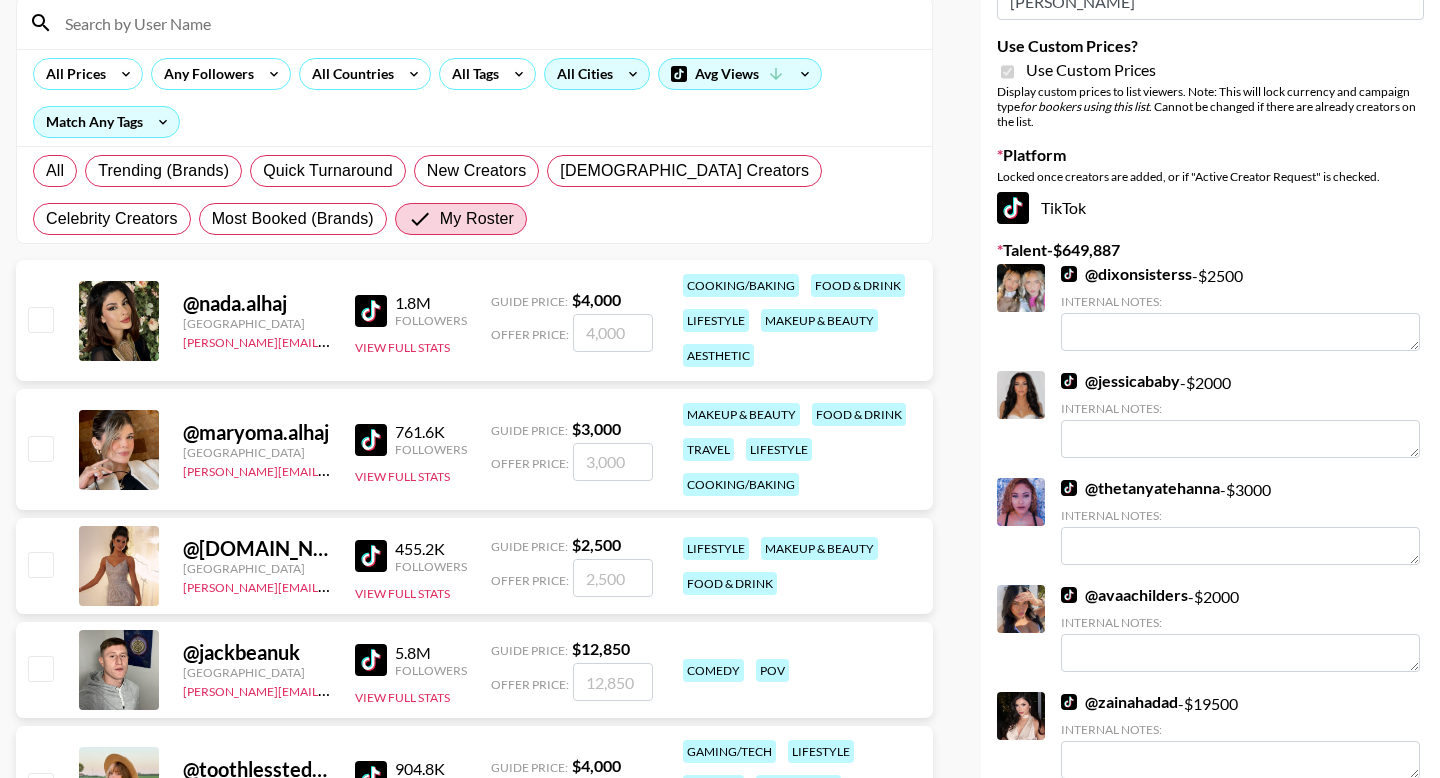 click on "All Cities" at bounding box center [581, 74] 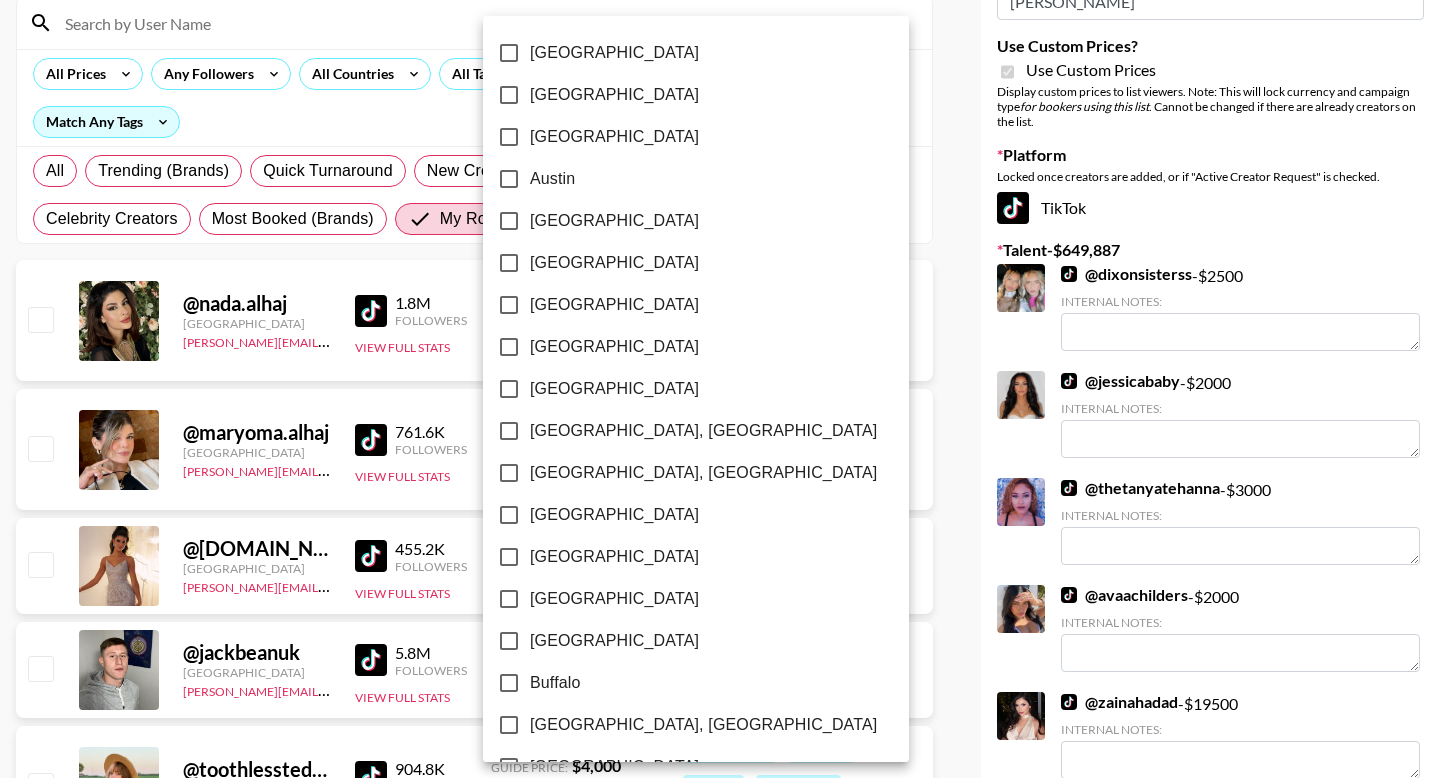 click at bounding box center (720, 389) 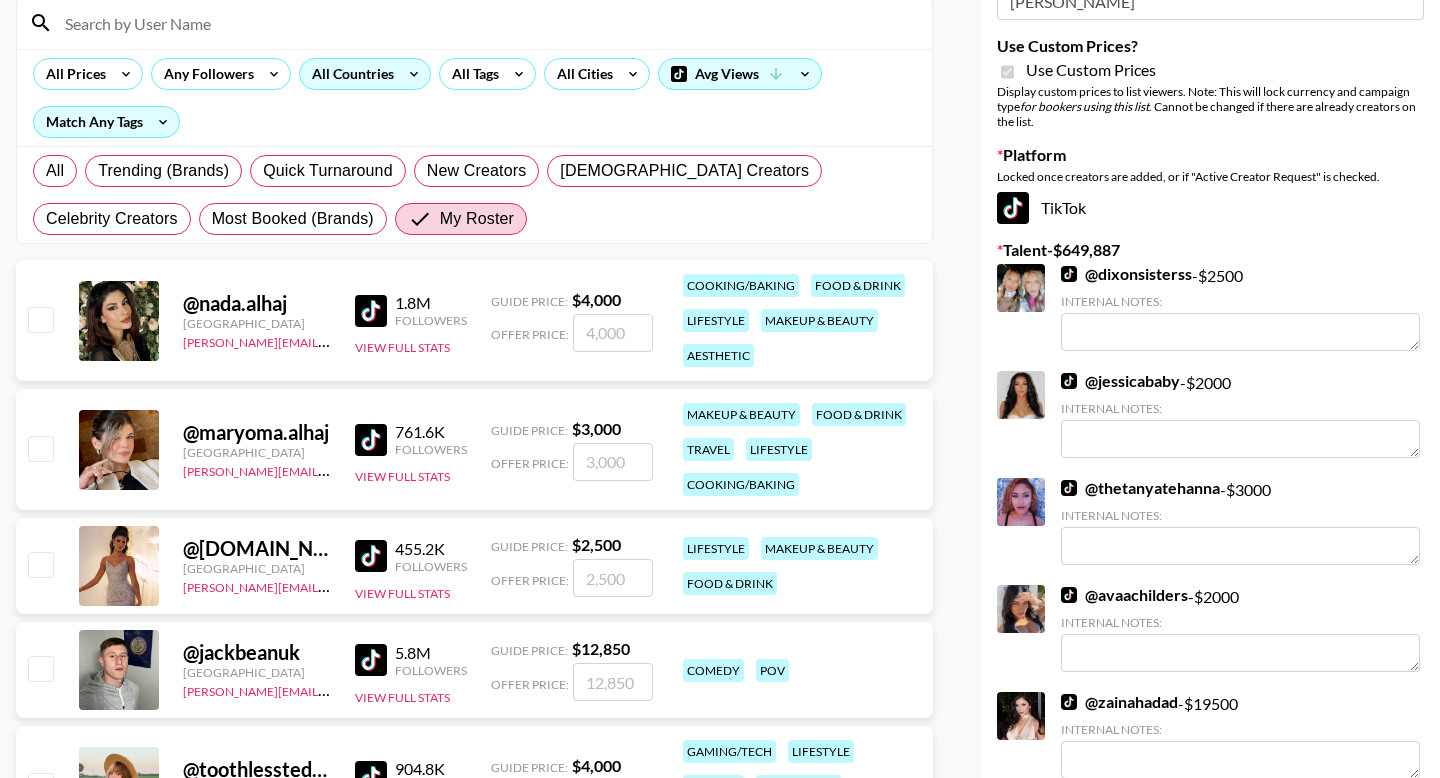 click on "All Countries" at bounding box center (349, 74) 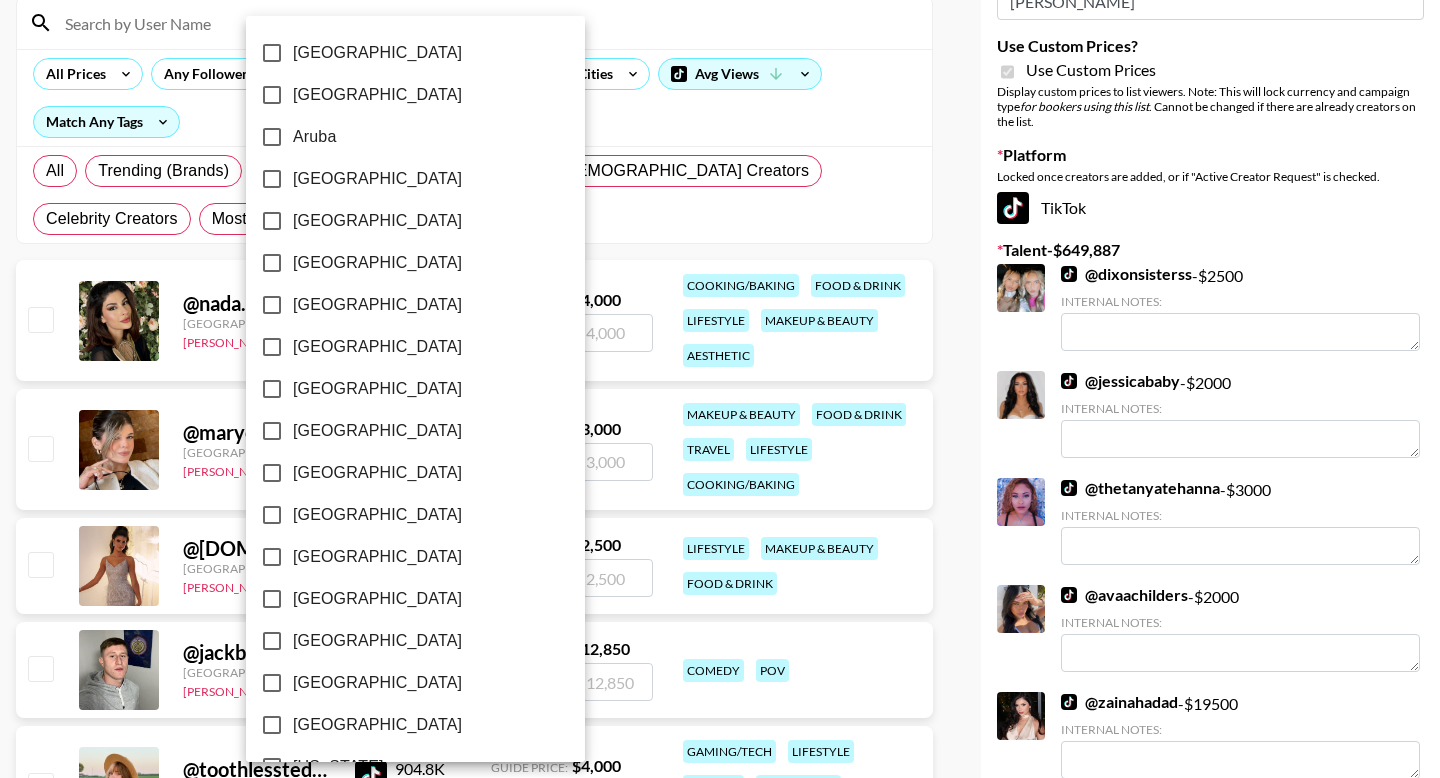scroll, scrollTop: 1554, scrollLeft: 0, axis: vertical 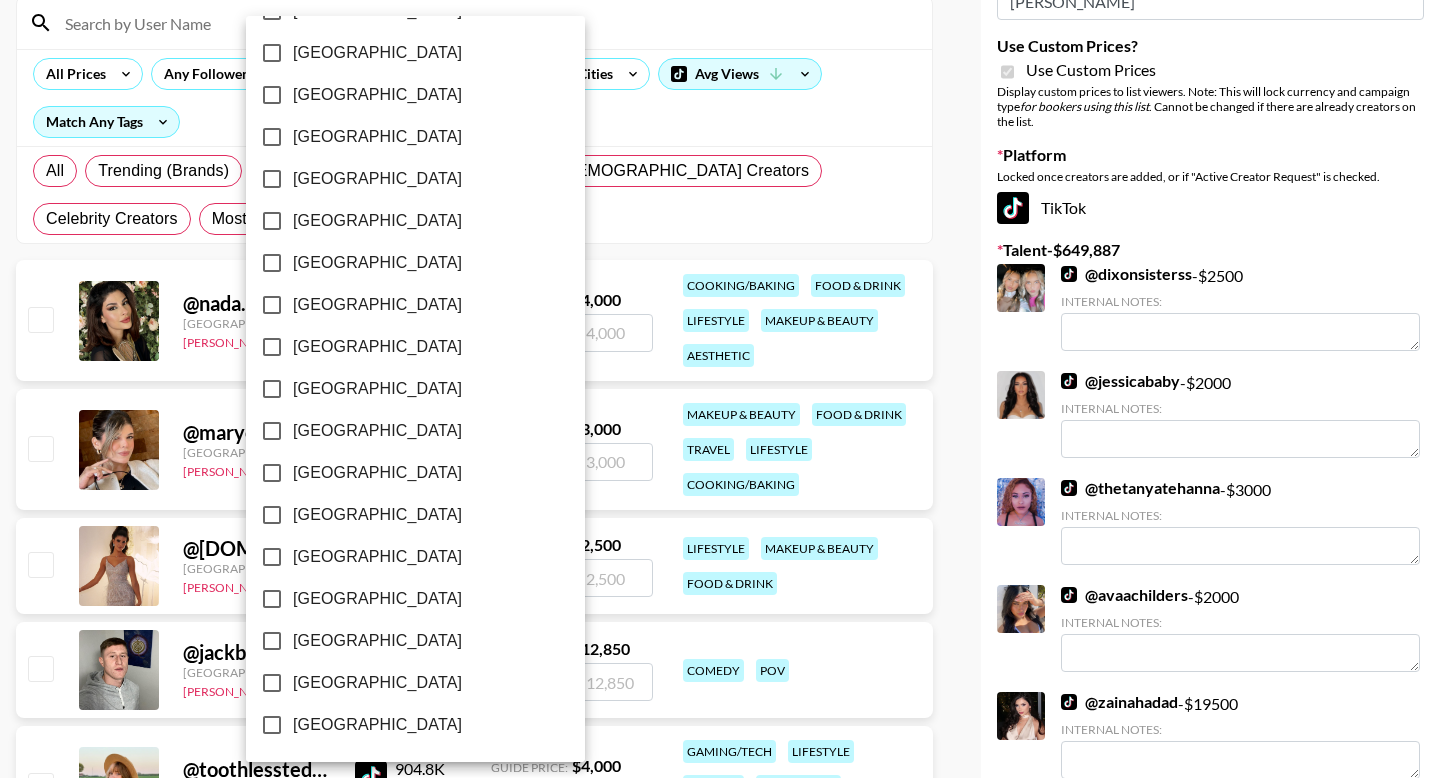 click on "[GEOGRAPHIC_DATA]" at bounding box center [377, 683] 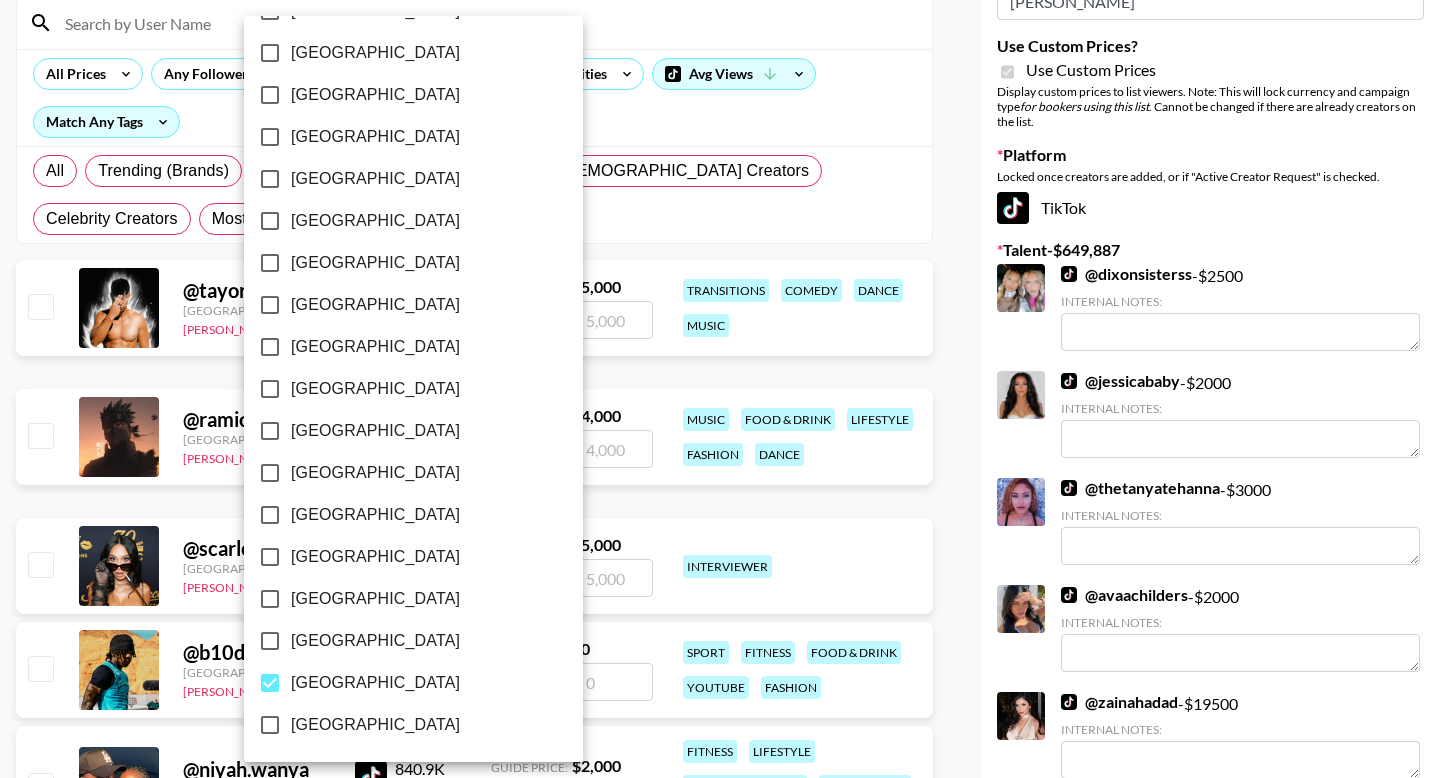 click at bounding box center (720, 389) 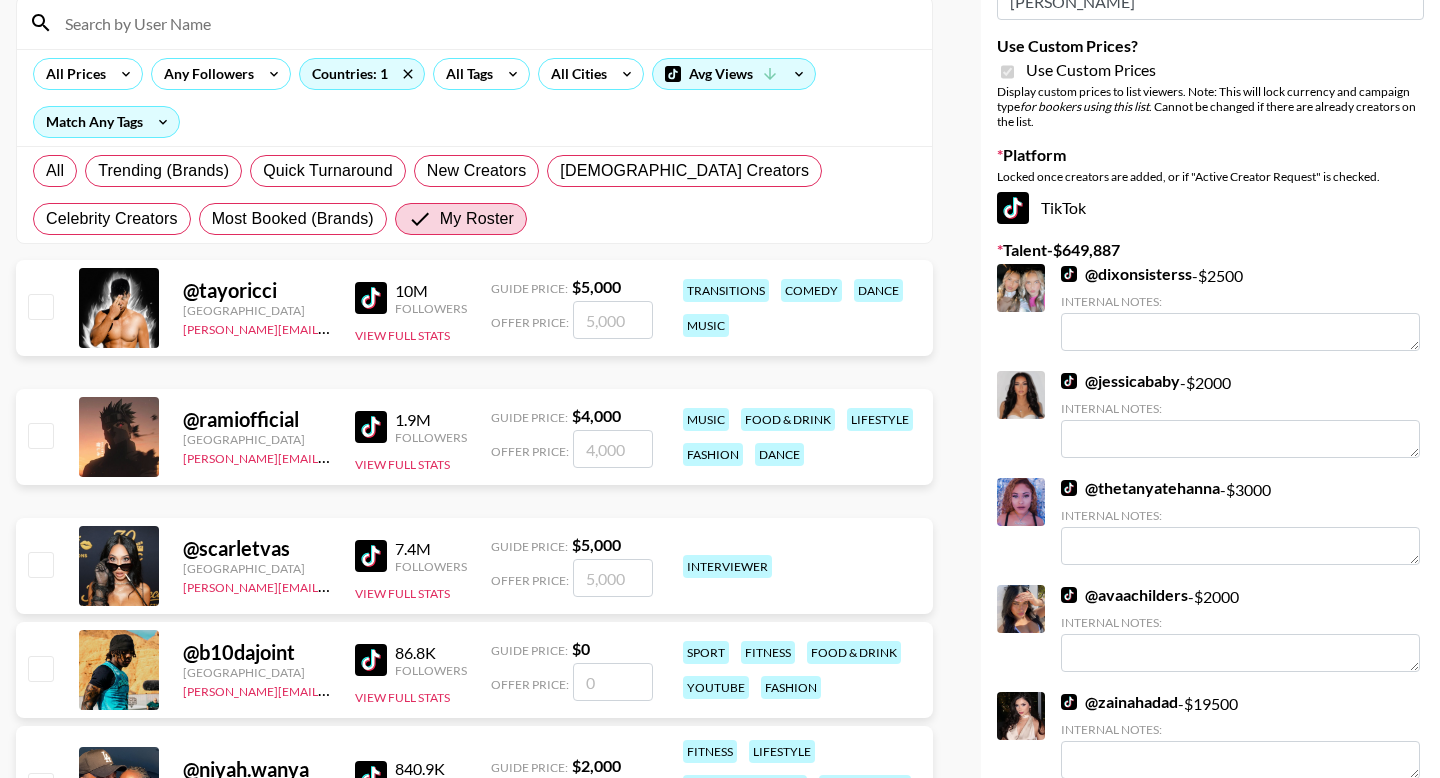 click at bounding box center [40, 306] 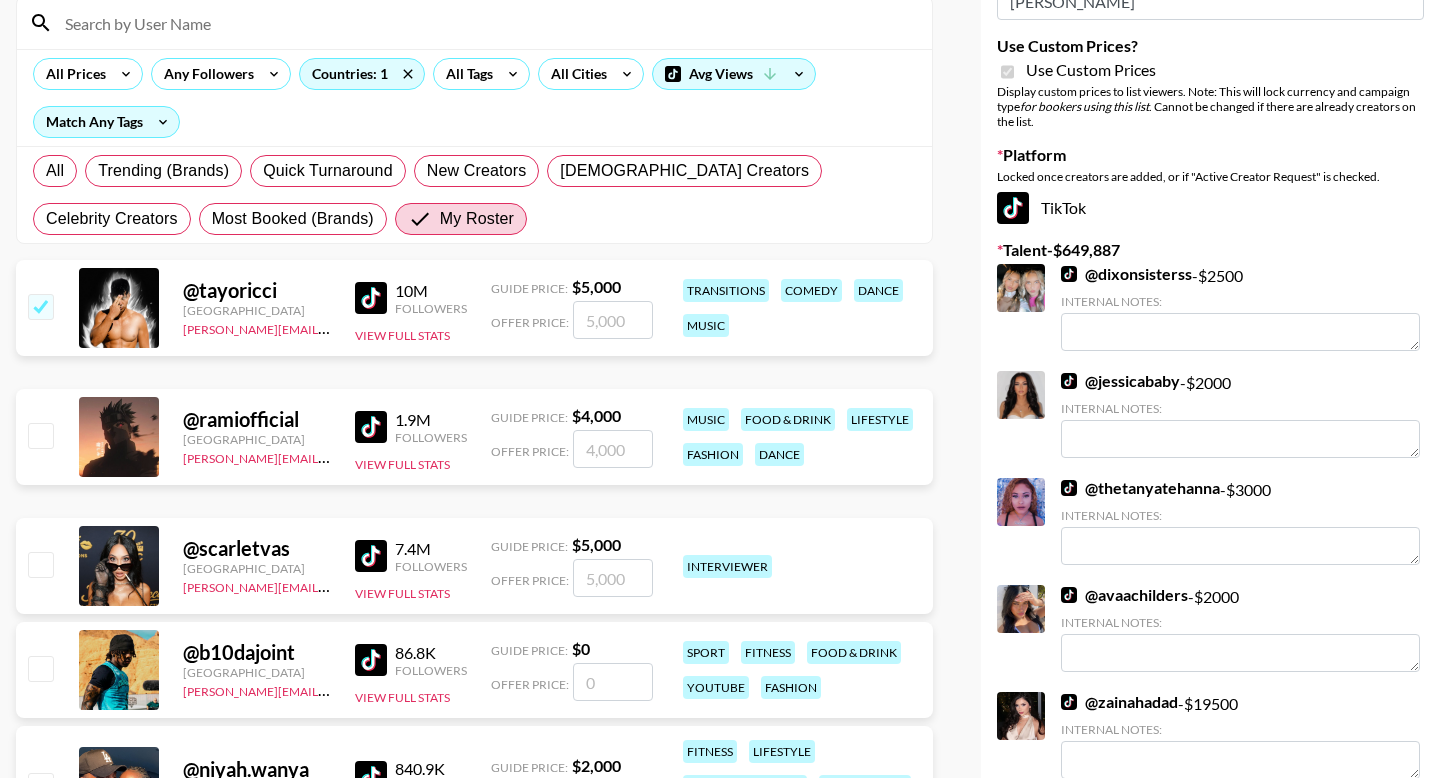 checkbox on "true" 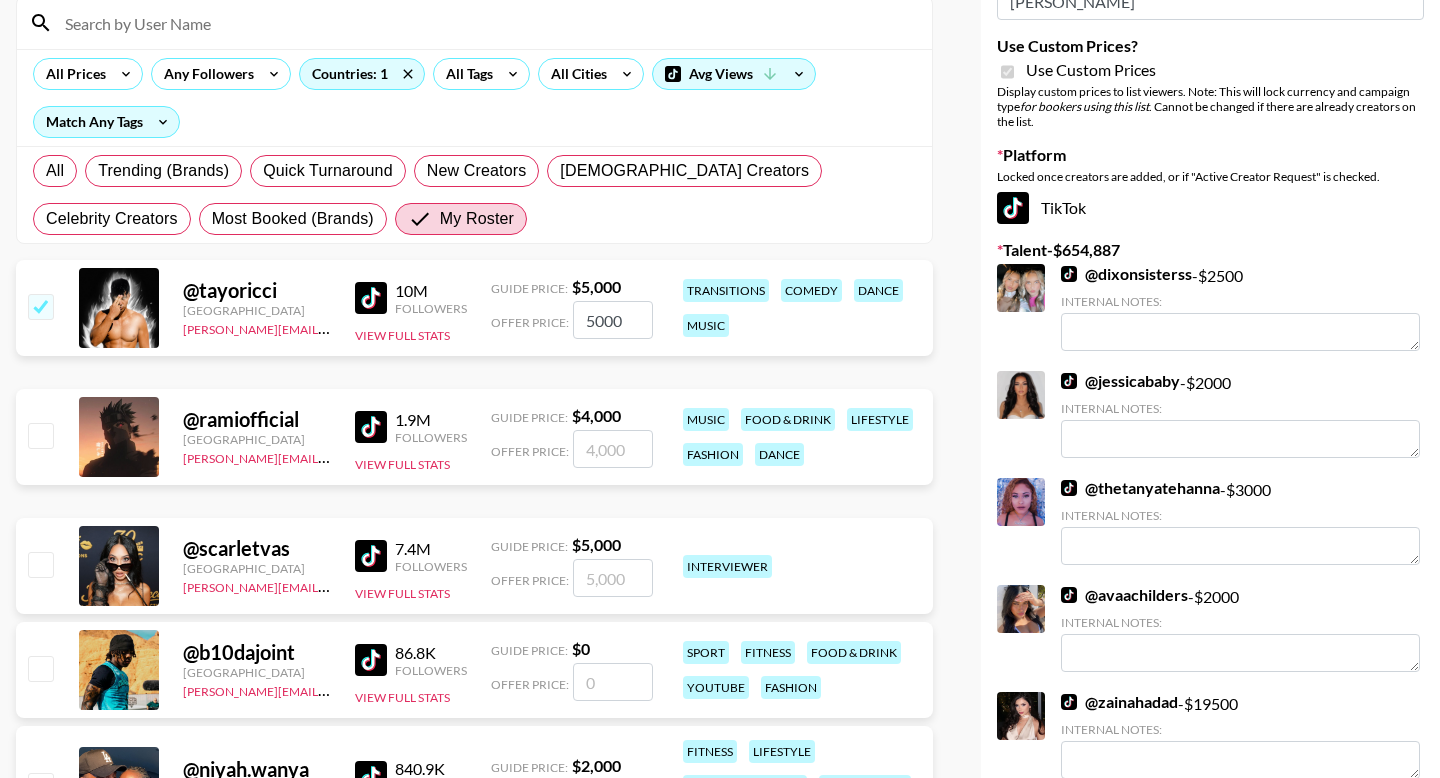 click at bounding box center [40, 435] 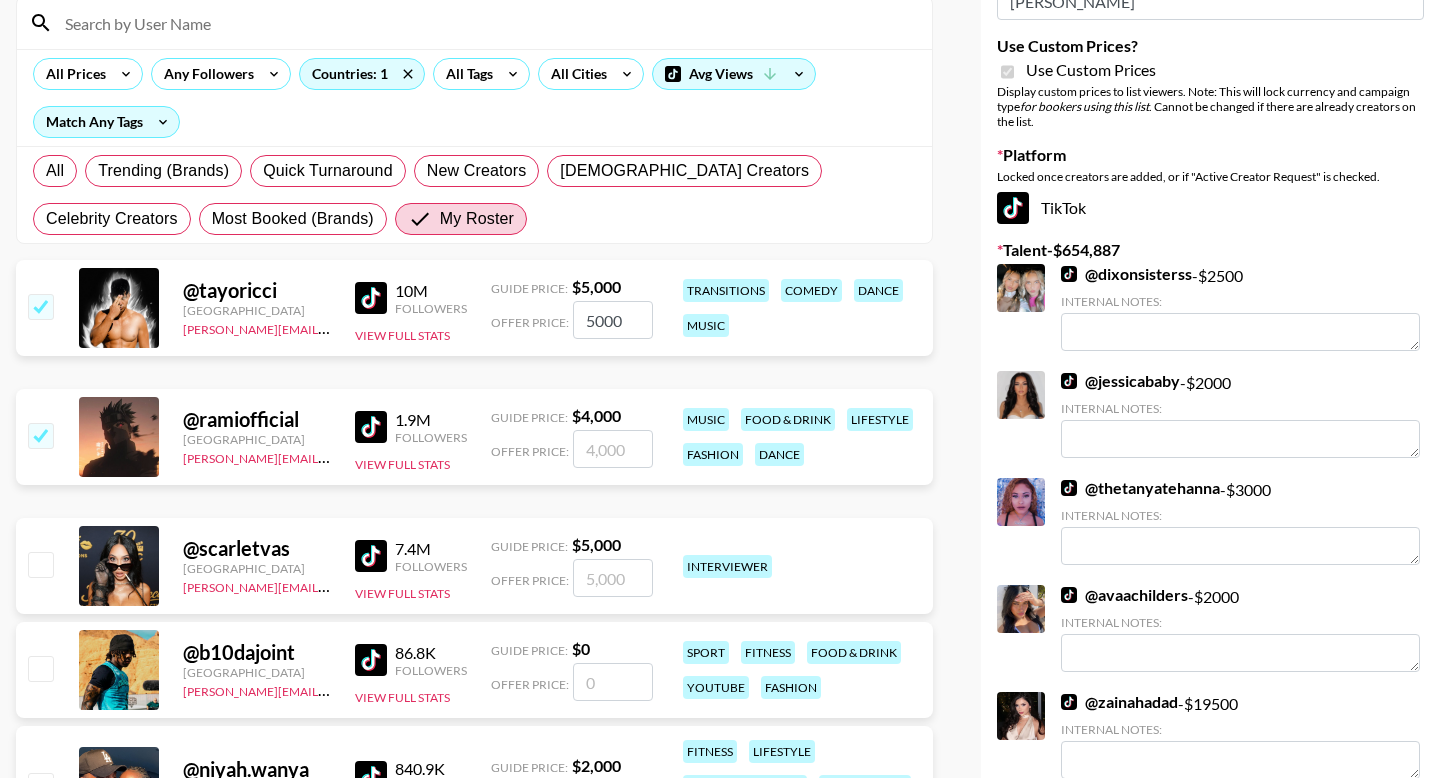checkbox on "true" 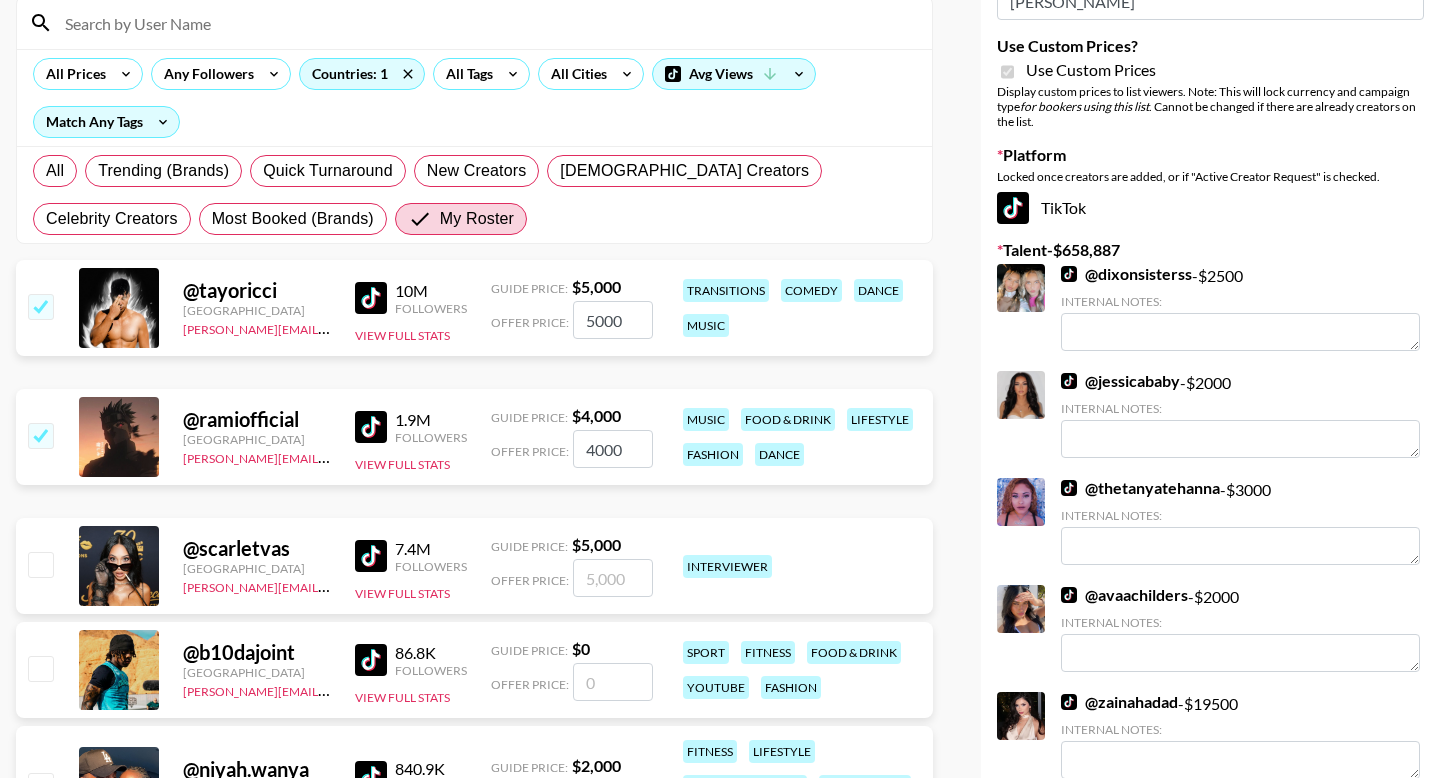 scroll, scrollTop: 444, scrollLeft: 0, axis: vertical 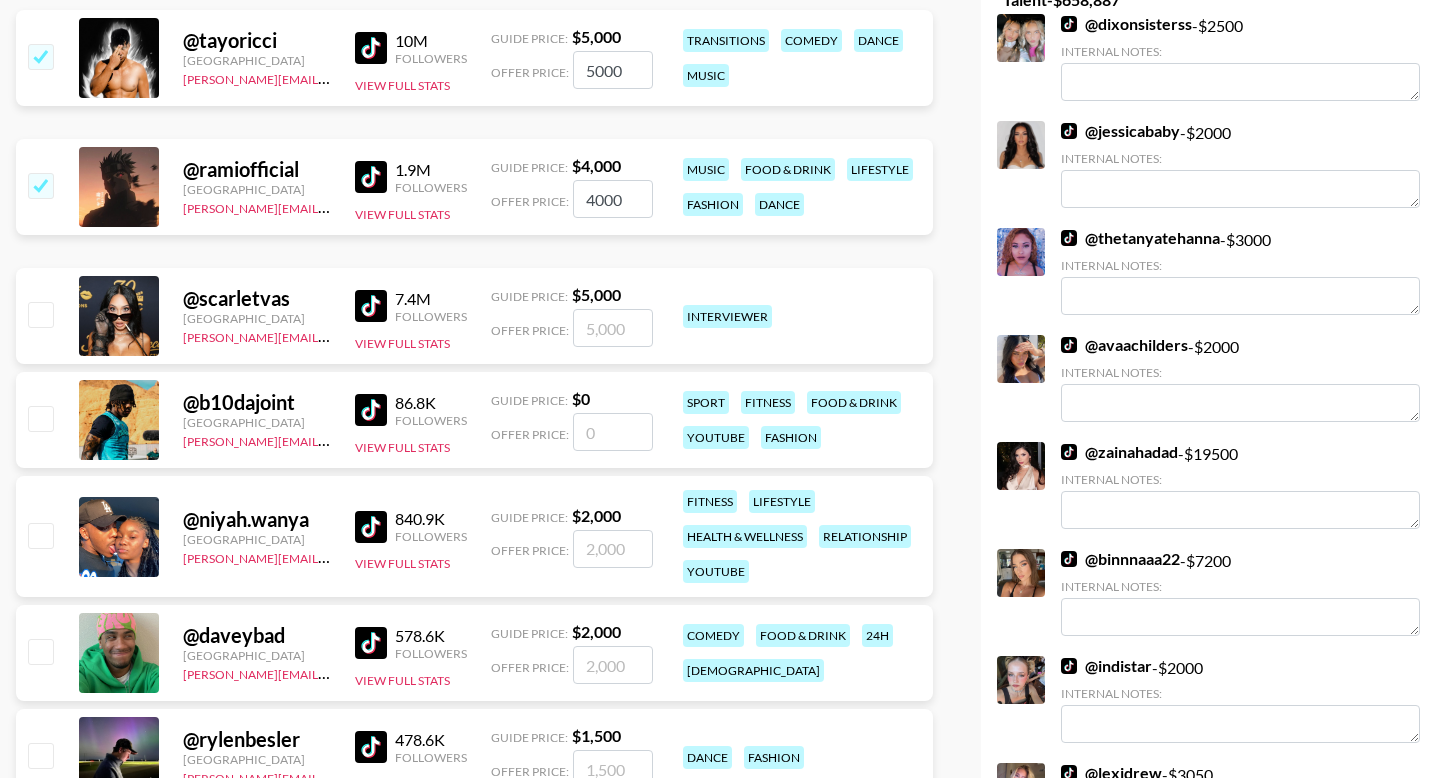 click at bounding box center [40, 314] 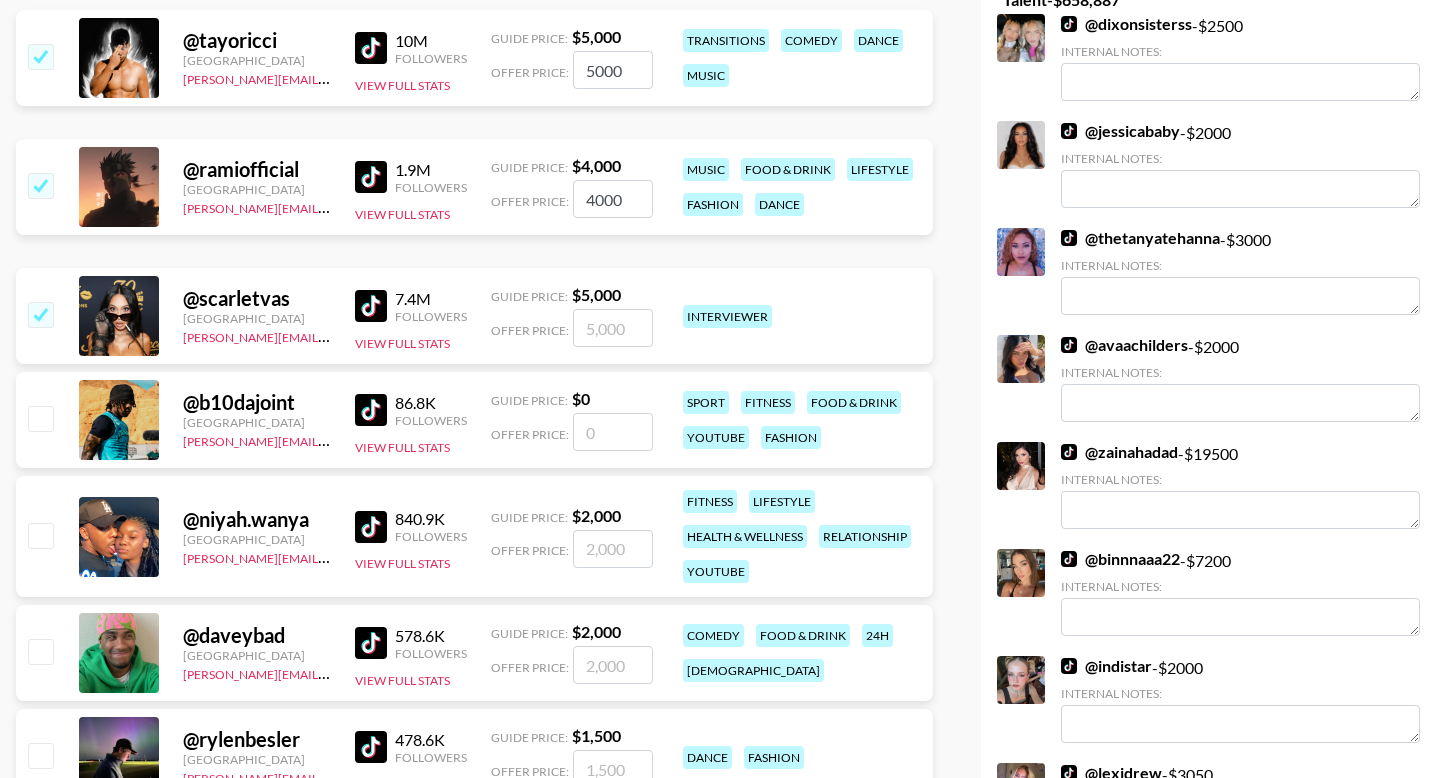 checkbox on "true" 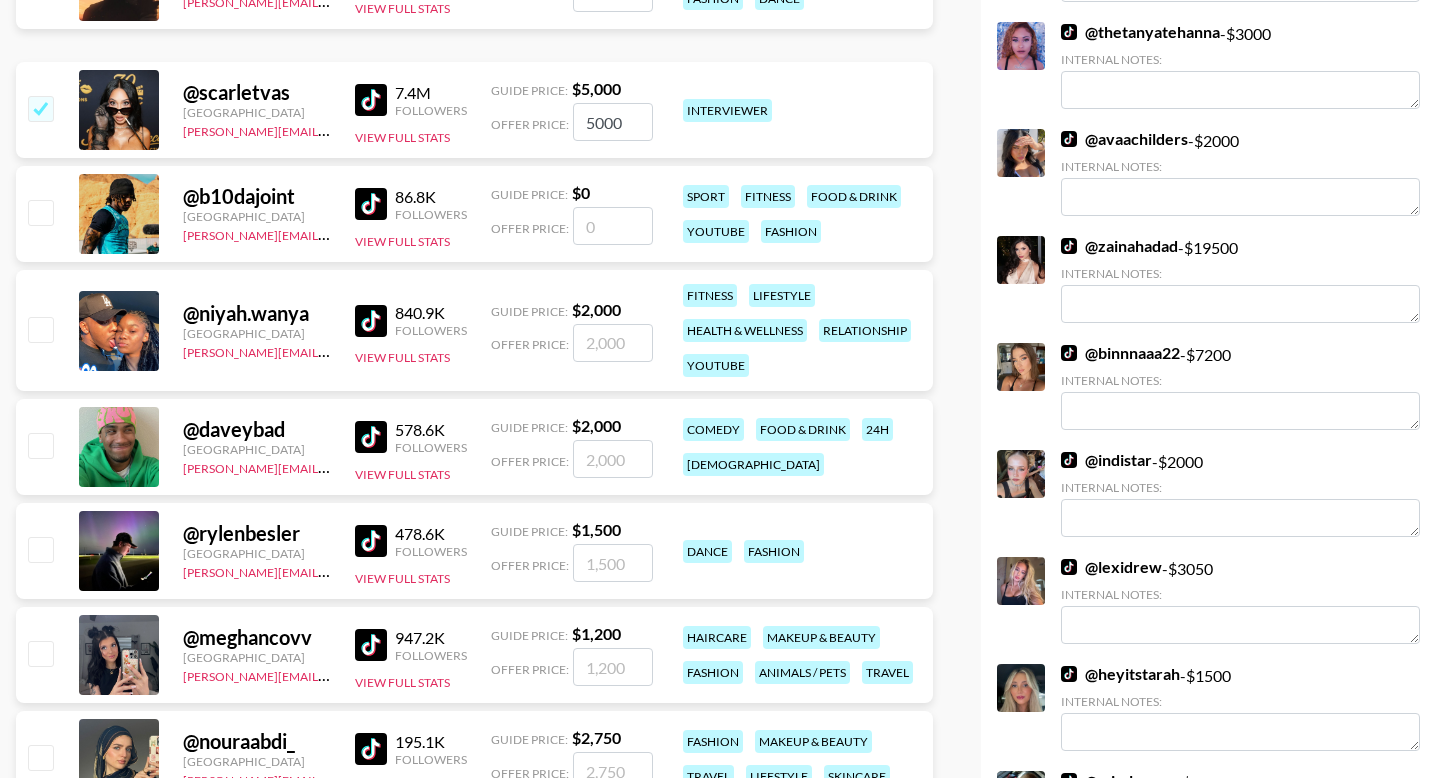 scroll, scrollTop: 678, scrollLeft: 0, axis: vertical 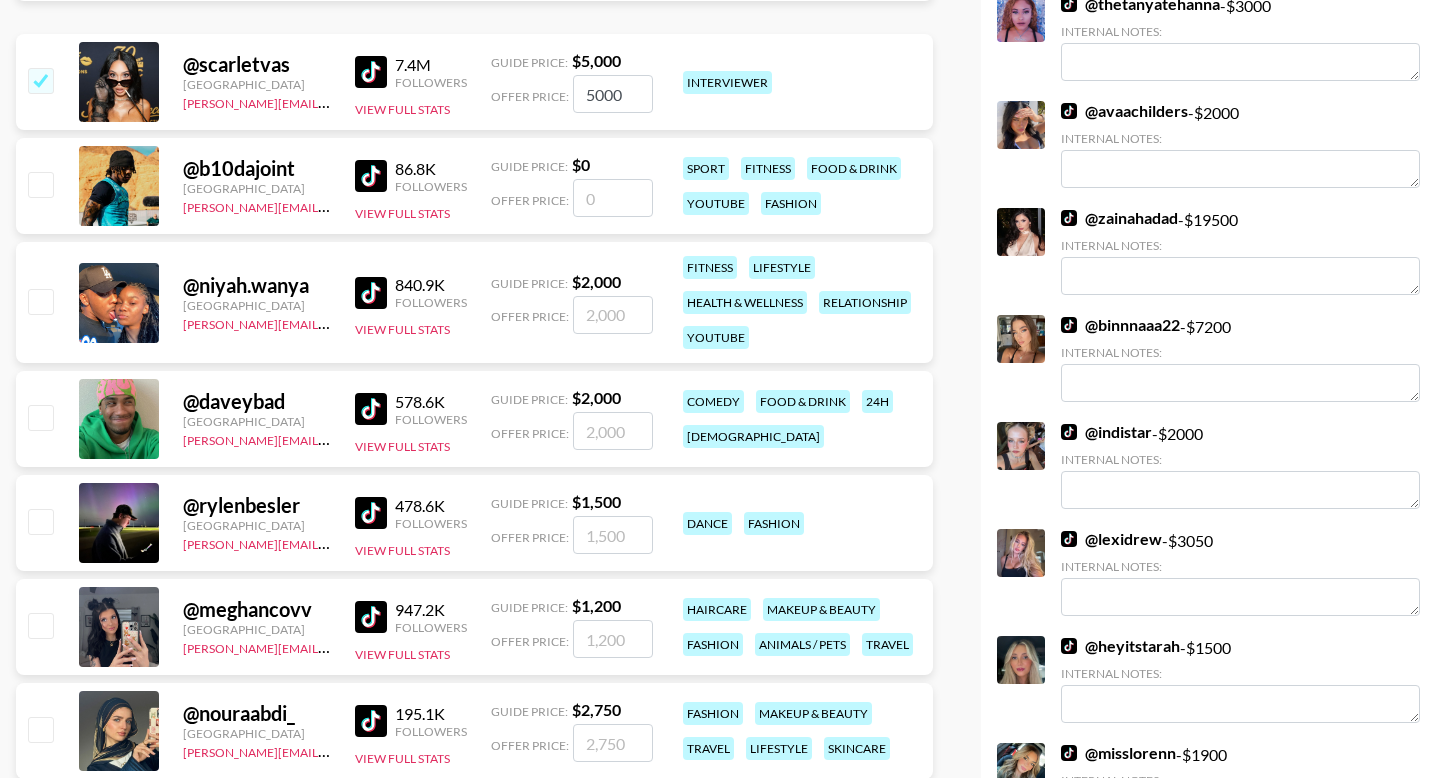 click at bounding box center [40, 301] 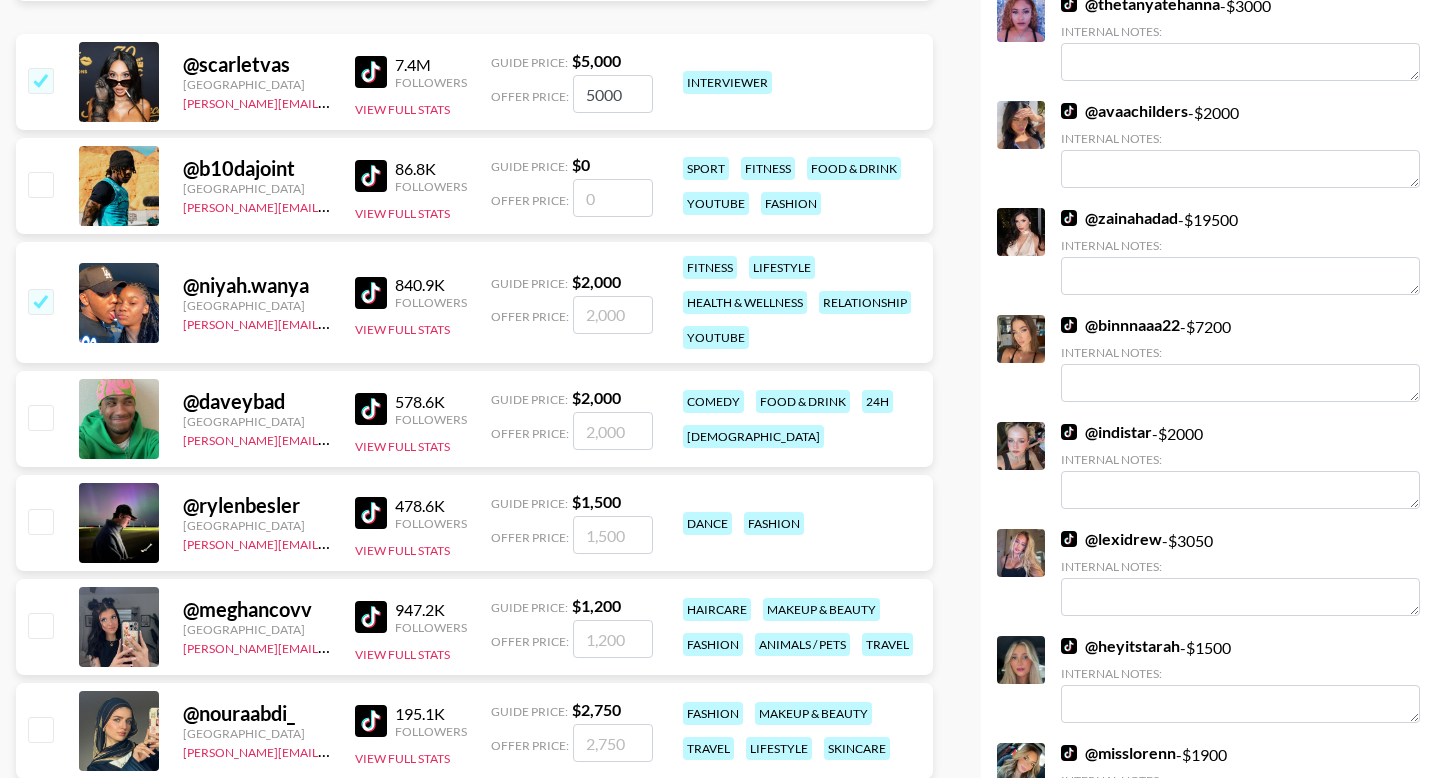 checkbox on "true" 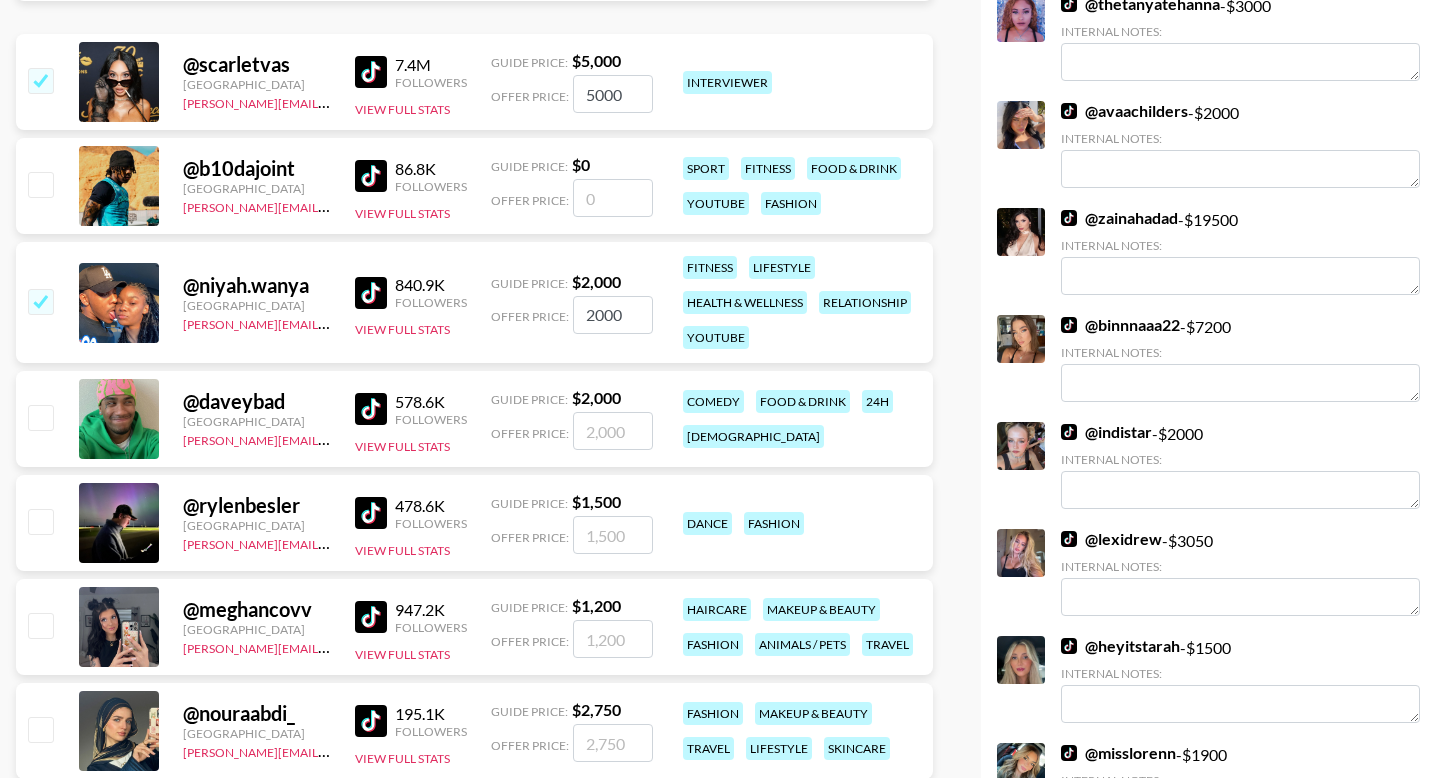 click on "2000" at bounding box center [613, 315] 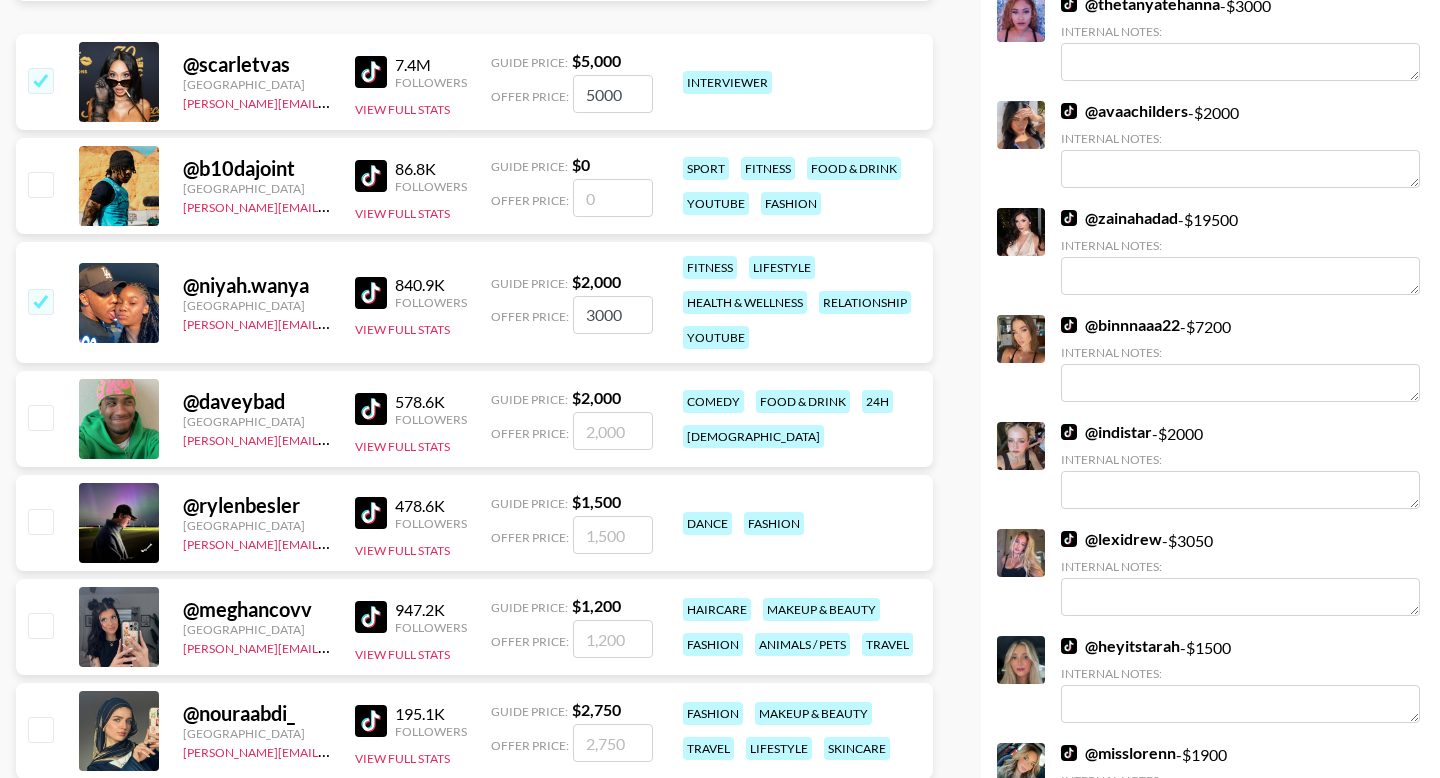 type on "3000" 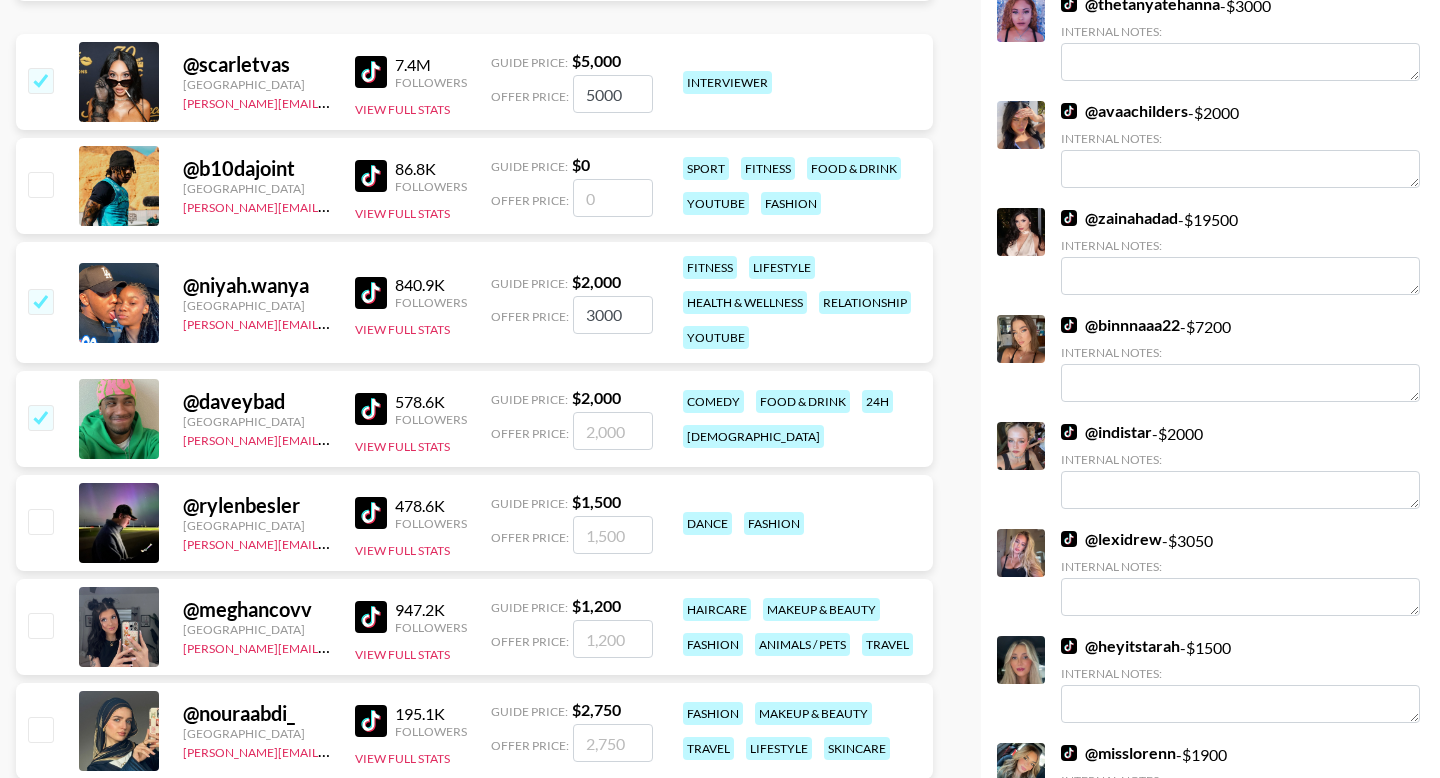 checkbox on "true" 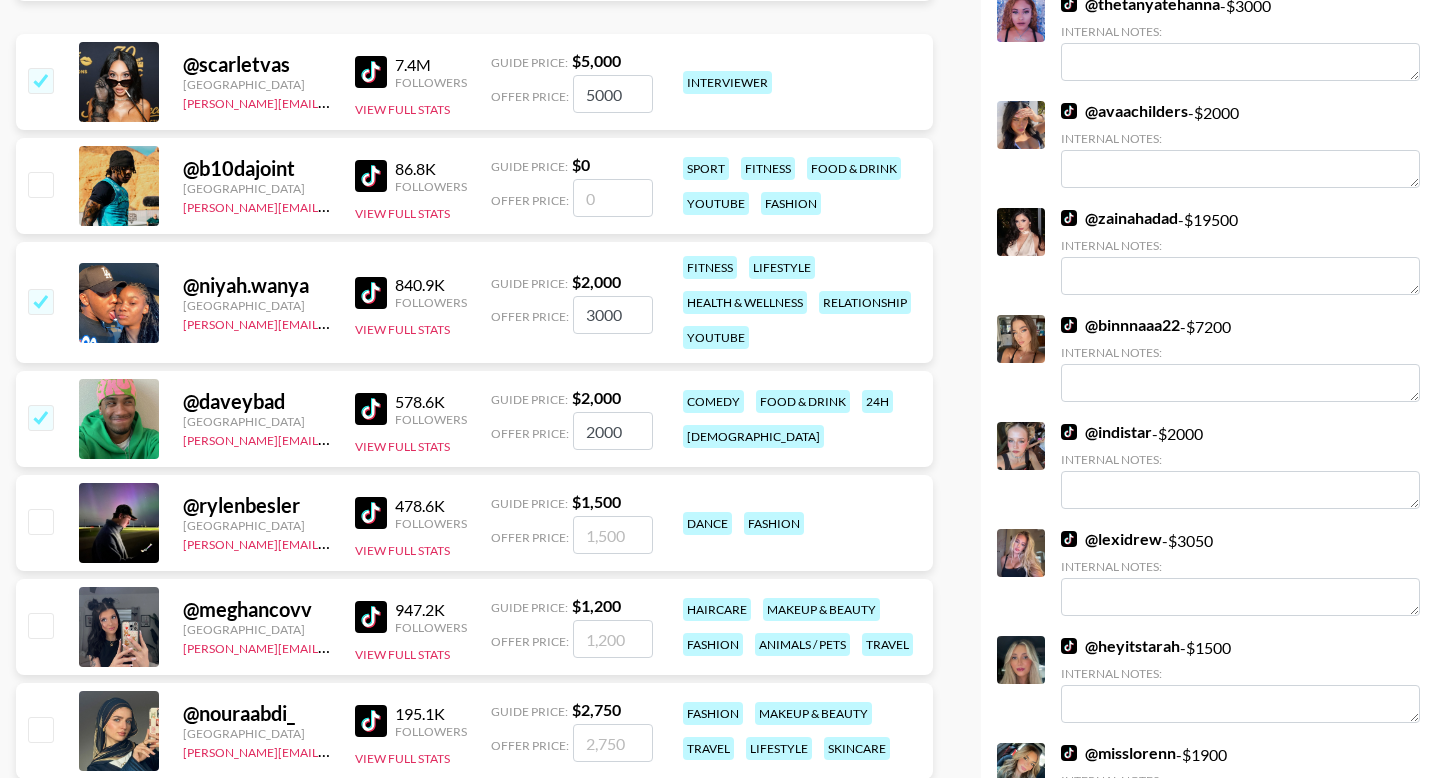 click on "3000" at bounding box center (613, 315) 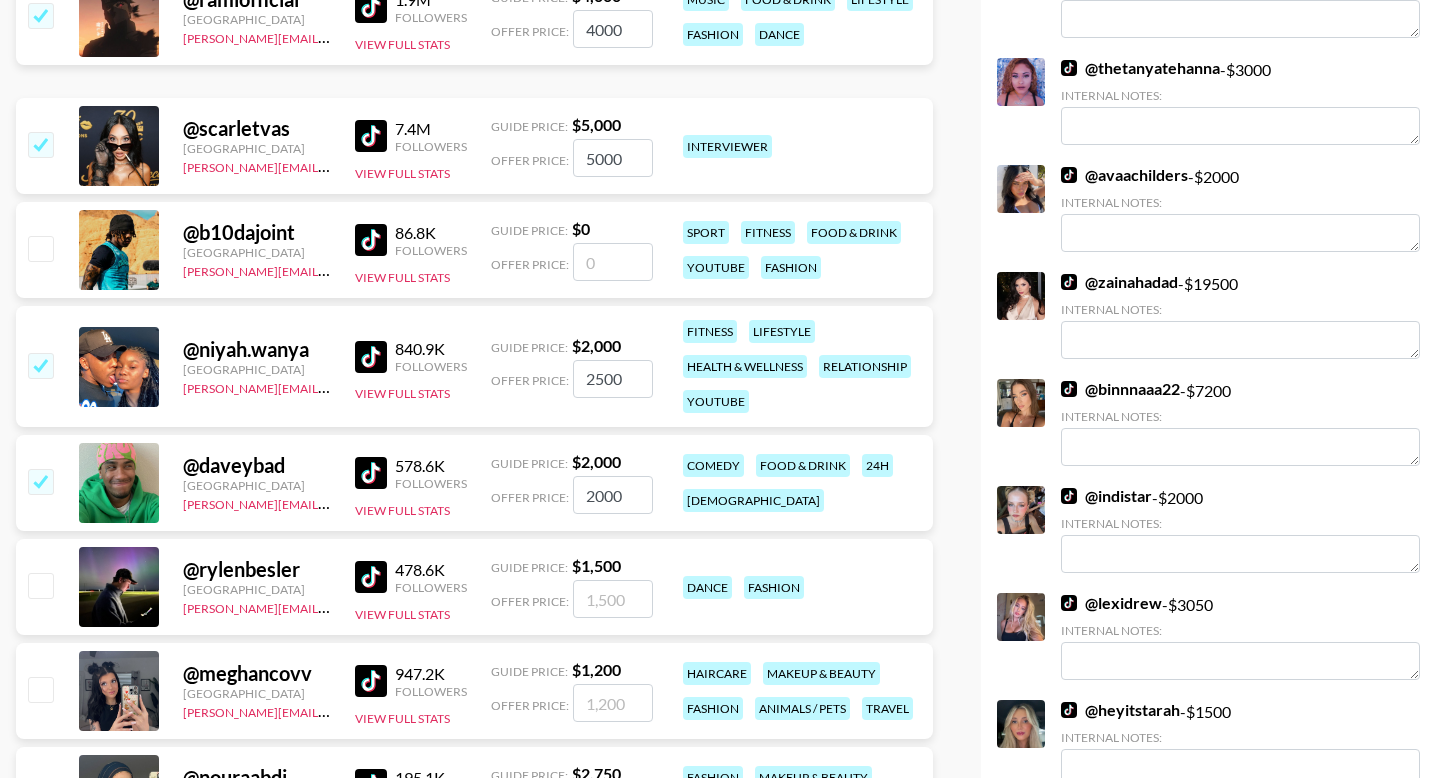 scroll, scrollTop: 616, scrollLeft: 0, axis: vertical 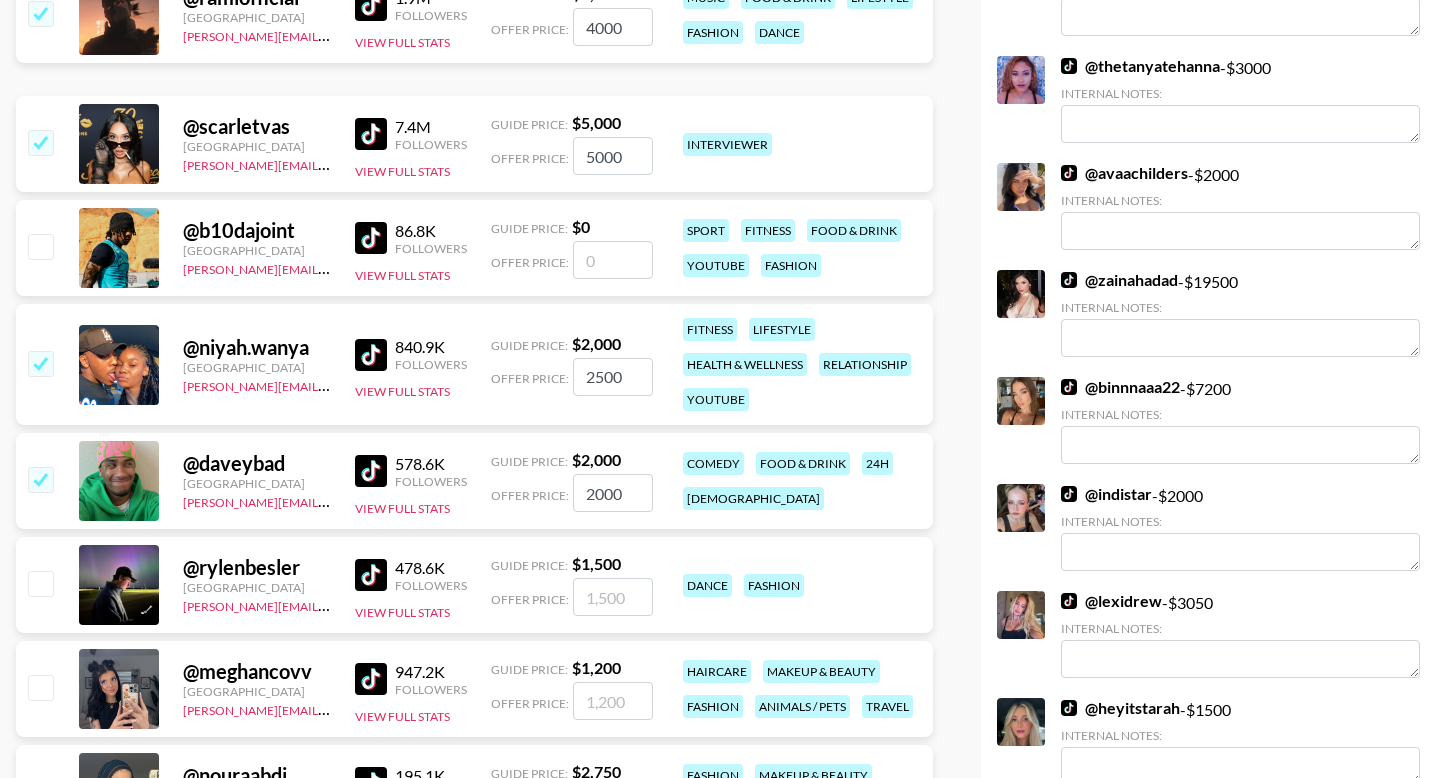 type on "2500" 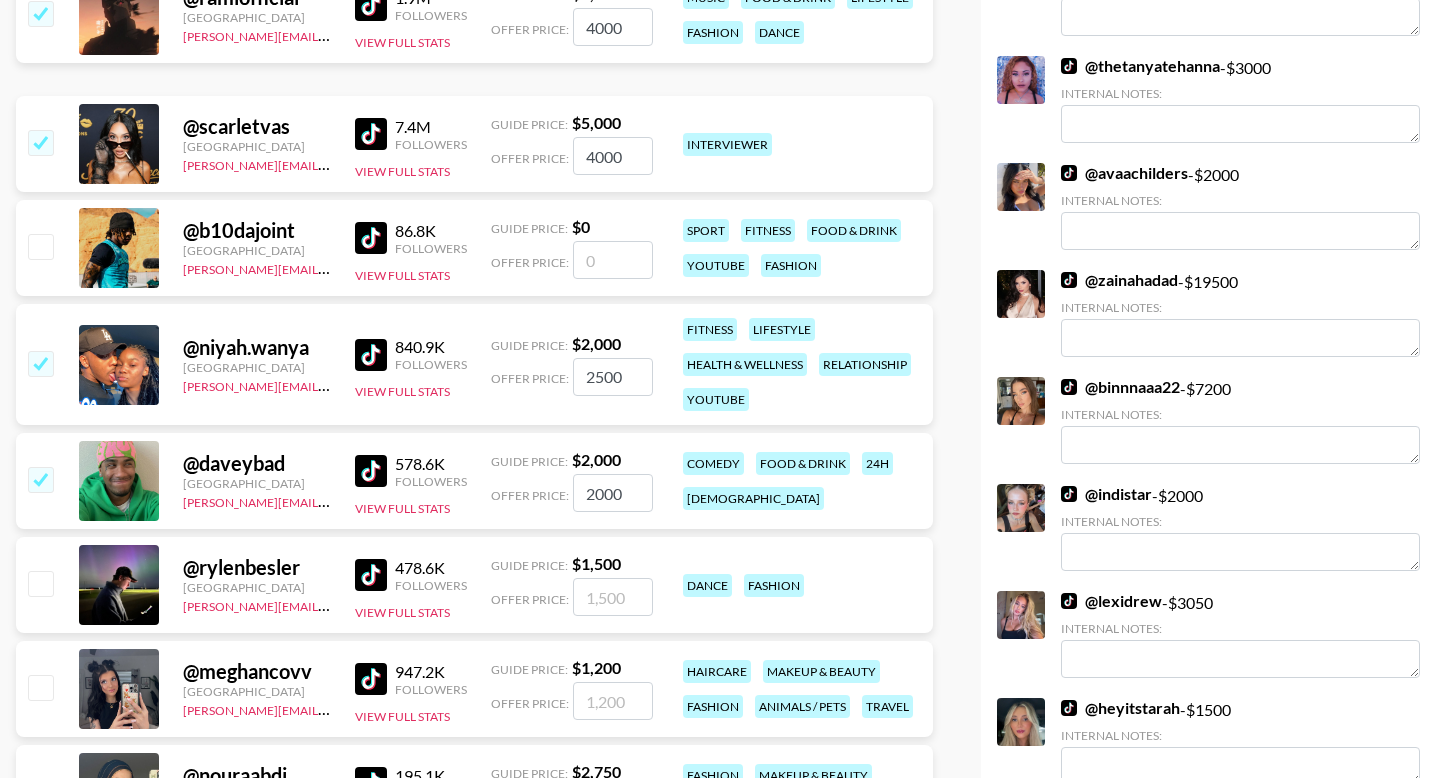 type on "4000" 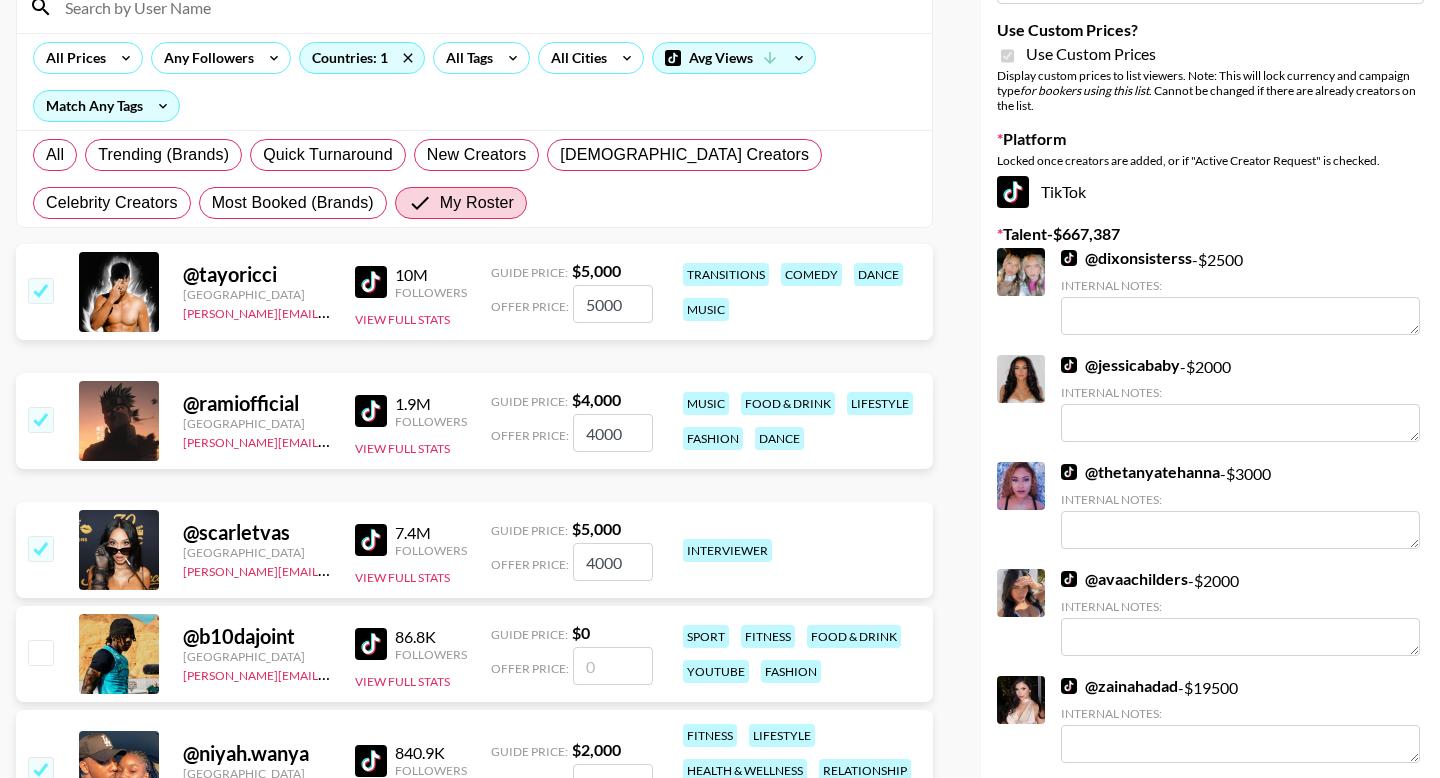 scroll, scrollTop: 167, scrollLeft: 0, axis: vertical 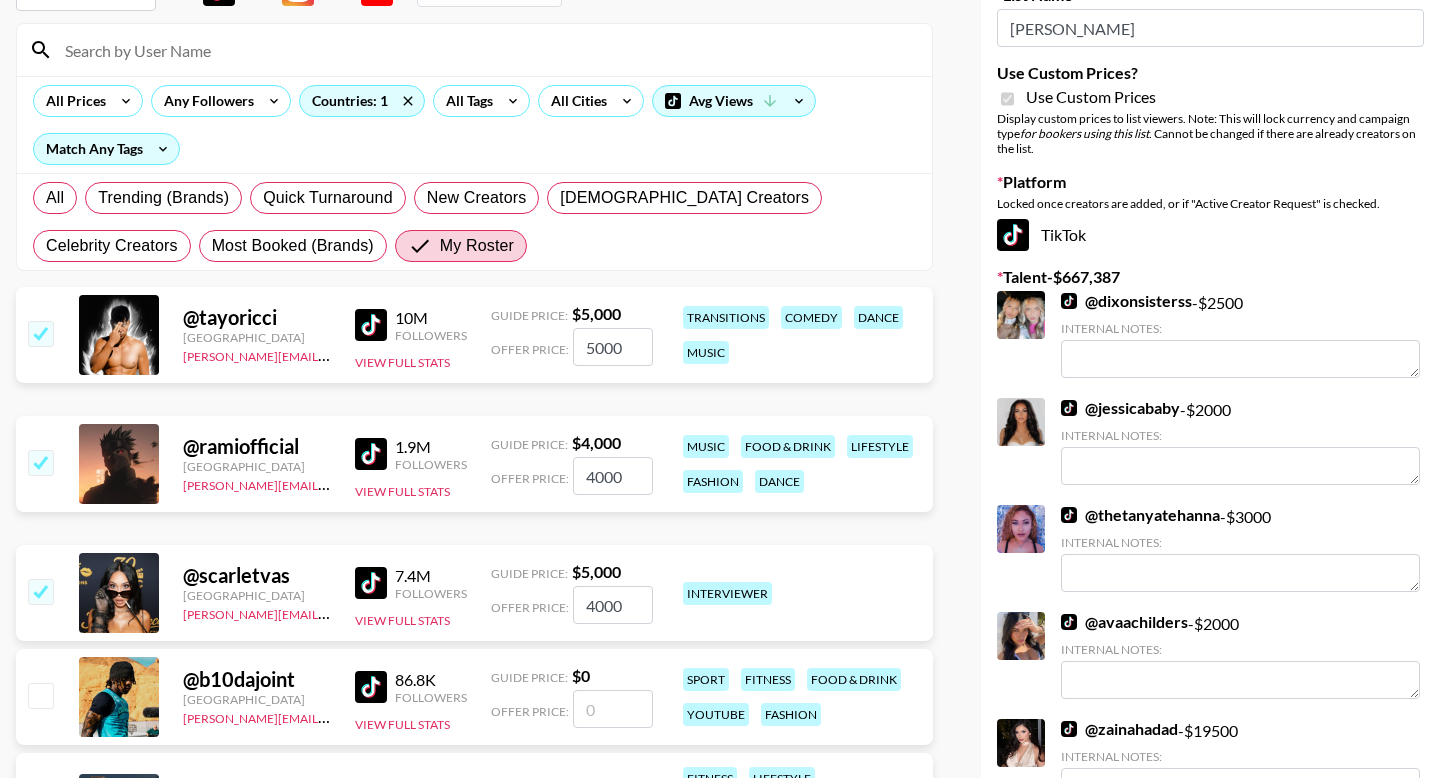 click on "5000" at bounding box center (613, 347) 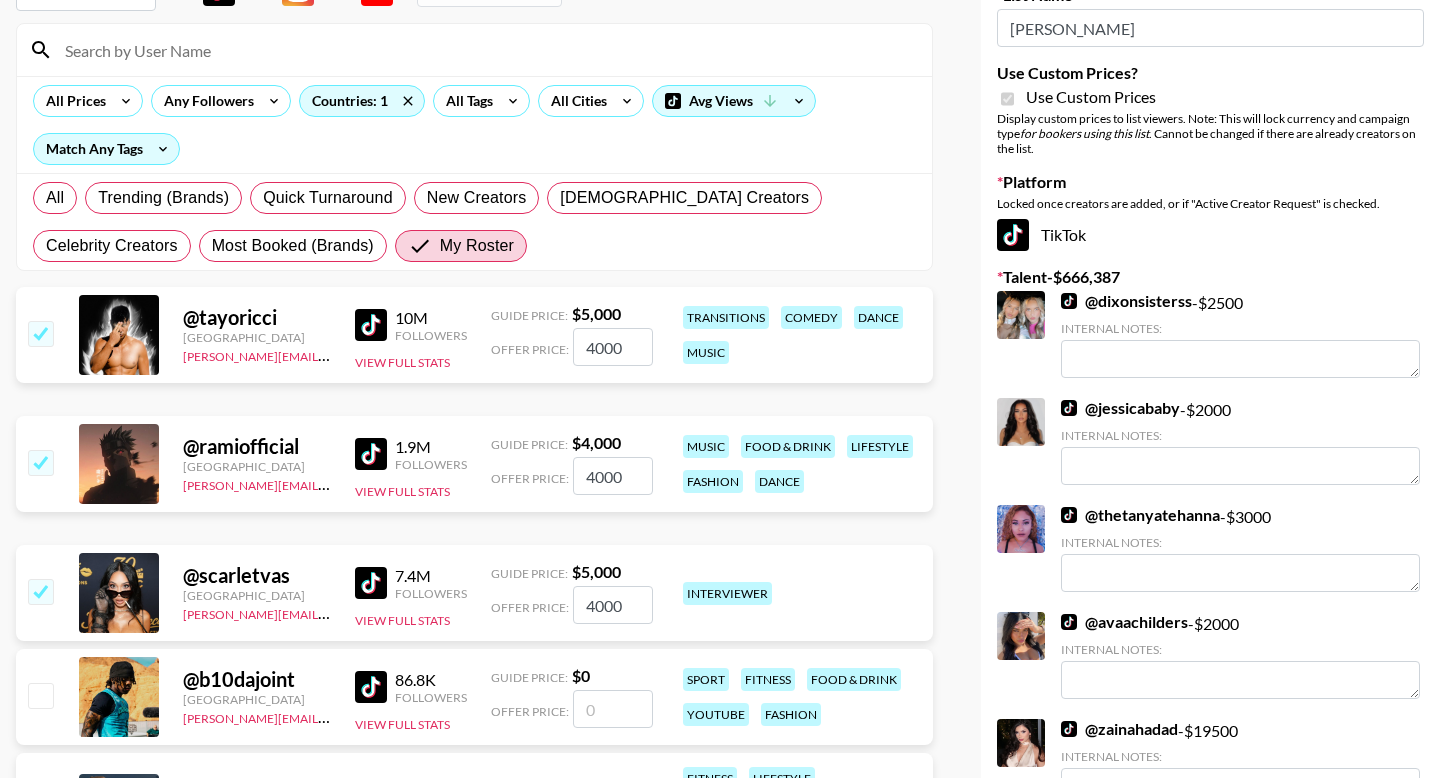 type on "4000" 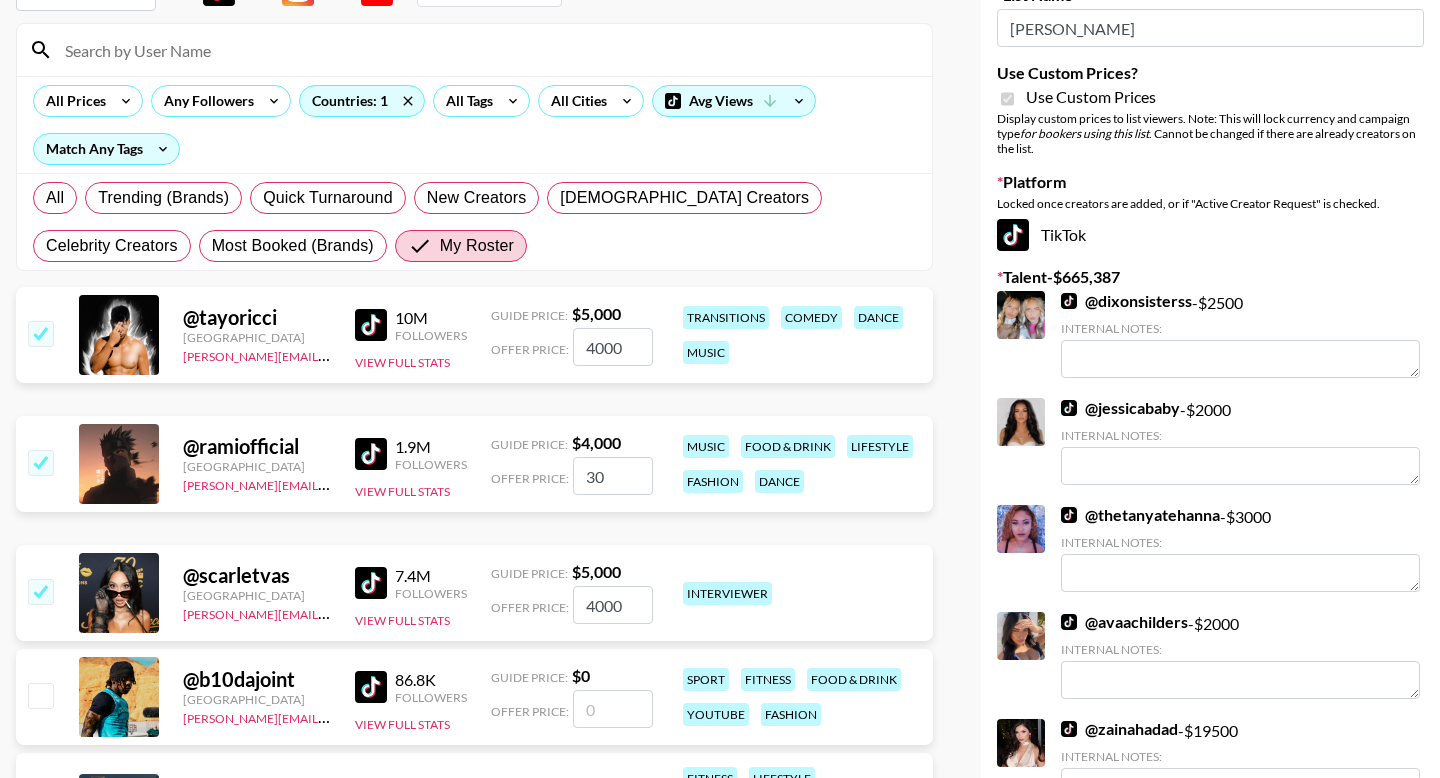 type on "3" 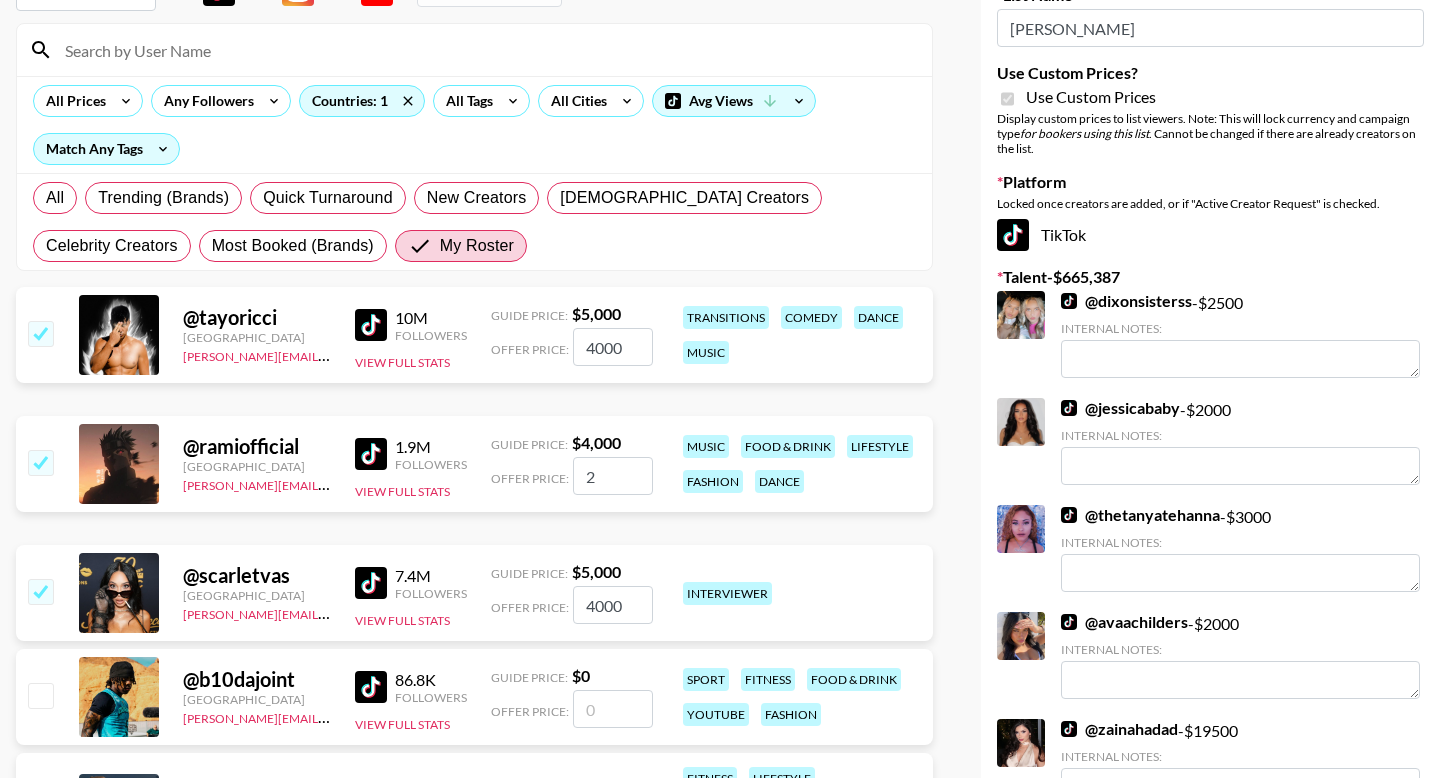 type on "25" 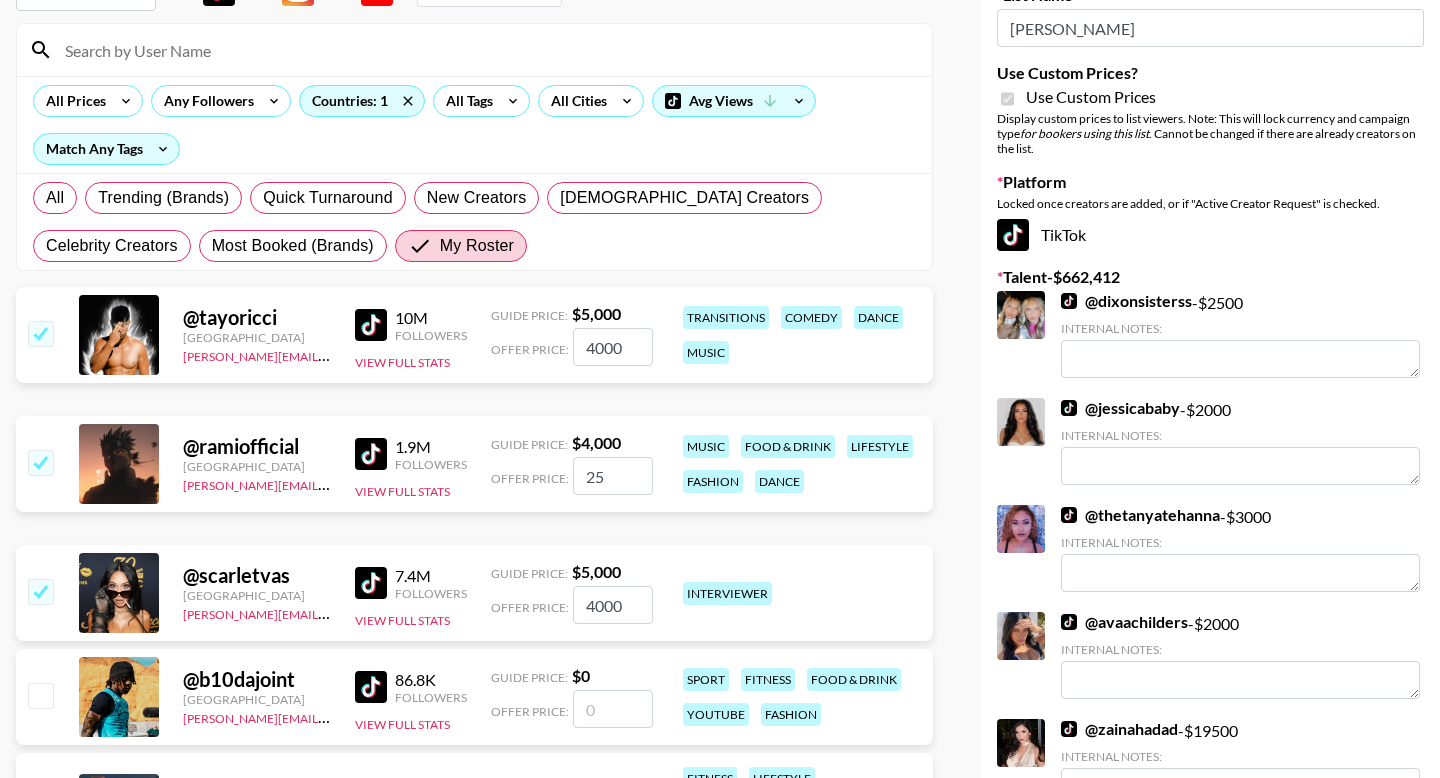 checkbox on "true" 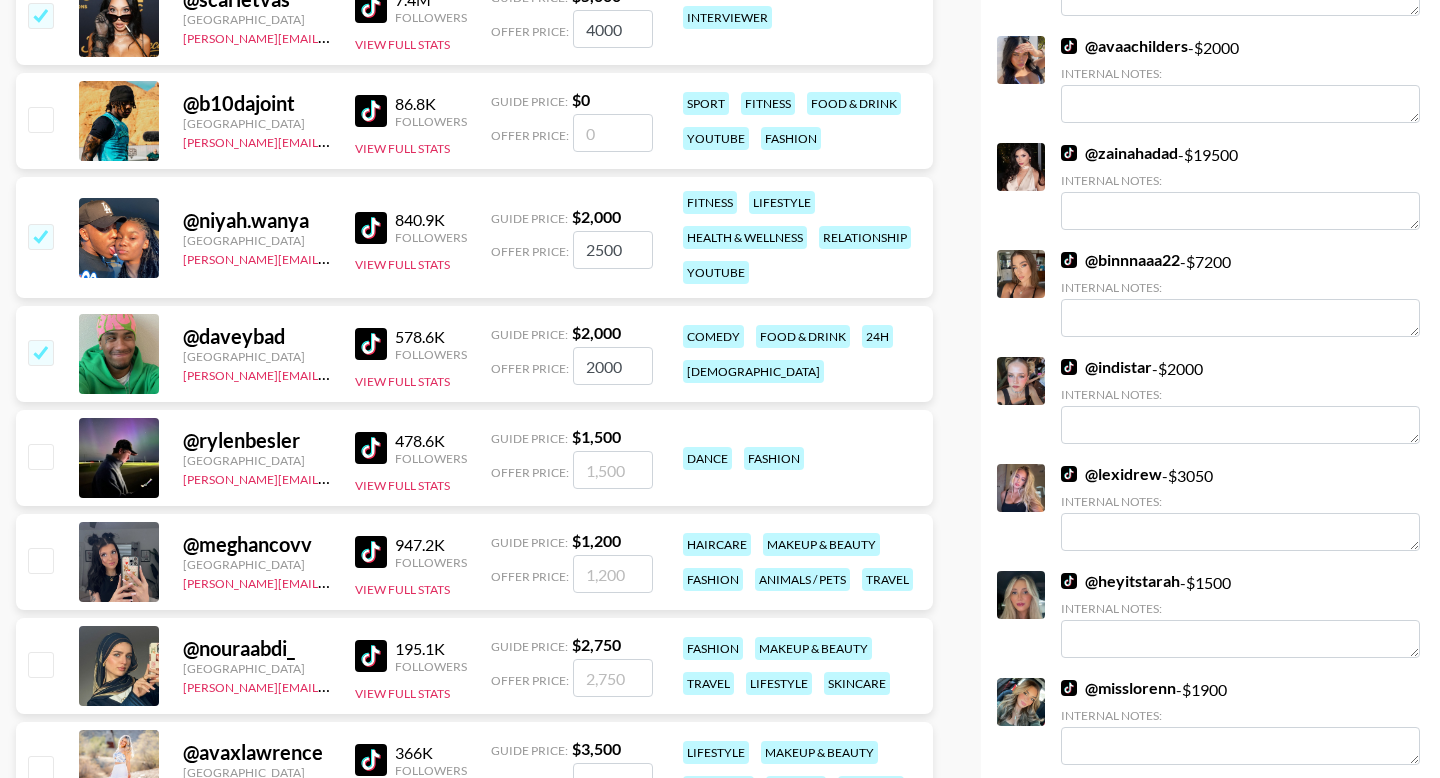 scroll, scrollTop: 987, scrollLeft: 0, axis: vertical 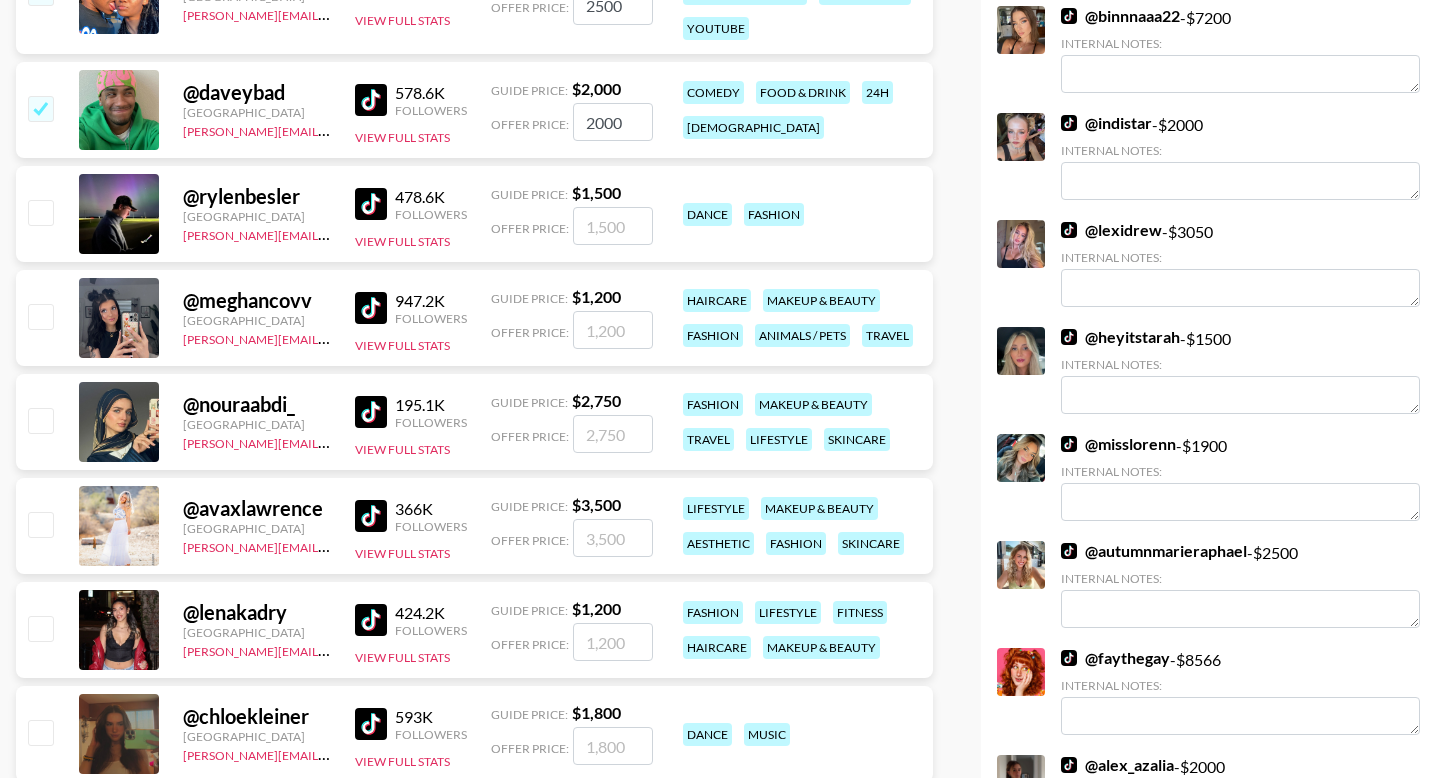type on "2000" 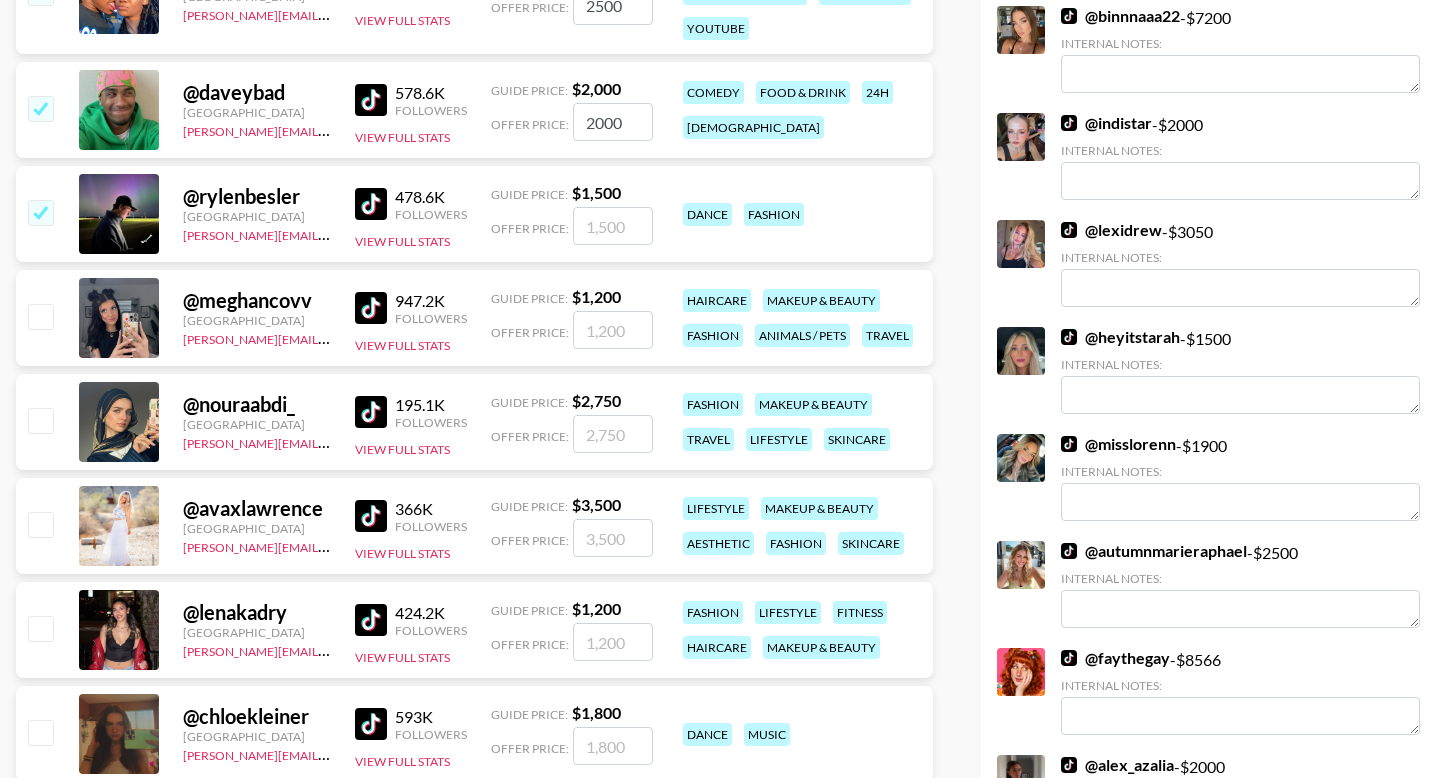 checkbox on "true" 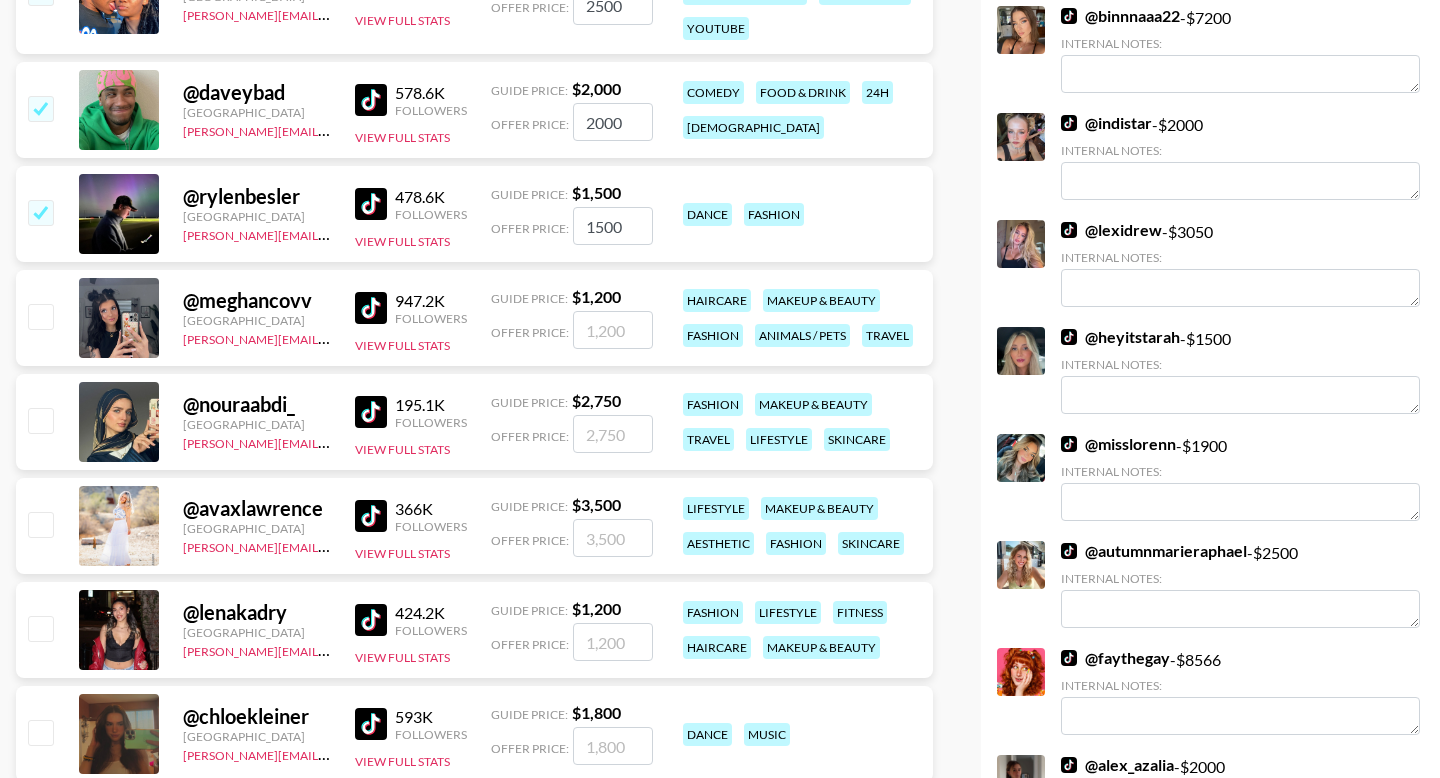 click at bounding box center [40, 316] 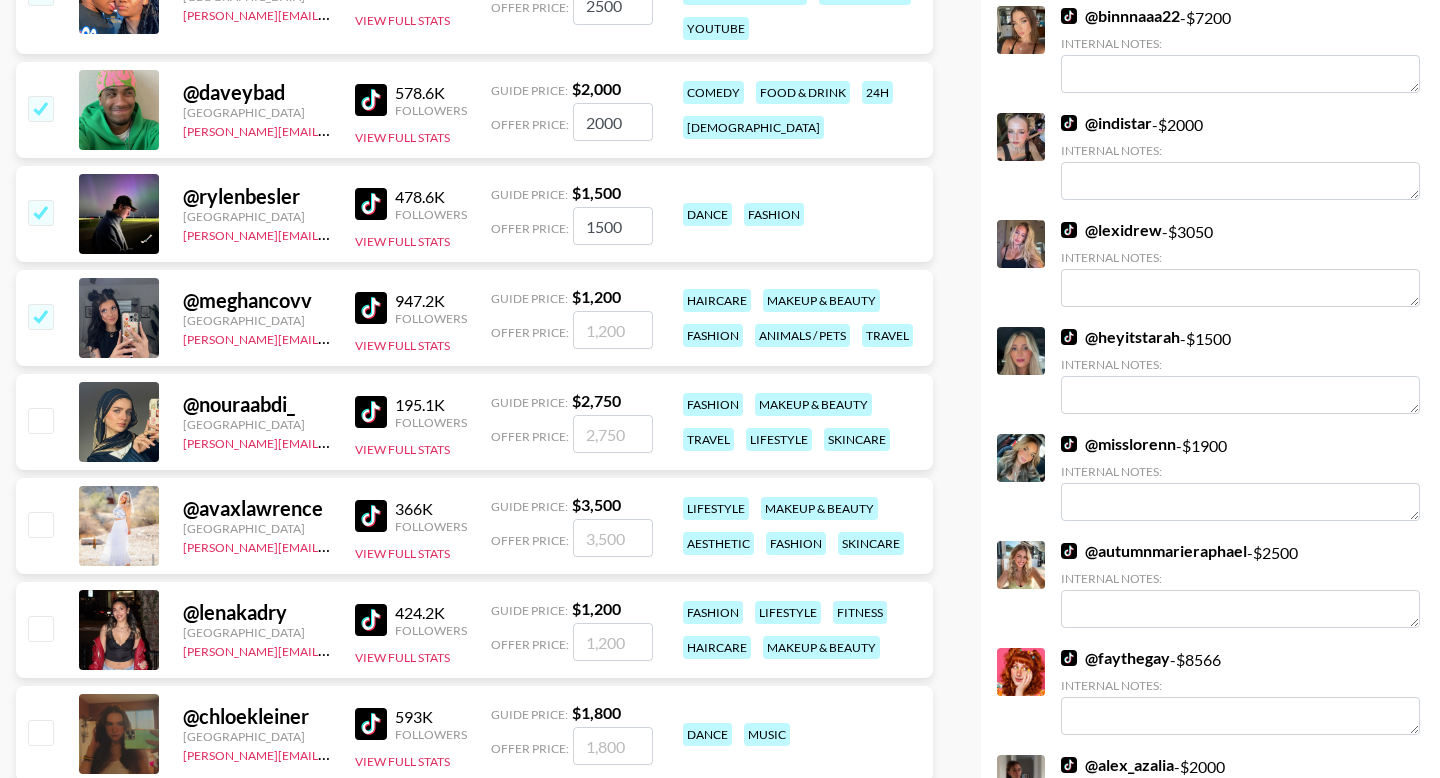 checkbox on "true" 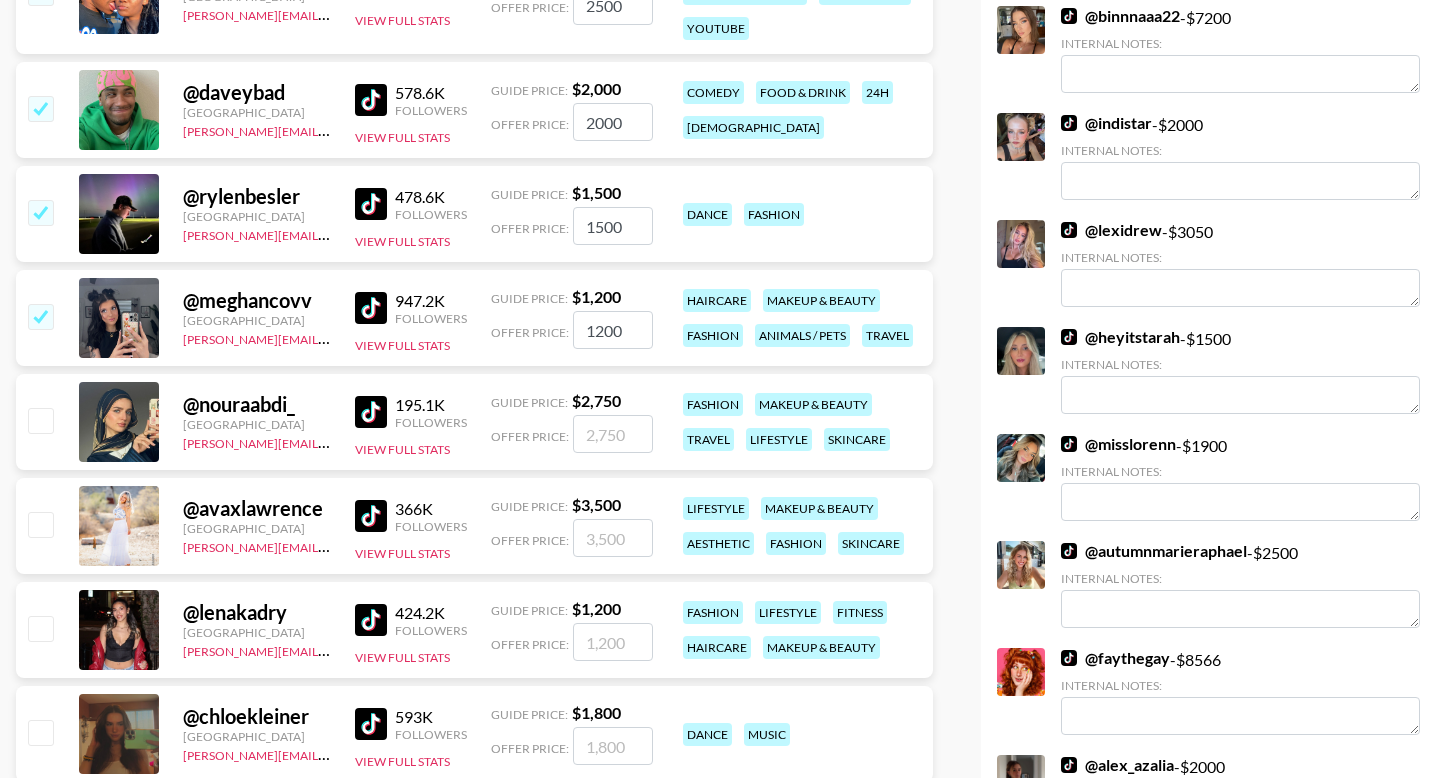 click at bounding box center (40, 420) 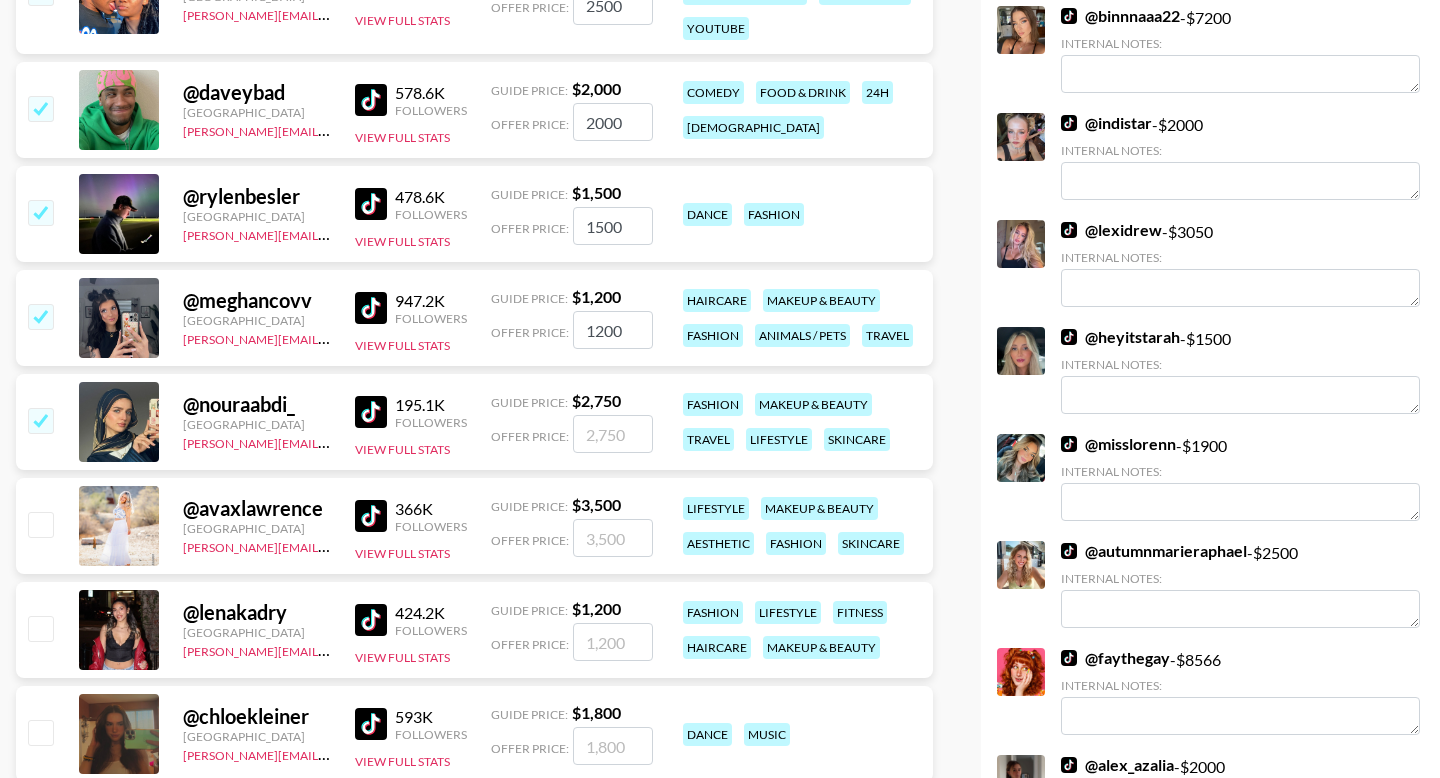 checkbox on "true" 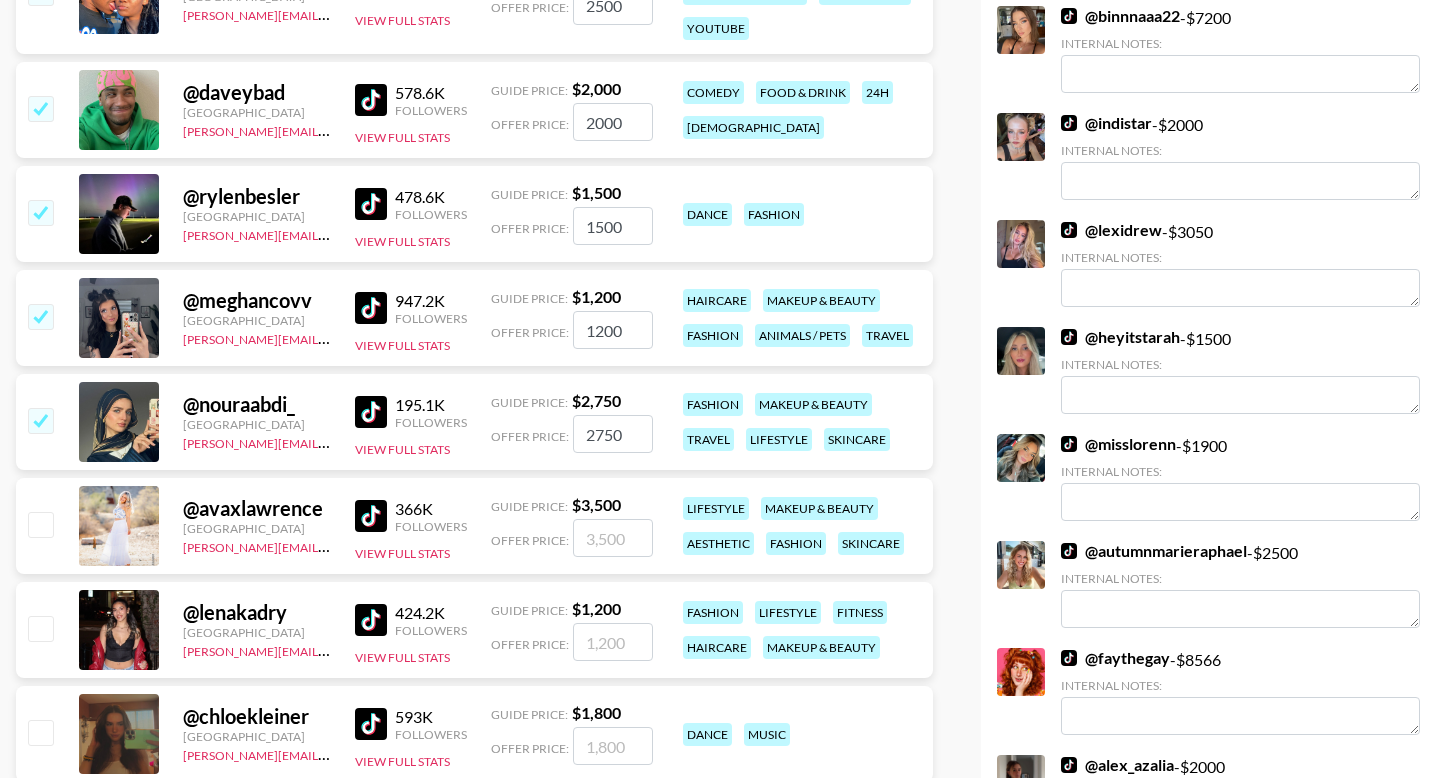 scroll, scrollTop: 1082, scrollLeft: 0, axis: vertical 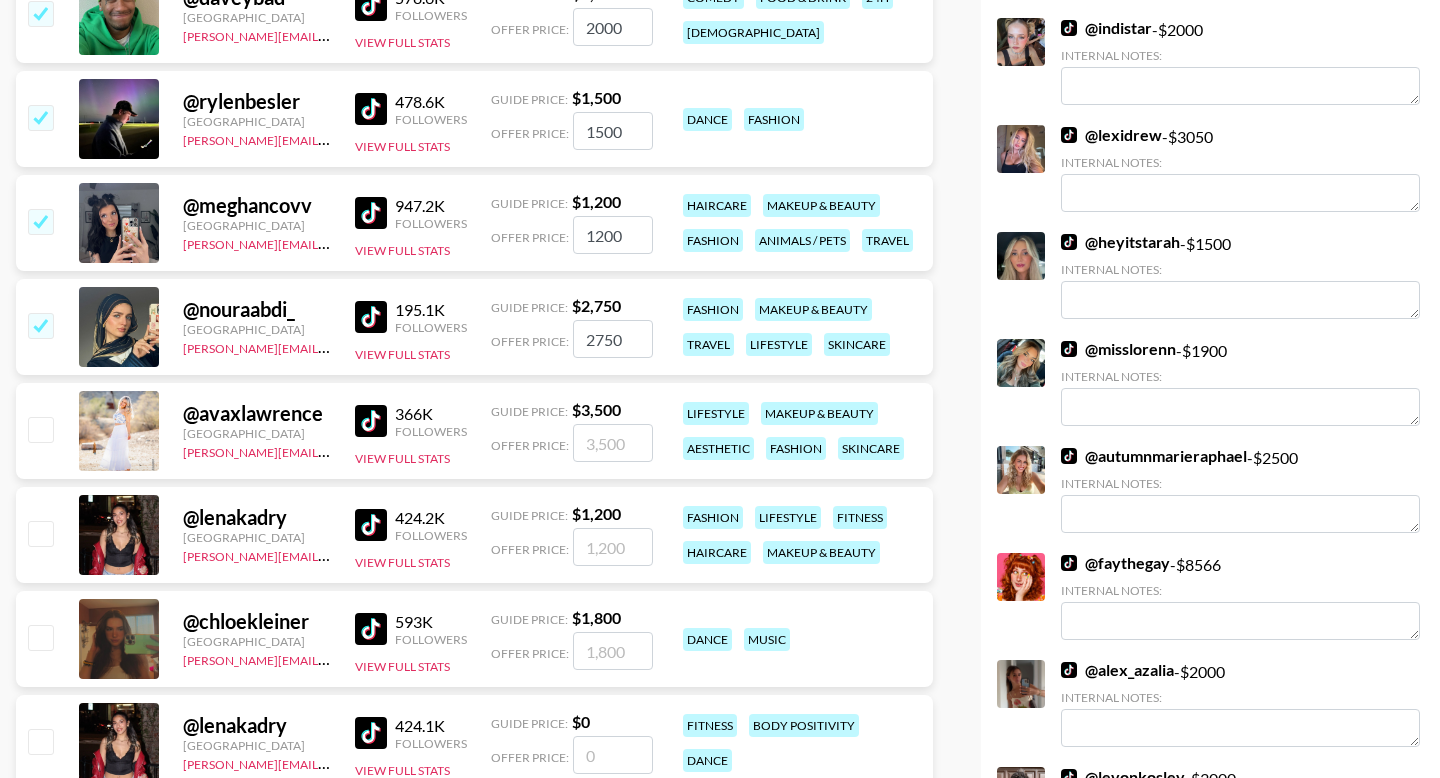 click at bounding box center (40, 429) 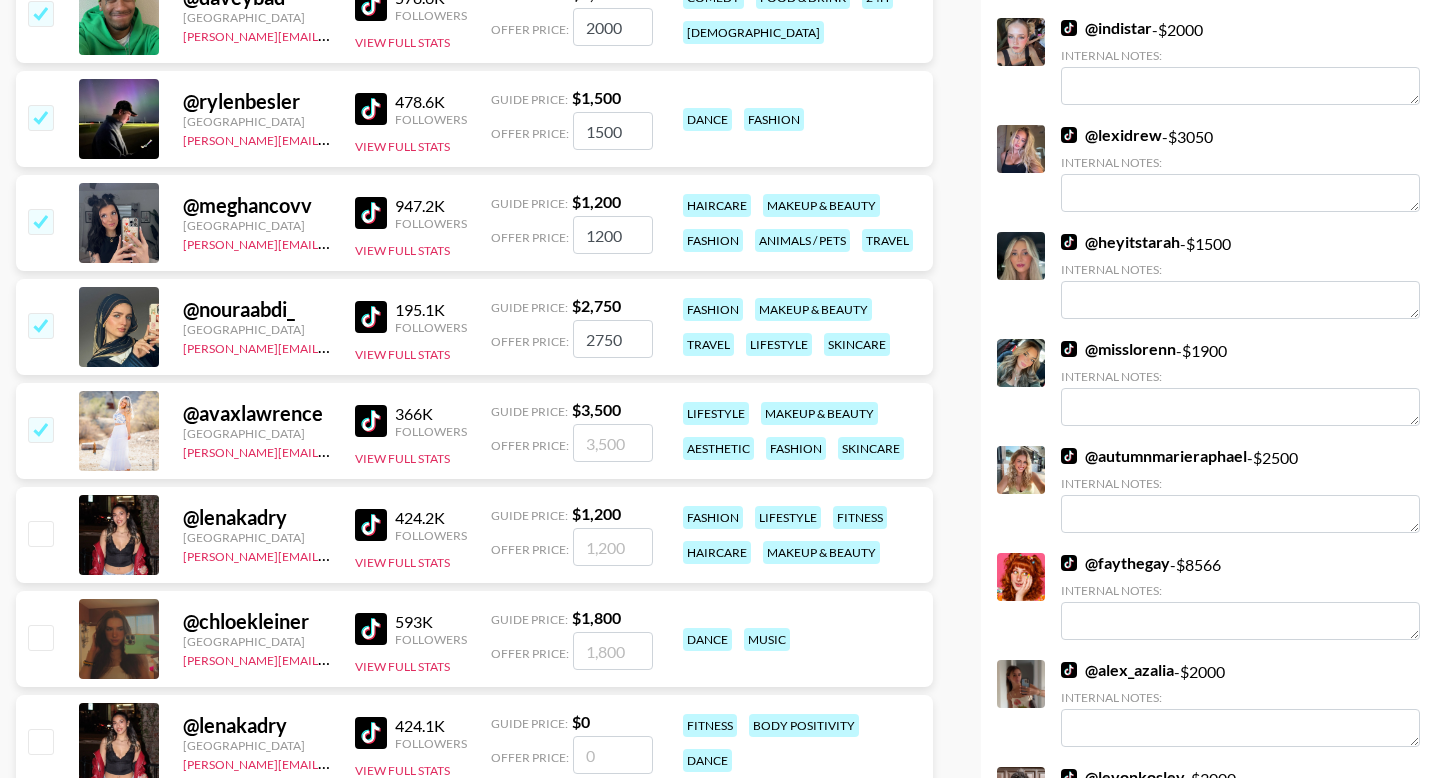 checkbox on "true" 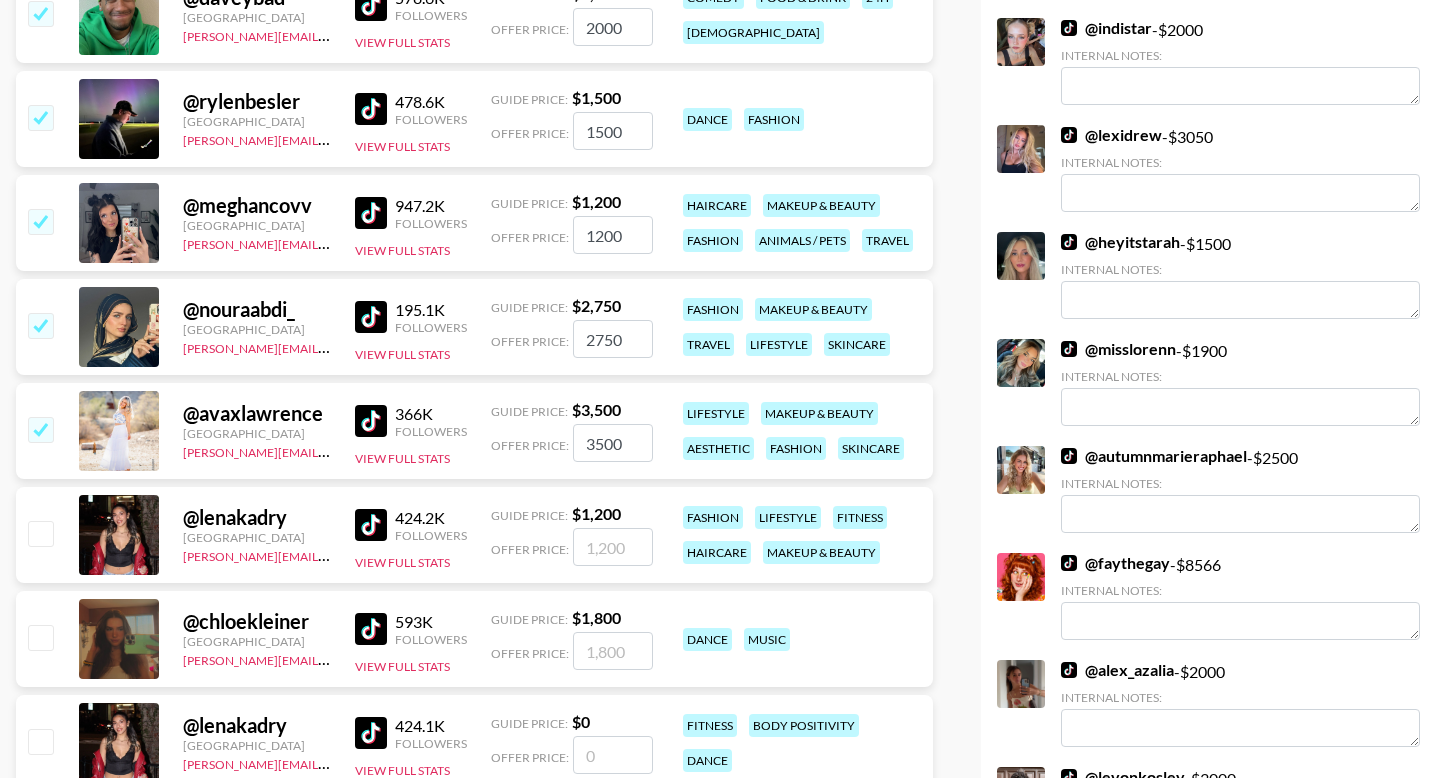 click at bounding box center [39, 535] 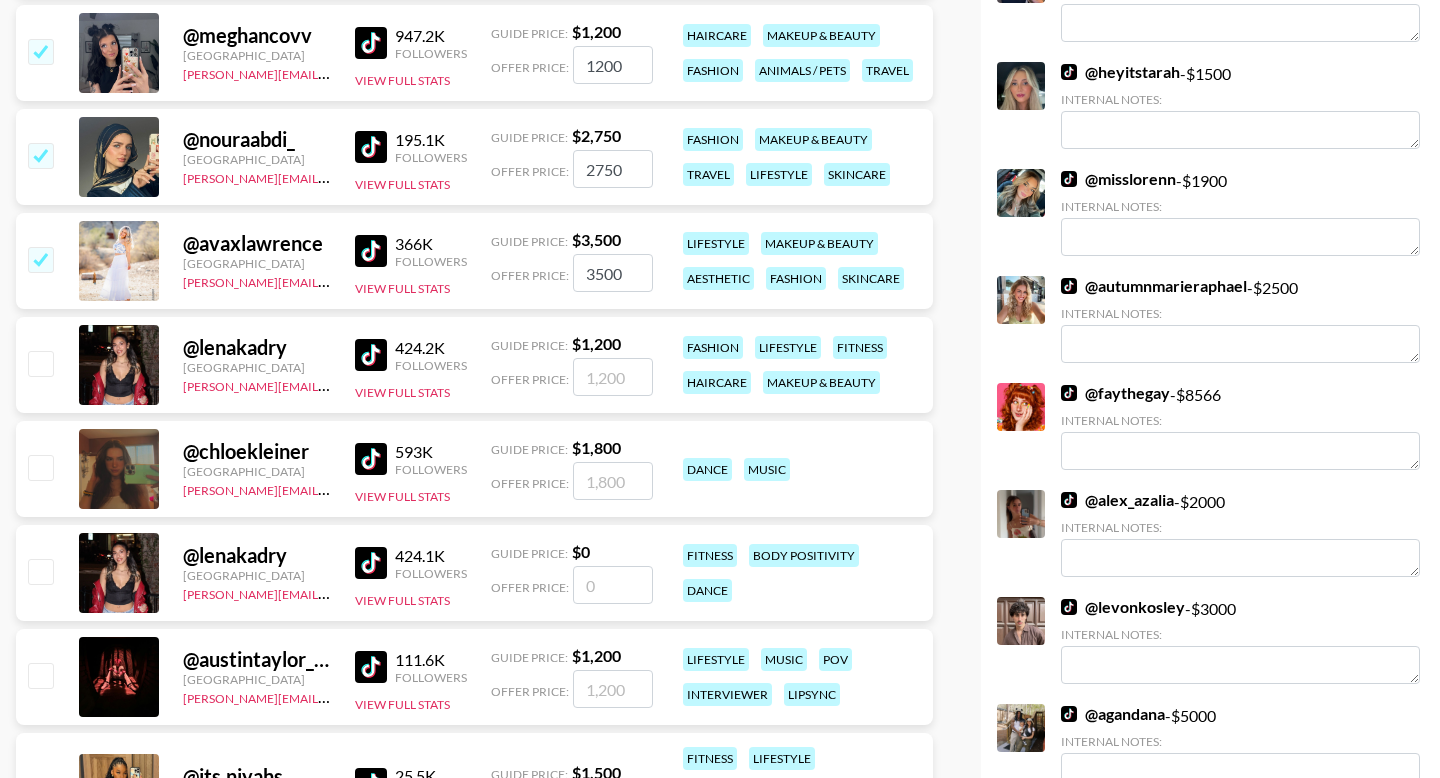 scroll, scrollTop: 1334, scrollLeft: 0, axis: vertical 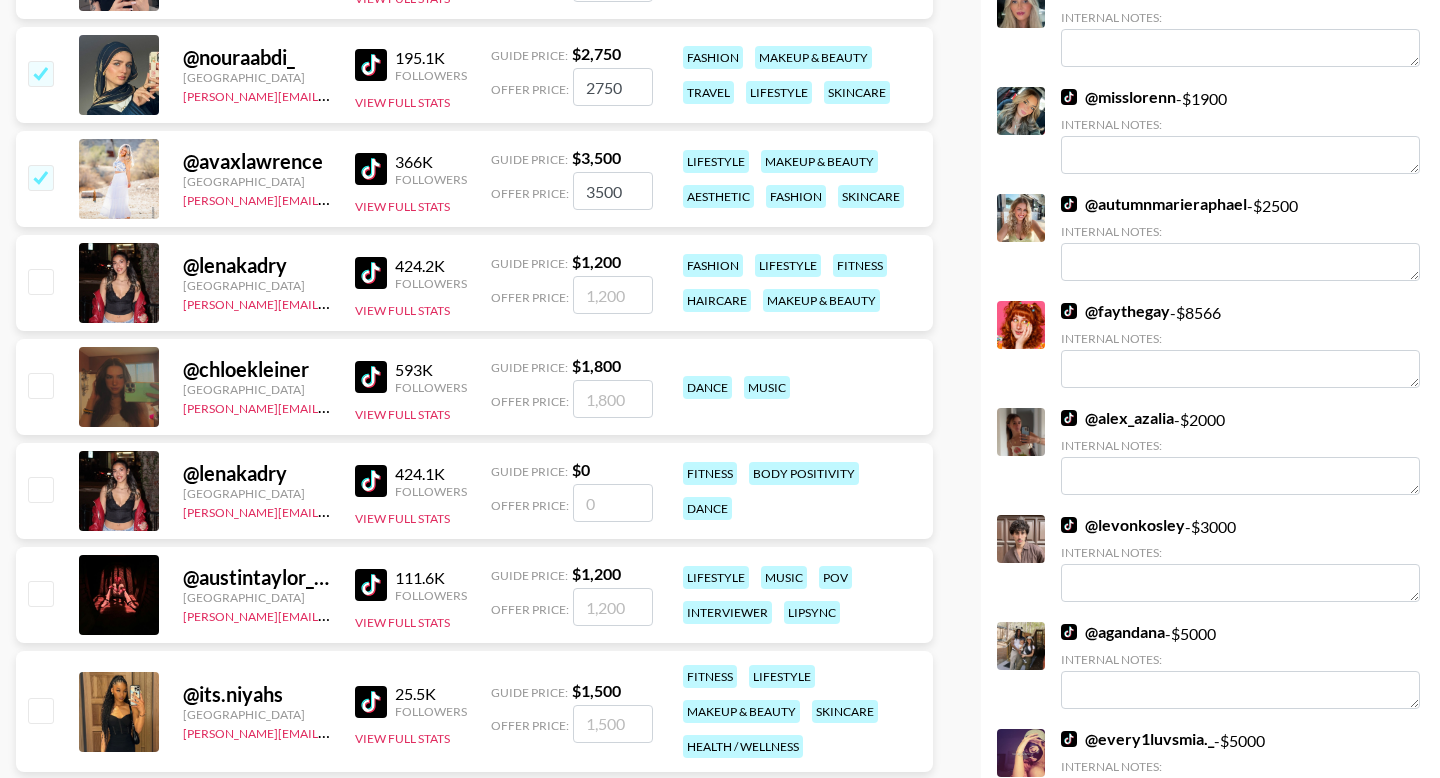 click at bounding box center (40, 281) 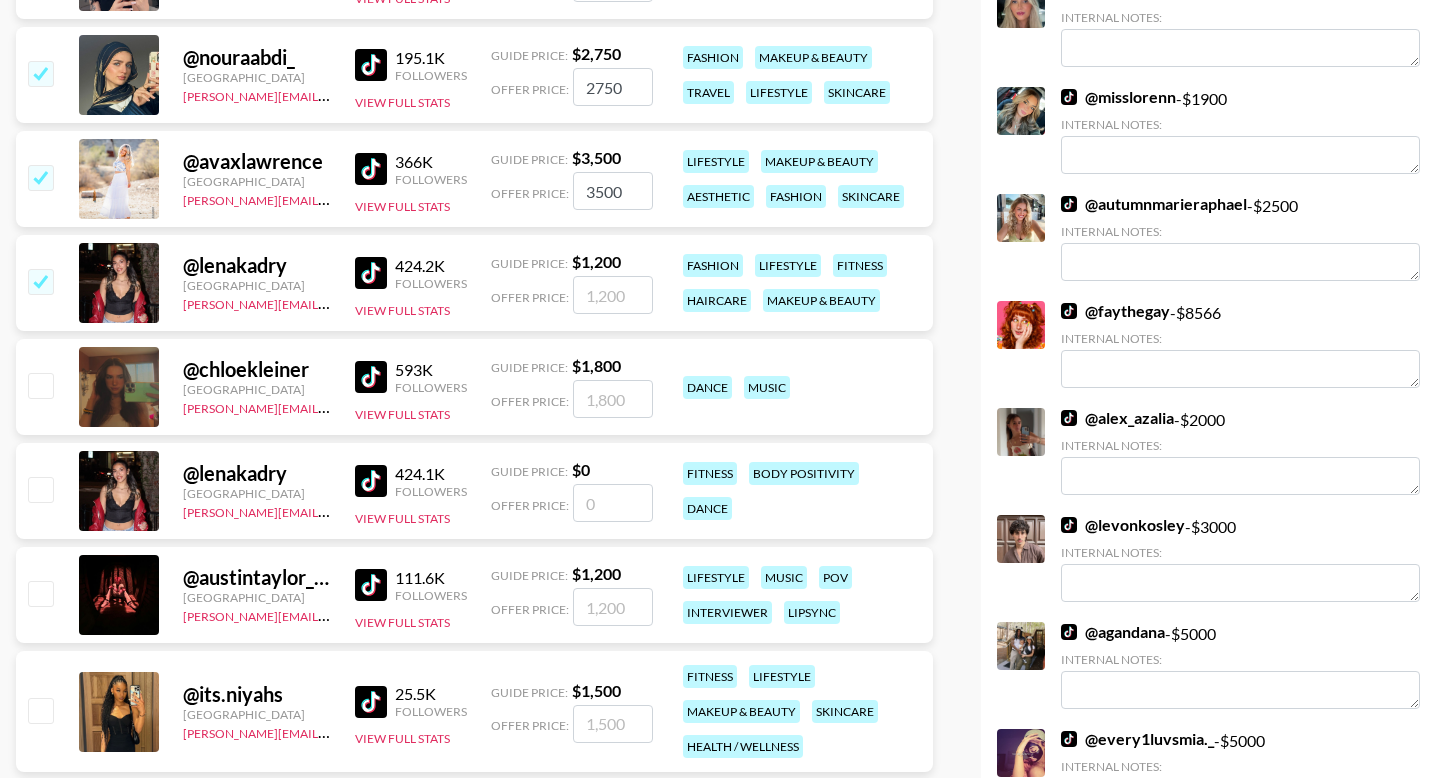 checkbox on "true" 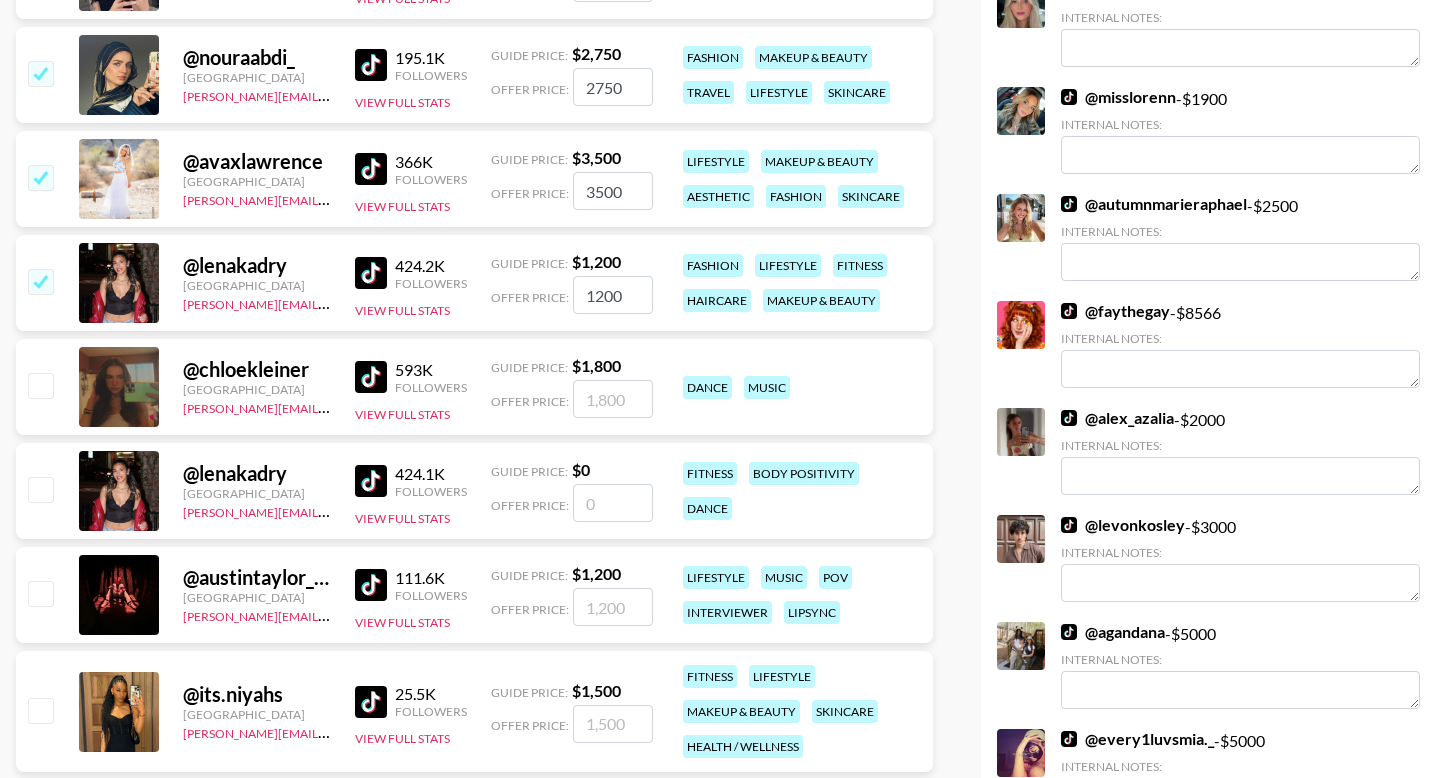 click at bounding box center [40, 385] 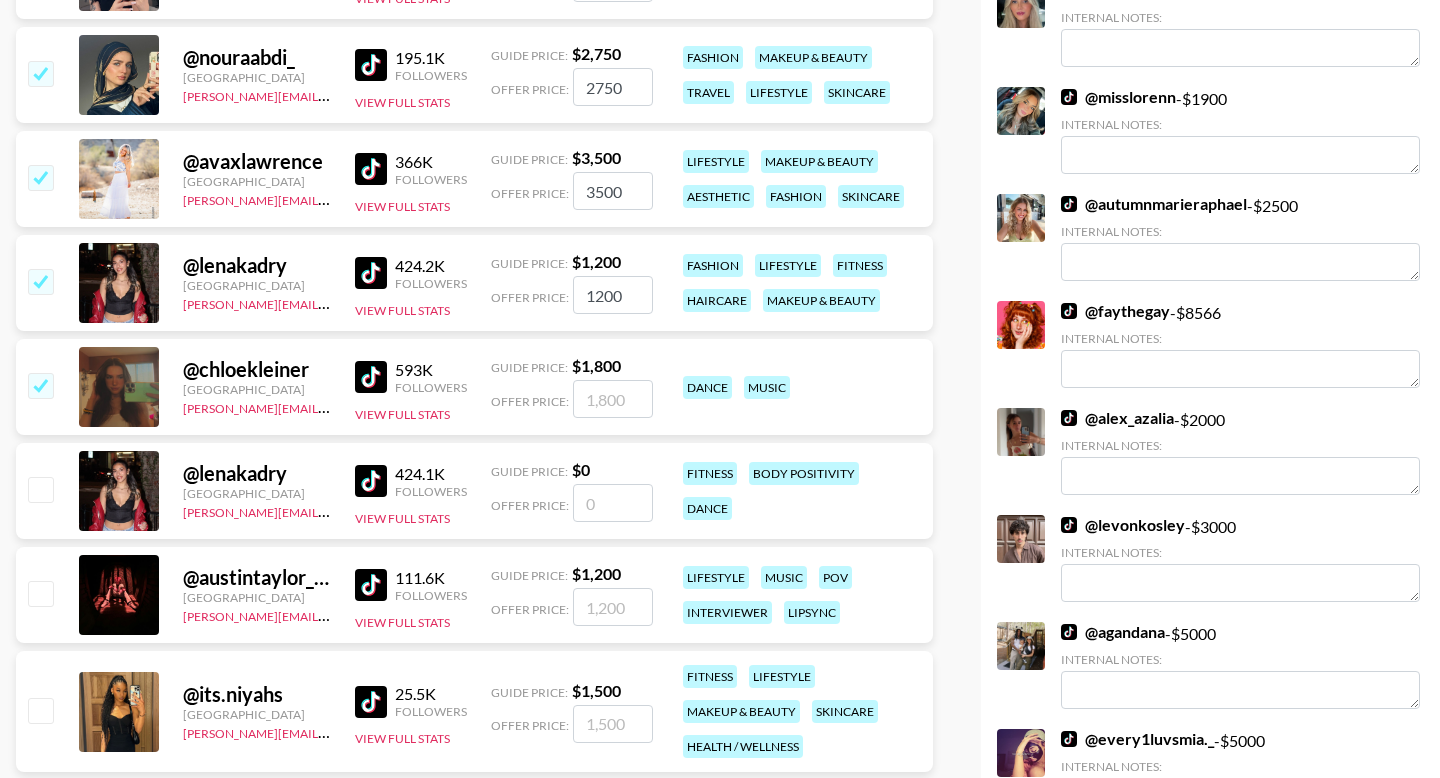 checkbox on "true" 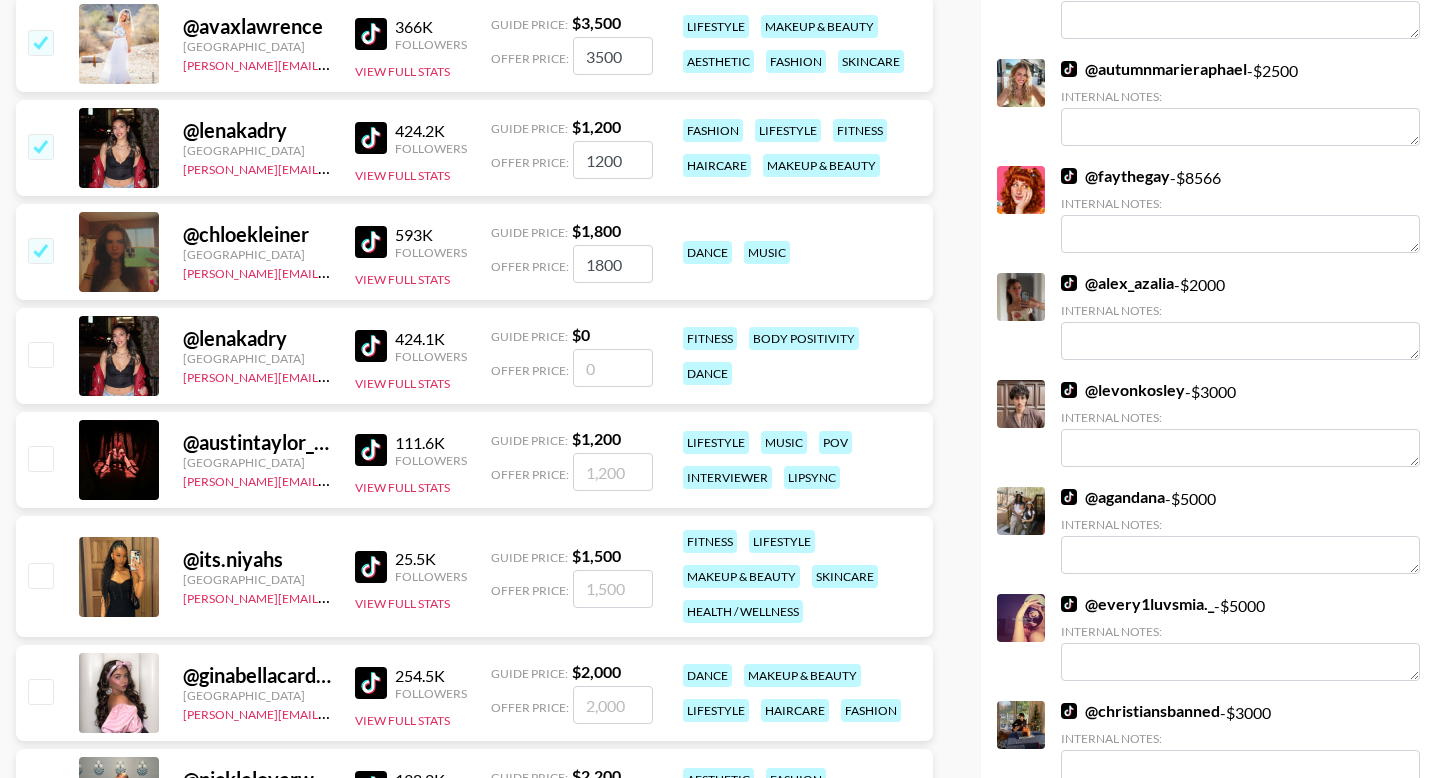 scroll, scrollTop: 1679, scrollLeft: 0, axis: vertical 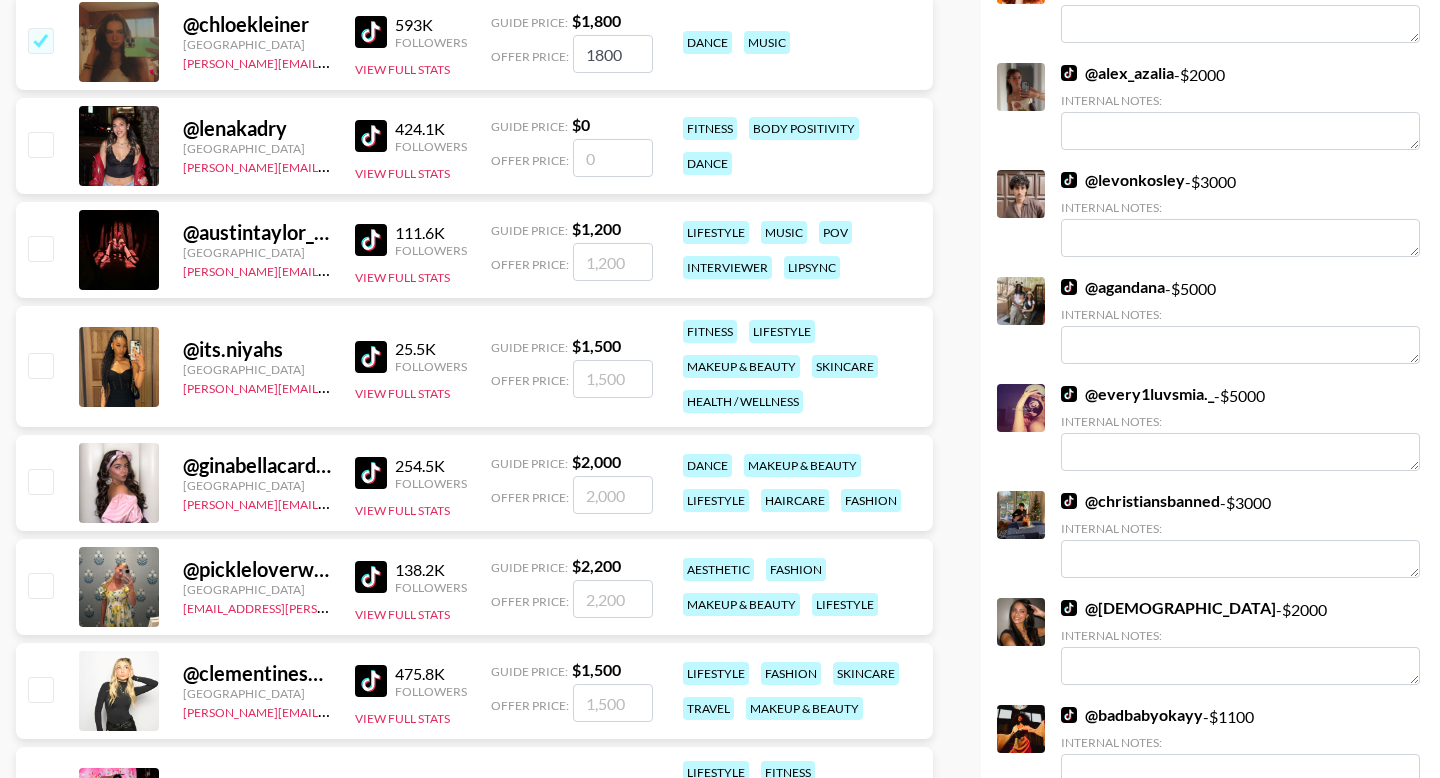 click at bounding box center [40, 365] 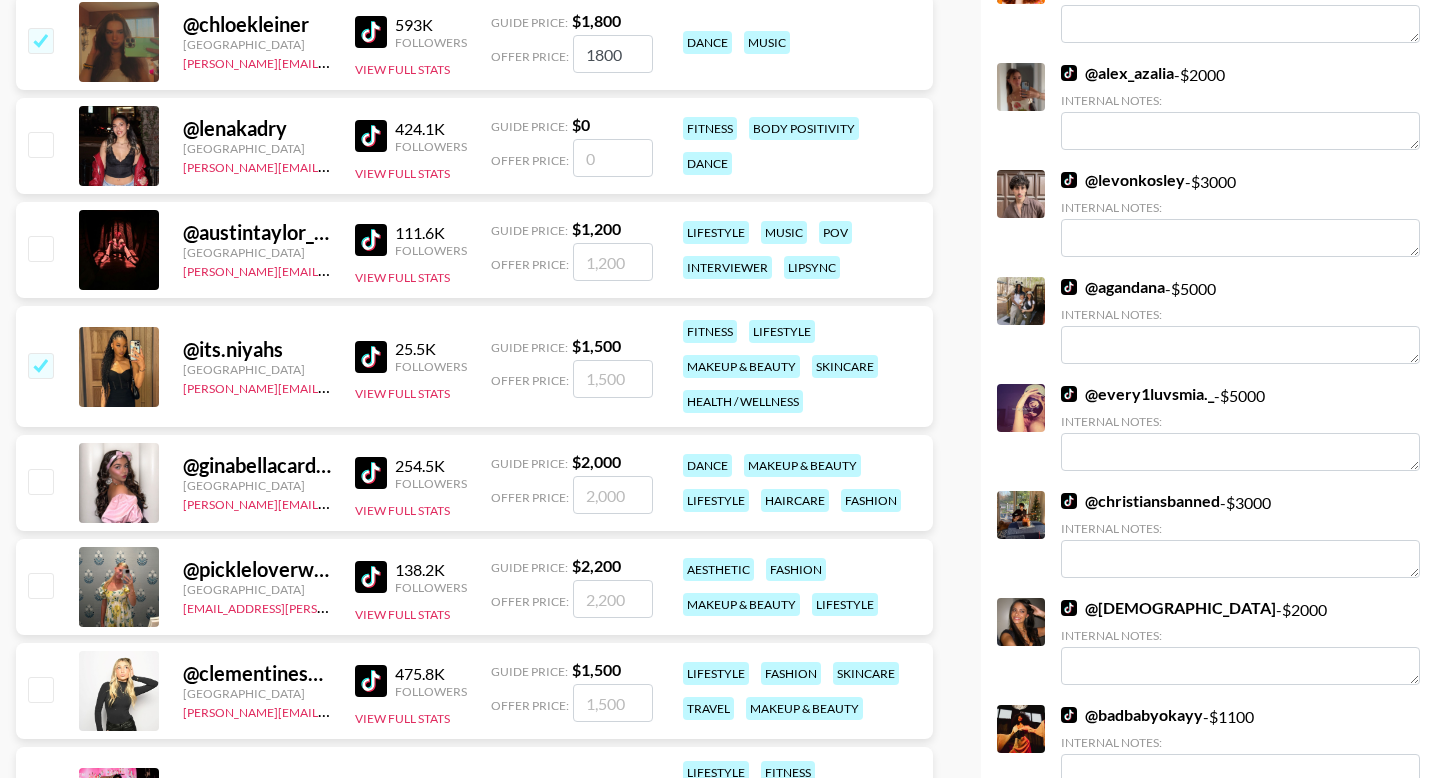 checkbox on "true" 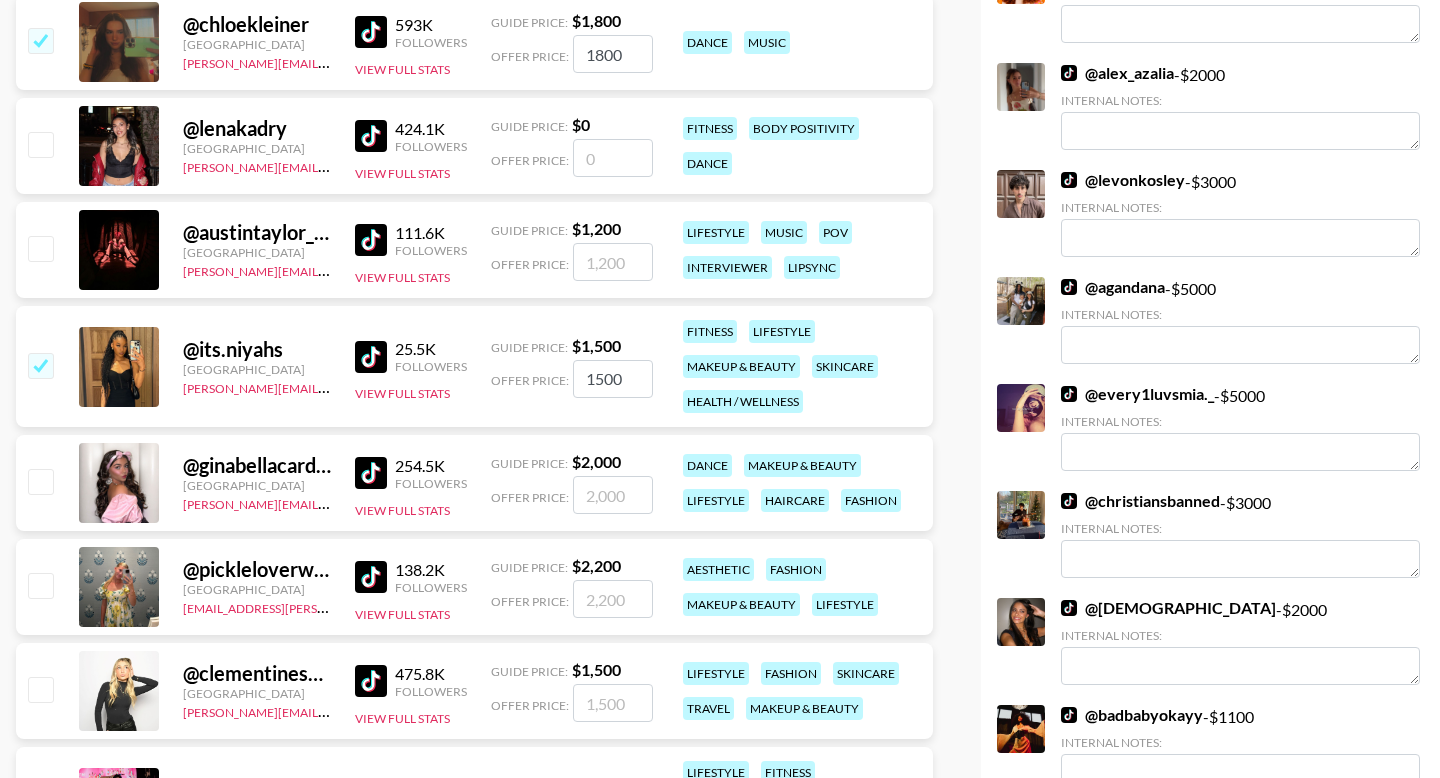 click at bounding box center (40, 481) 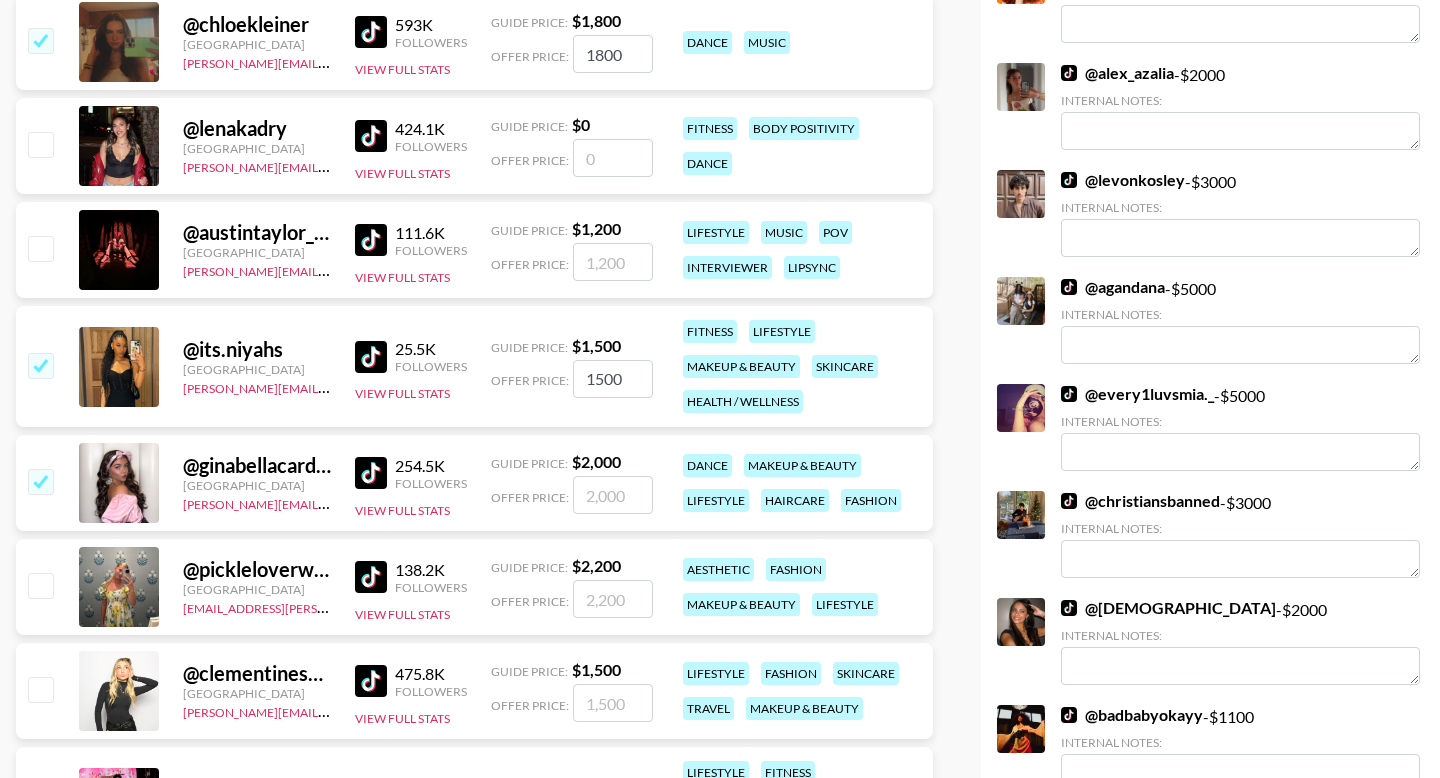 checkbox on "true" 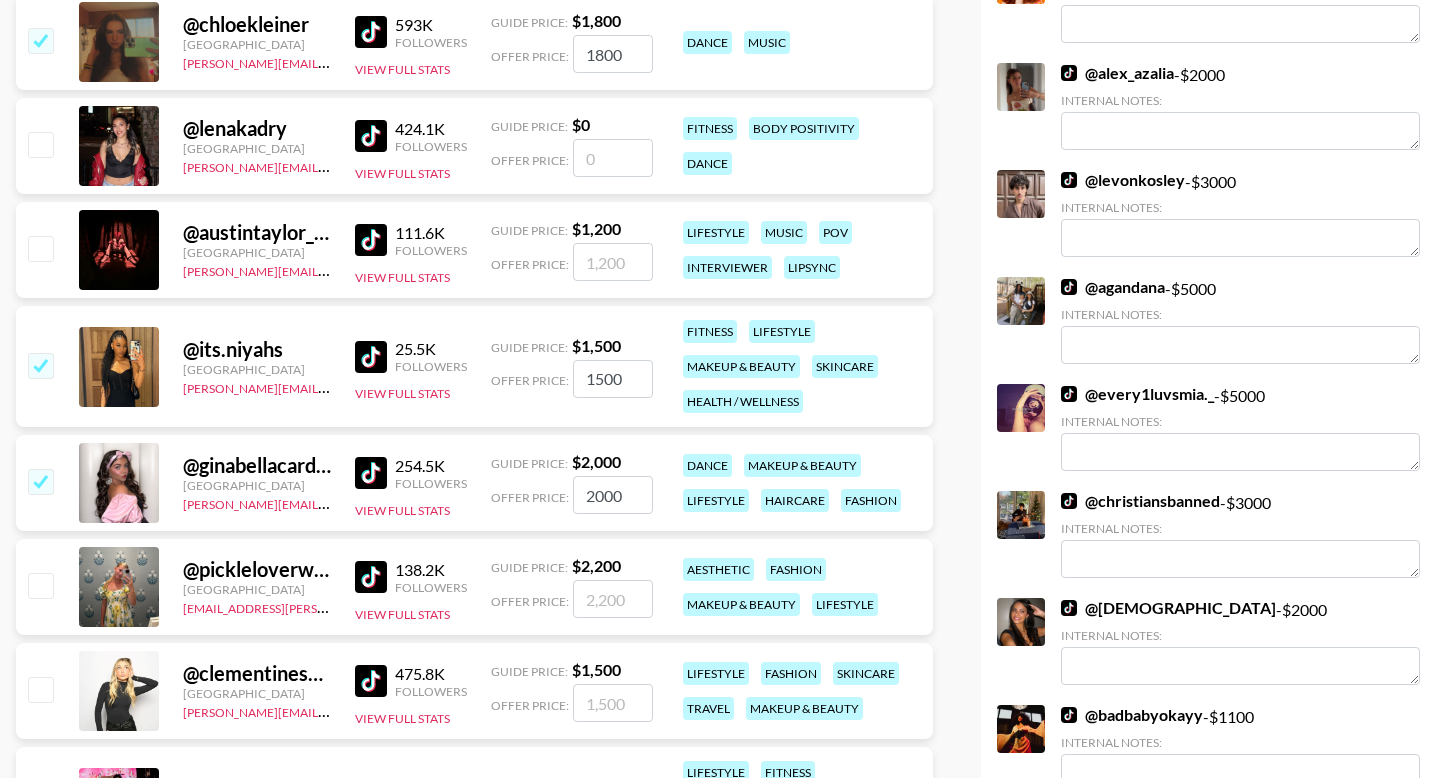 click at bounding box center [40, 585] 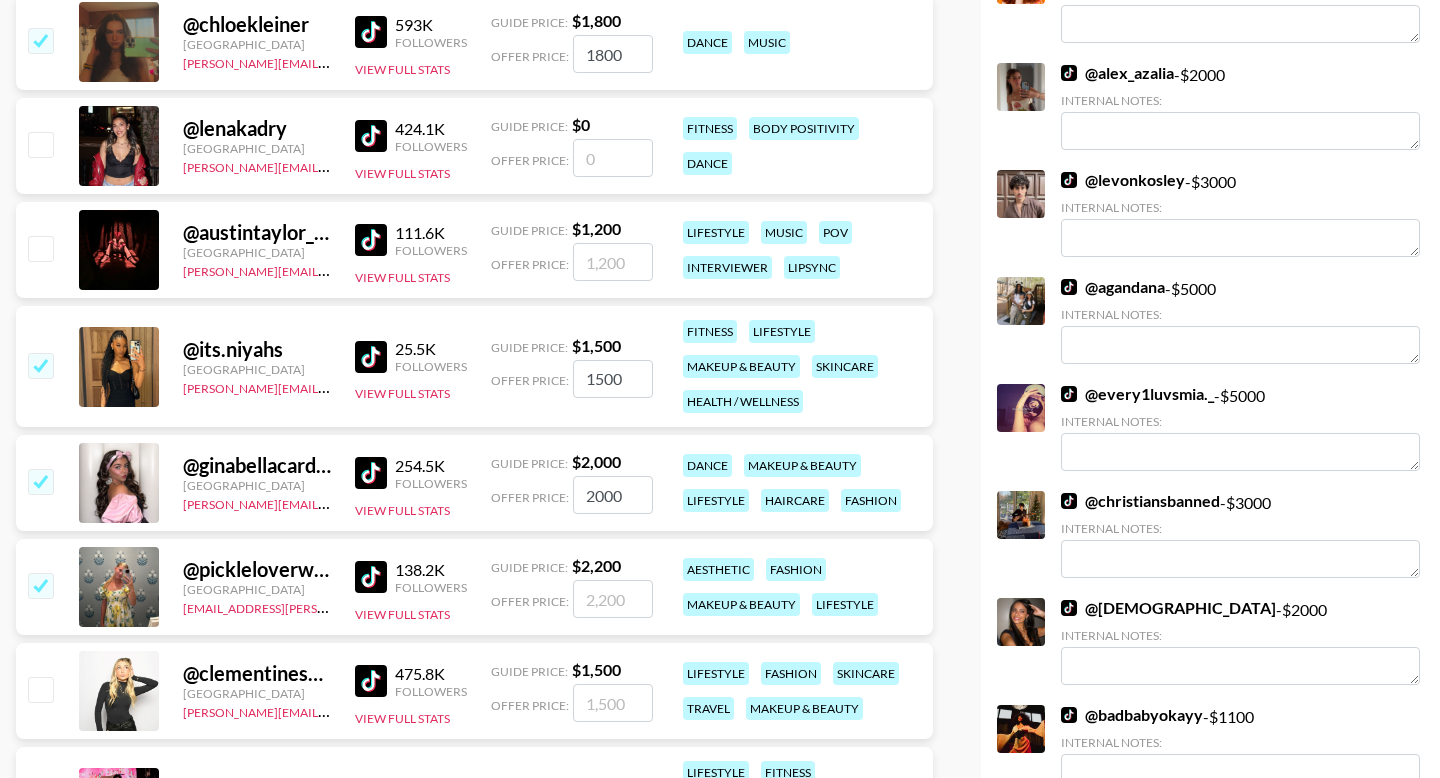 checkbox on "true" 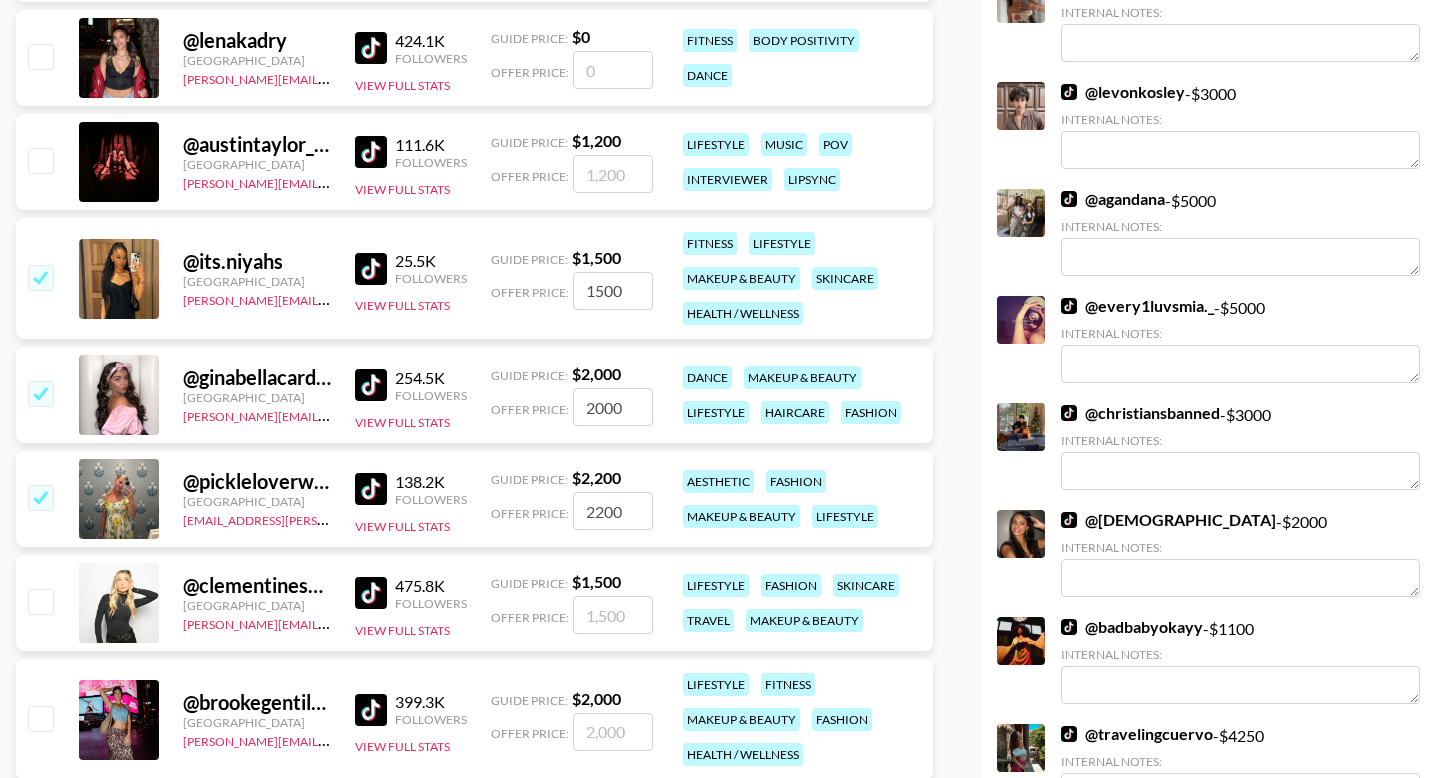 scroll, scrollTop: 1896, scrollLeft: 0, axis: vertical 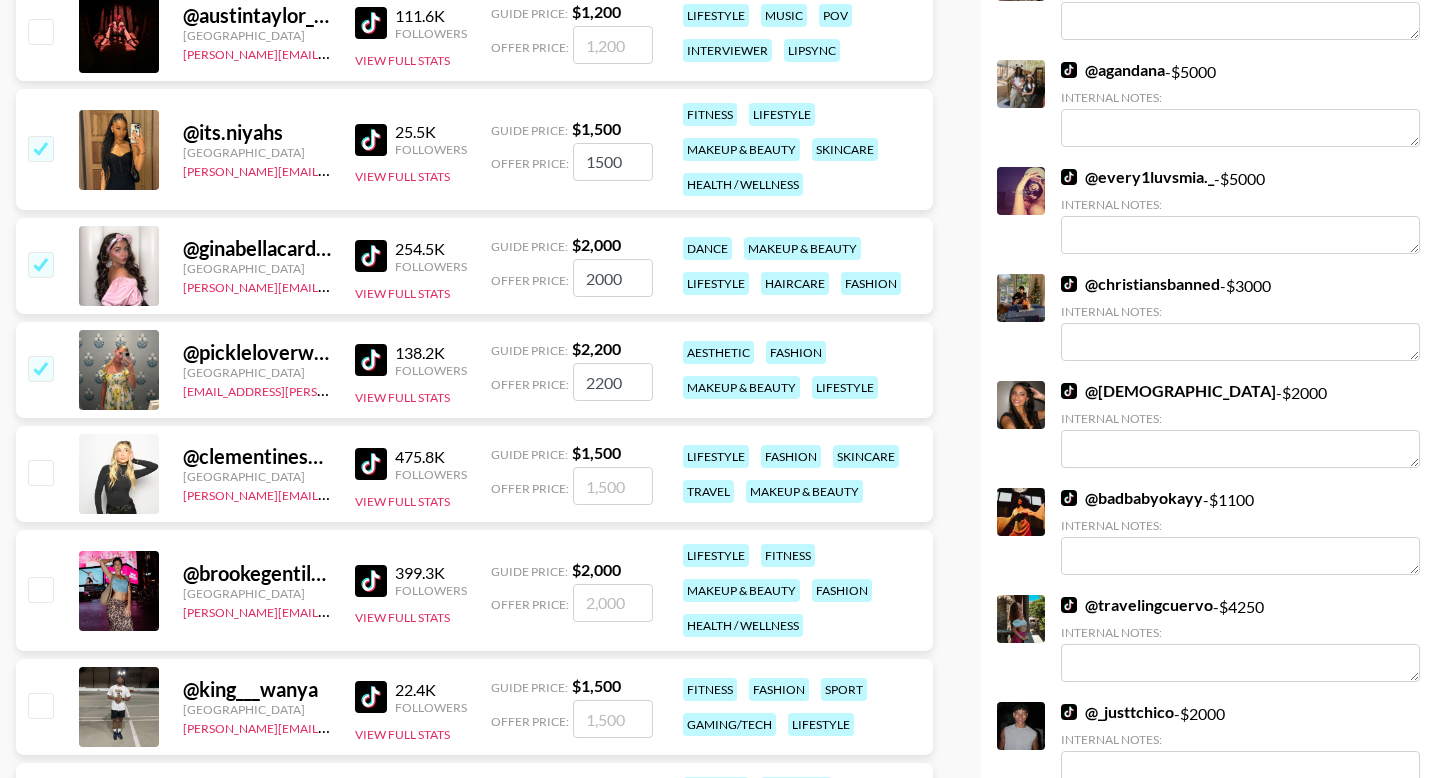 click at bounding box center [40, 589] 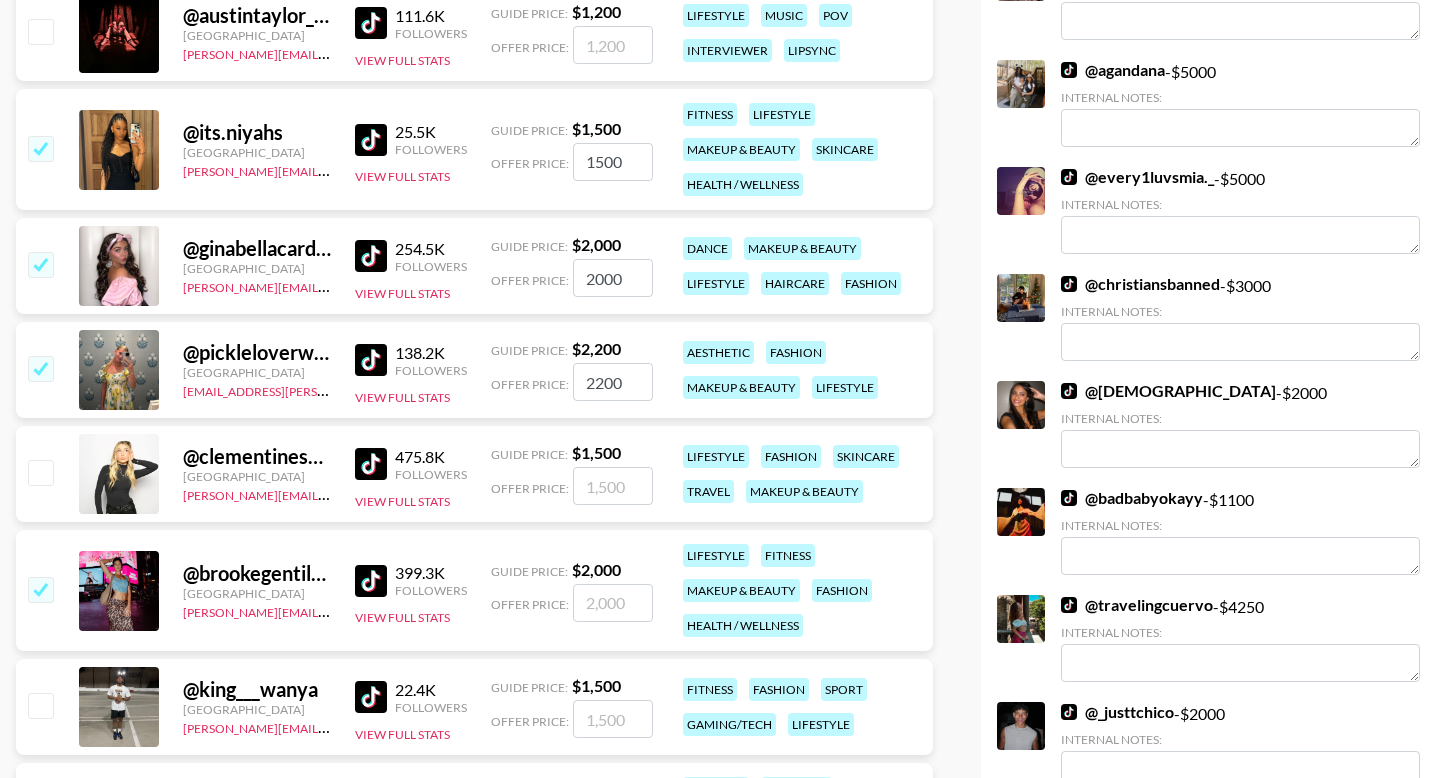 checkbox on "true" 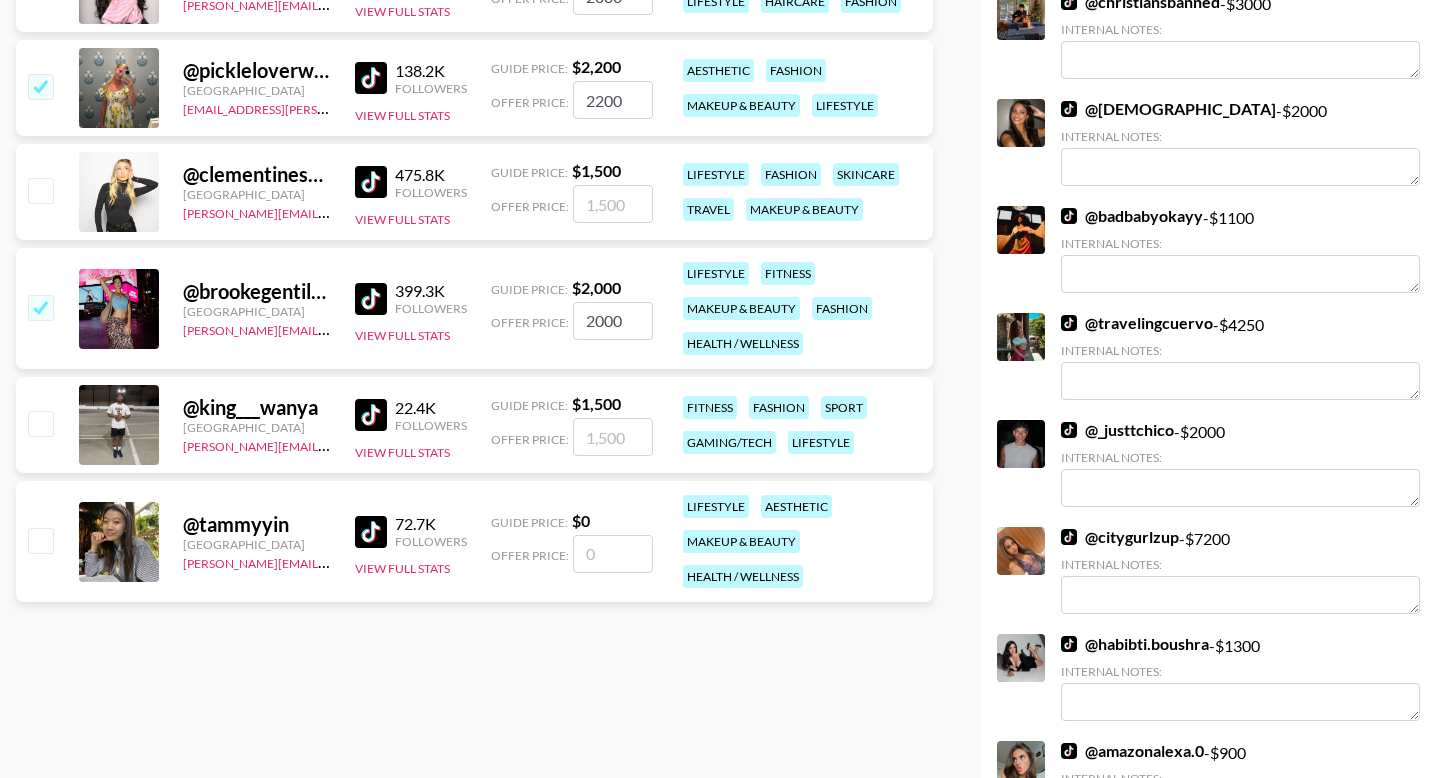 scroll, scrollTop: 2212, scrollLeft: 0, axis: vertical 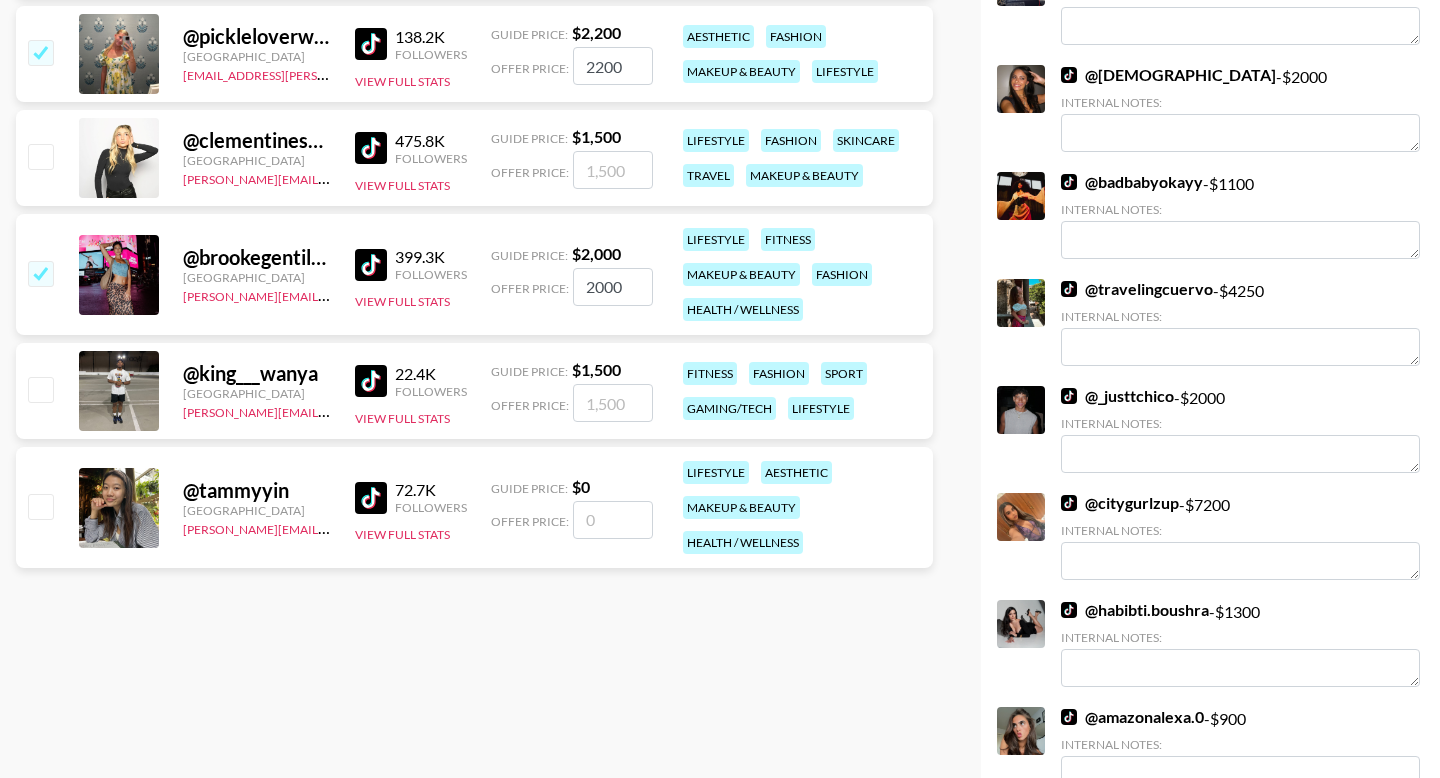 click at bounding box center (613, 520) 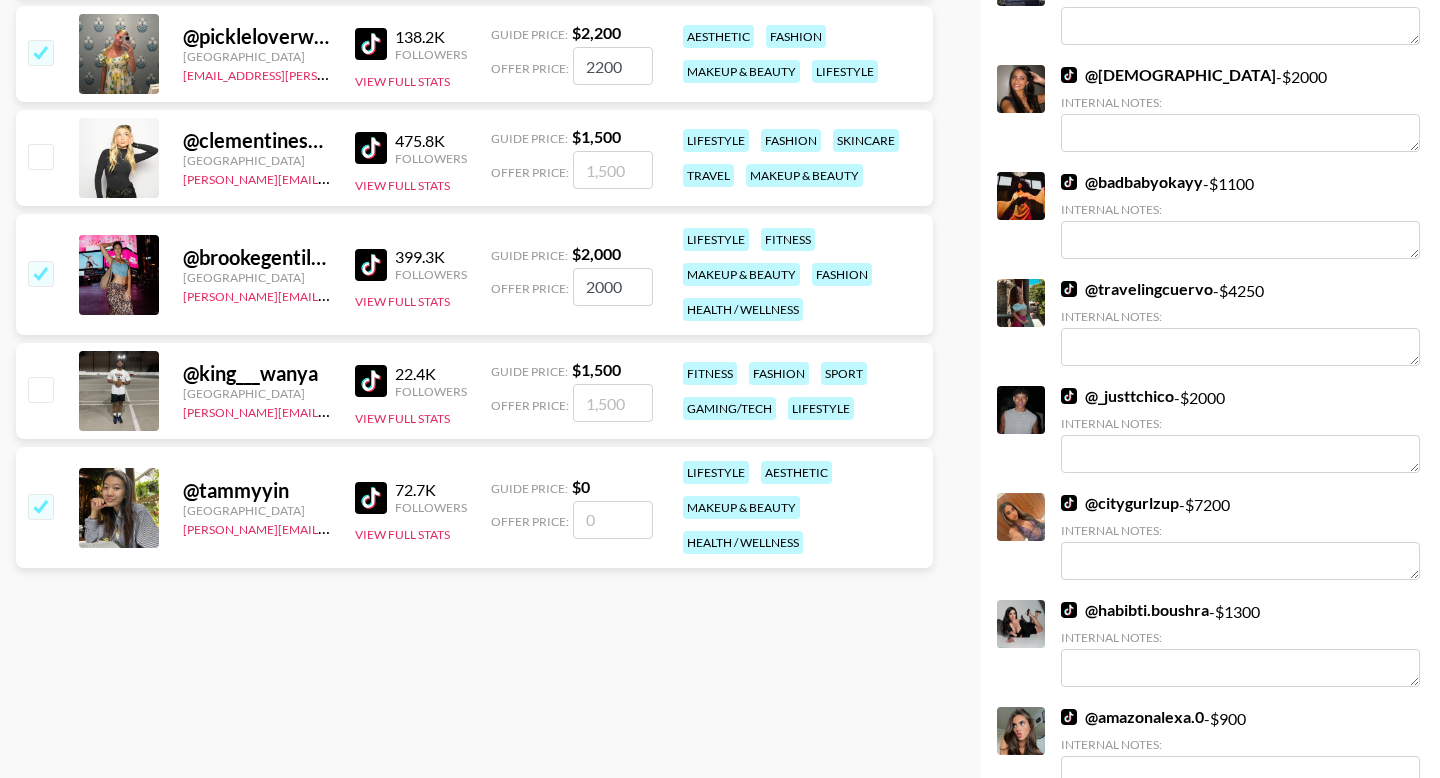 type on "1" 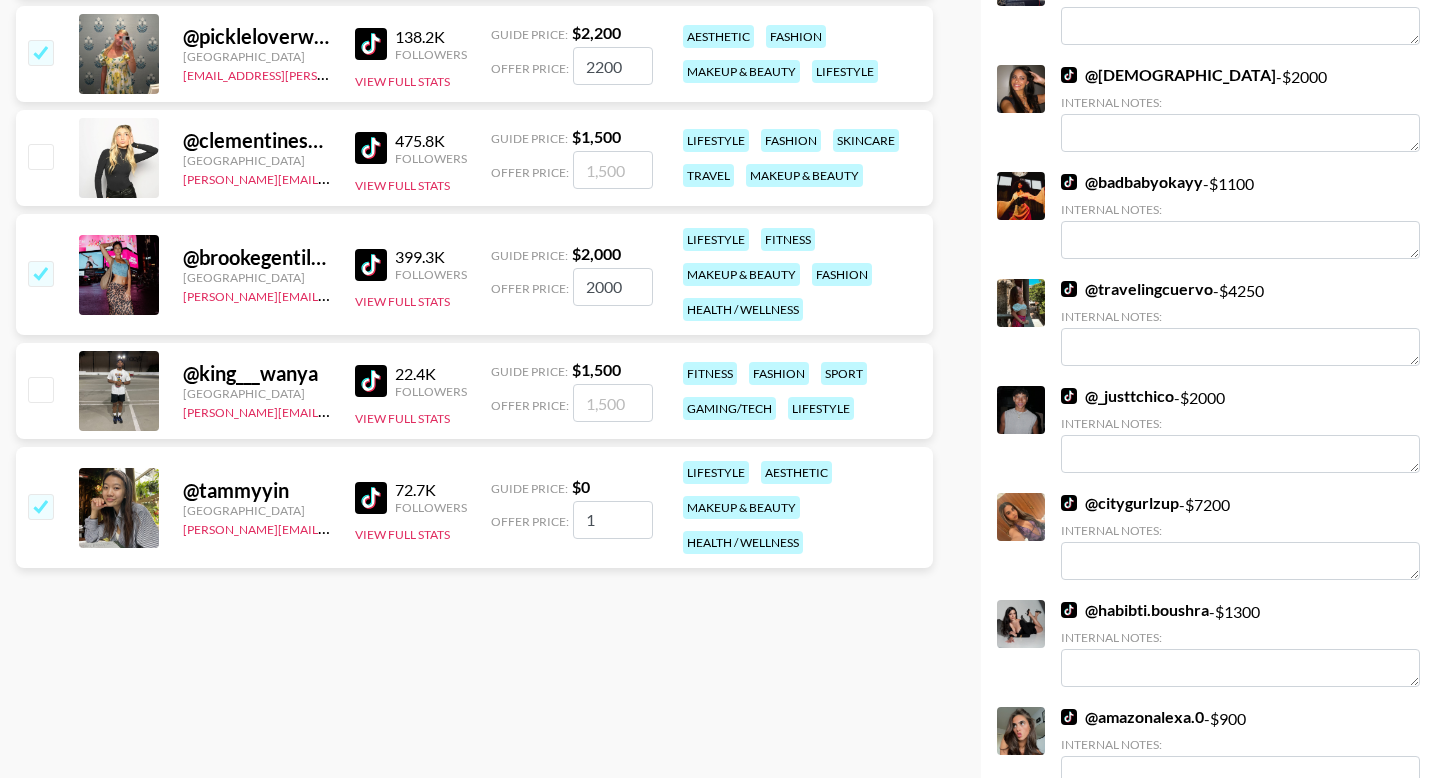 checkbox on "true" 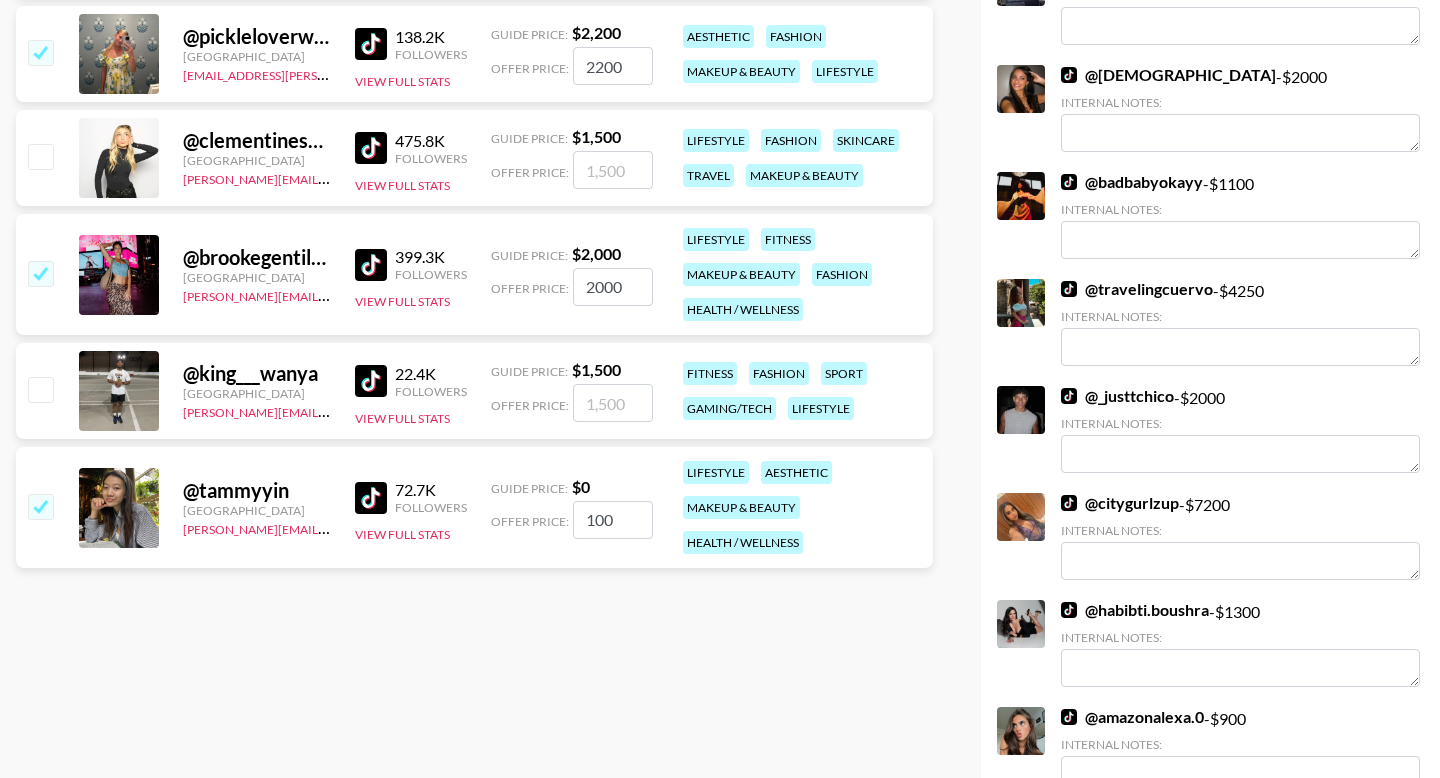 type on "1000" 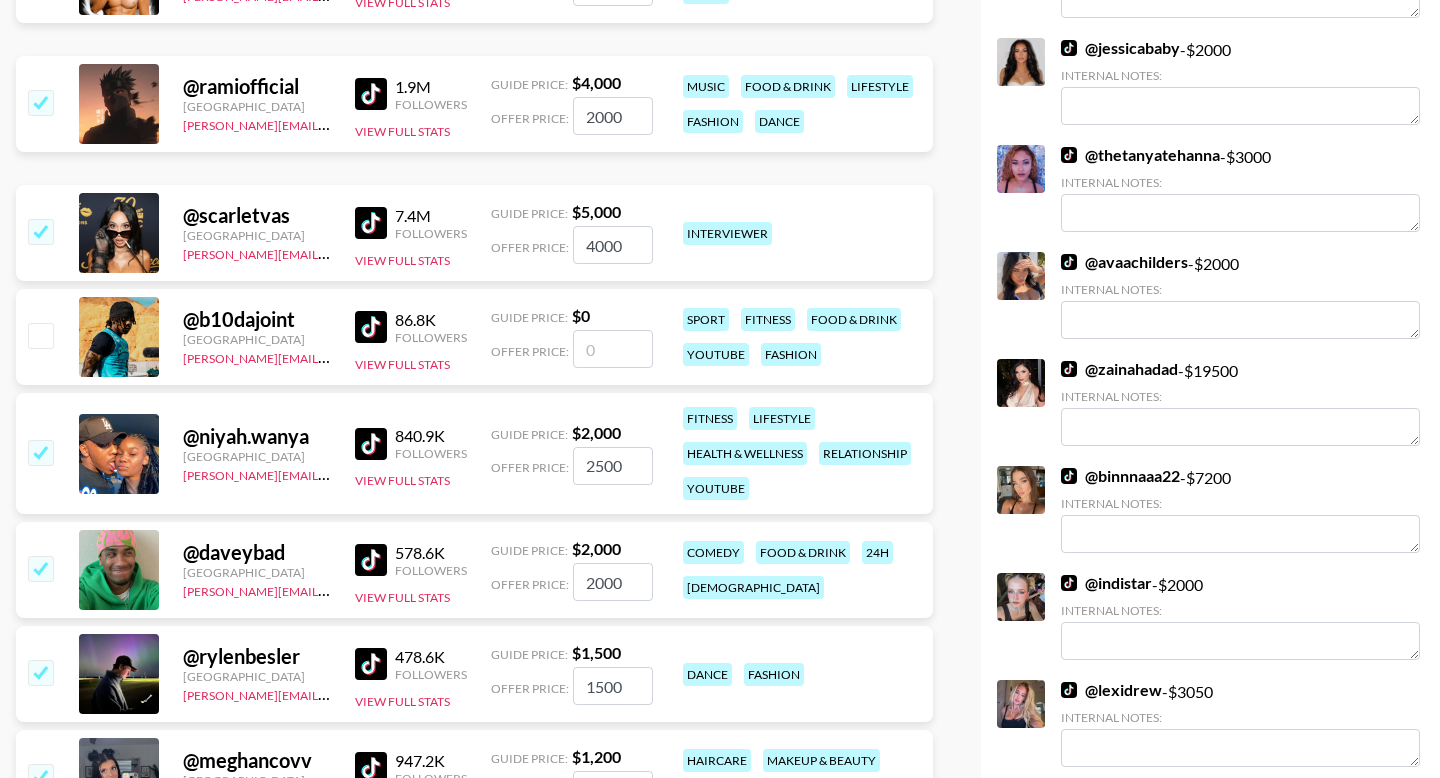 scroll, scrollTop: 0, scrollLeft: 0, axis: both 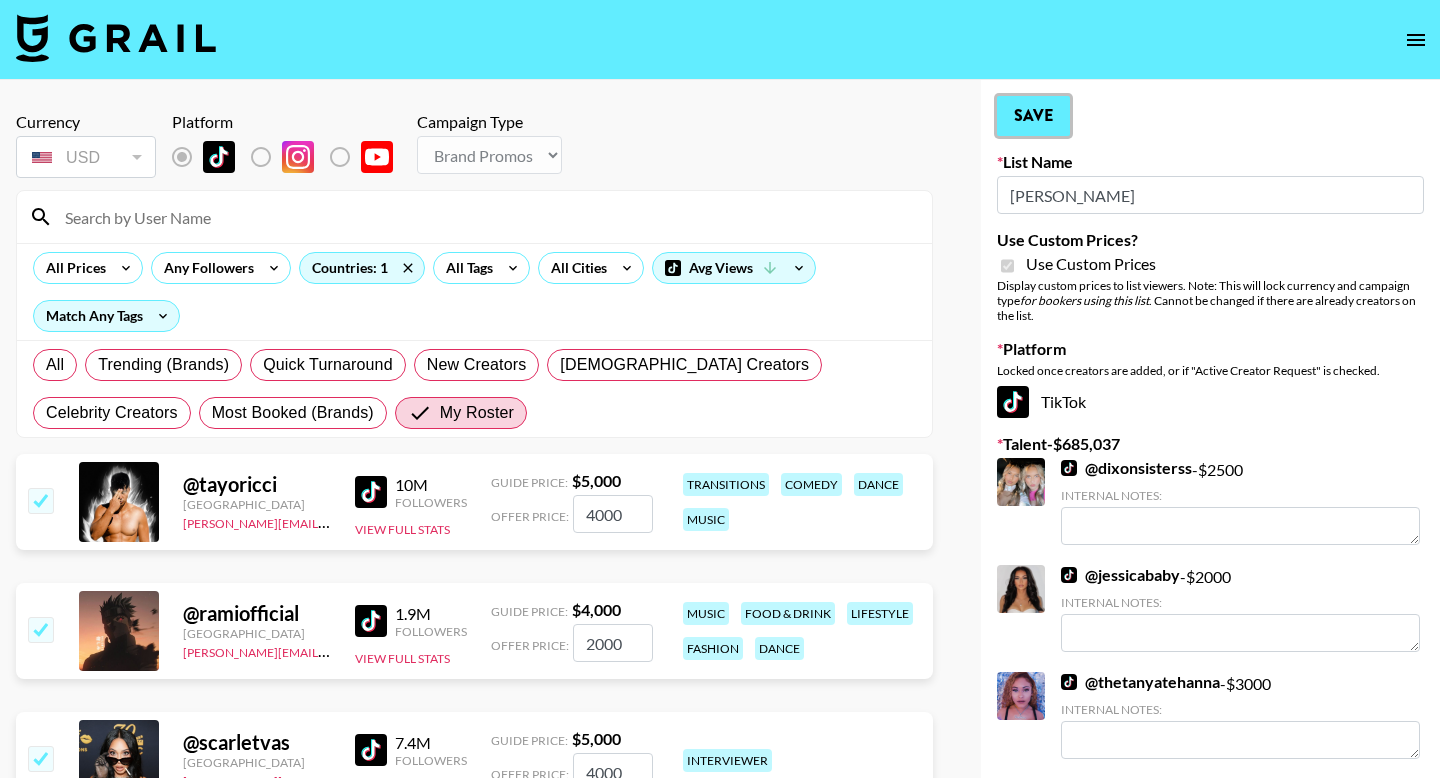 click on "Save" at bounding box center (1033, 116) 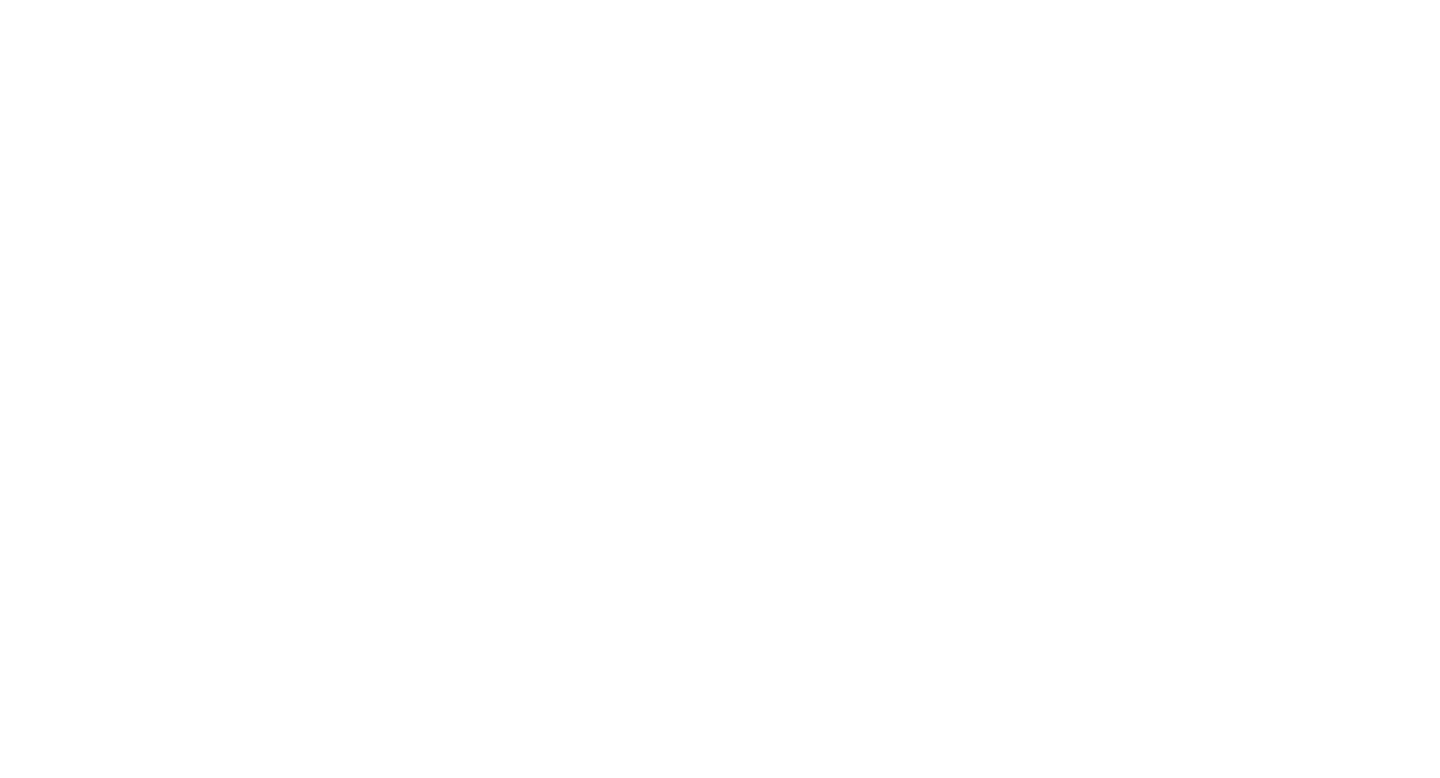 scroll, scrollTop: 0, scrollLeft: 0, axis: both 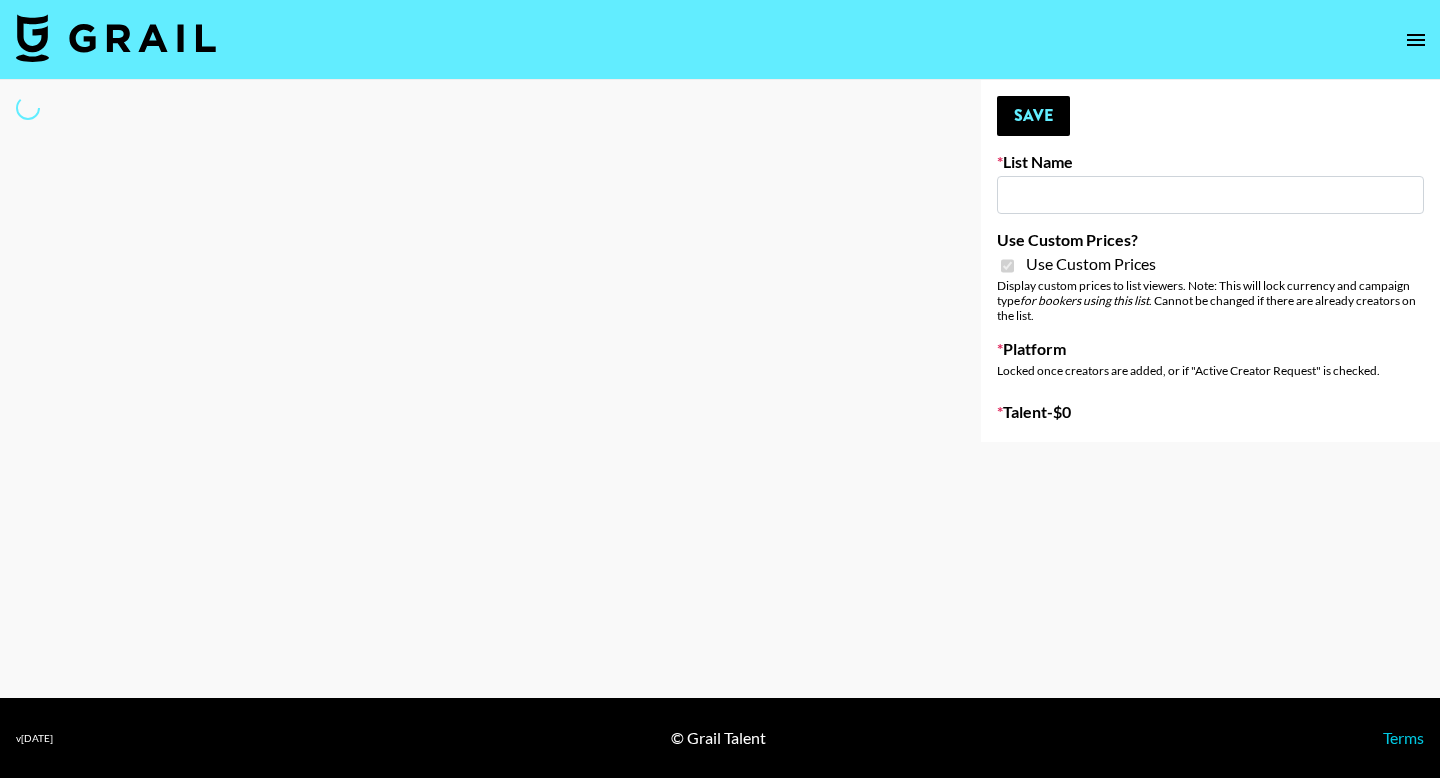 type on "Tropic Skincare" 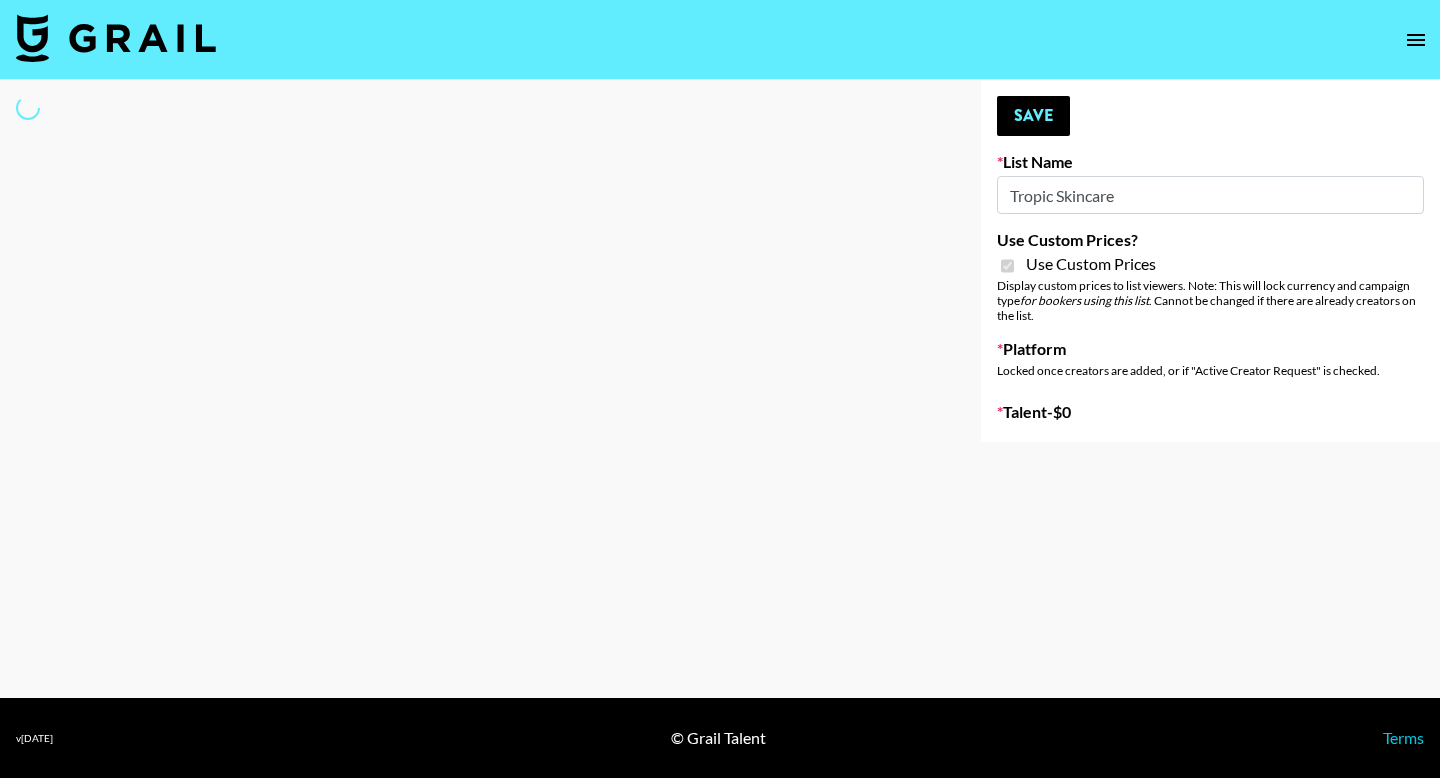 select on "Brand" 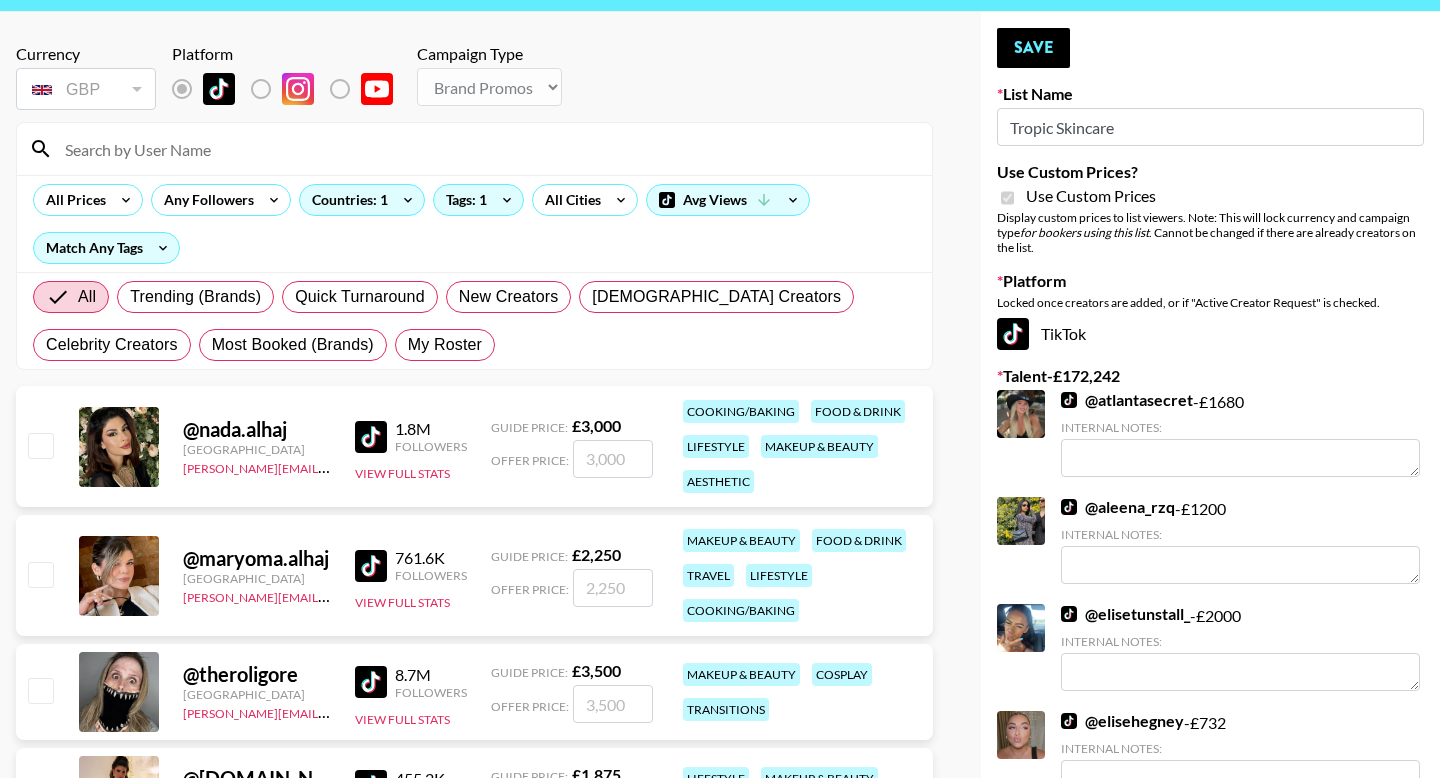 scroll, scrollTop: 0, scrollLeft: 0, axis: both 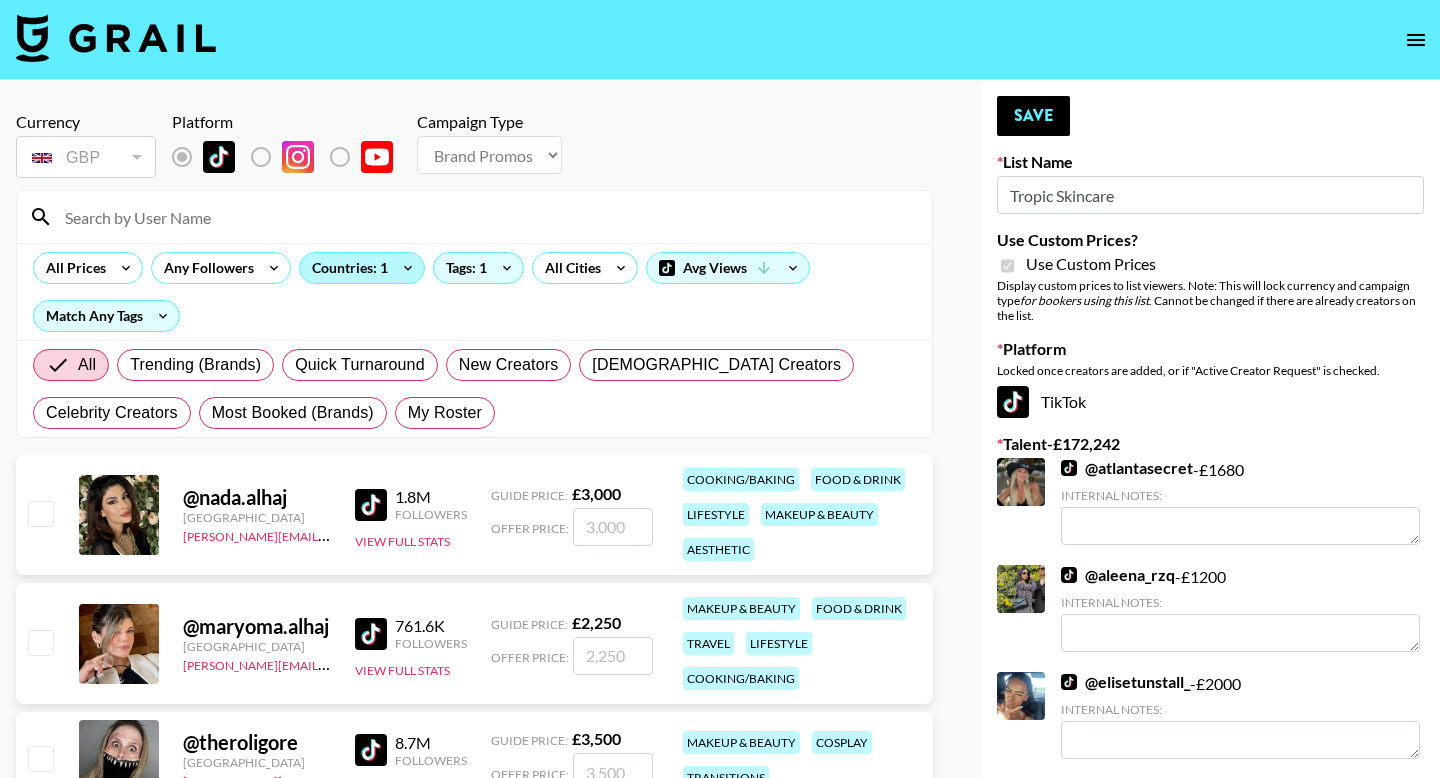 click on "Countries: 1" at bounding box center (362, 268) 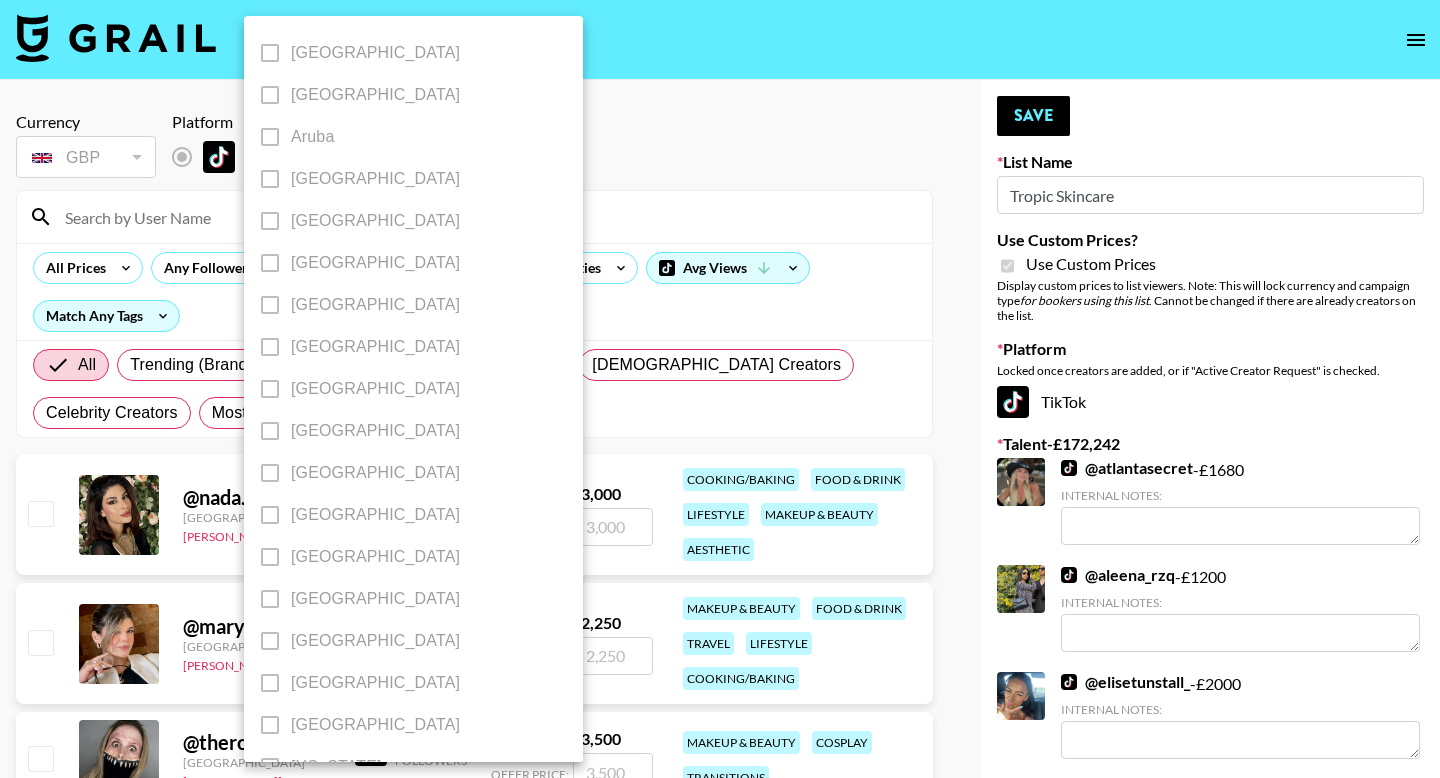 scroll, scrollTop: 1554, scrollLeft: 0, axis: vertical 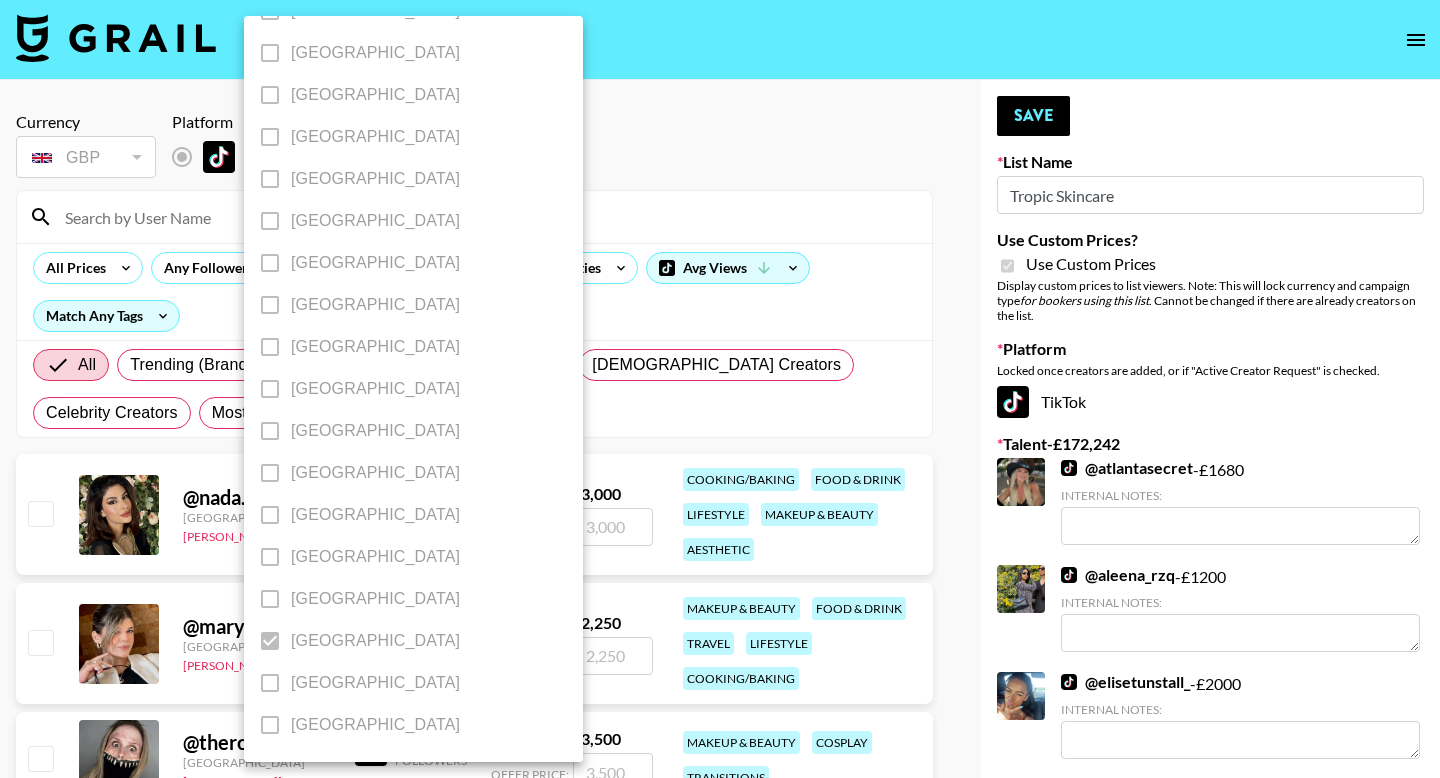 click at bounding box center (720, 389) 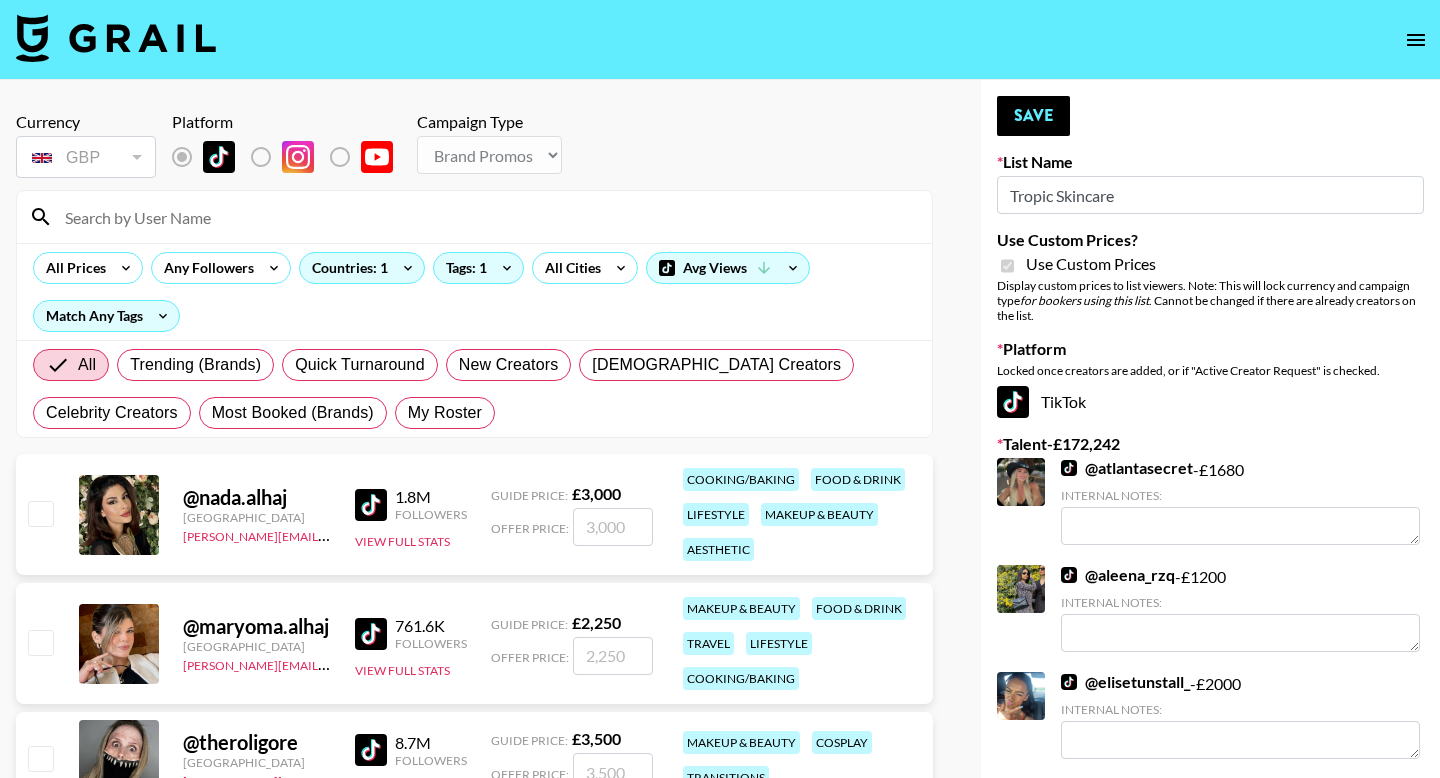 click at bounding box center (613, 527) 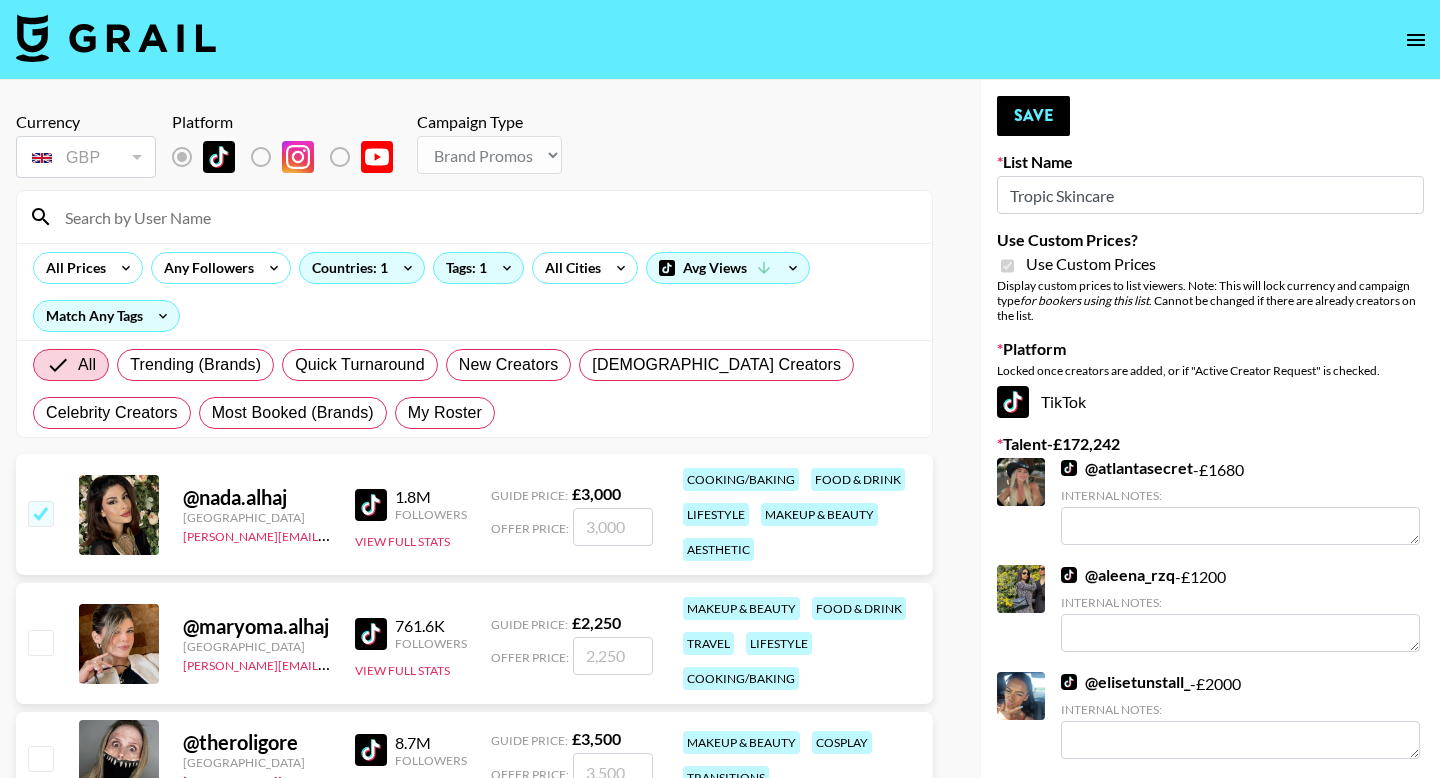 type on "4" 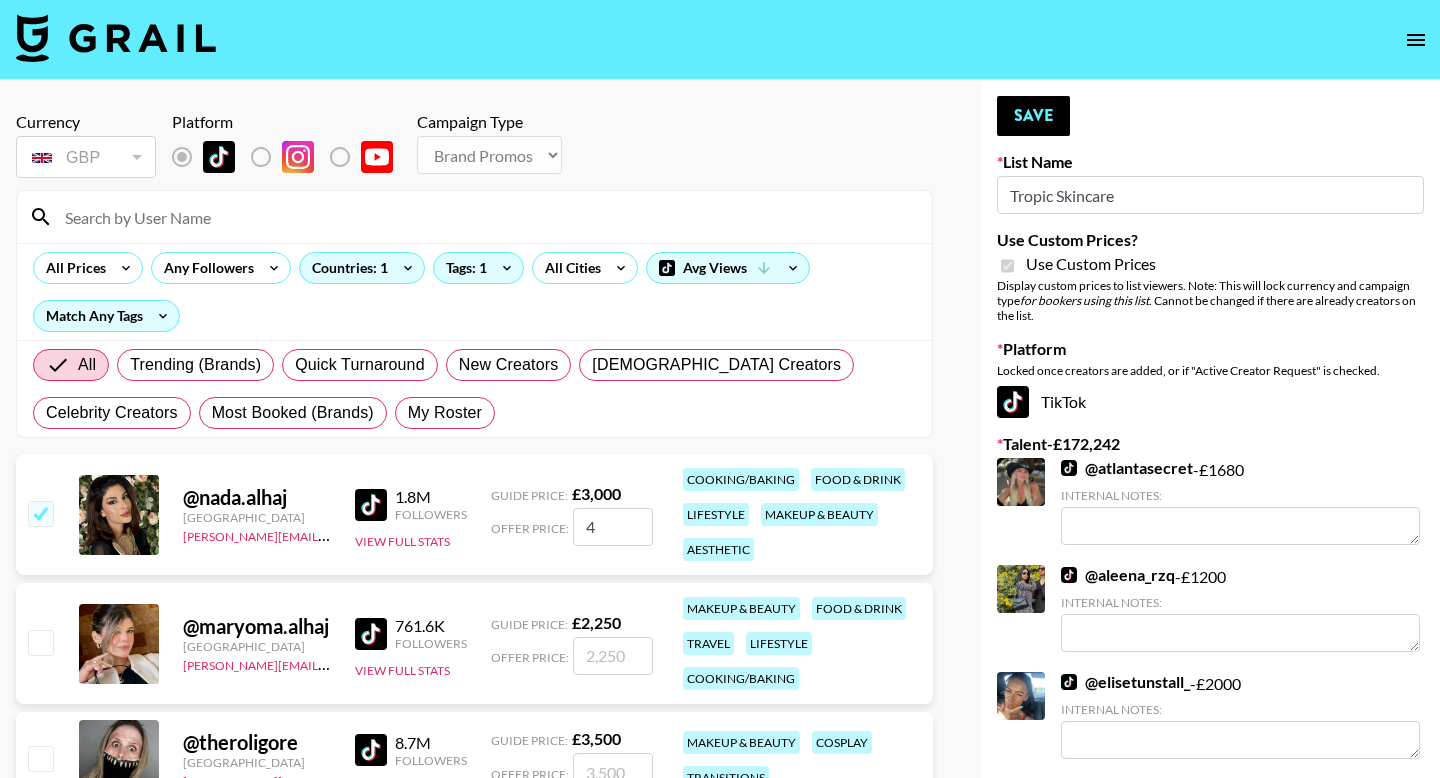 checkbox on "true" 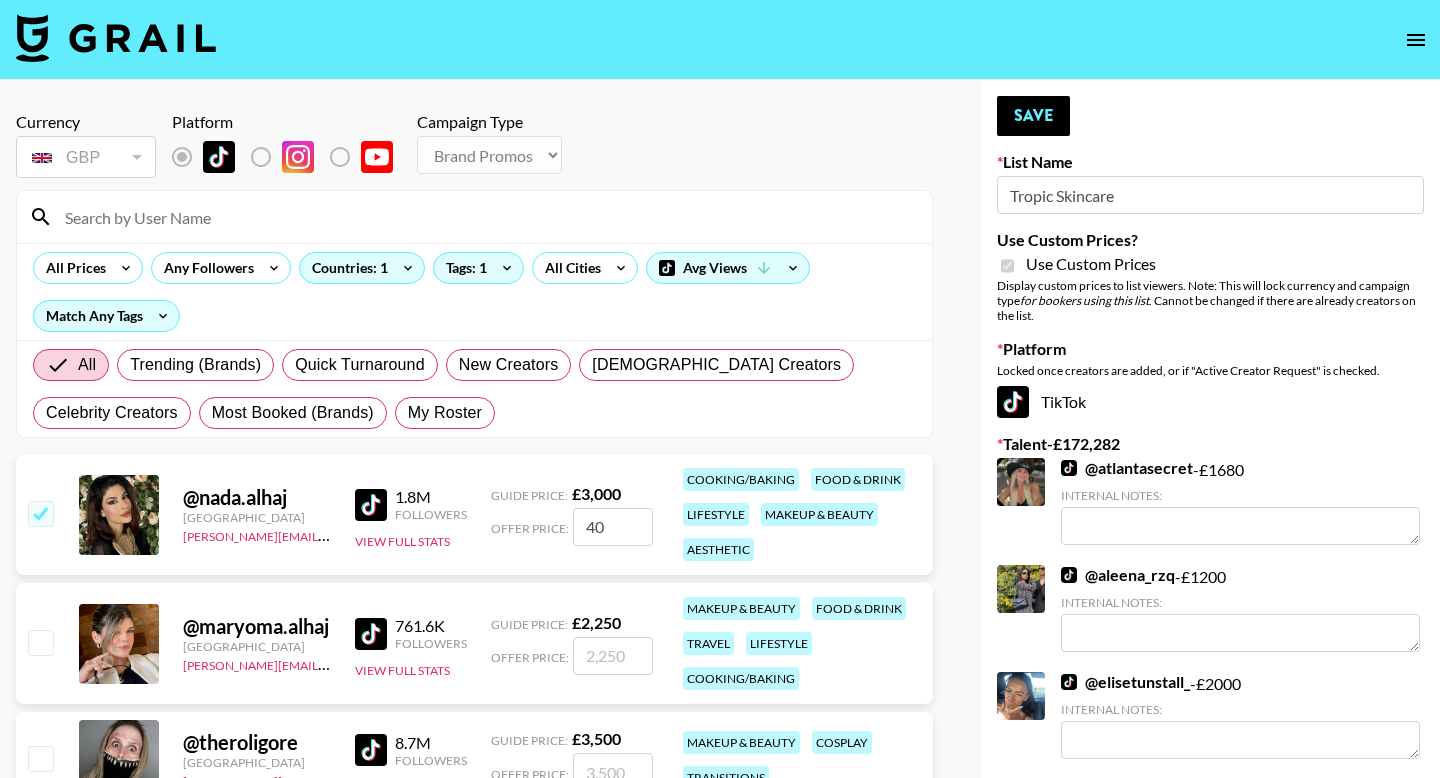 type on "4" 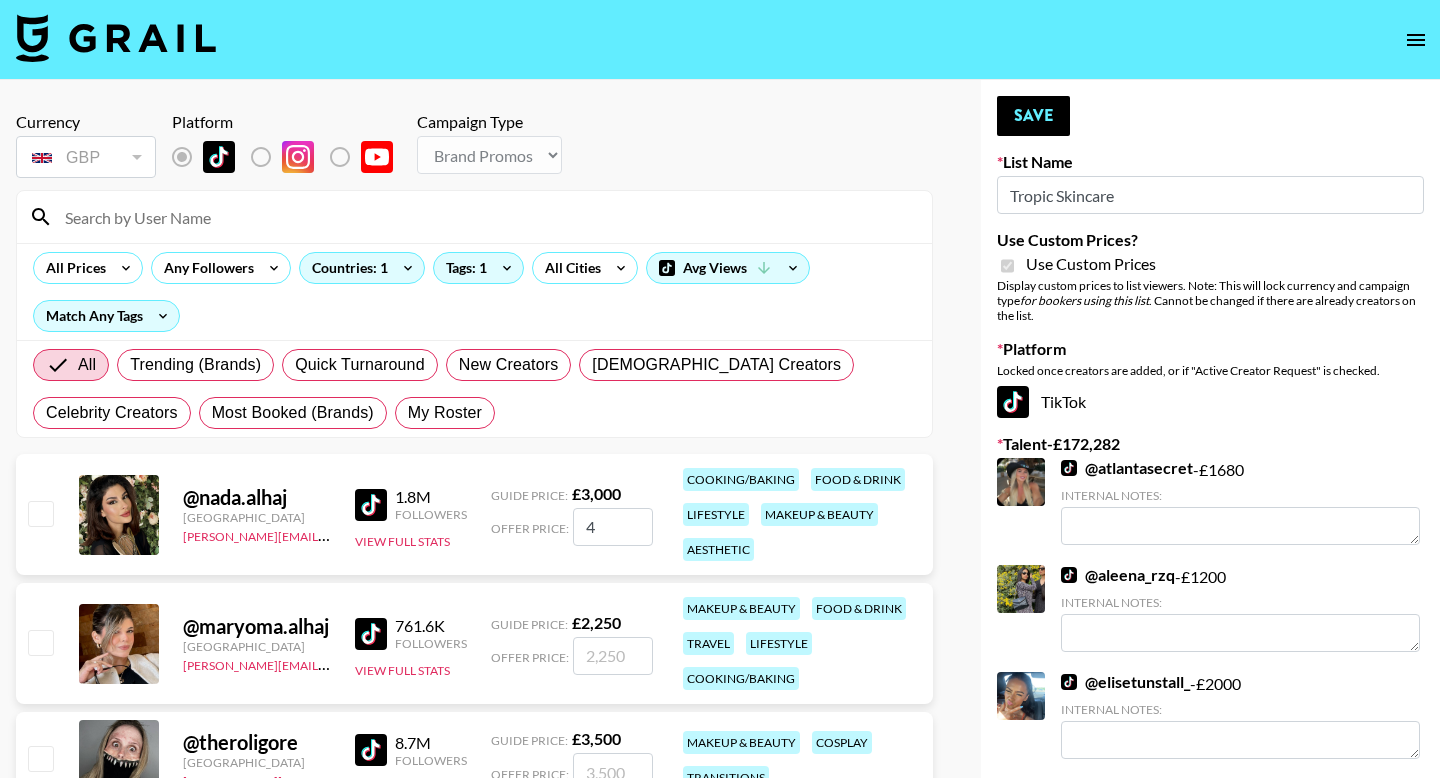 checkbox on "false" 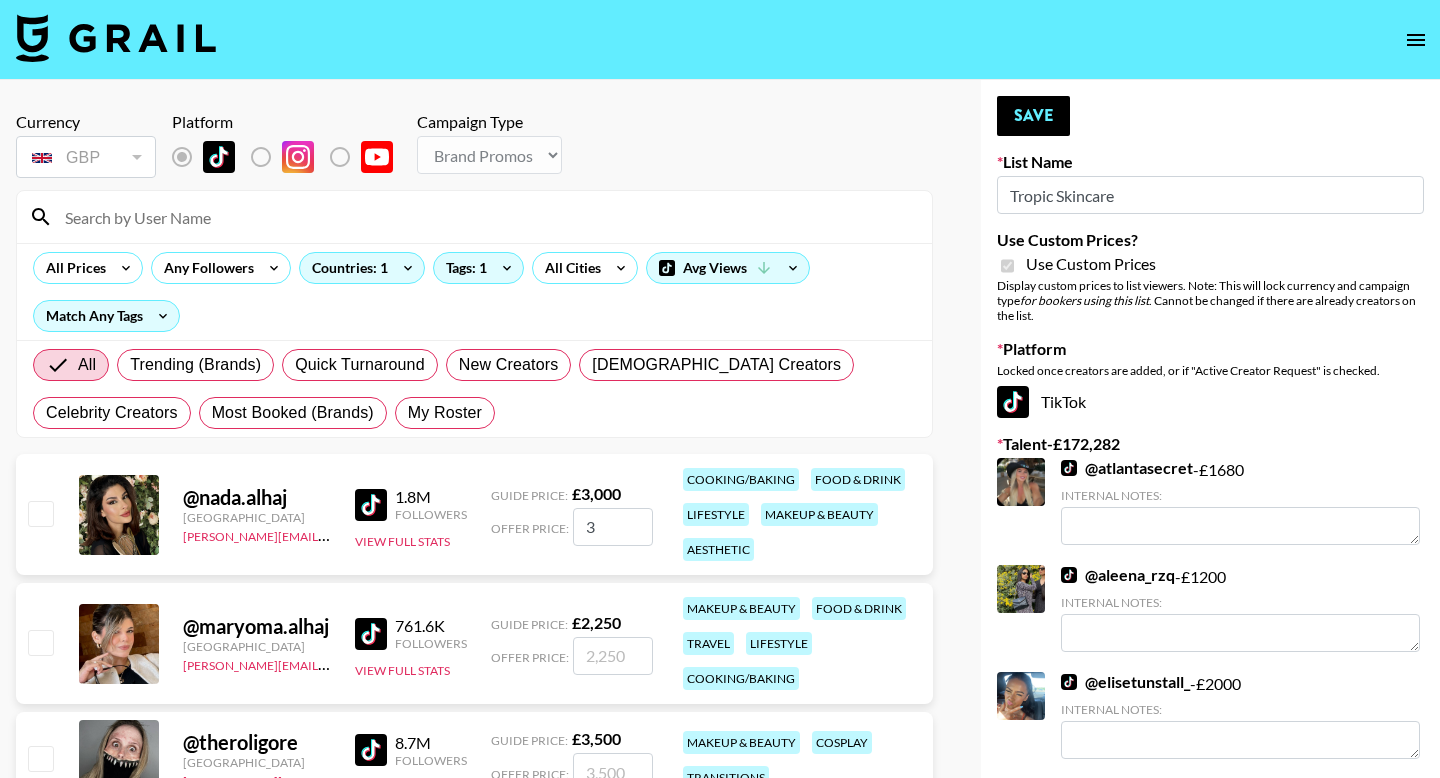 type on "30" 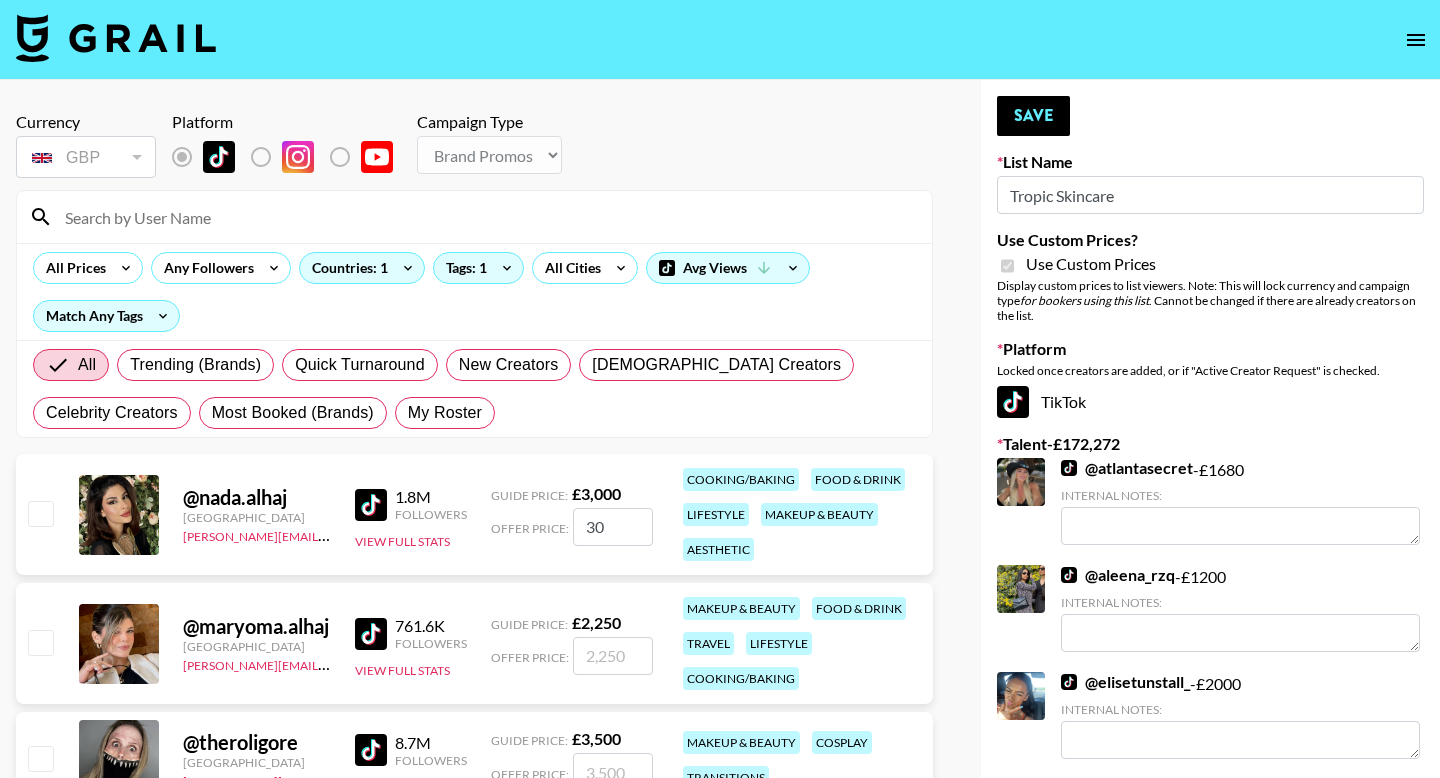 checkbox on "true" 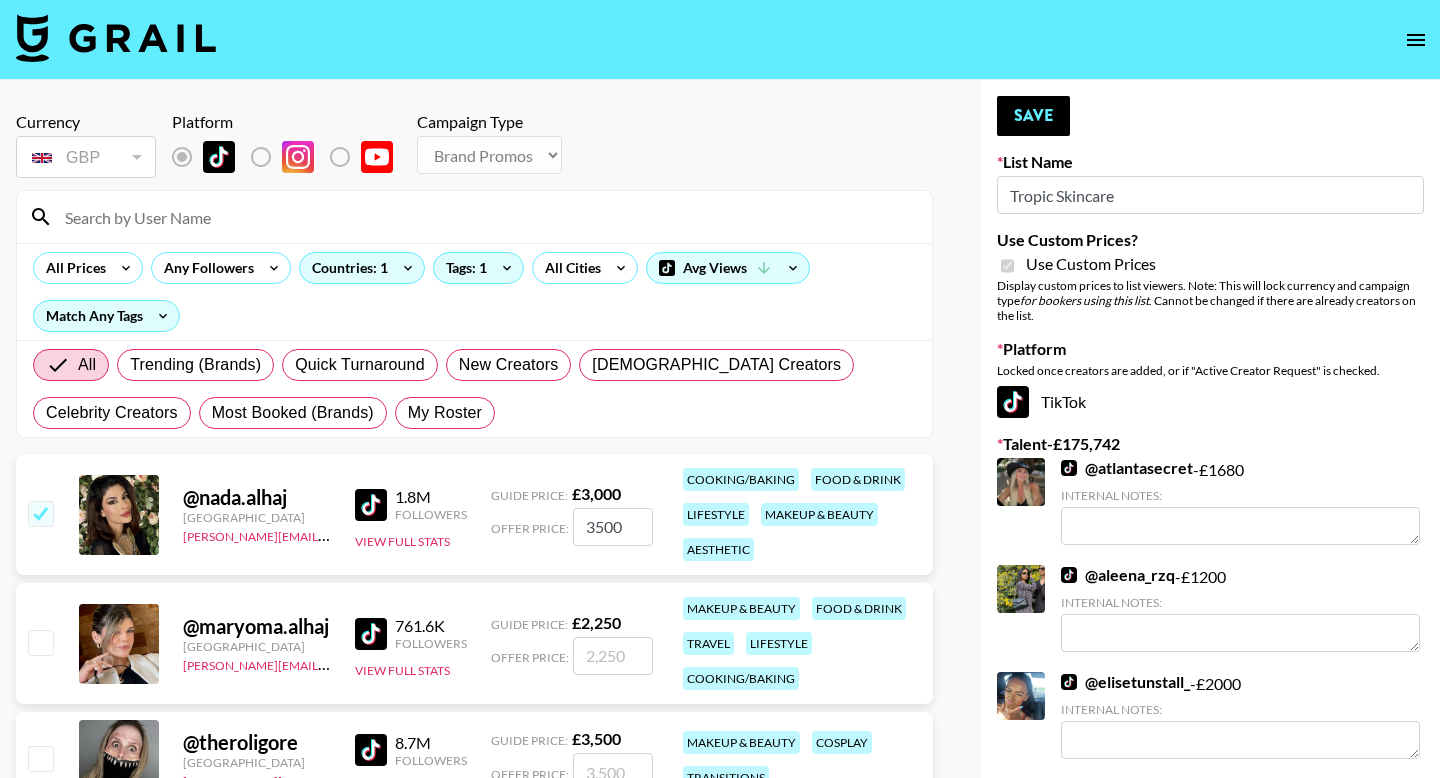 type on "3500" 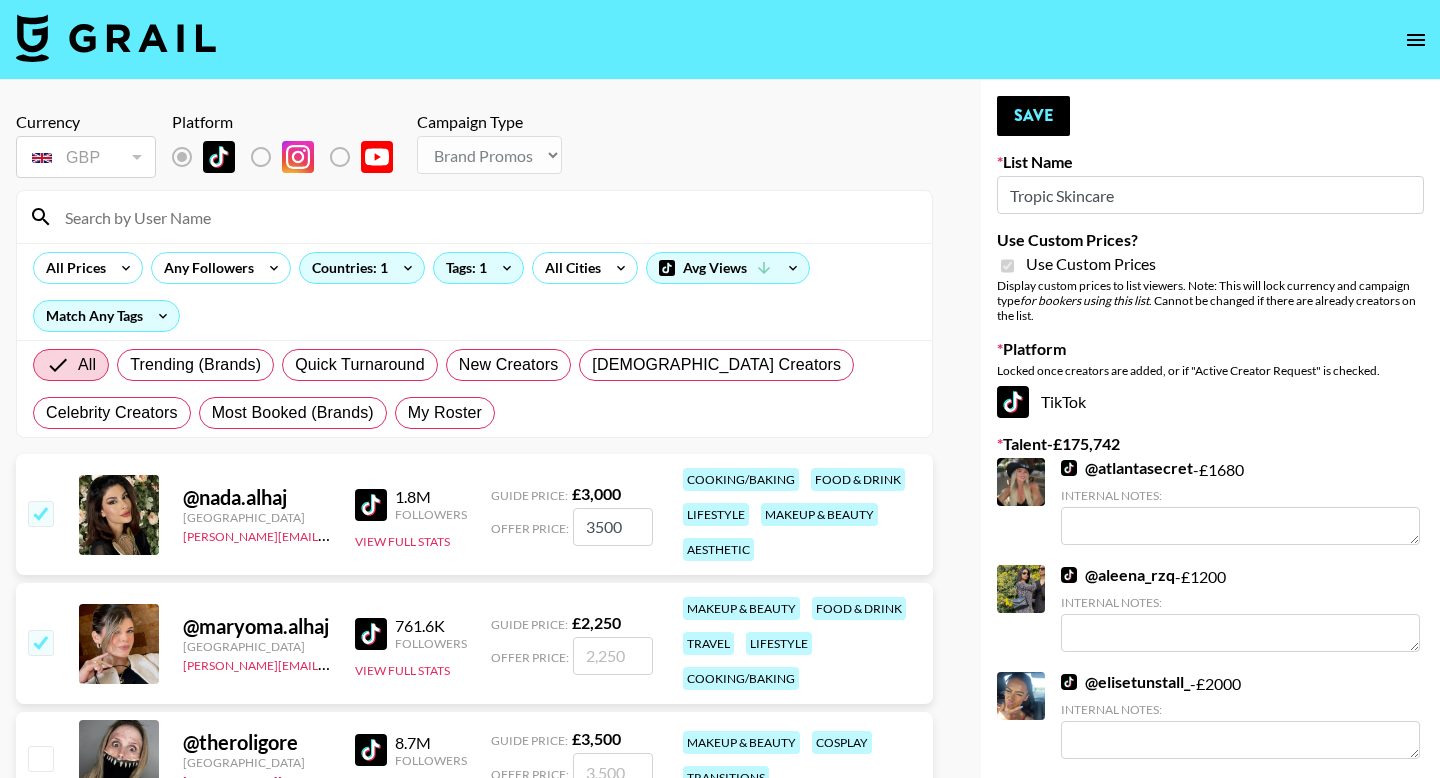 type on "3" 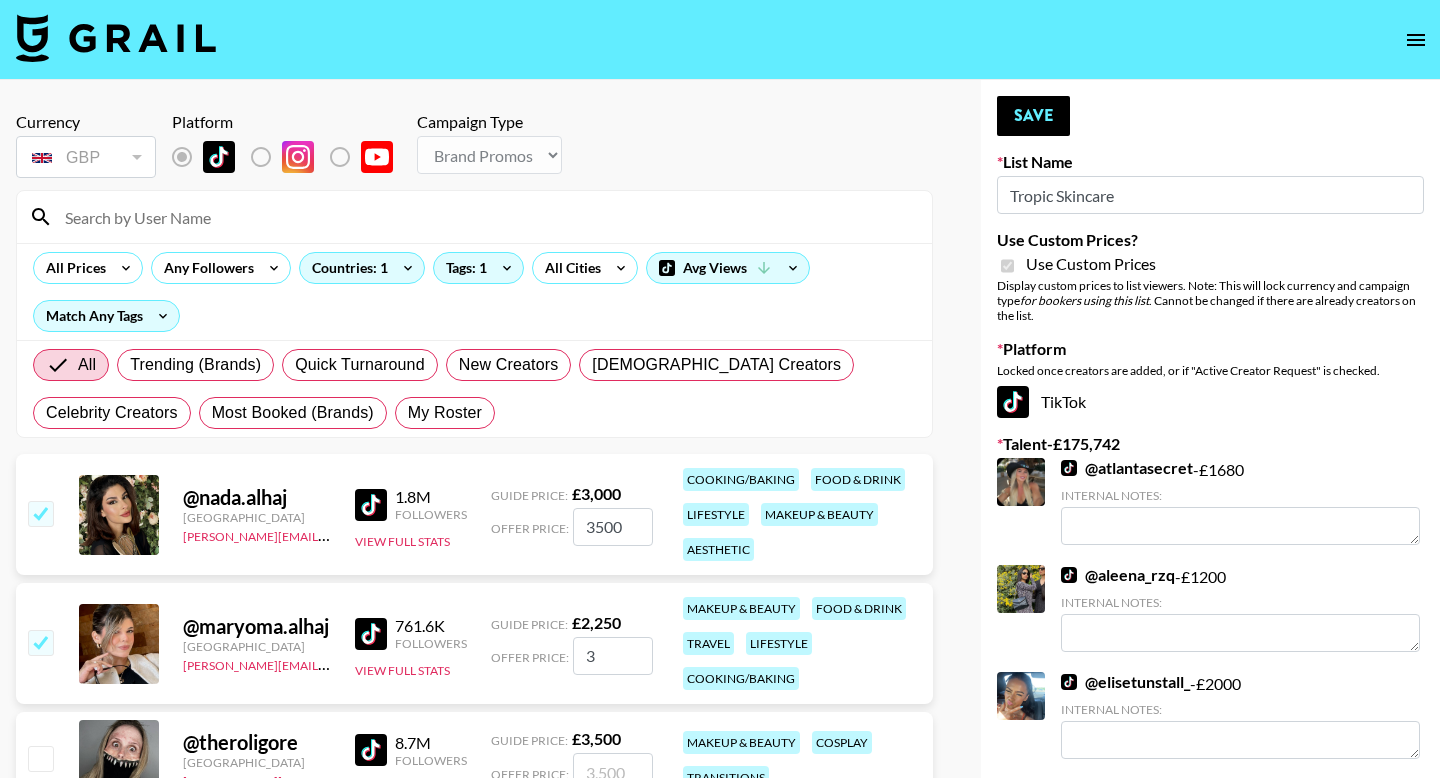 checkbox on "true" 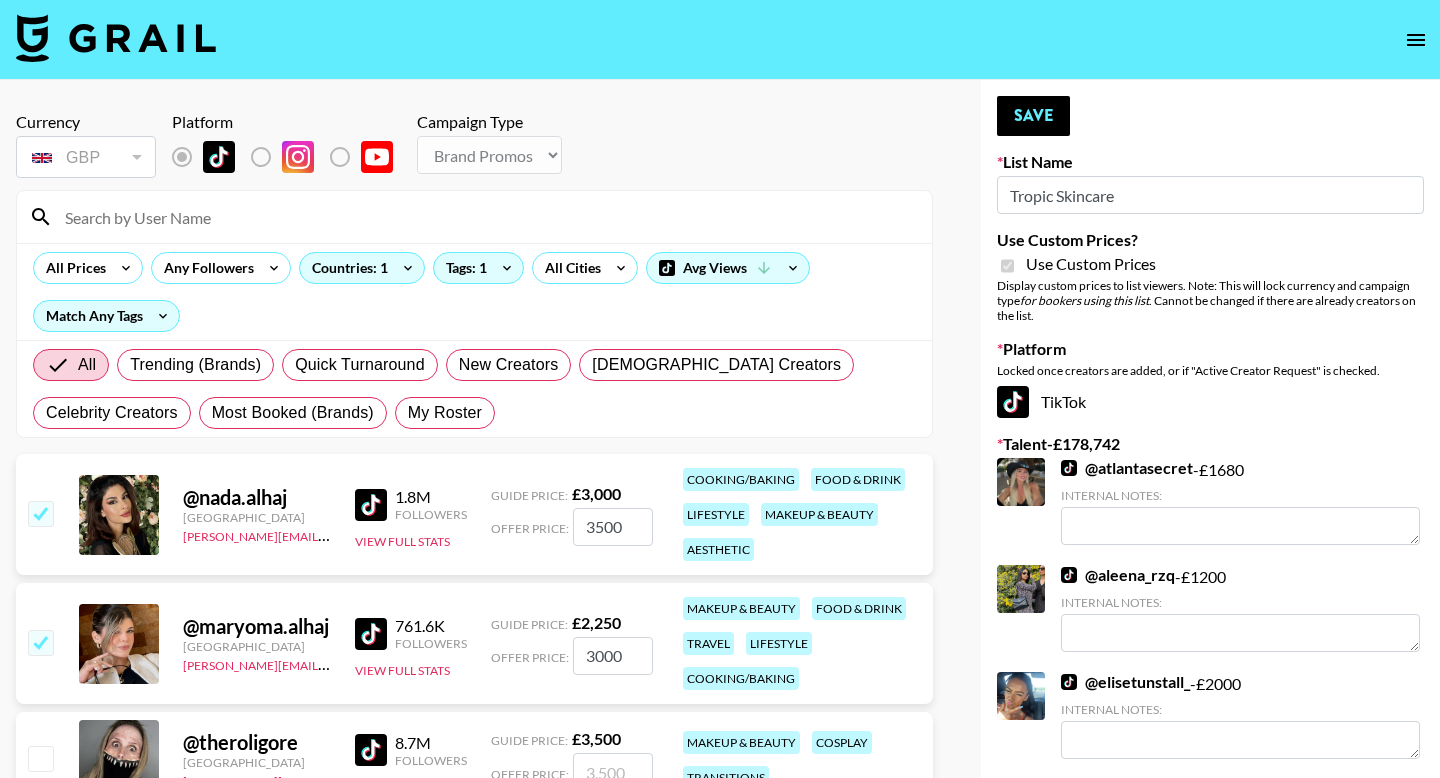 type on "3000" 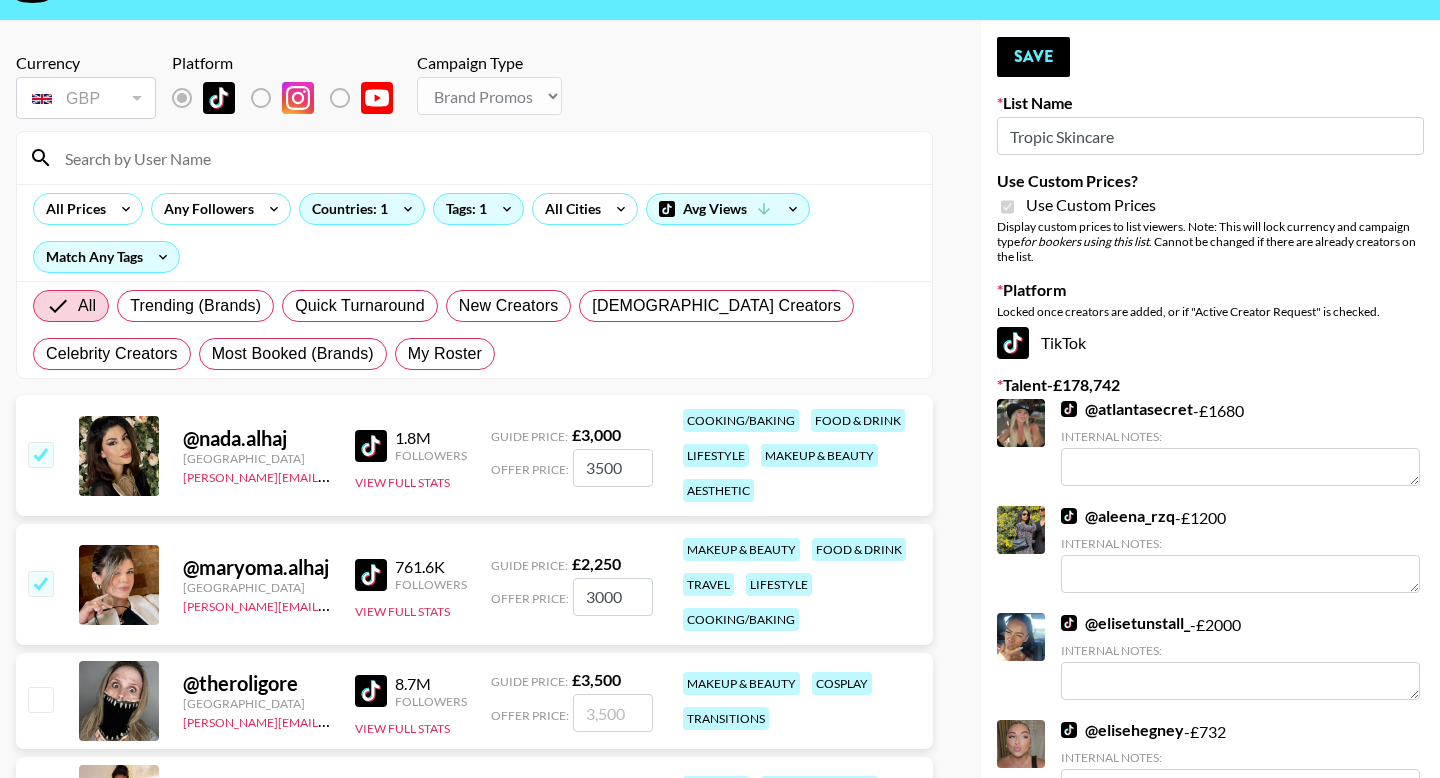 scroll, scrollTop: 208, scrollLeft: 0, axis: vertical 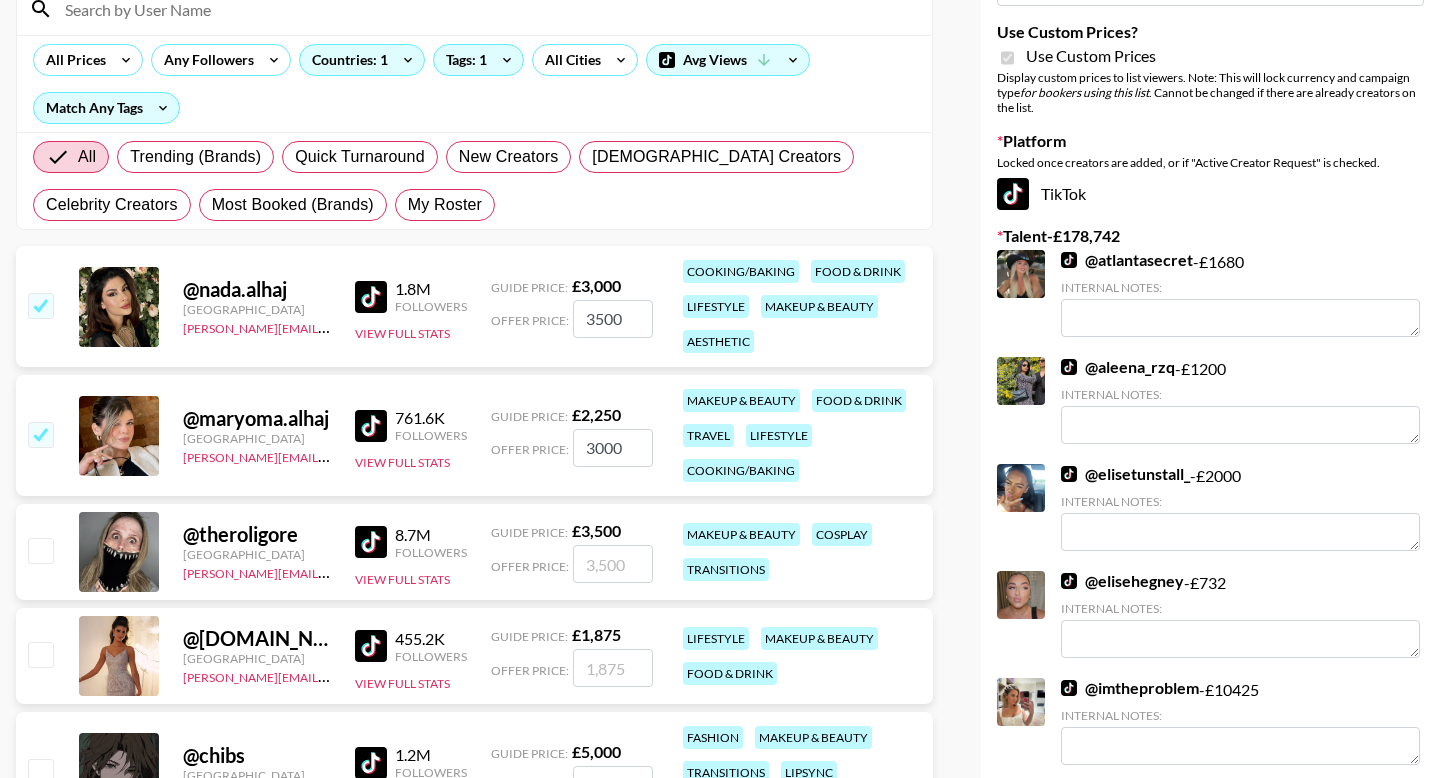 click at bounding box center (613, 668) 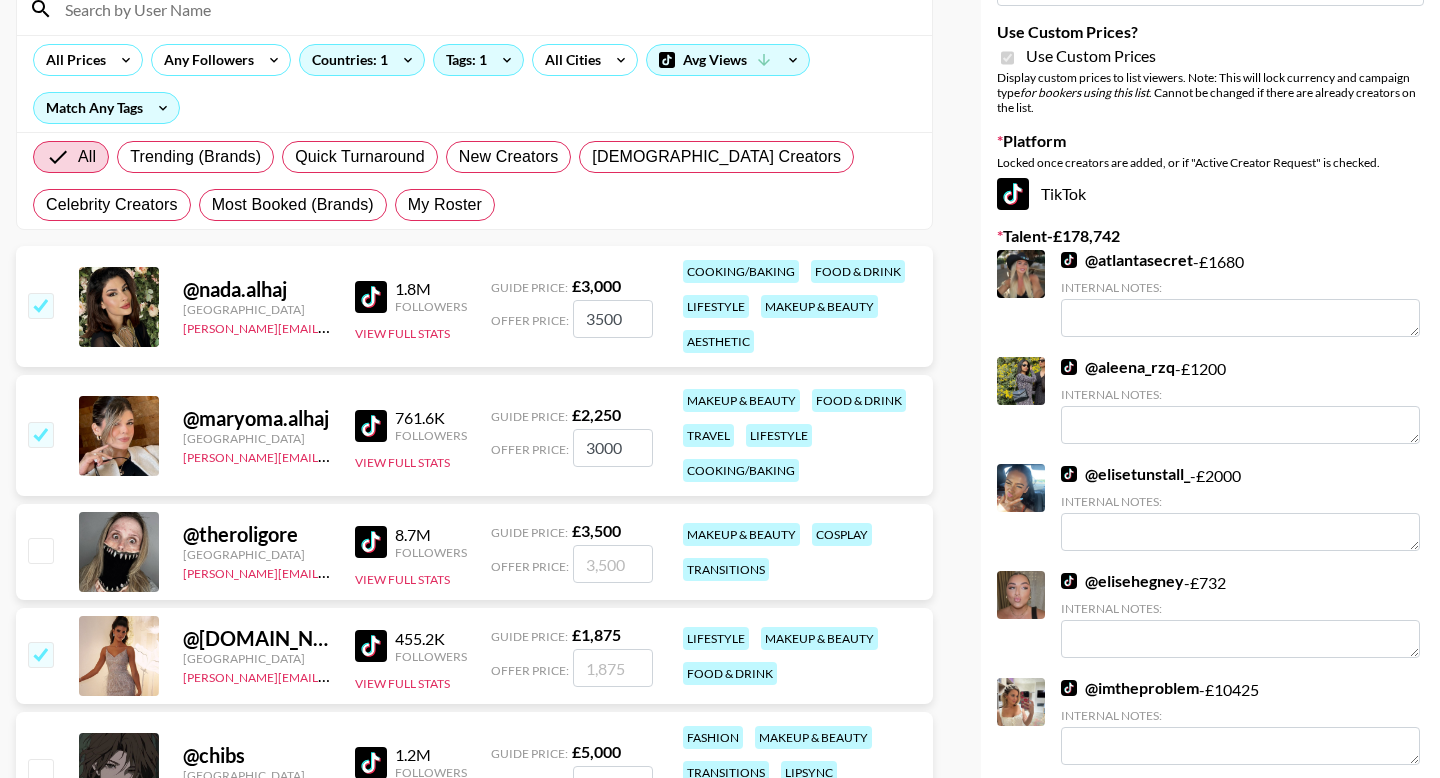 type on "2" 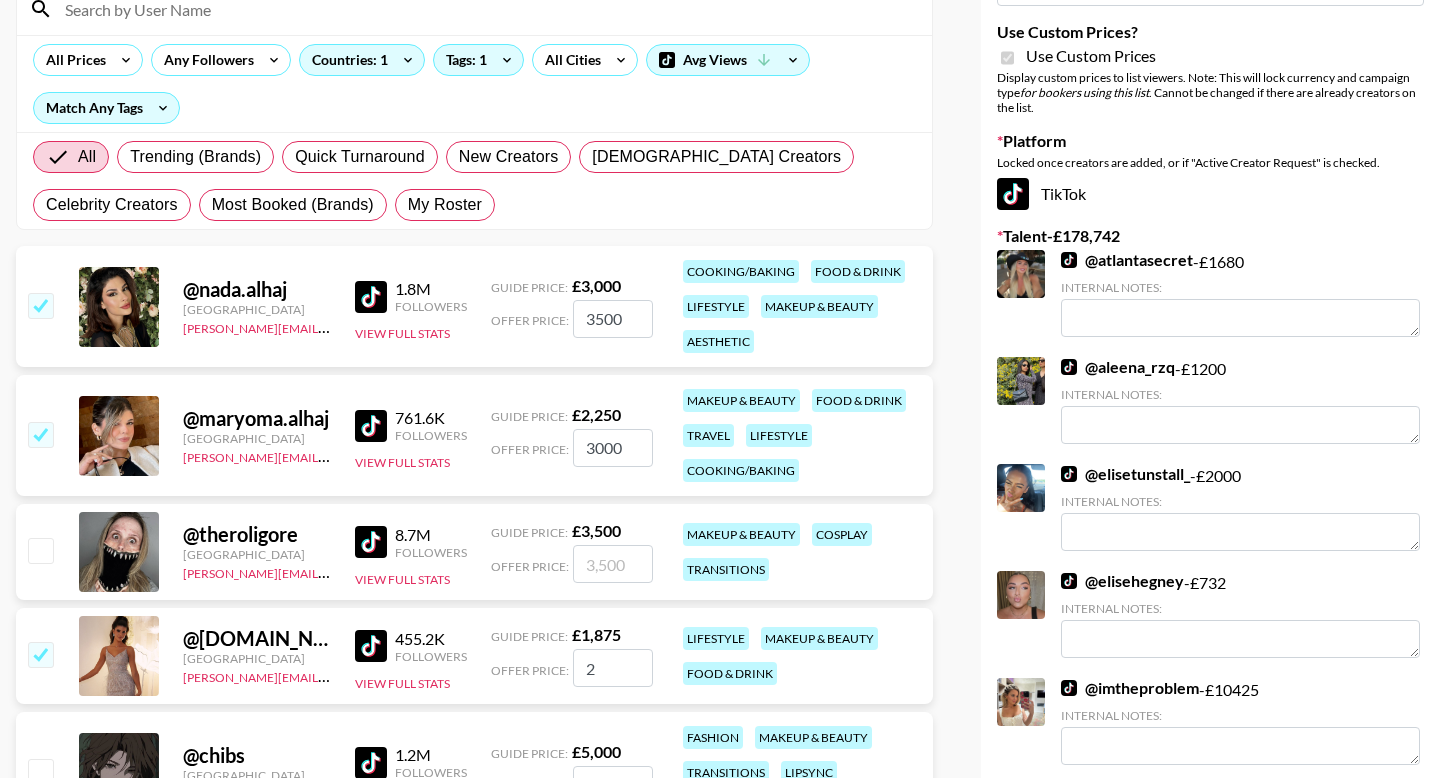 checkbox on "true" 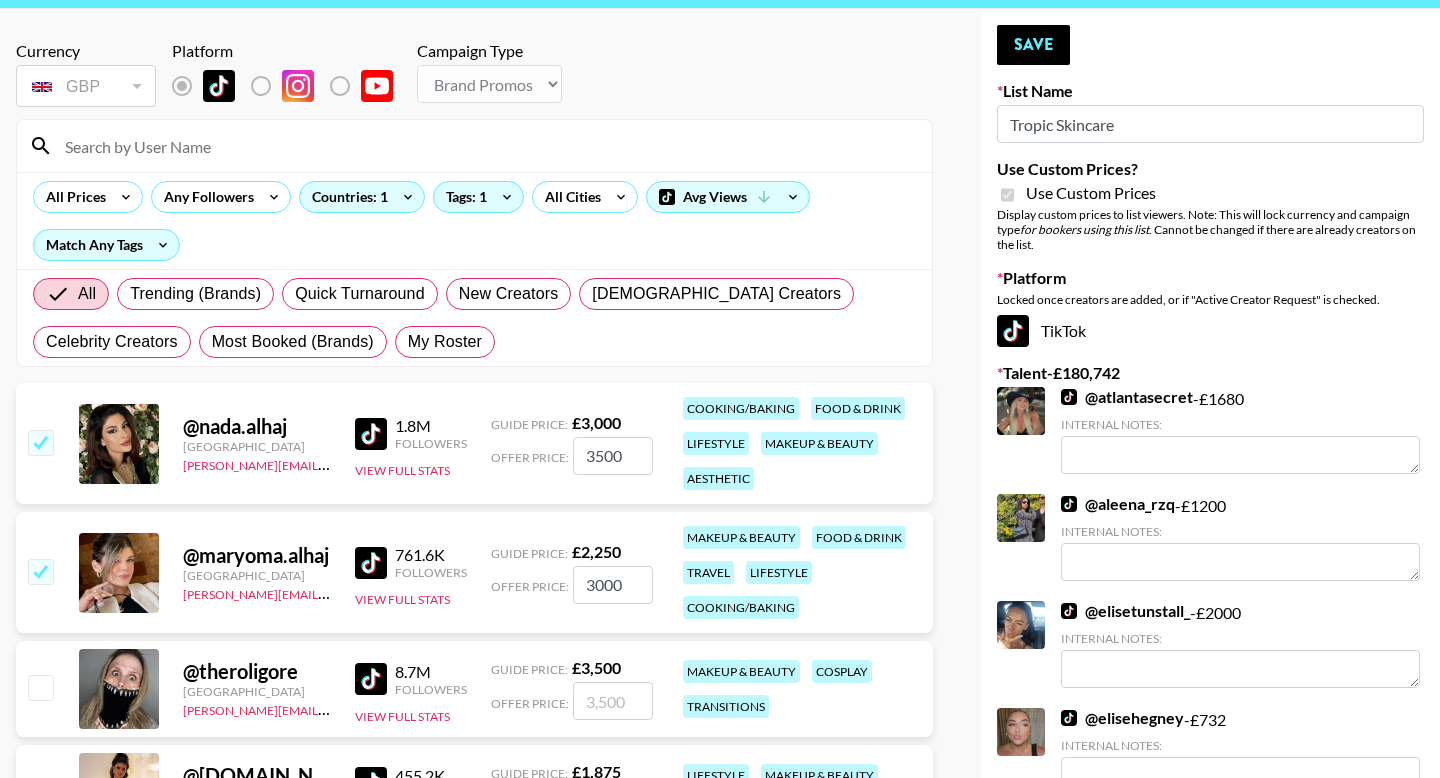 scroll, scrollTop: 0, scrollLeft: 0, axis: both 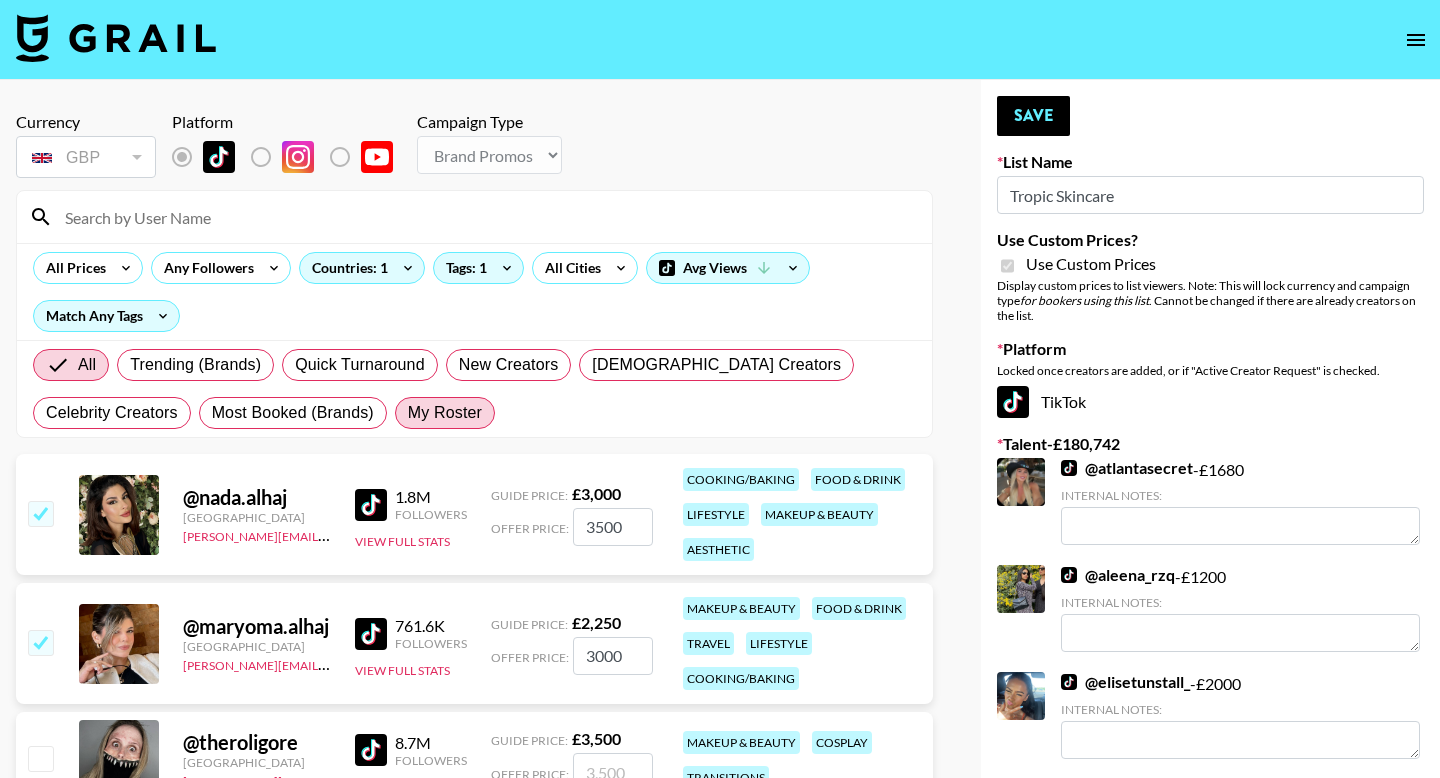 type on "2000" 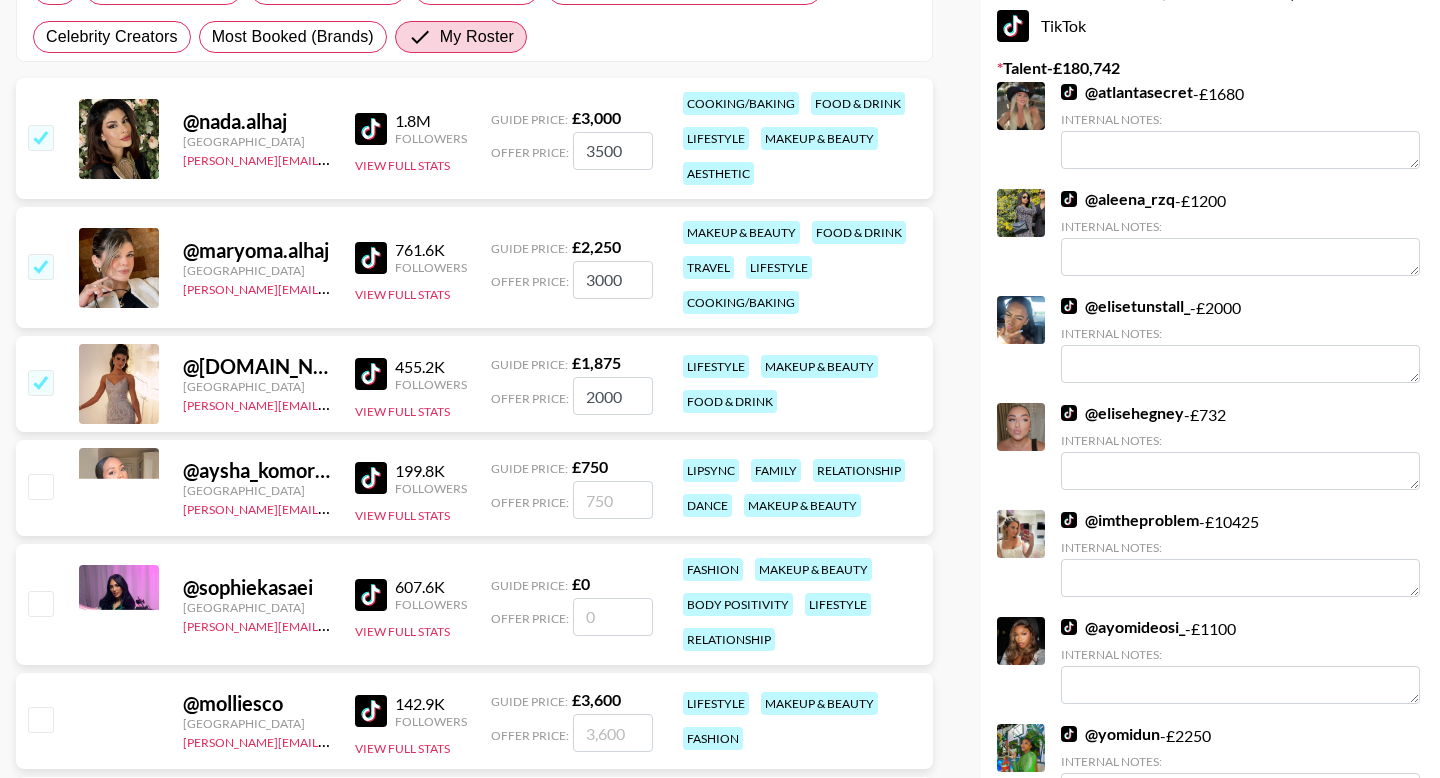 scroll, scrollTop: 577, scrollLeft: 0, axis: vertical 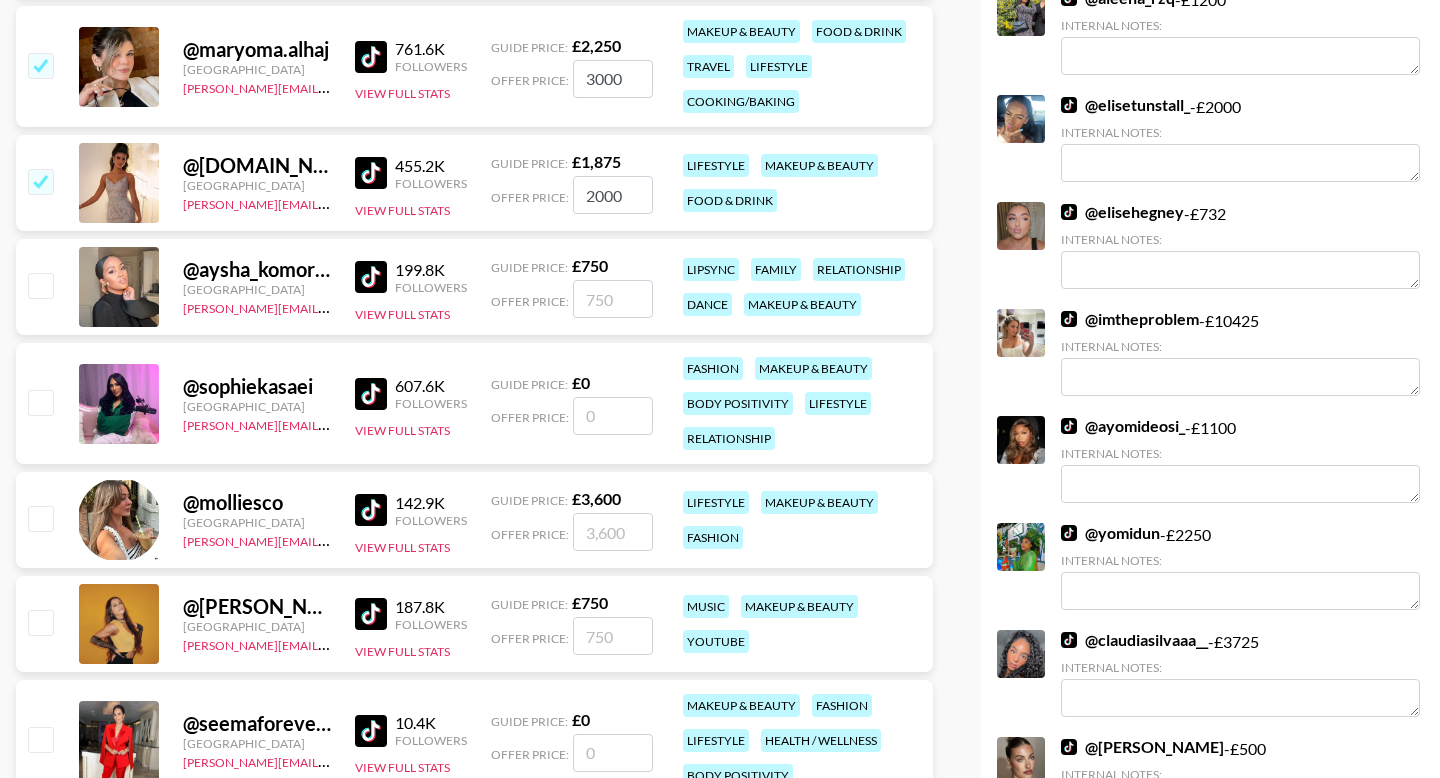 click at bounding box center (613, 299) 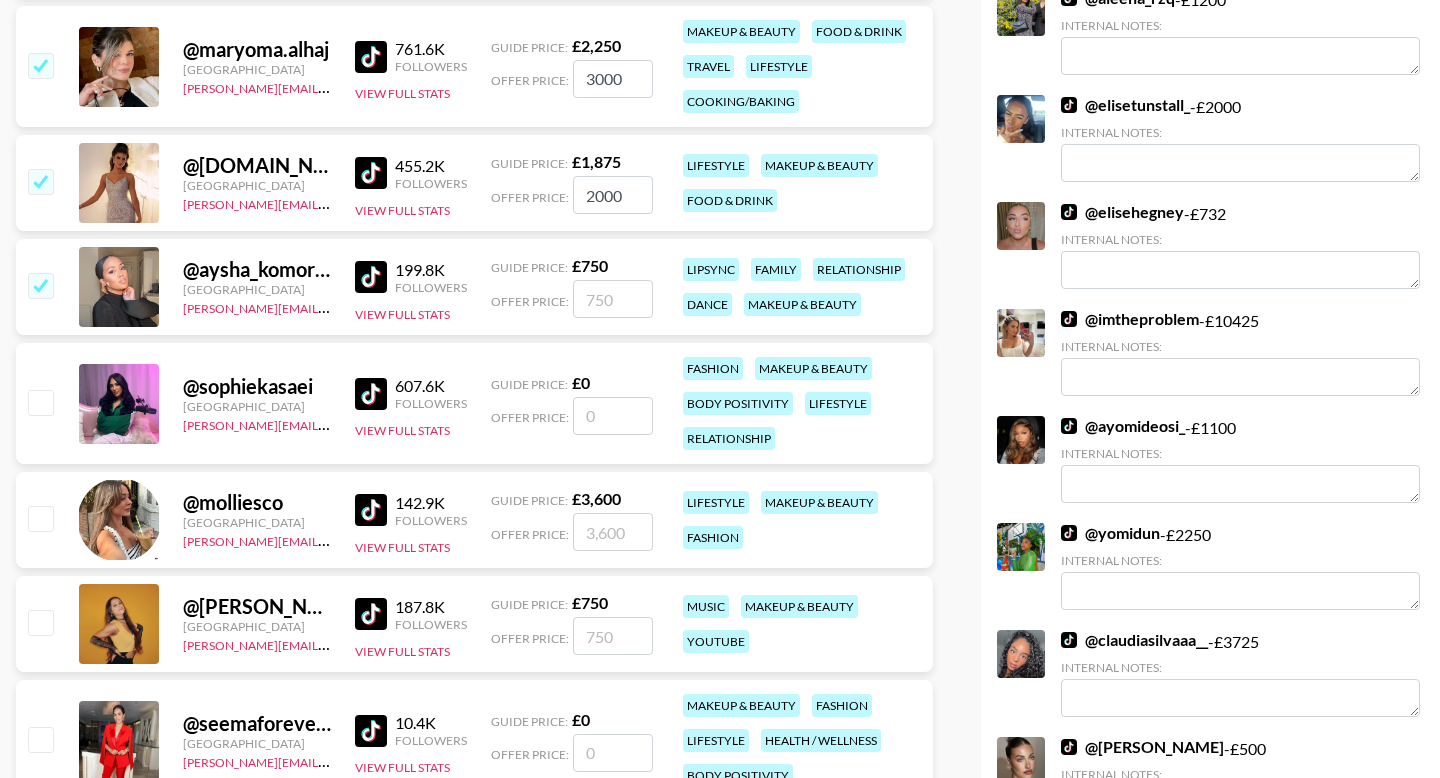 type on "1" 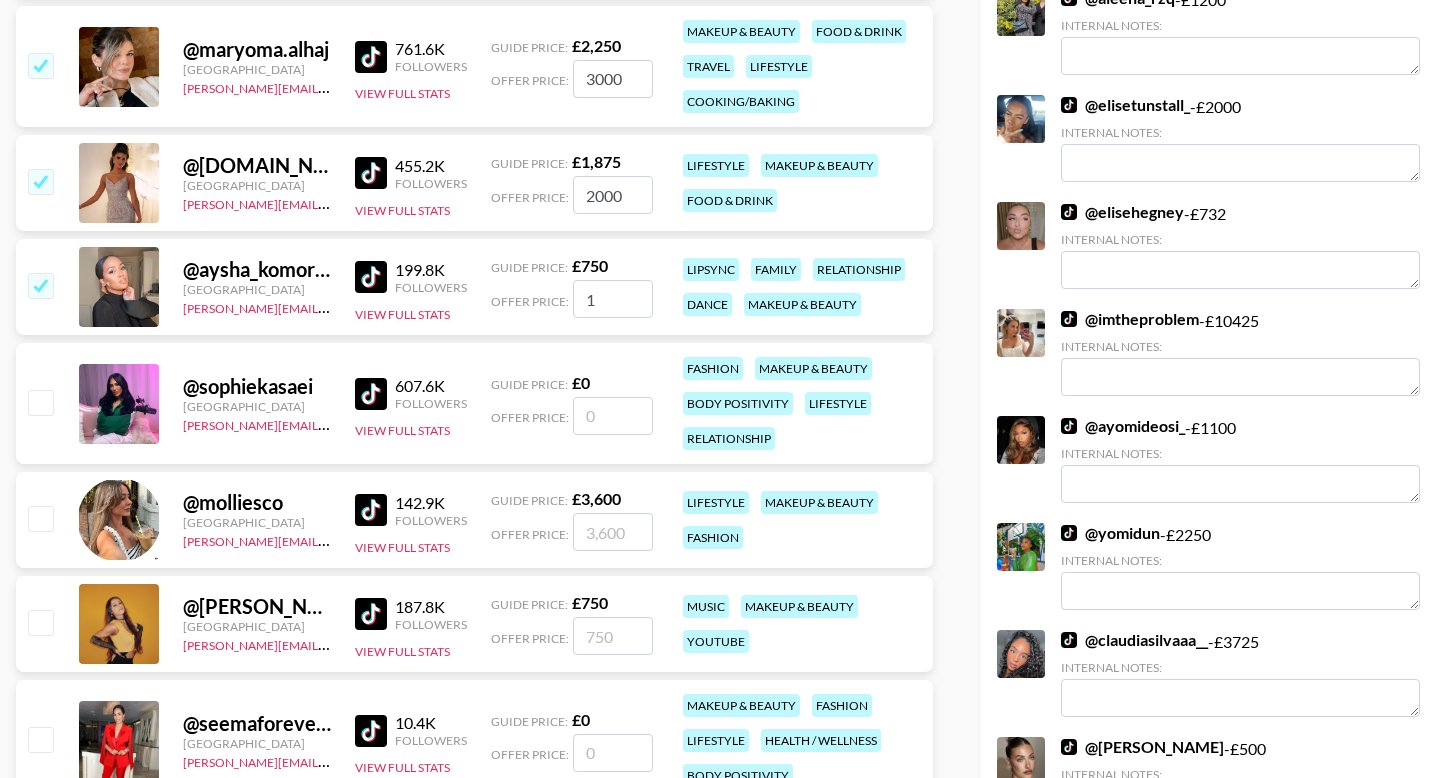 checkbox on "true" 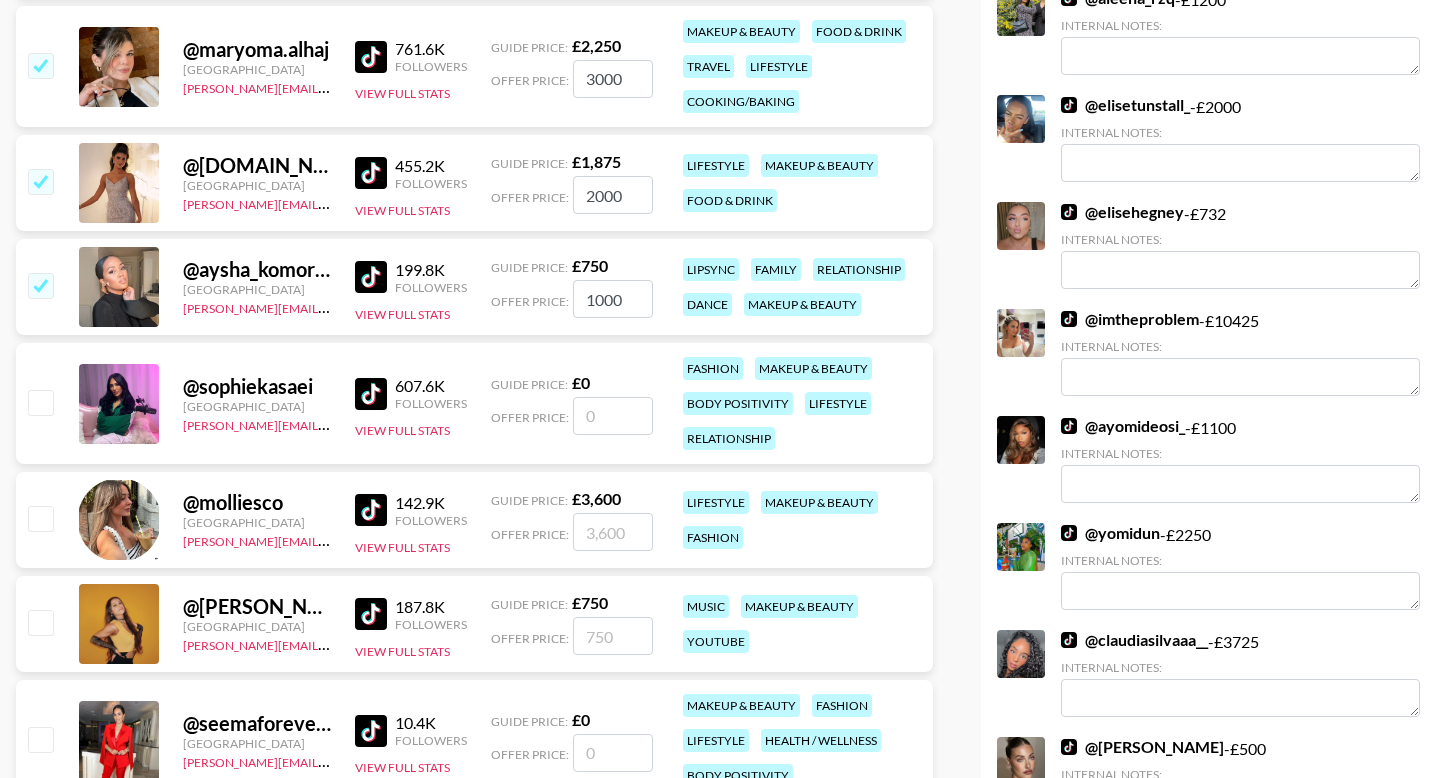 type on "1000" 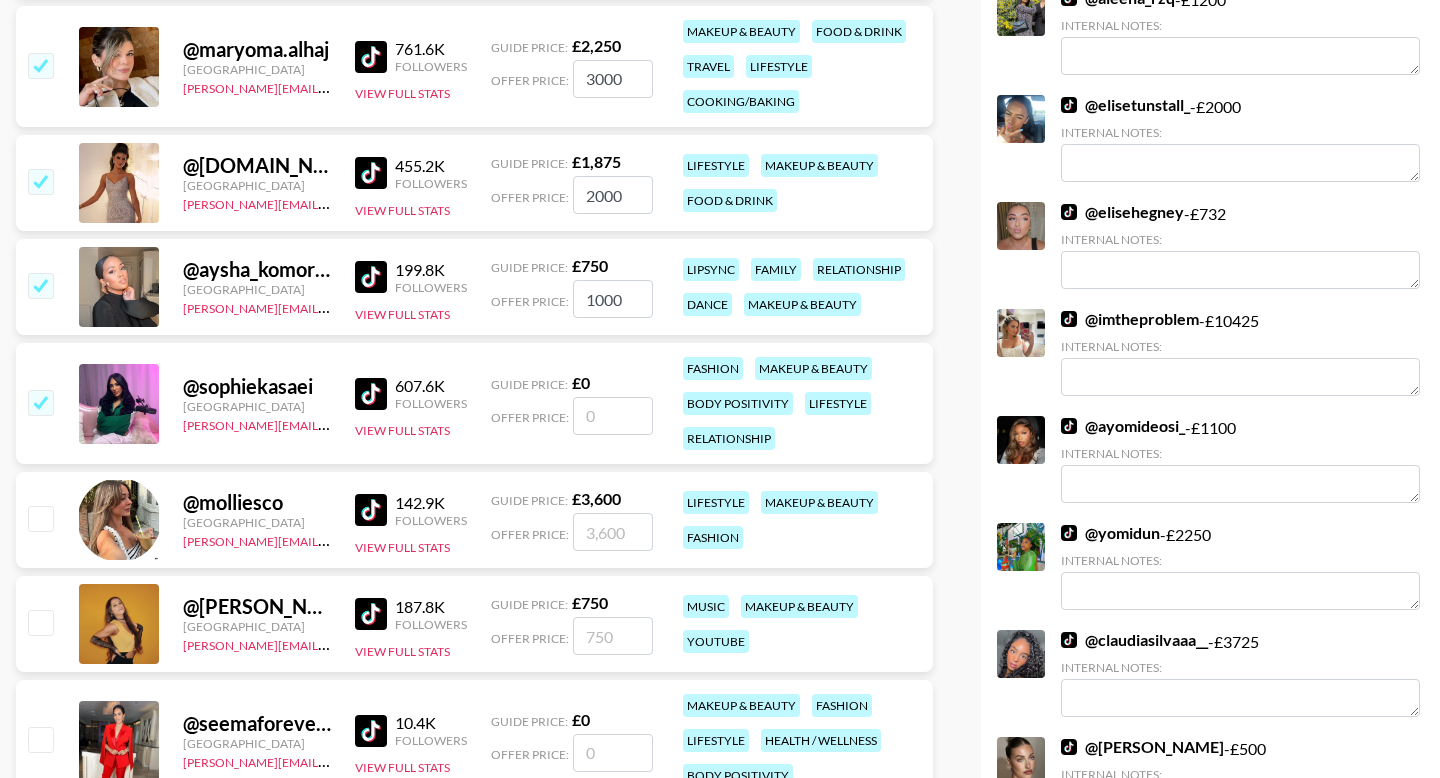 checkbox on "true" 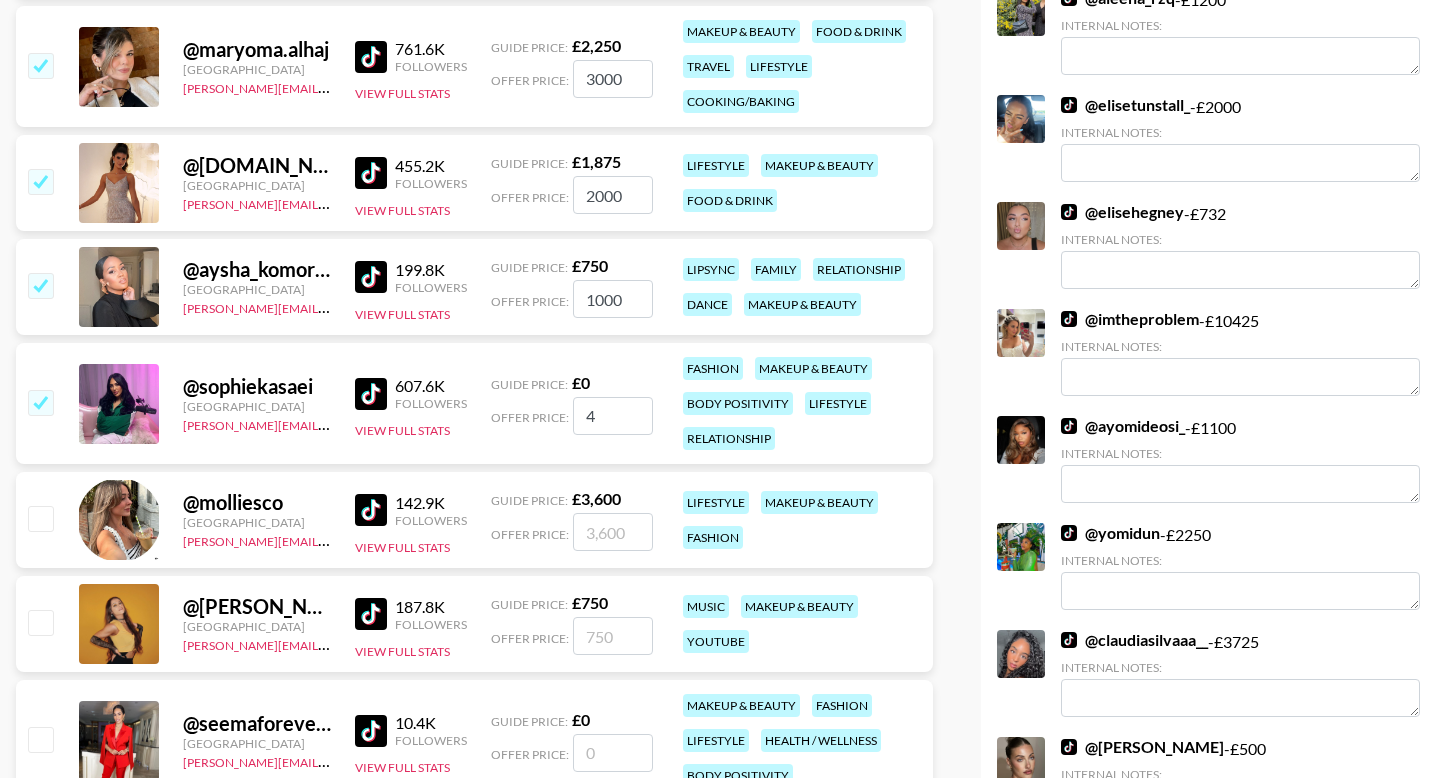 type 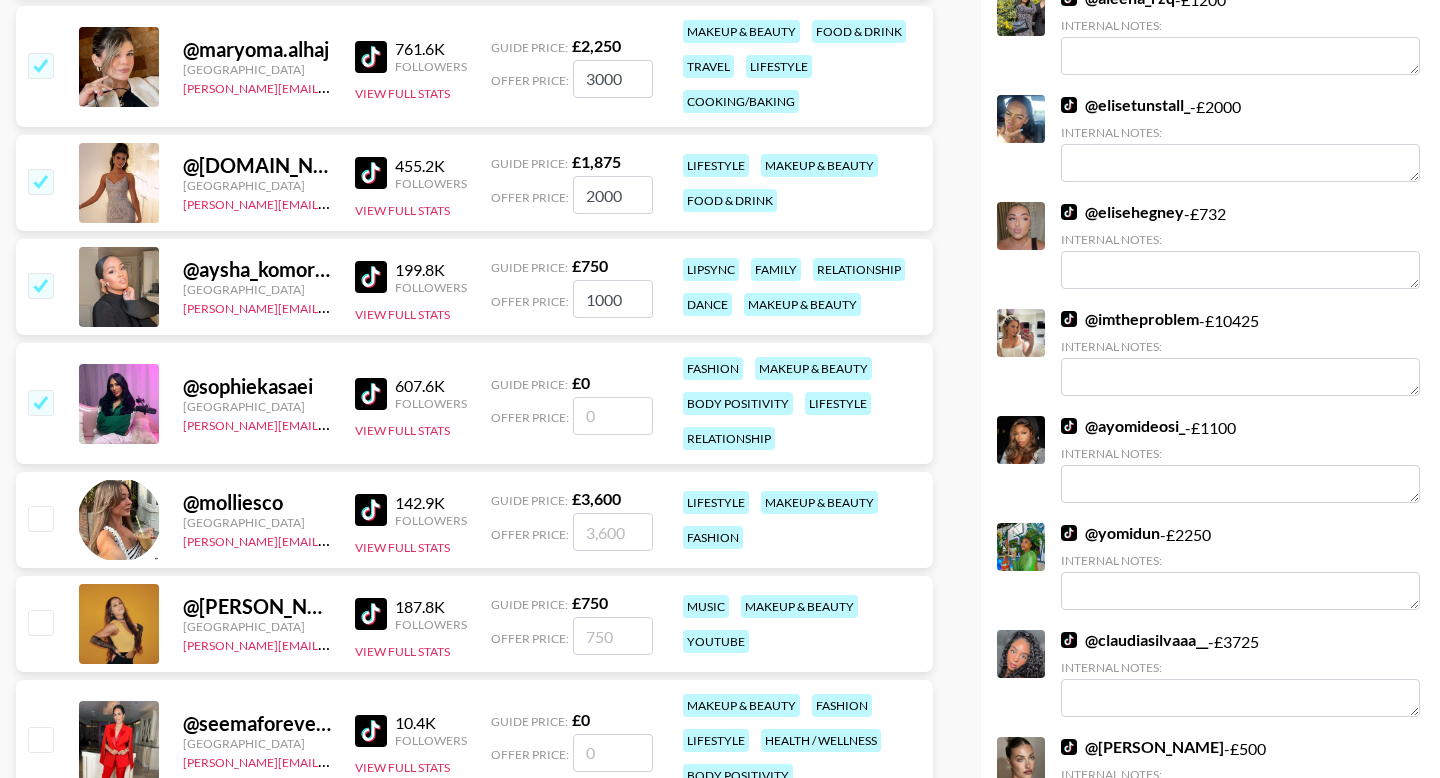 checkbox on "true" 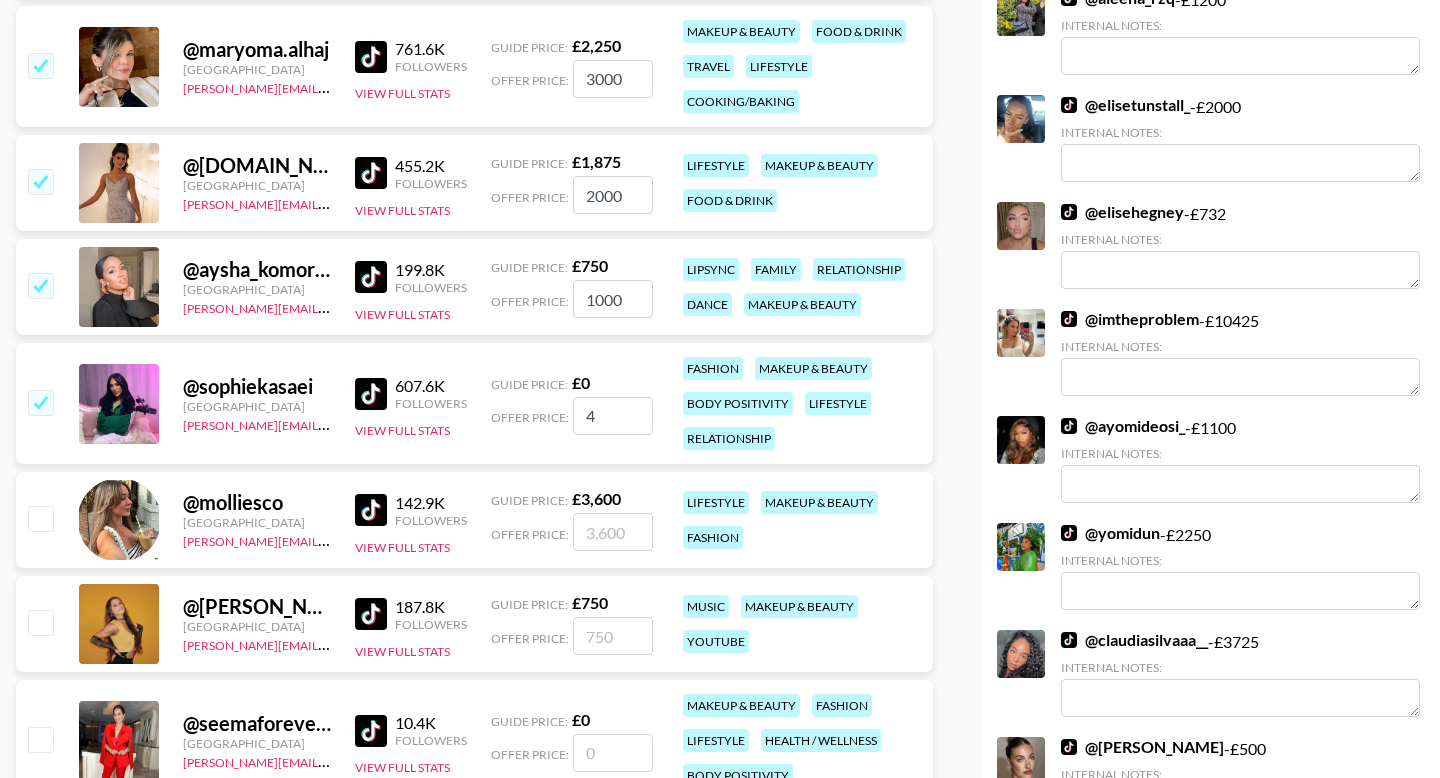 checkbox on "true" 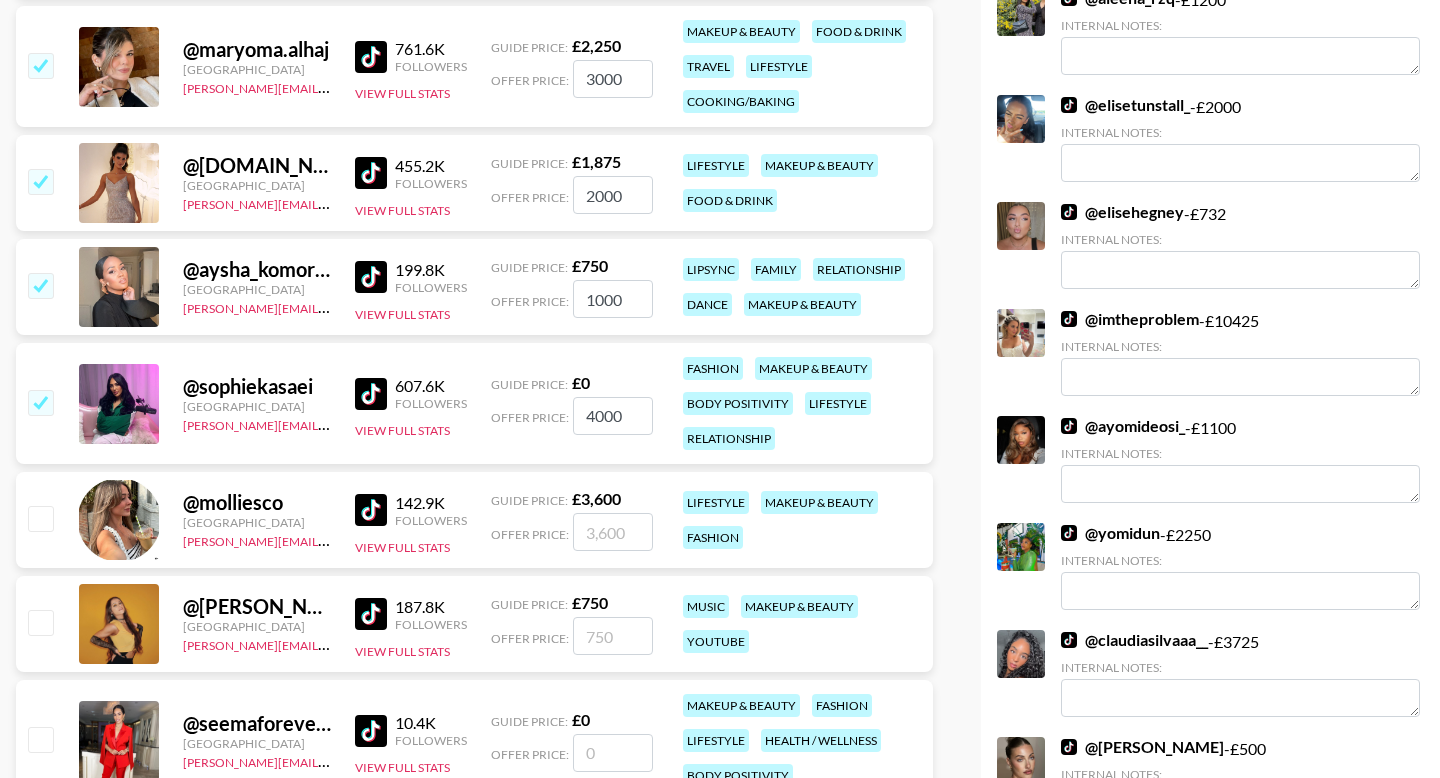 type on "4000" 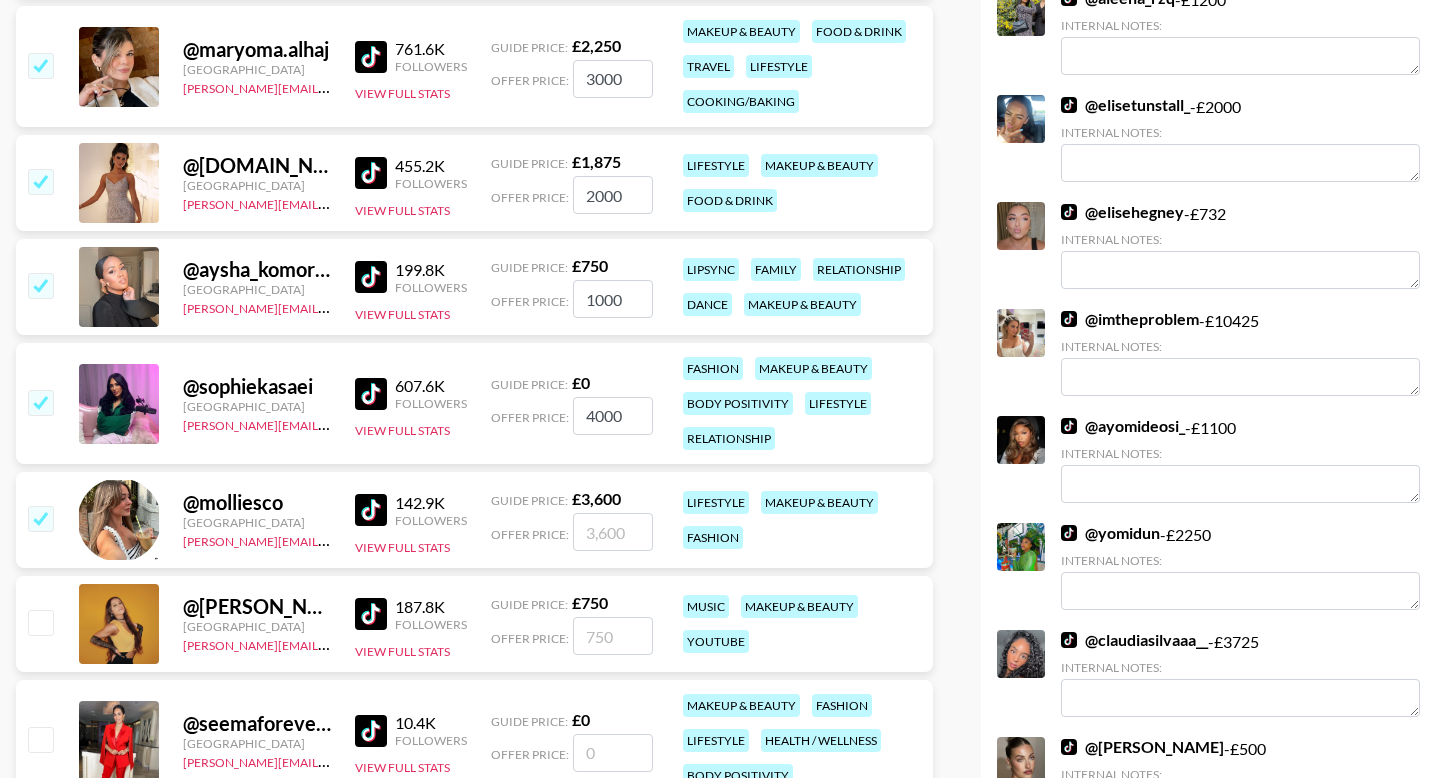 type on "3" 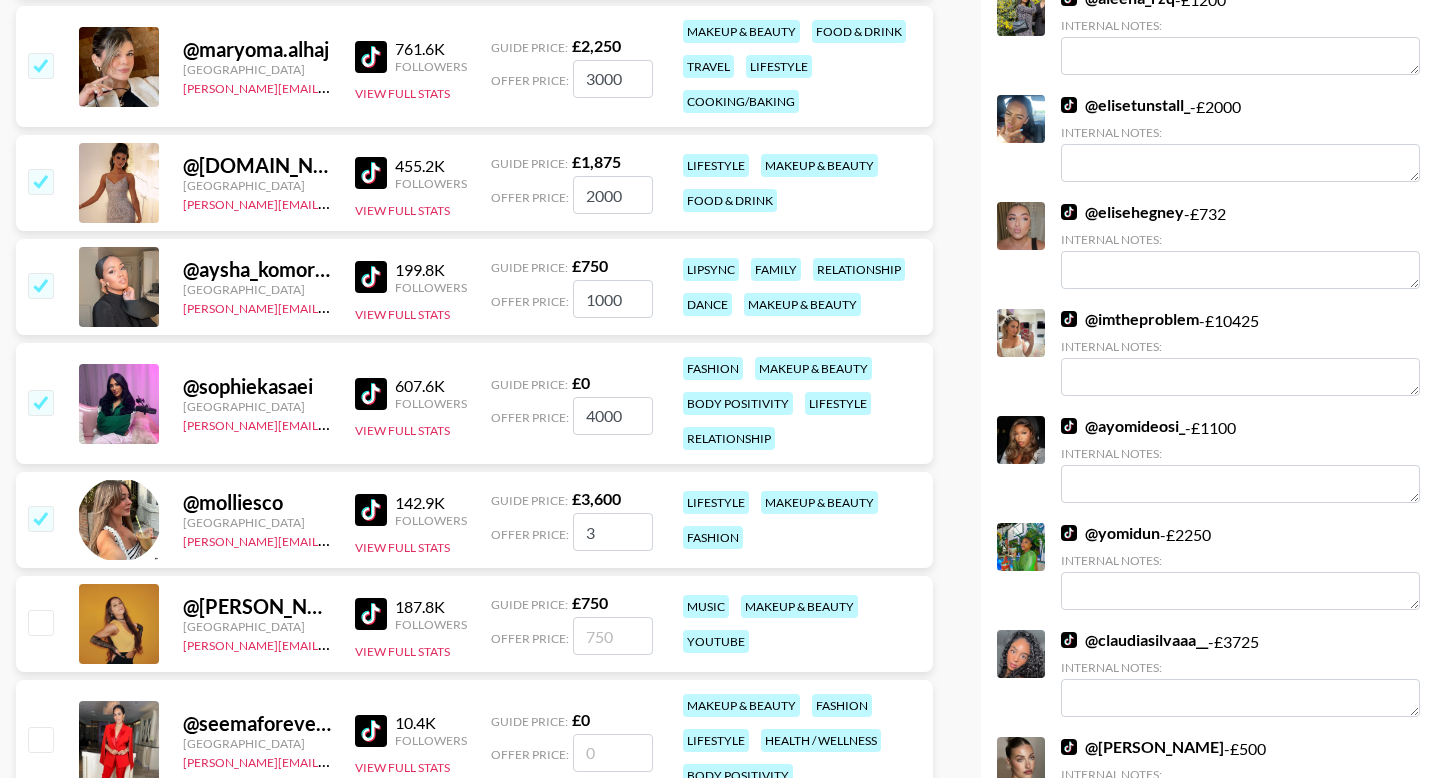 checkbox on "true" 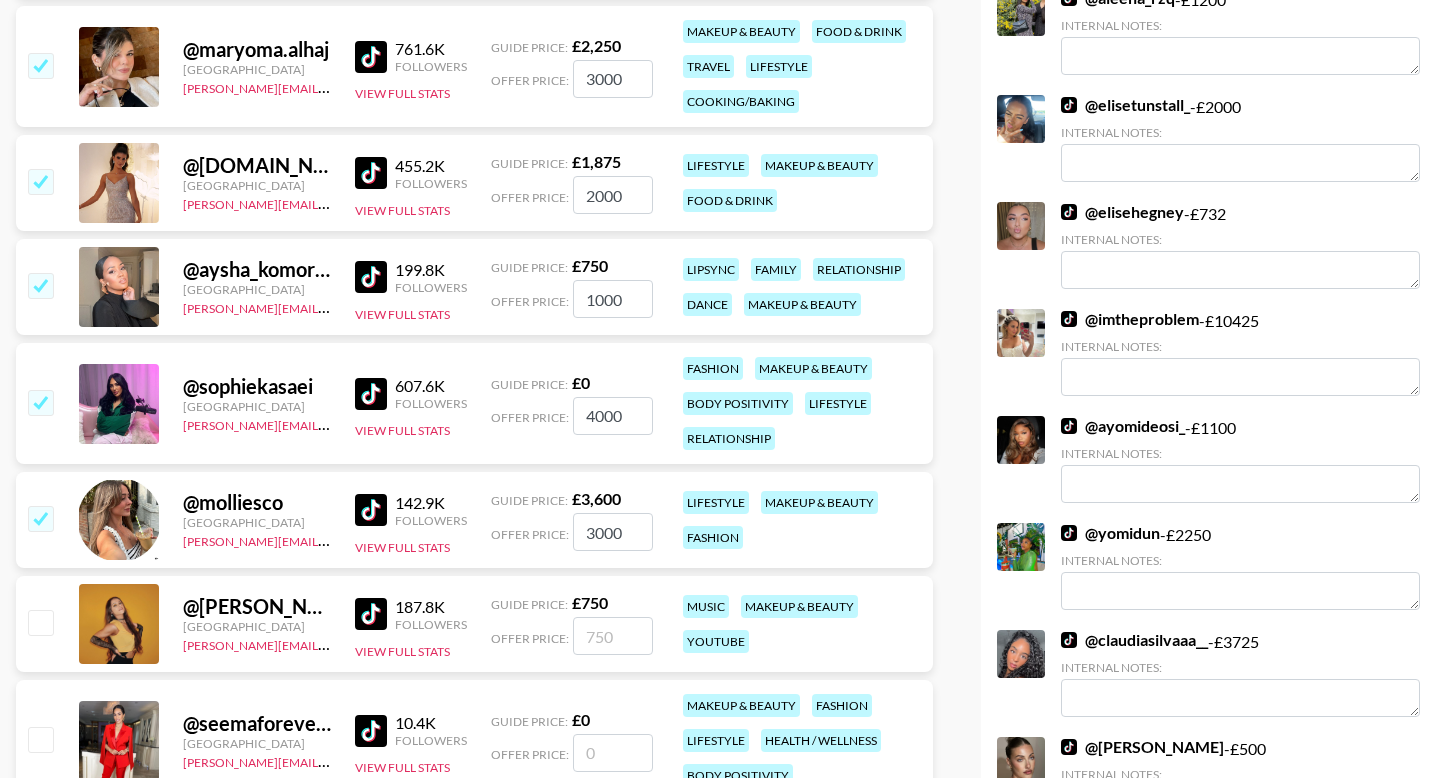 type on "3000" 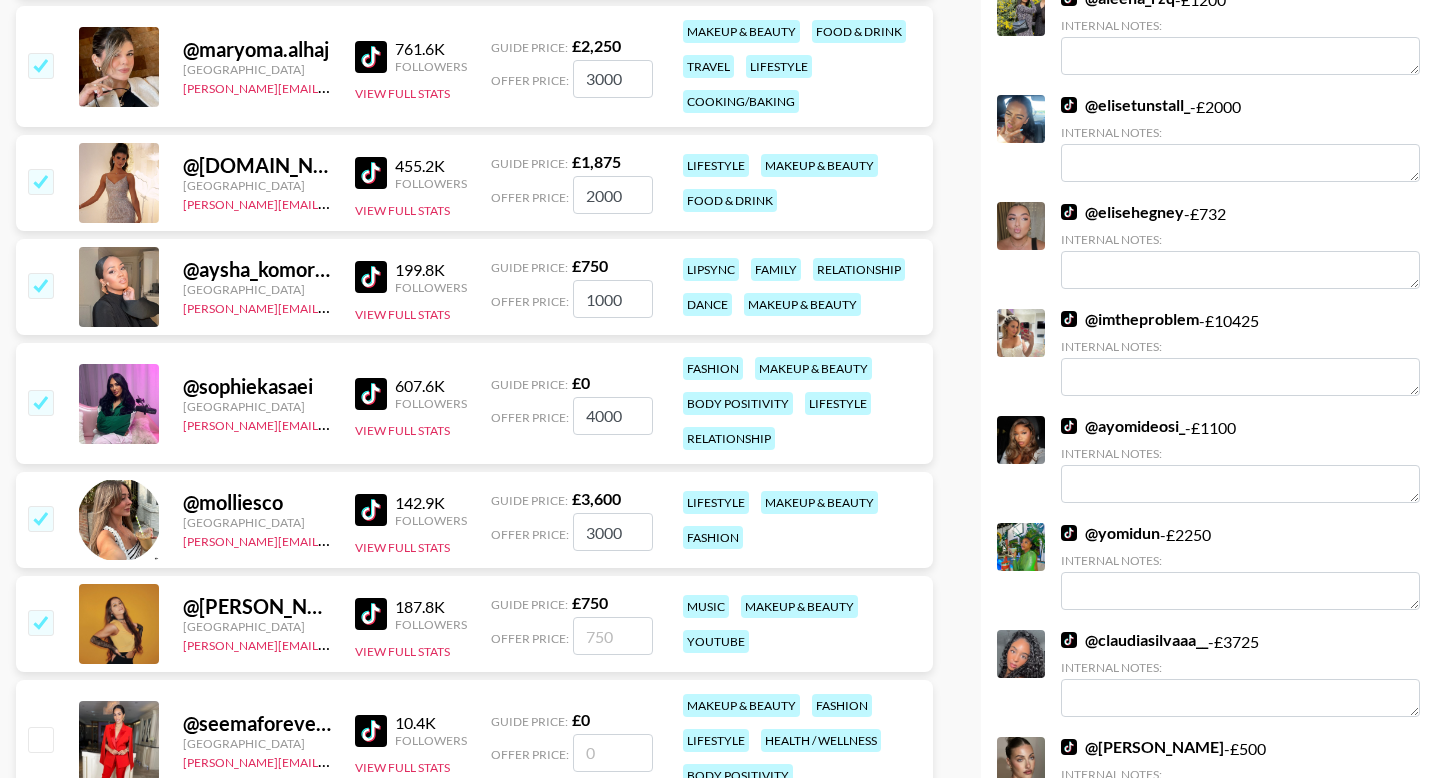 type on "1" 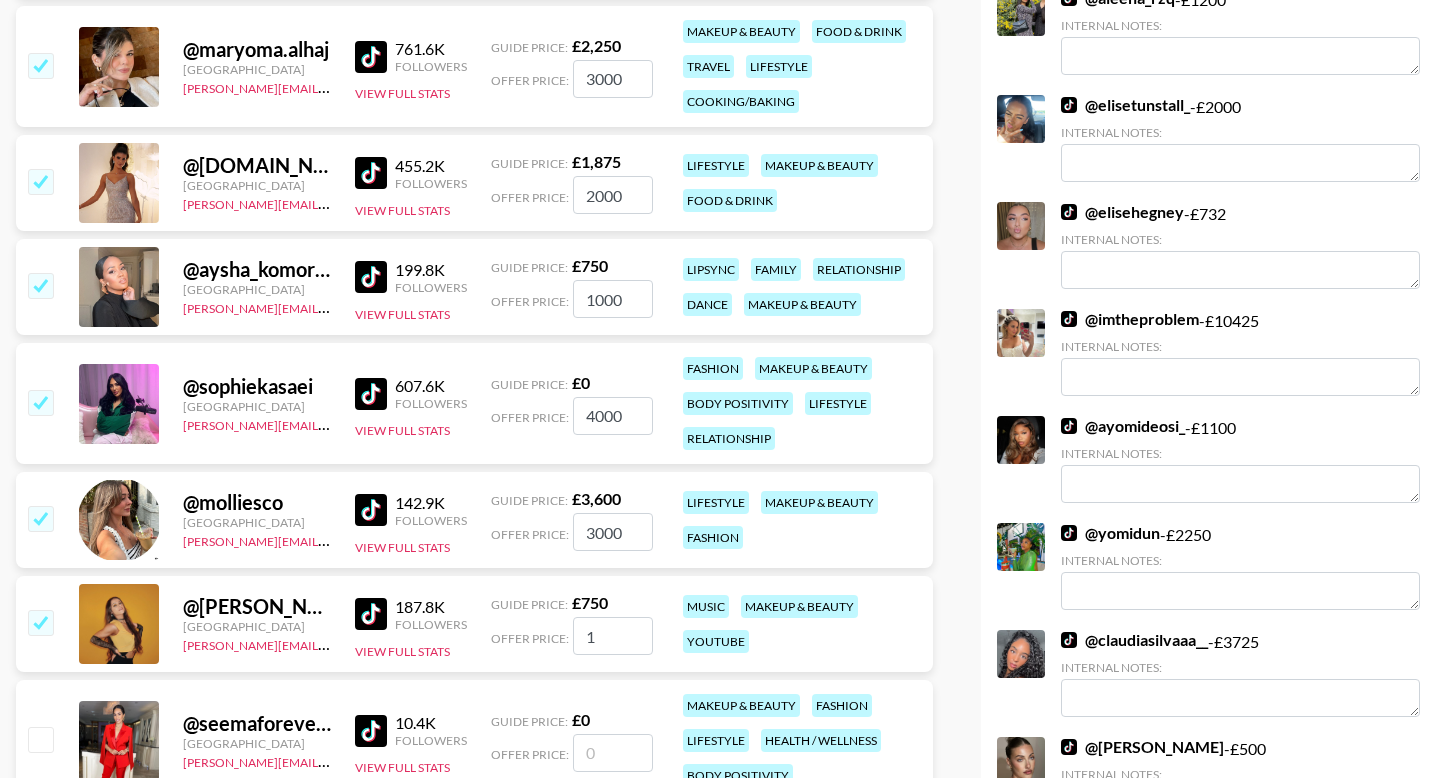 checkbox on "true" 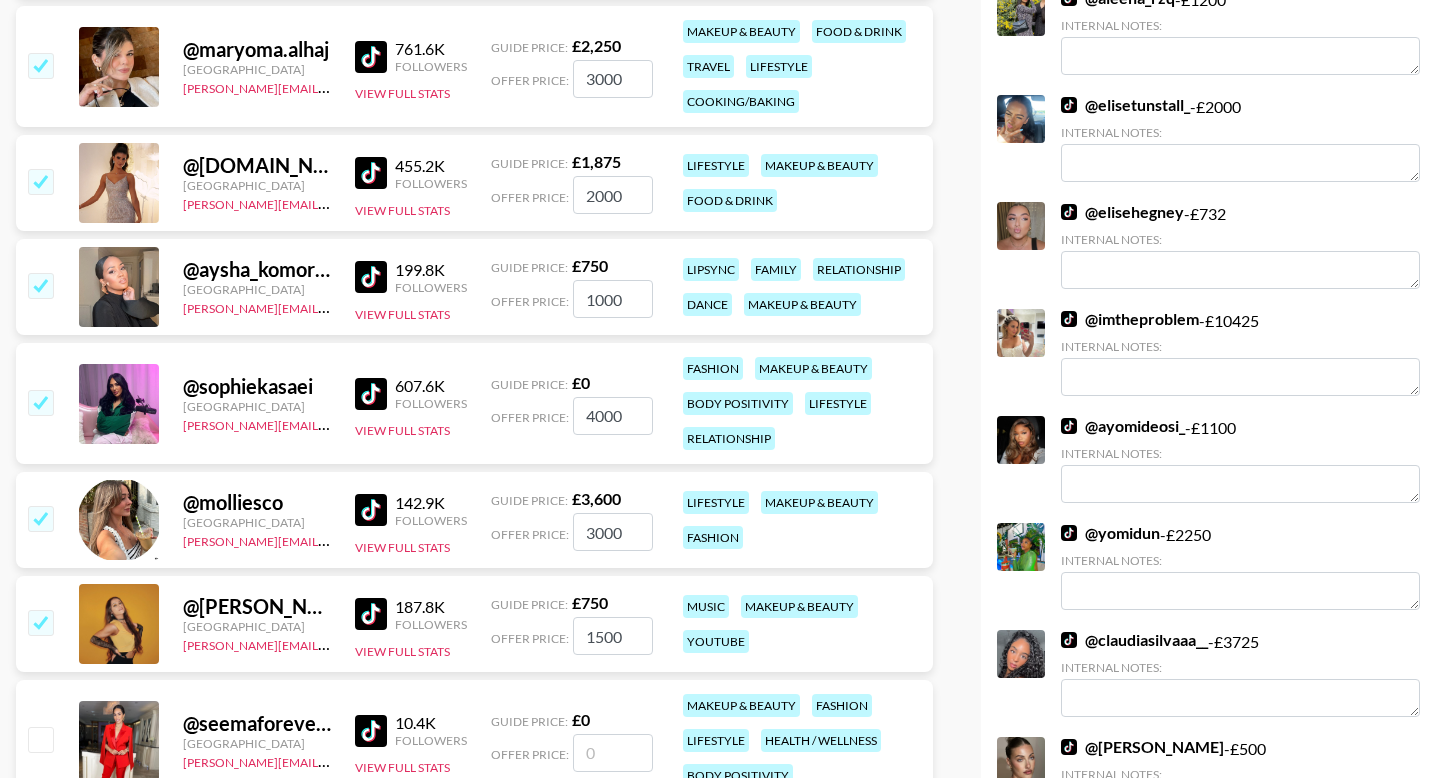 type on "1500" 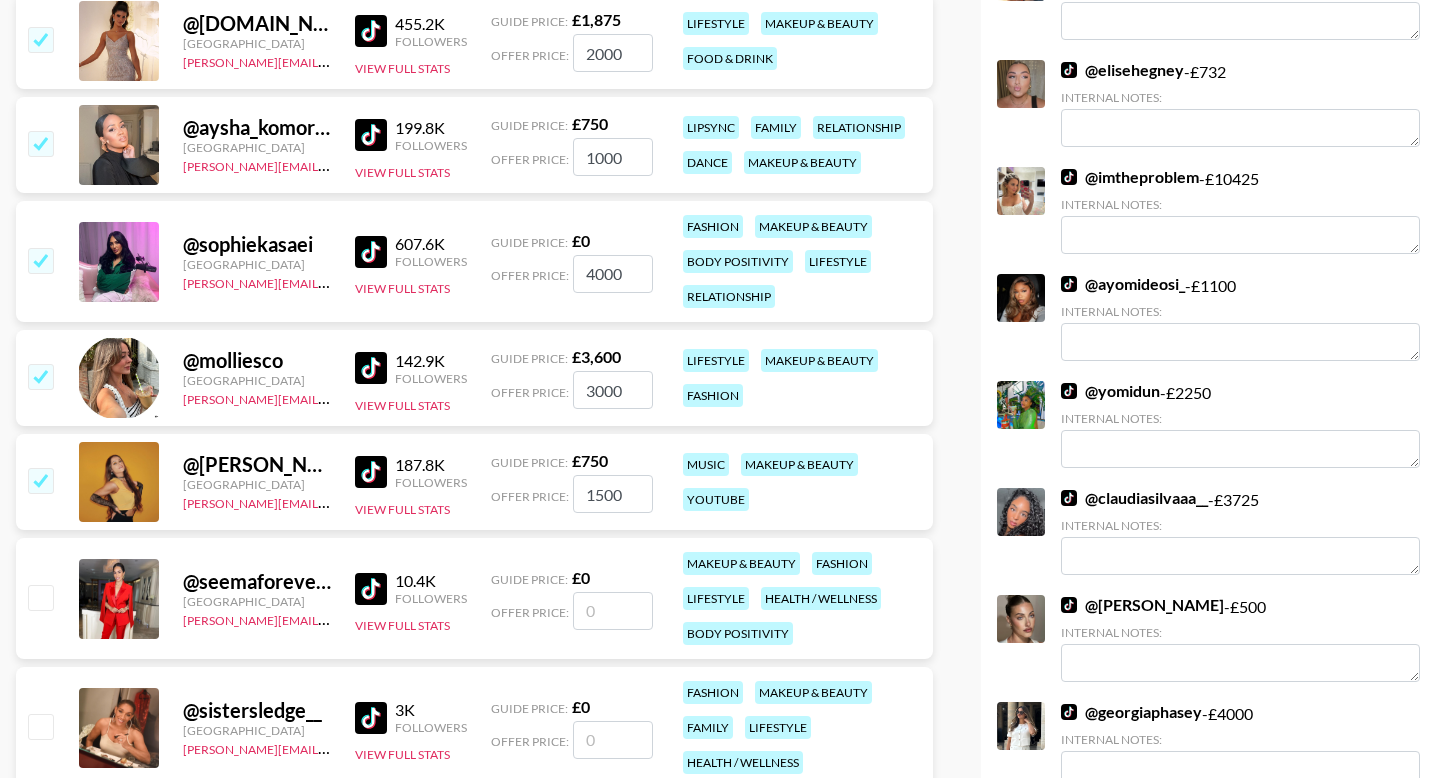 scroll, scrollTop: 861, scrollLeft: 0, axis: vertical 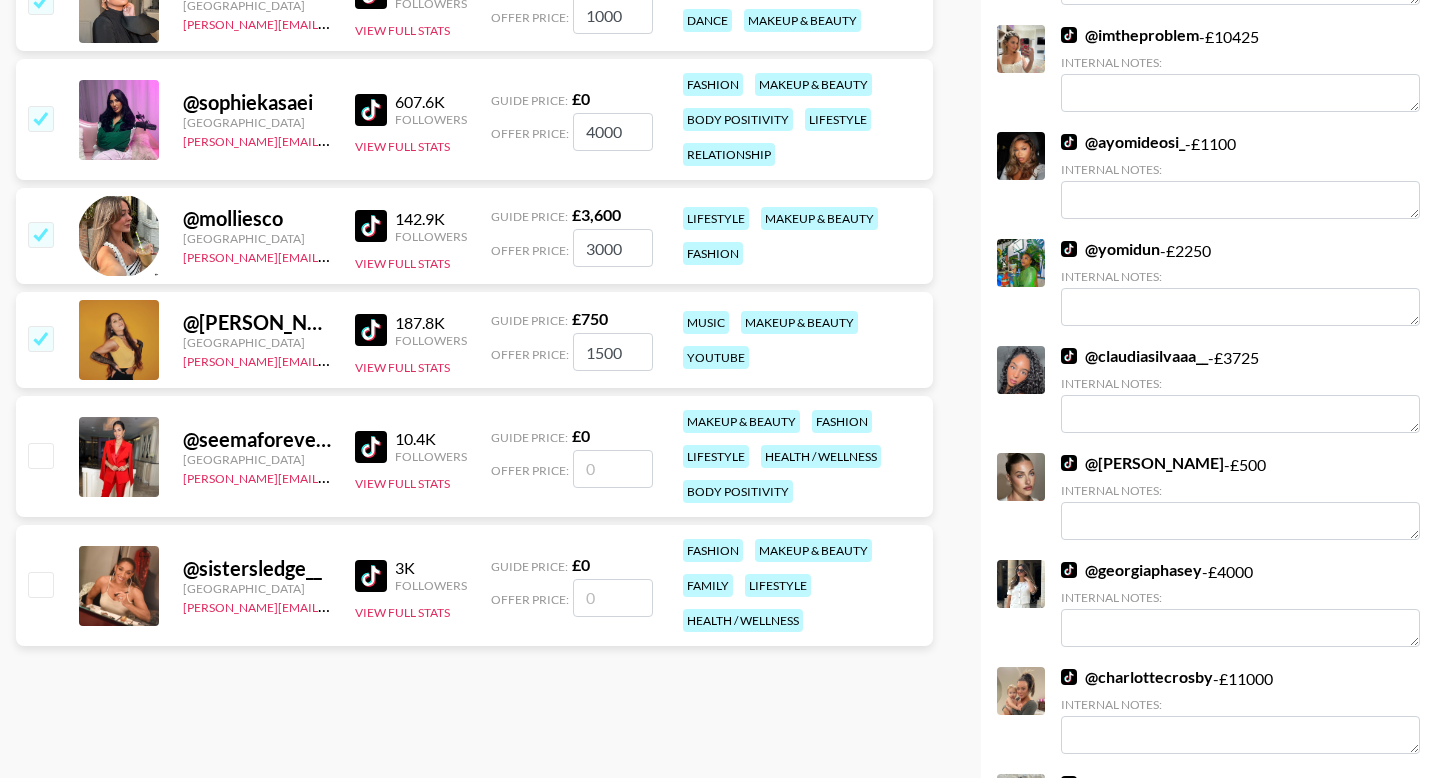 click at bounding box center (613, 469) 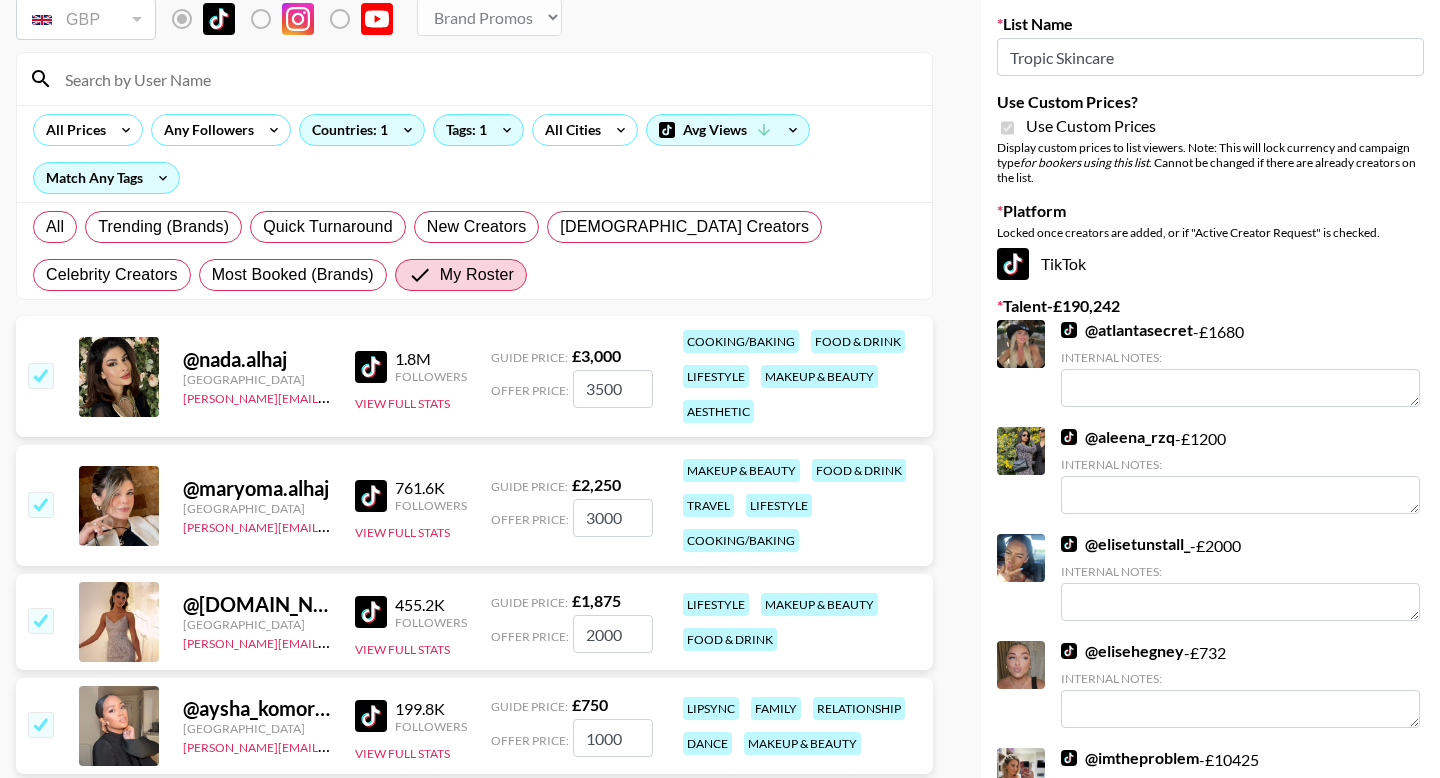 scroll, scrollTop: 0, scrollLeft: 0, axis: both 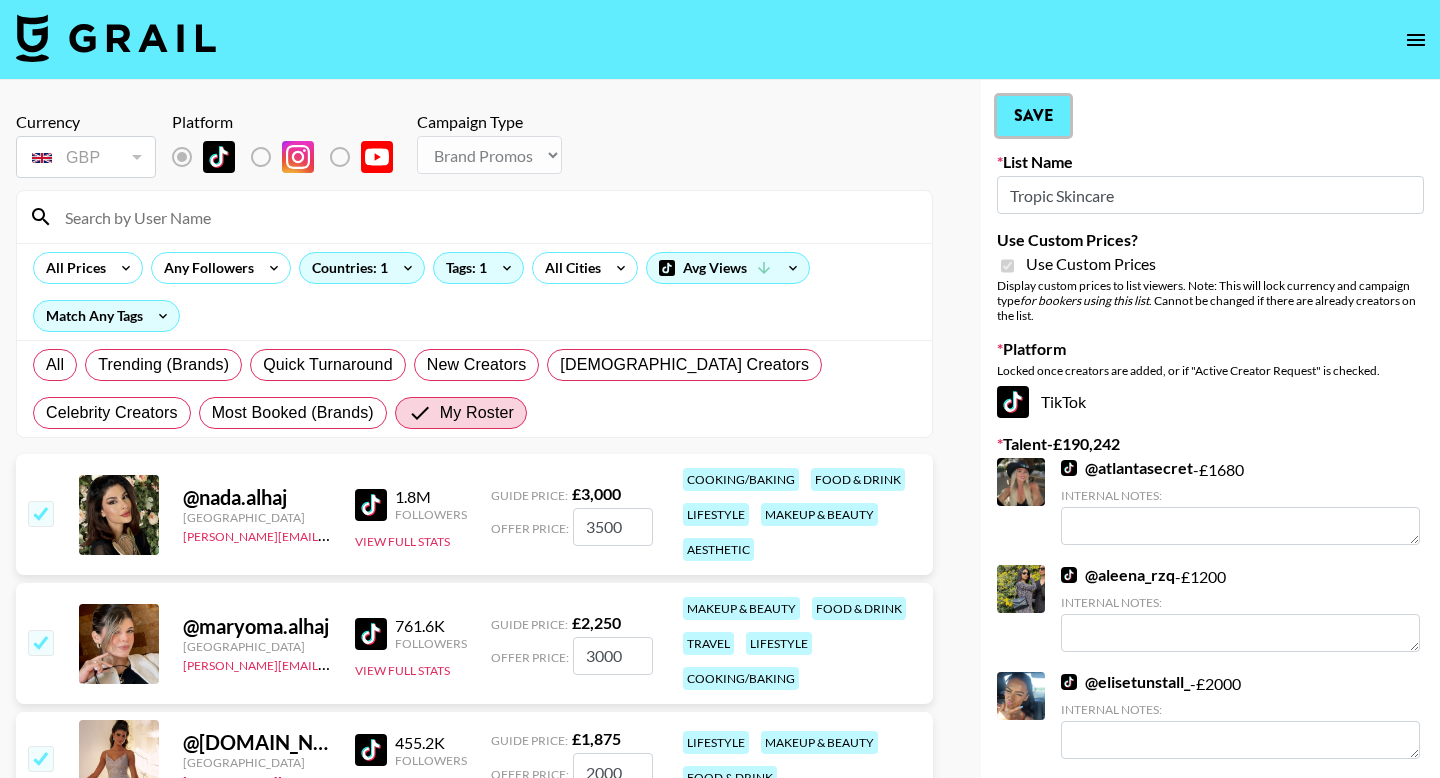 click on "Save" at bounding box center (1033, 116) 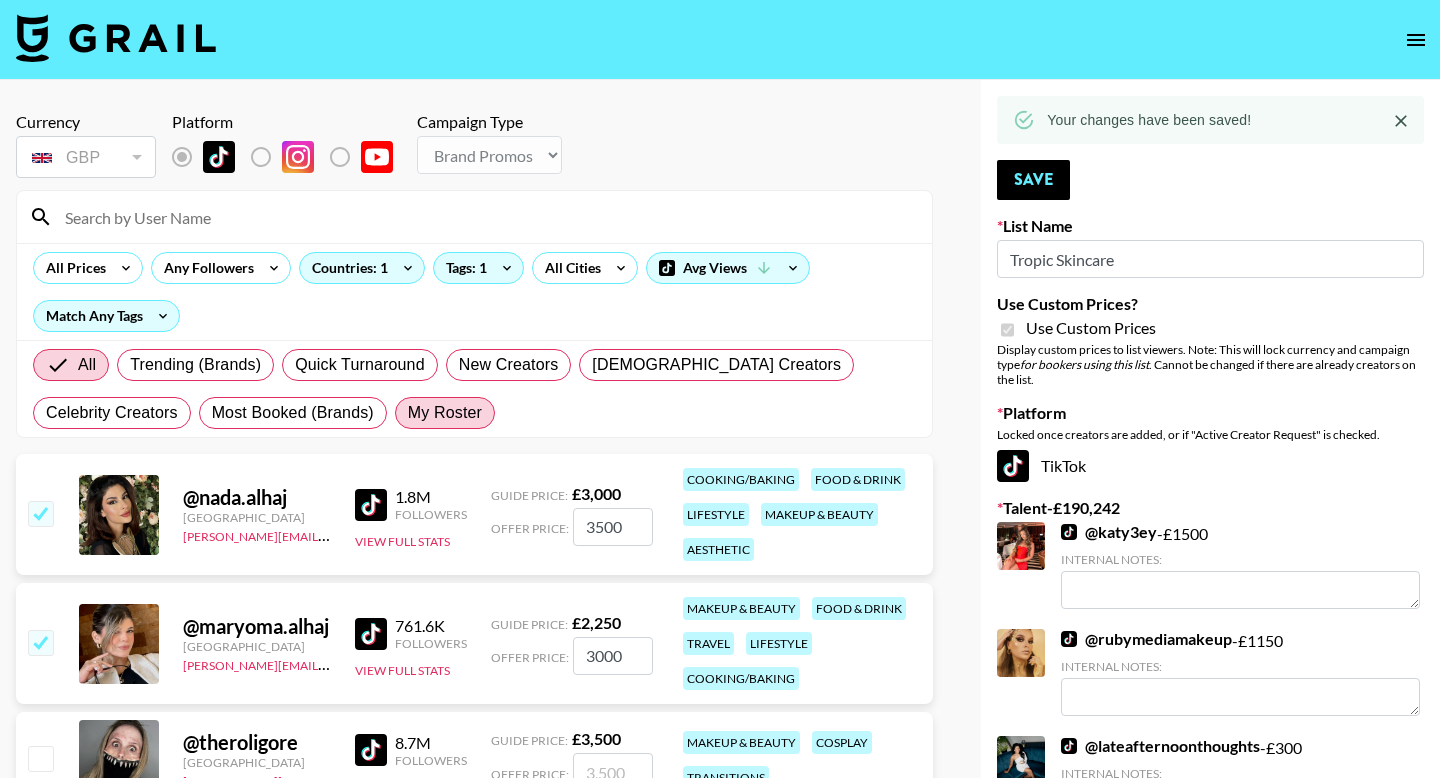 click on "My Roster" at bounding box center [445, 413] 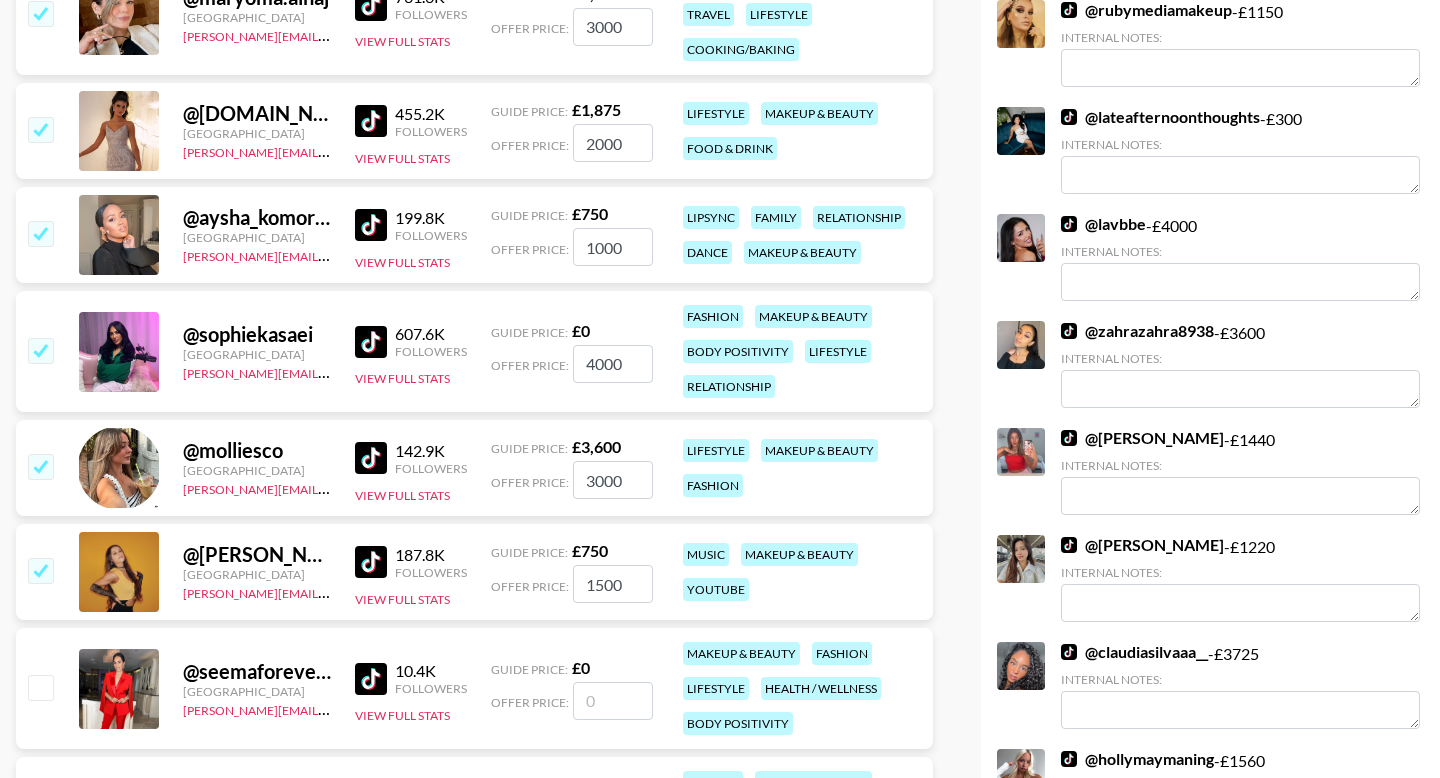 scroll, scrollTop: 0, scrollLeft: 0, axis: both 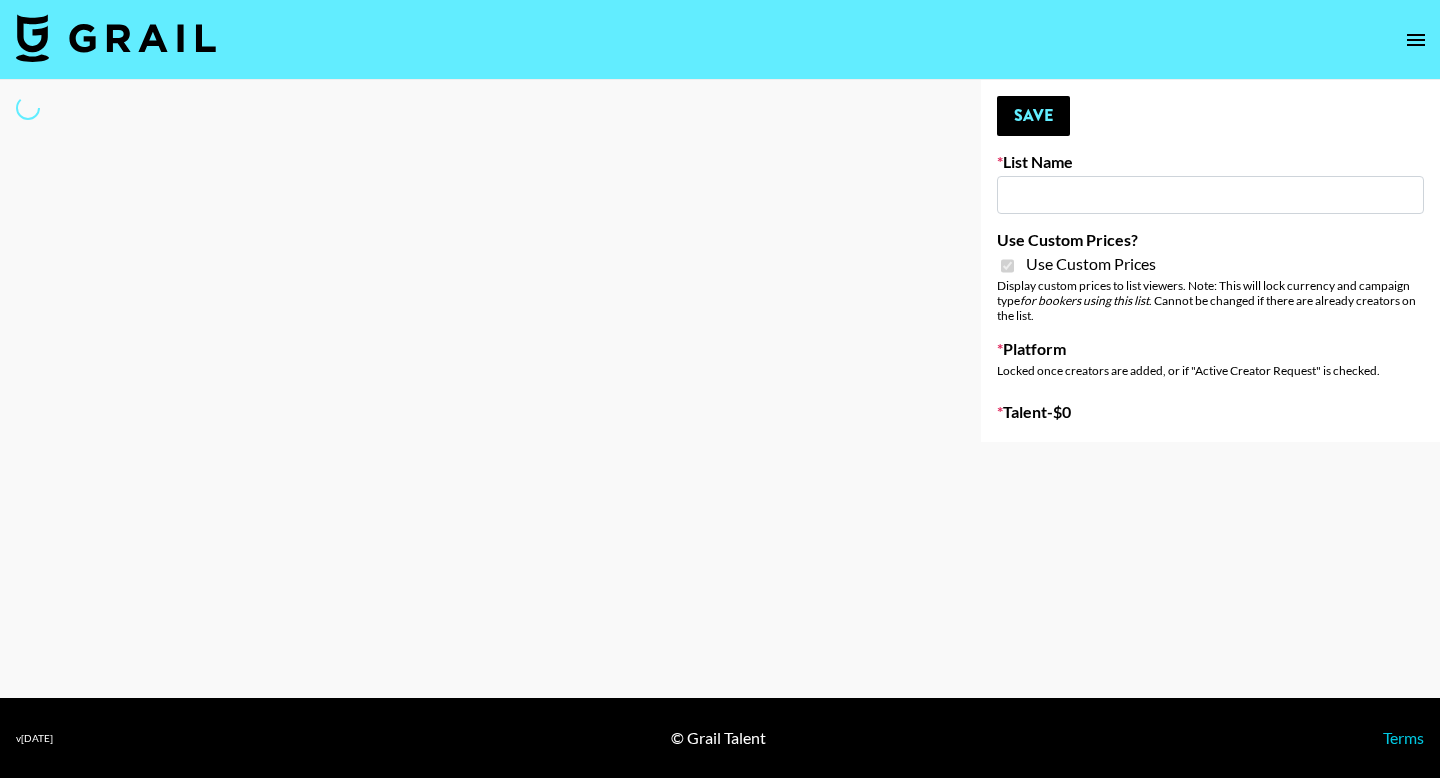 select on "Brand" 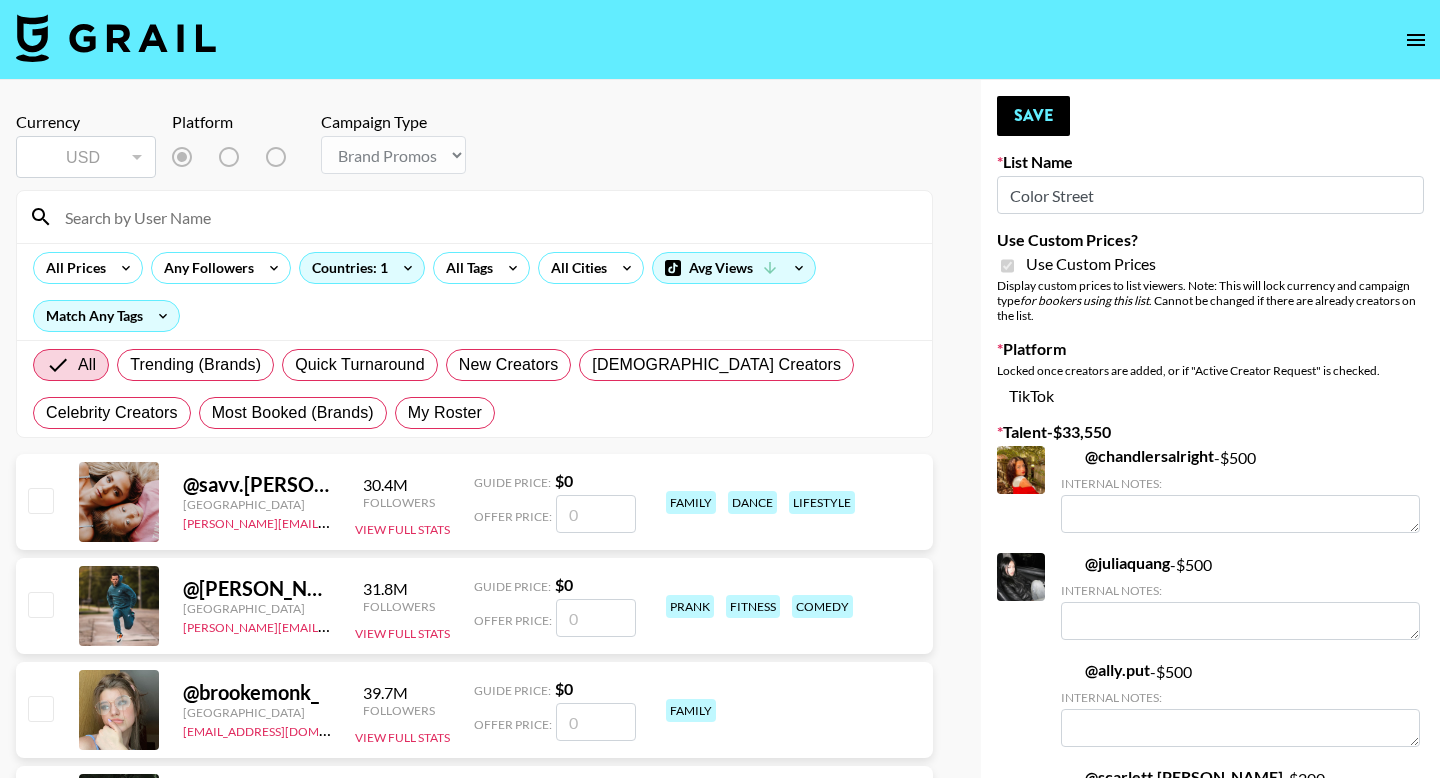 type on "Color Street" 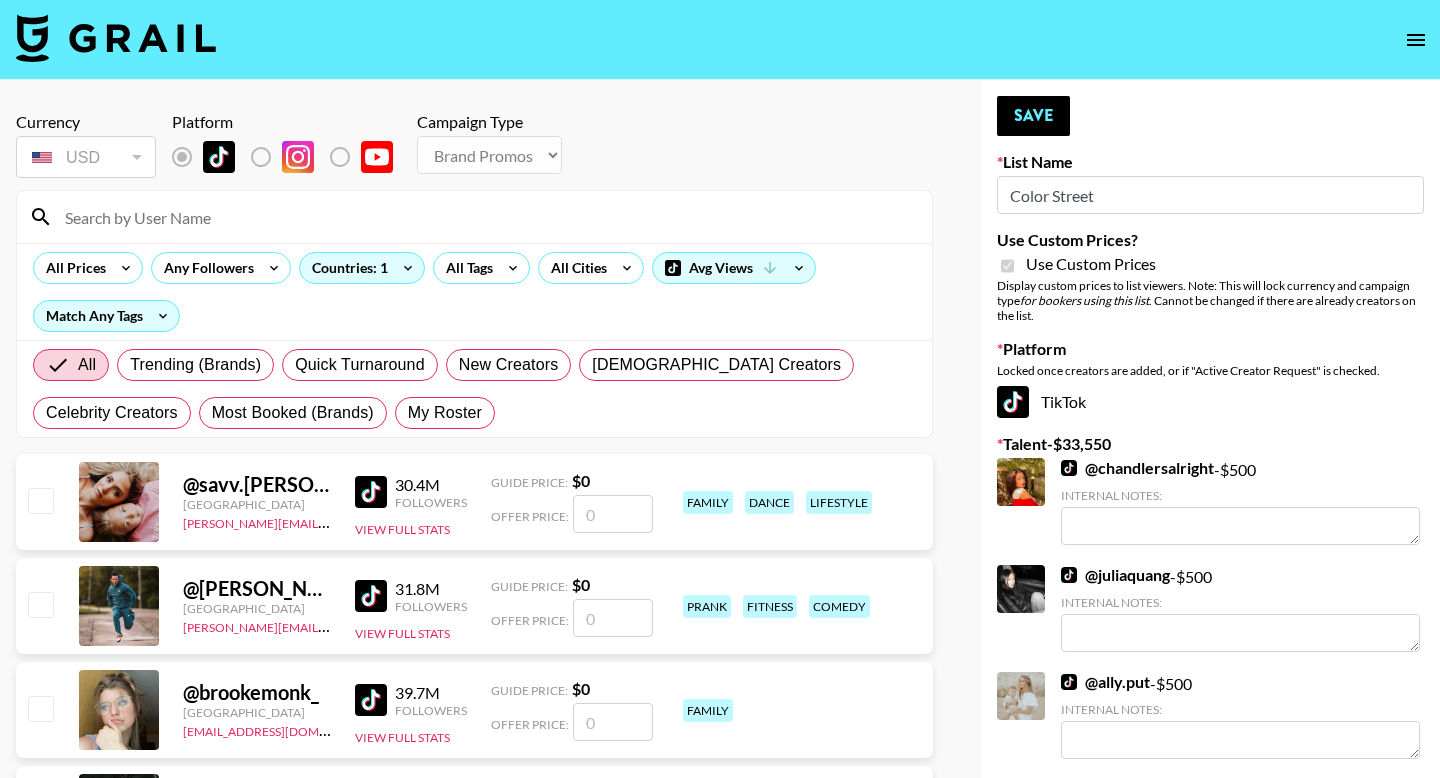 checkbox on "true" 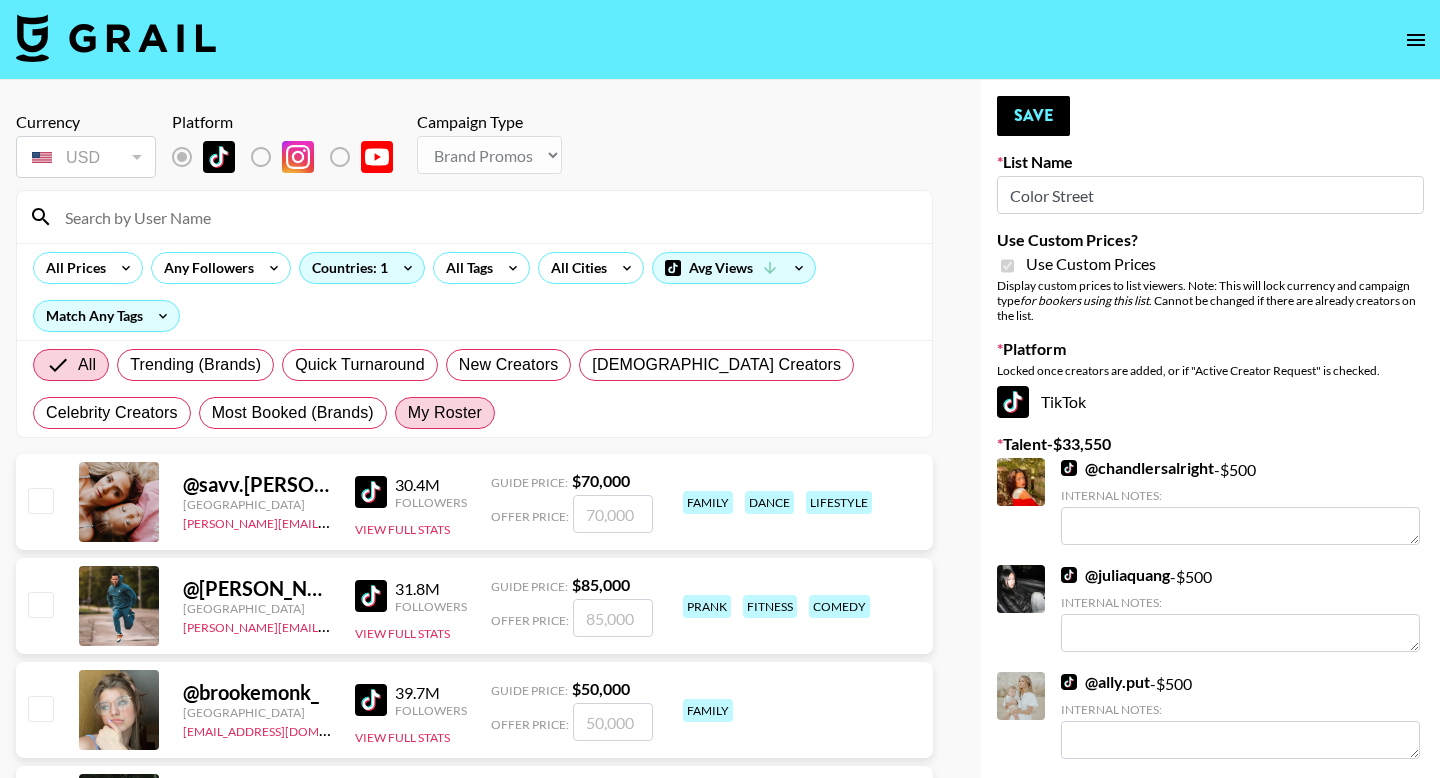 click on "My Roster" at bounding box center (445, 413) 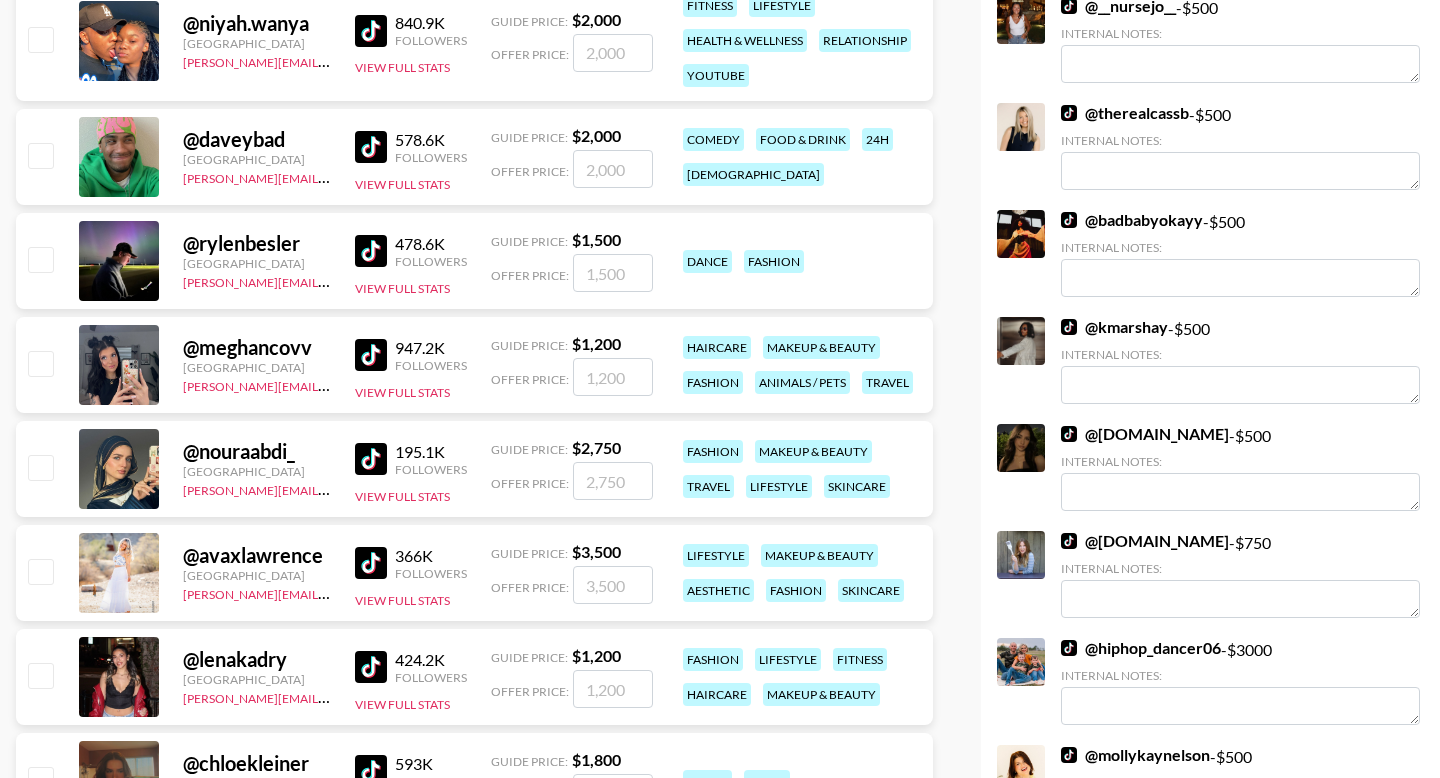 scroll, scrollTop: 929, scrollLeft: 0, axis: vertical 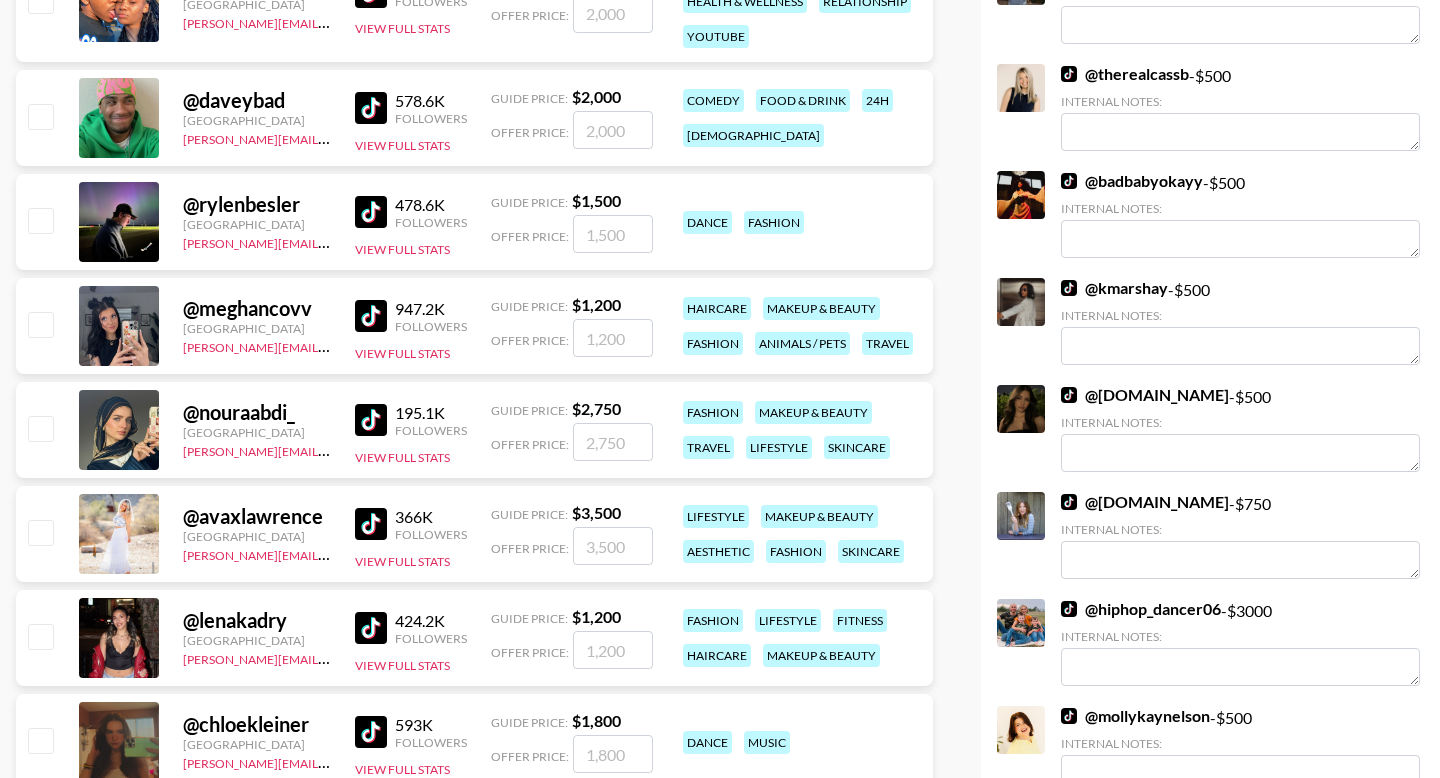 click at bounding box center (40, 324) 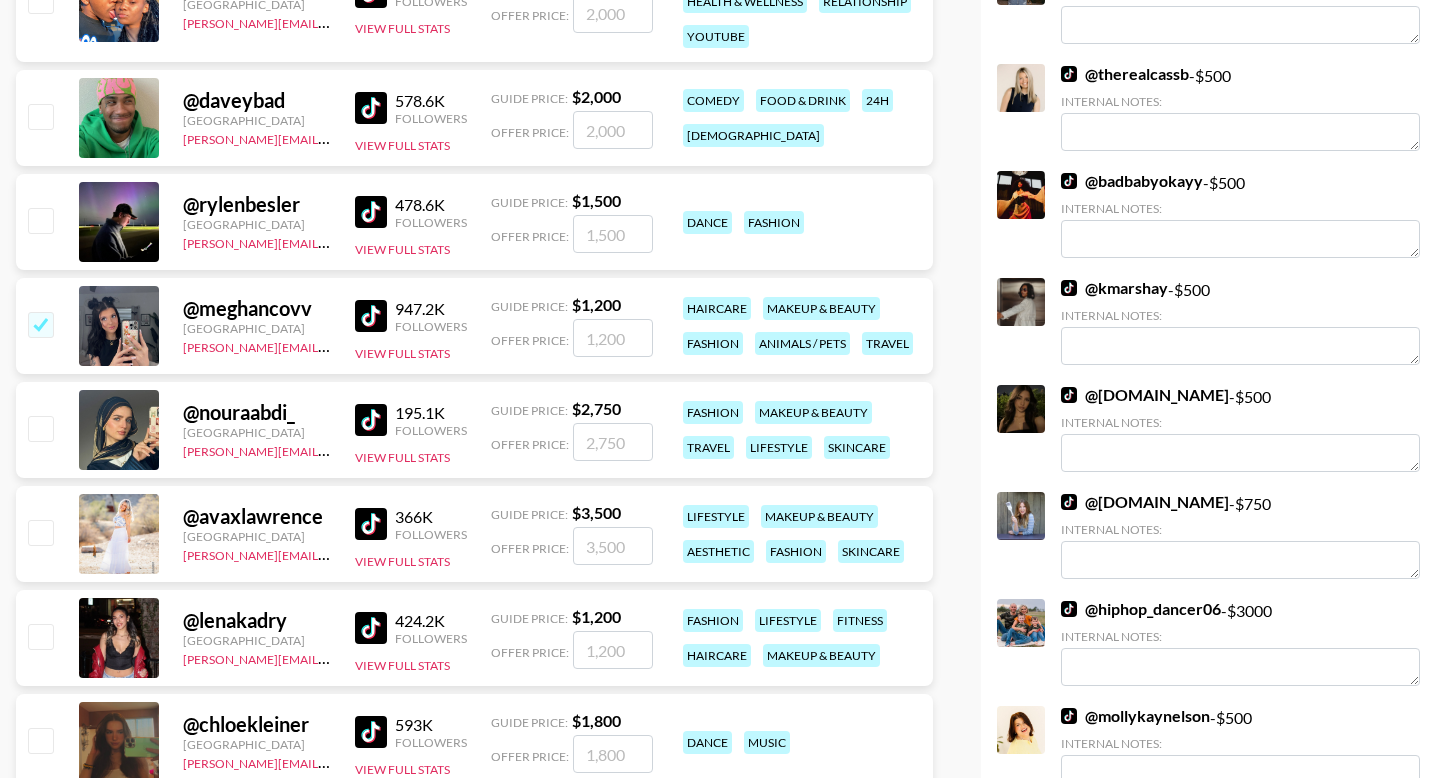 checkbox on "true" 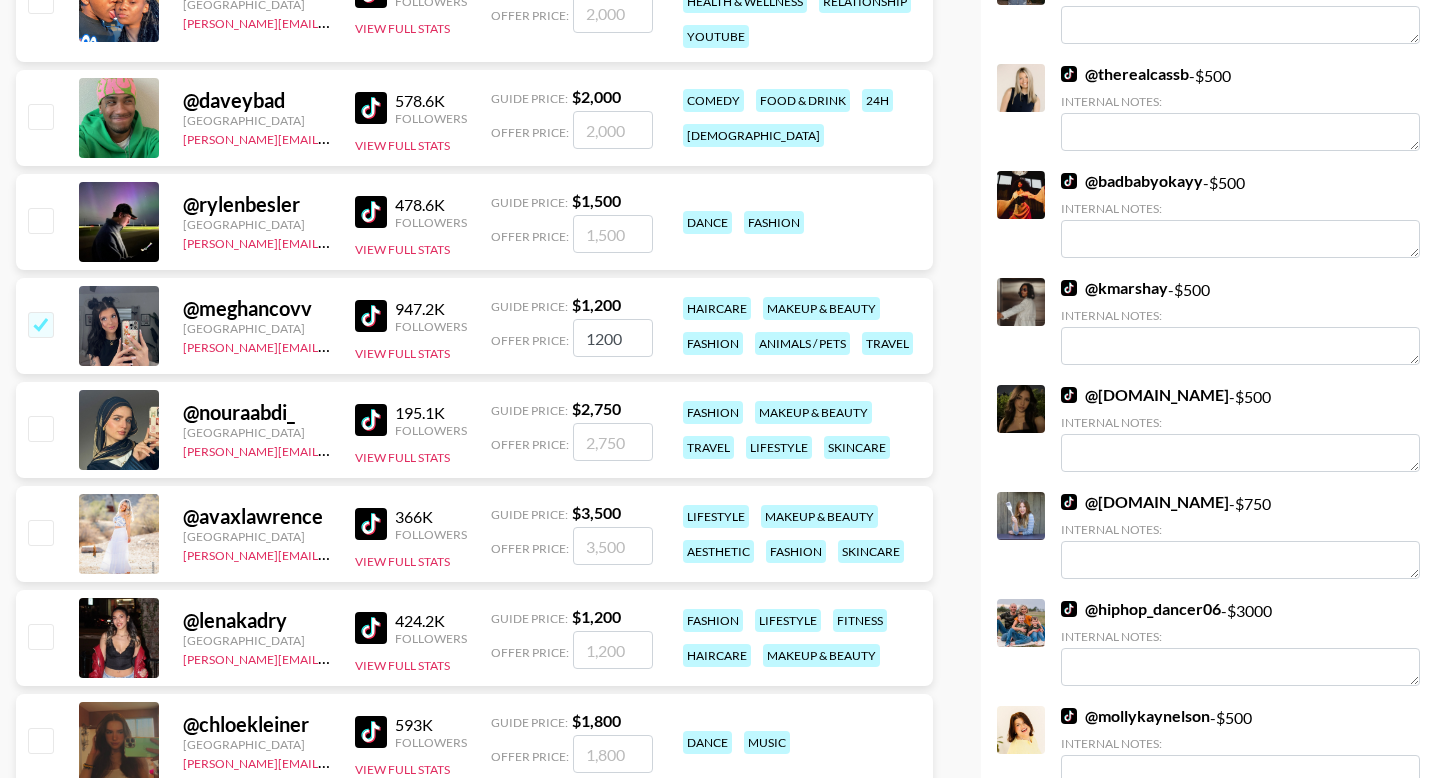 click on "1200" at bounding box center [613, 338] 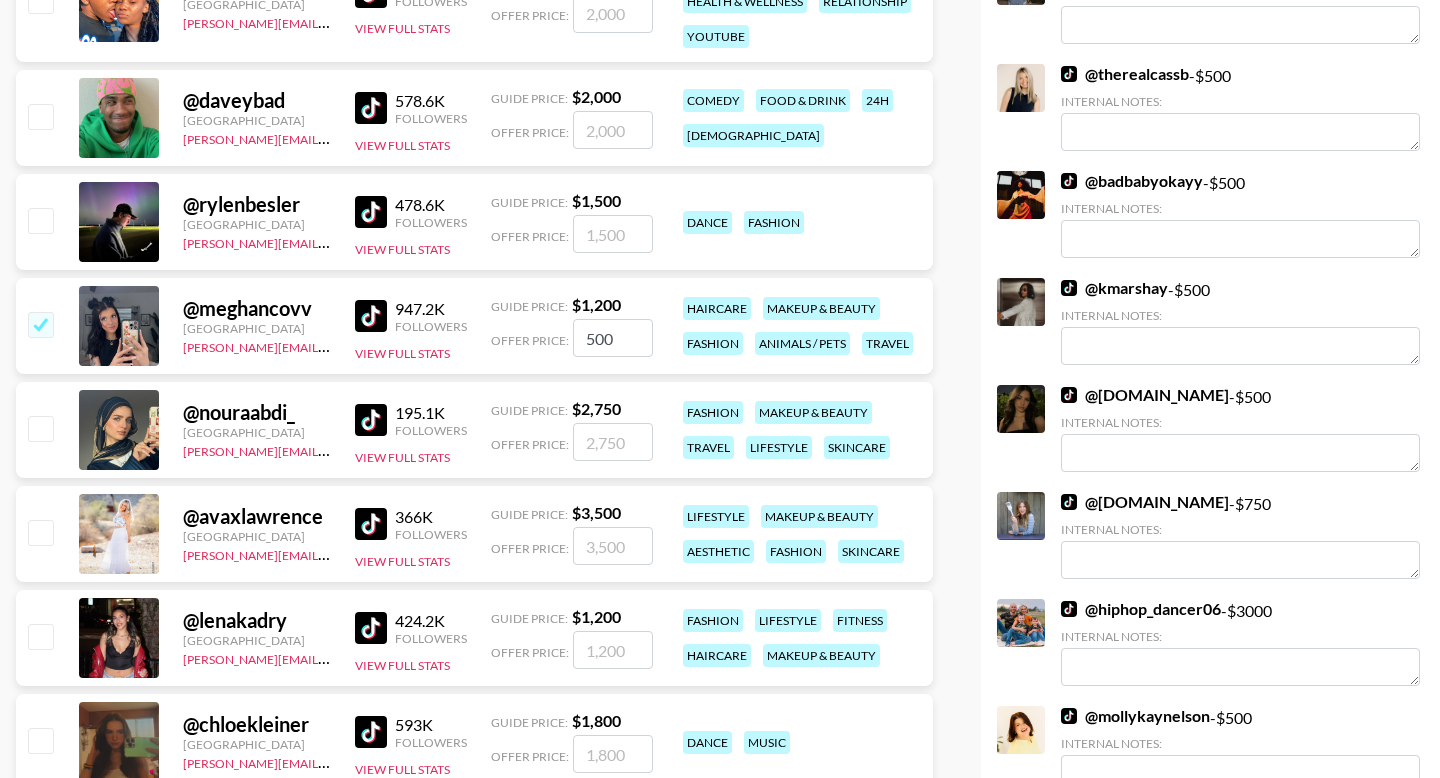 type on "500" 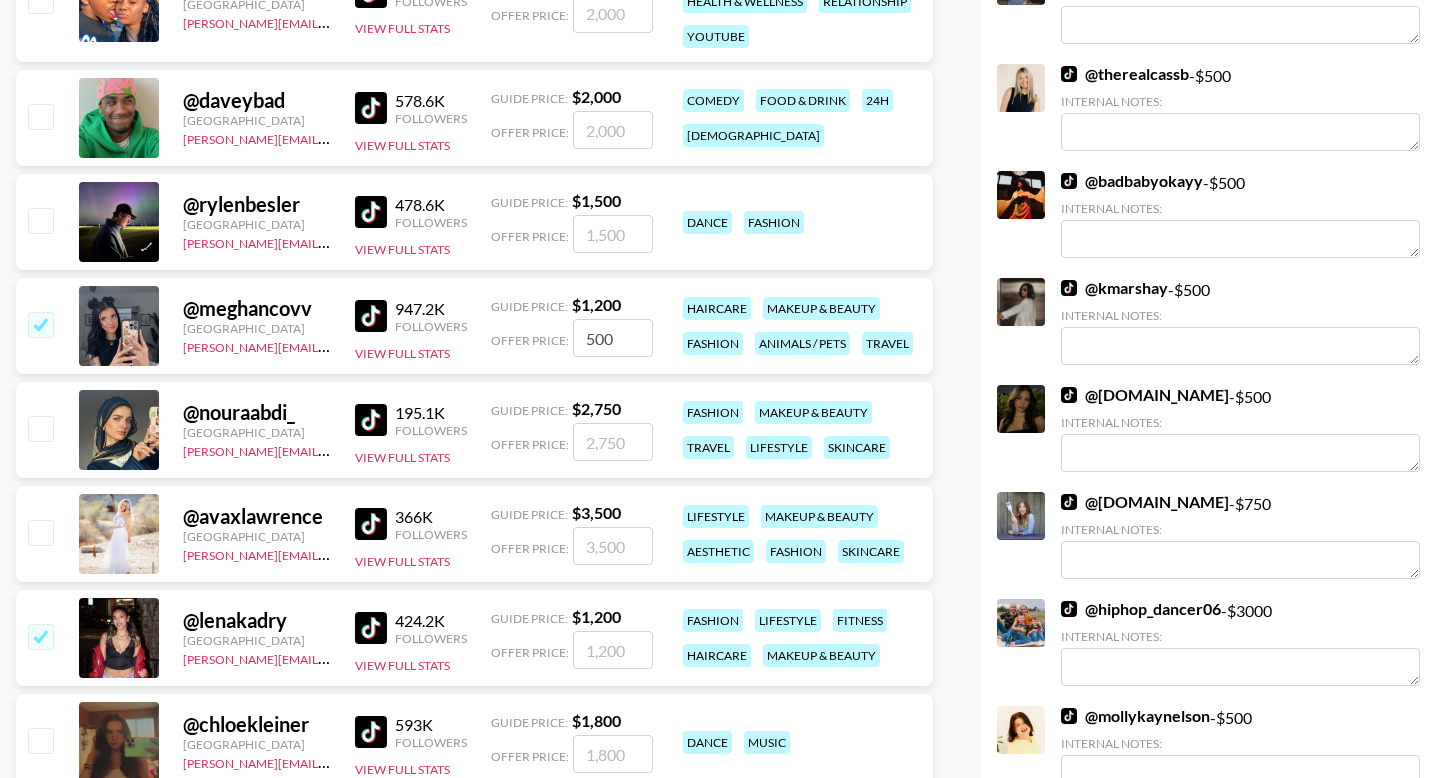 checkbox on "true" 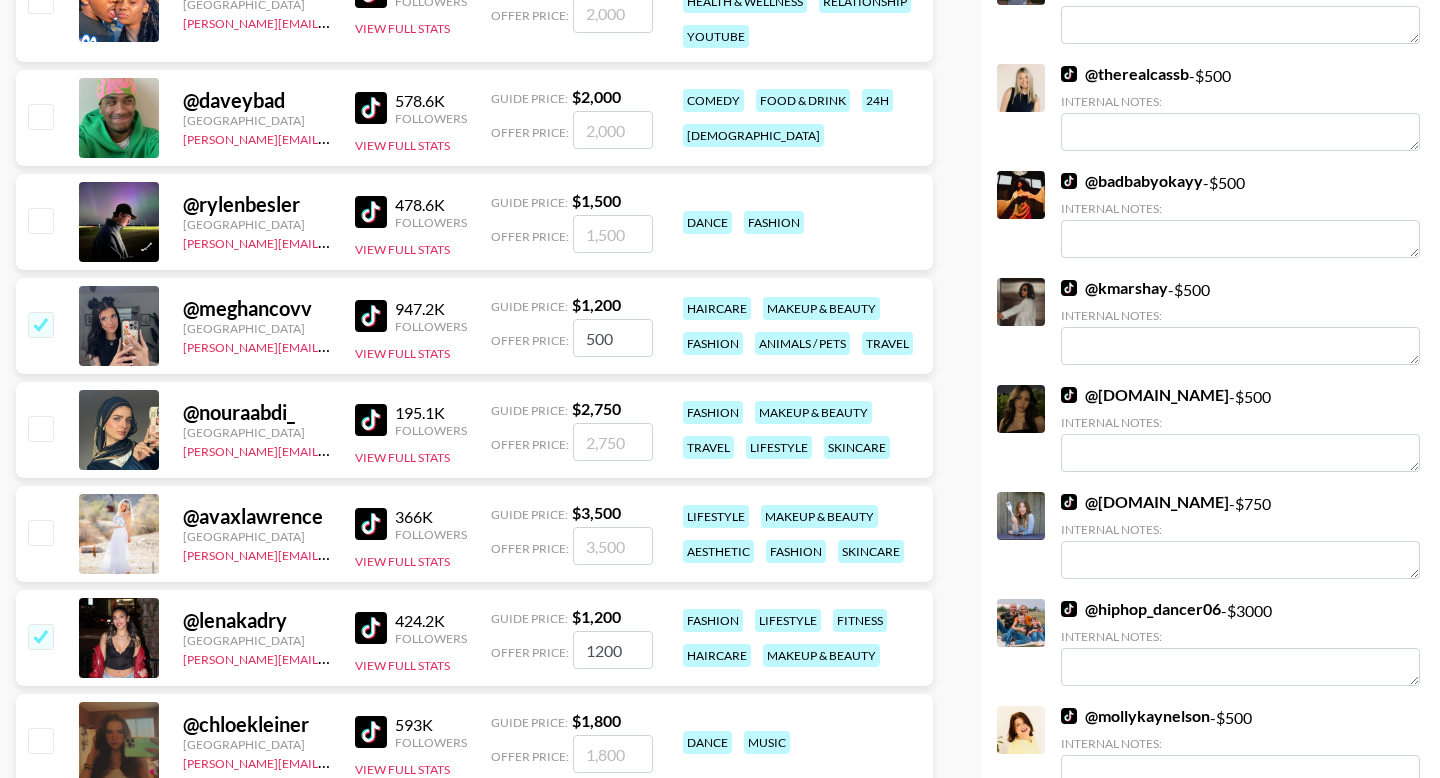 click on "1200" at bounding box center (613, 650) 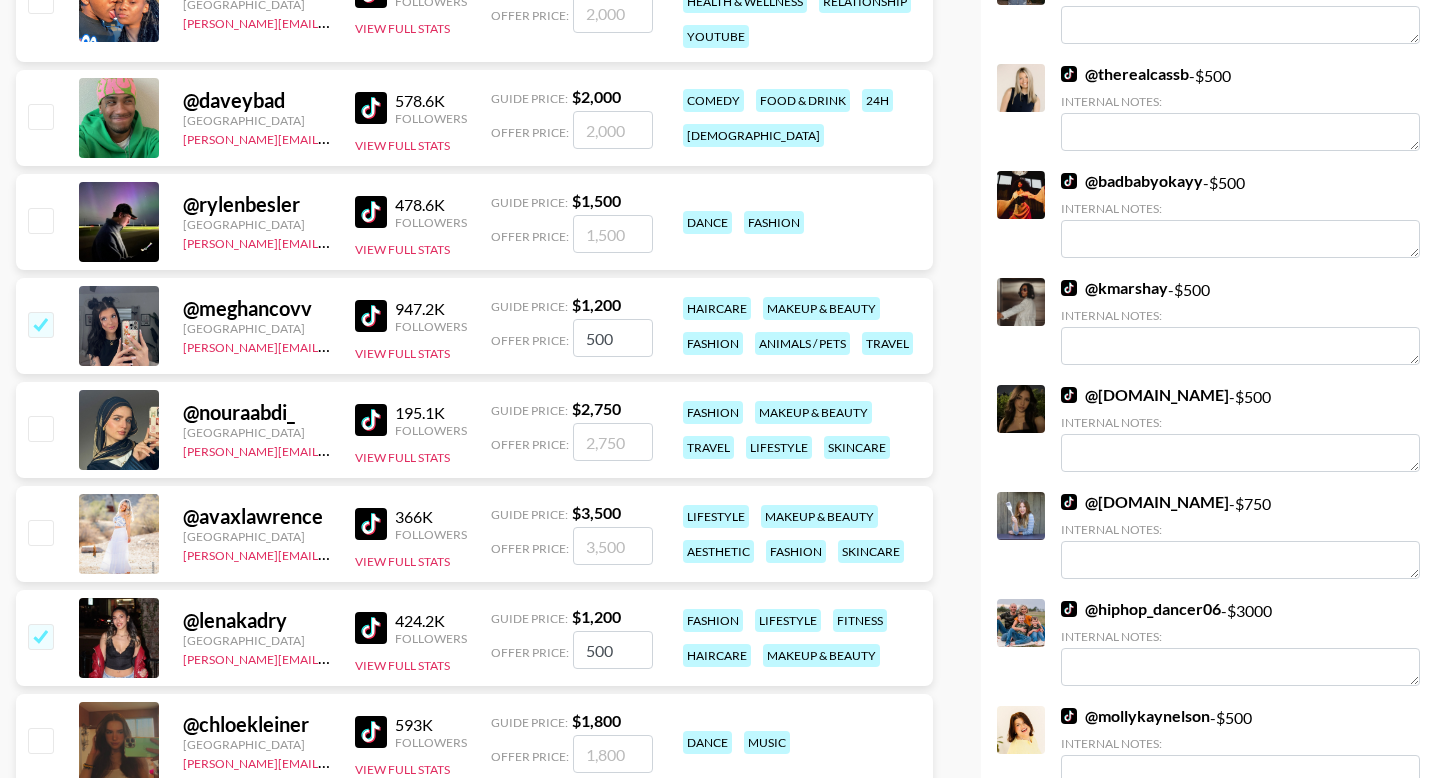 type on "500" 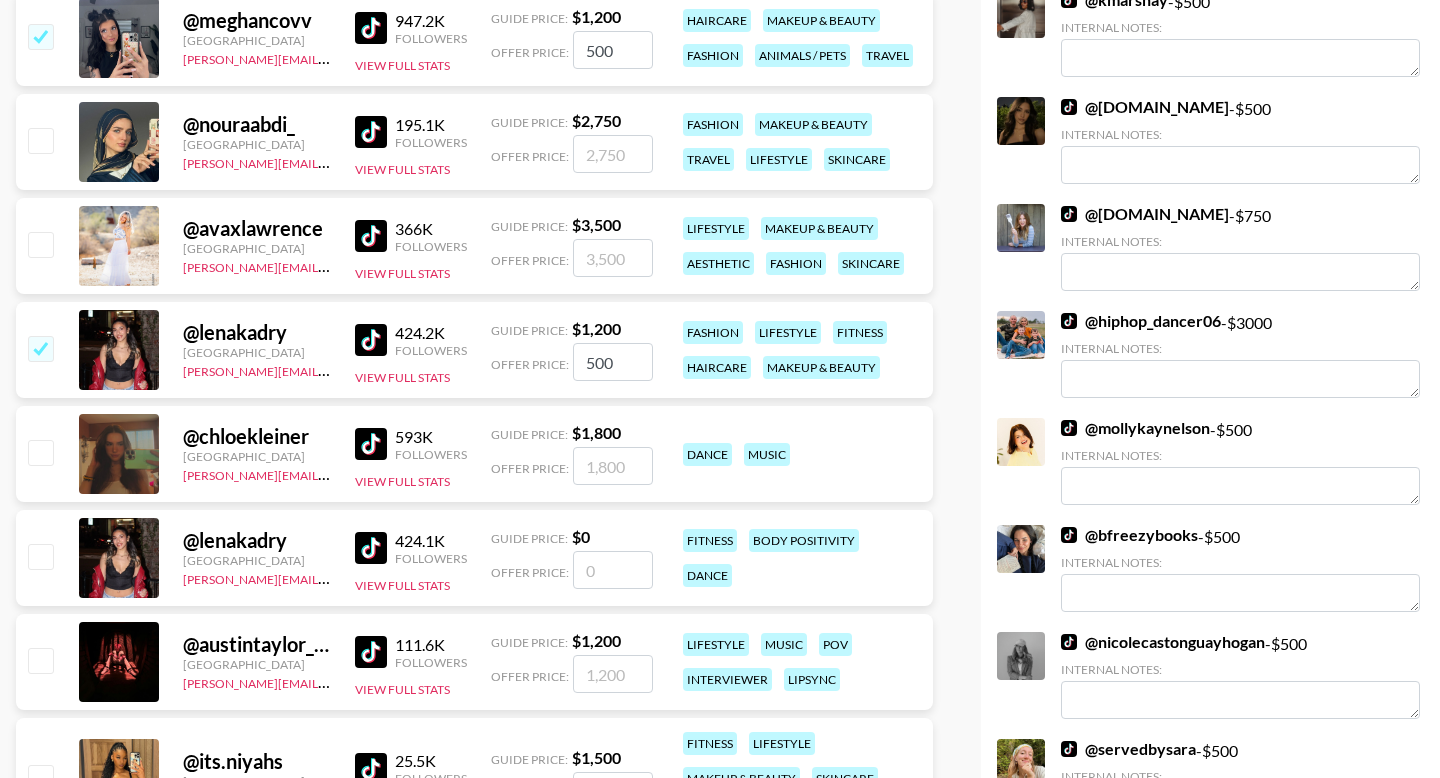 scroll, scrollTop: 1519, scrollLeft: 0, axis: vertical 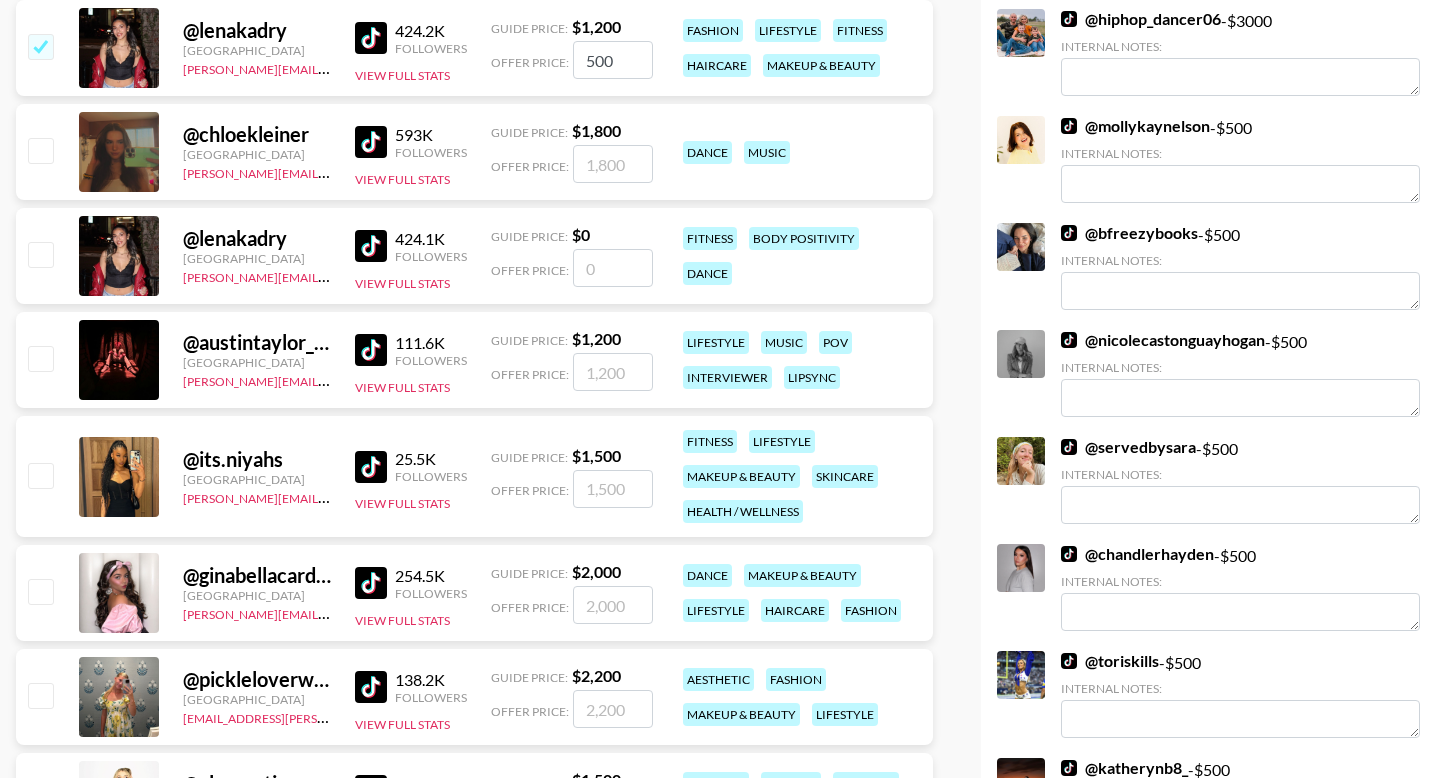 click at bounding box center [40, 475] 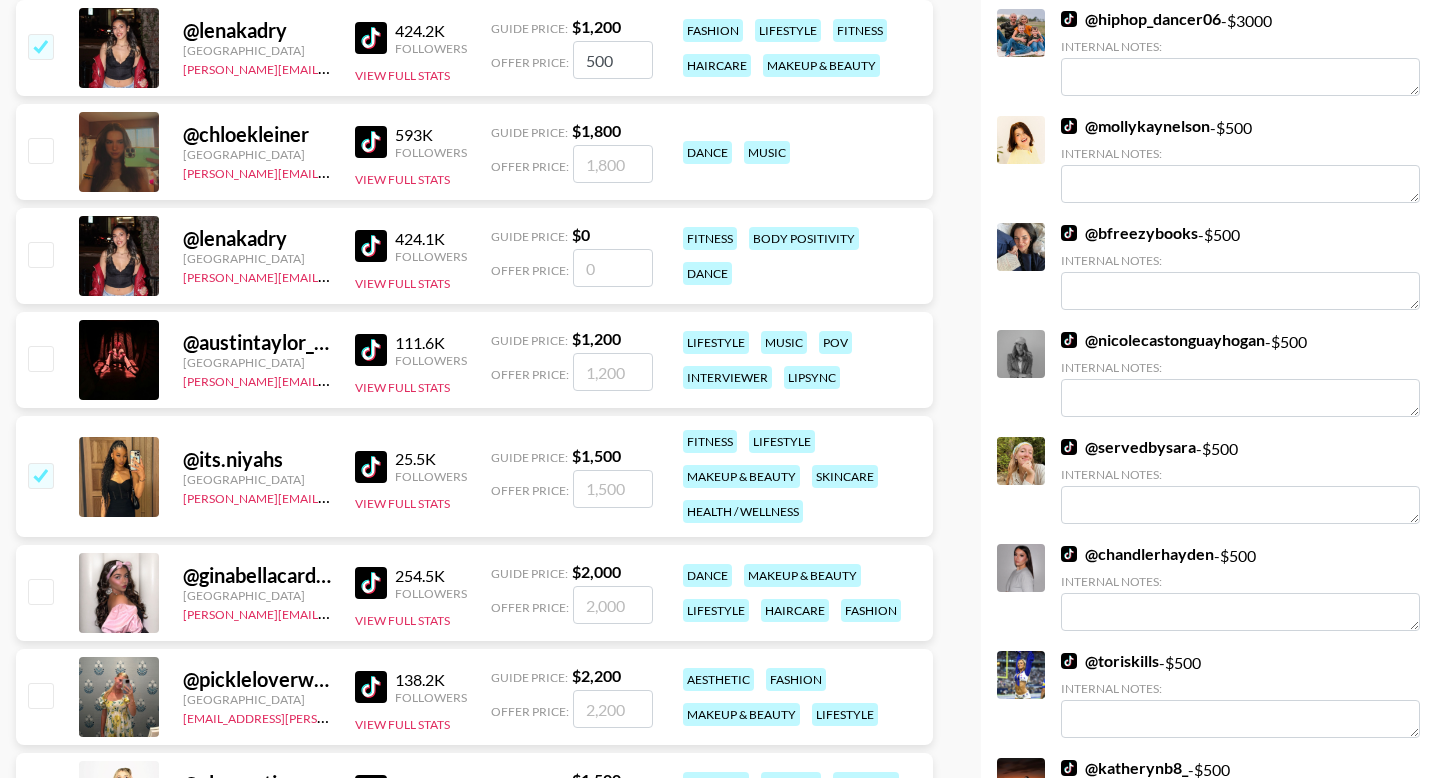 checkbox on "true" 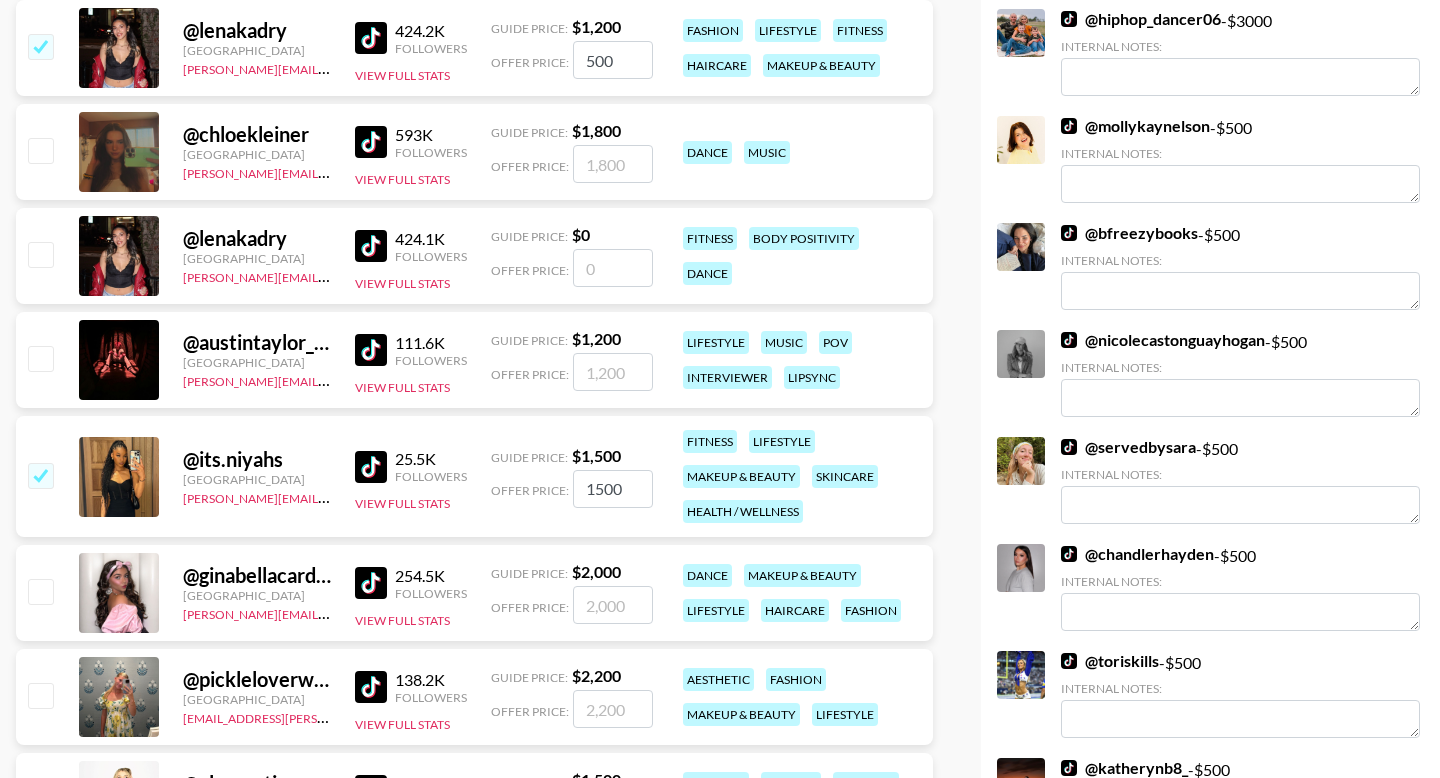 click at bounding box center (40, 475) 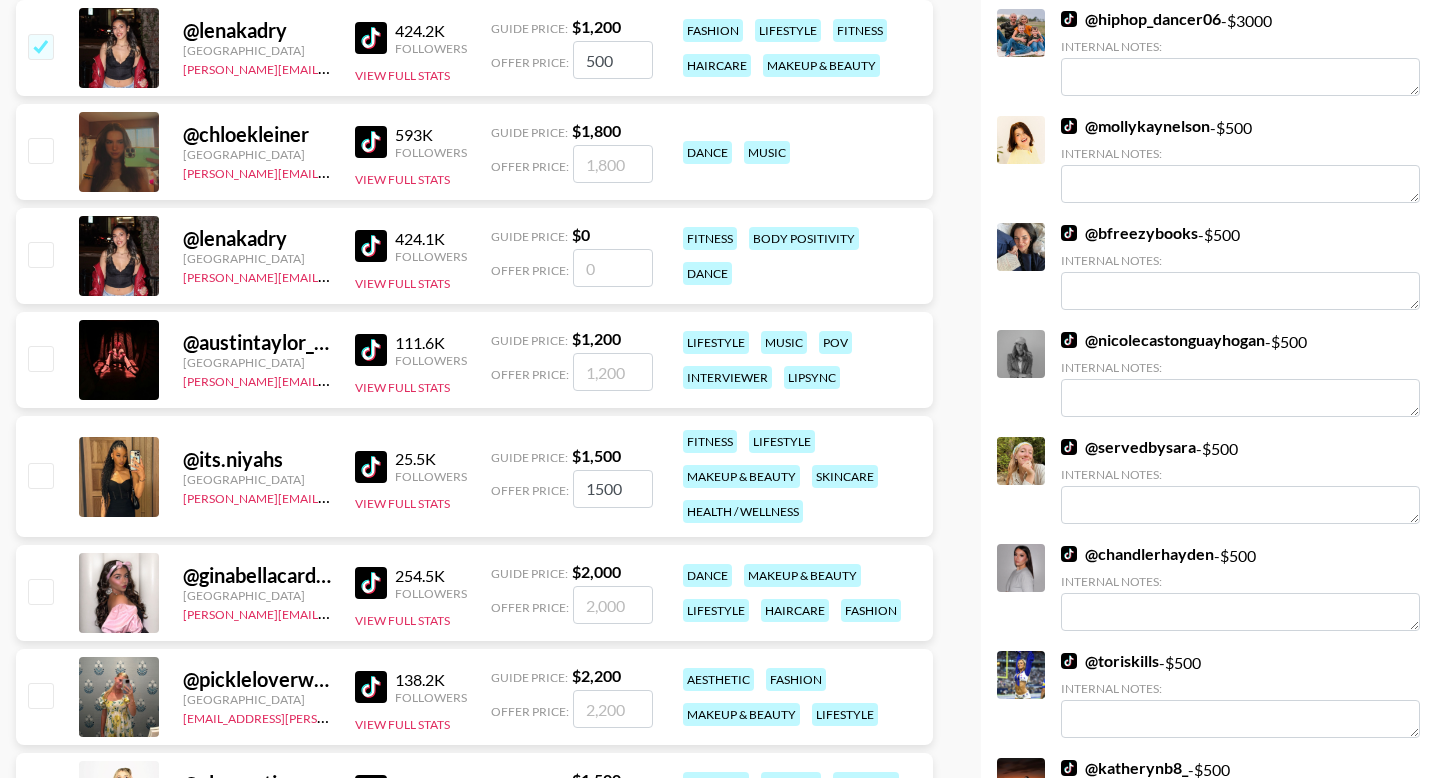 checkbox on "false" 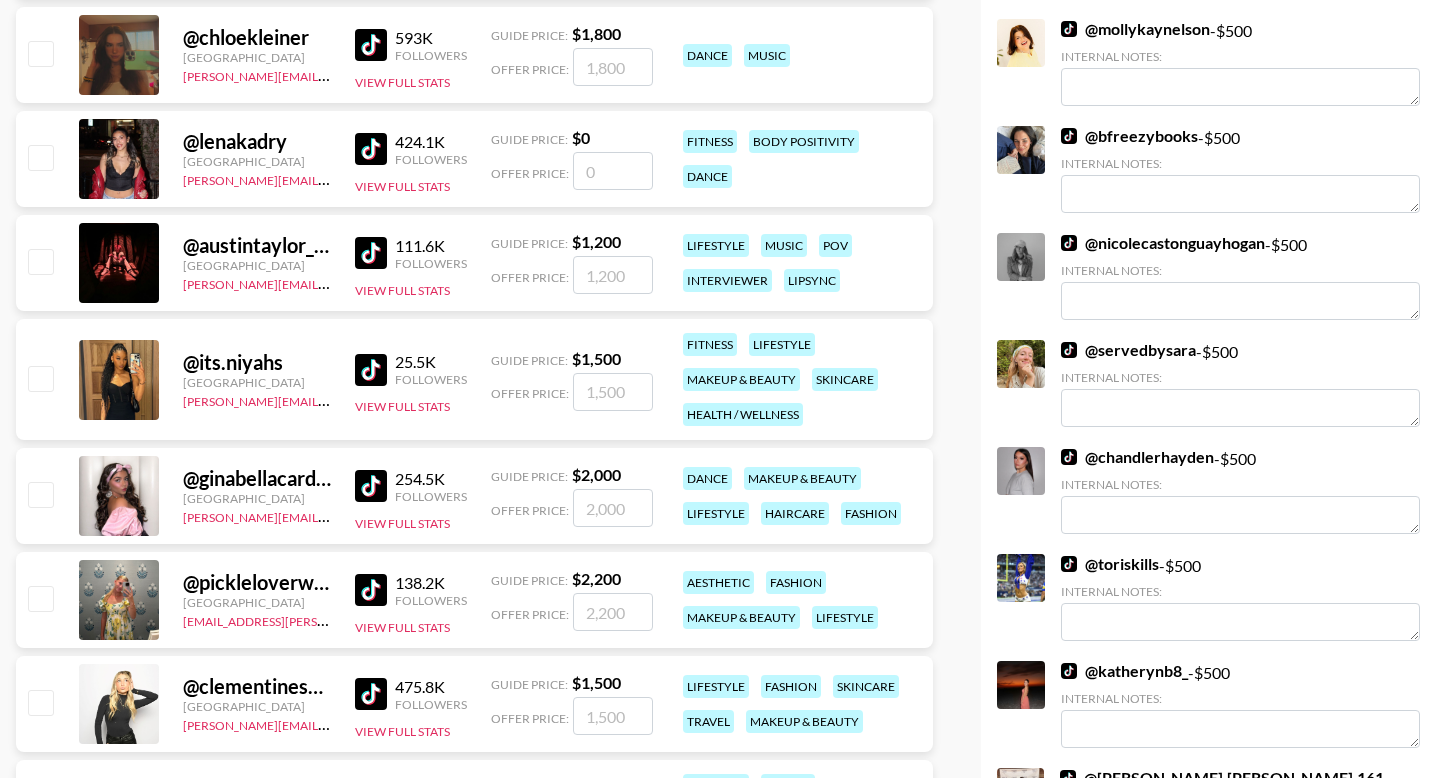 scroll, scrollTop: 1767, scrollLeft: 0, axis: vertical 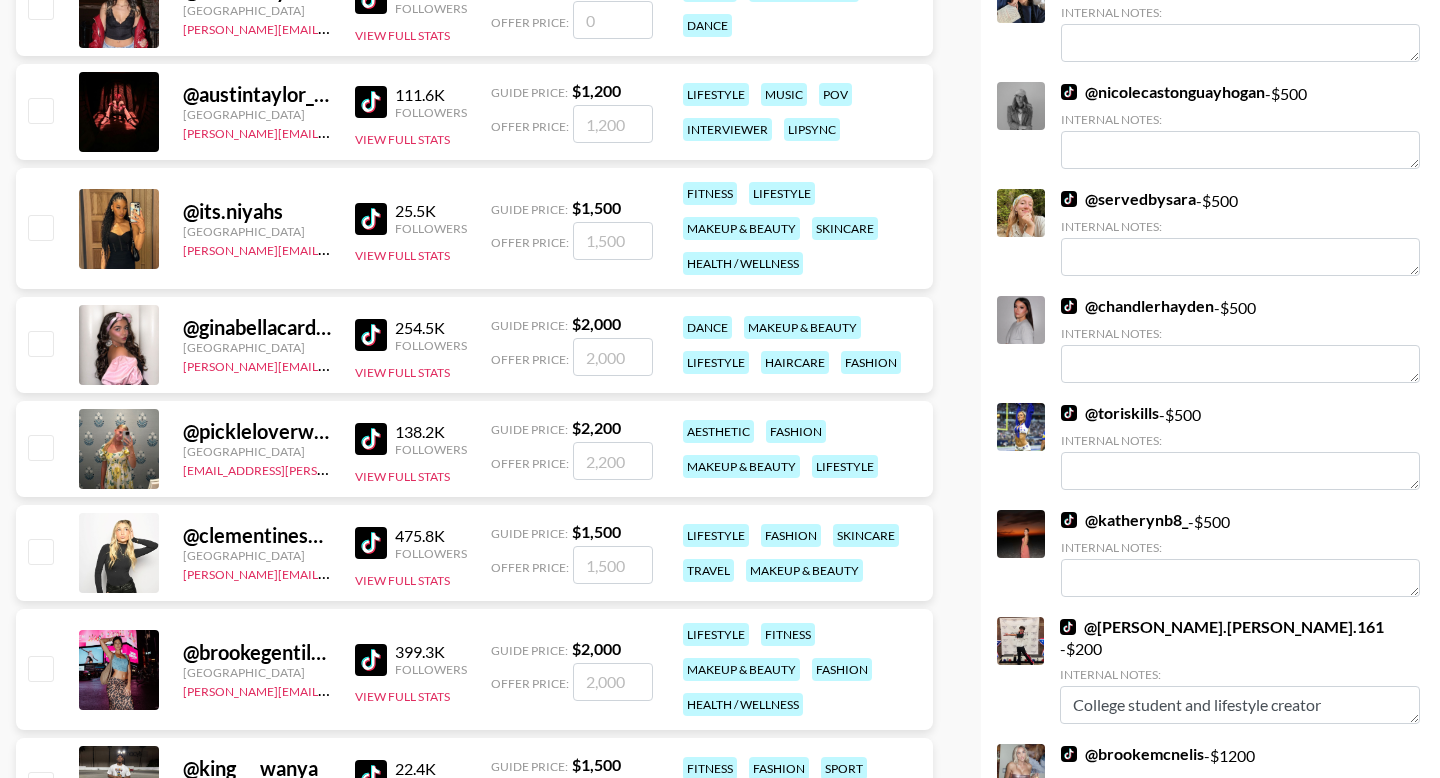 click at bounding box center [40, 447] 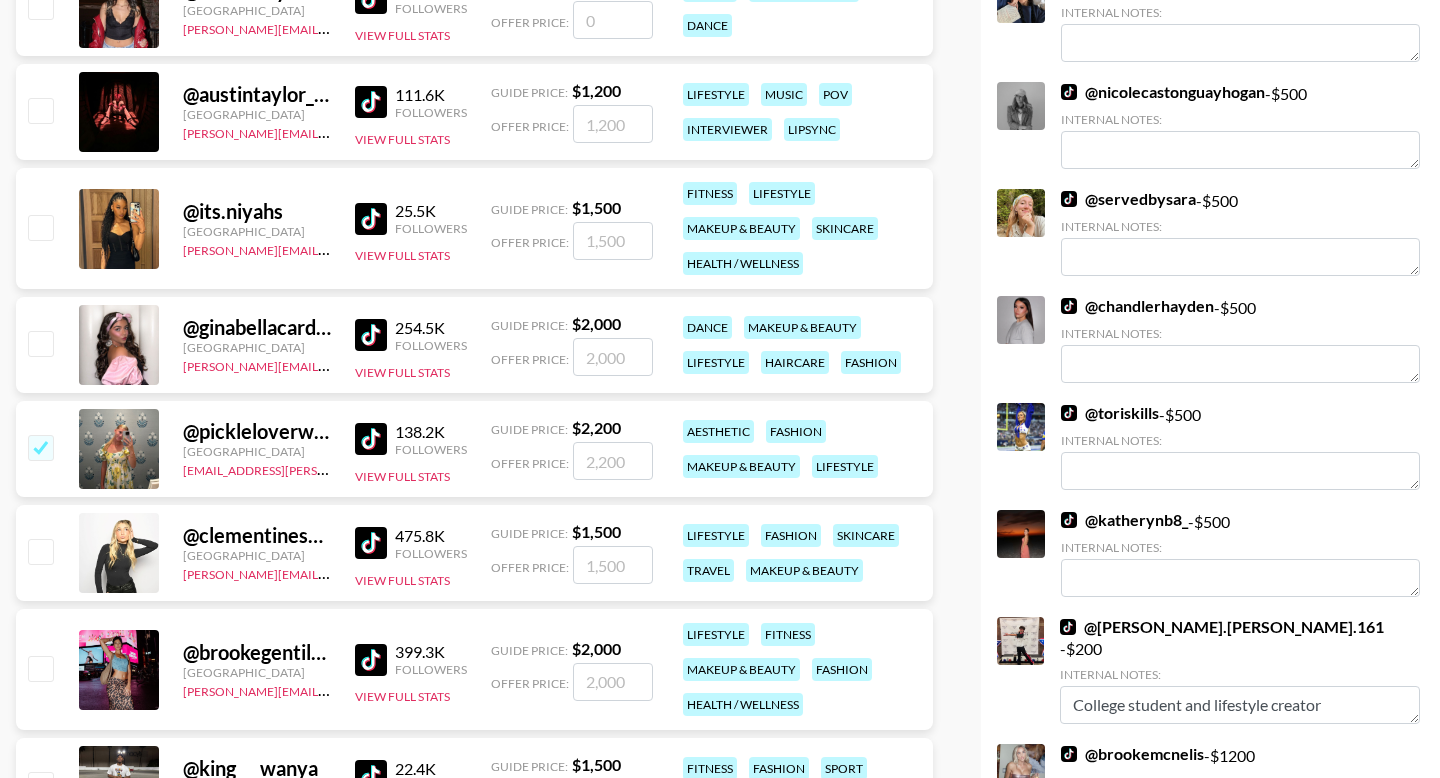 checkbox on "true" 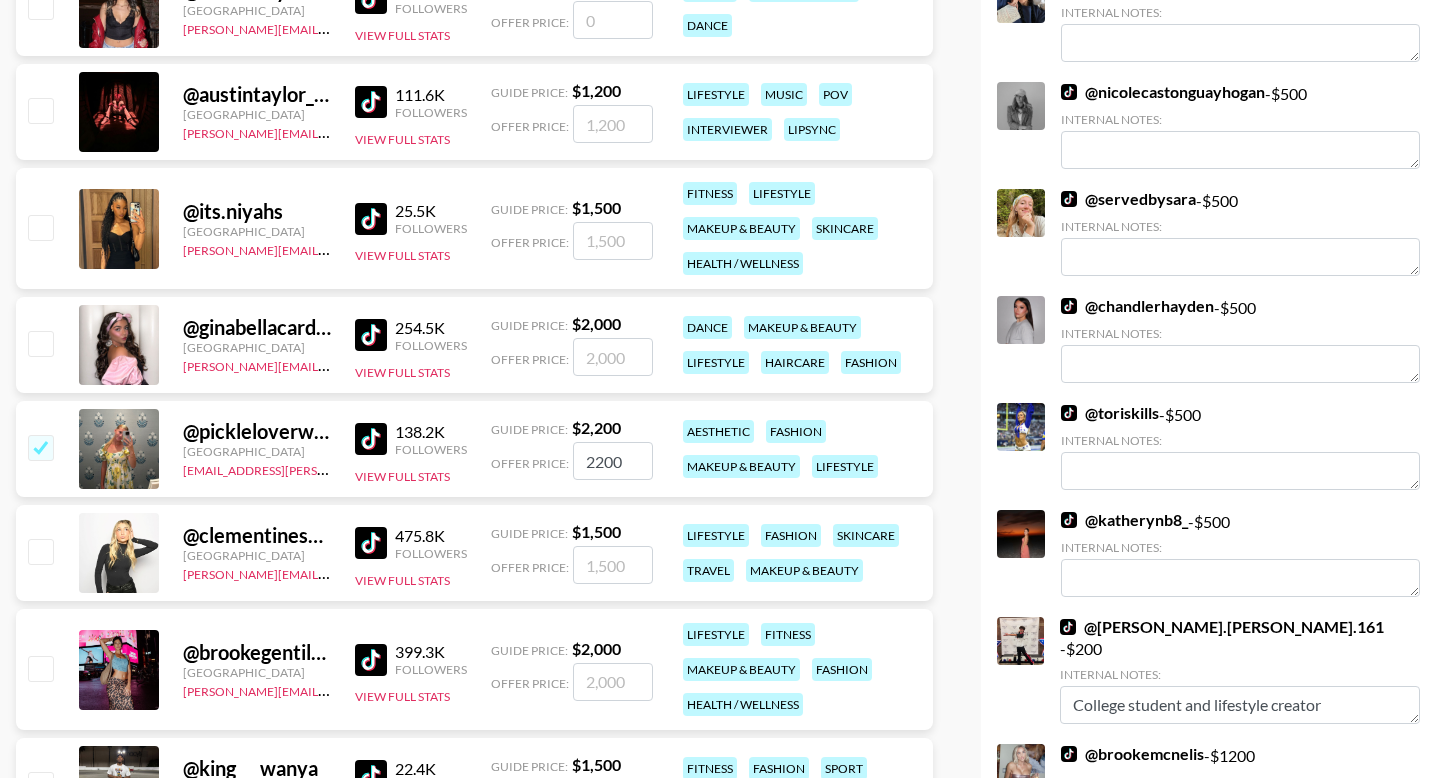 click at bounding box center (613, 565) 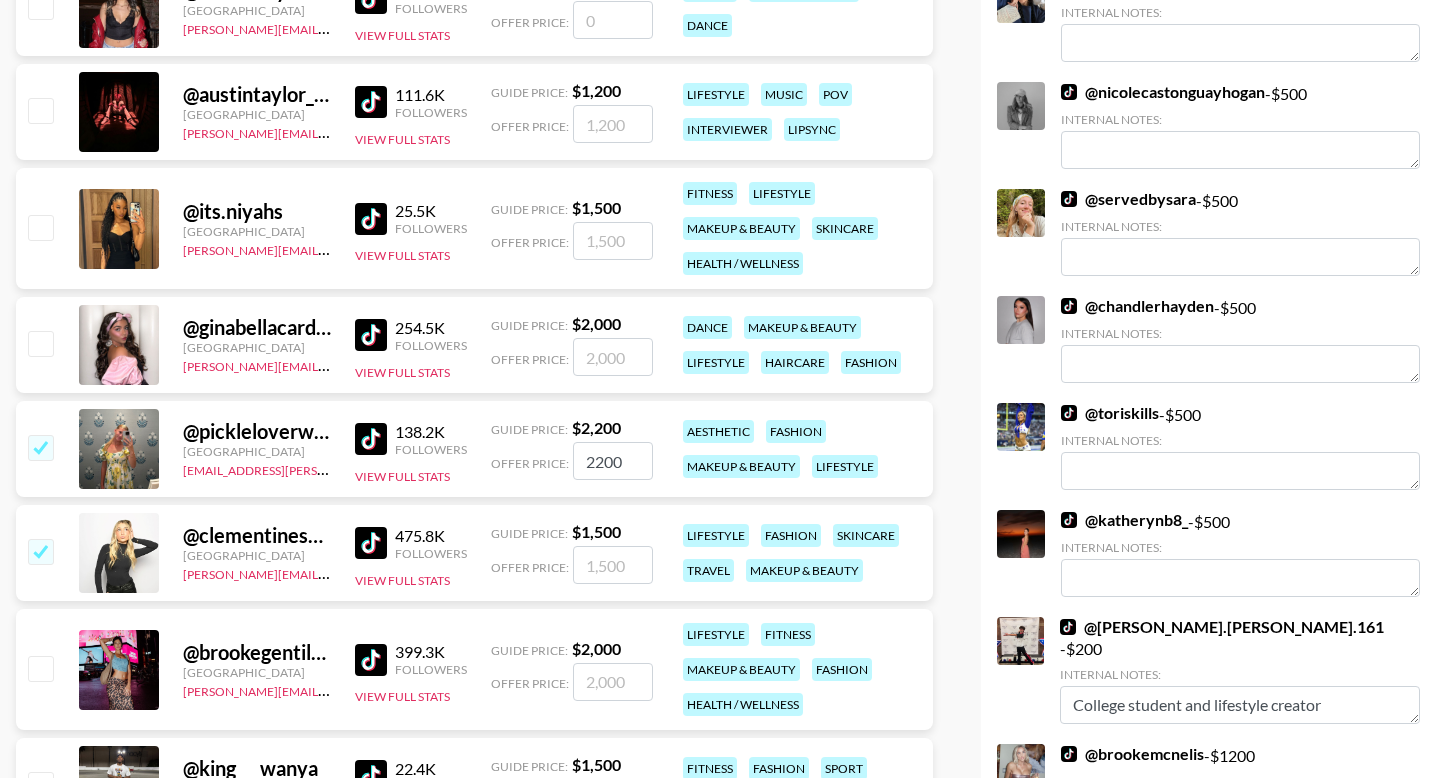 checkbox on "true" 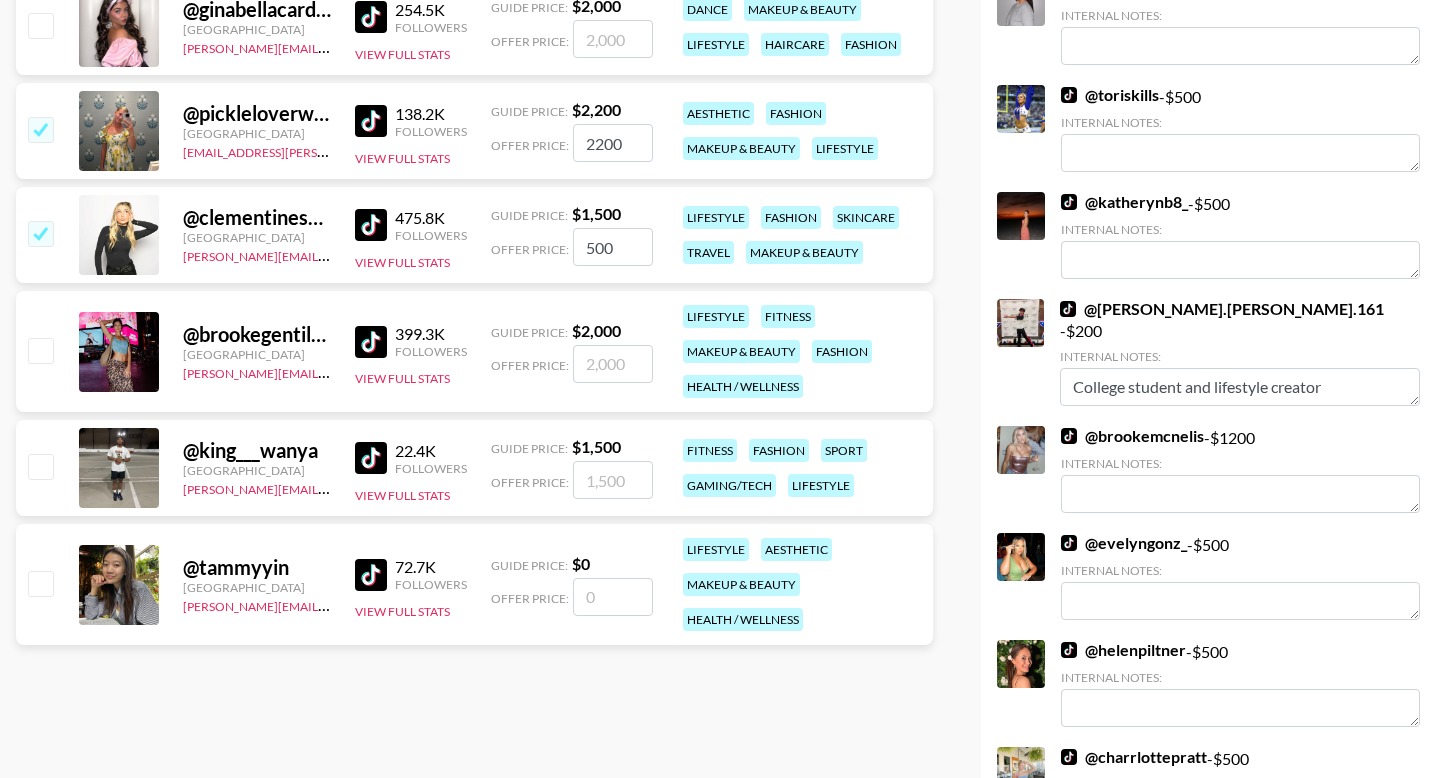 scroll, scrollTop: 2102, scrollLeft: 0, axis: vertical 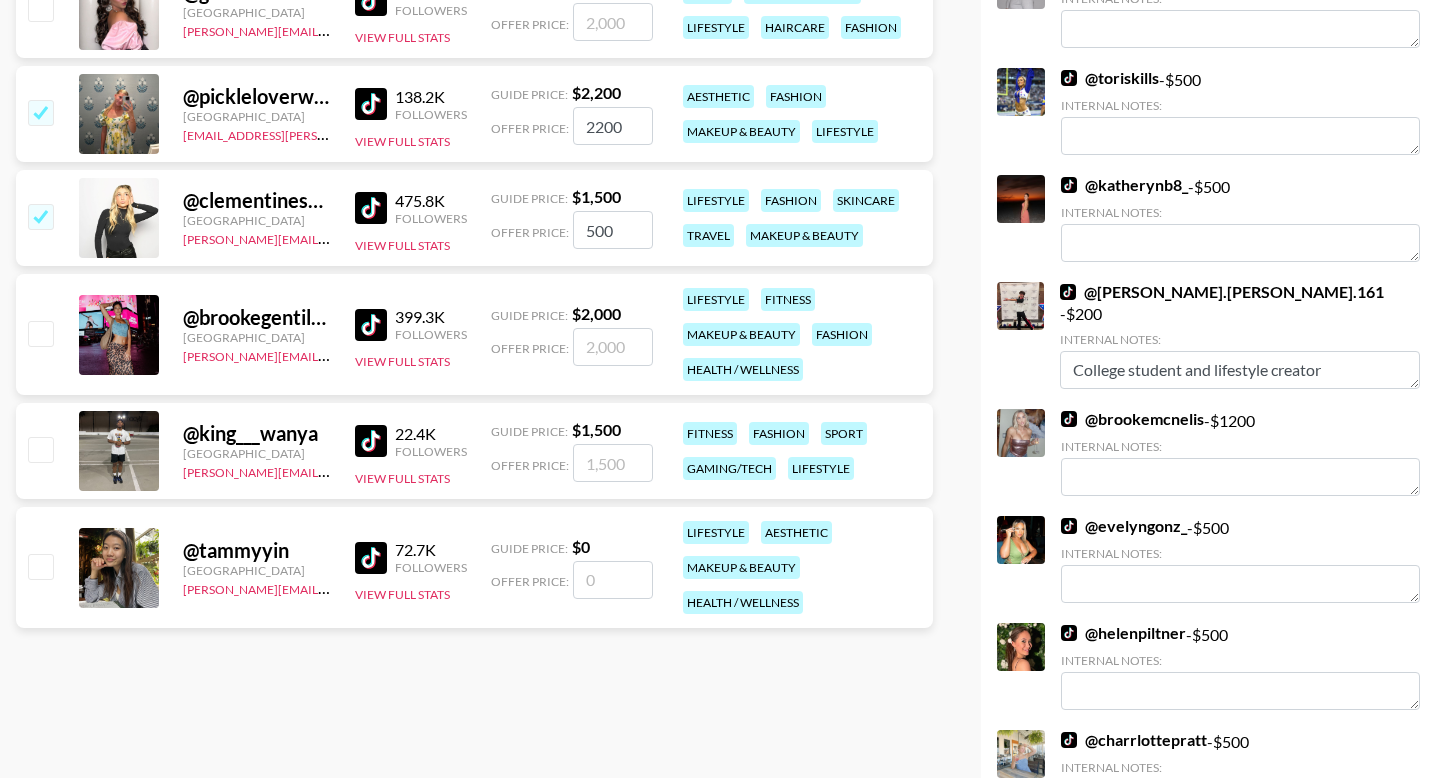 type on "500" 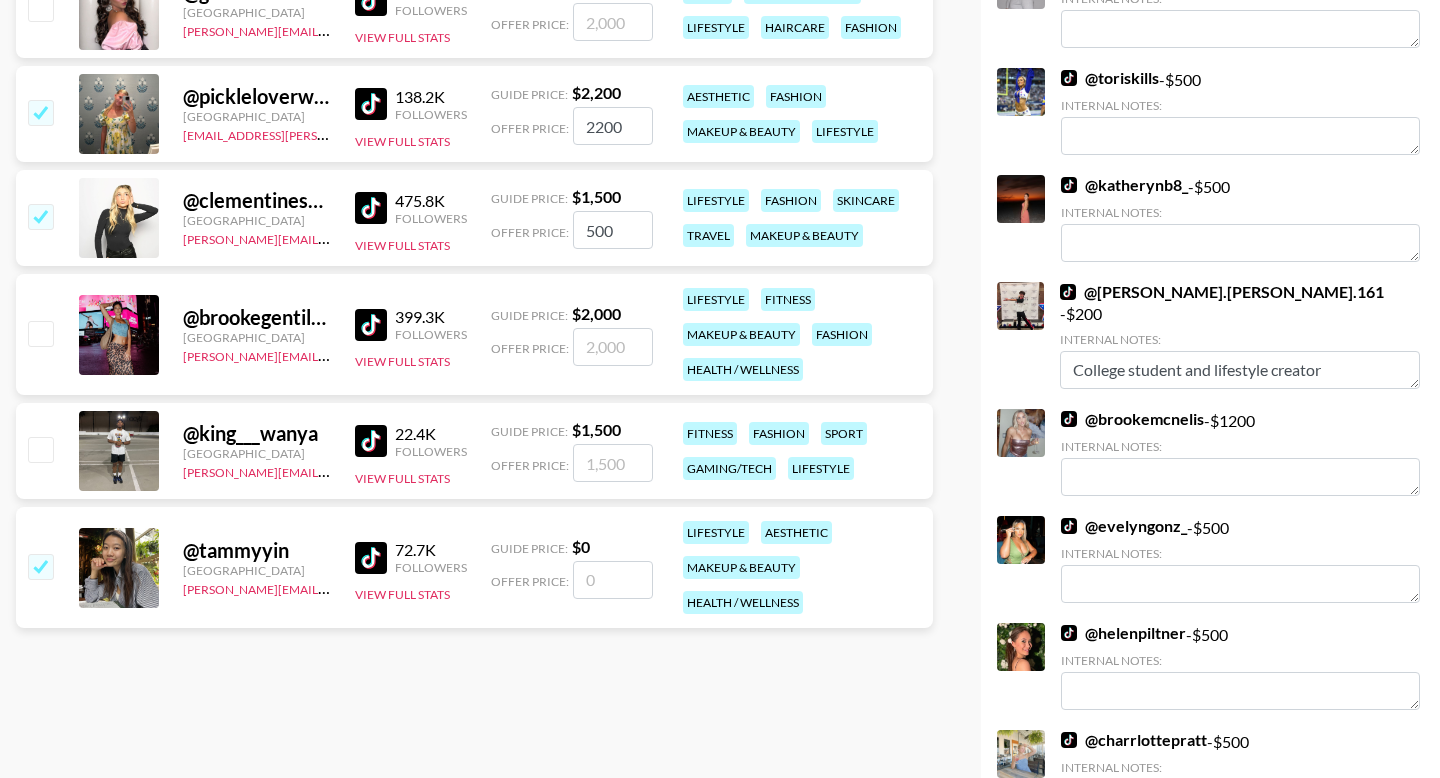 type on "5" 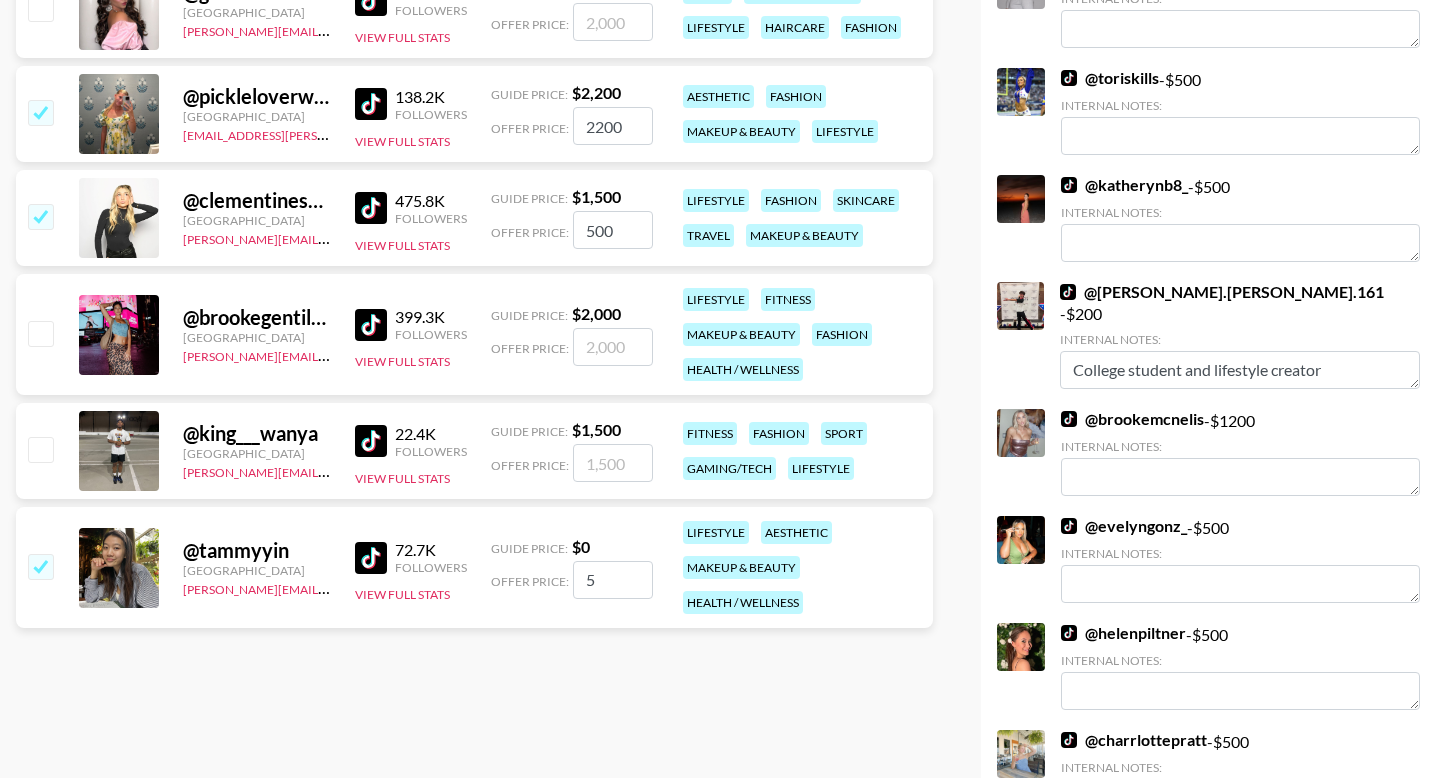 checkbox on "true" 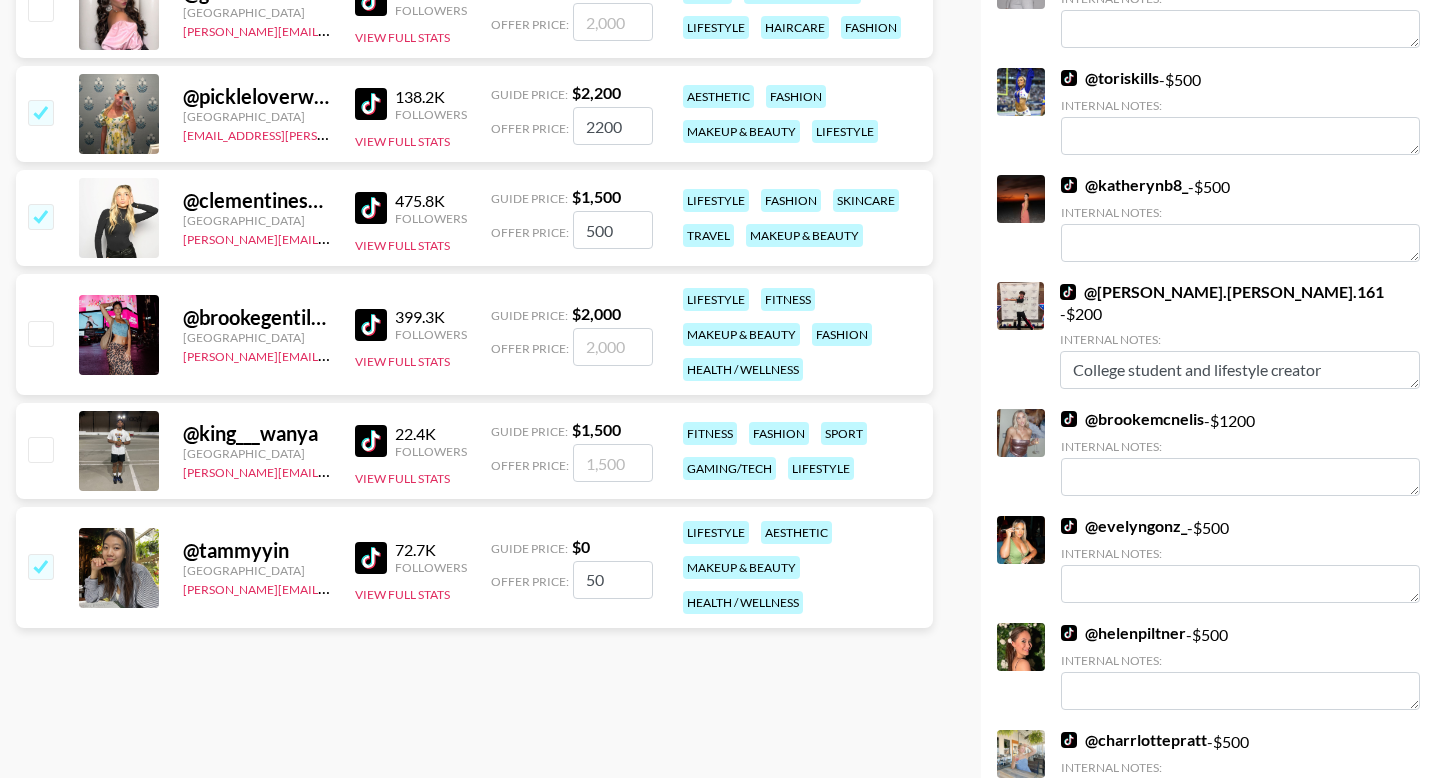 type on "500" 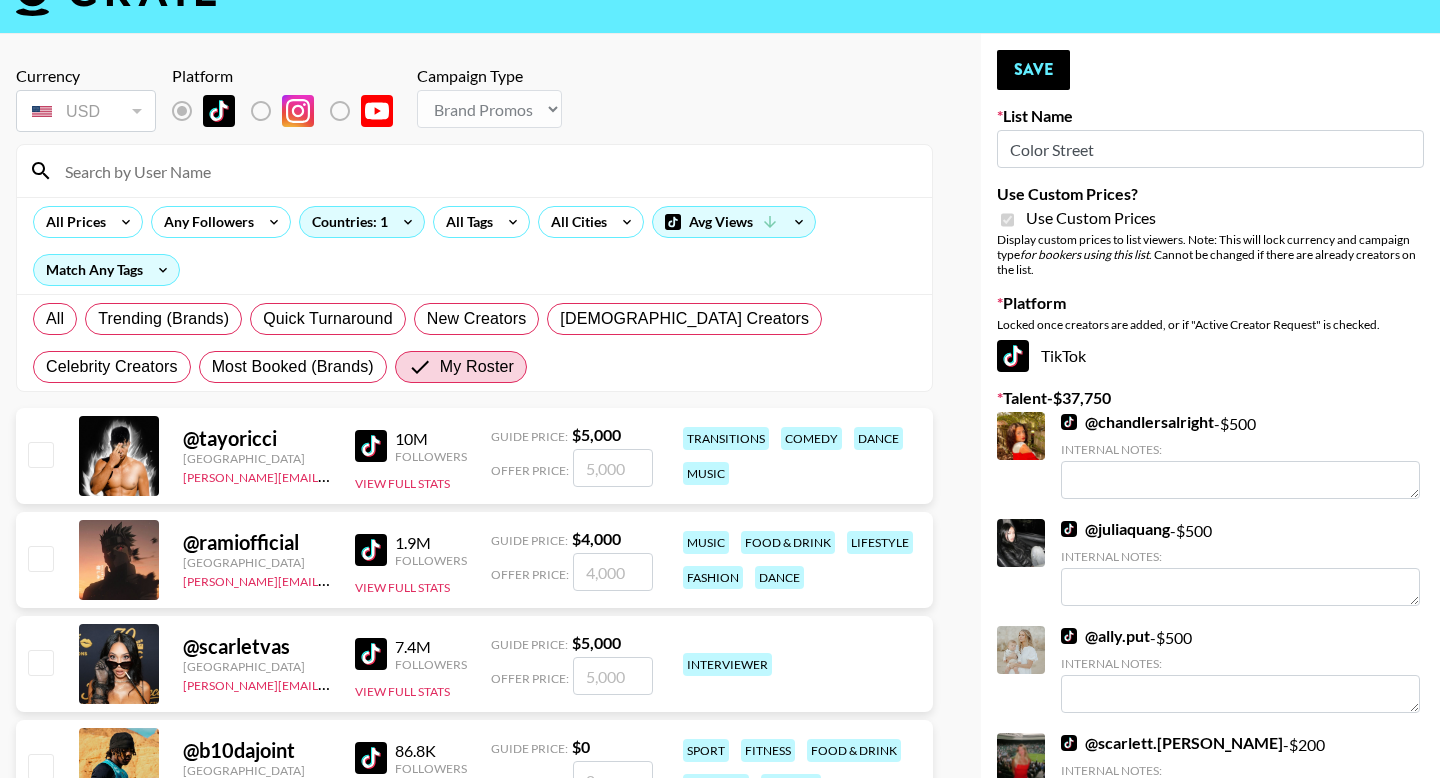 scroll, scrollTop: 0, scrollLeft: 0, axis: both 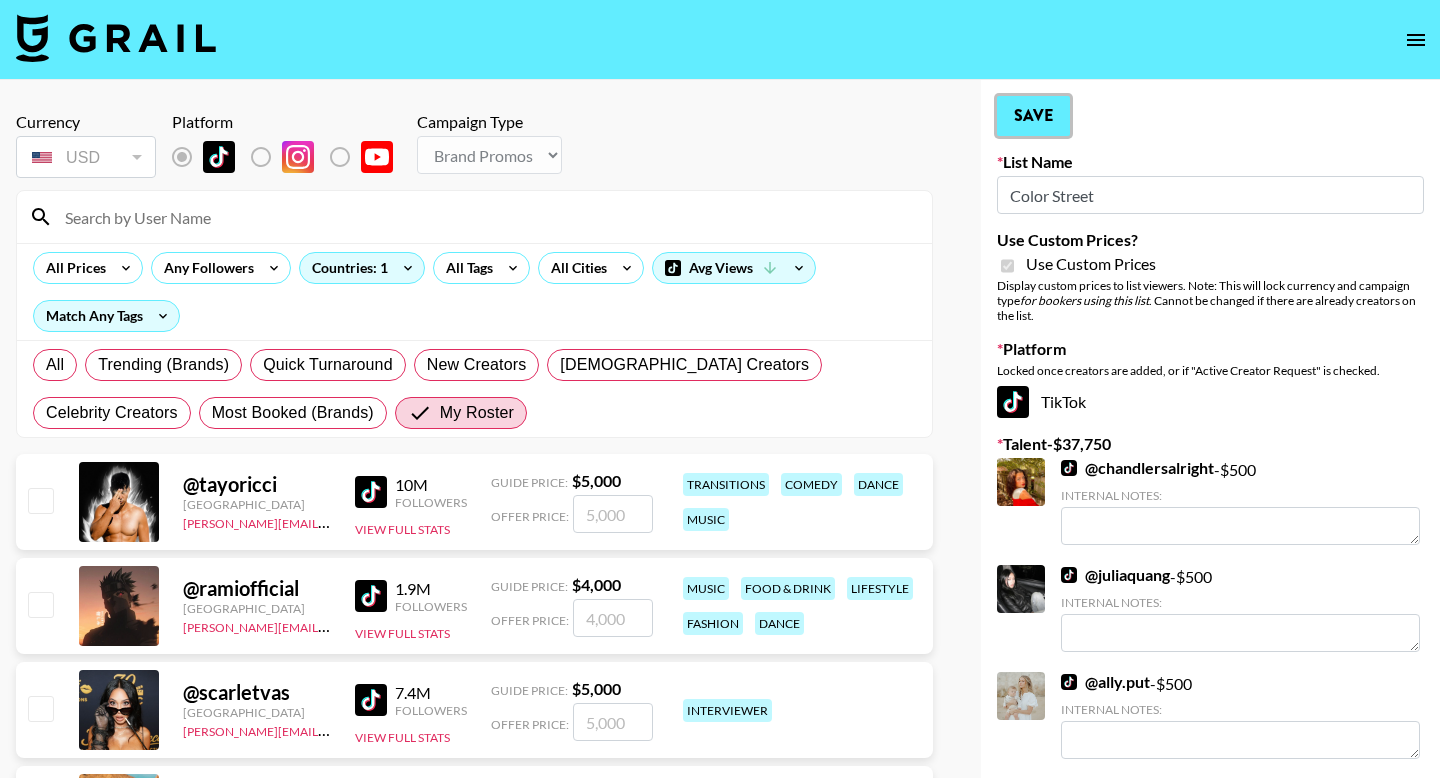 click on "Save" at bounding box center (1033, 116) 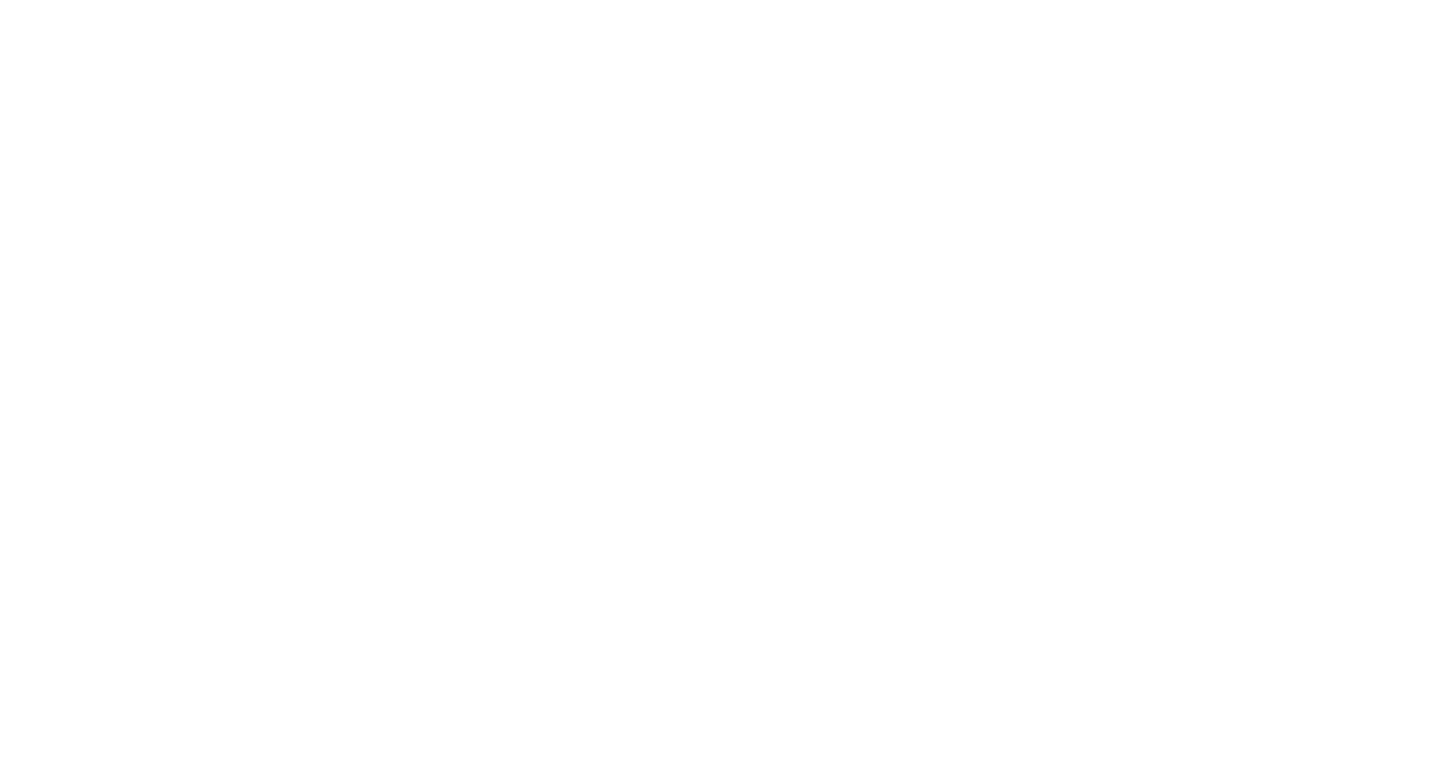 scroll, scrollTop: 0, scrollLeft: 0, axis: both 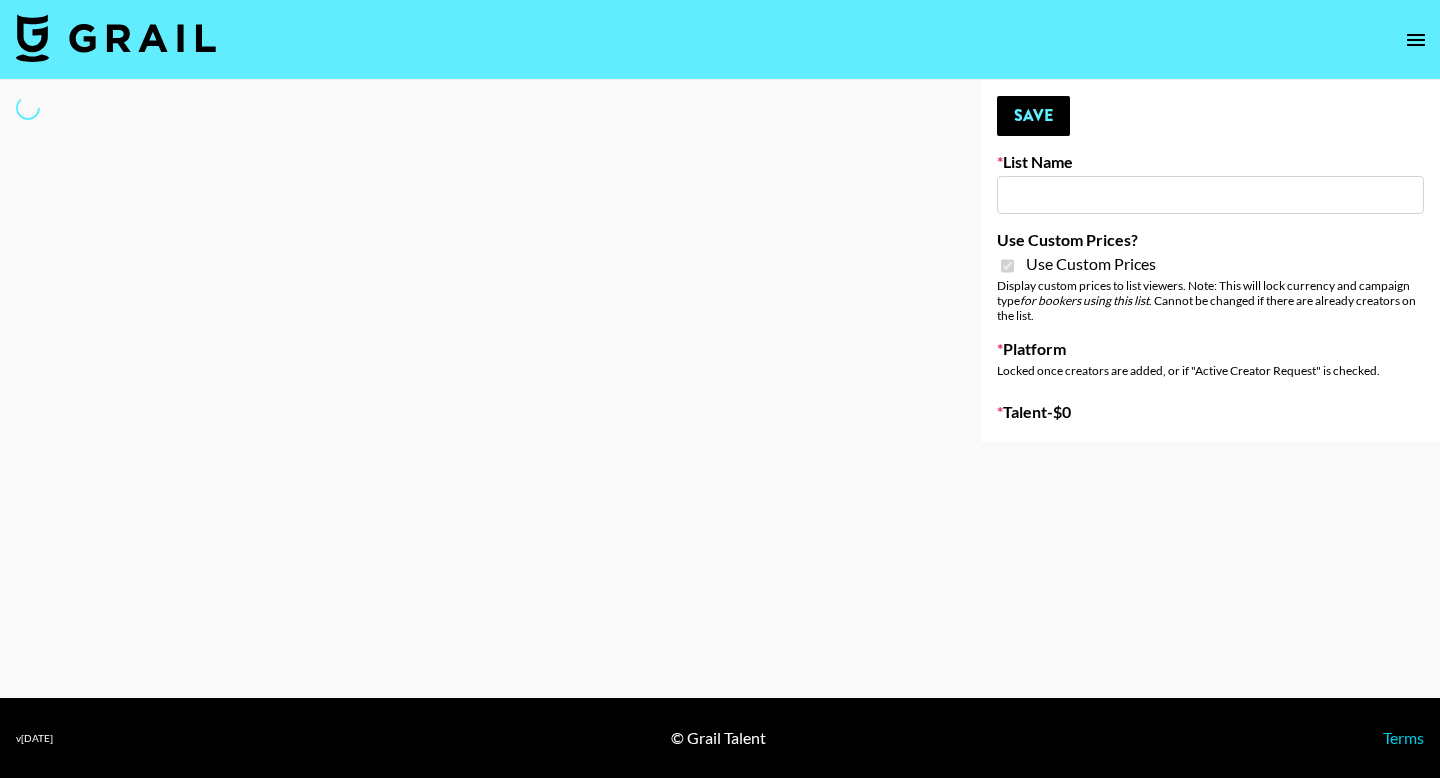 type on "Govee Update 28/07" 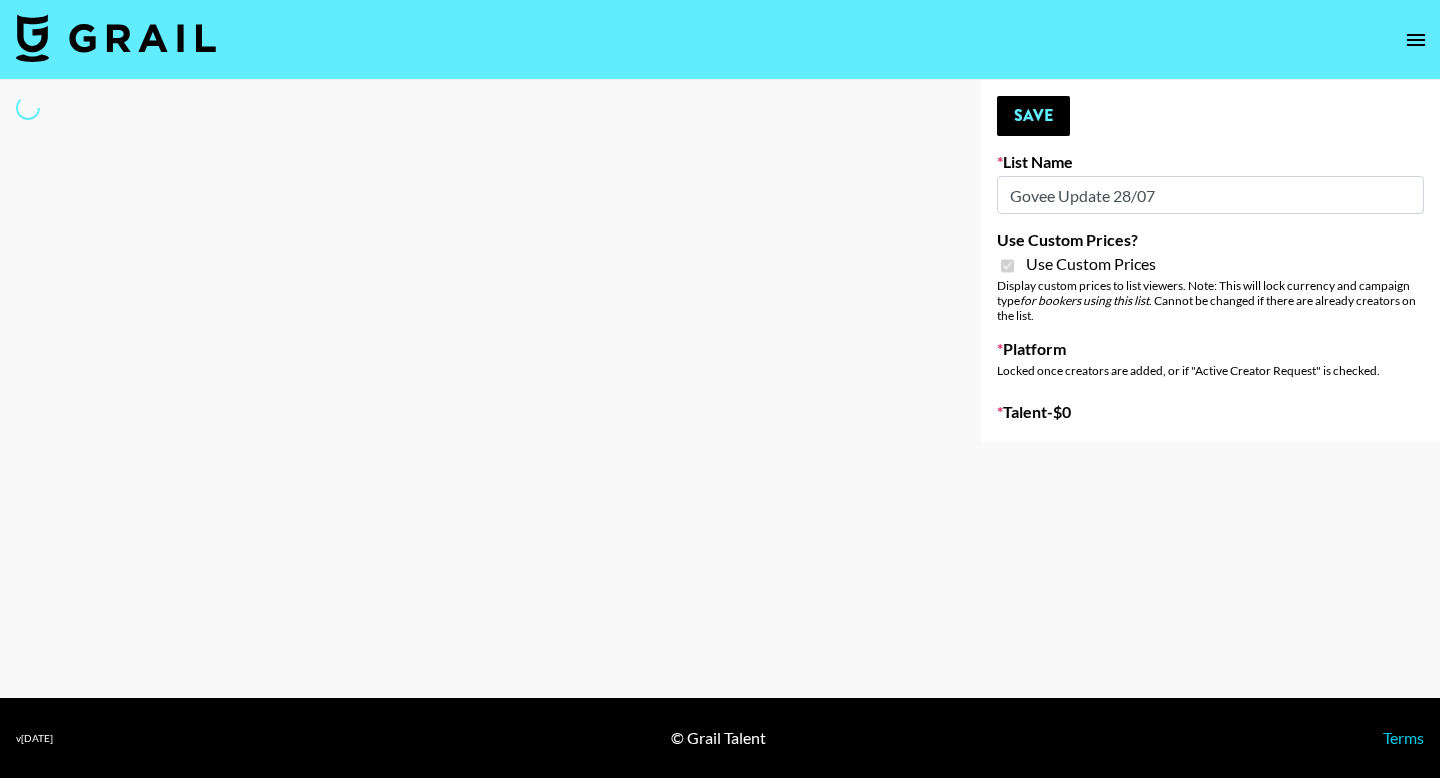 select on "Brand" 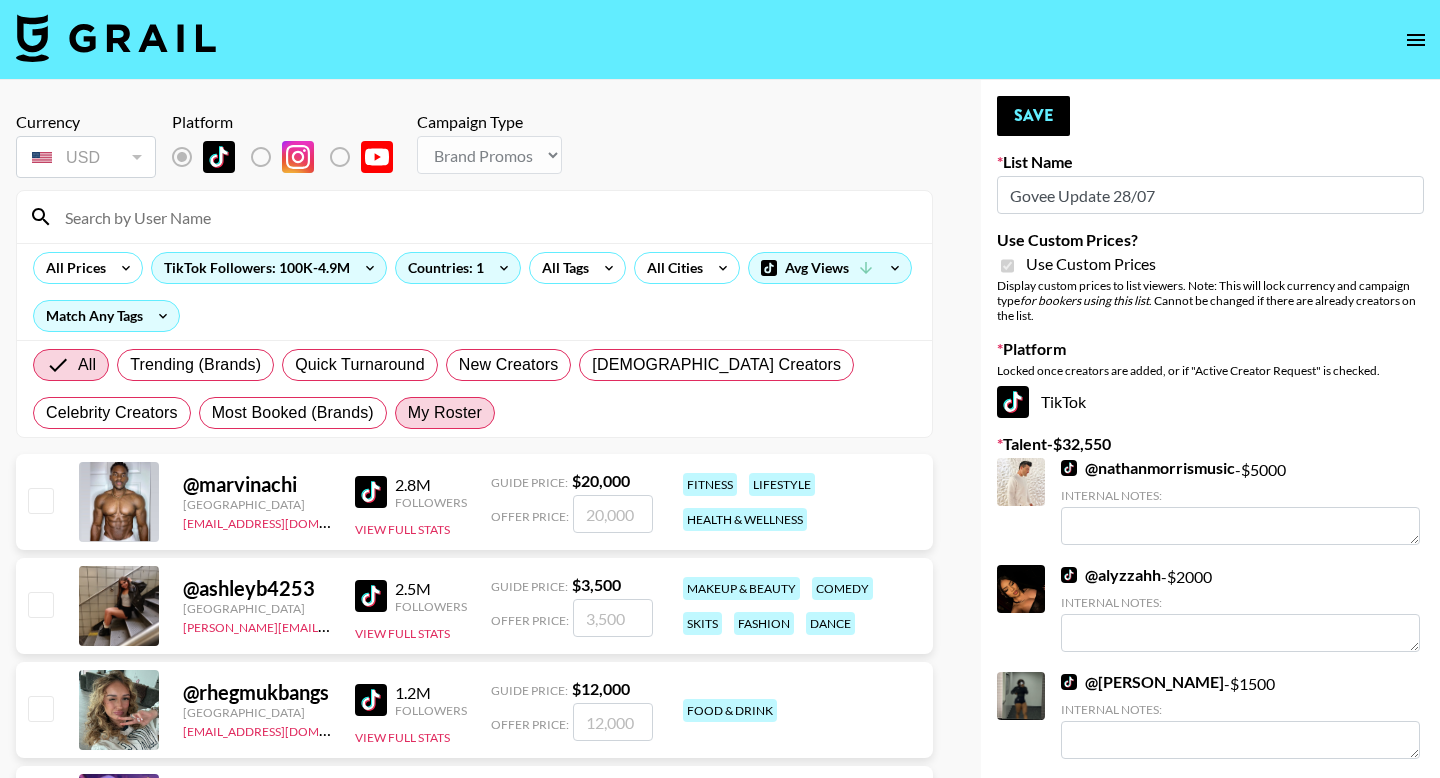 click on "My Roster" at bounding box center [445, 413] 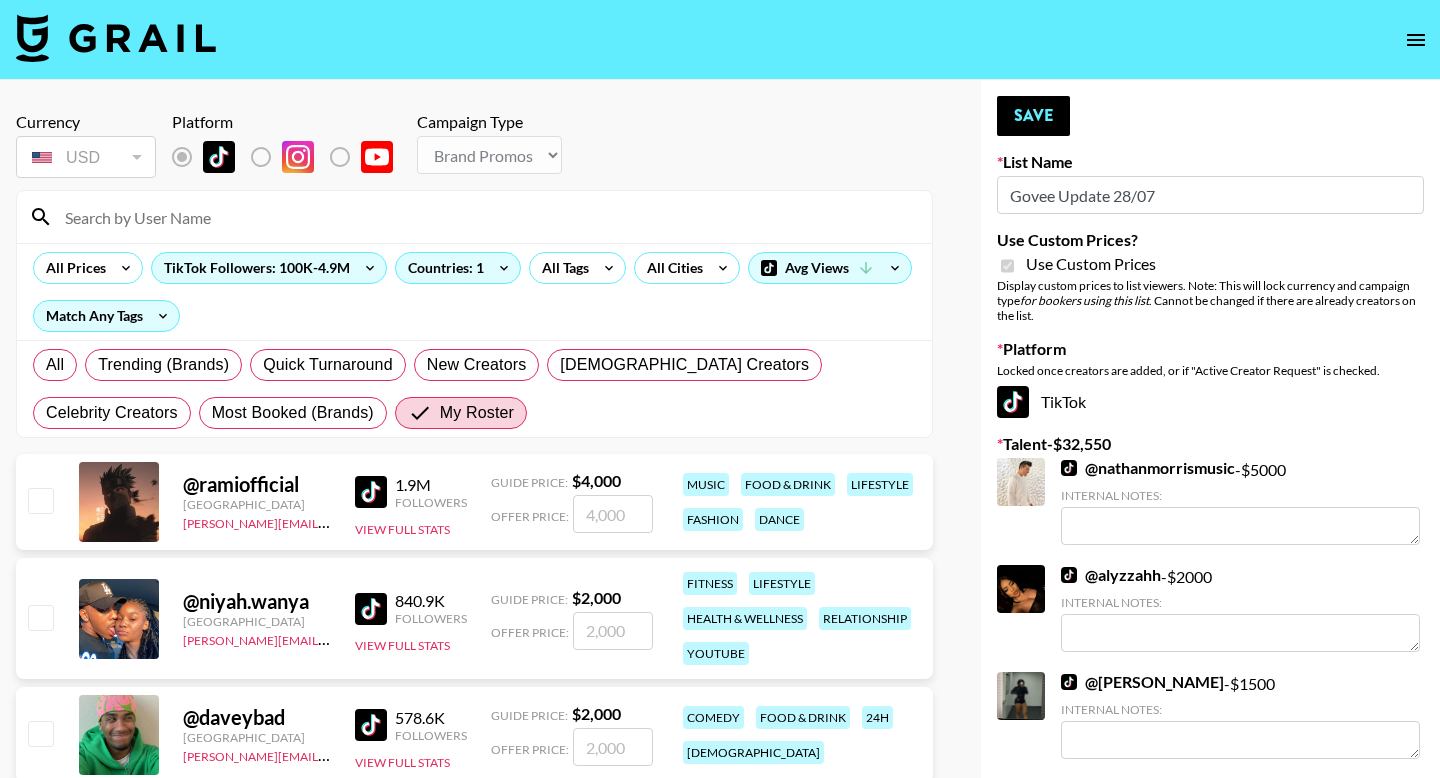 scroll, scrollTop: 157, scrollLeft: 0, axis: vertical 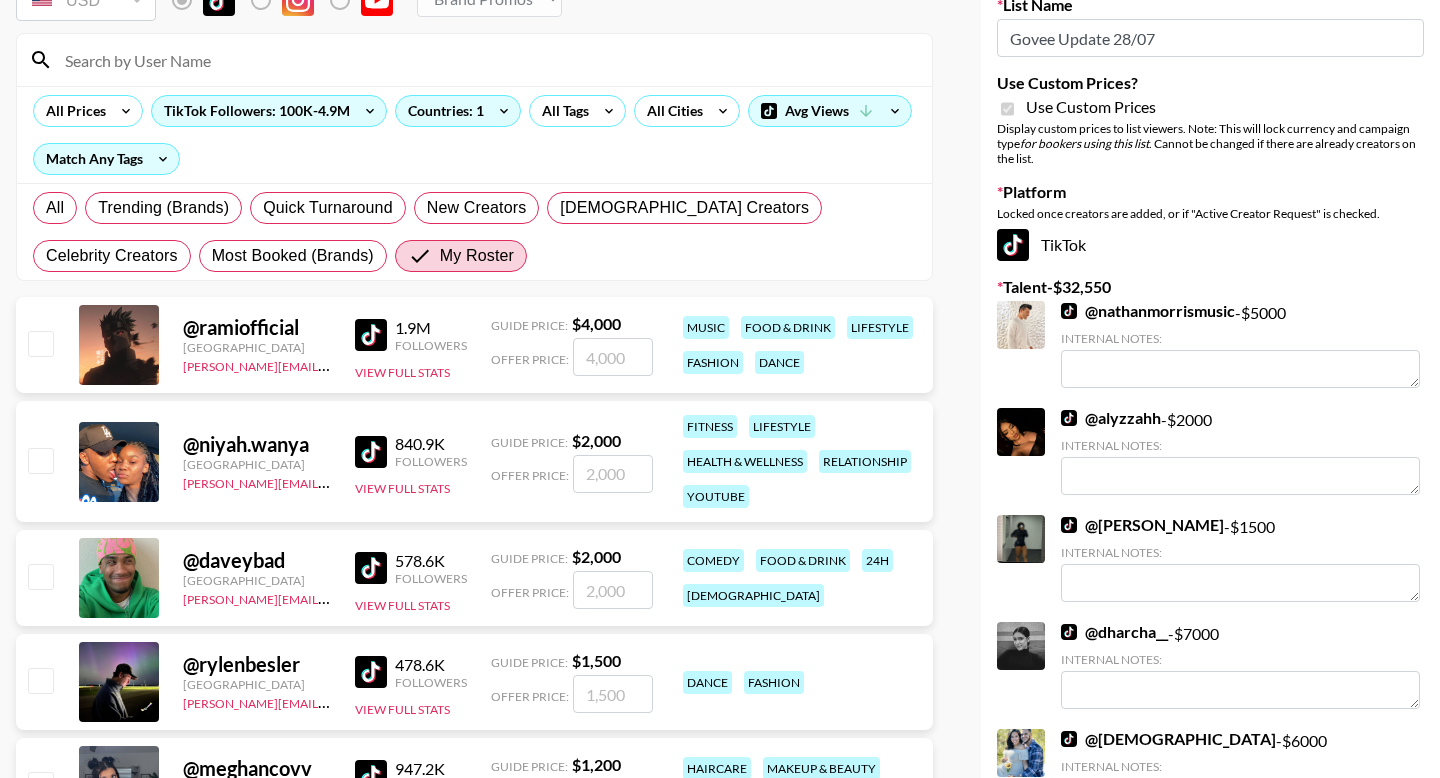 click at bounding box center [613, 357] 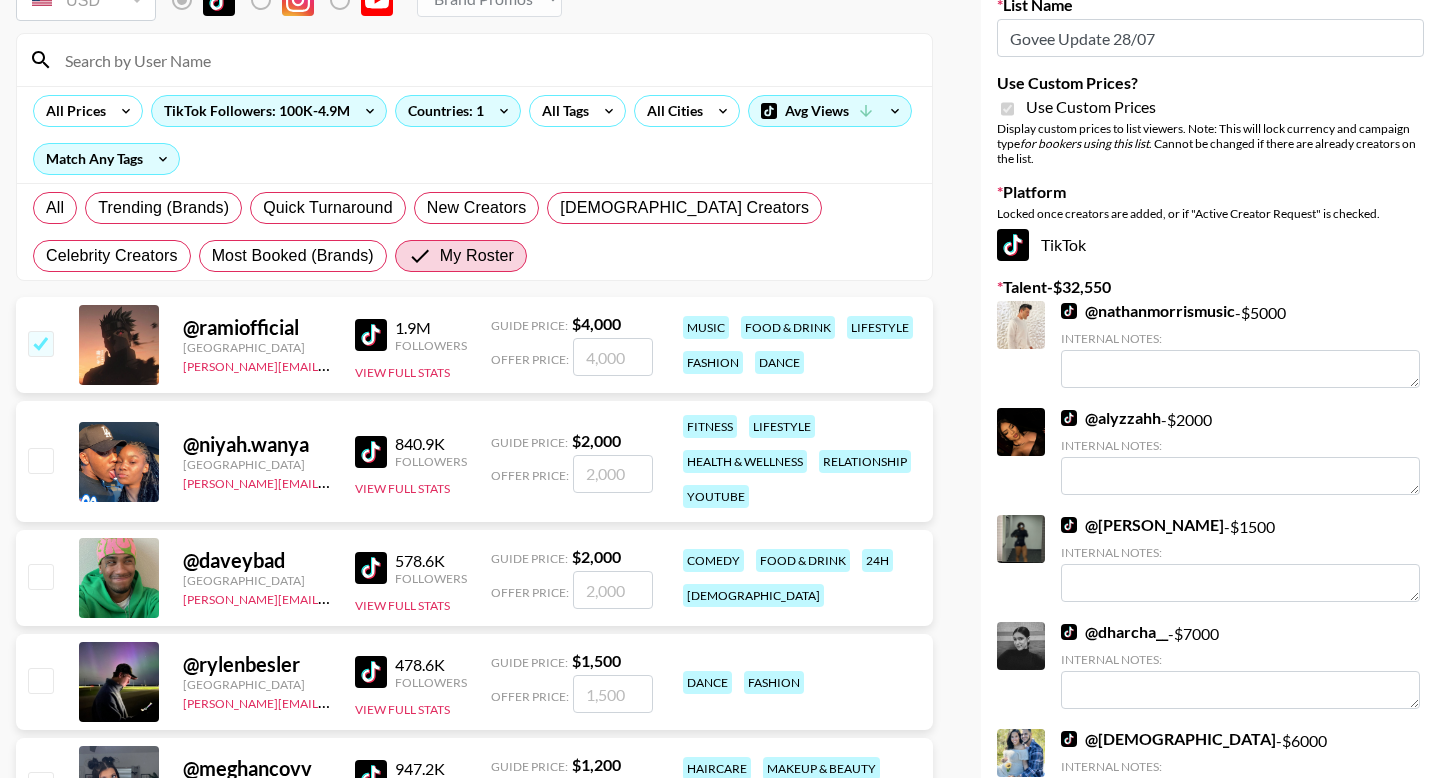 checkbox on "true" 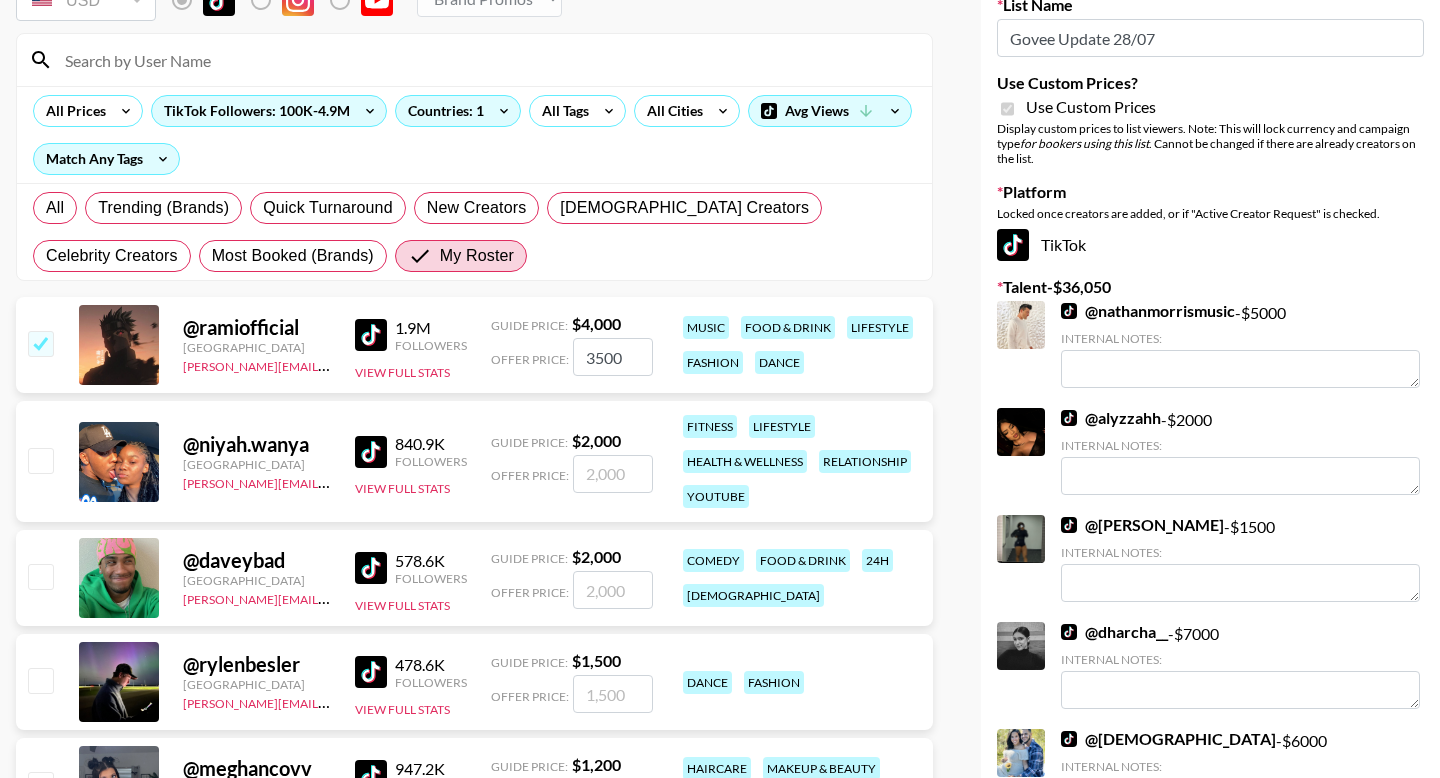 type on "3500" 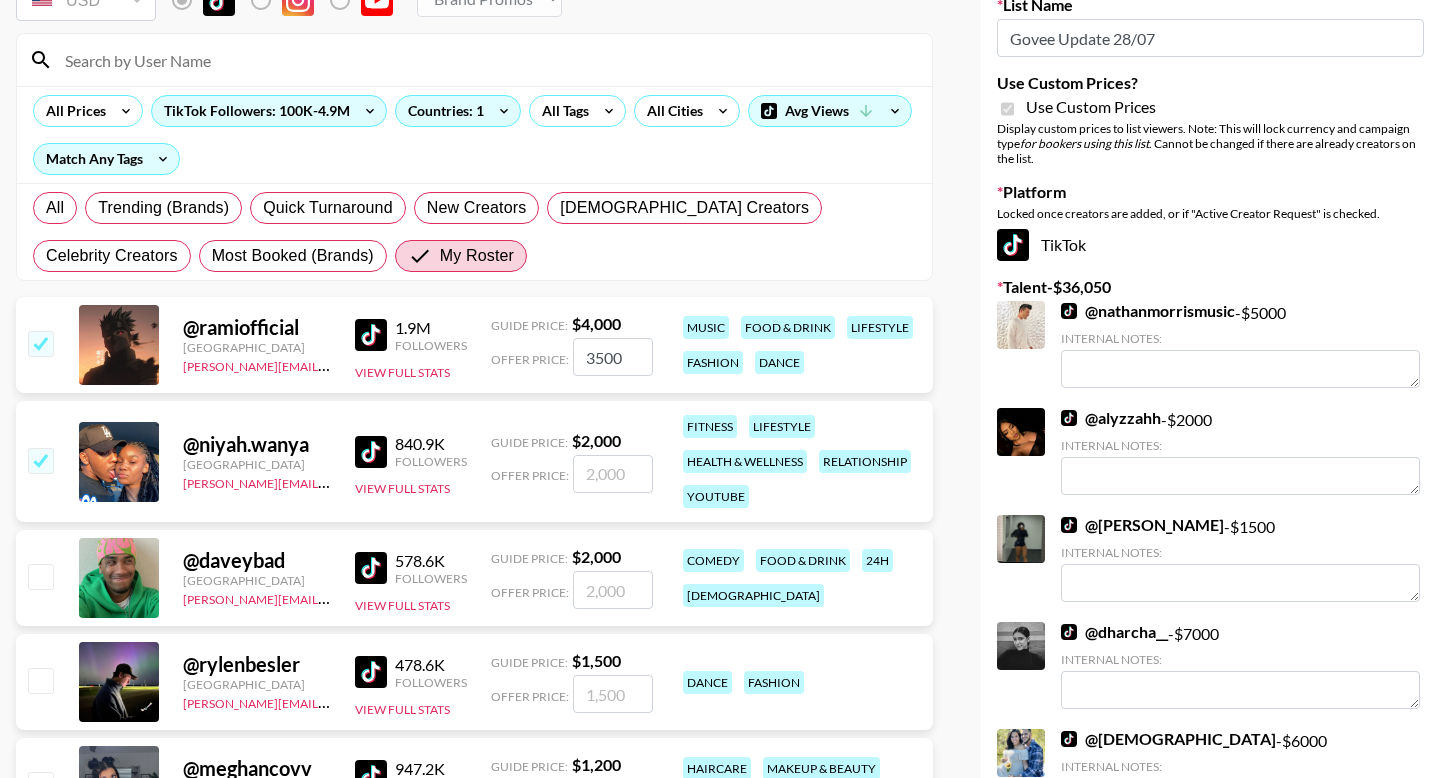 checkbox on "true" 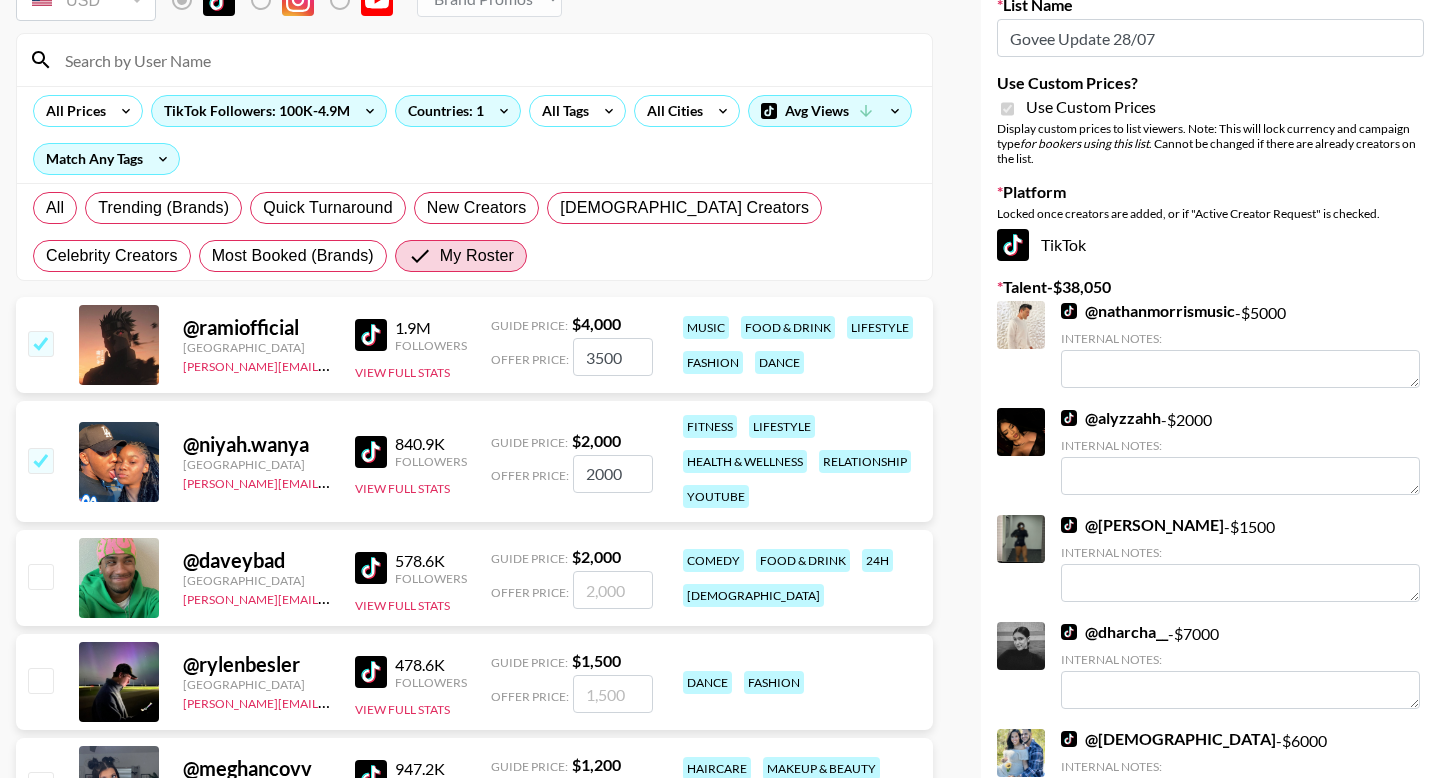 click on "2000" at bounding box center [613, 474] 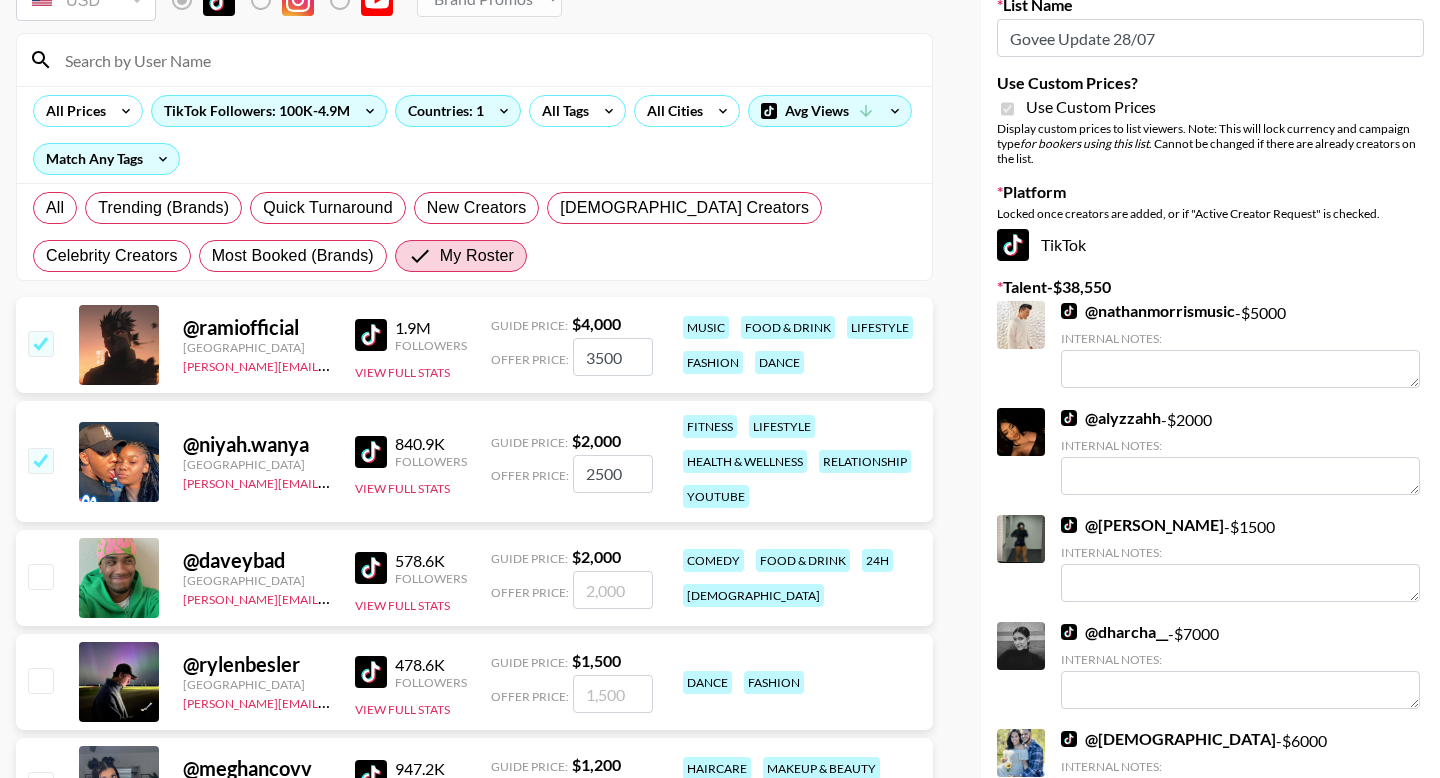 type on "2500" 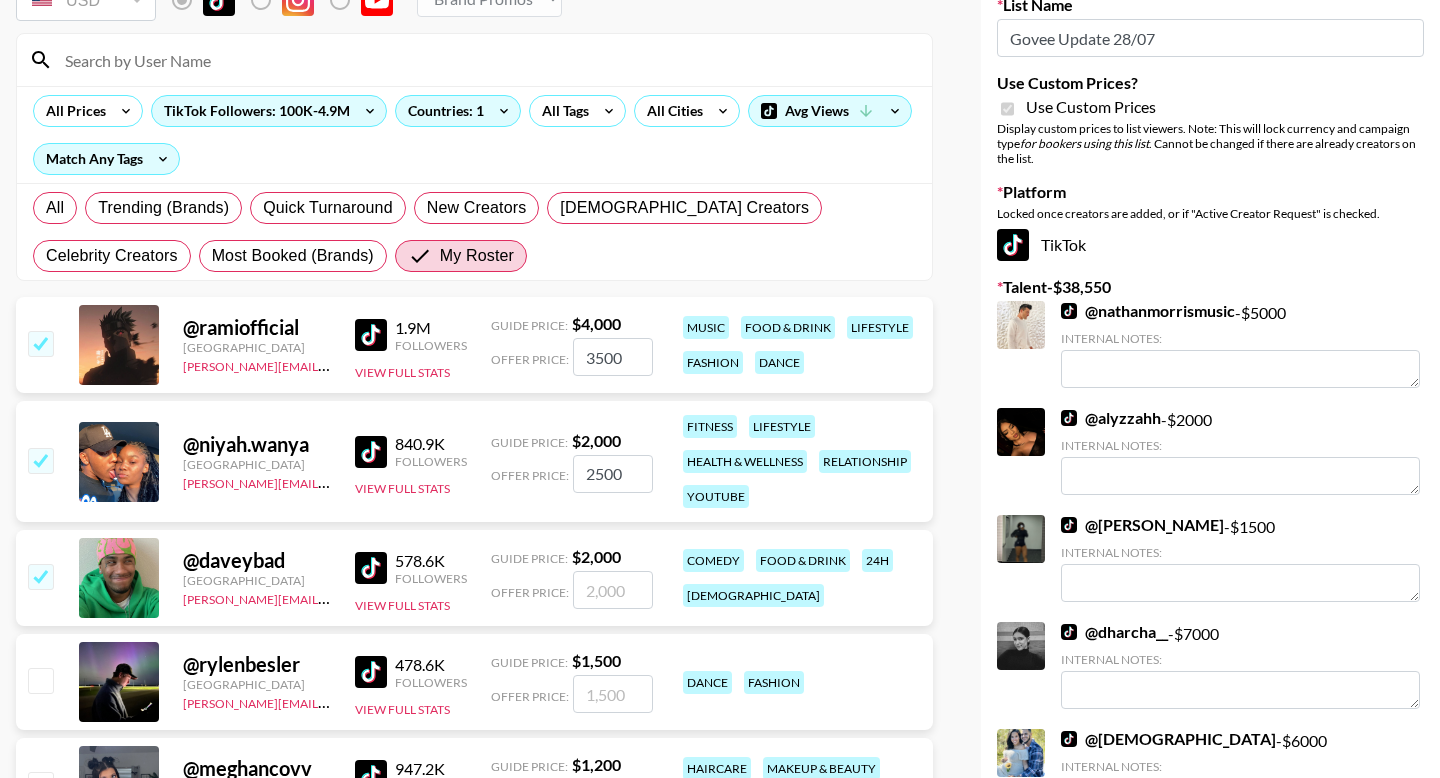 checkbox on "true" 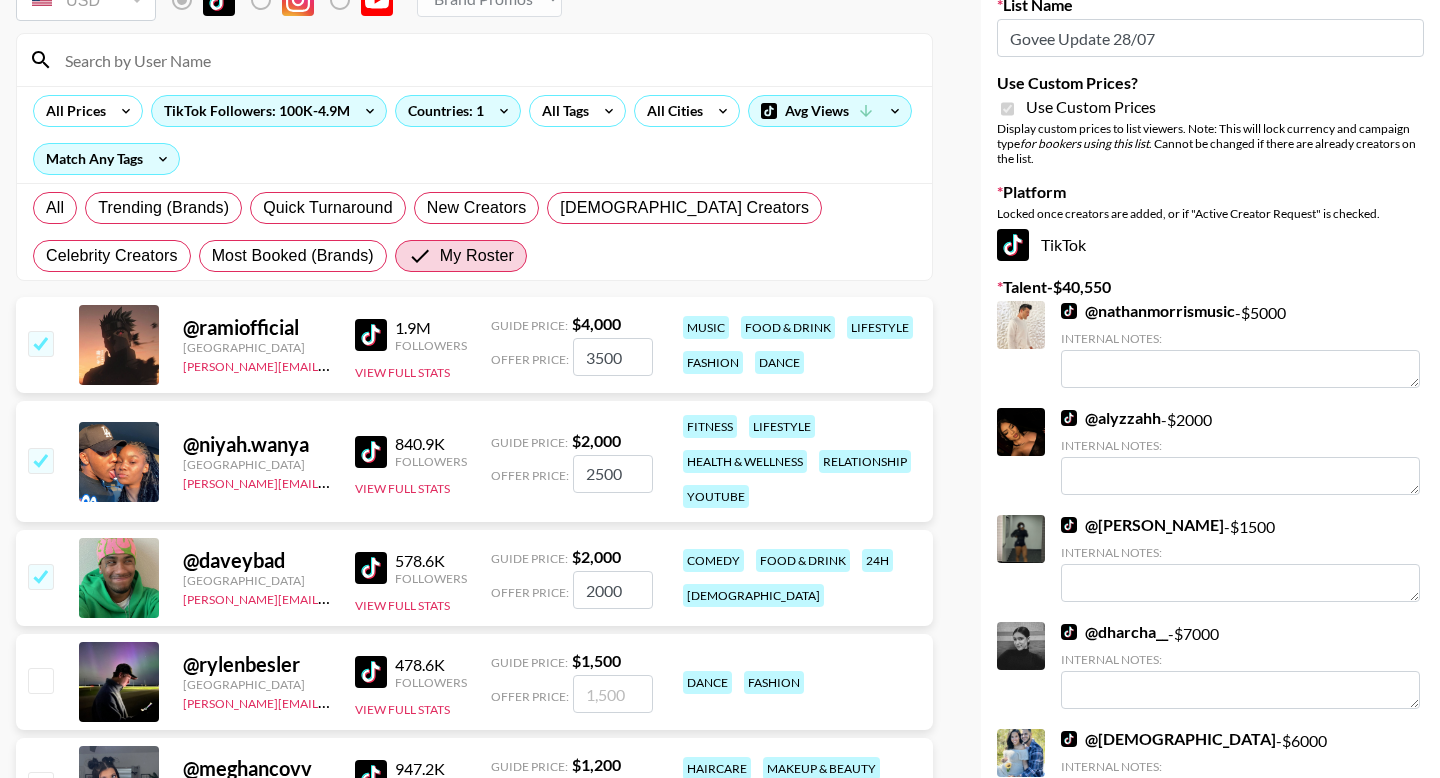 click on "2000" at bounding box center [613, 590] 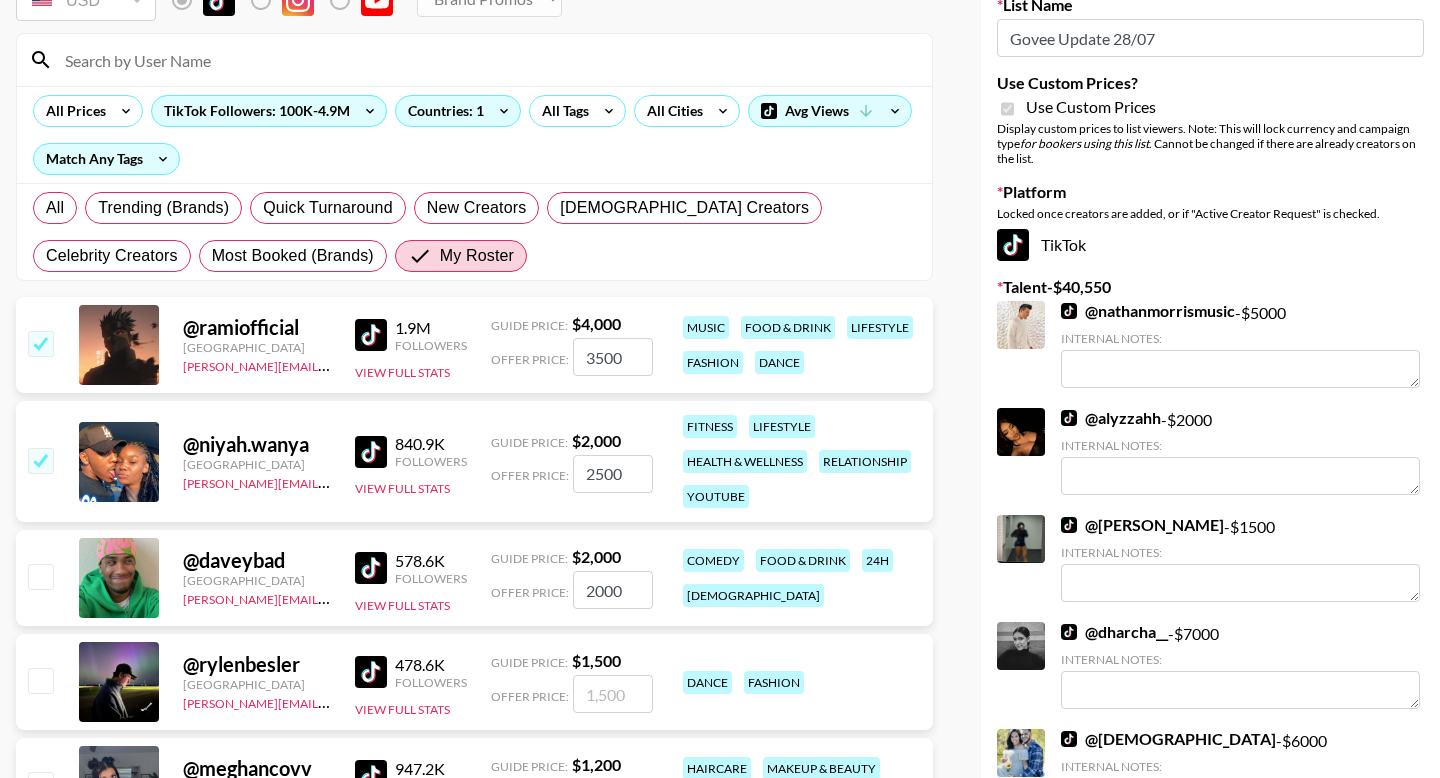 checkbox on "false" 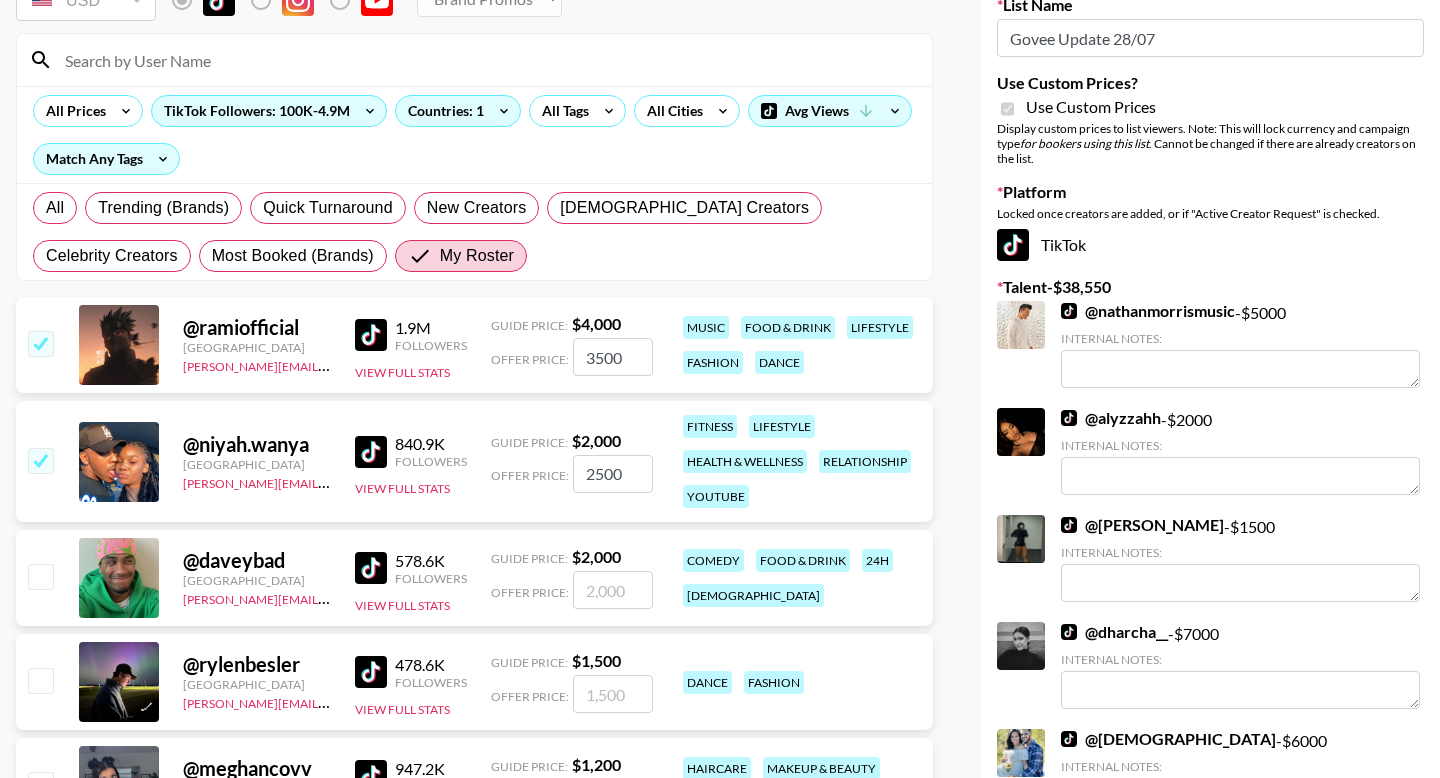 checkbox on "true" 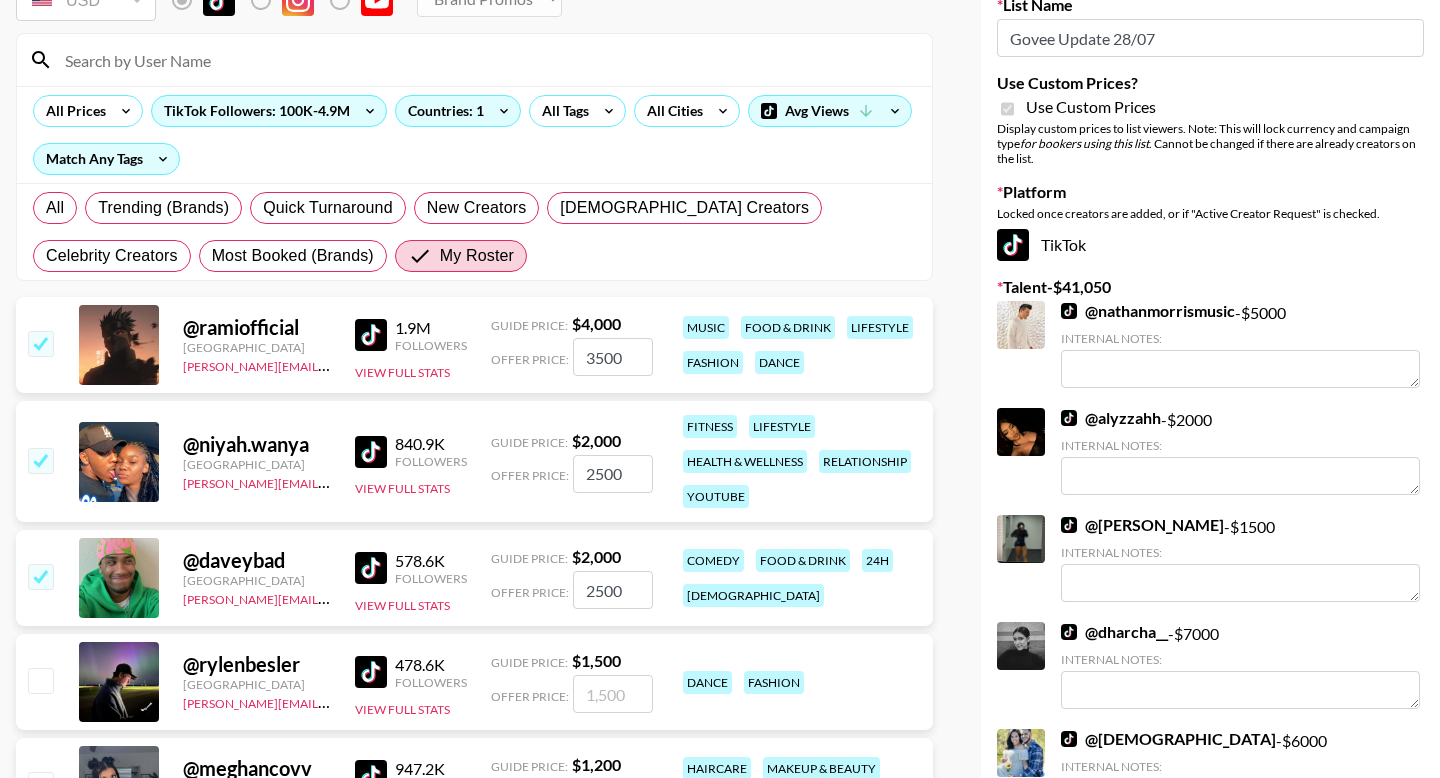 type on "2500" 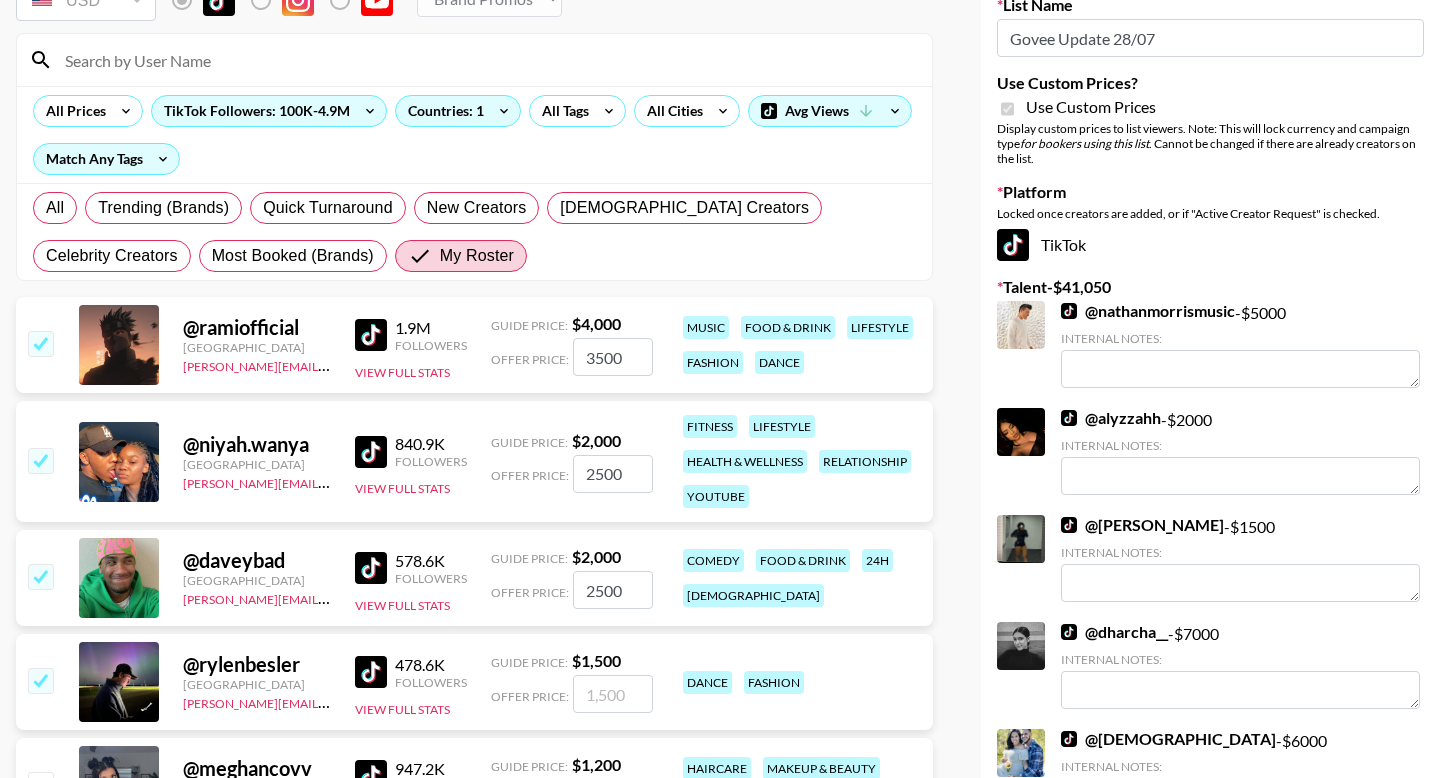 checkbox on "true" 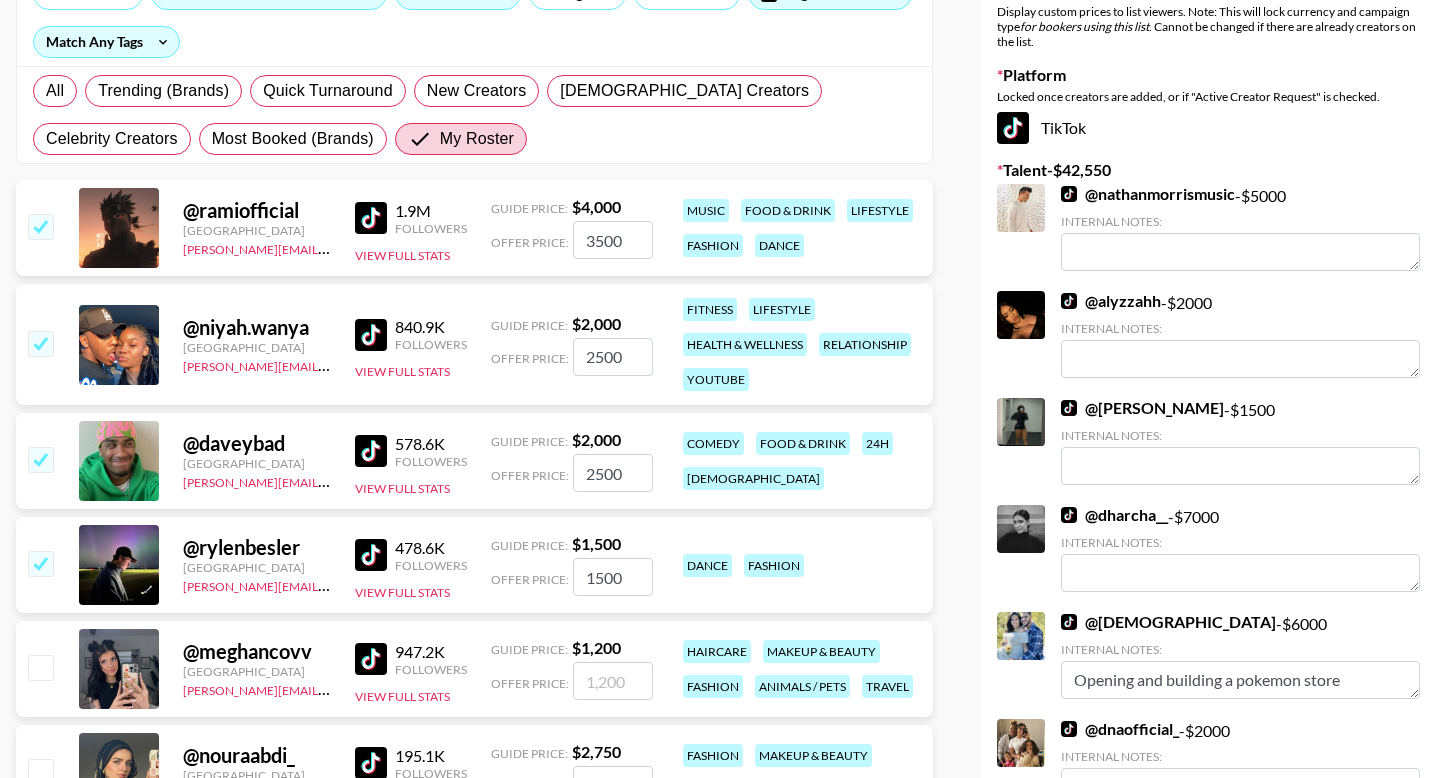 scroll, scrollTop: 352, scrollLeft: 0, axis: vertical 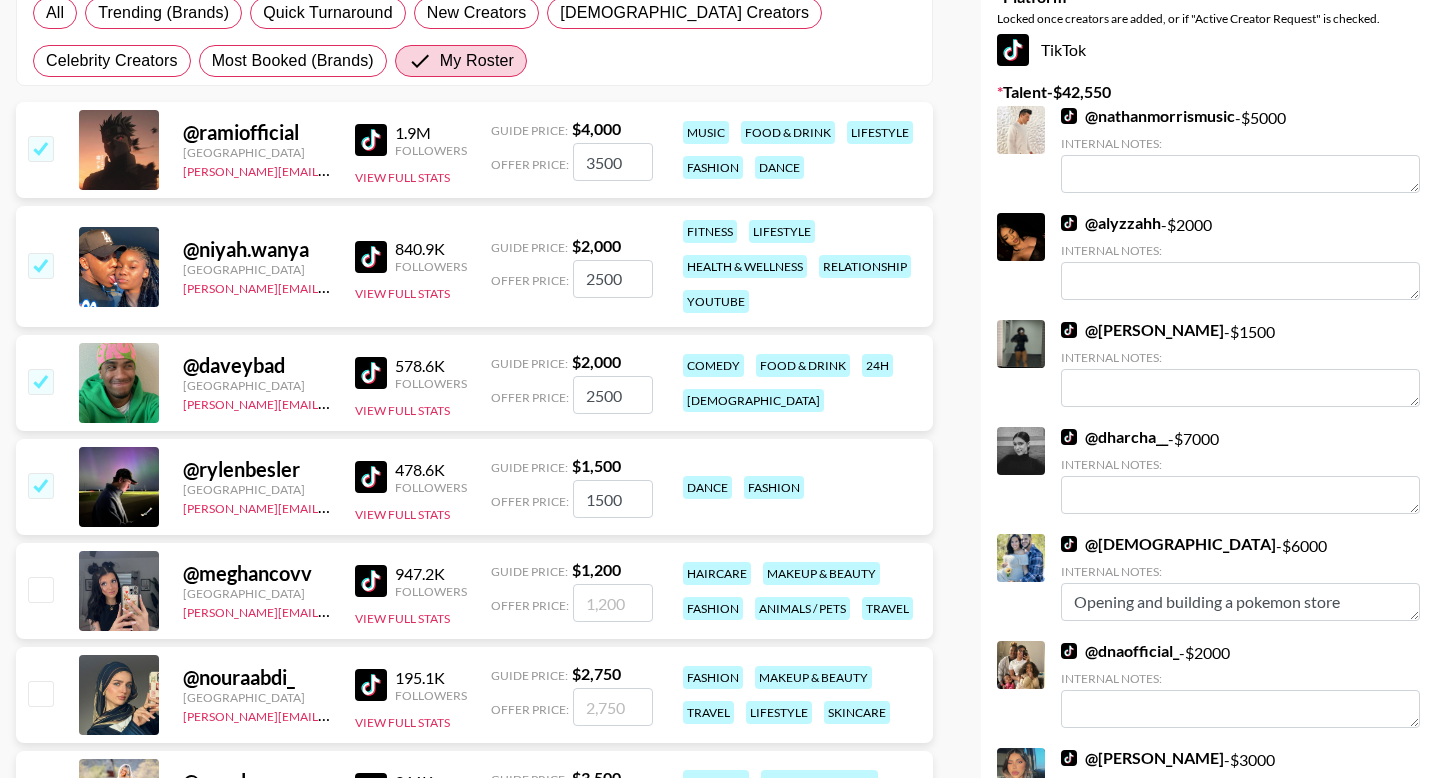 click at bounding box center (40, 589) 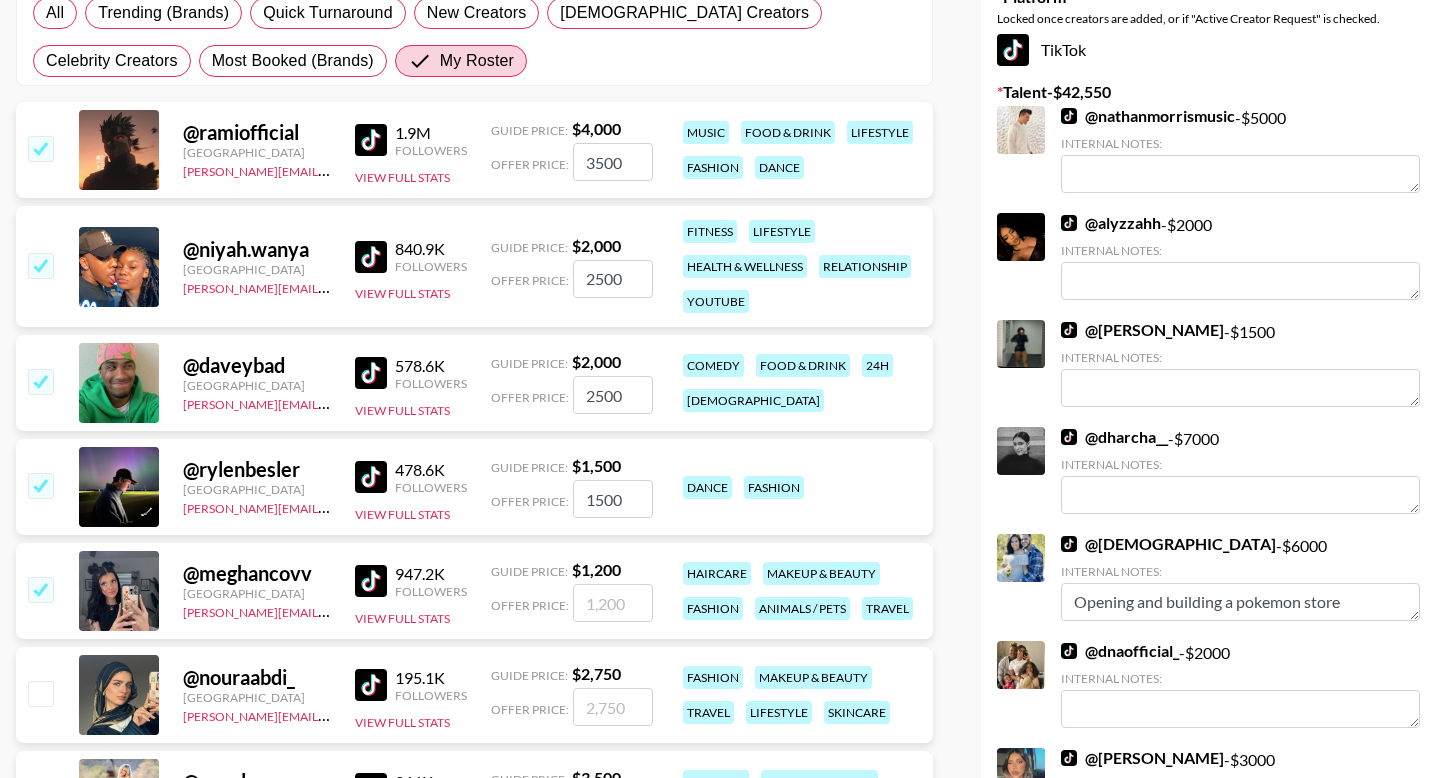 checkbox on "true" 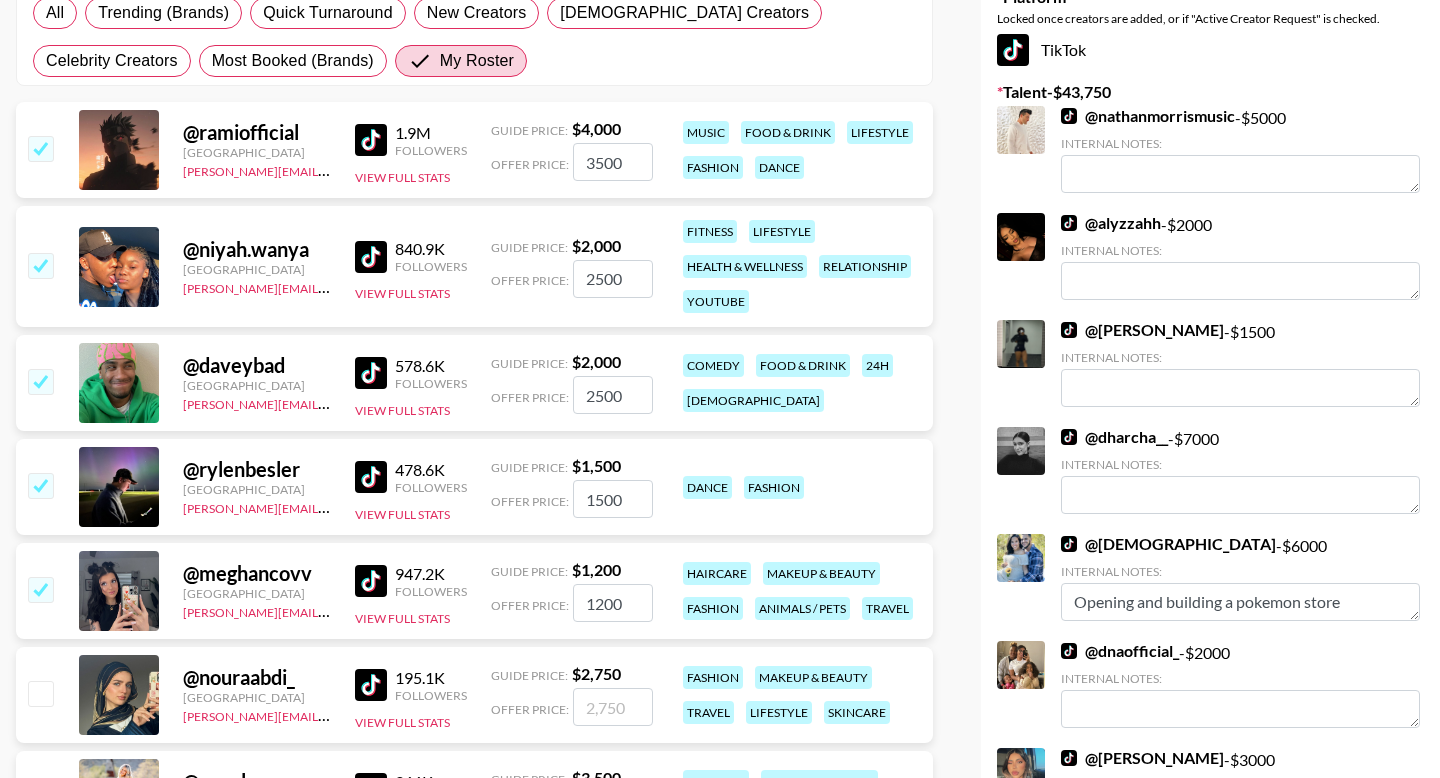 click at bounding box center (40, 693) 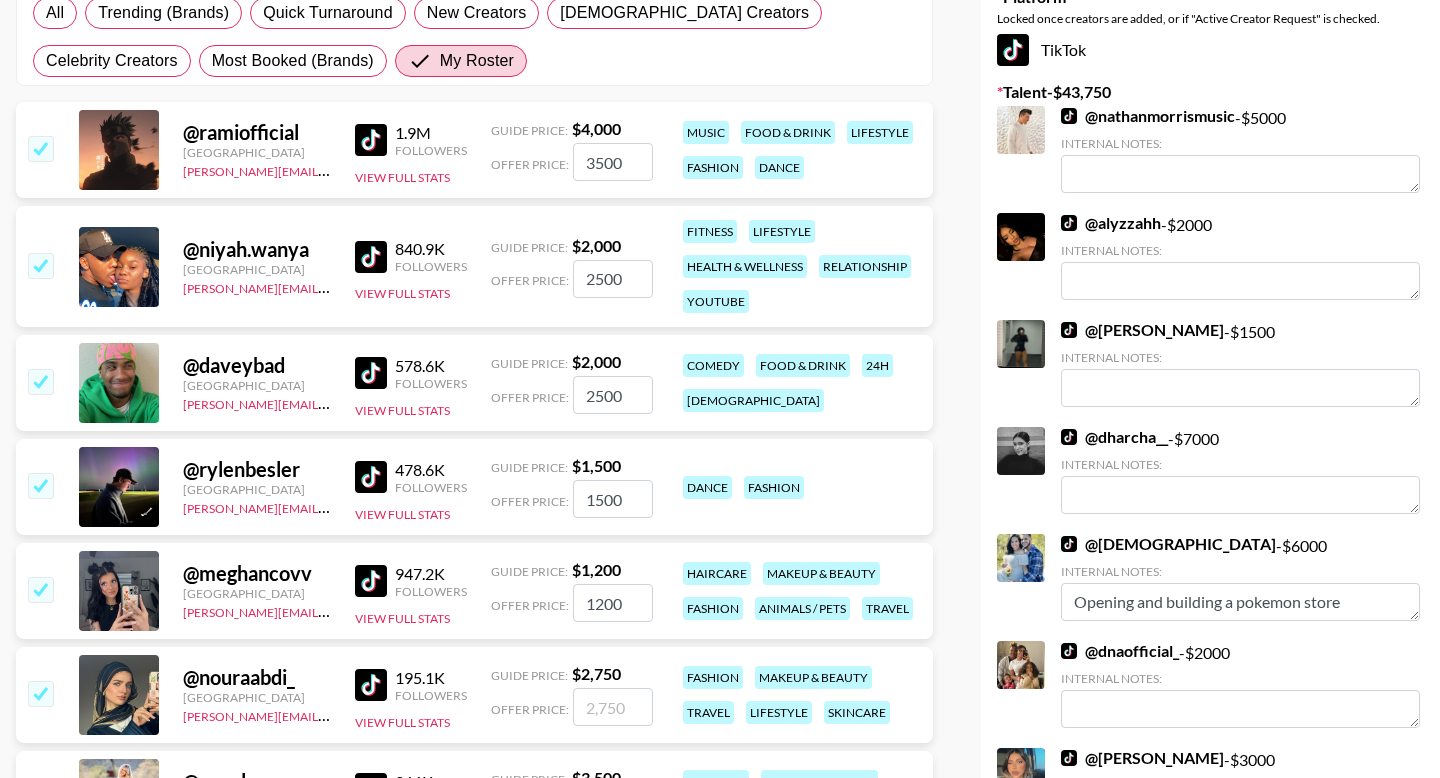 checkbox on "true" 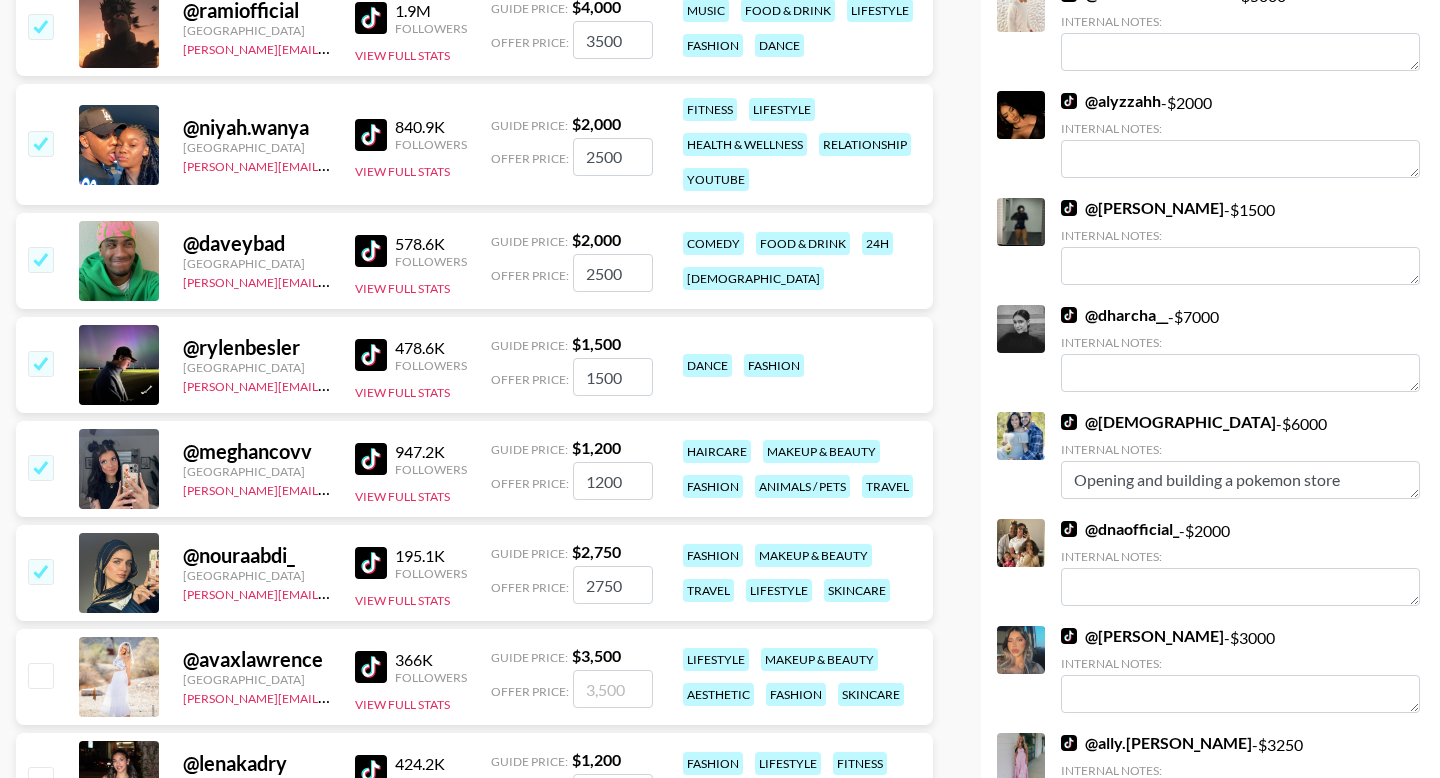 scroll, scrollTop: 674, scrollLeft: 0, axis: vertical 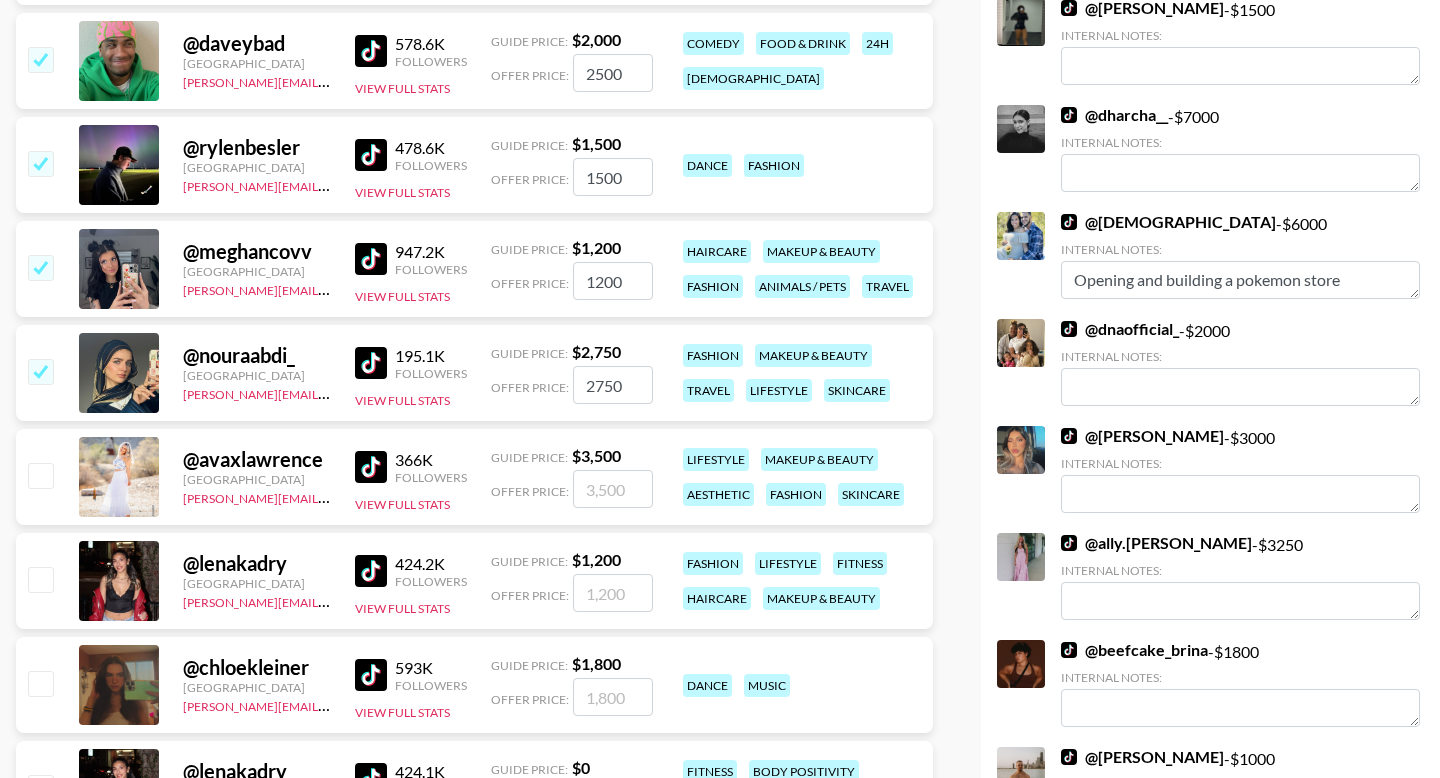 click on "2750" at bounding box center (613, 385) 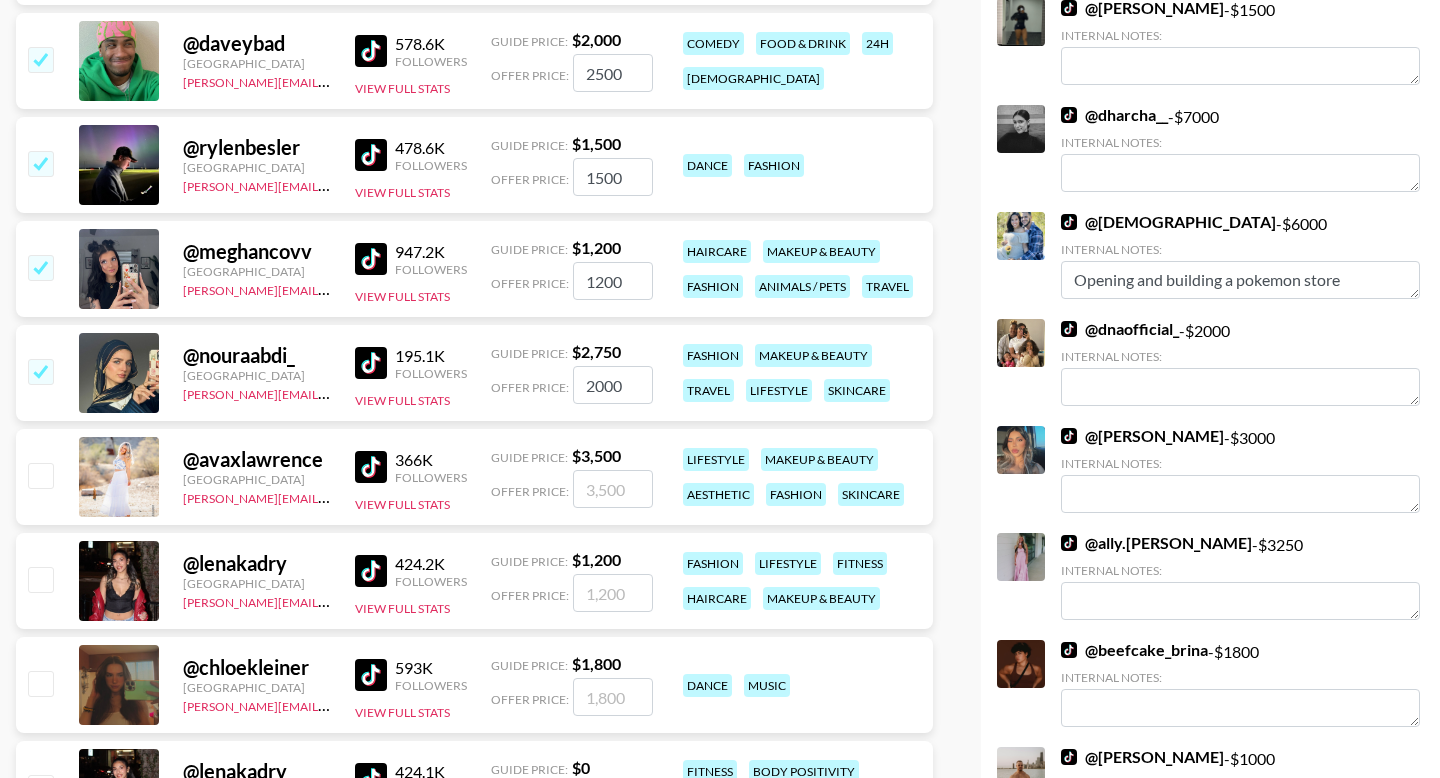 type on "2000" 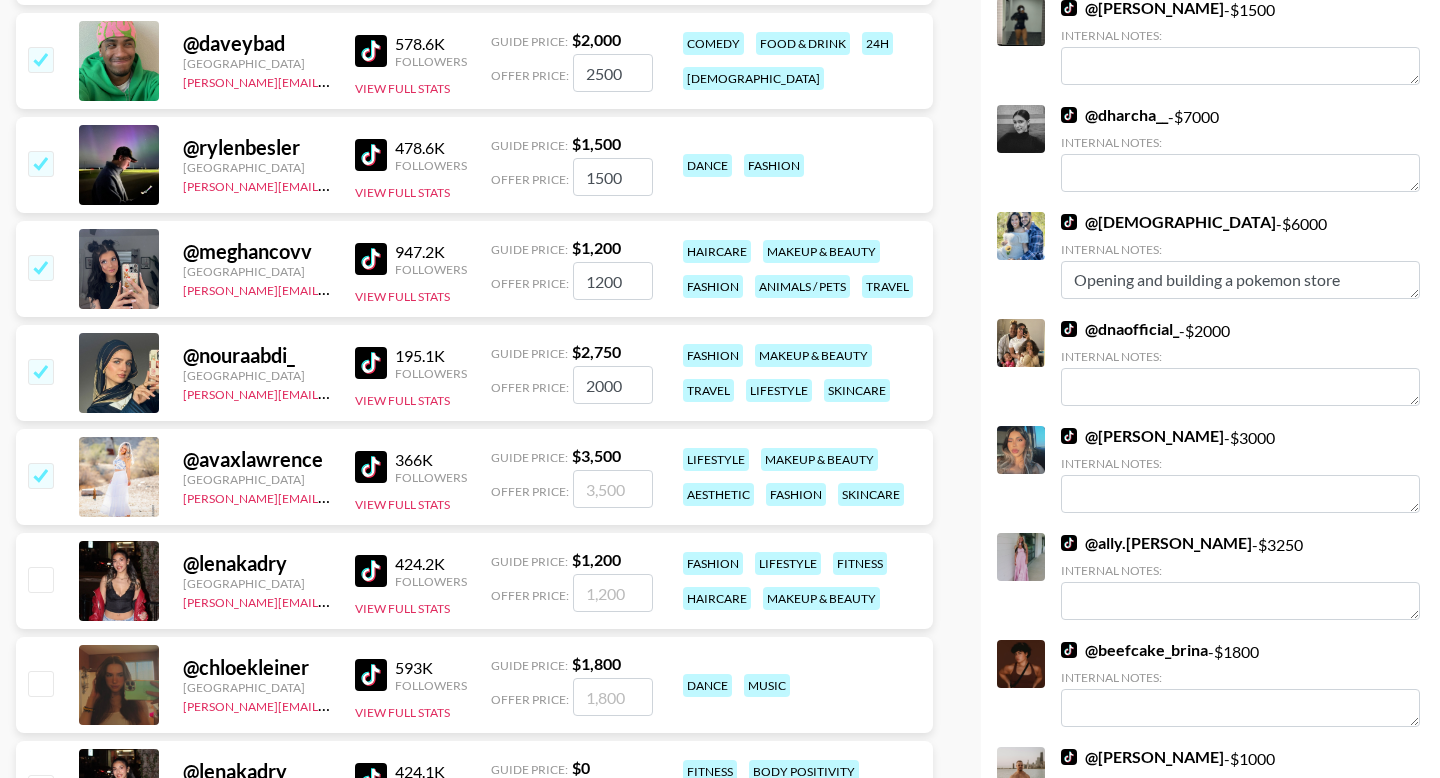 checkbox on "true" 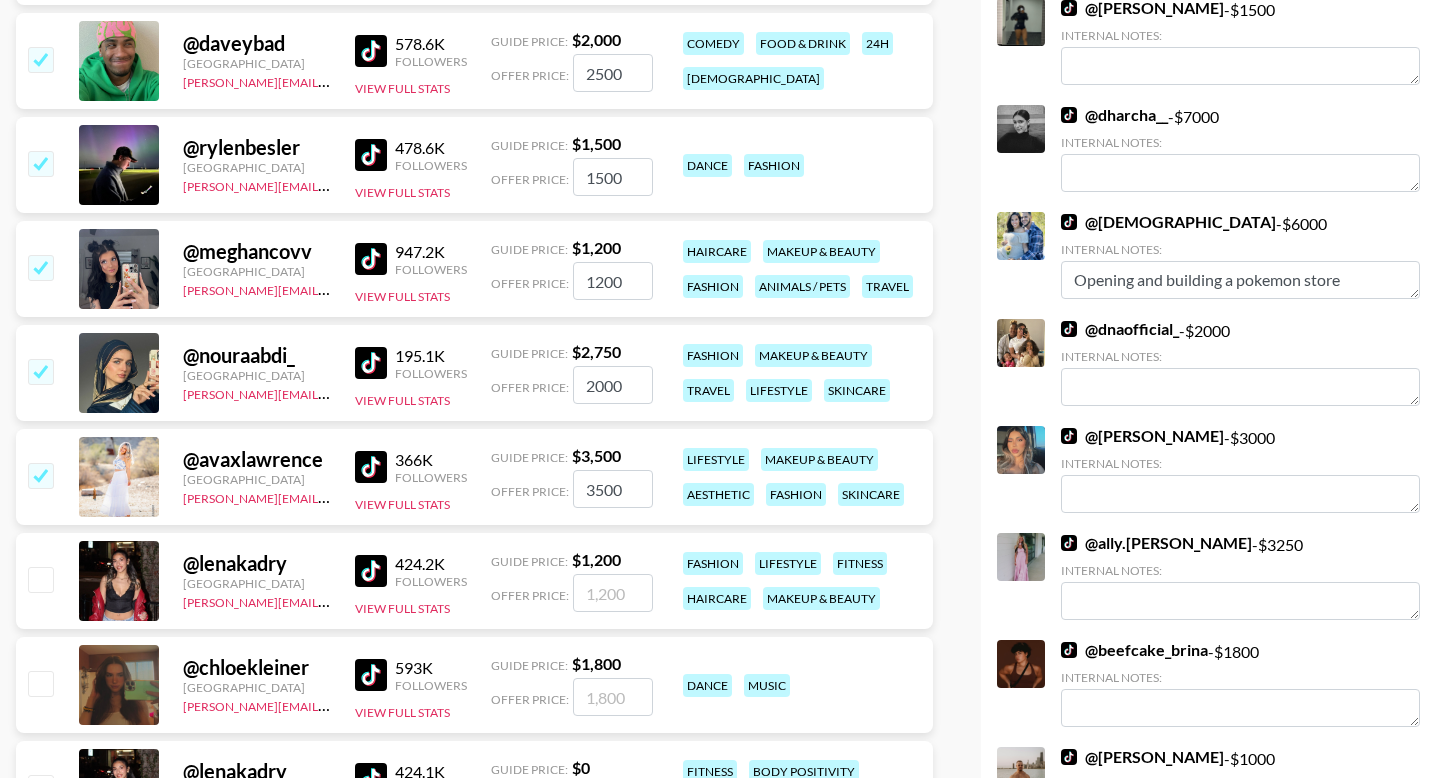 click on "3500" at bounding box center [613, 489] 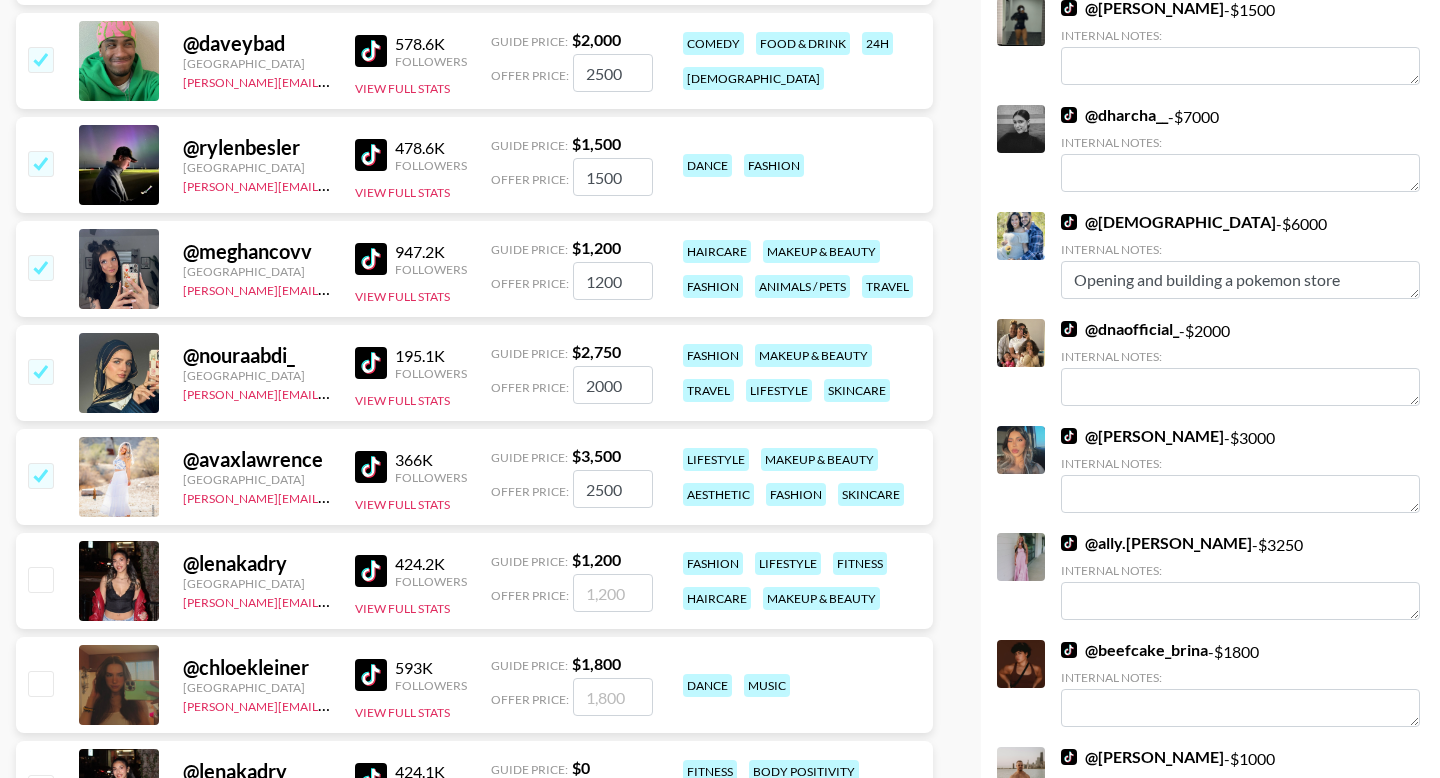 type on "2500" 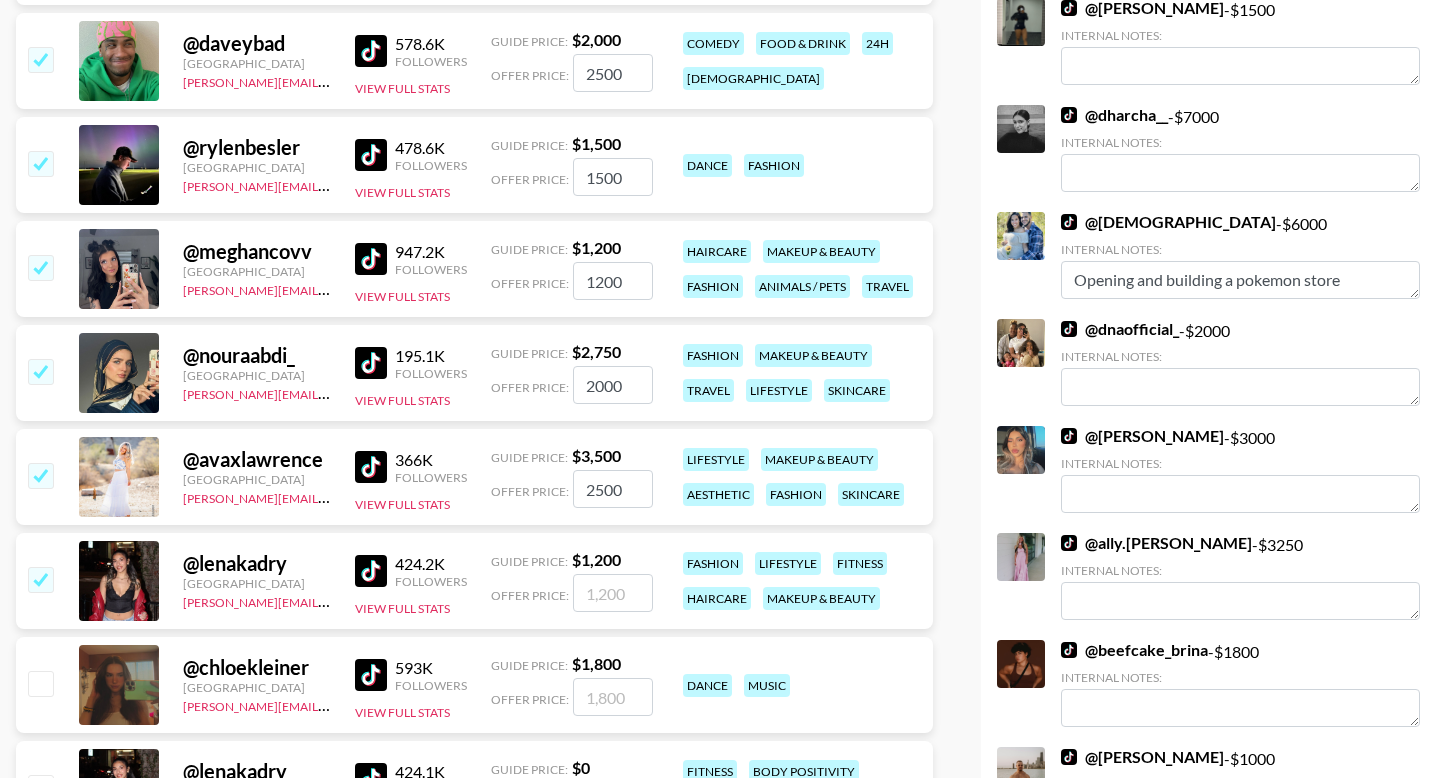 checkbox on "true" 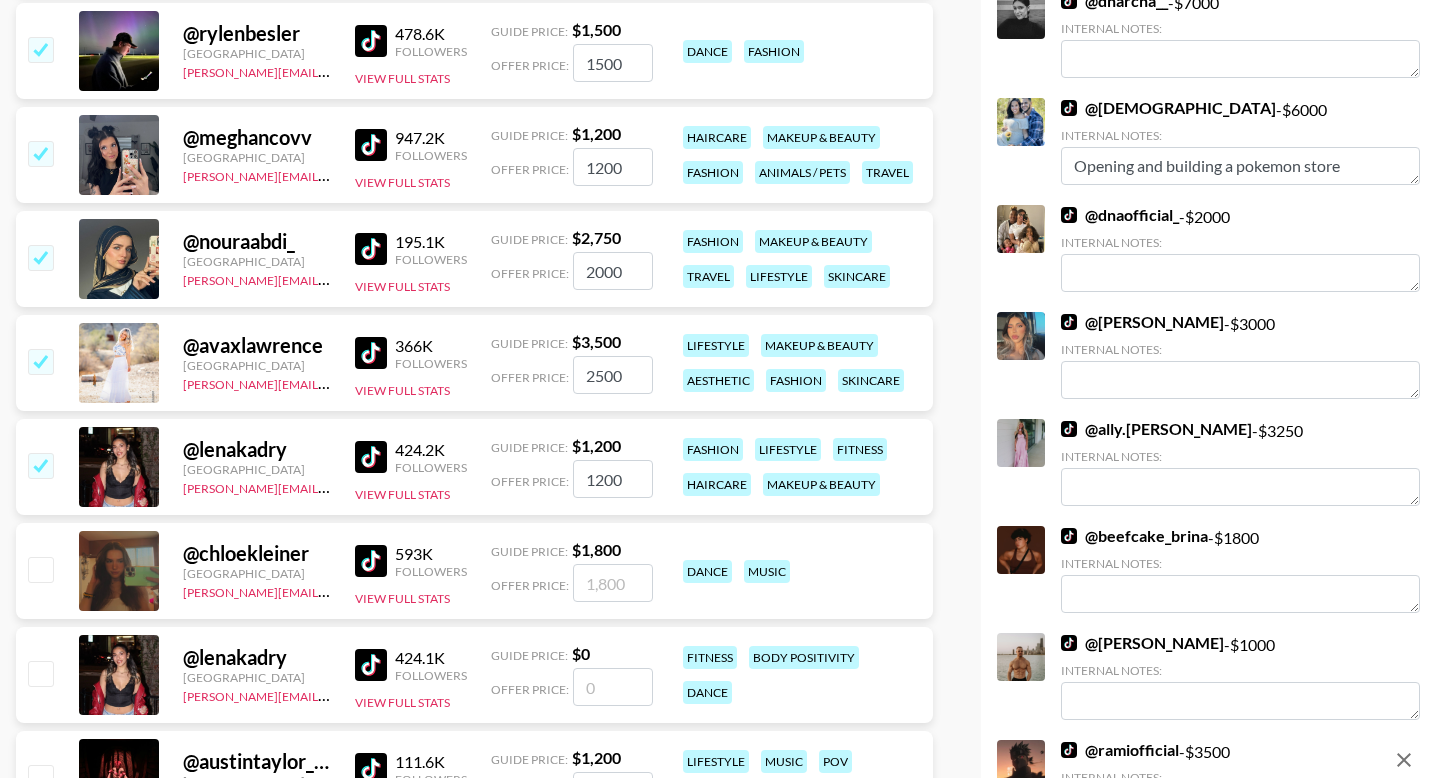 scroll, scrollTop: 841, scrollLeft: 0, axis: vertical 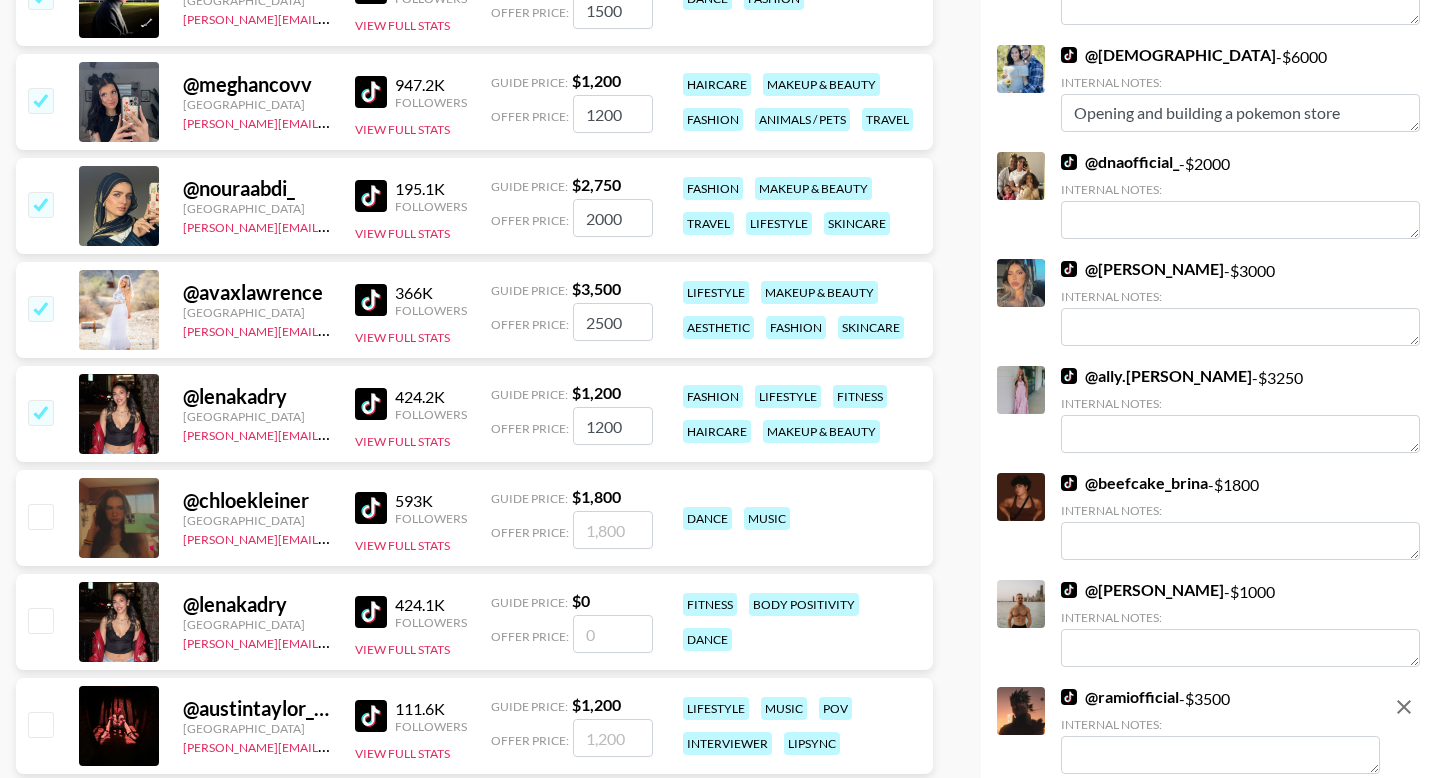 click at bounding box center (40, 516) 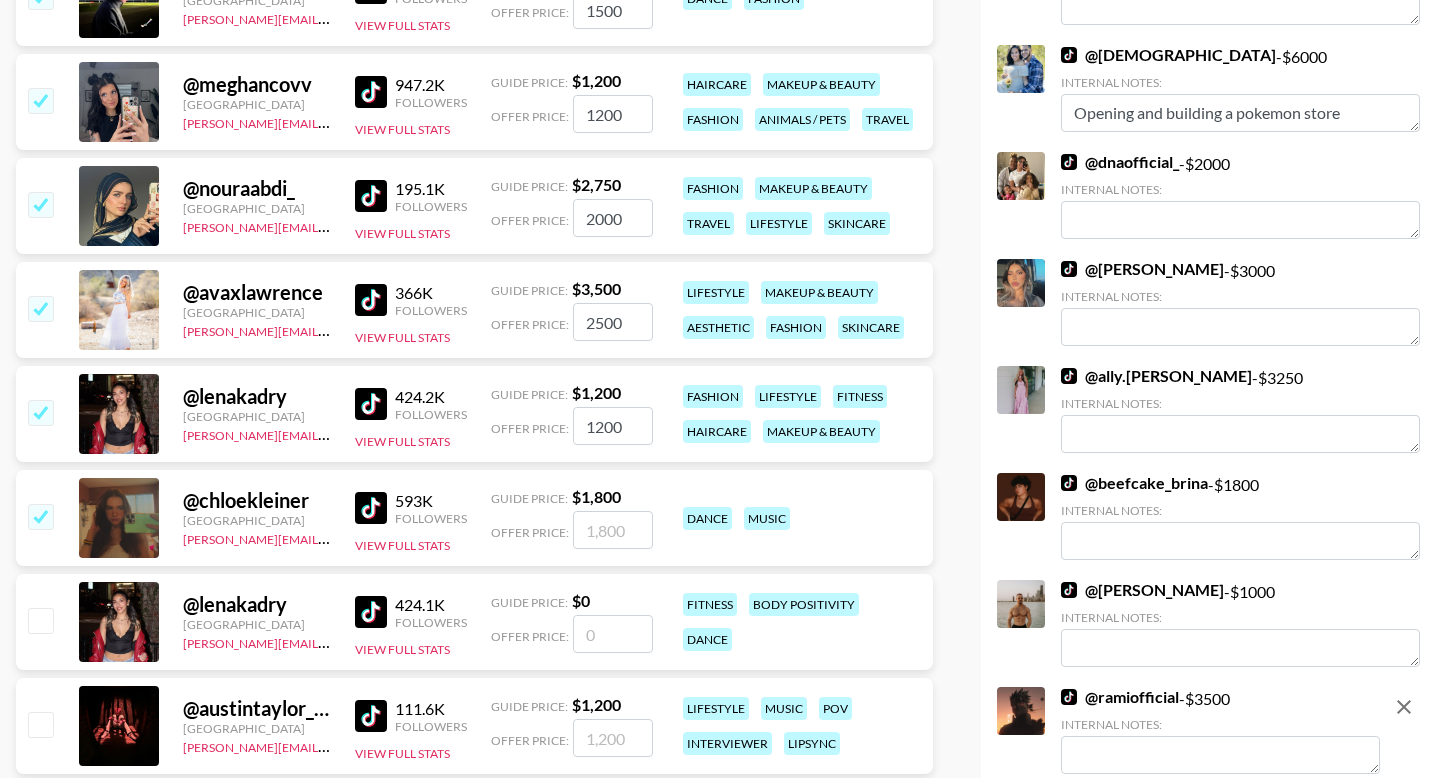 checkbox on "true" 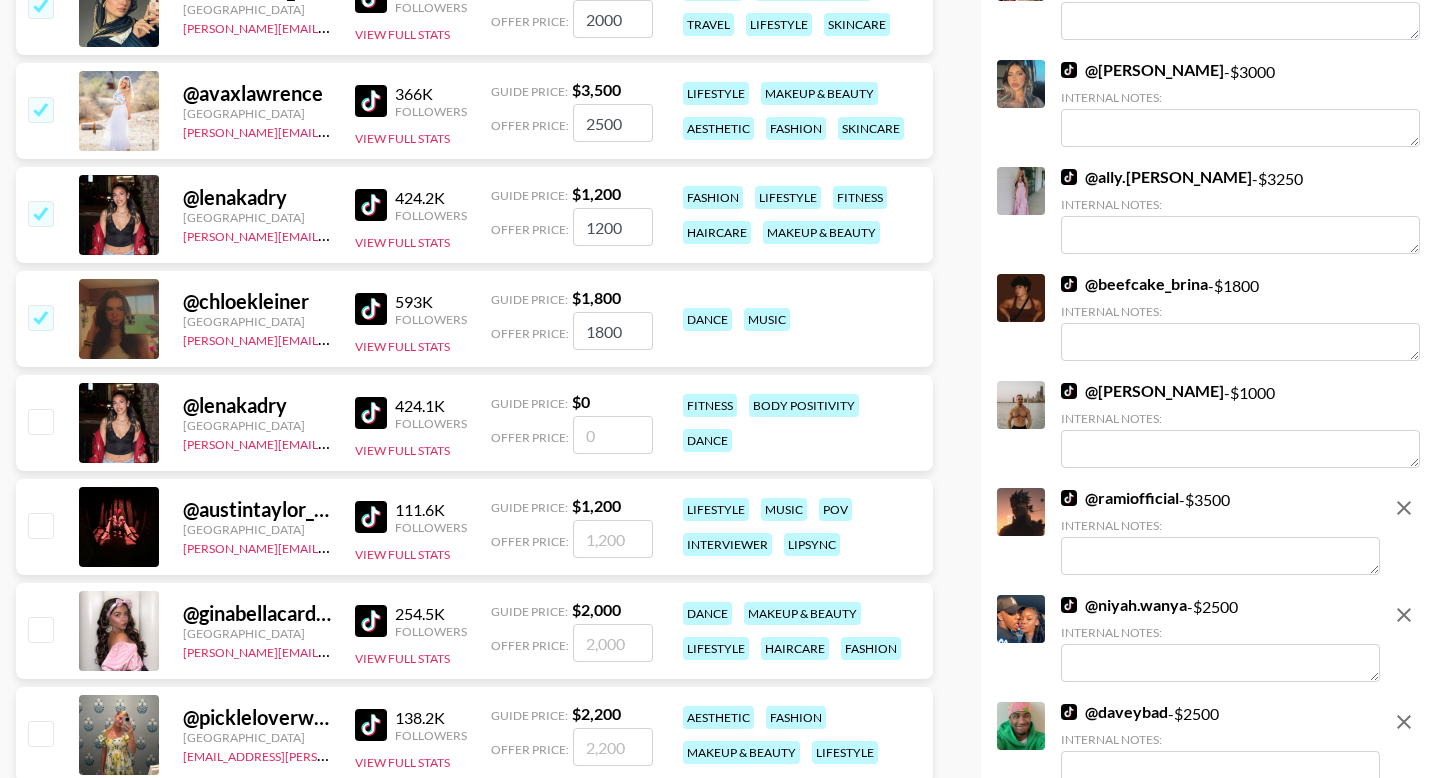 scroll, scrollTop: 1065, scrollLeft: 0, axis: vertical 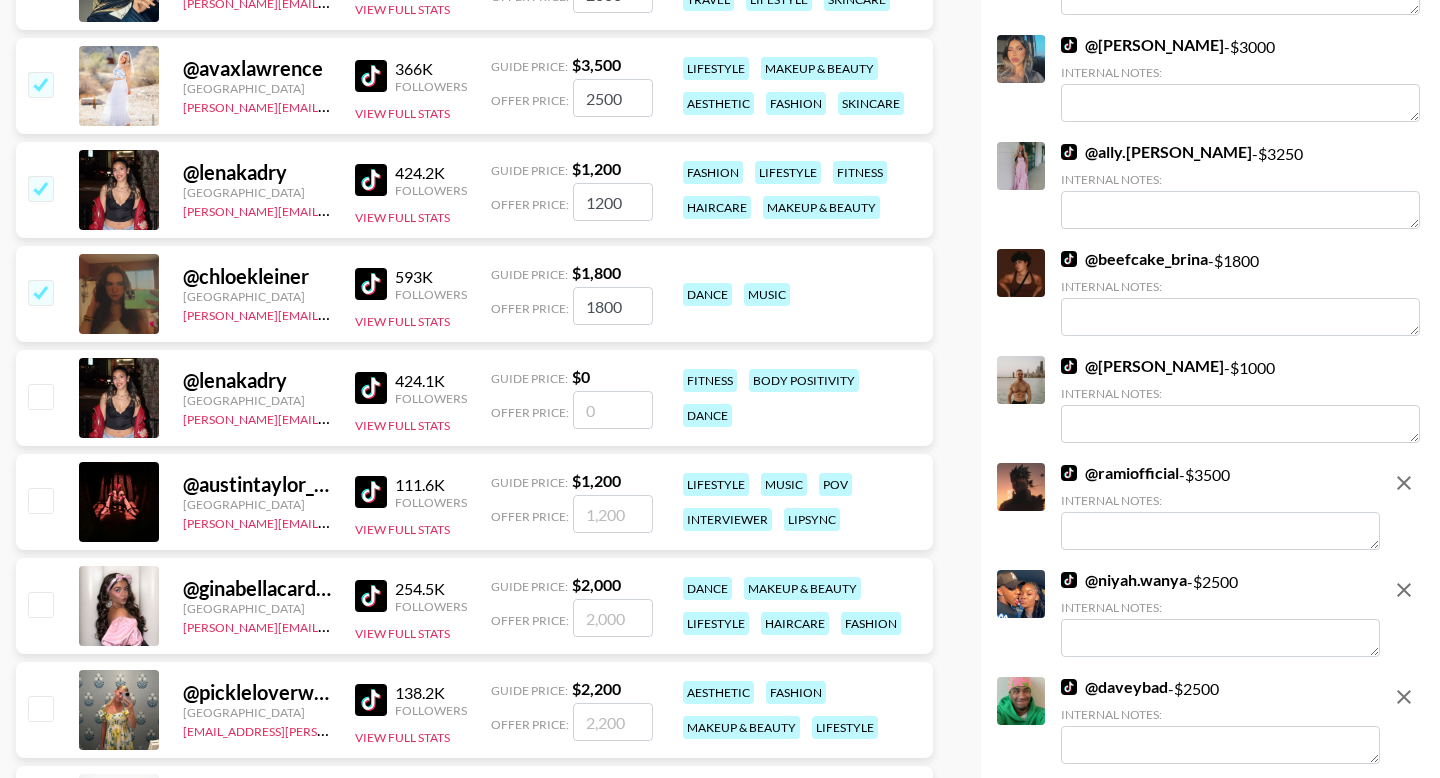 click at bounding box center [40, 500] 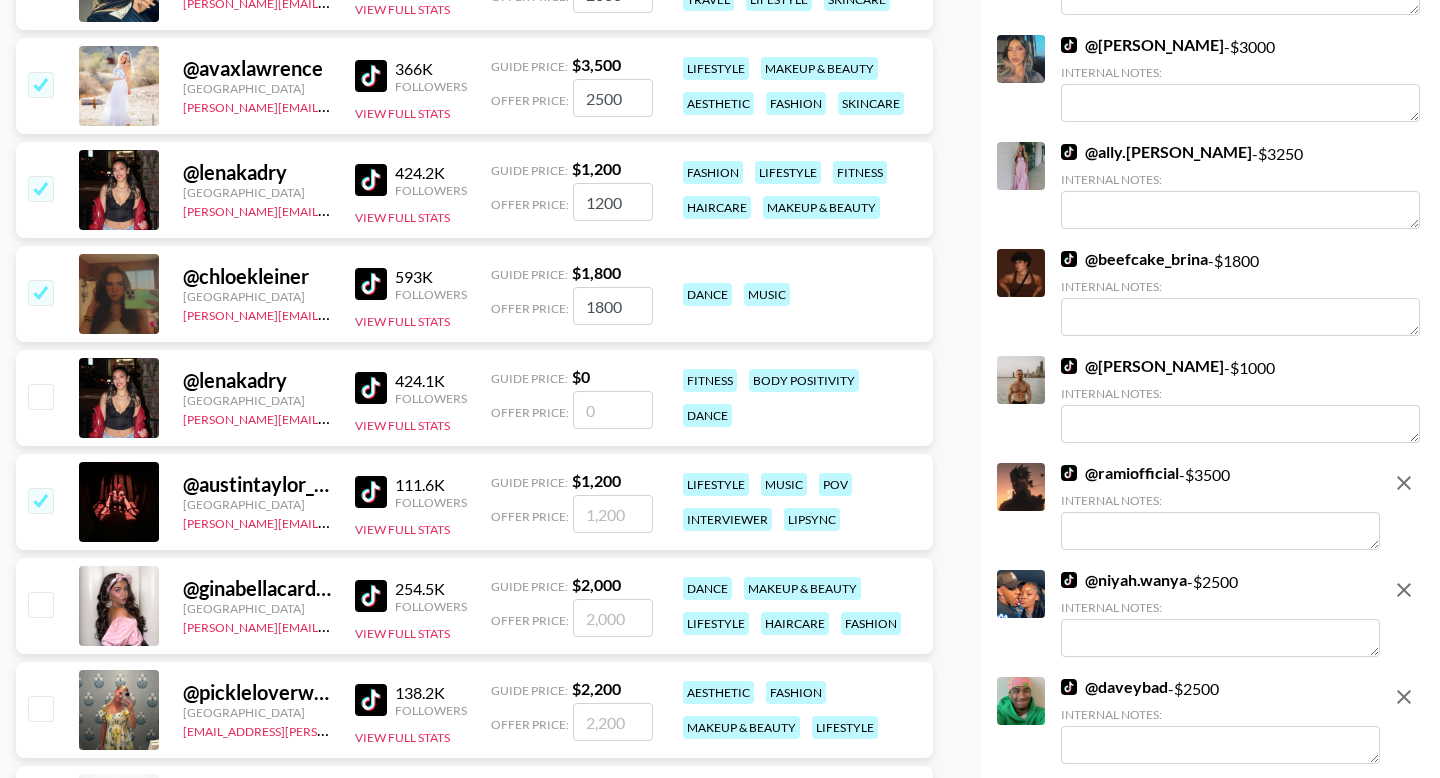 checkbox on "true" 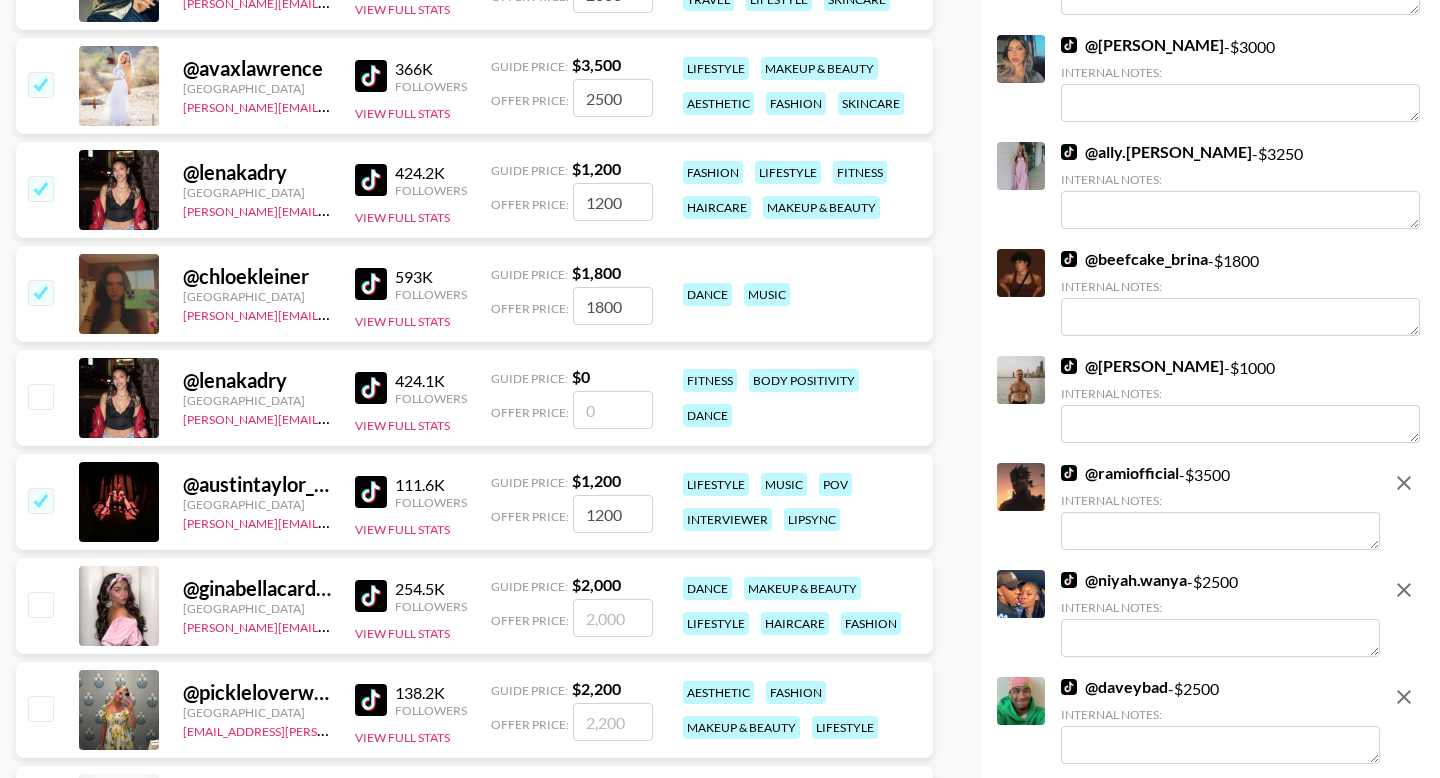 click at bounding box center (40, 604) 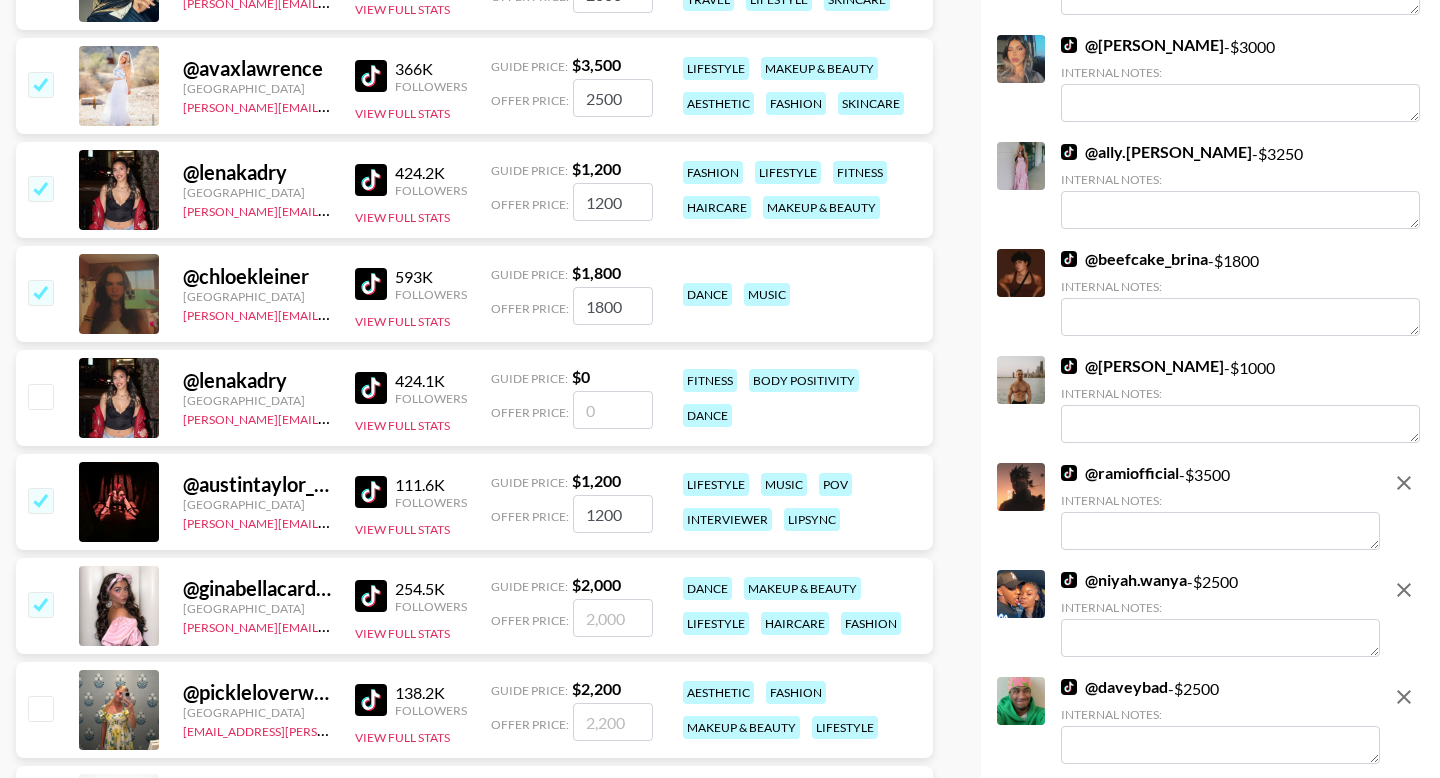 checkbox on "true" 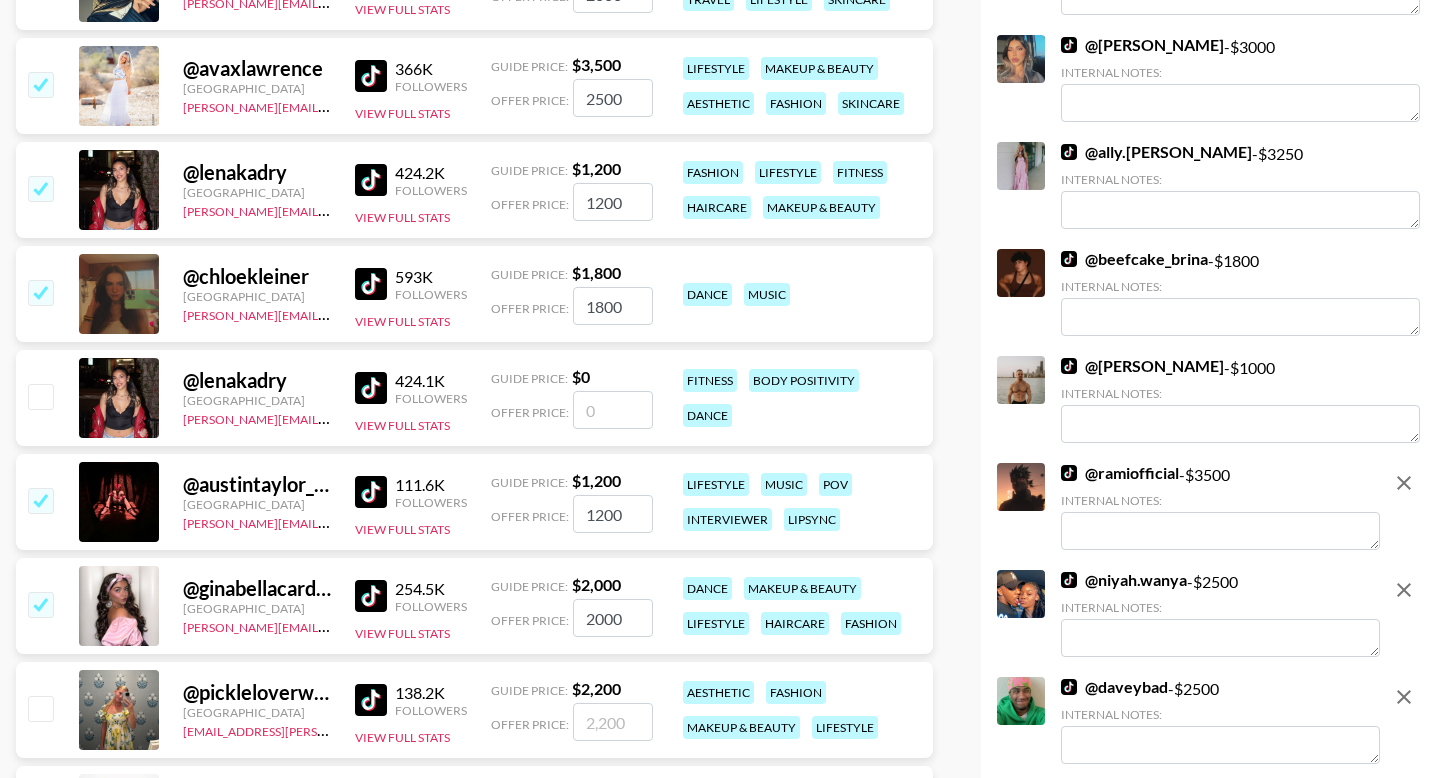 scroll, scrollTop: 1208, scrollLeft: 0, axis: vertical 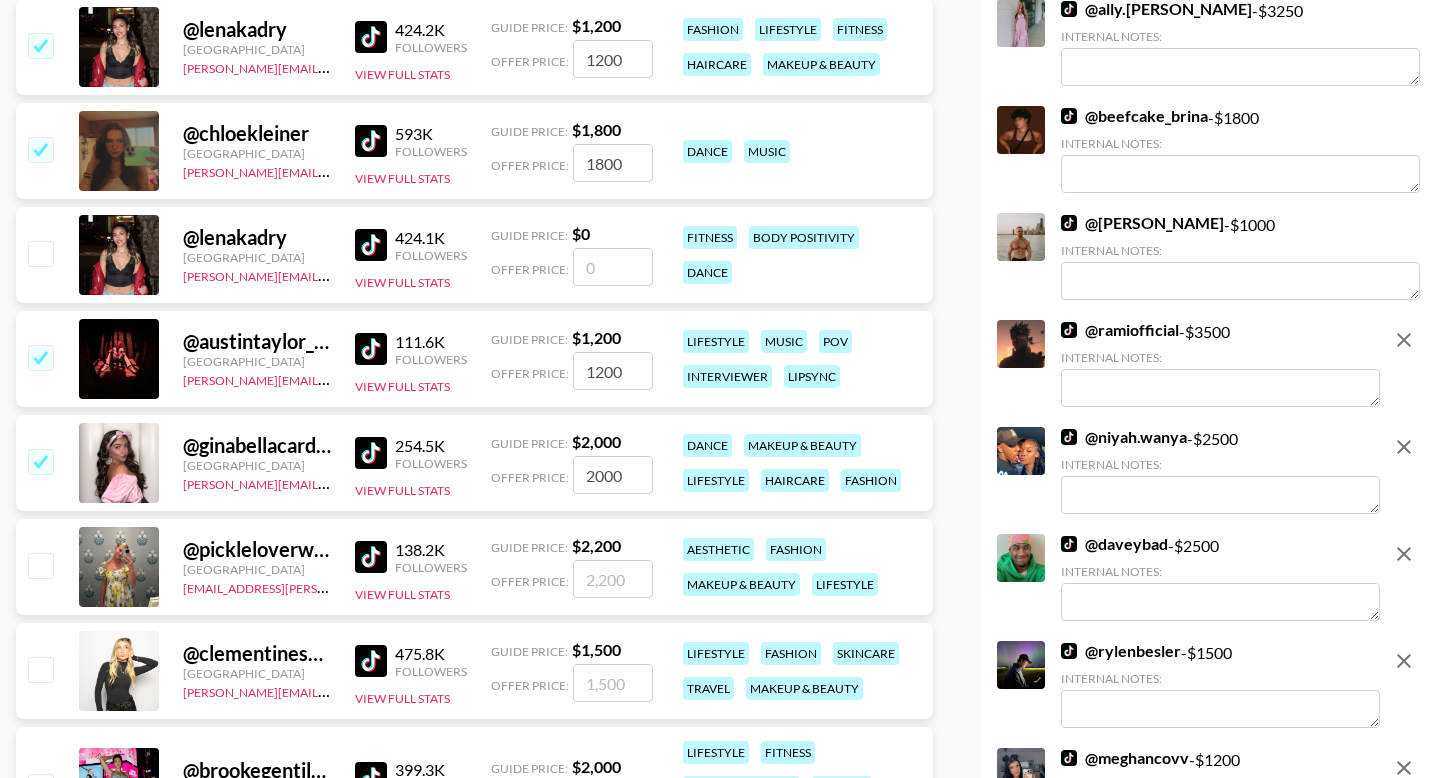 click at bounding box center (39, 567) 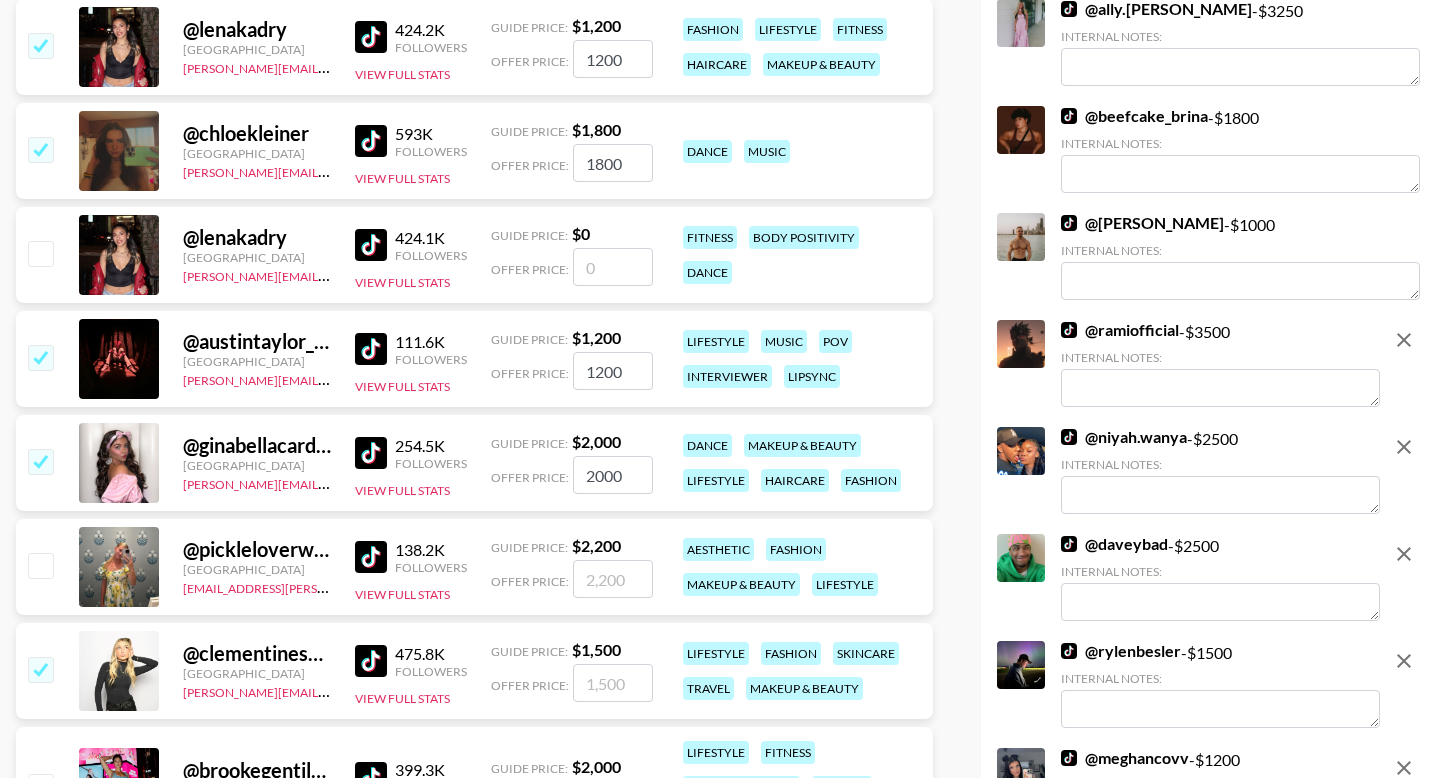 checkbox on "true" 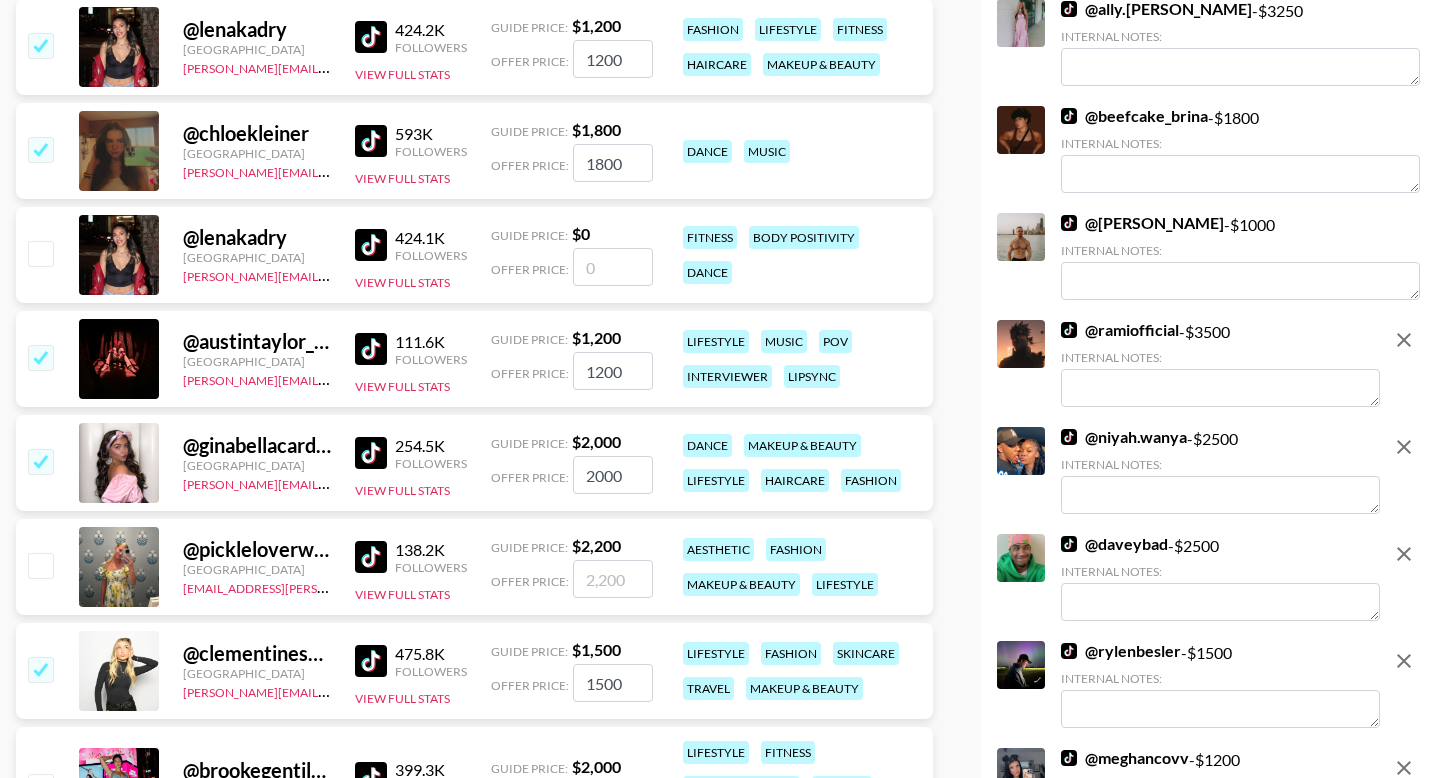 scroll, scrollTop: 1415, scrollLeft: 0, axis: vertical 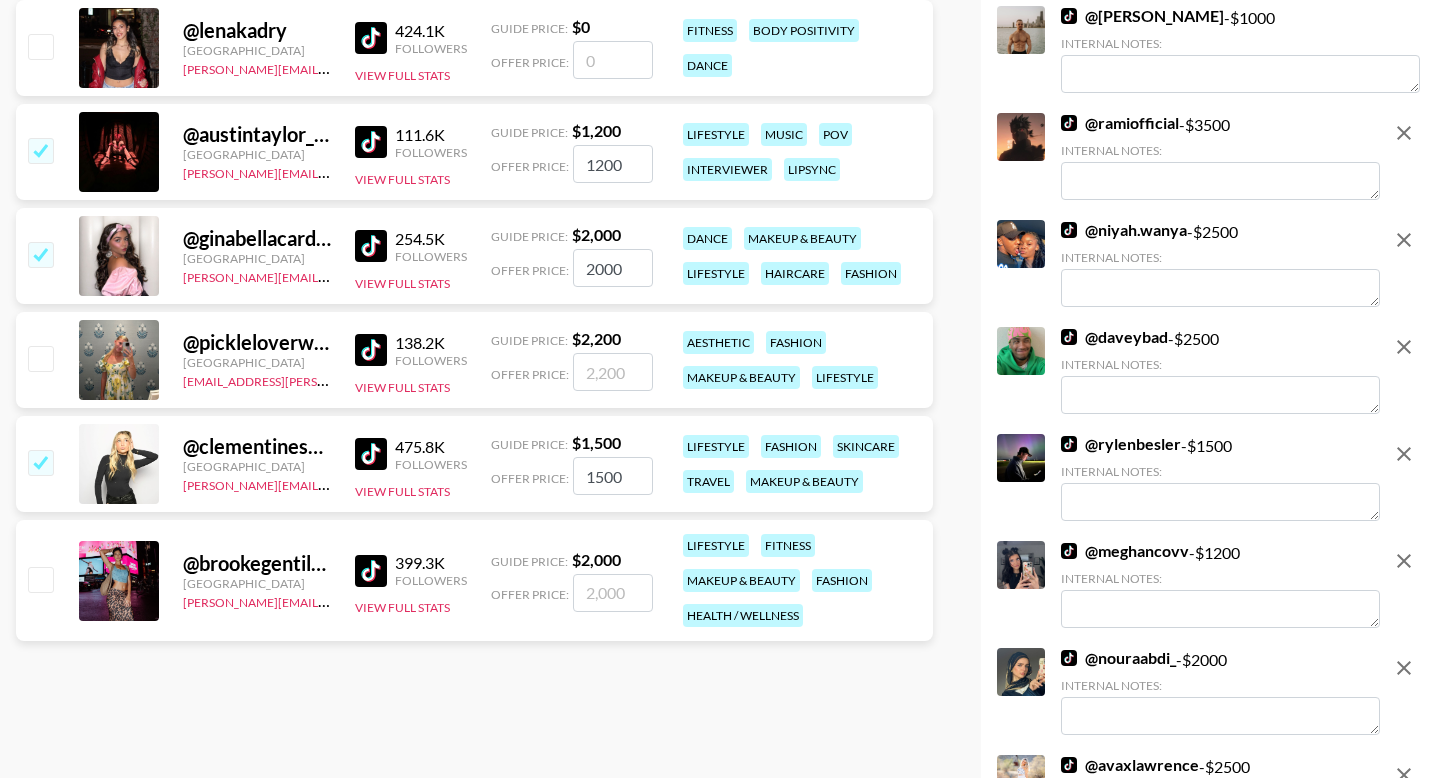 click at bounding box center [40, 579] 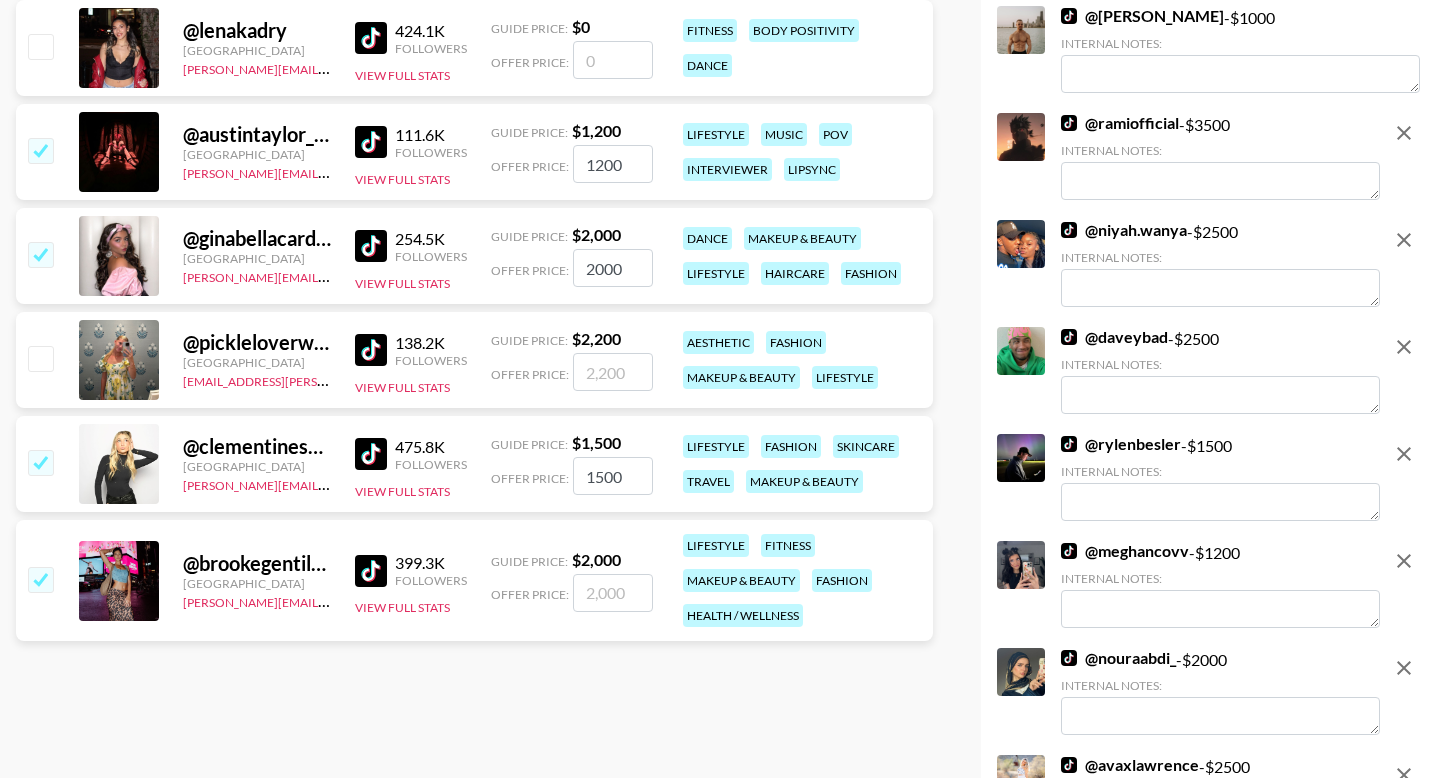 checkbox on "true" 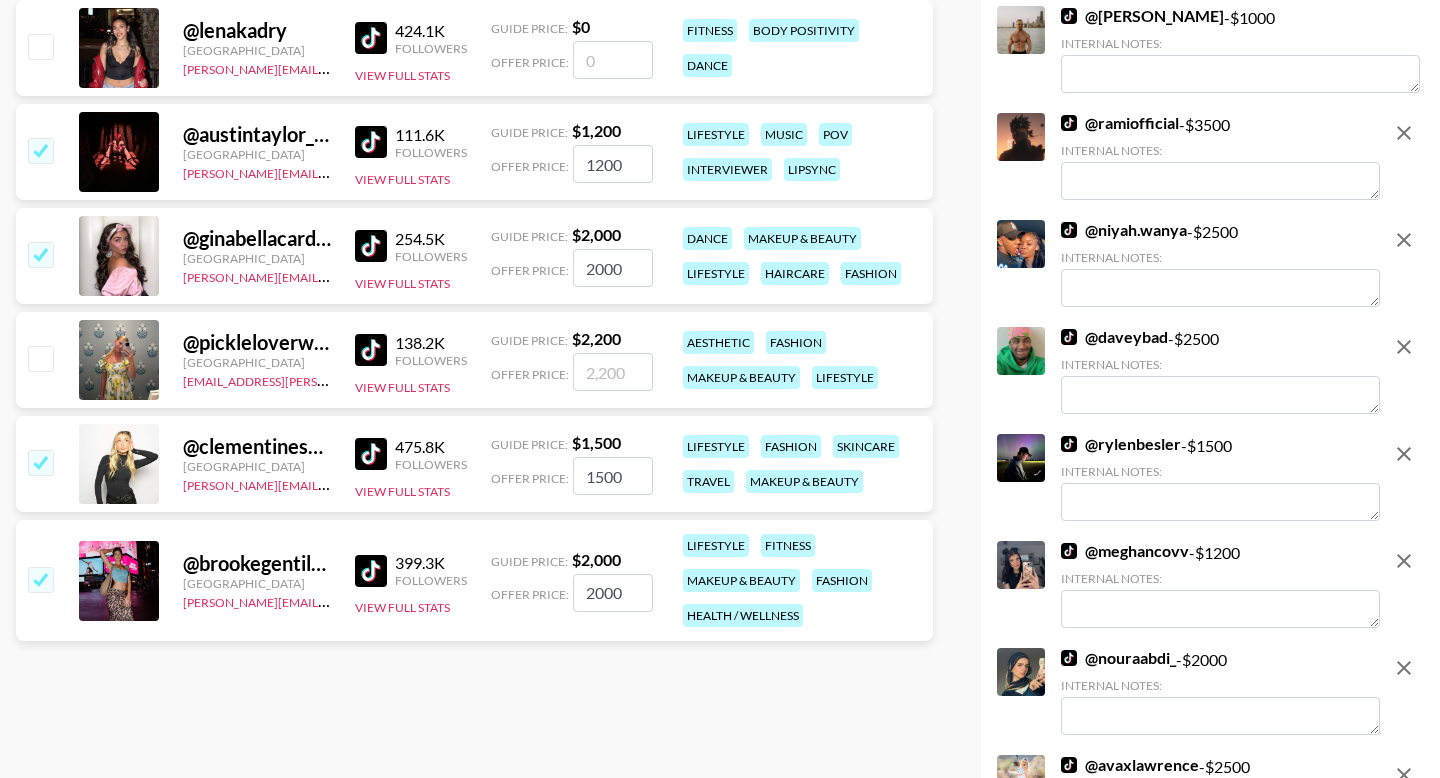scroll, scrollTop: 0, scrollLeft: 0, axis: both 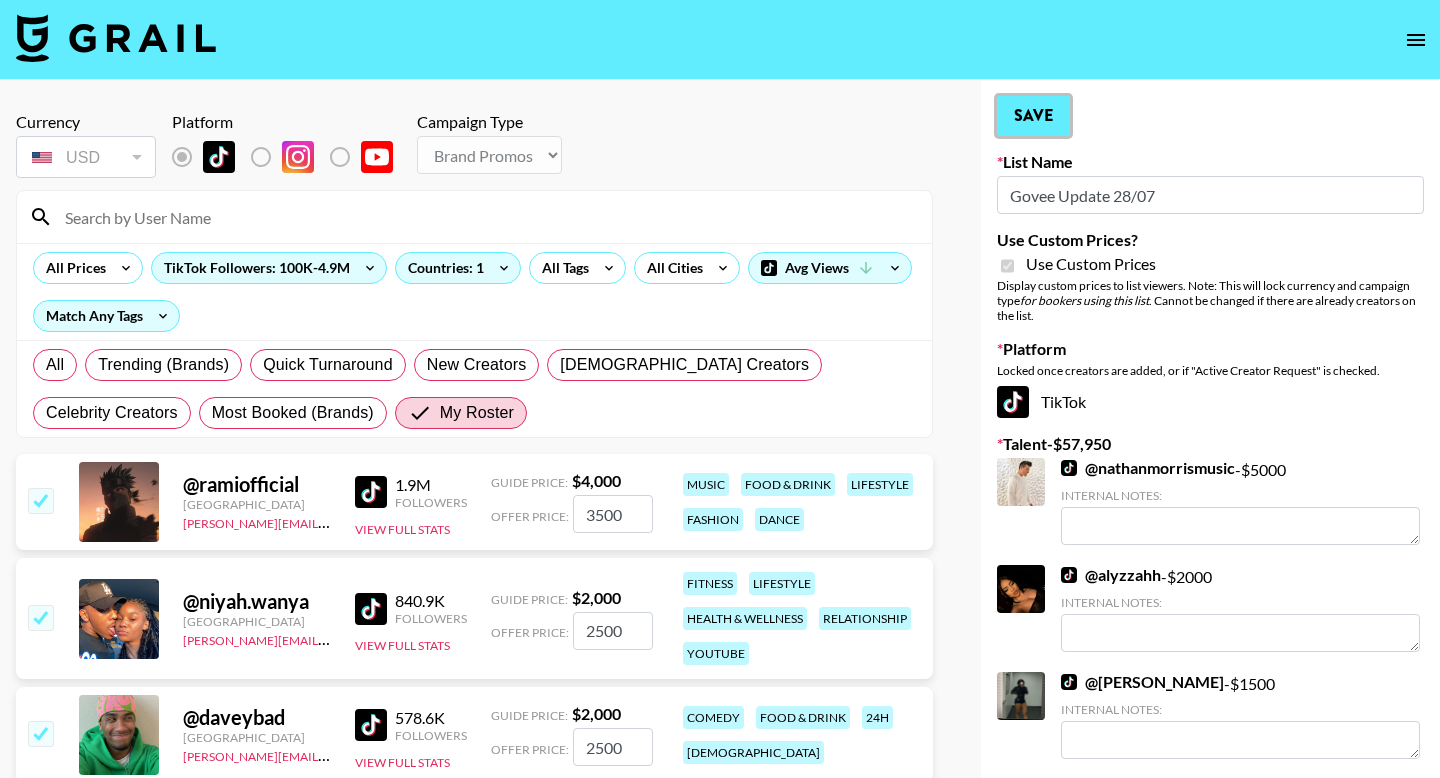 click on "Save" at bounding box center (1033, 116) 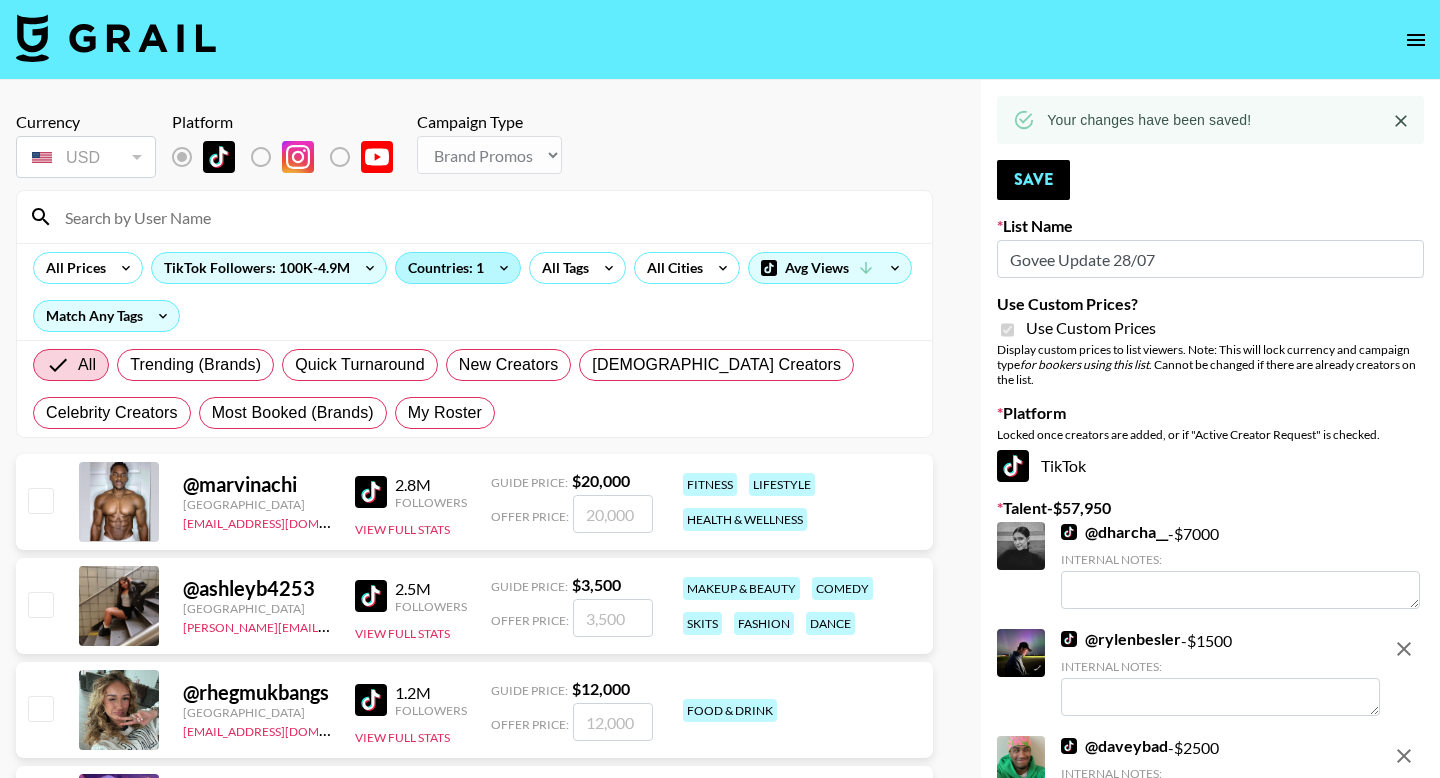 click on "Countries: 1" at bounding box center [458, 268] 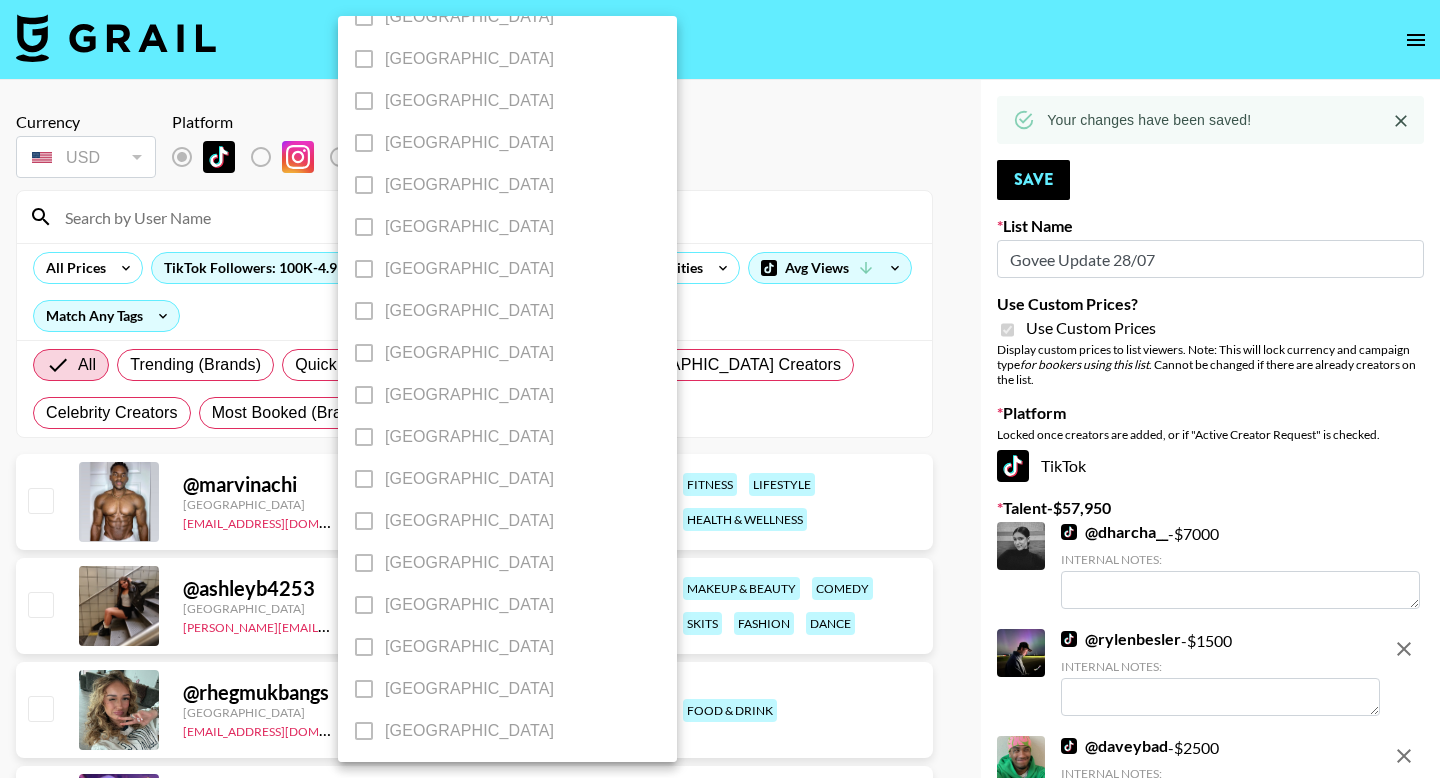 scroll, scrollTop: 1554, scrollLeft: 0, axis: vertical 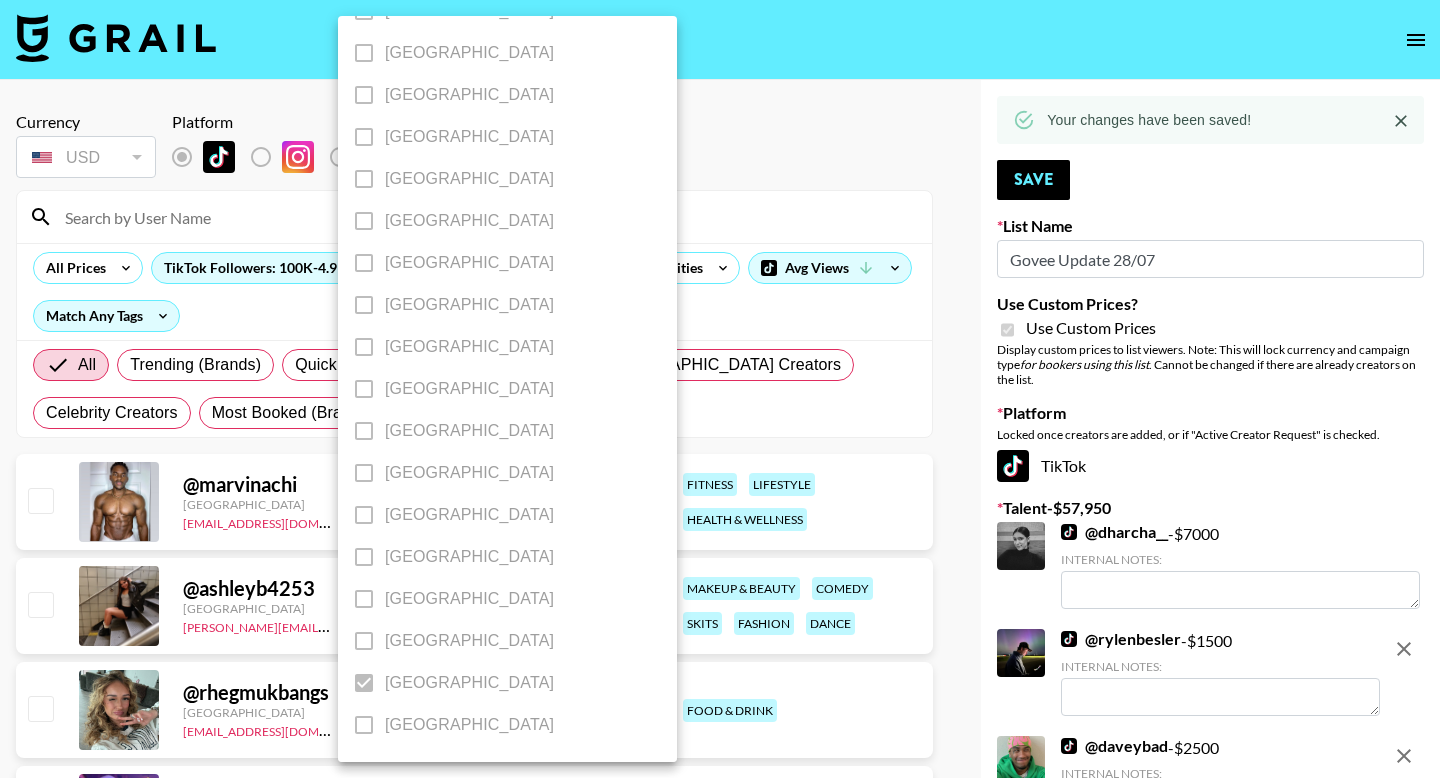 click on "[GEOGRAPHIC_DATA]" at bounding box center [494, 683] 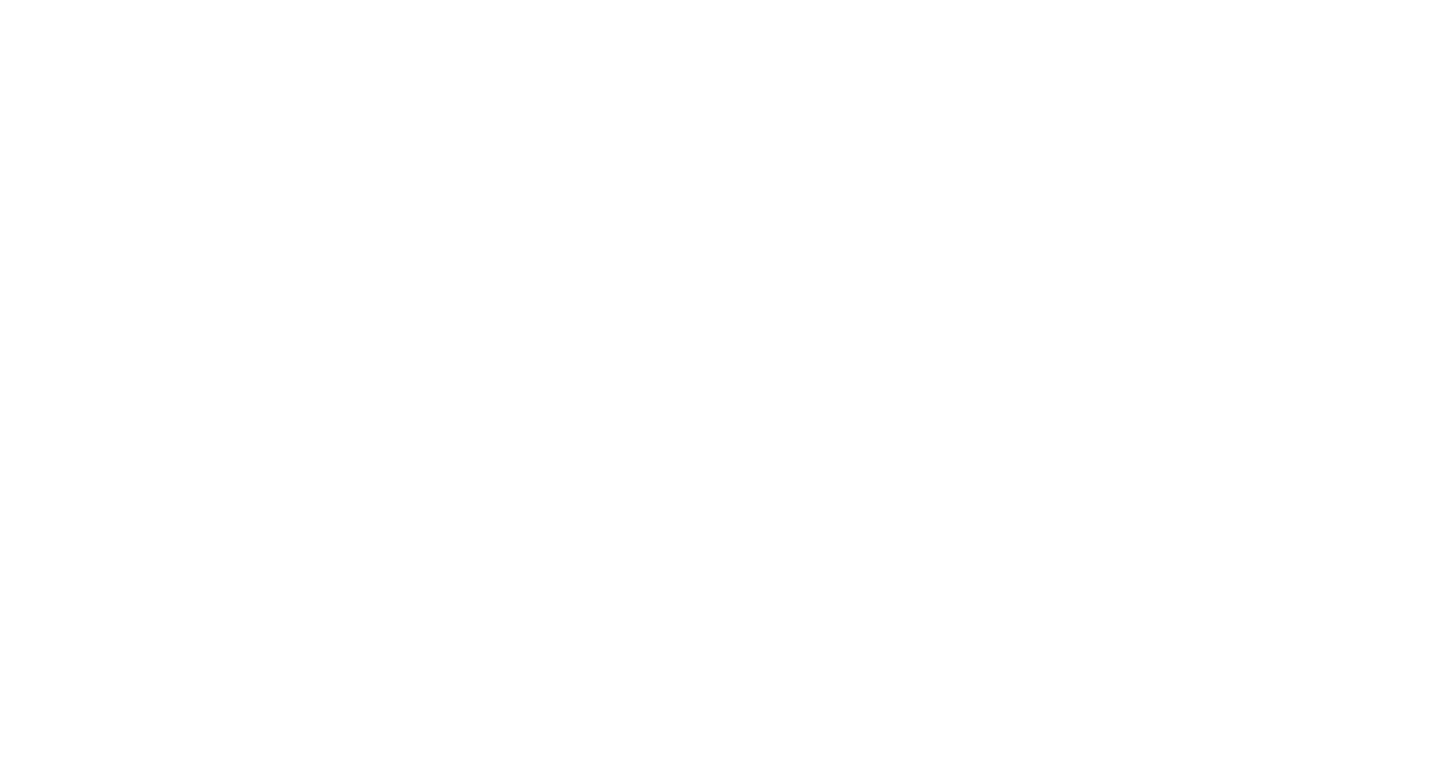 scroll, scrollTop: 0, scrollLeft: 0, axis: both 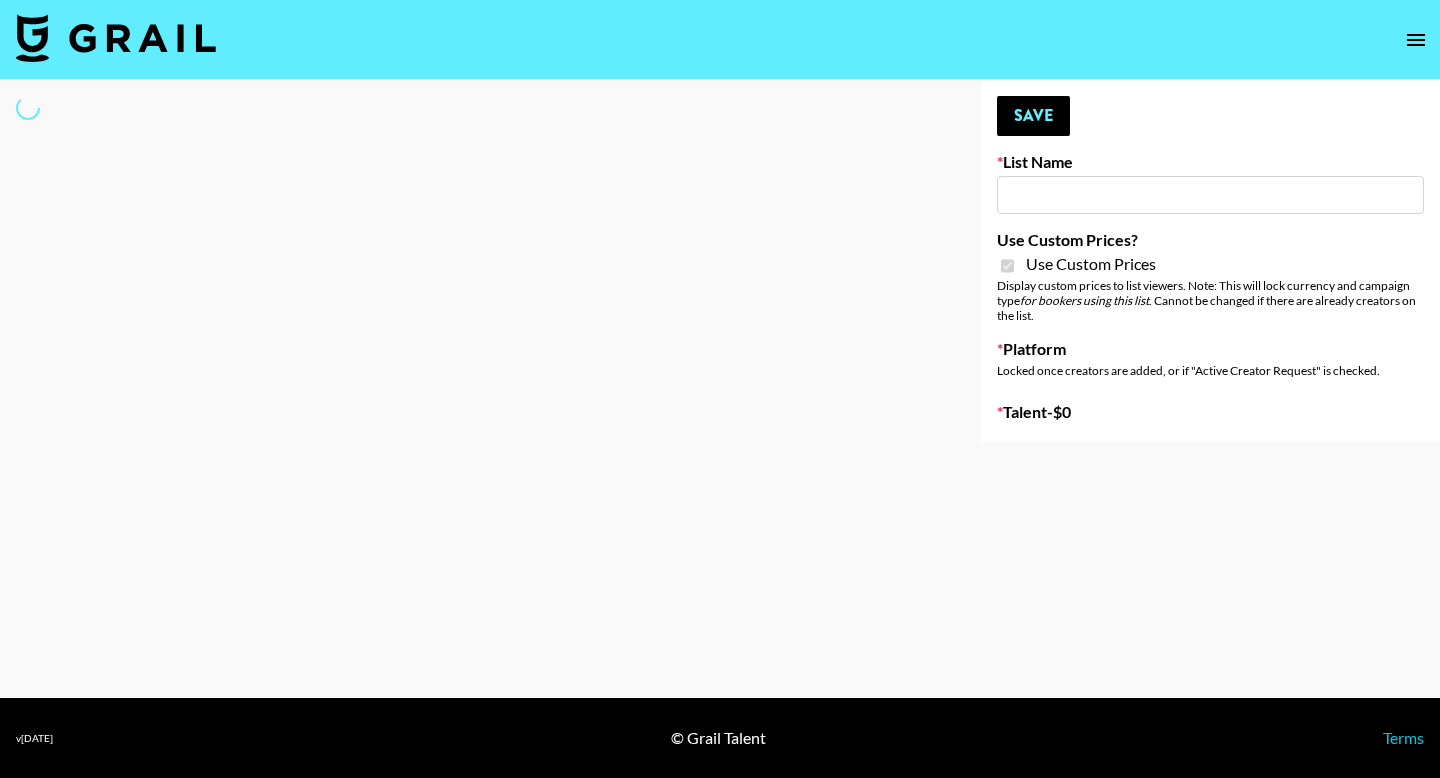 select on "Brand" 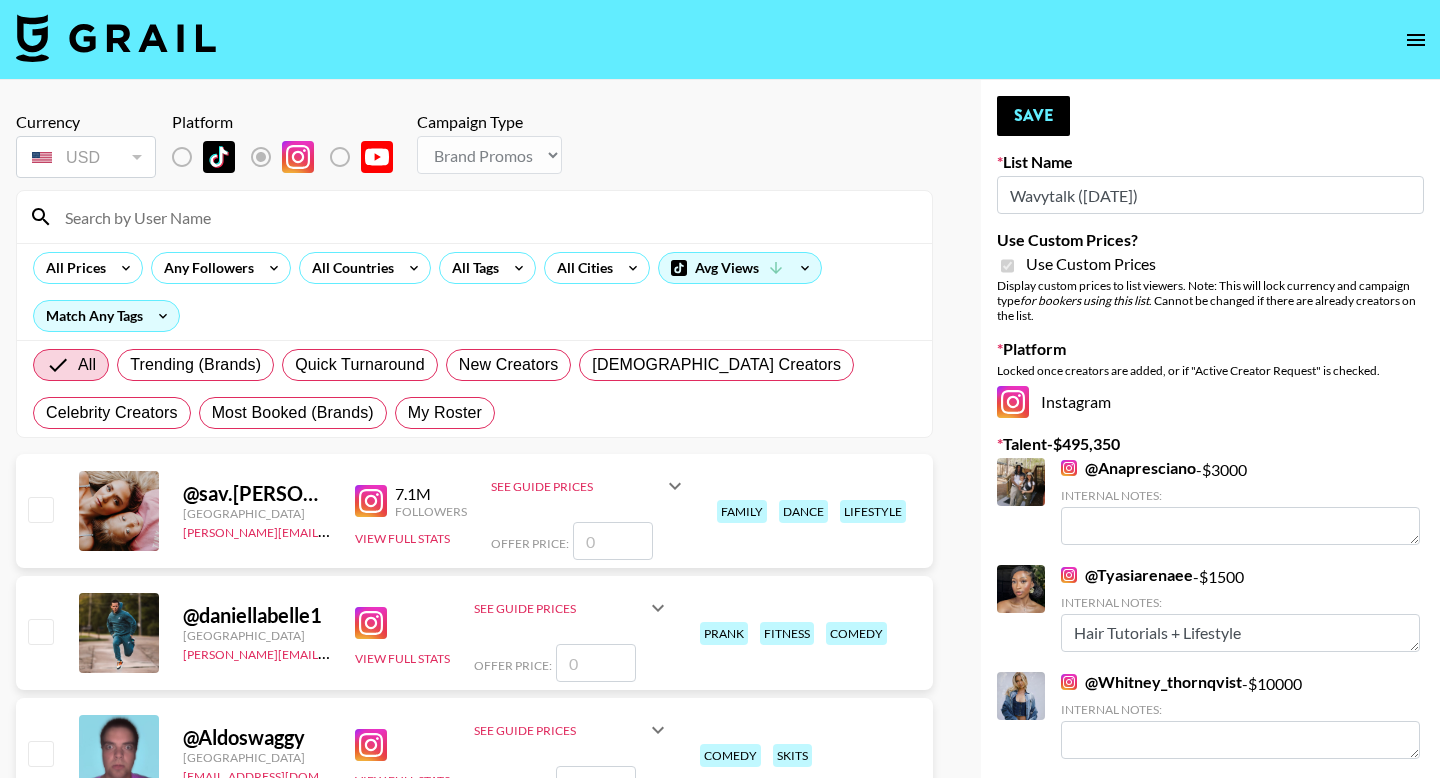 type on "Wavytalk ([DATE])" 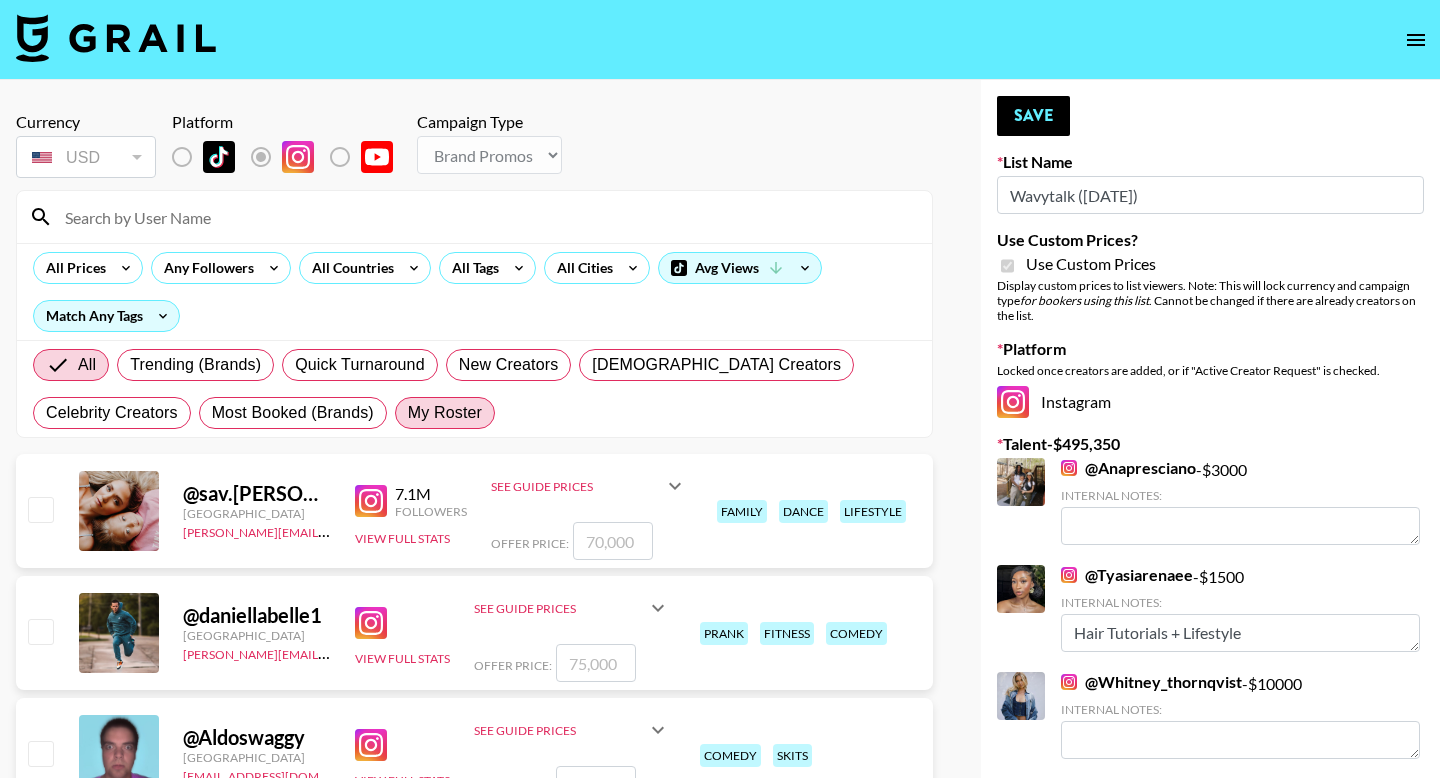 click on "My Roster" at bounding box center [445, 413] 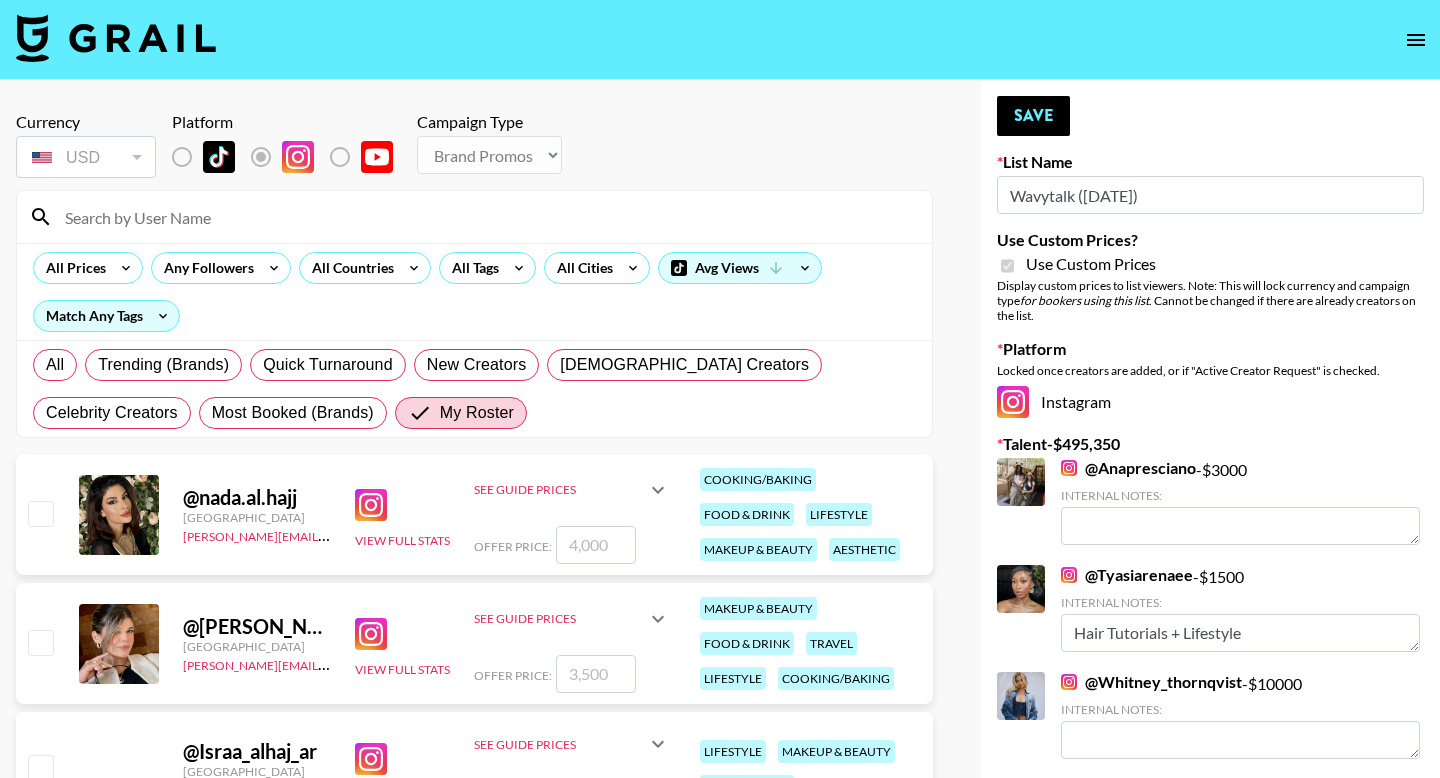 scroll, scrollTop: 87, scrollLeft: 0, axis: vertical 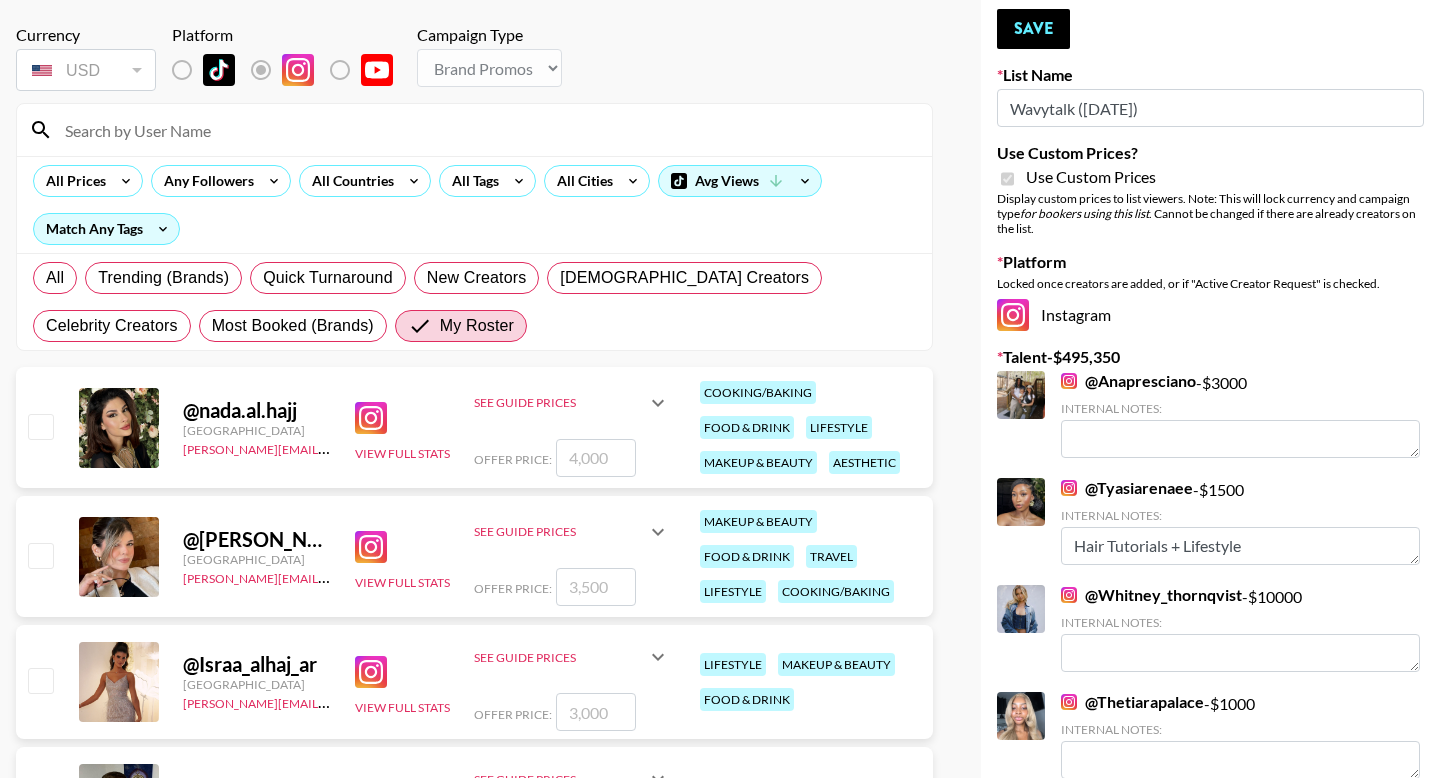 click at bounding box center (40, 426) 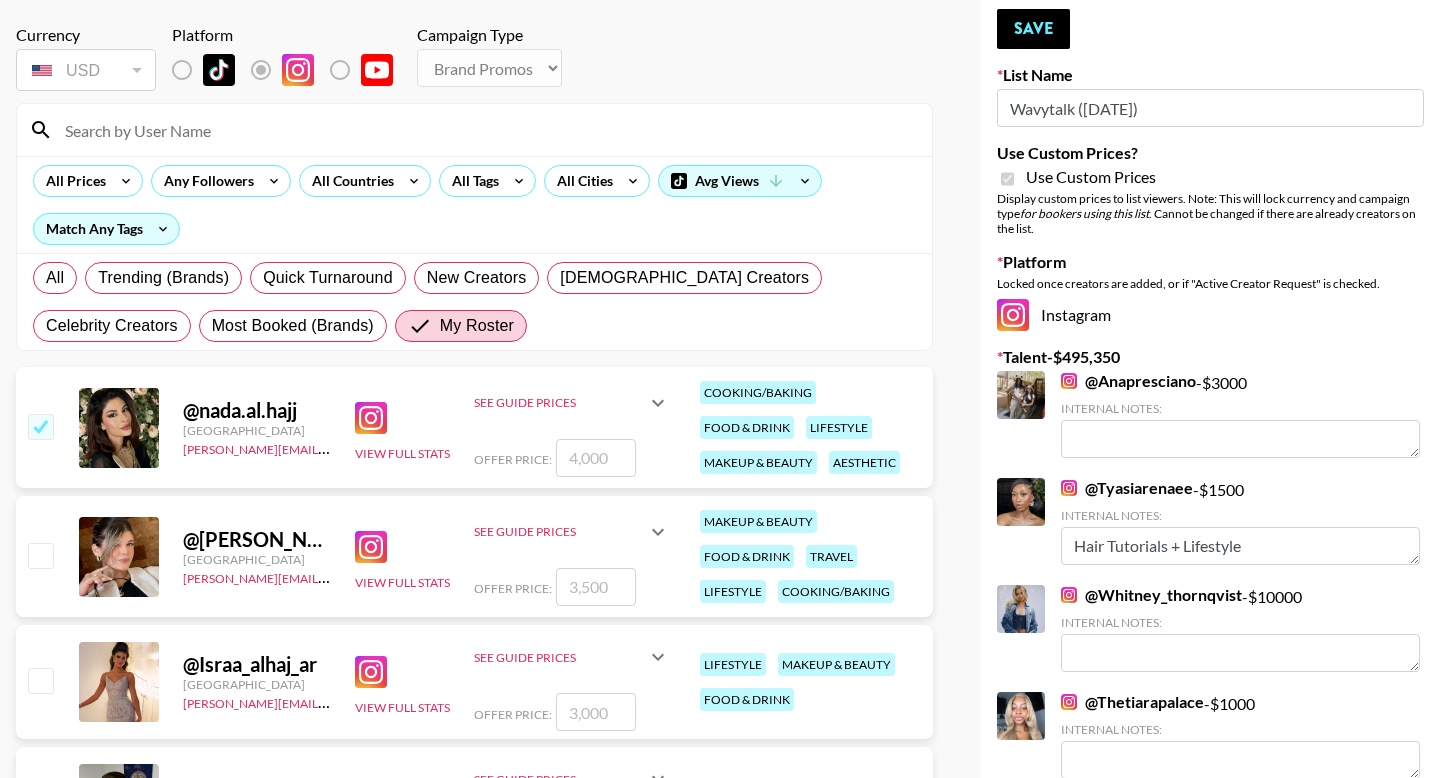 checkbox on "true" 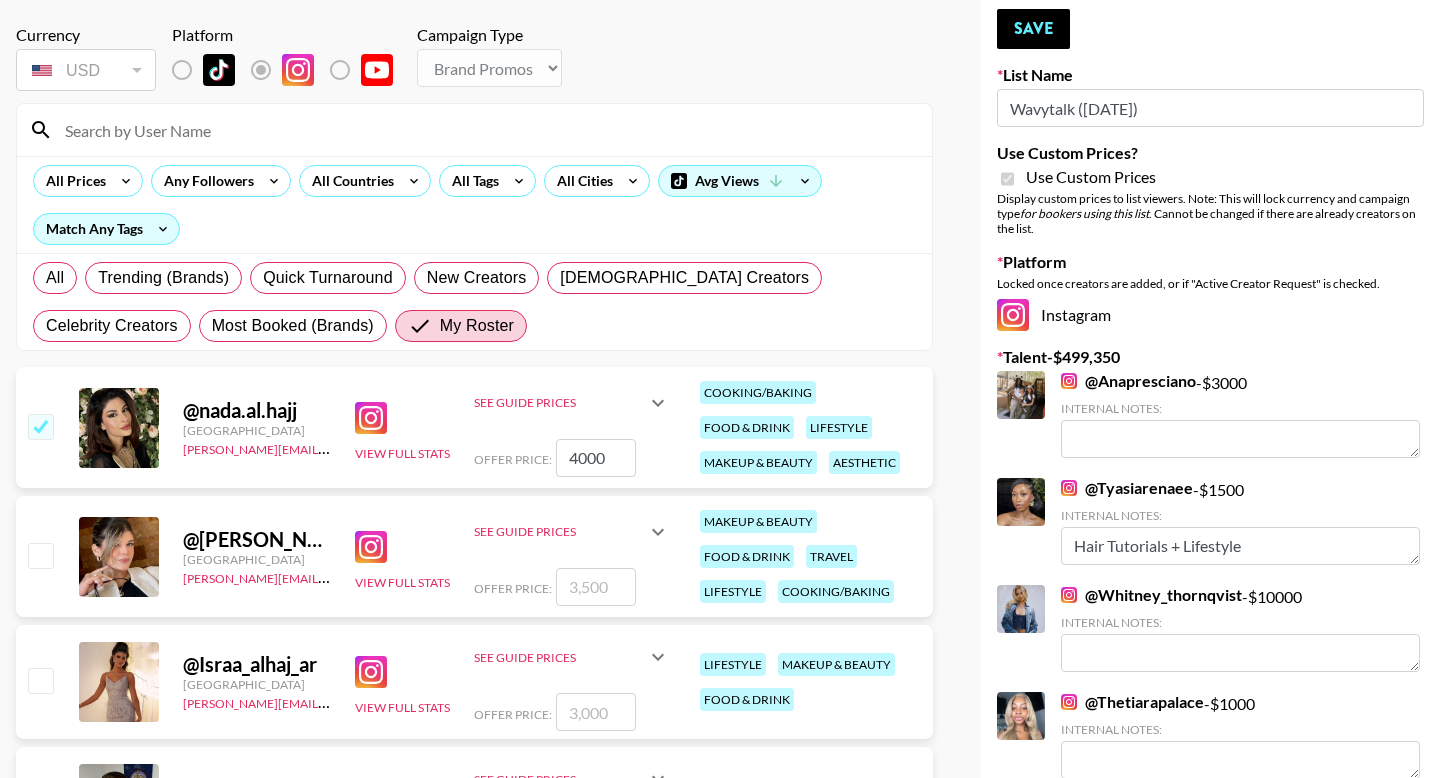 click at bounding box center [40, 555] 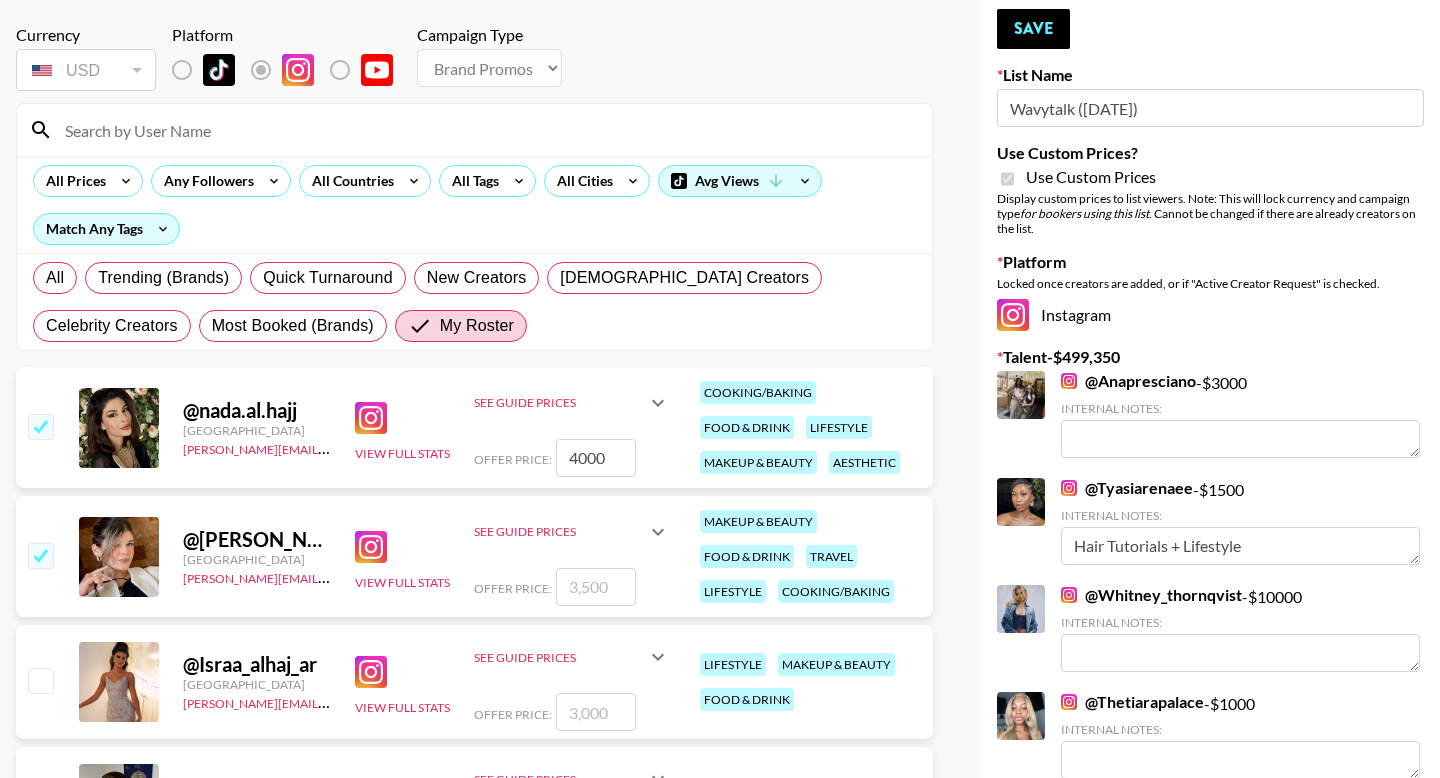 checkbox on "true" 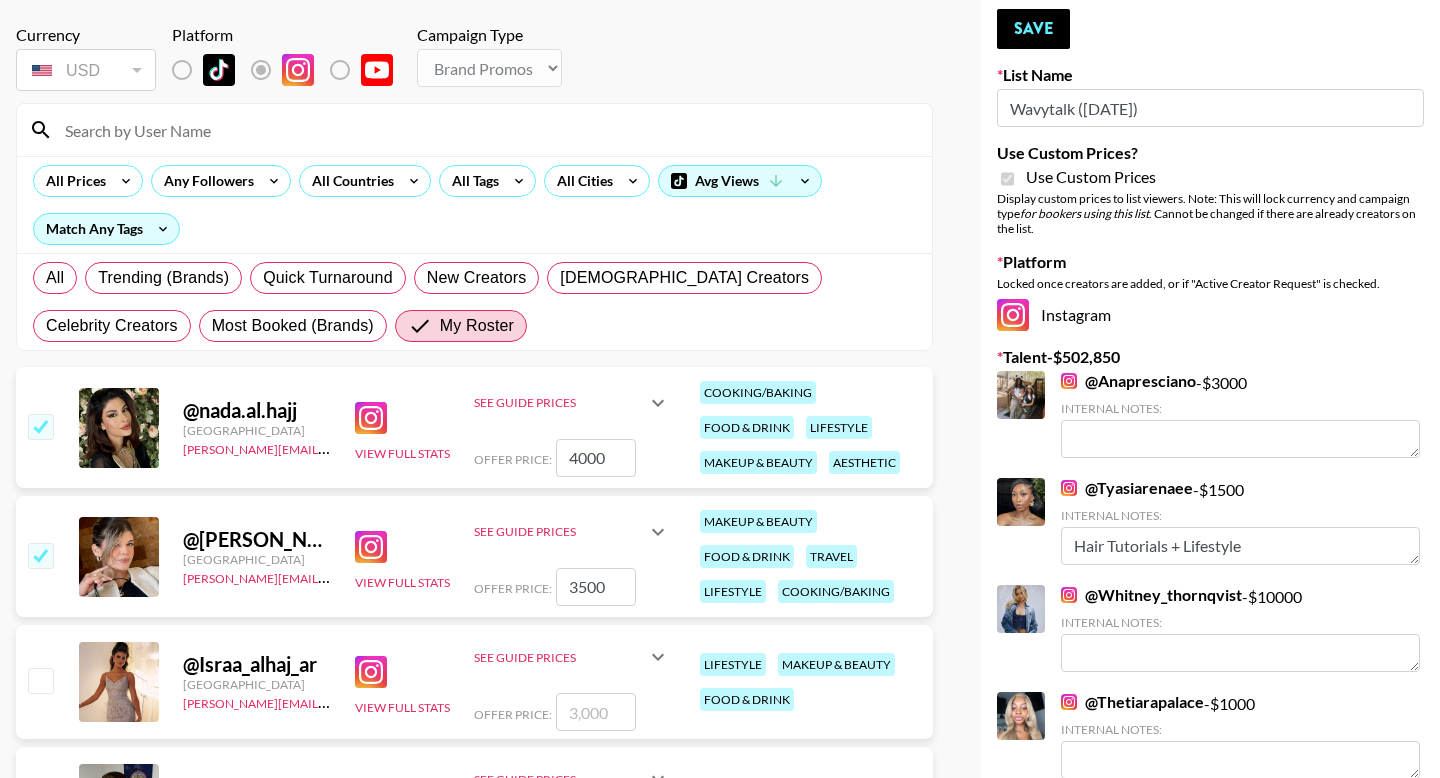 click at bounding box center (40, 426) 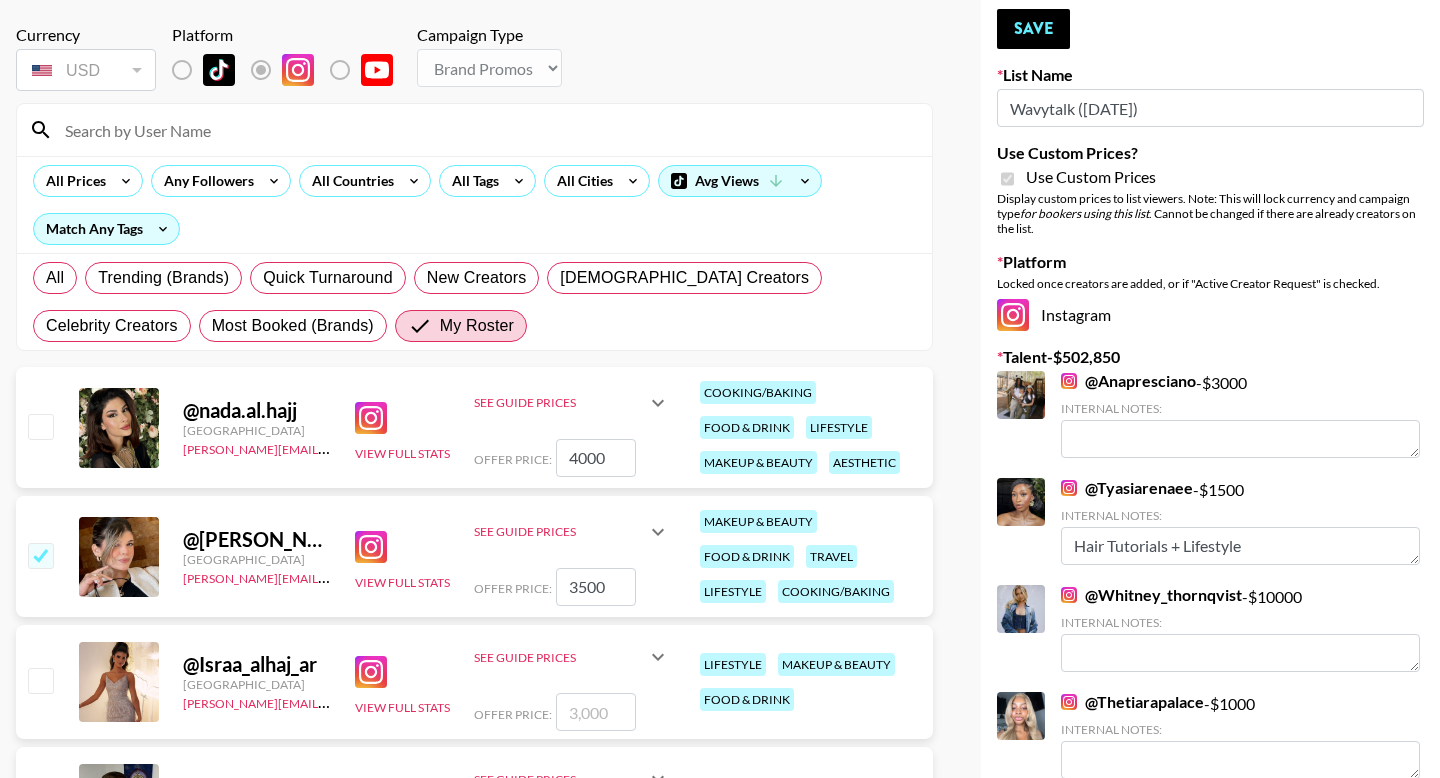 checkbox on "false" 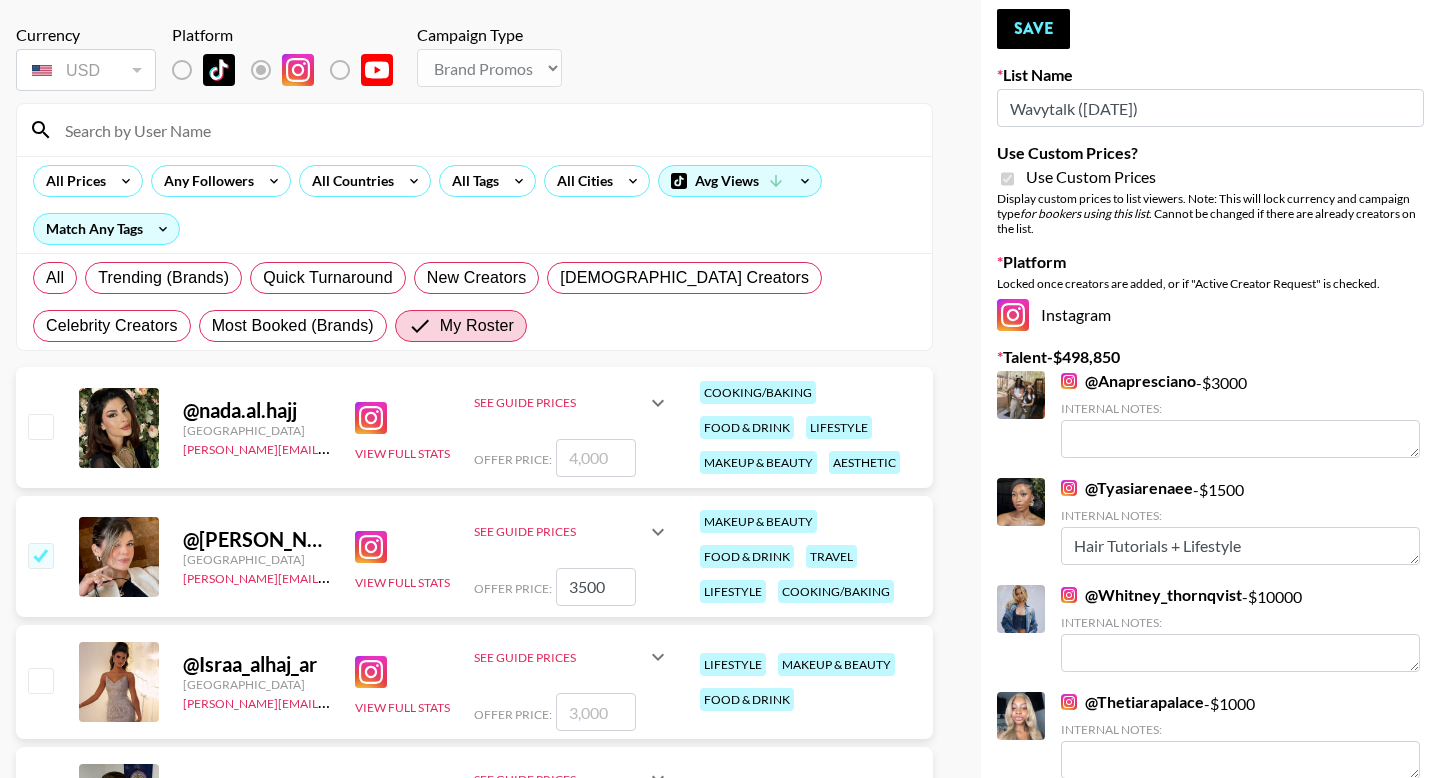 click at bounding box center [40, 555] 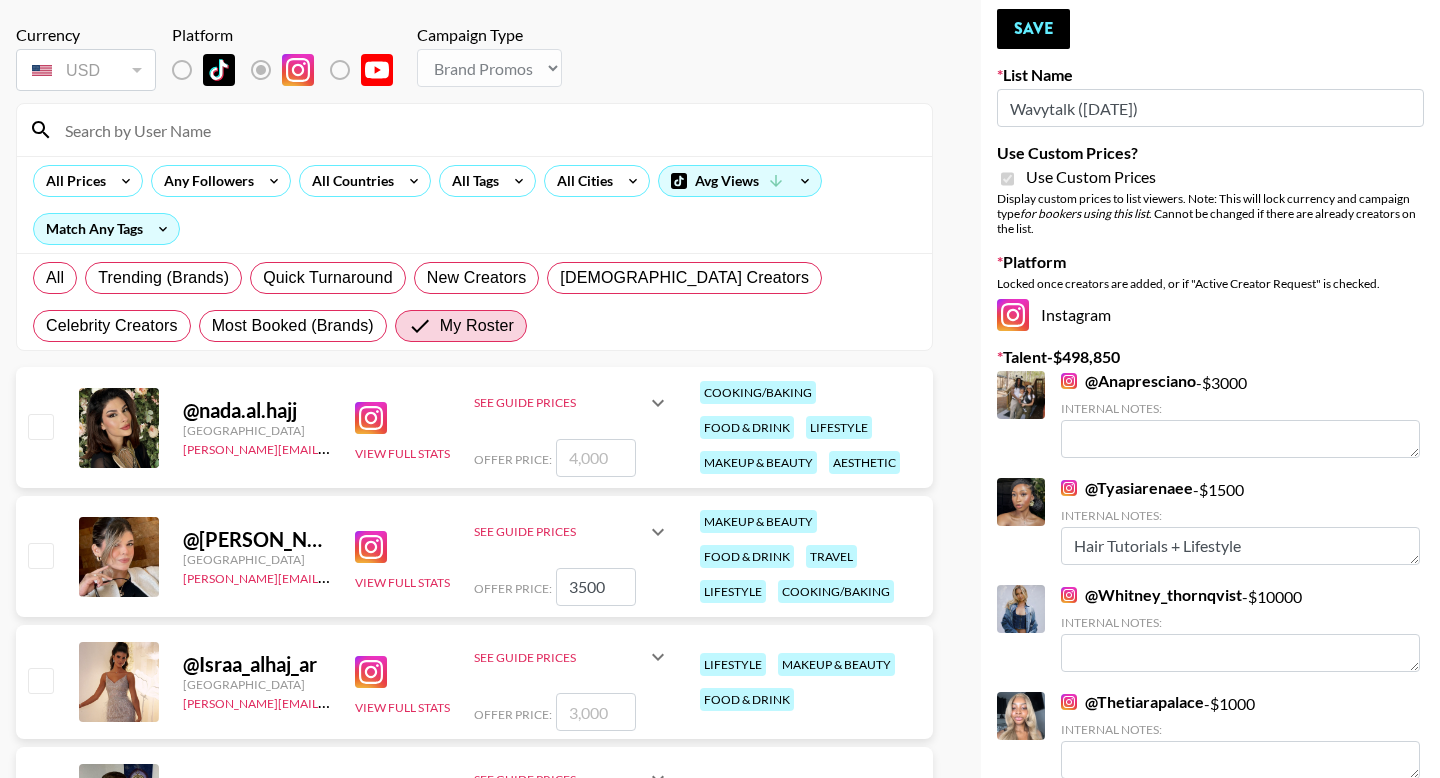 checkbox on "false" 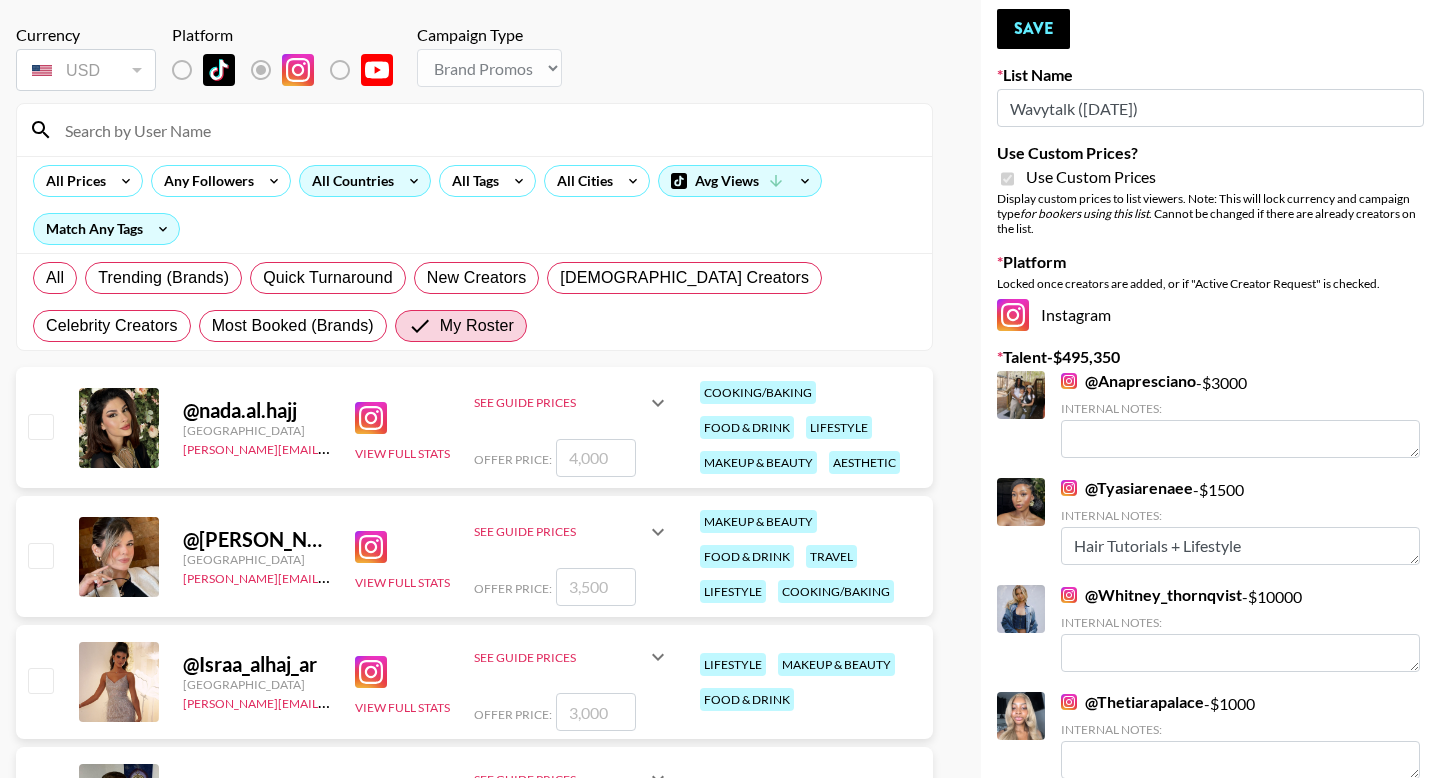 click on "All Countries" at bounding box center [349, 181] 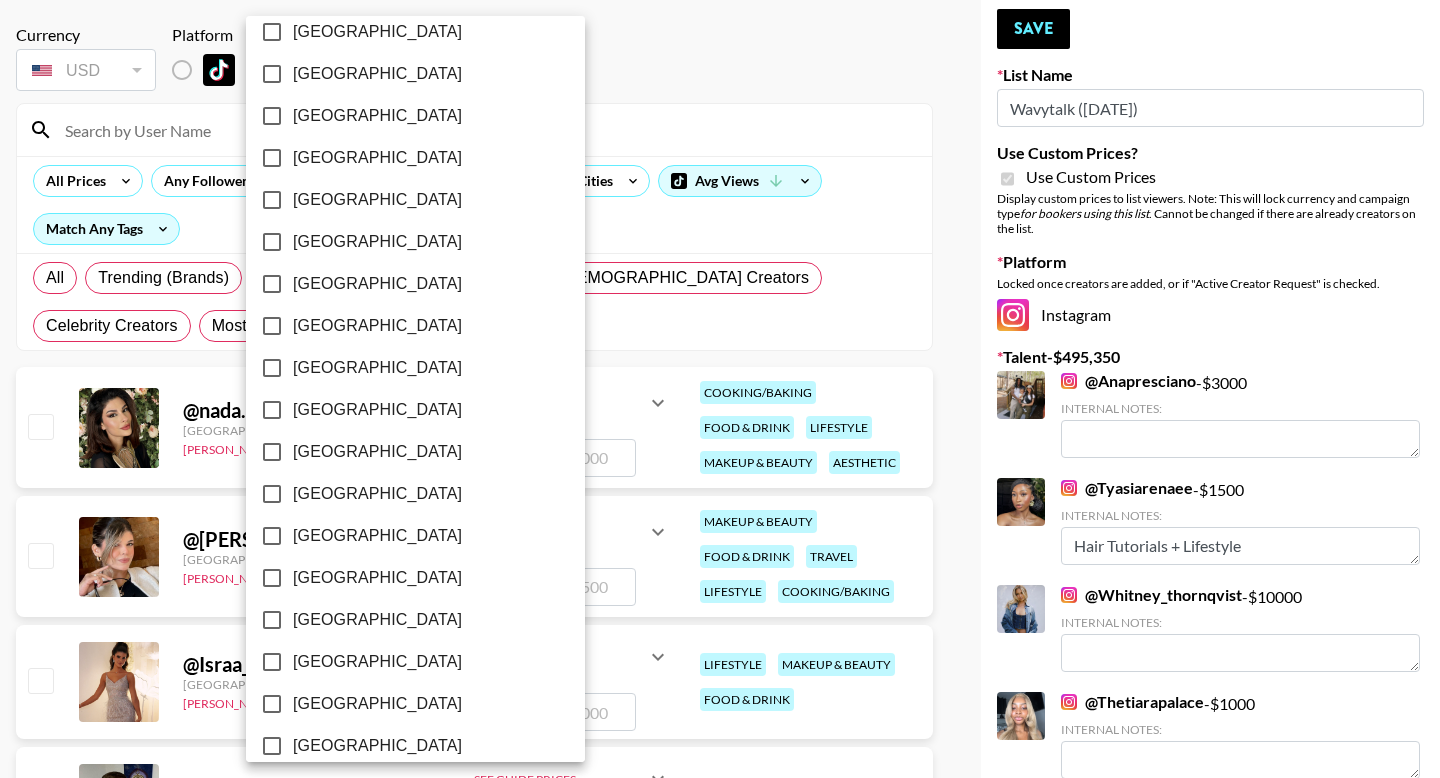 scroll, scrollTop: 1554, scrollLeft: 0, axis: vertical 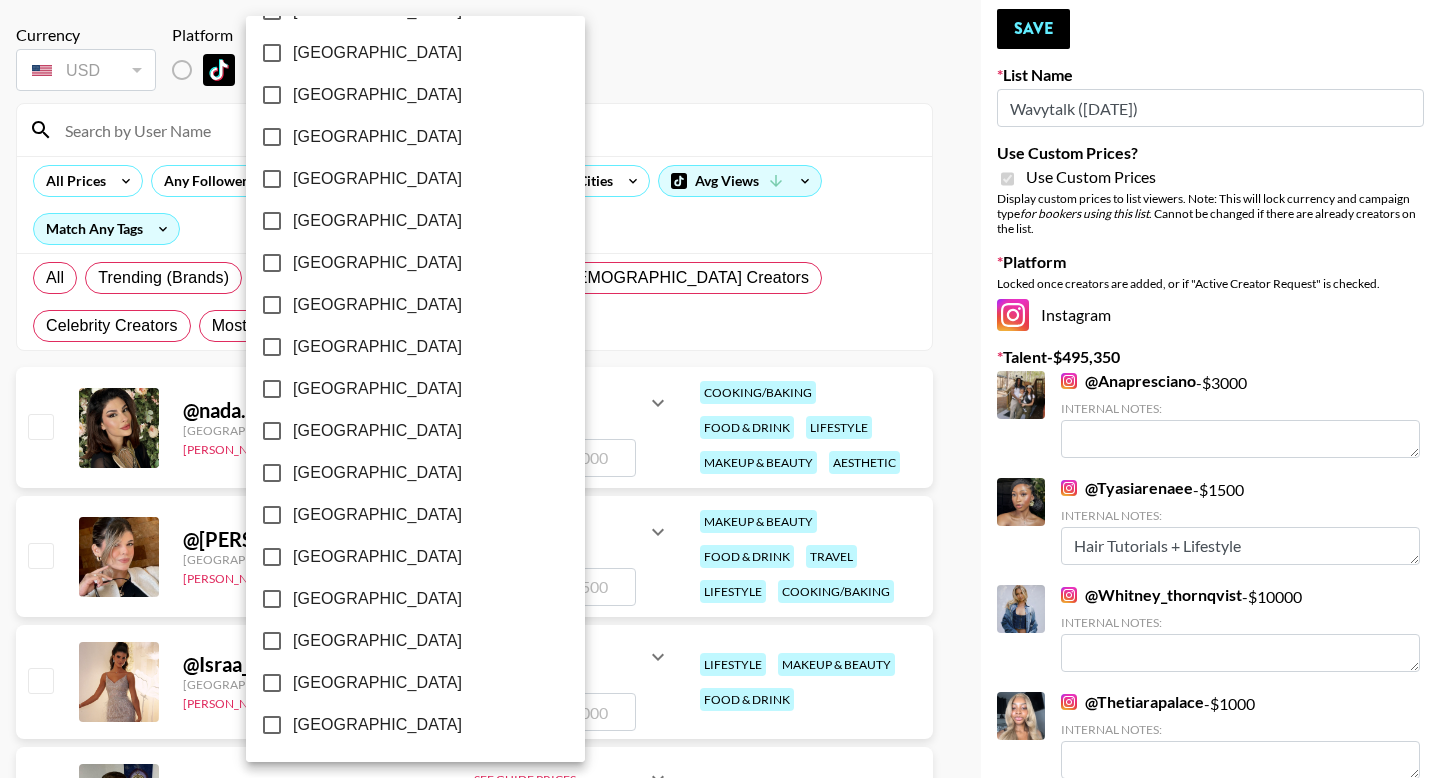 click on "[GEOGRAPHIC_DATA] [GEOGRAPHIC_DATA] [GEOGRAPHIC_DATA] [GEOGRAPHIC_DATA] [GEOGRAPHIC_DATA] [GEOGRAPHIC_DATA] [GEOGRAPHIC_DATA] [GEOGRAPHIC_DATA] [GEOGRAPHIC_DATA] [GEOGRAPHIC_DATA] [GEOGRAPHIC_DATA] [GEOGRAPHIC_DATA] [GEOGRAPHIC_DATA] [GEOGRAPHIC_DATA] [GEOGRAPHIC_DATA] [GEOGRAPHIC_DATA] [GEOGRAPHIC_DATA] [US_STATE] [GEOGRAPHIC_DATA] [GEOGRAPHIC_DATA] [GEOGRAPHIC_DATA] [GEOGRAPHIC_DATA] [GEOGRAPHIC_DATA] [GEOGRAPHIC_DATA] [GEOGRAPHIC_DATA] [GEOGRAPHIC_DATA] [GEOGRAPHIC_DATA] [GEOGRAPHIC_DATA], [GEOGRAPHIC_DATA] [GEOGRAPHIC_DATA] [GEOGRAPHIC_DATA] [GEOGRAPHIC_DATA] [GEOGRAPHIC_DATA] [GEOGRAPHIC_DATA] [GEOGRAPHIC_DATA] [GEOGRAPHIC_DATA] [GEOGRAPHIC_DATA] [GEOGRAPHIC_DATA] [GEOGRAPHIC_DATA] [GEOGRAPHIC_DATA] [GEOGRAPHIC_DATA] [GEOGRAPHIC_DATA] [GEOGRAPHIC_DATA] [GEOGRAPHIC_DATA] [GEOGRAPHIC_DATA] [GEOGRAPHIC_DATA] [GEOGRAPHIC_DATA] [GEOGRAPHIC_DATA] [GEOGRAPHIC_DATA] [GEOGRAPHIC_DATA] [GEOGRAPHIC_DATA] [GEOGRAPHIC_DATA] [GEOGRAPHIC_DATA] [GEOGRAPHIC_DATA]" at bounding box center (415, -388) 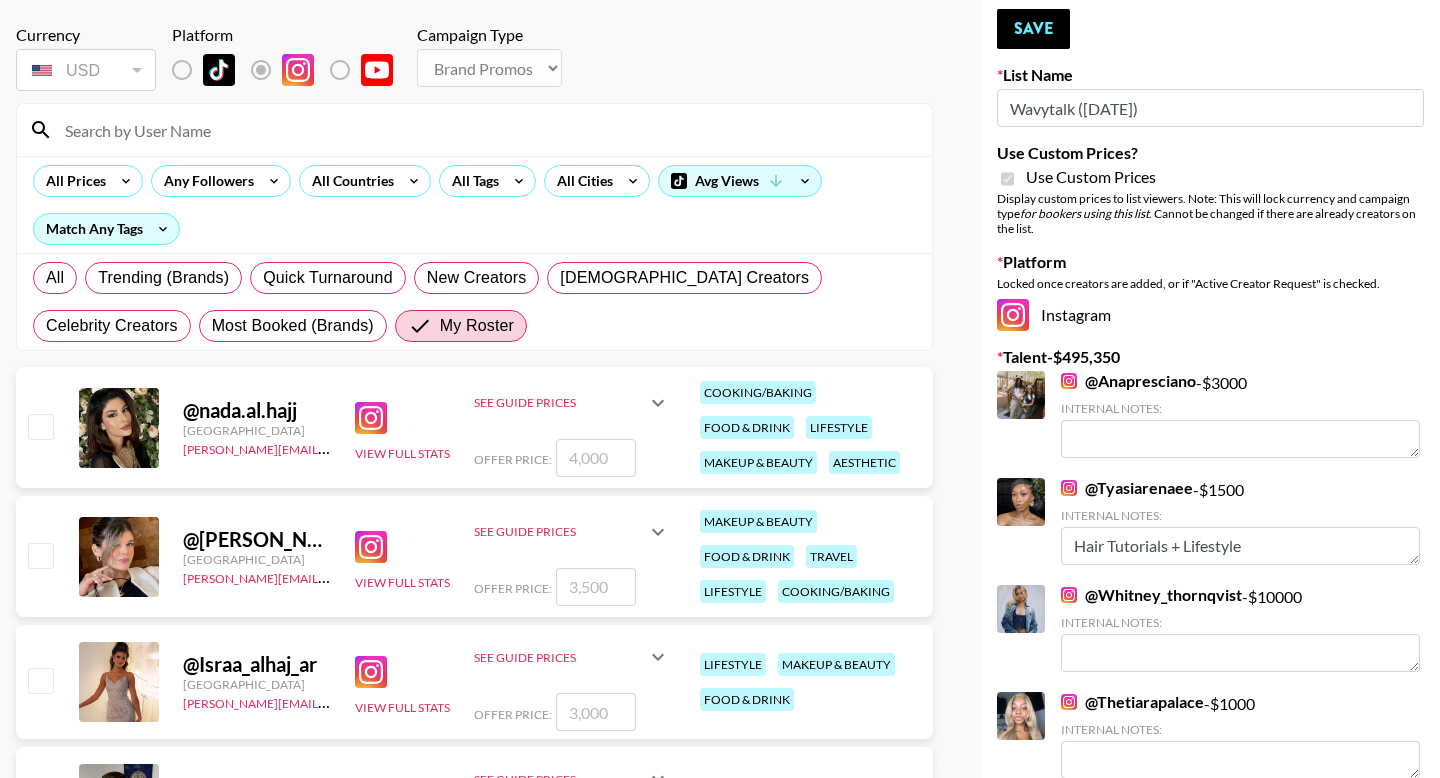 click at bounding box center (40, 426) 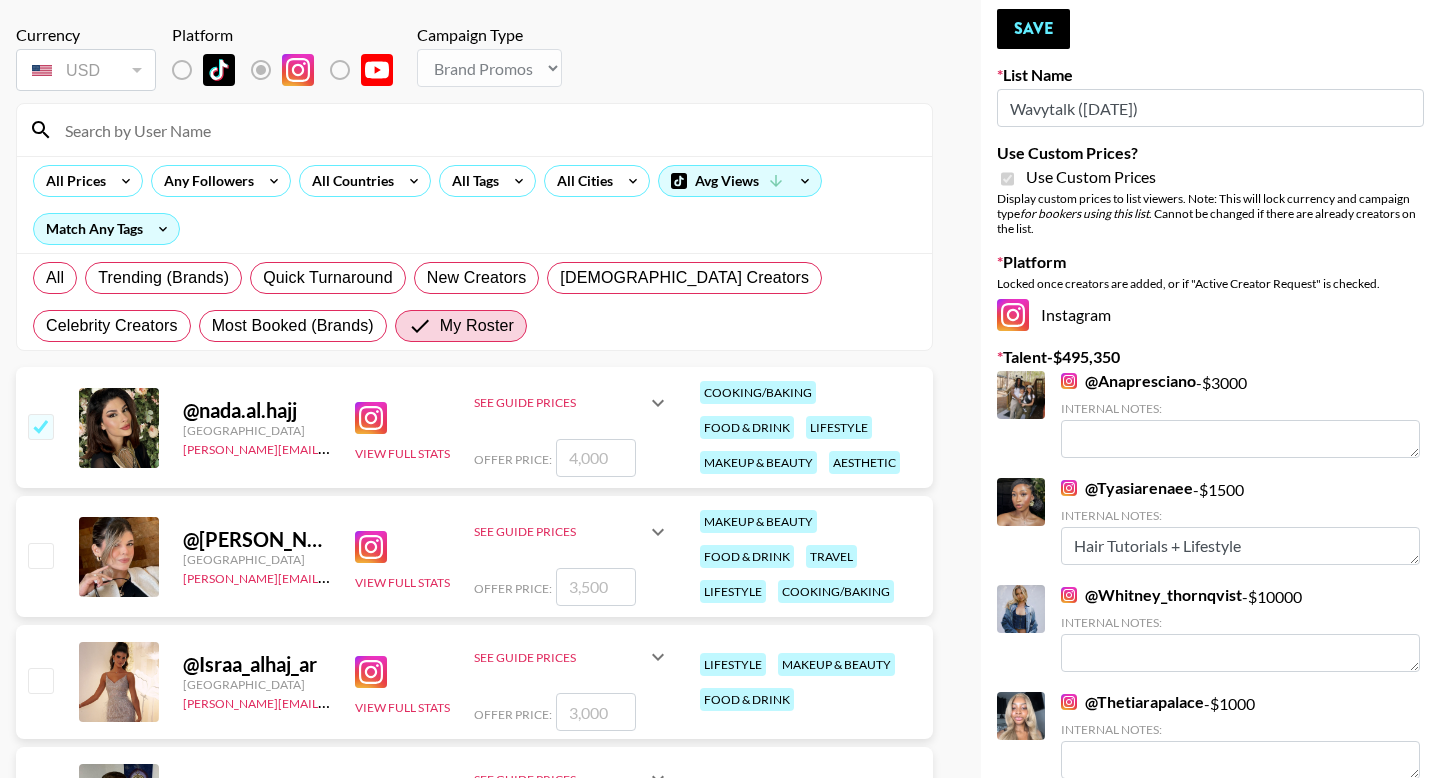 checkbox on "true" 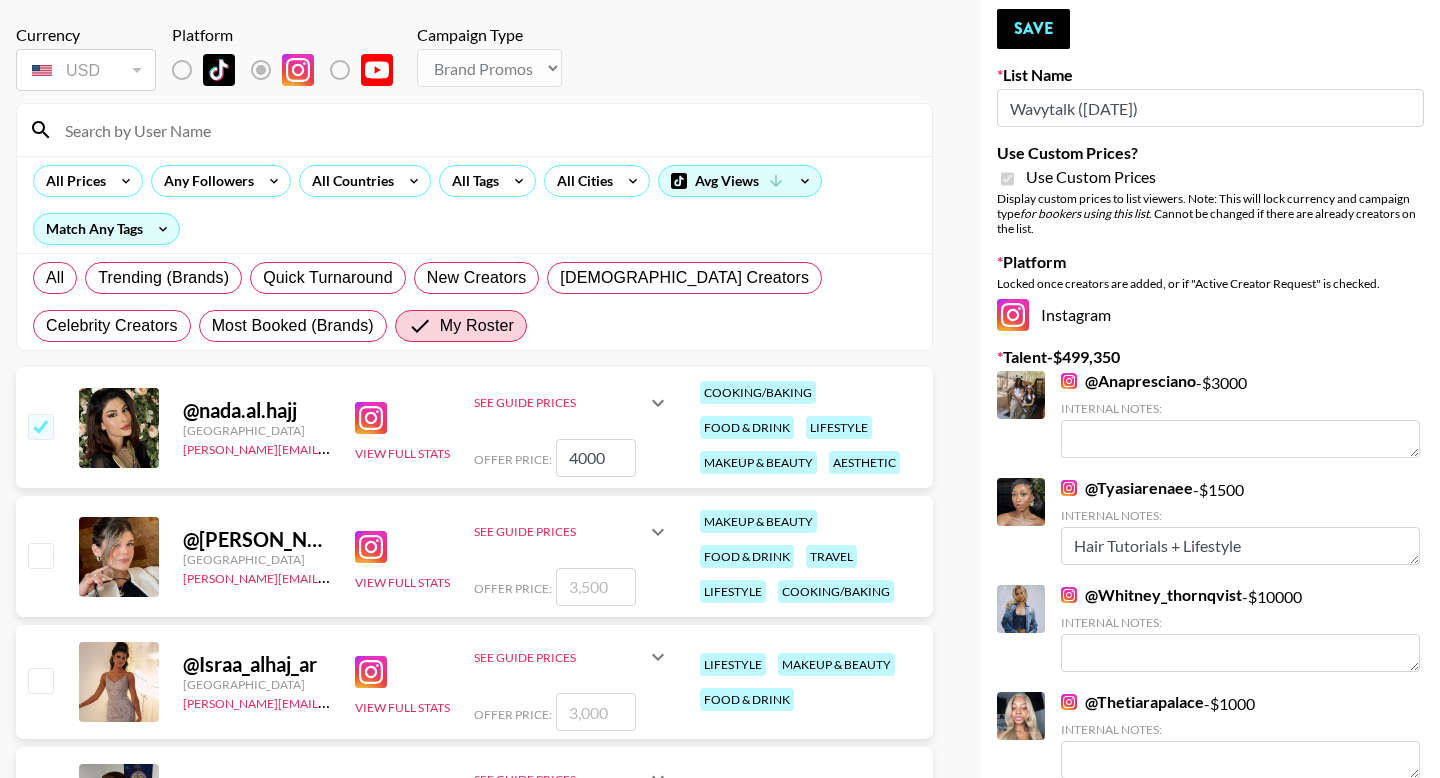 click at bounding box center (40, 555) 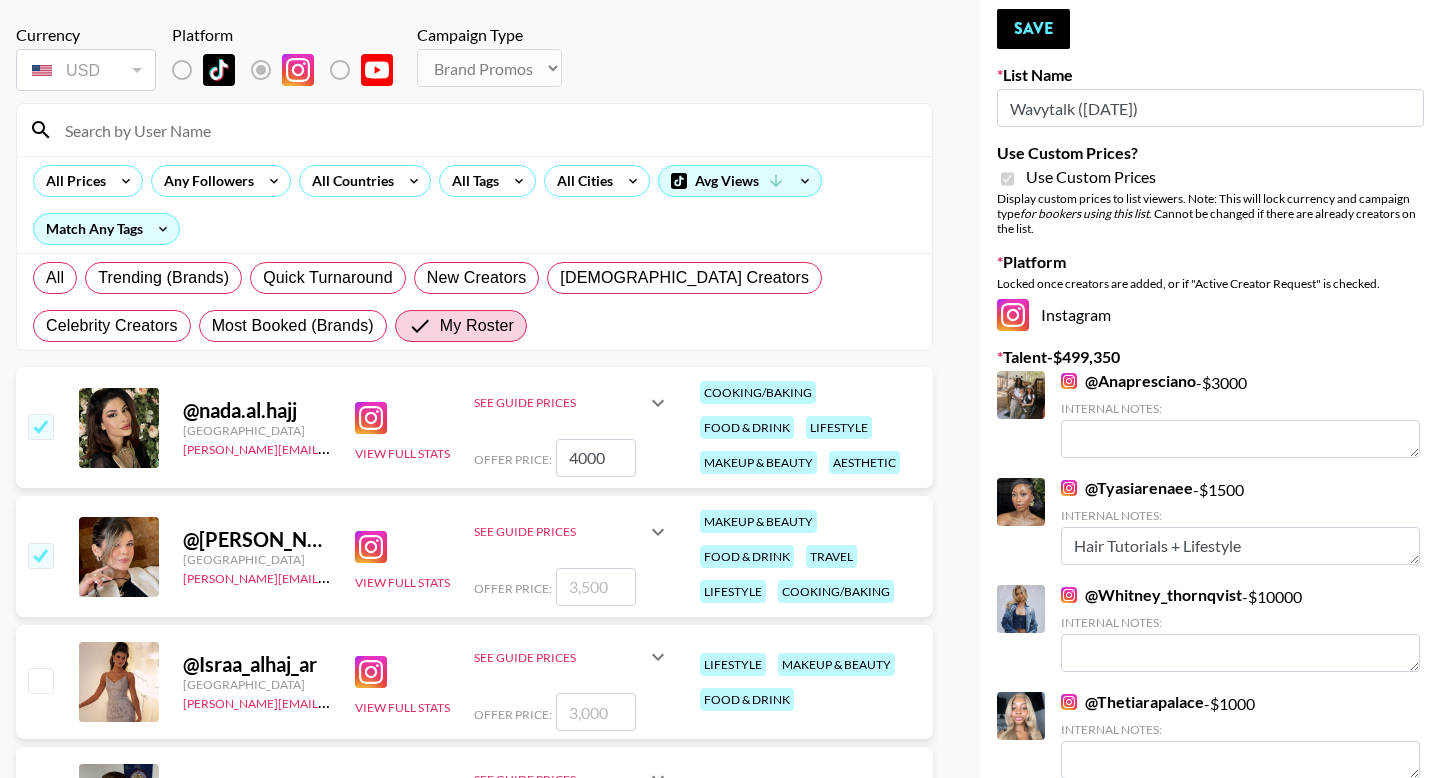 checkbox on "true" 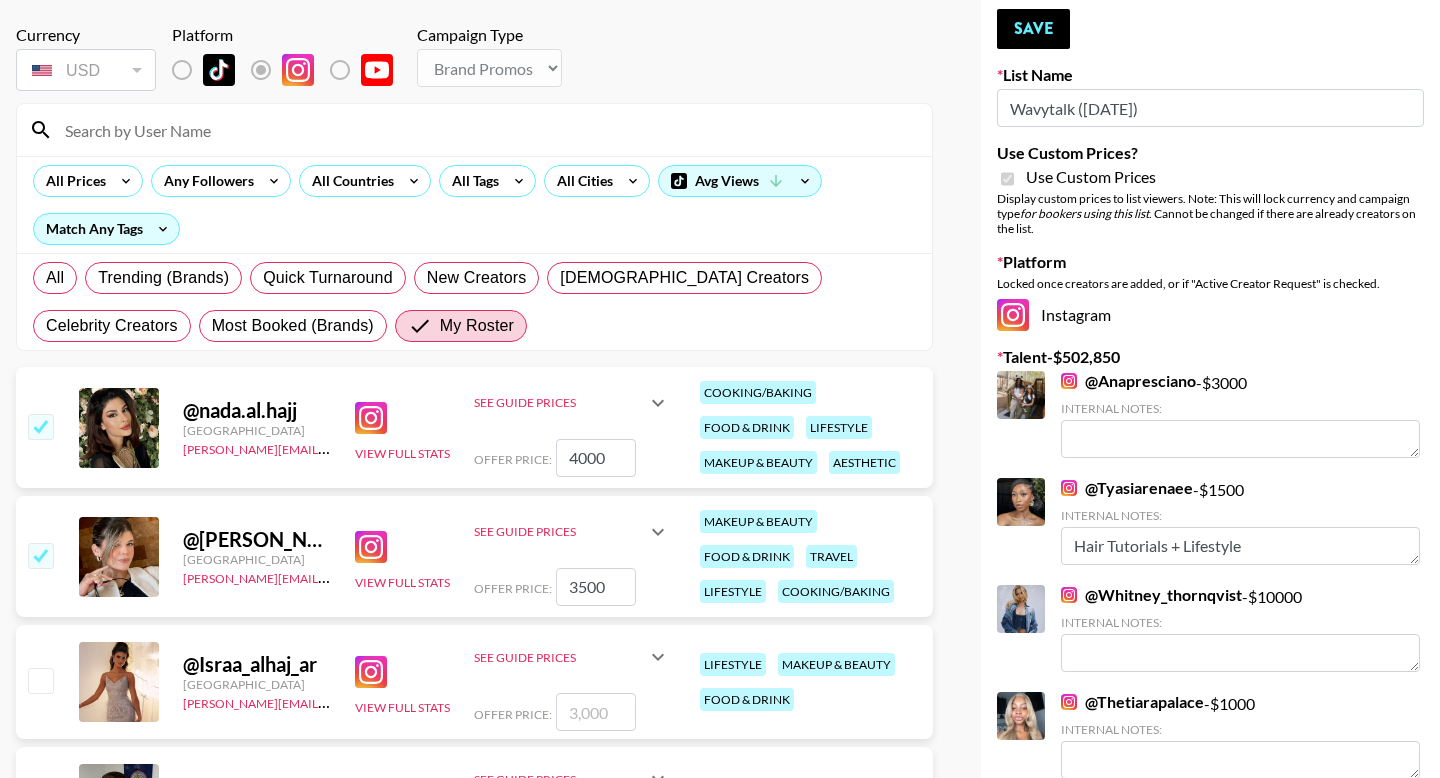click at bounding box center (40, 680) 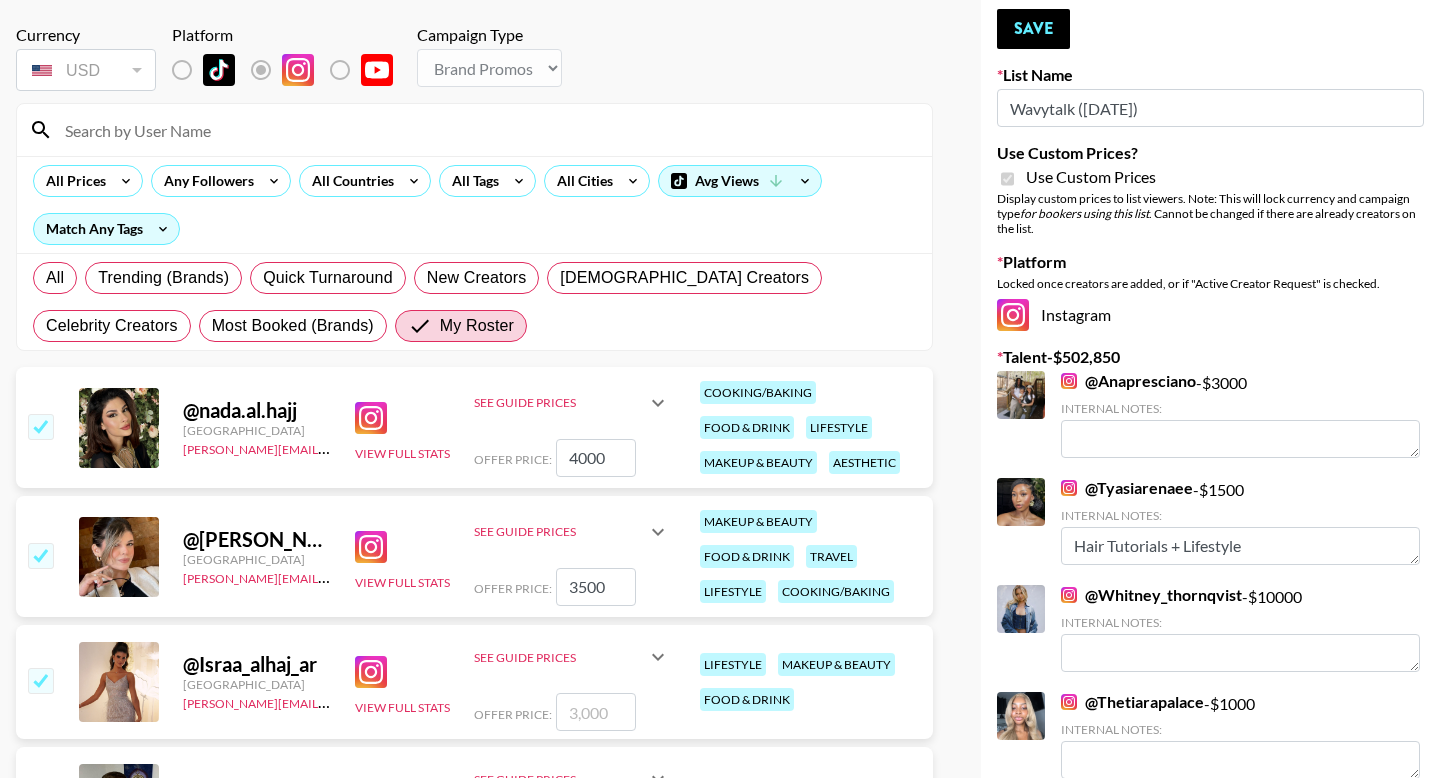 checkbox on "true" 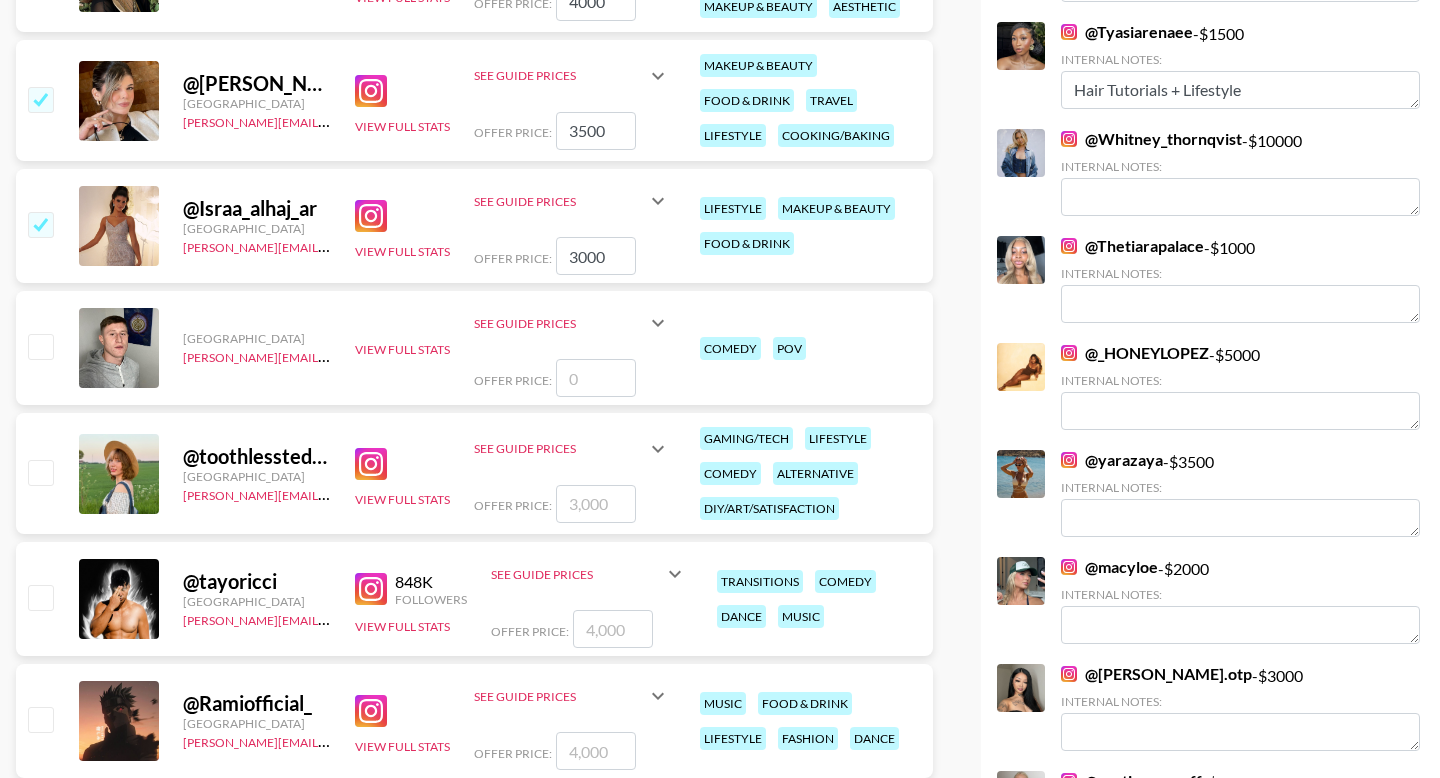 scroll, scrollTop: 703, scrollLeft: 0, axis: vertical 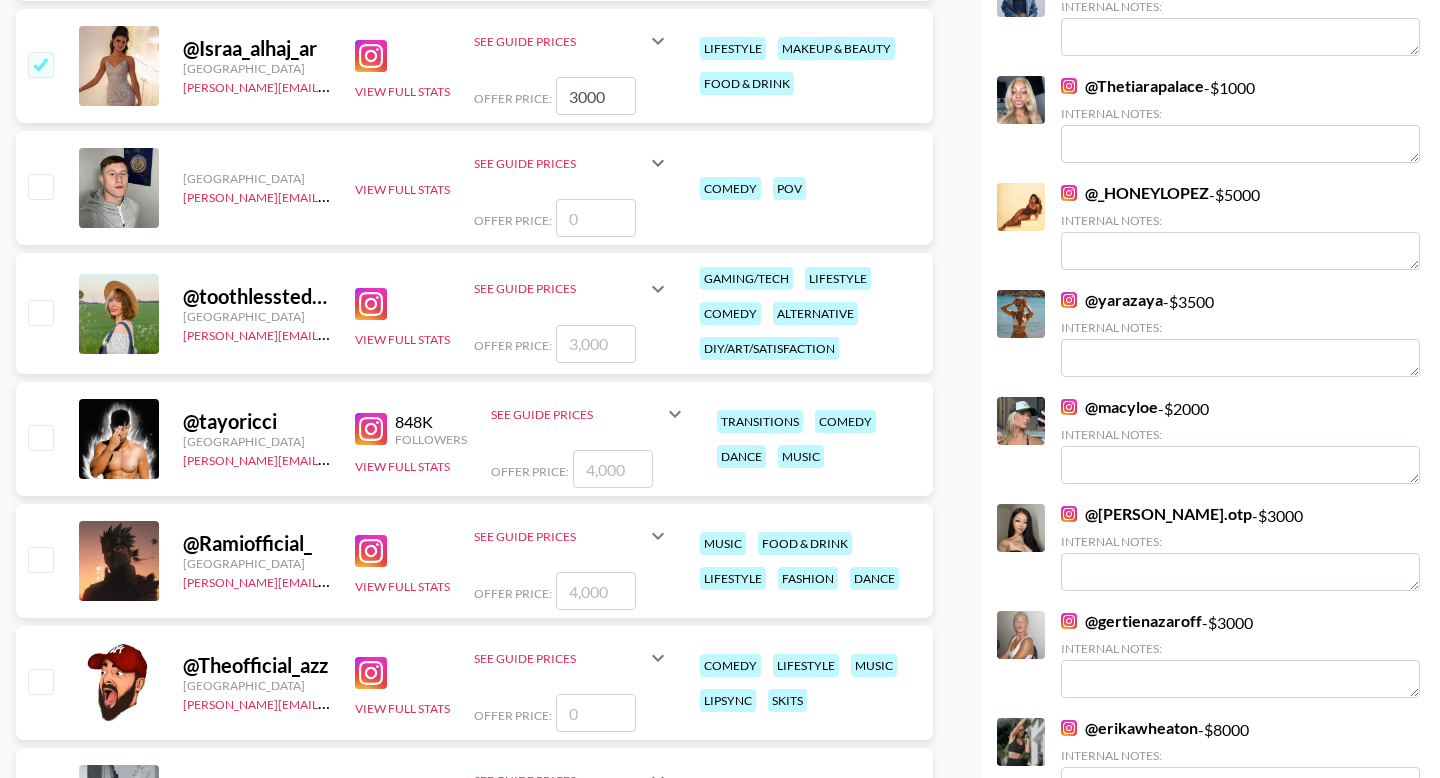 click at bounding box center (40, 437) 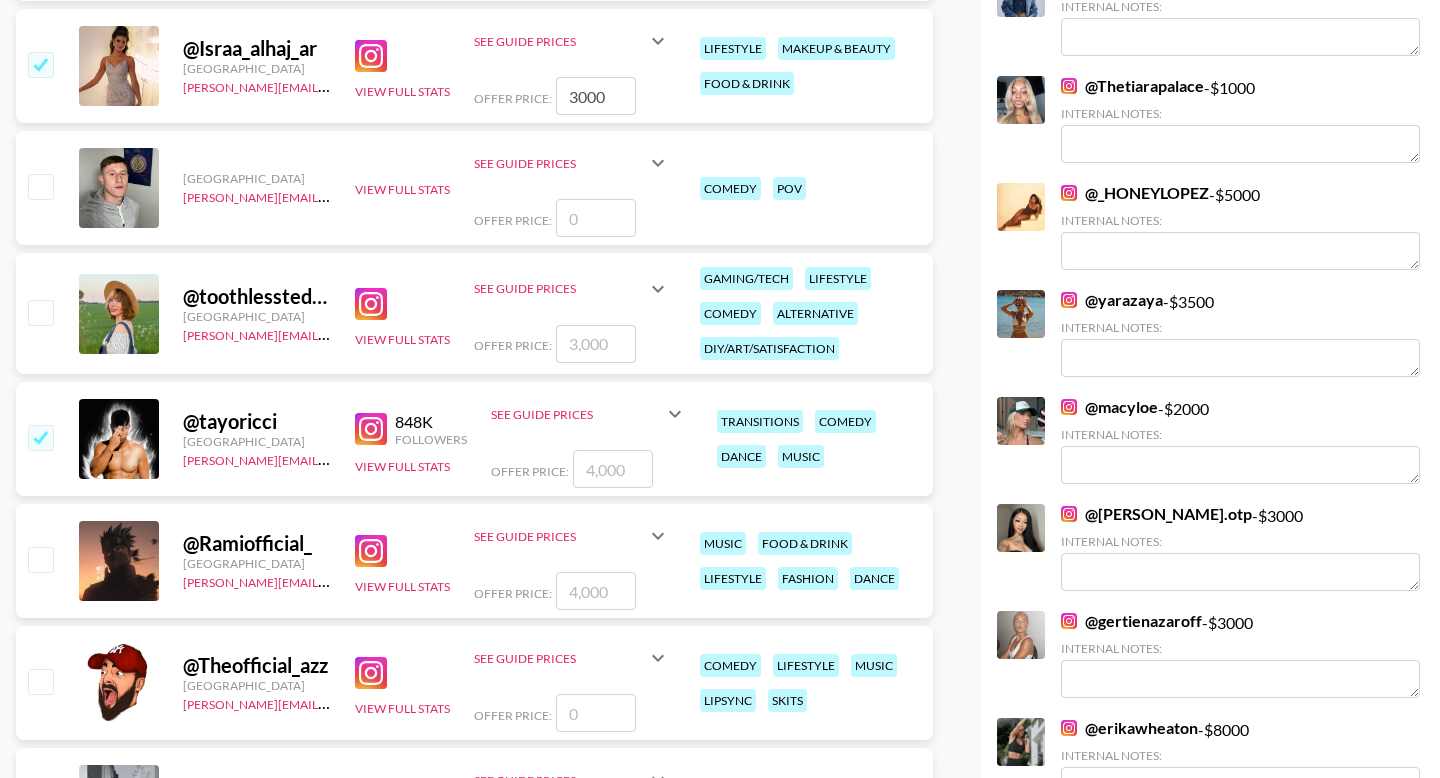 checkbox on "true" 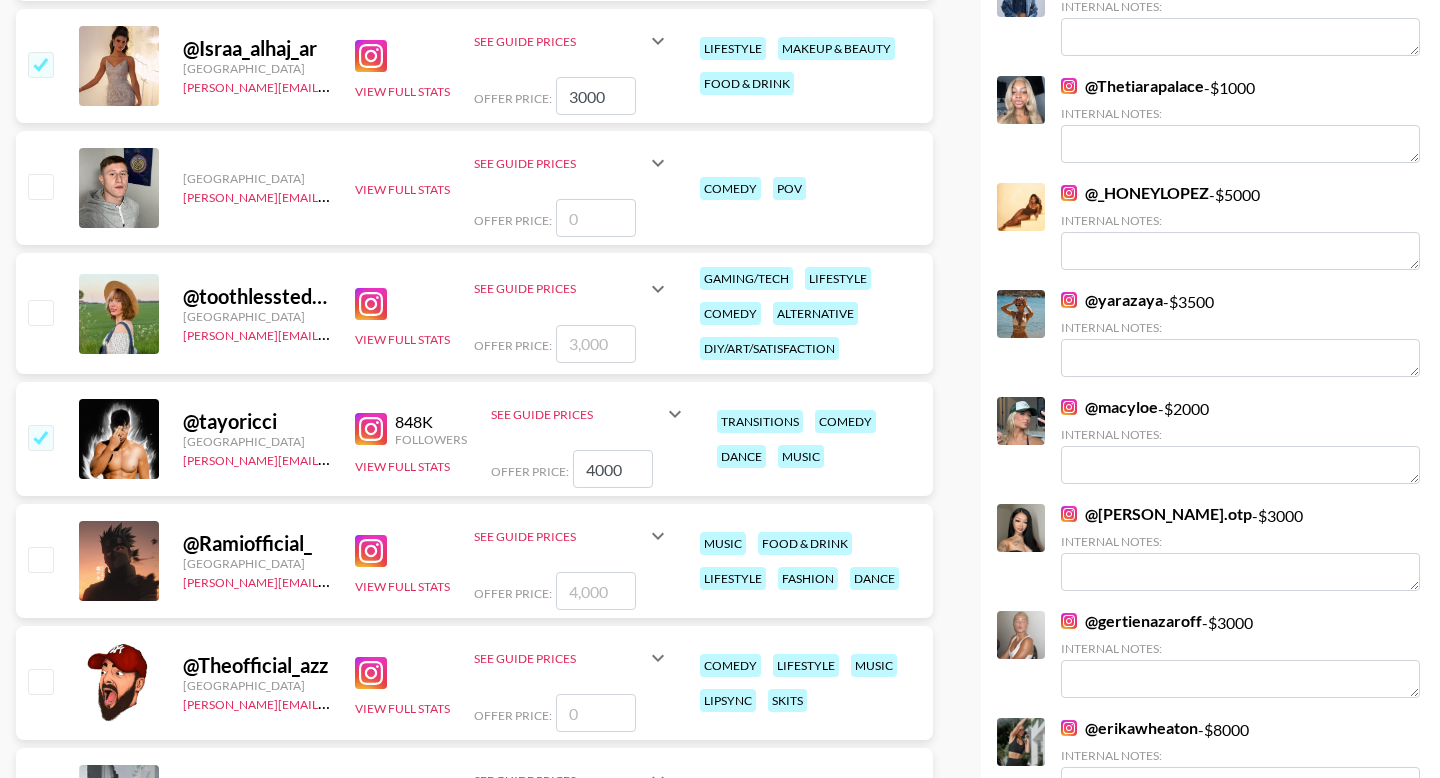 click at bounding box center [40, 559] 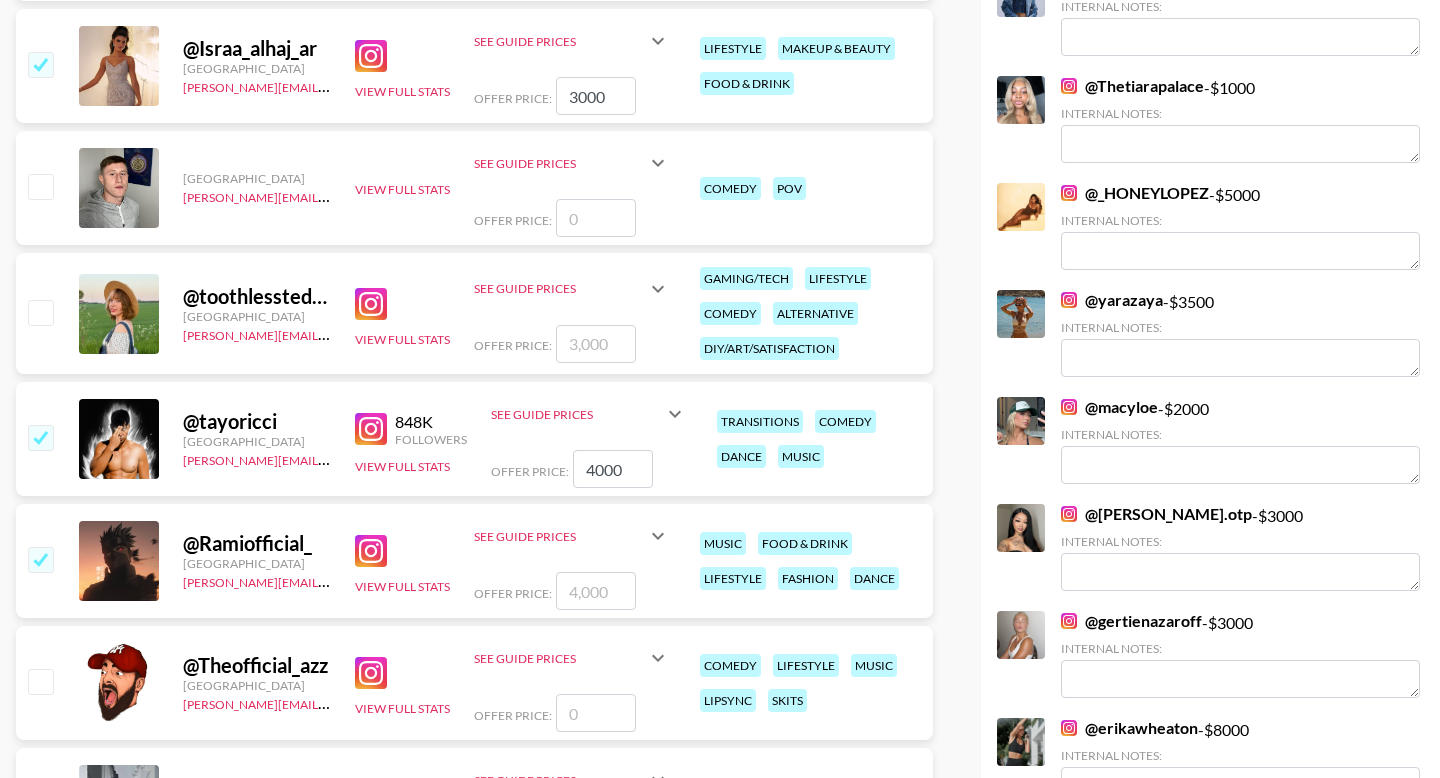checkbox on "true" 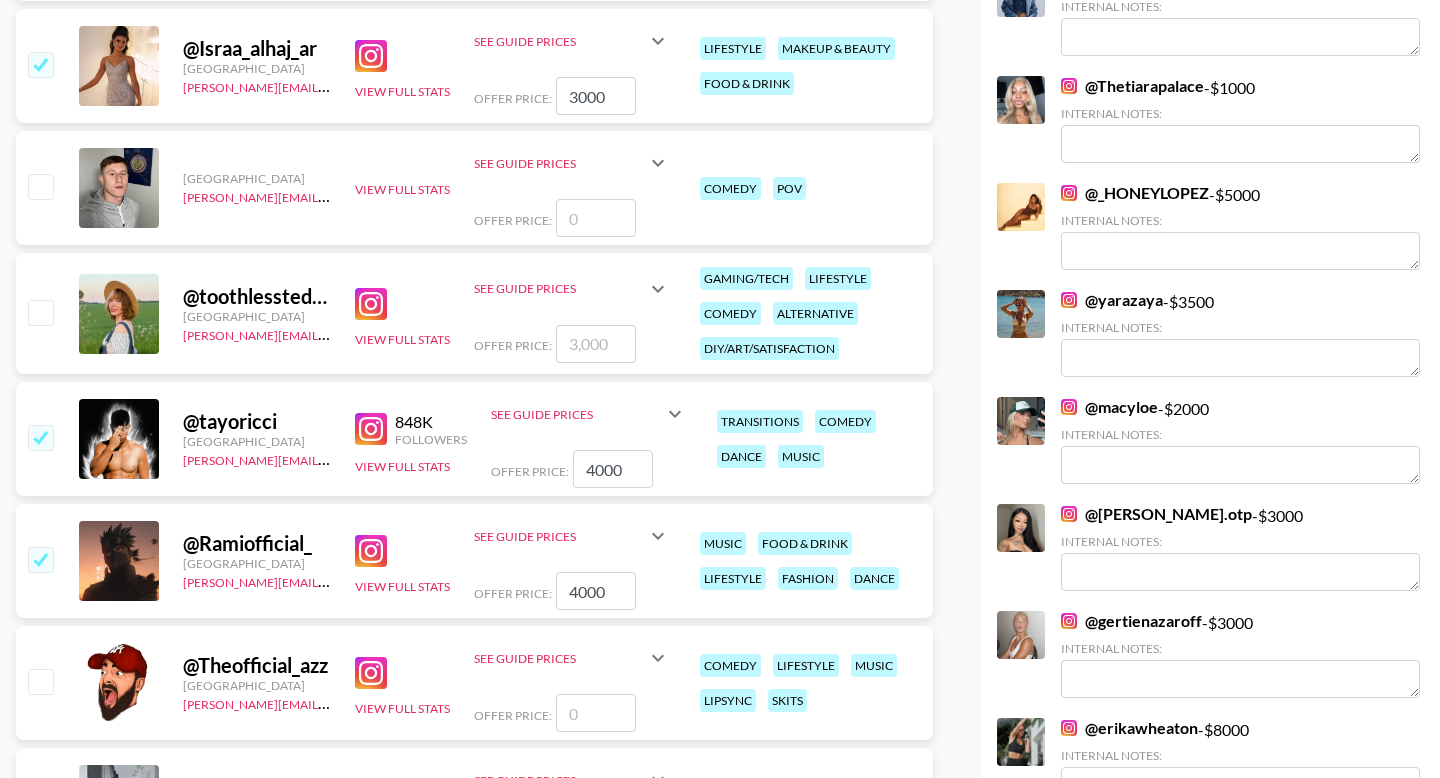 scroll, scrollTop: 994, scrollLeft: 0, axis: vertical 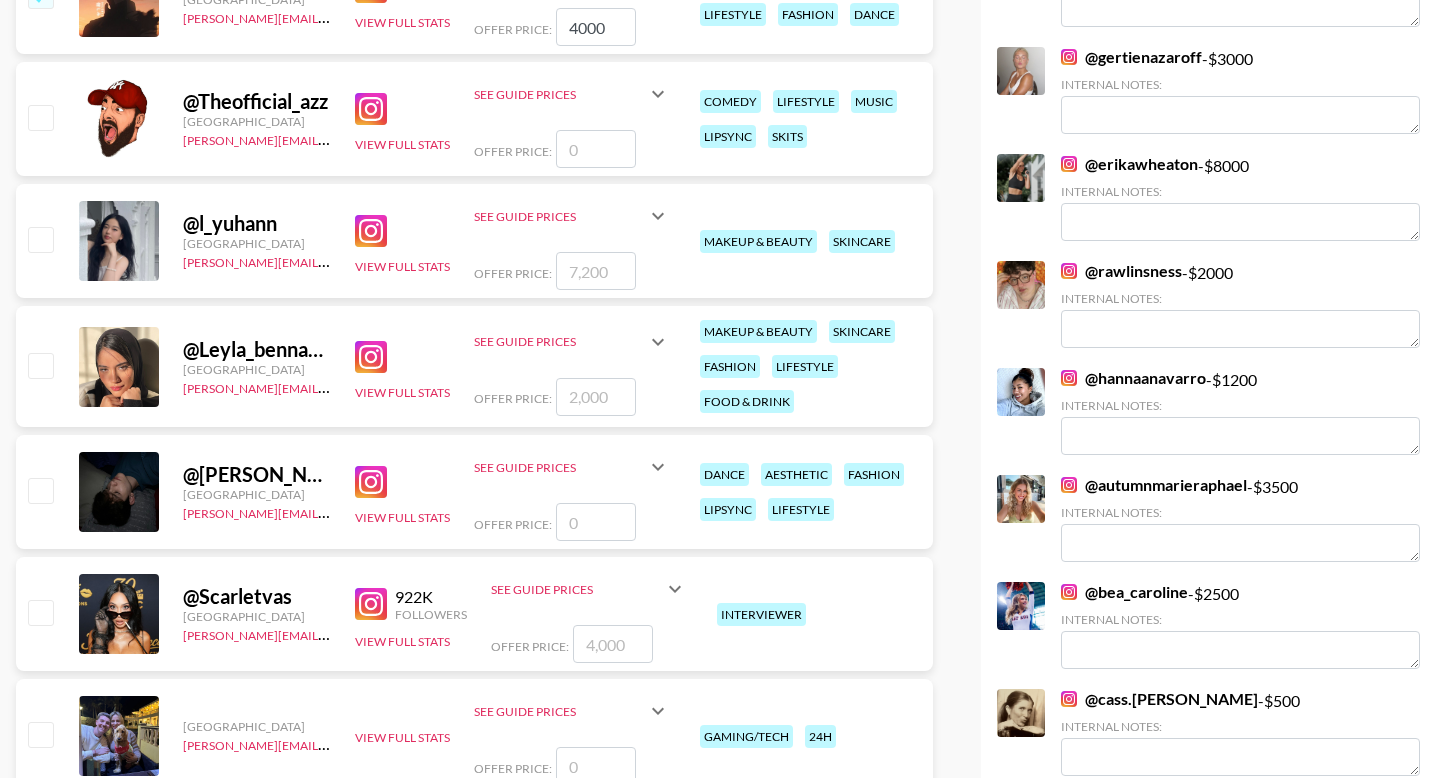 click at bounding box center [40, 365] 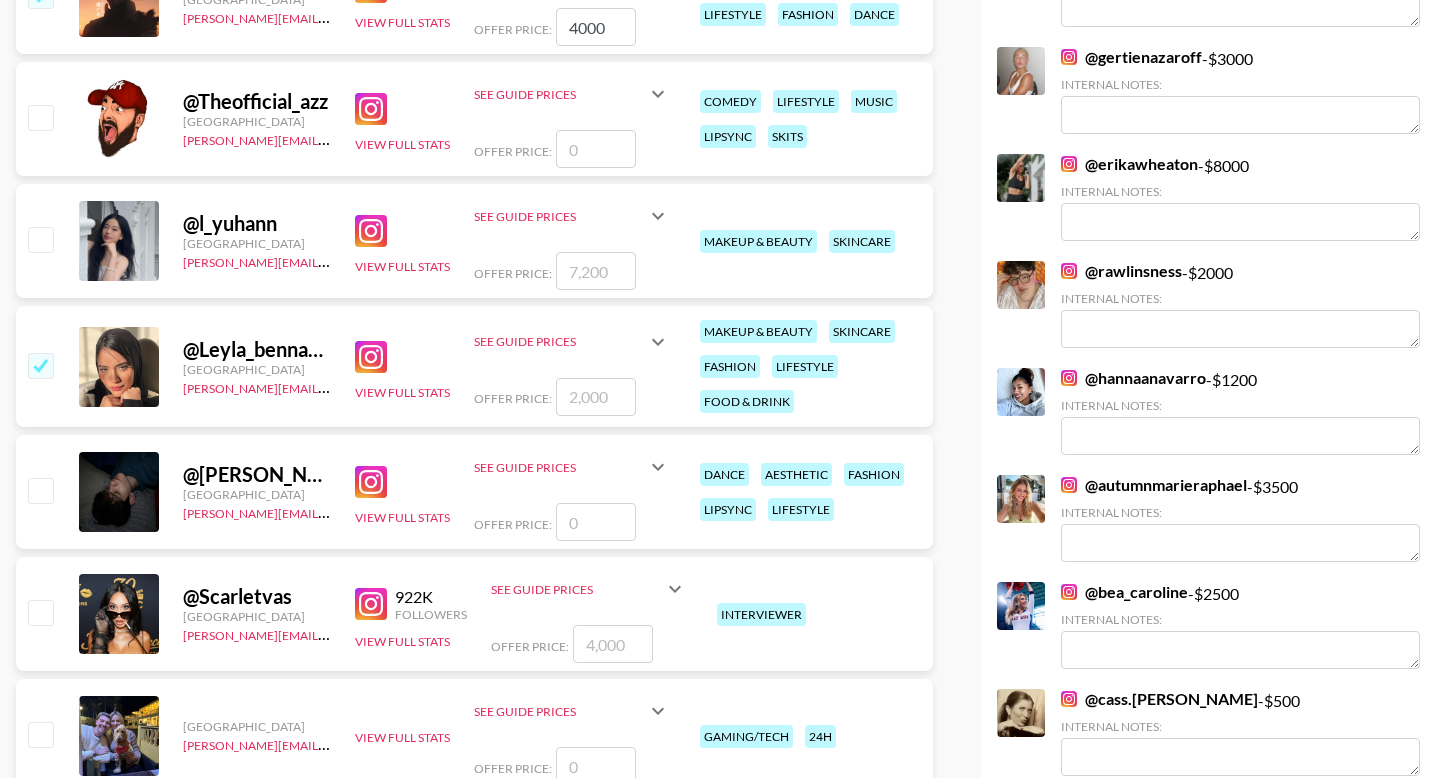 checkbox on "true" 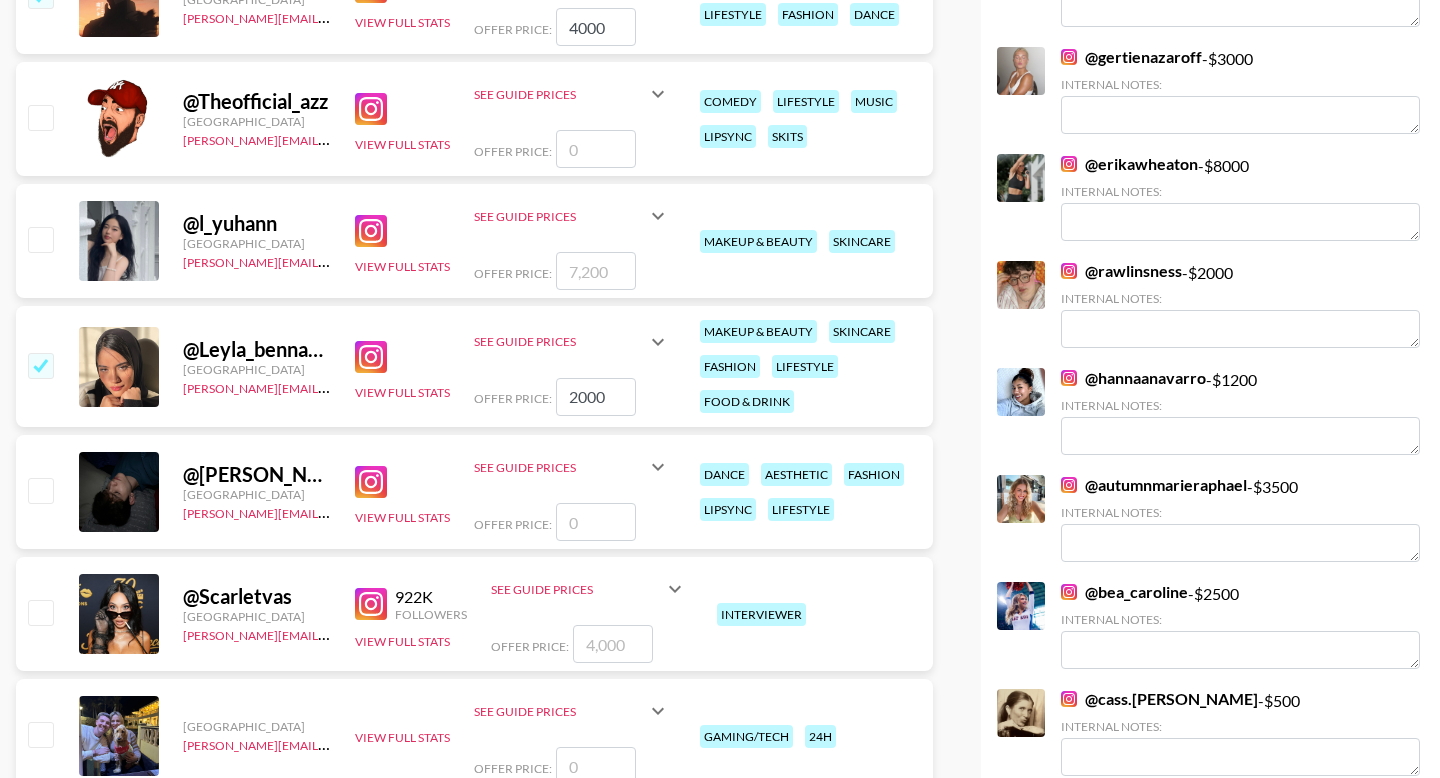 click on "2000" at bounding box center (596, 397) 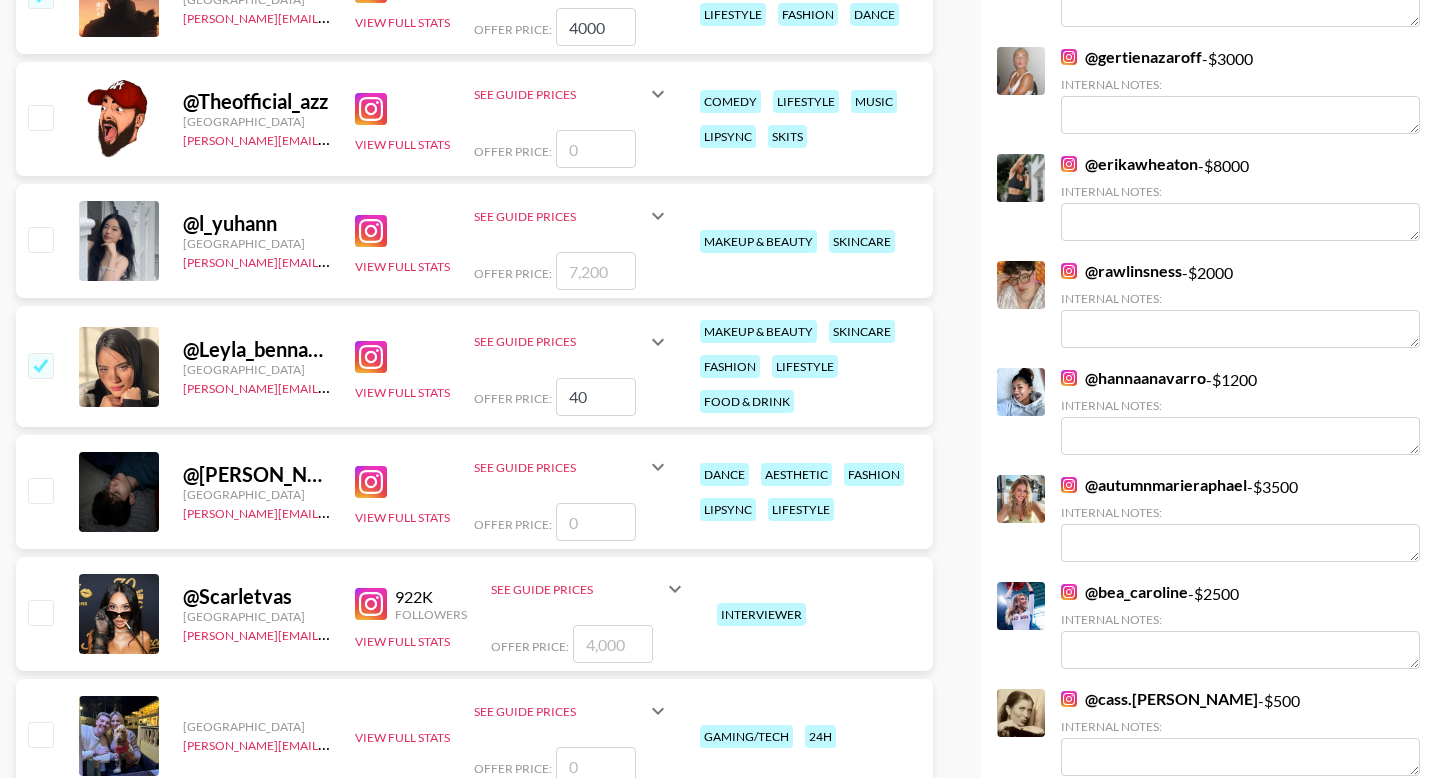 type on "4" 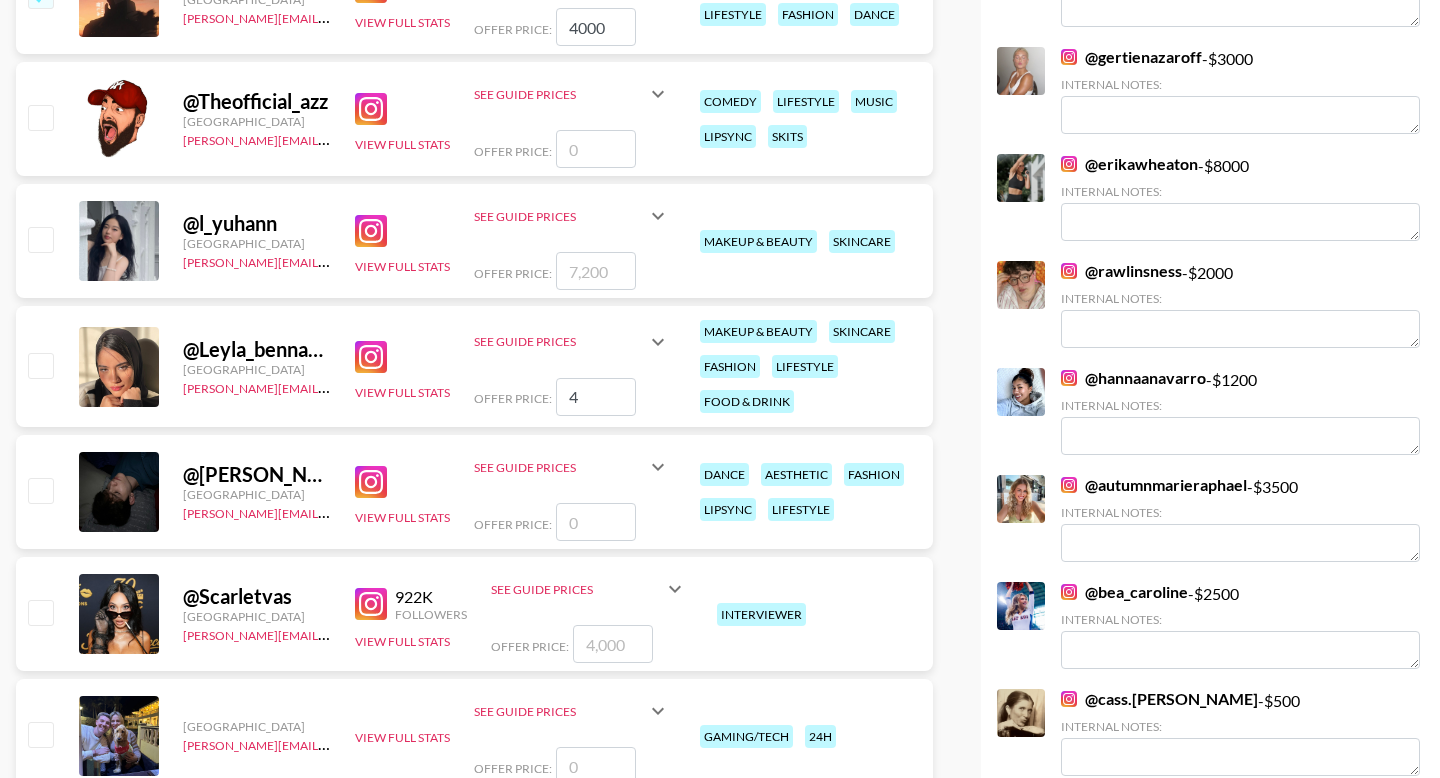 checkbox on "false" 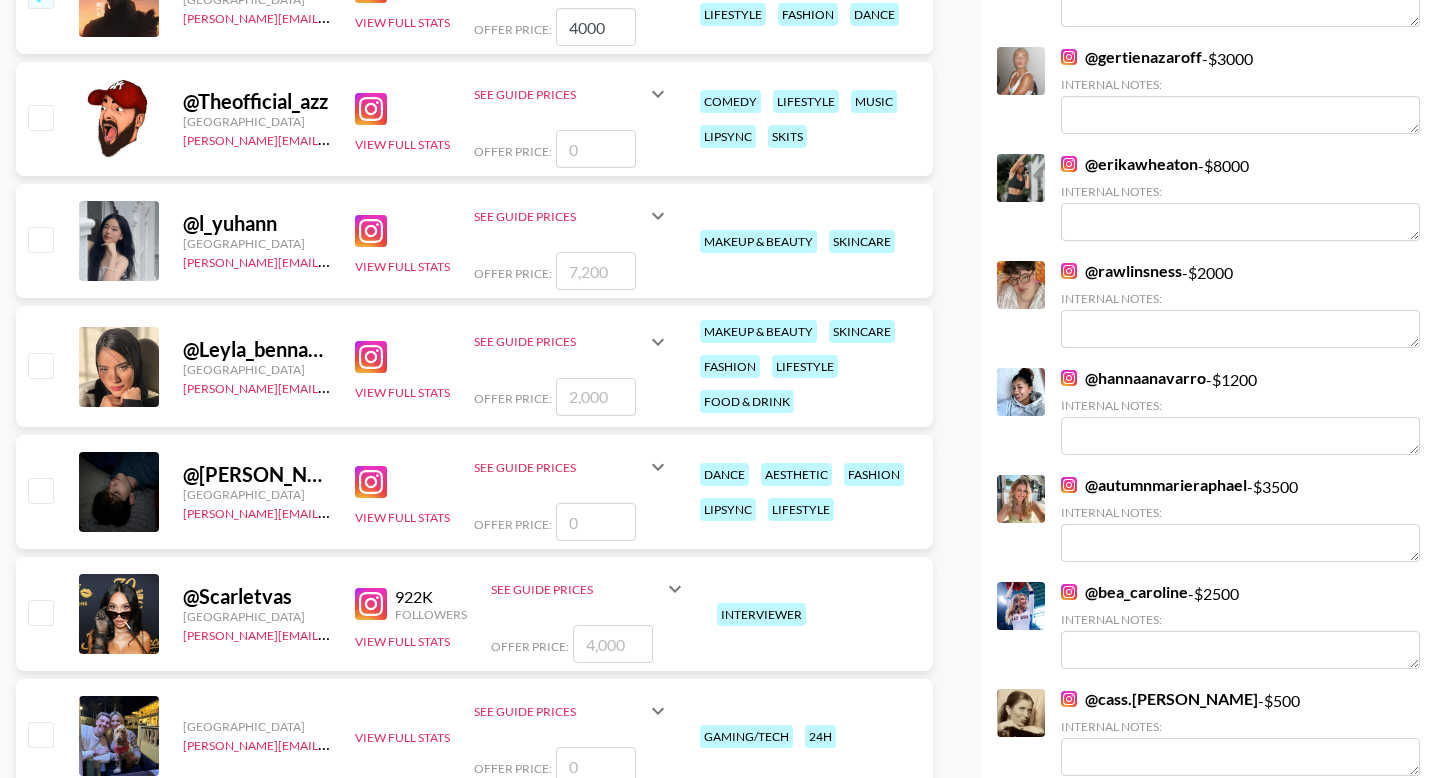 type on "3" 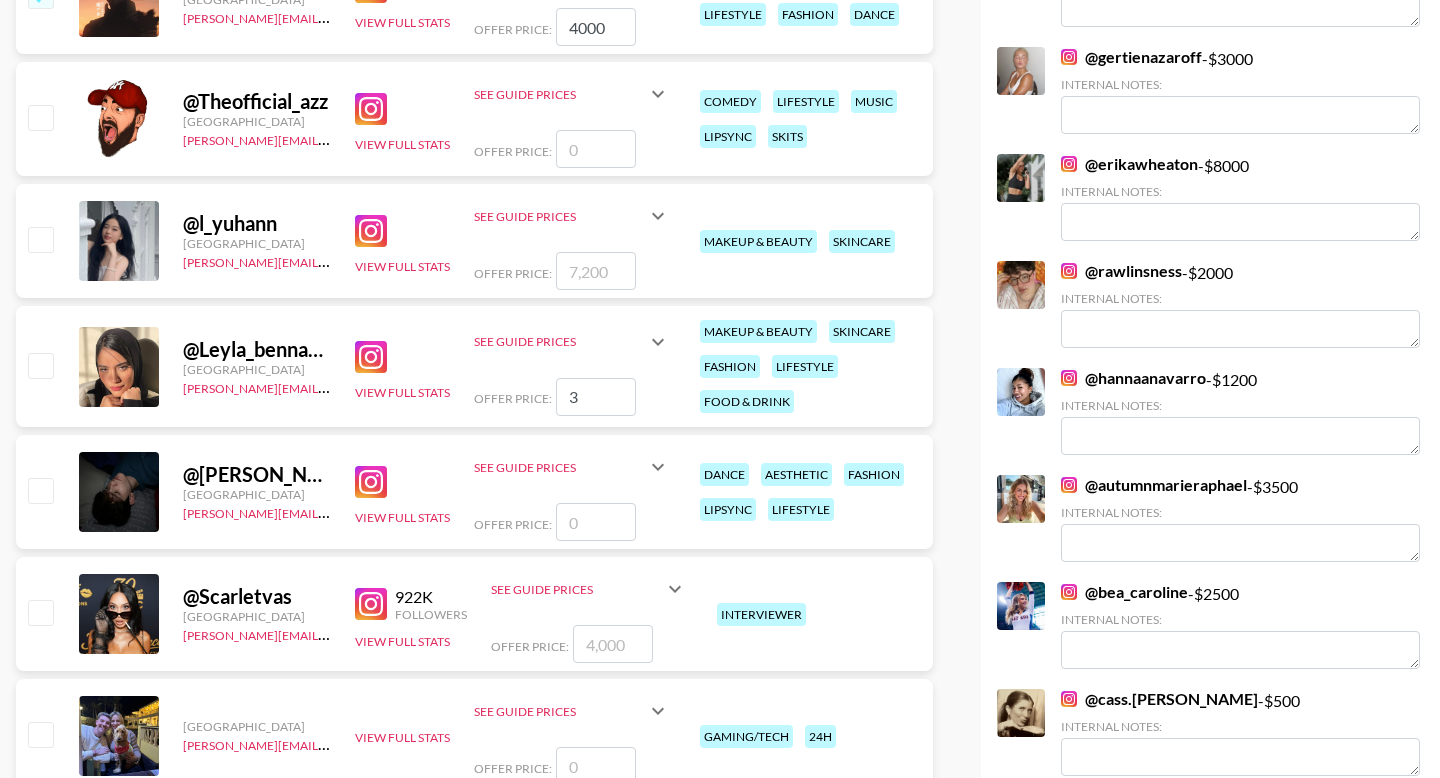 checkbox on "true" 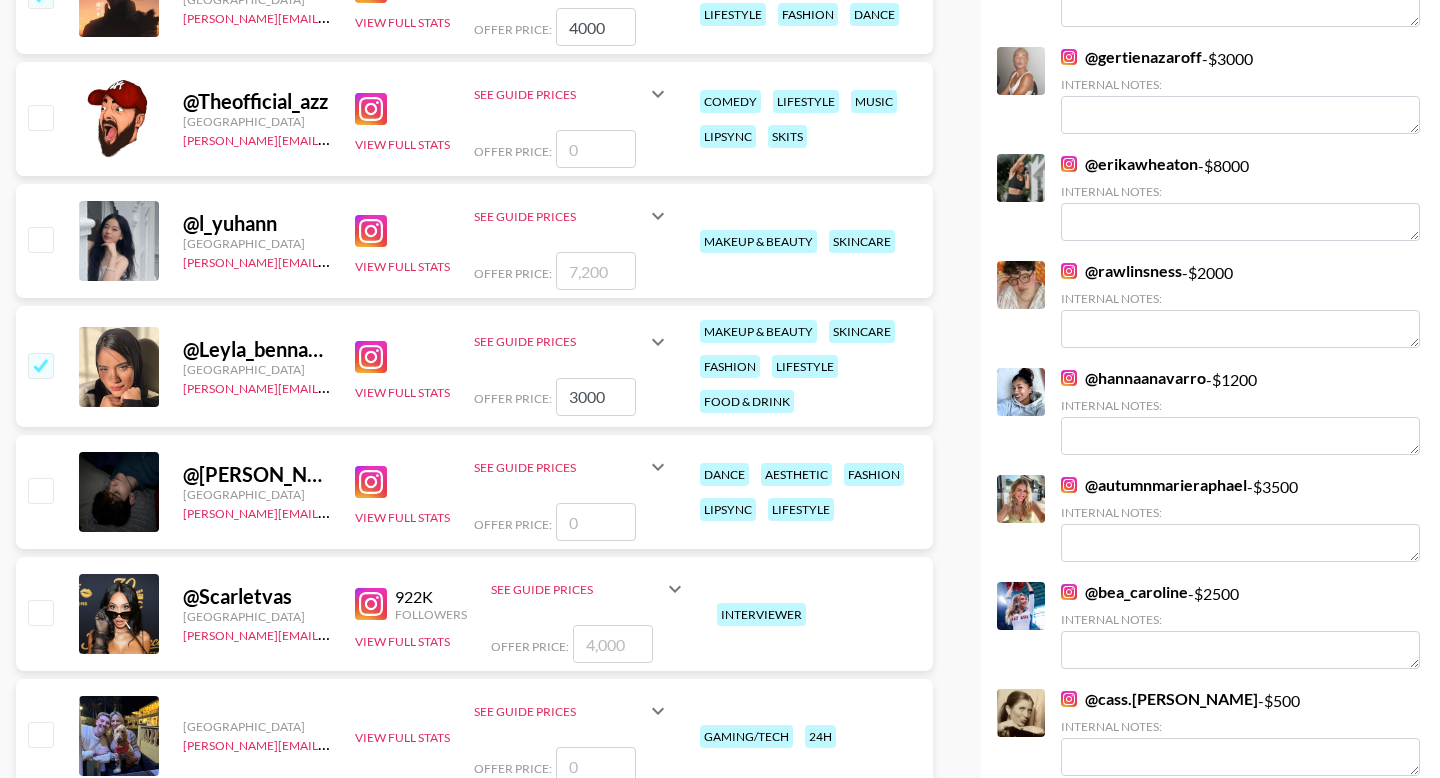 scroll, scrollTop: 1445, scrollLeft: 0, axis: vertical 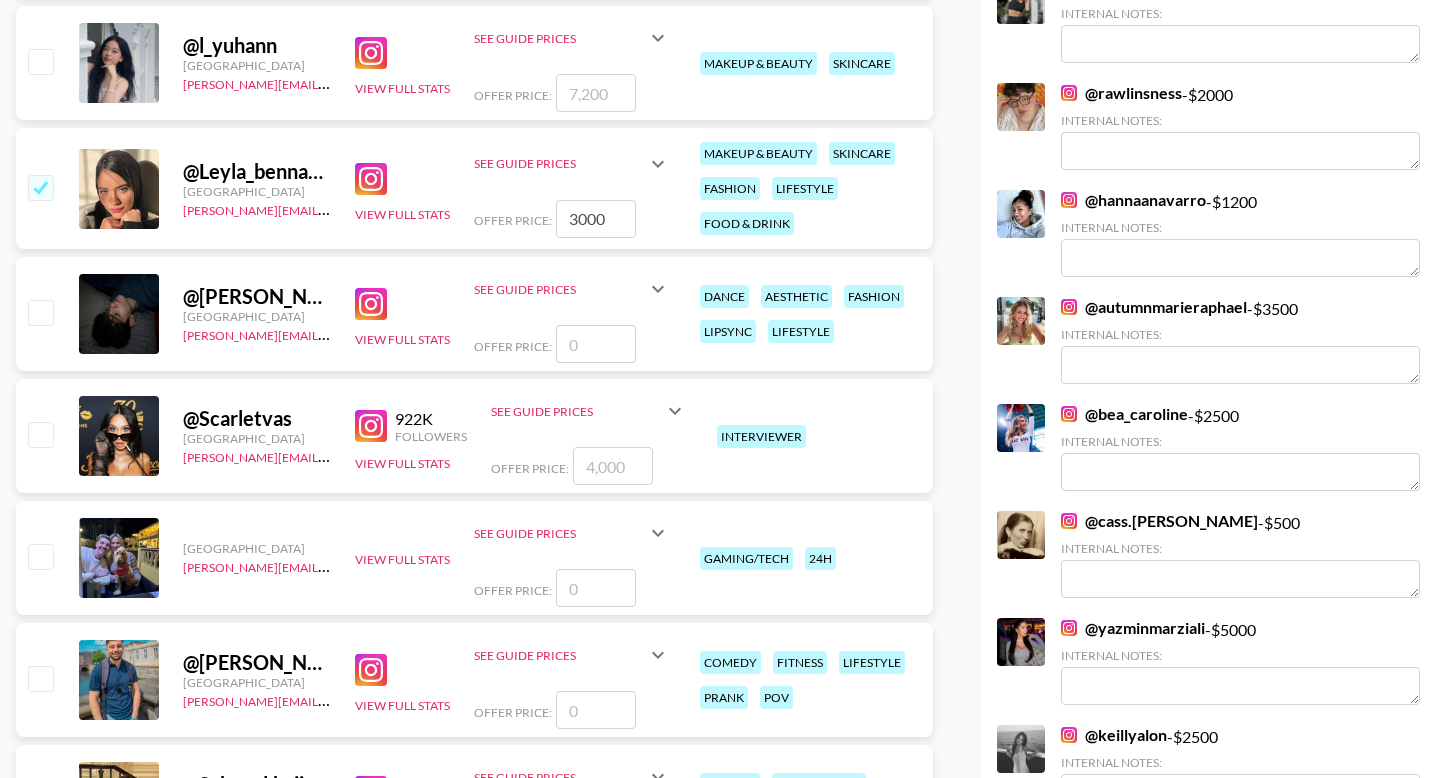 type on "3000" 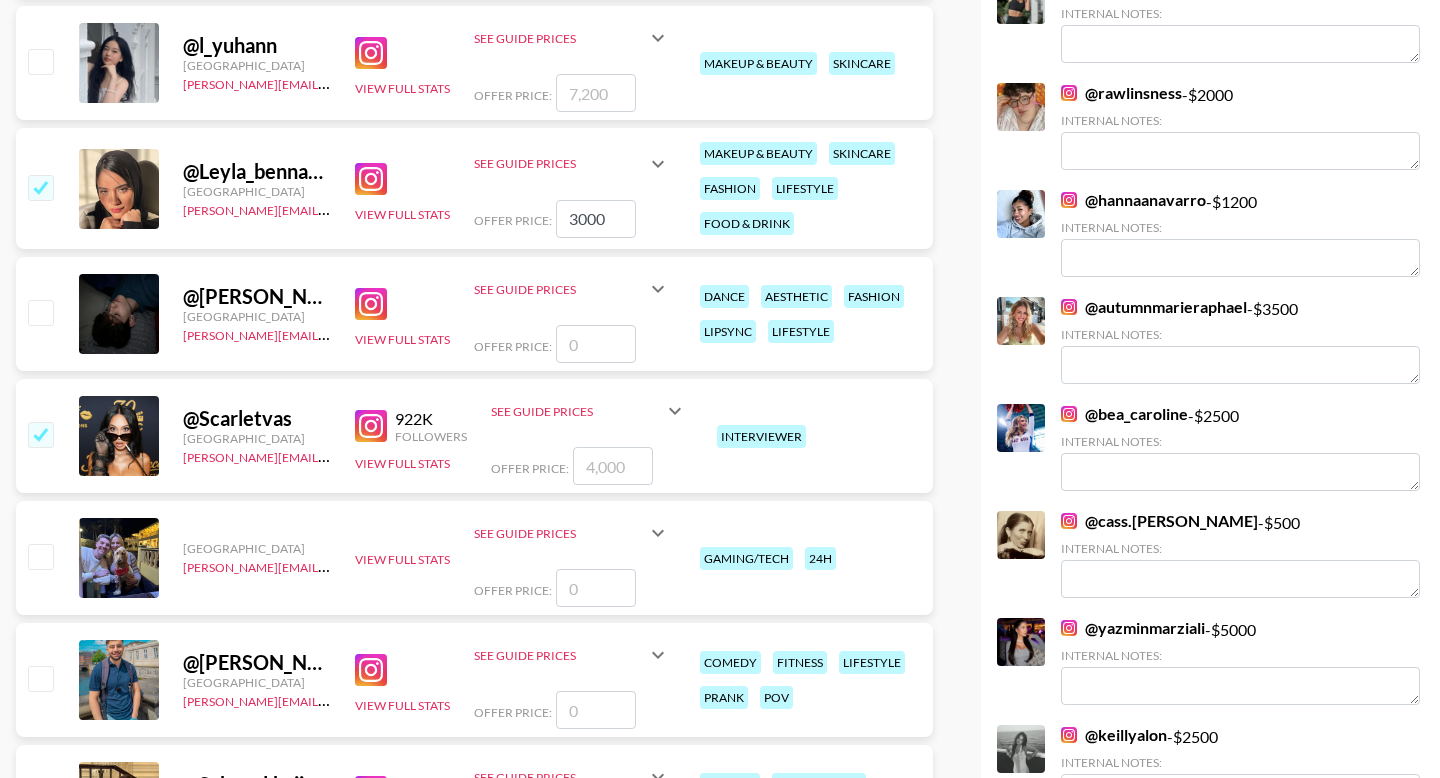 checkbox on "true" 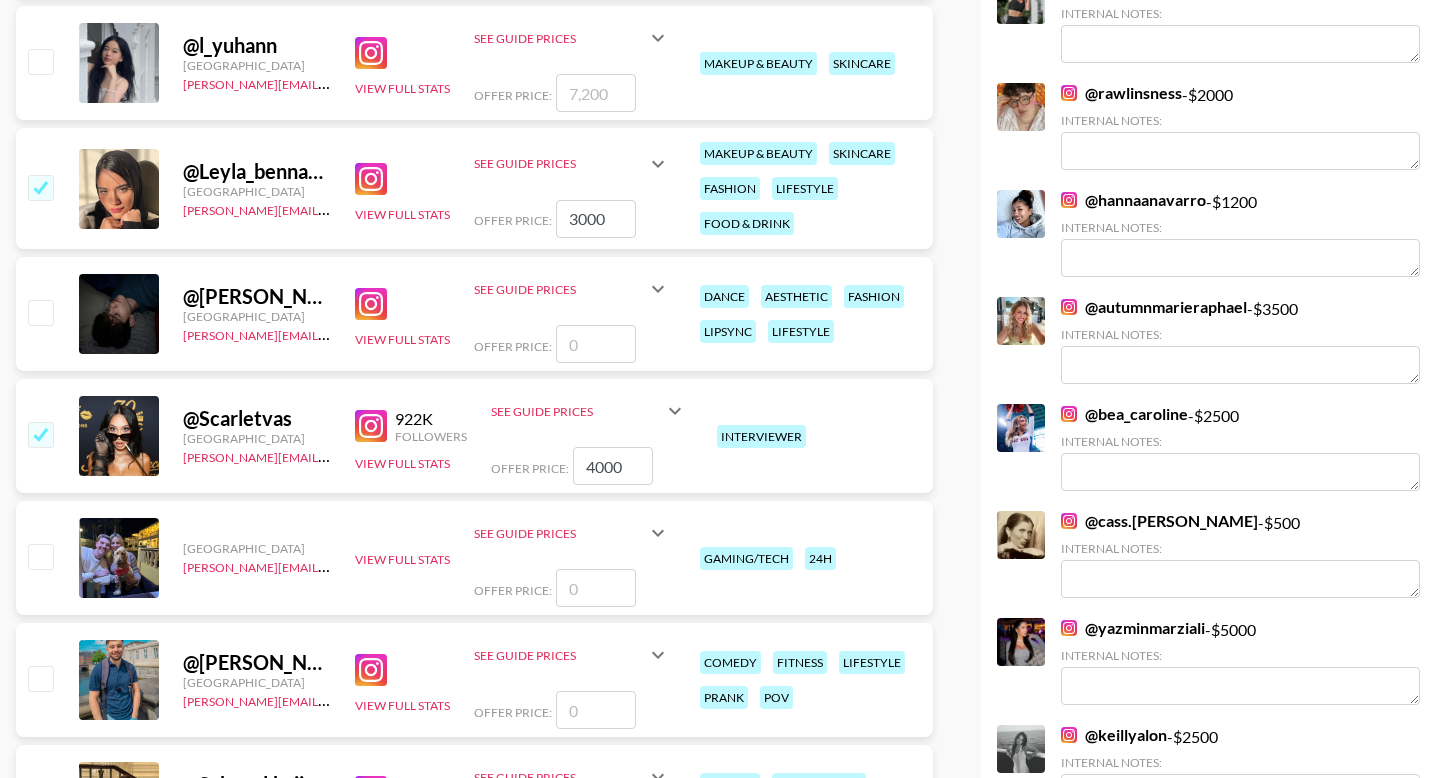 type on "4000" 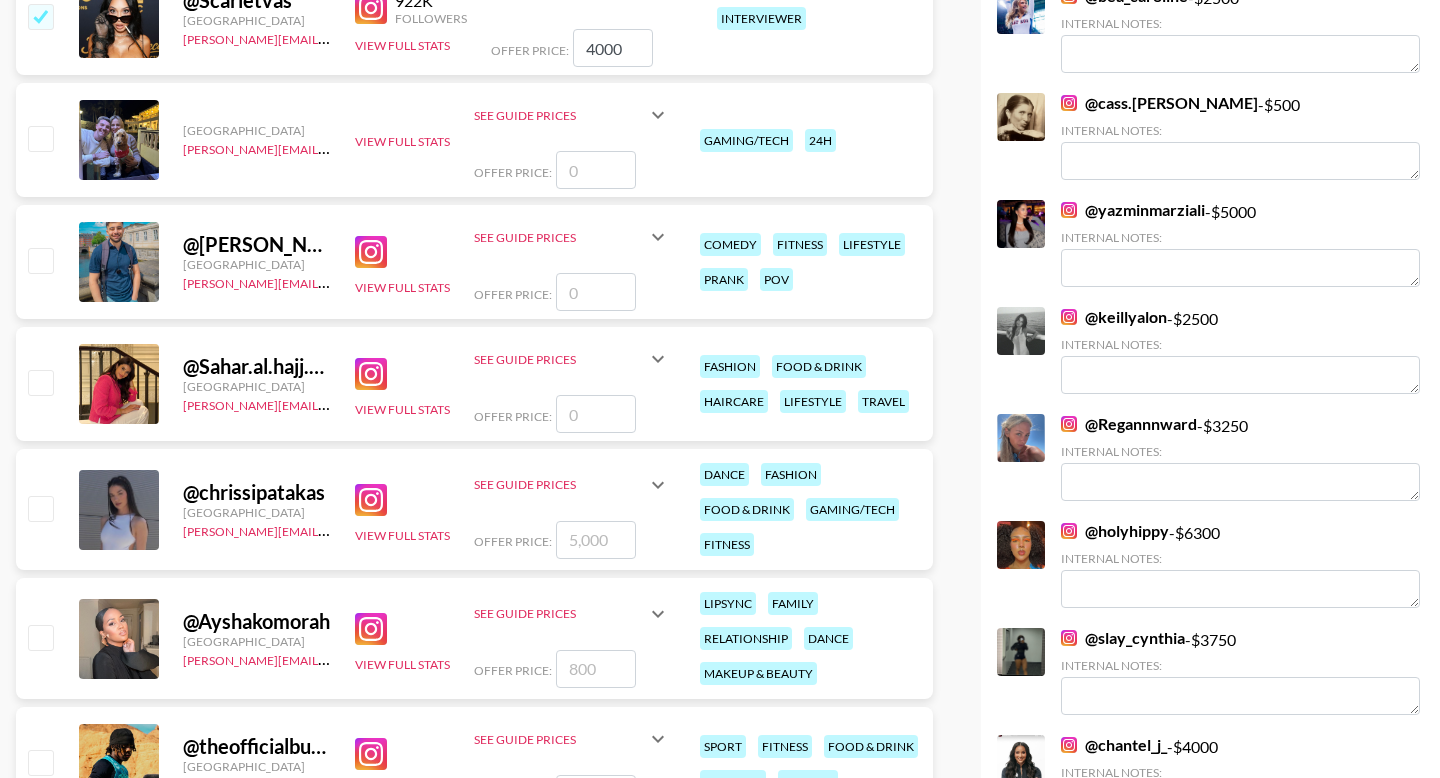 click at bounding box center [40, 382] 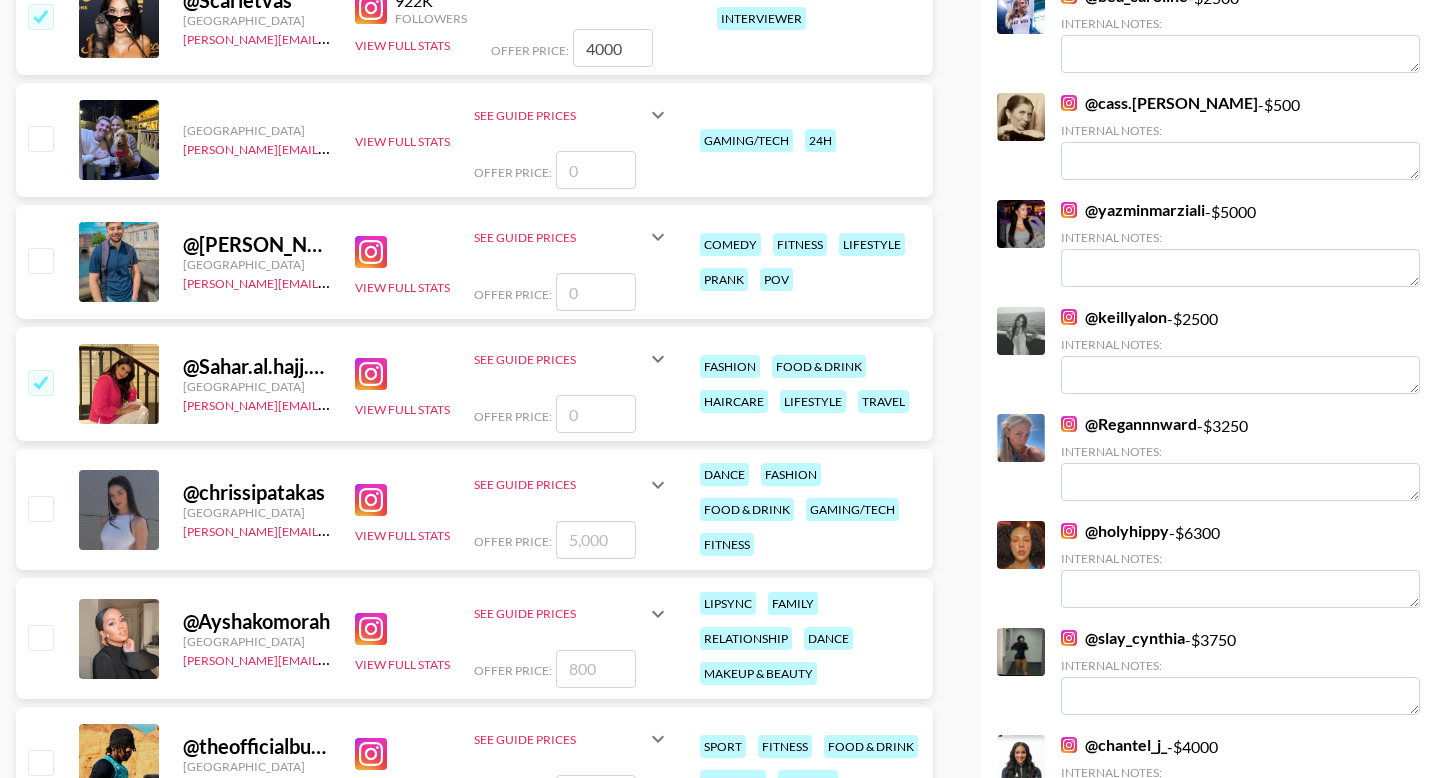 type on "1" 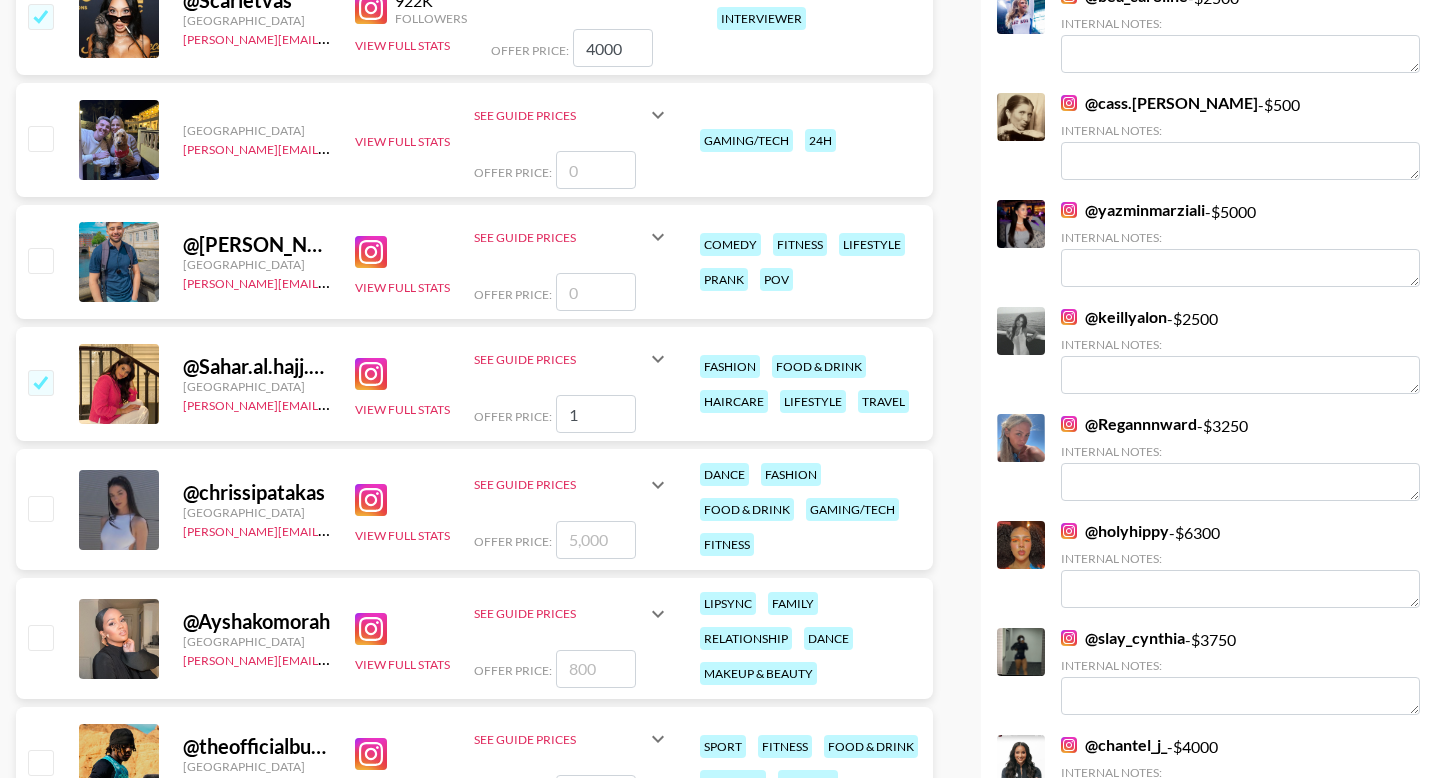checkbox on "true" 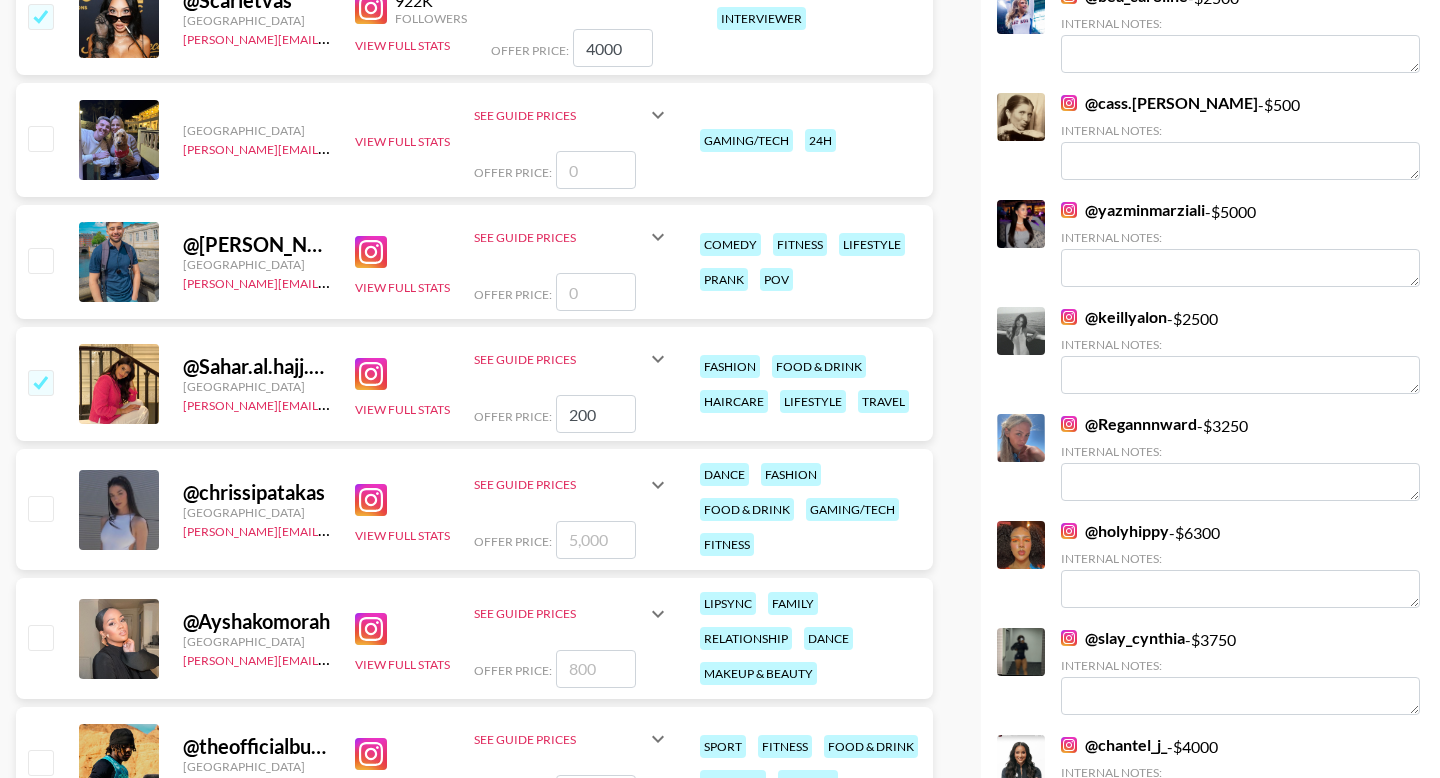 type on "2000" 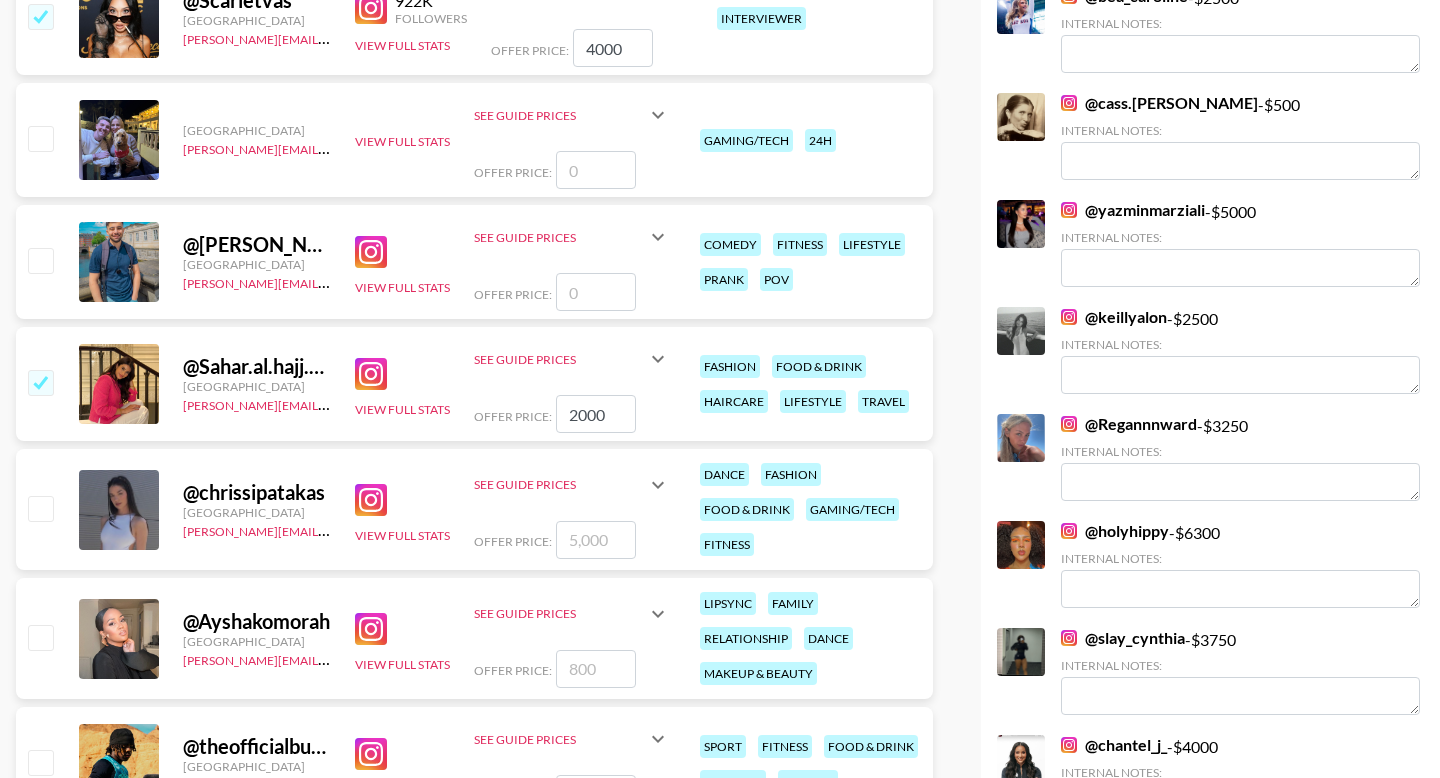 checkbox on "true" 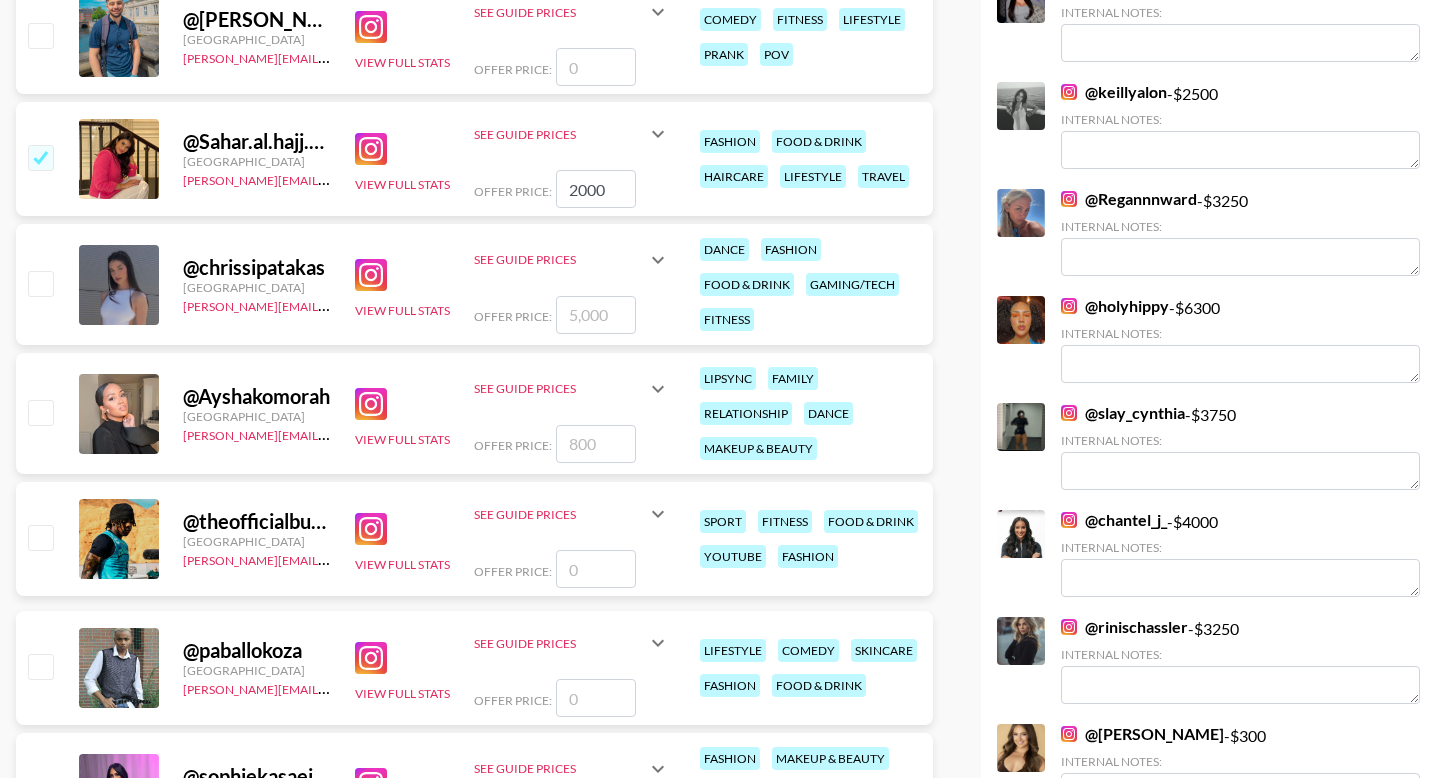 type on "2000" 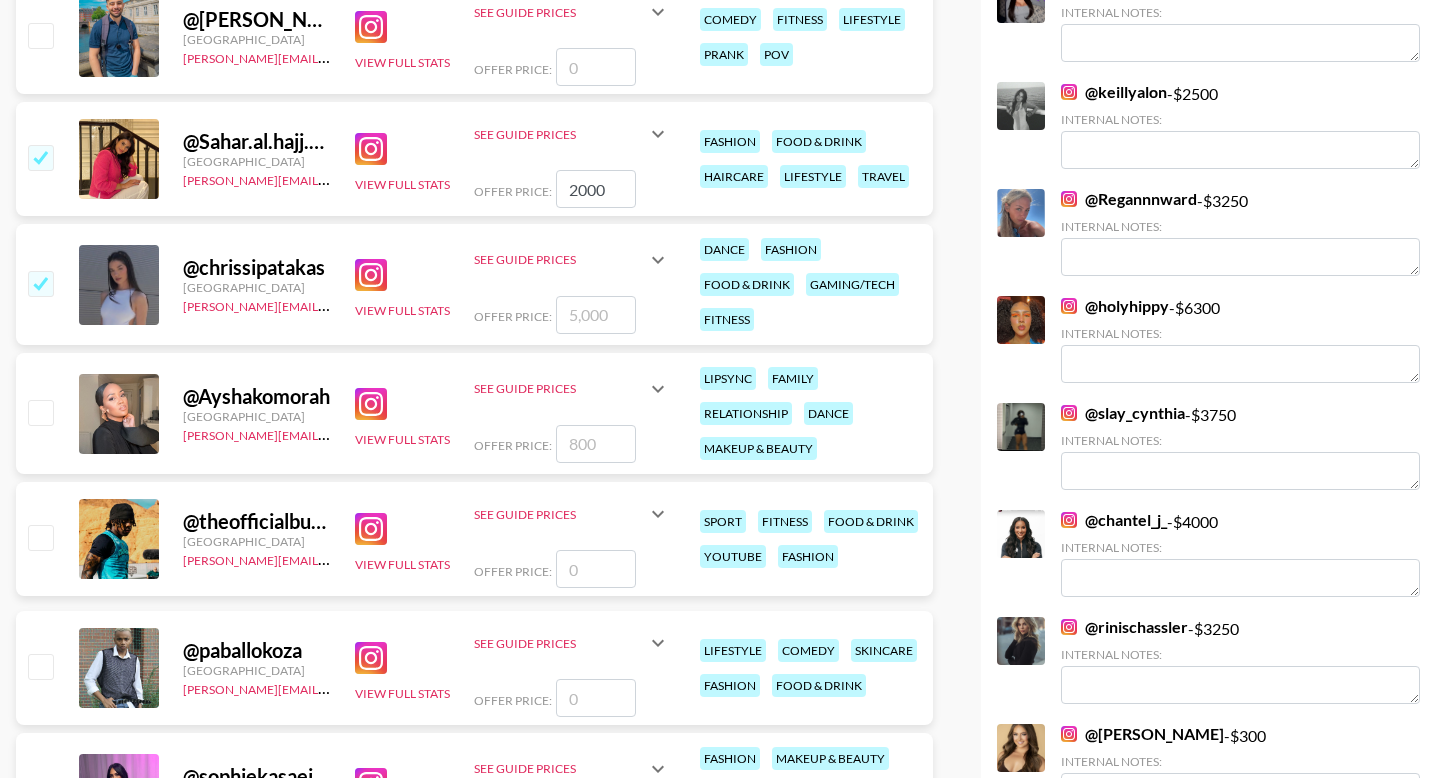 checkbox on "true" 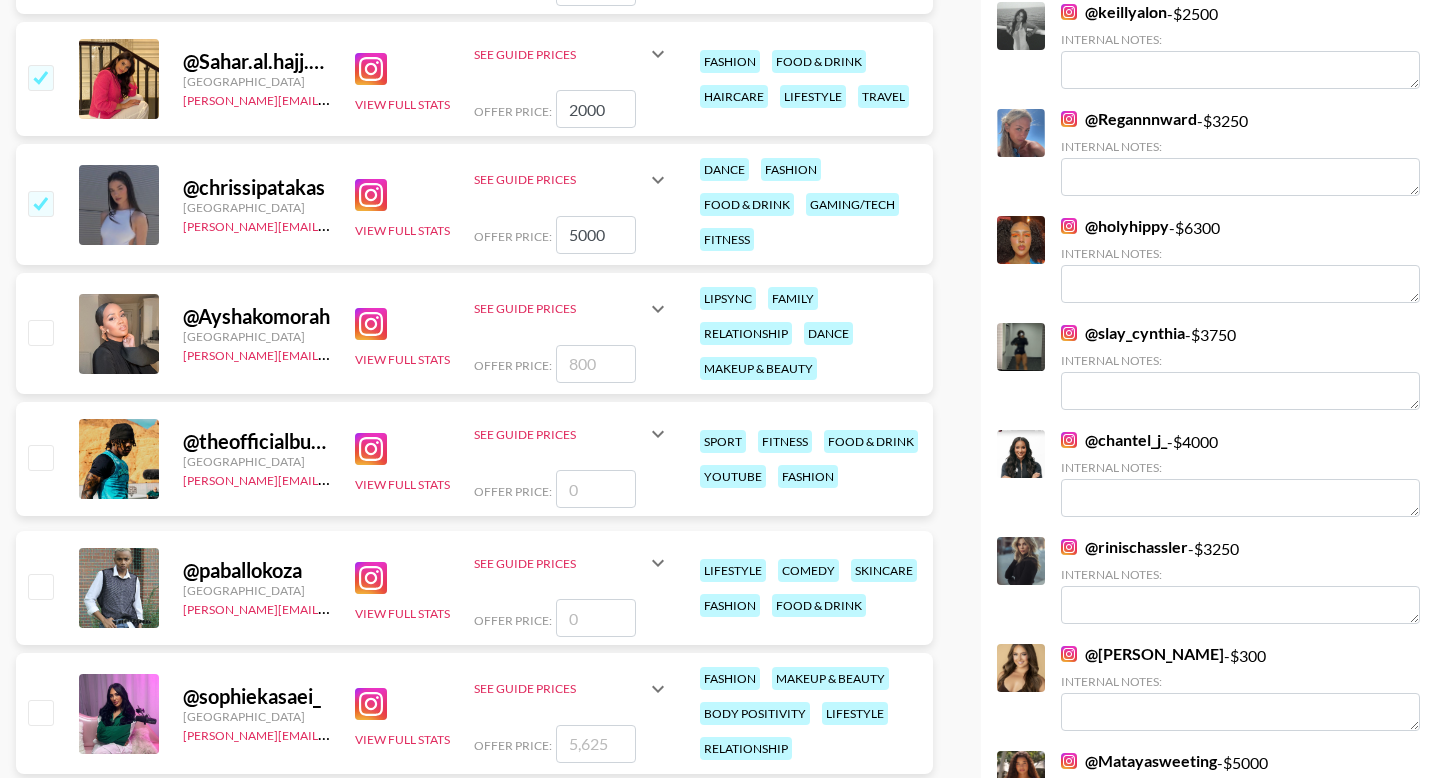 scroll, scrollTop: 2335, scrollLeft: 0, axis: vertical 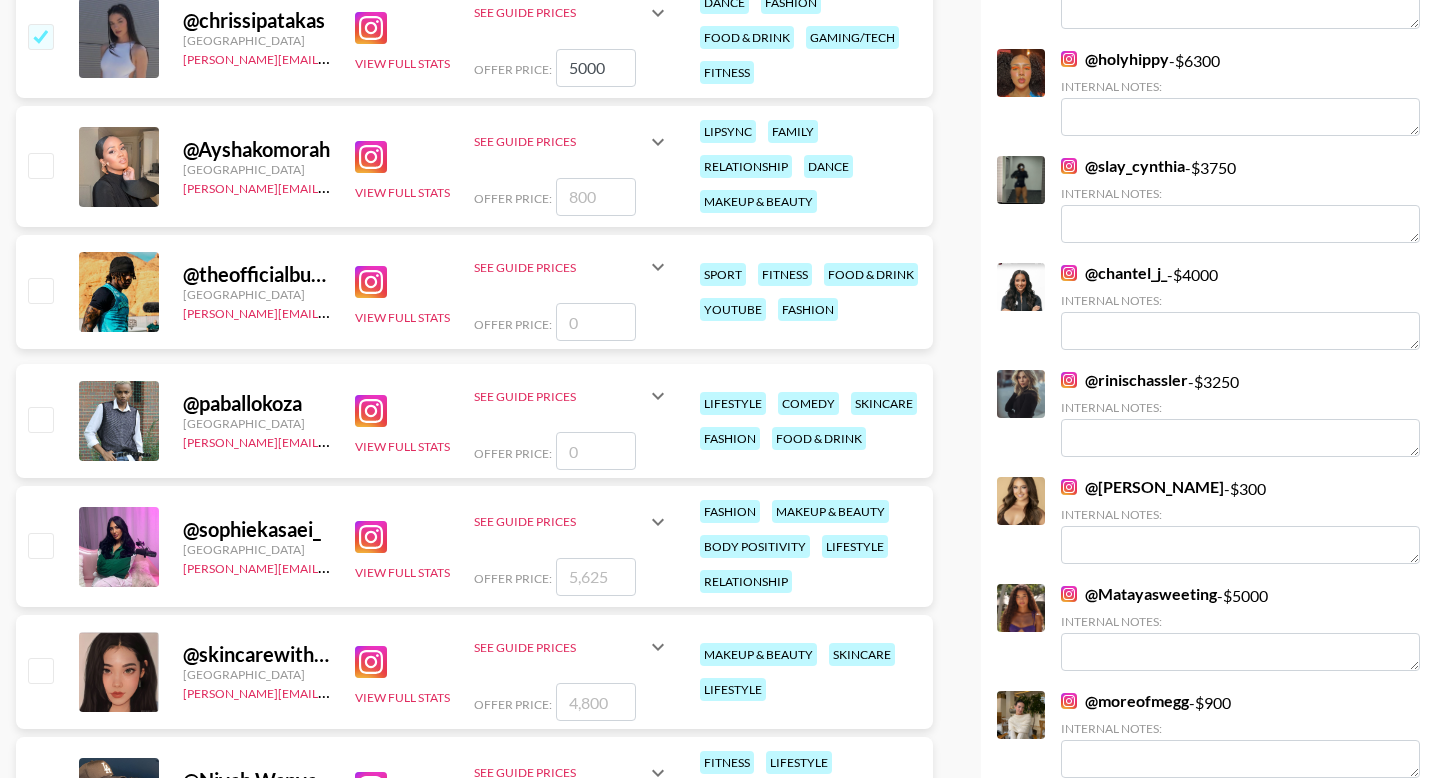 click at bounding box center [40, 545] 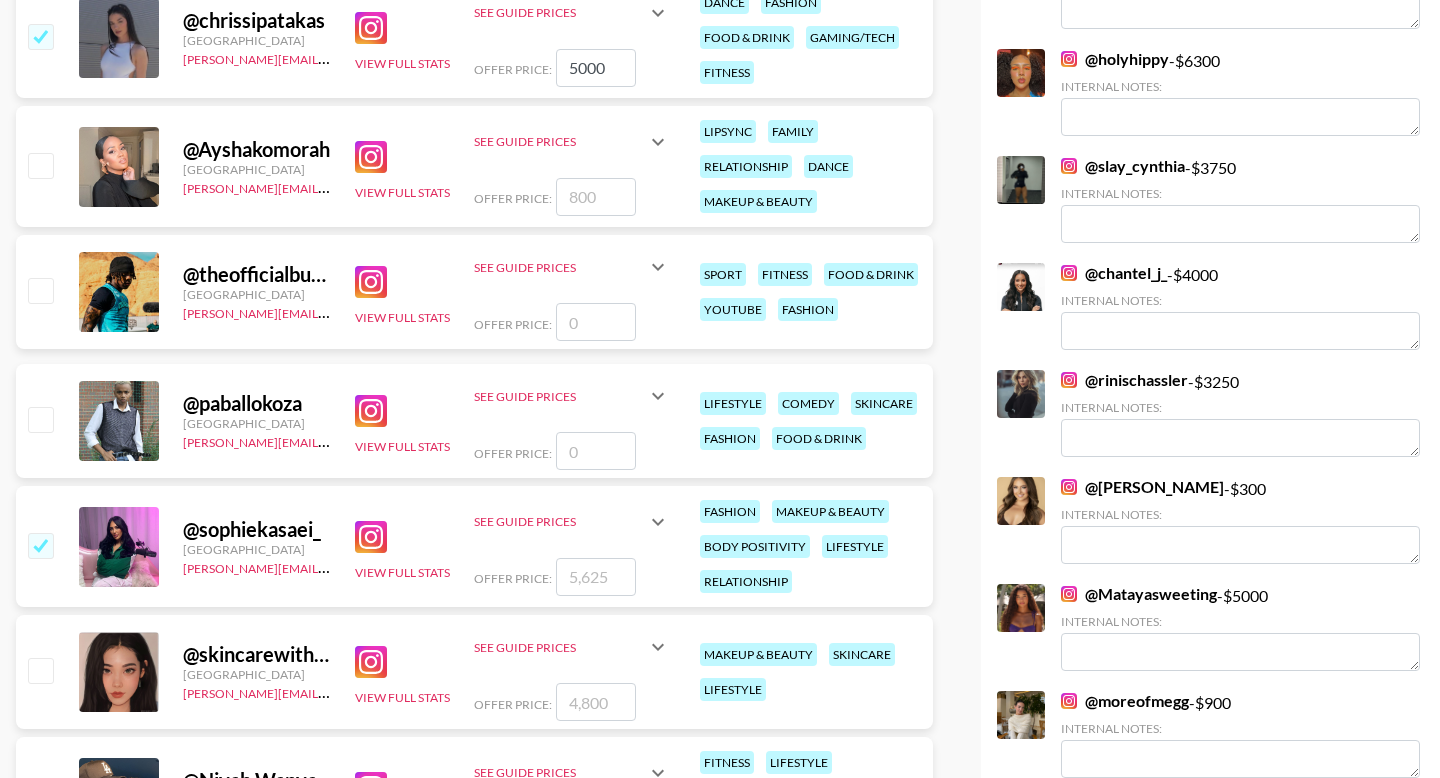 checkbox on "true" 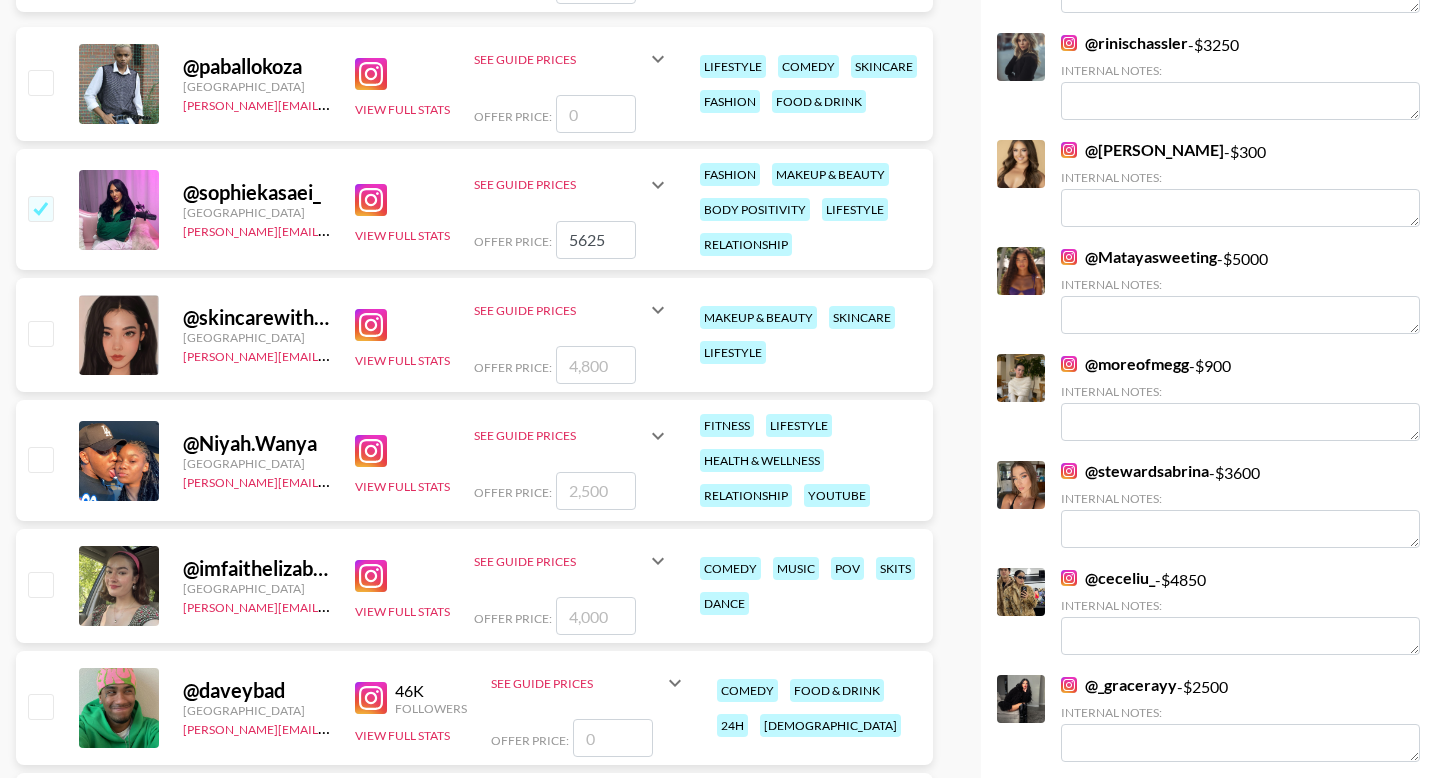 scroll, scrollTop: 2734, scrollLeft: 0, axis: vertical 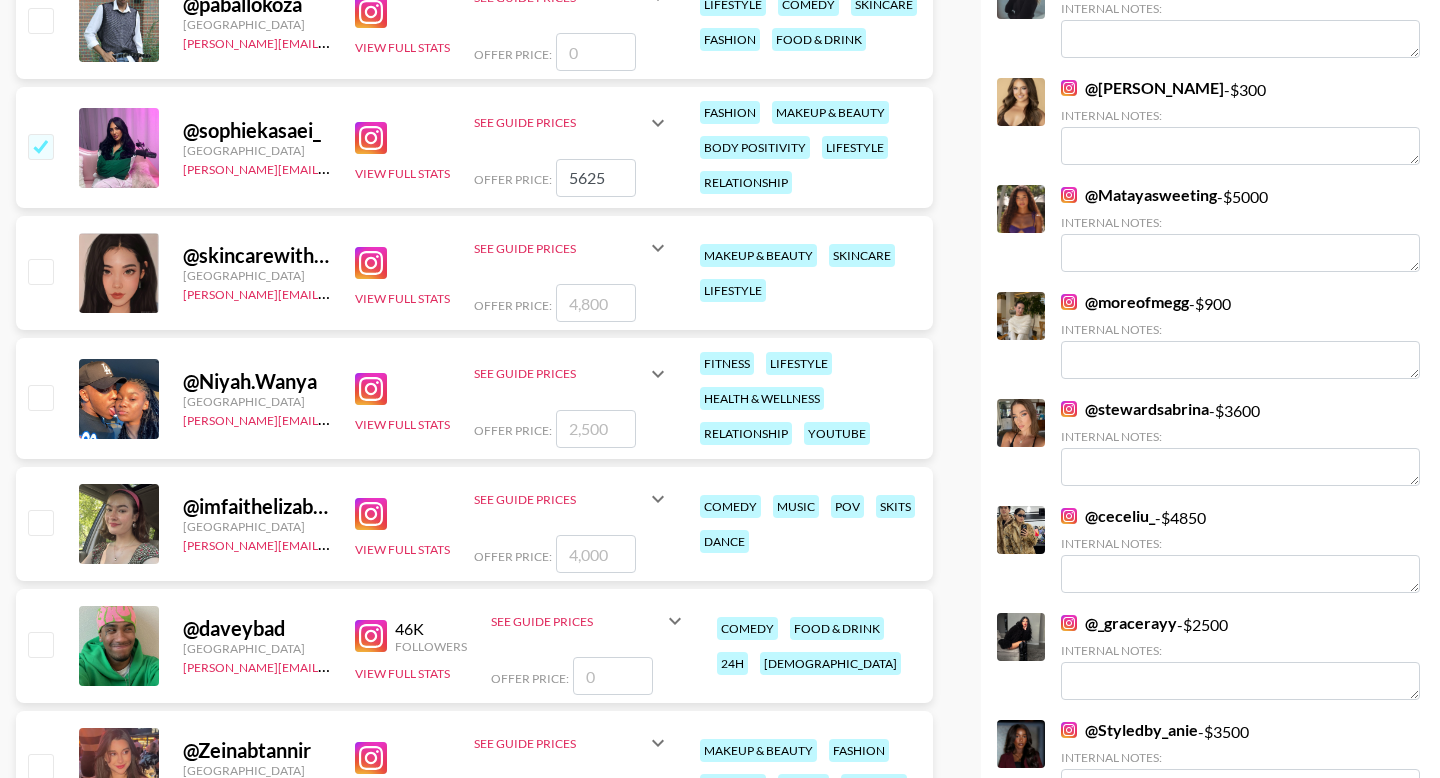 click at bounding box center [40, 397] 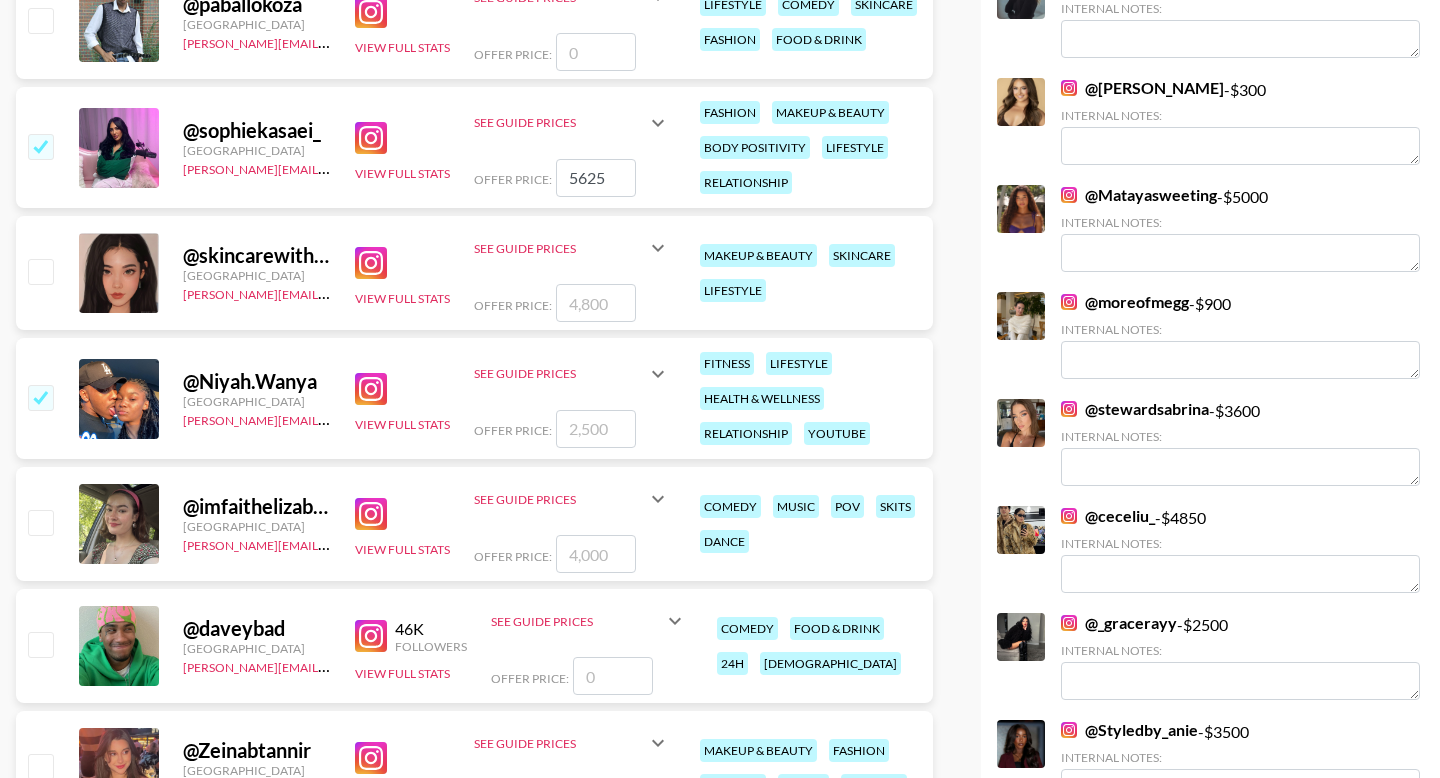 checkbox on "true" 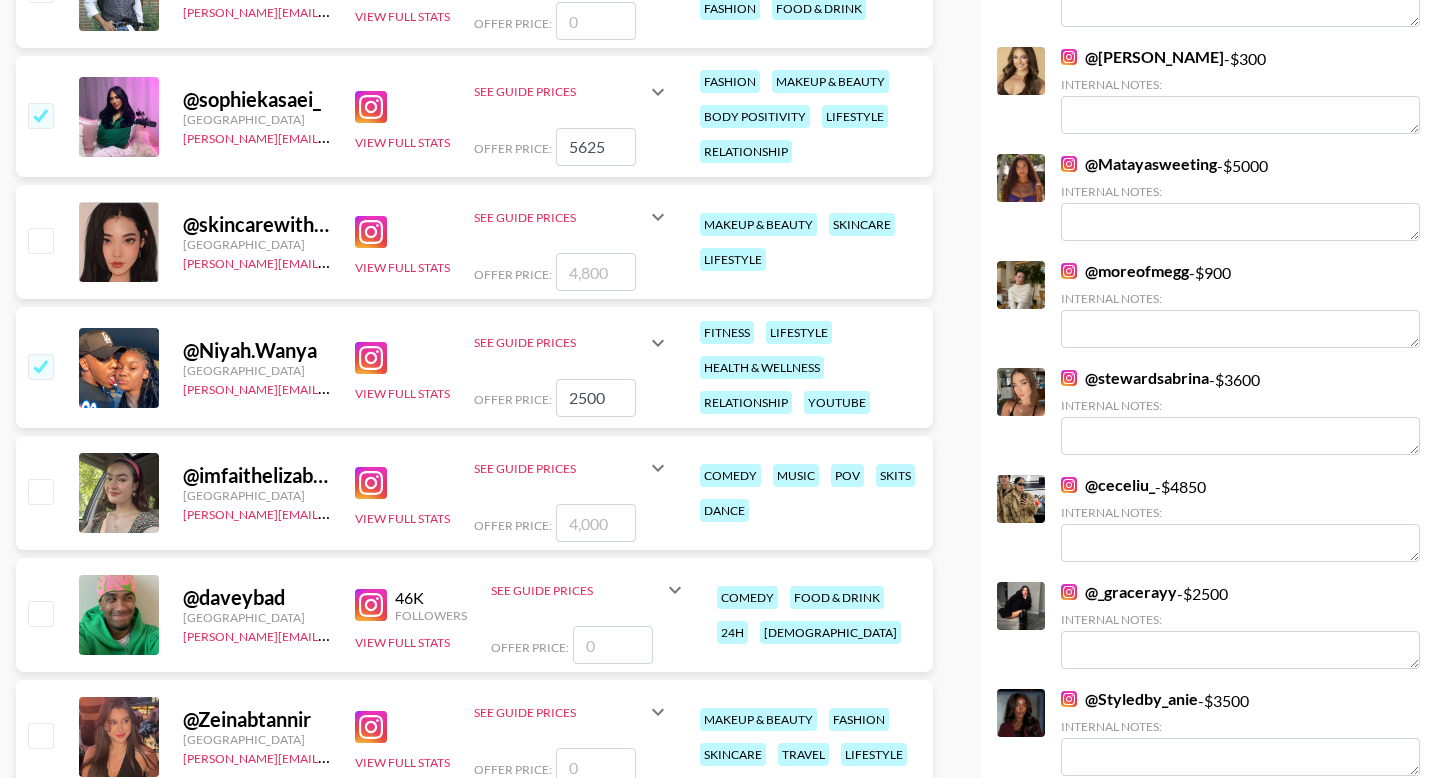 scroll, scrollTop: 3171, scrollLeft: 0, axis: vertical 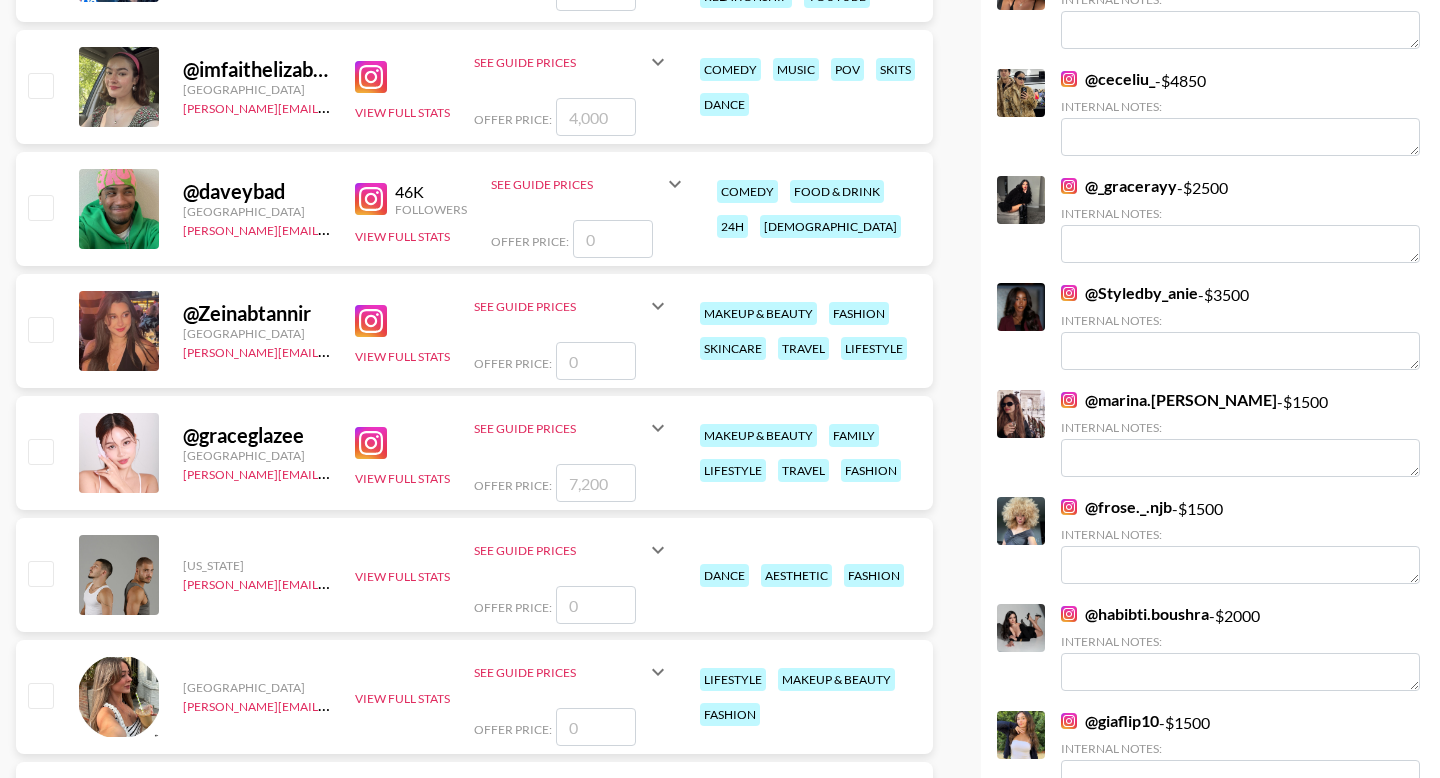 click at bounding box center (40, 329) 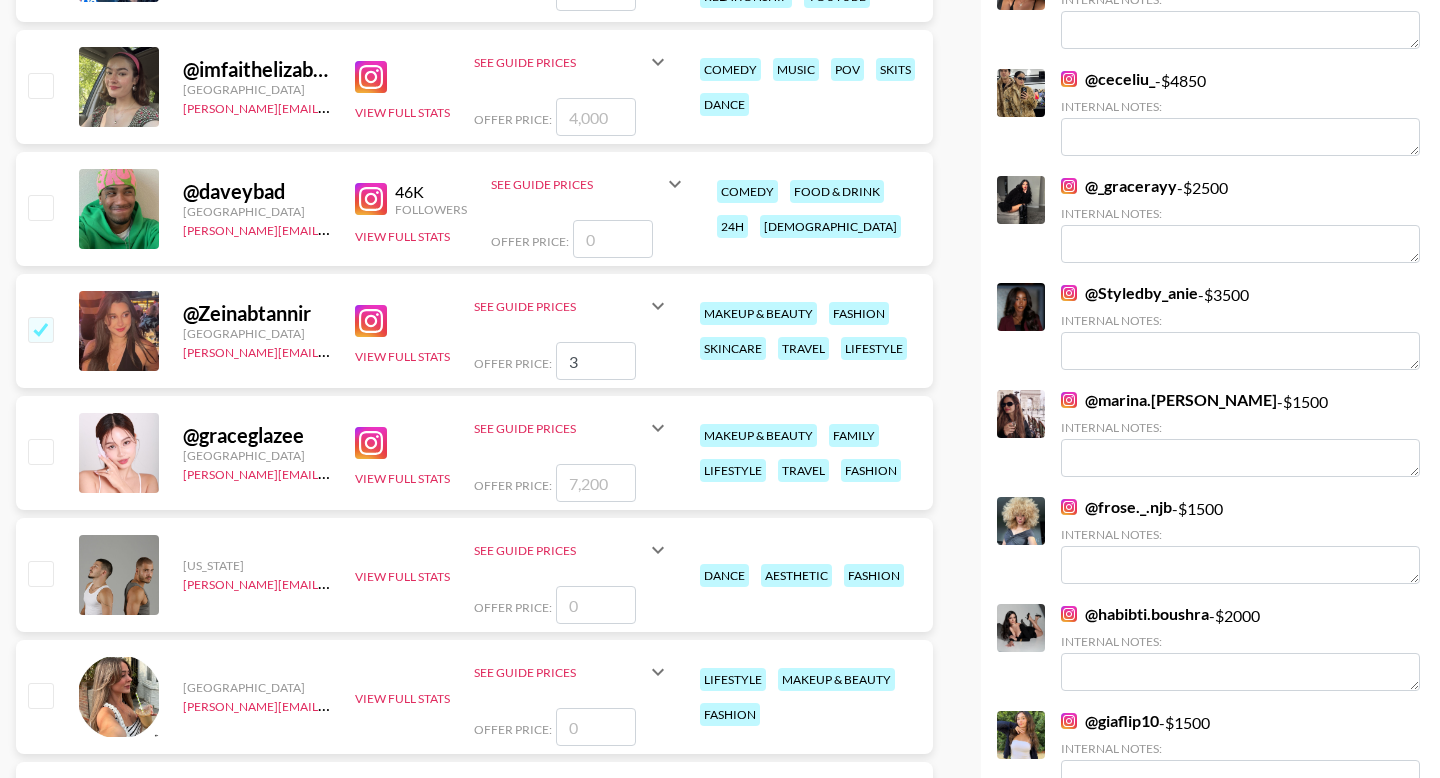type on "30" 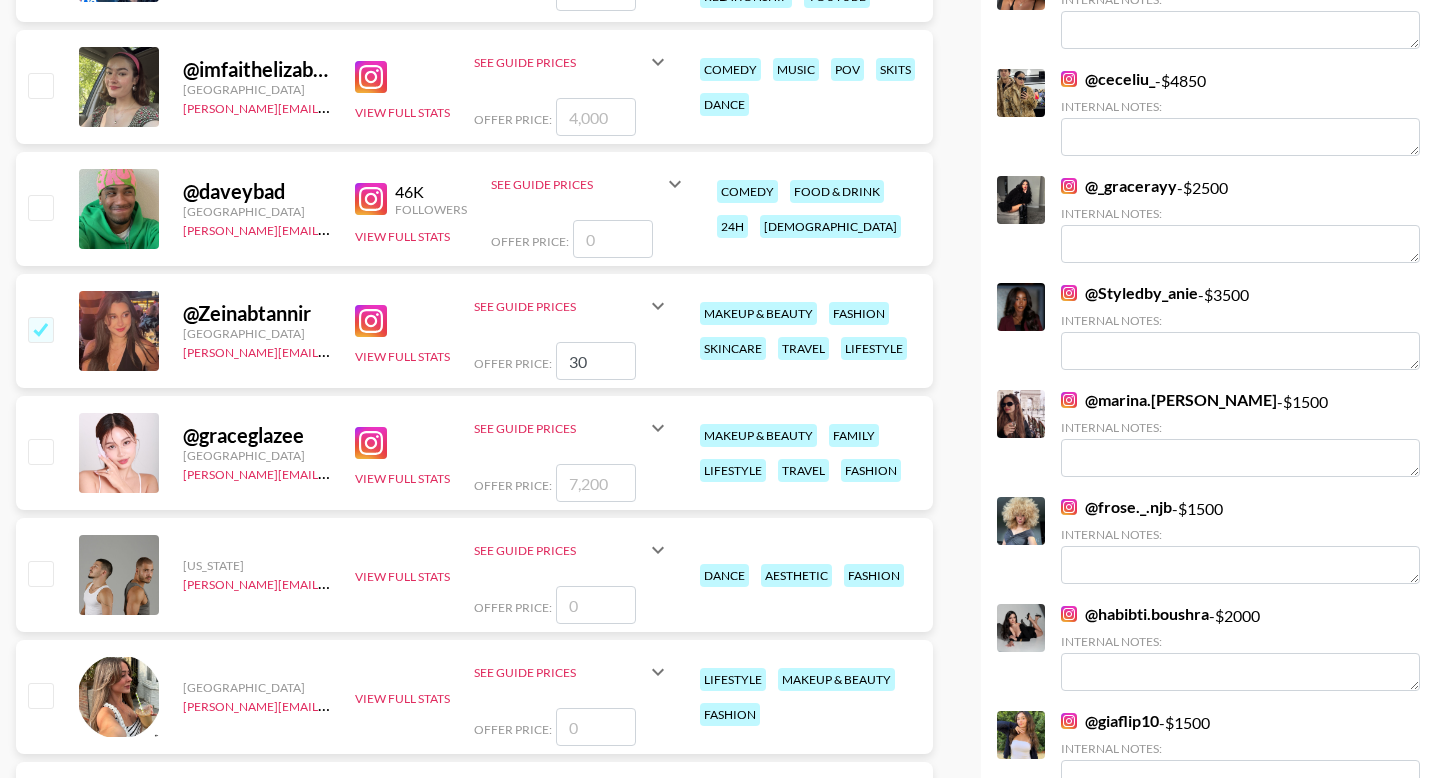 checkbox on "true" 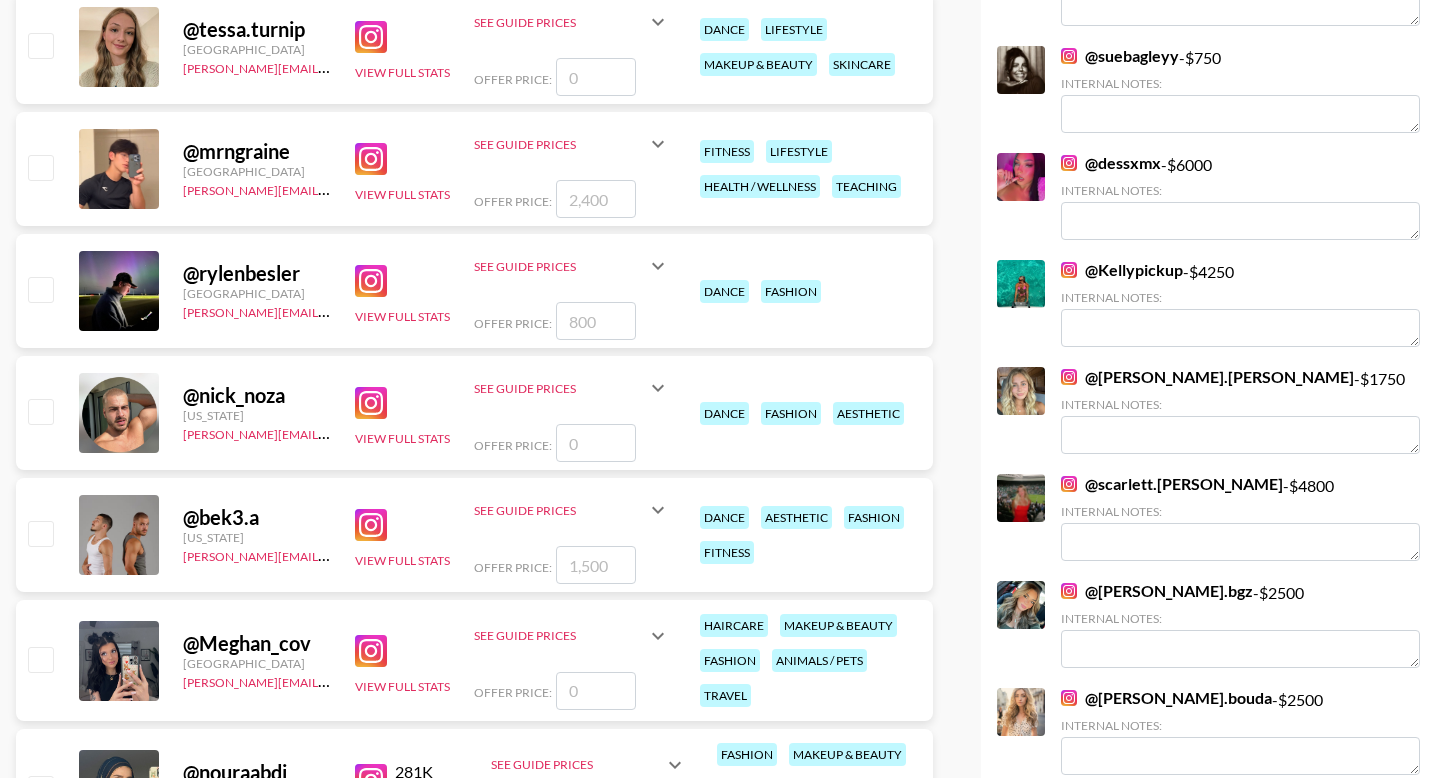 scroll, scrollTop: 4171, scrollLeft: 0, axis: vertical 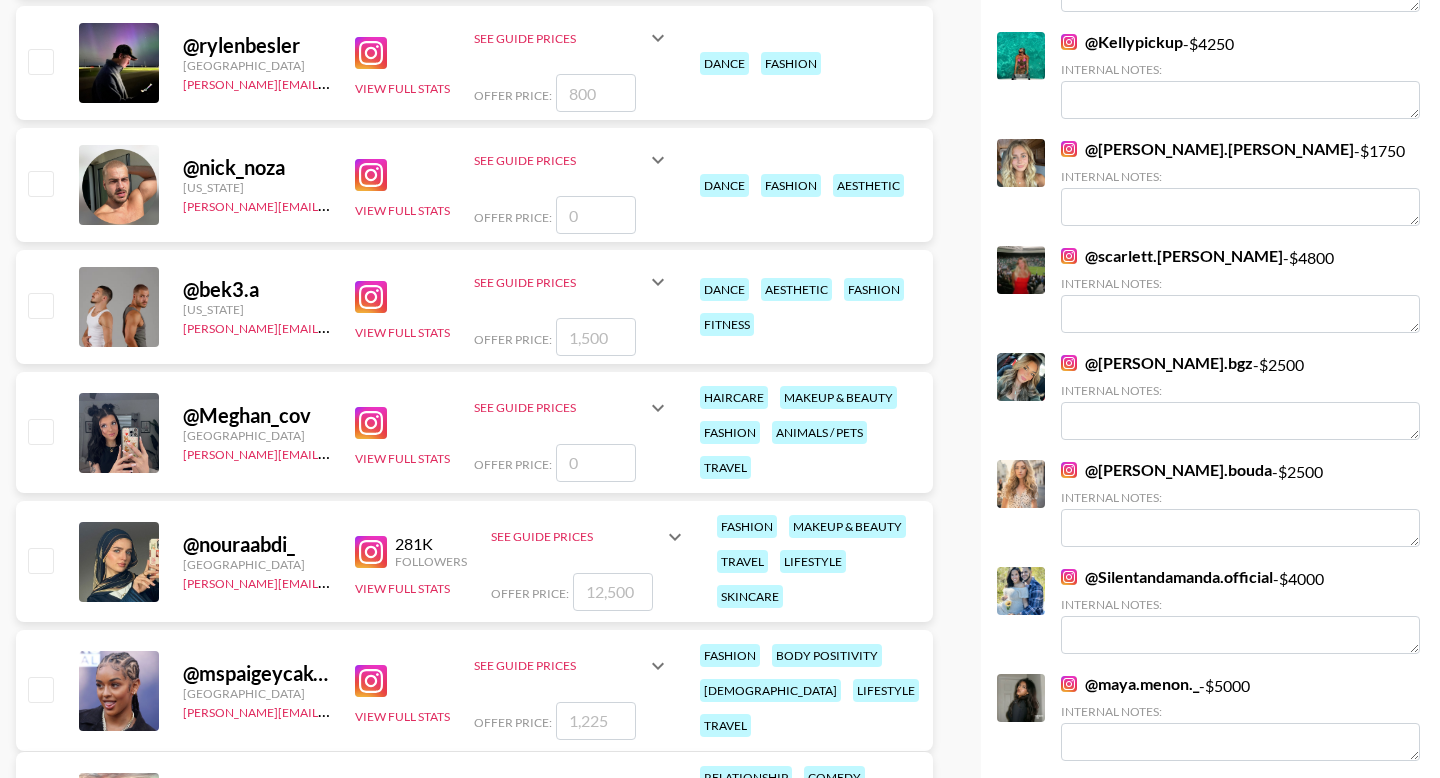 type on "3000" 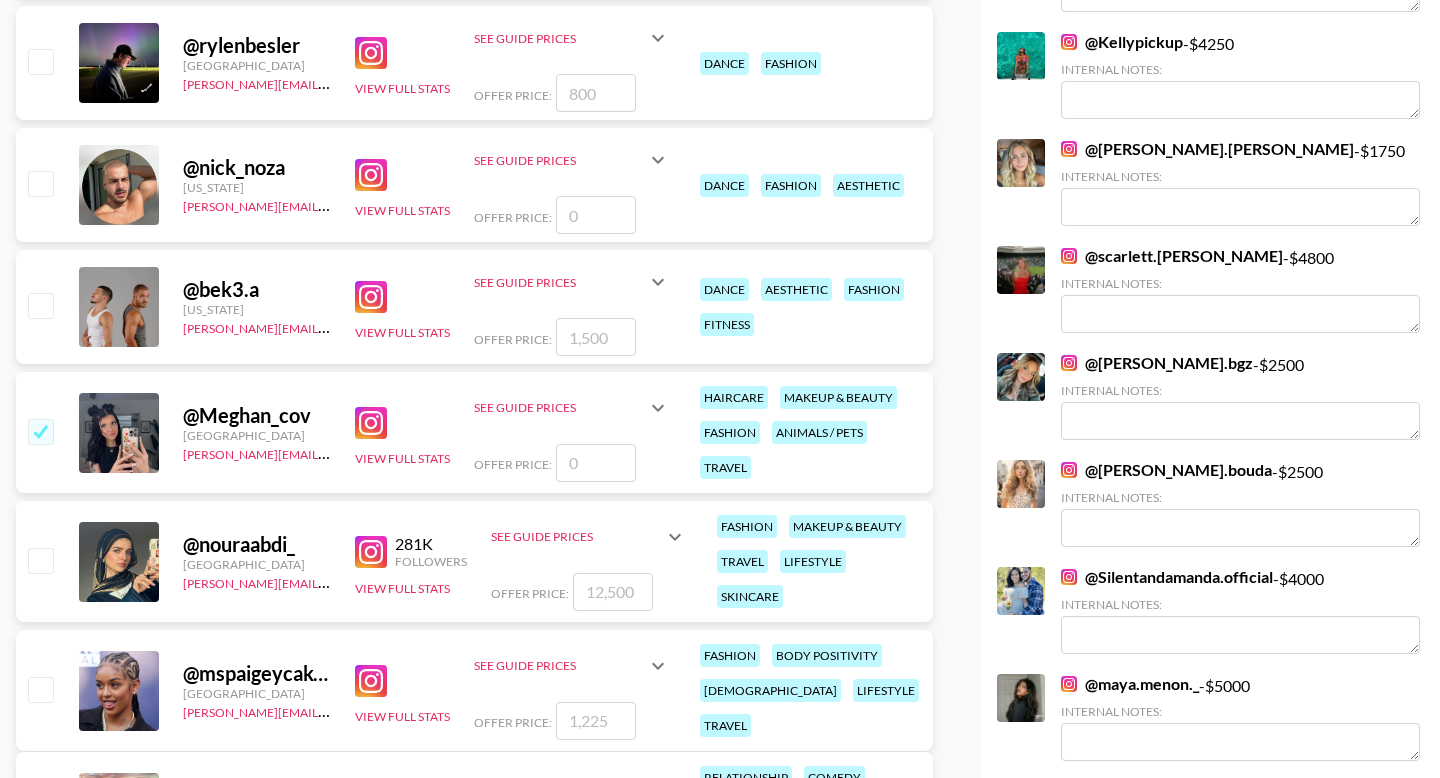 type on "3" 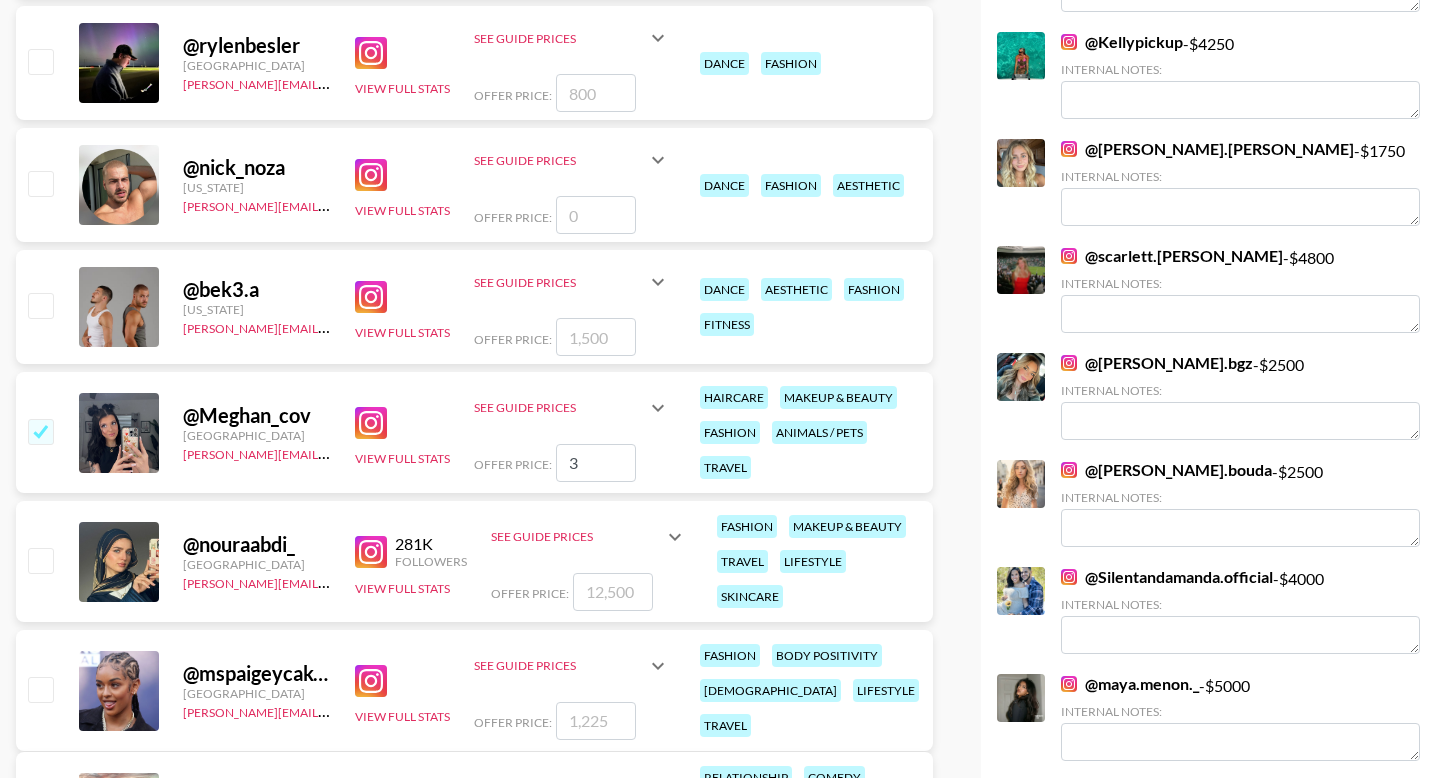 checkbox on "true" 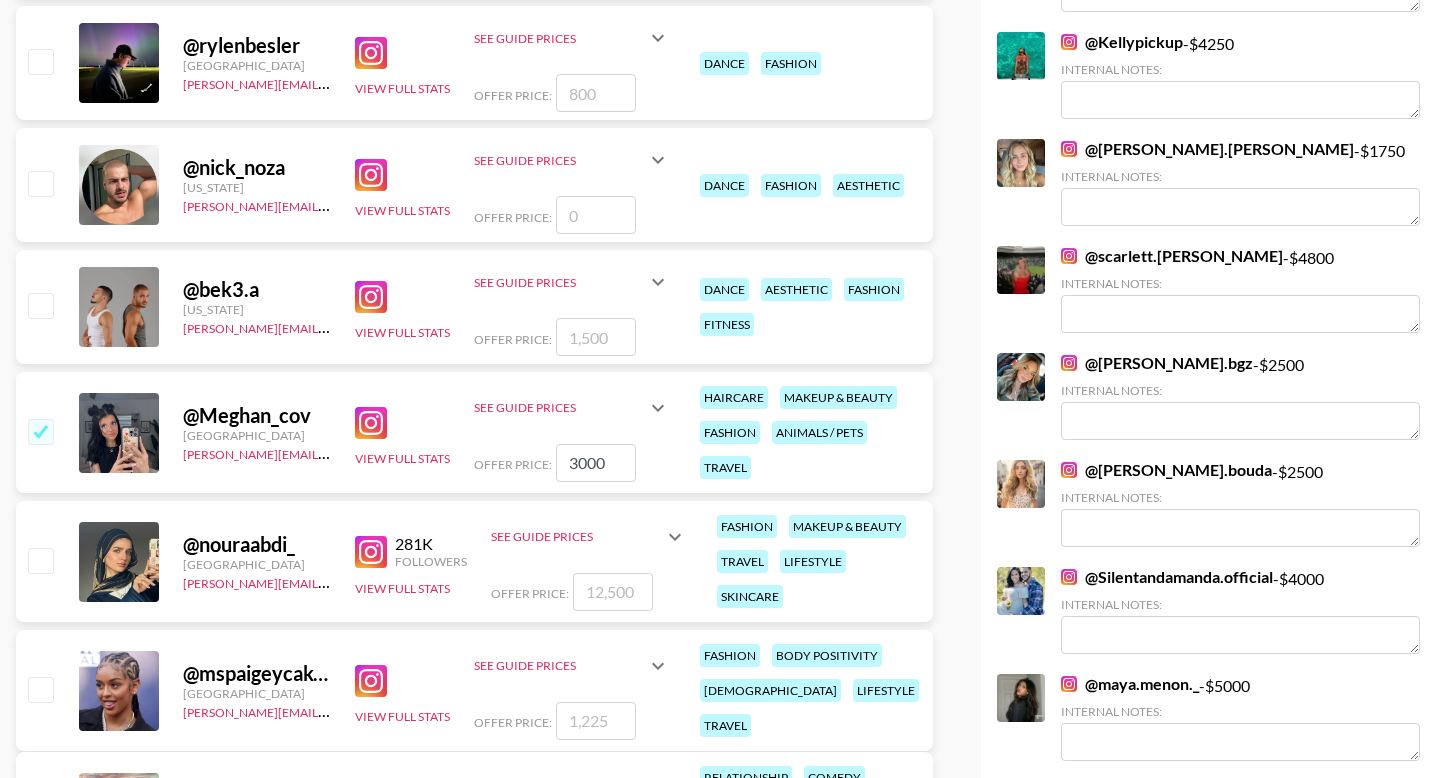 scroll, scrollTop: 4402, scrollLeft: 0, axis: vertical 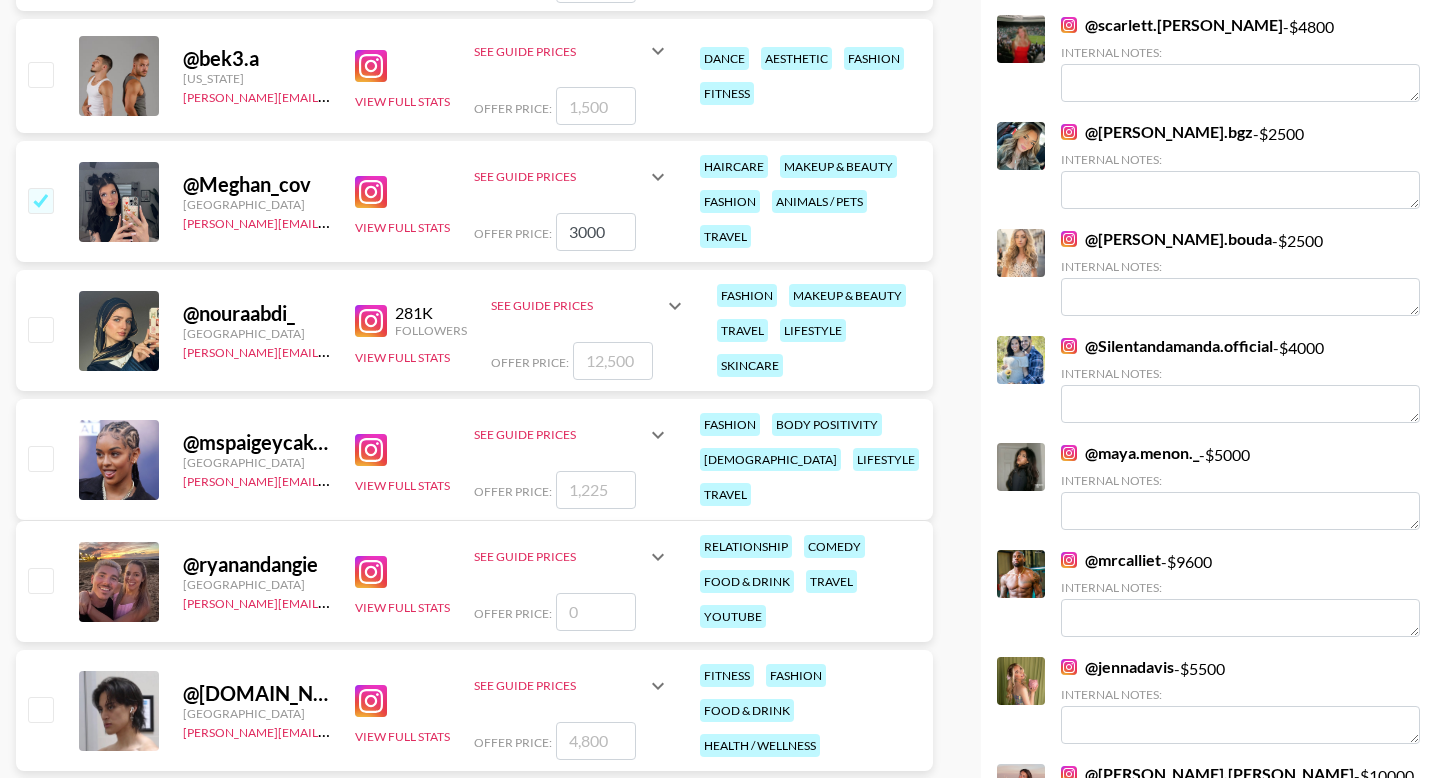 type on "3000" 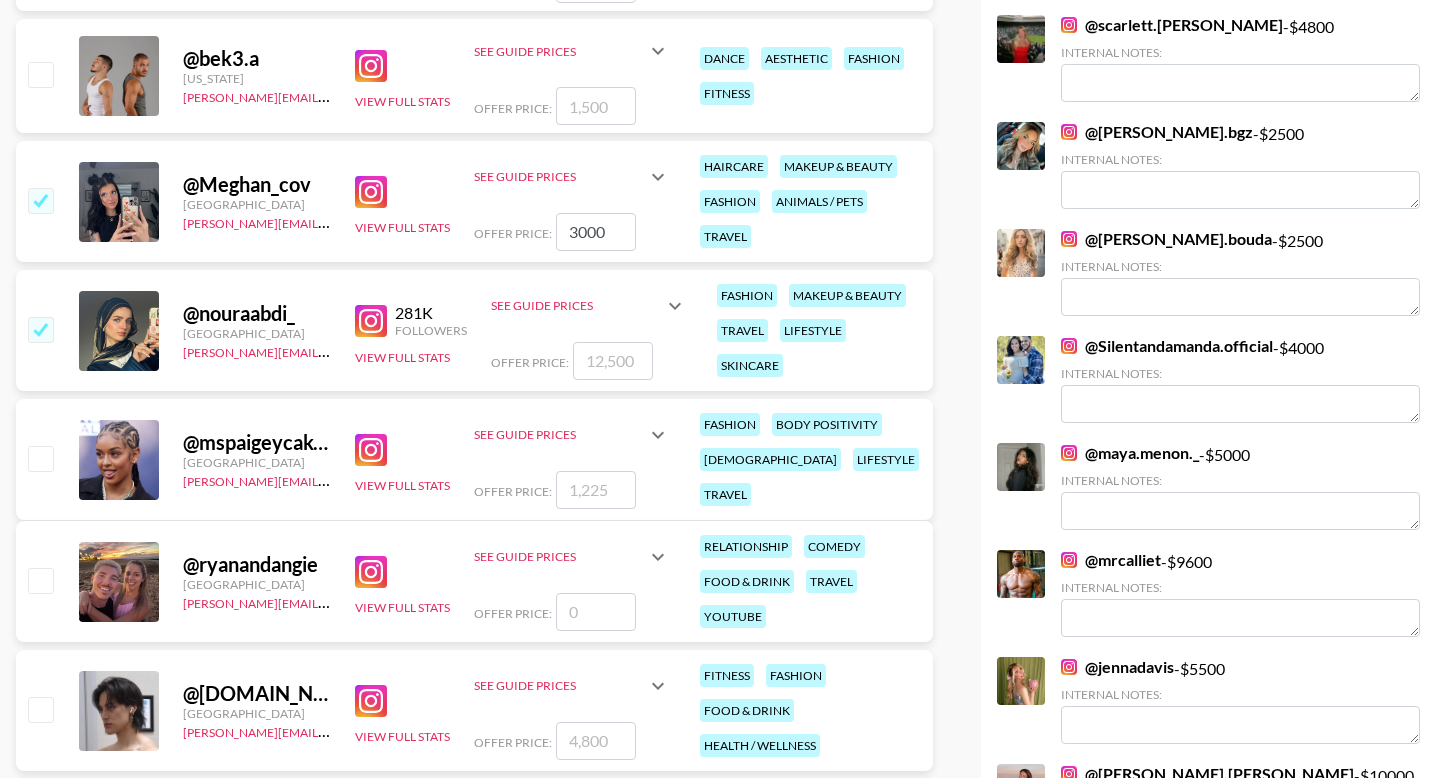 checkbox on "true" 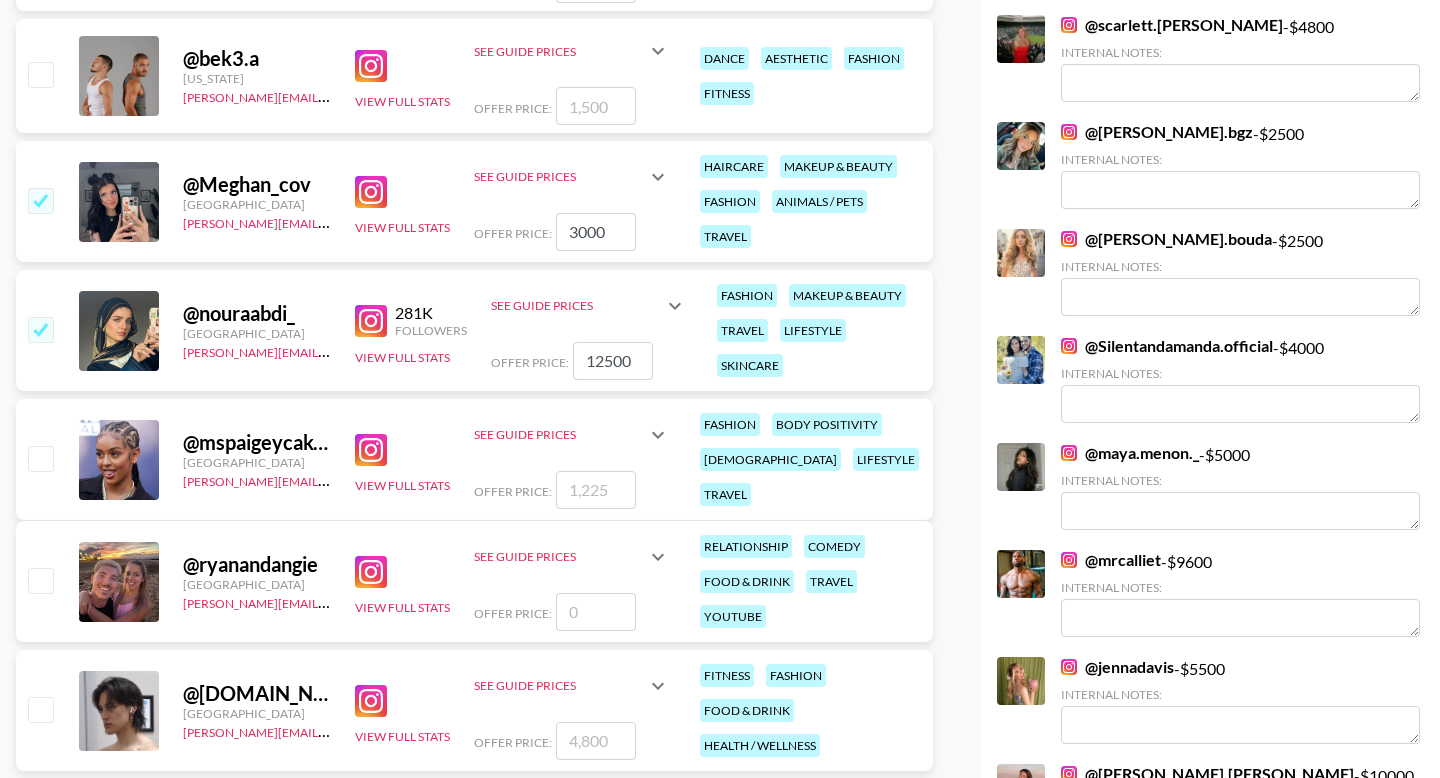click on "12500" at bounding box center (613, 361) 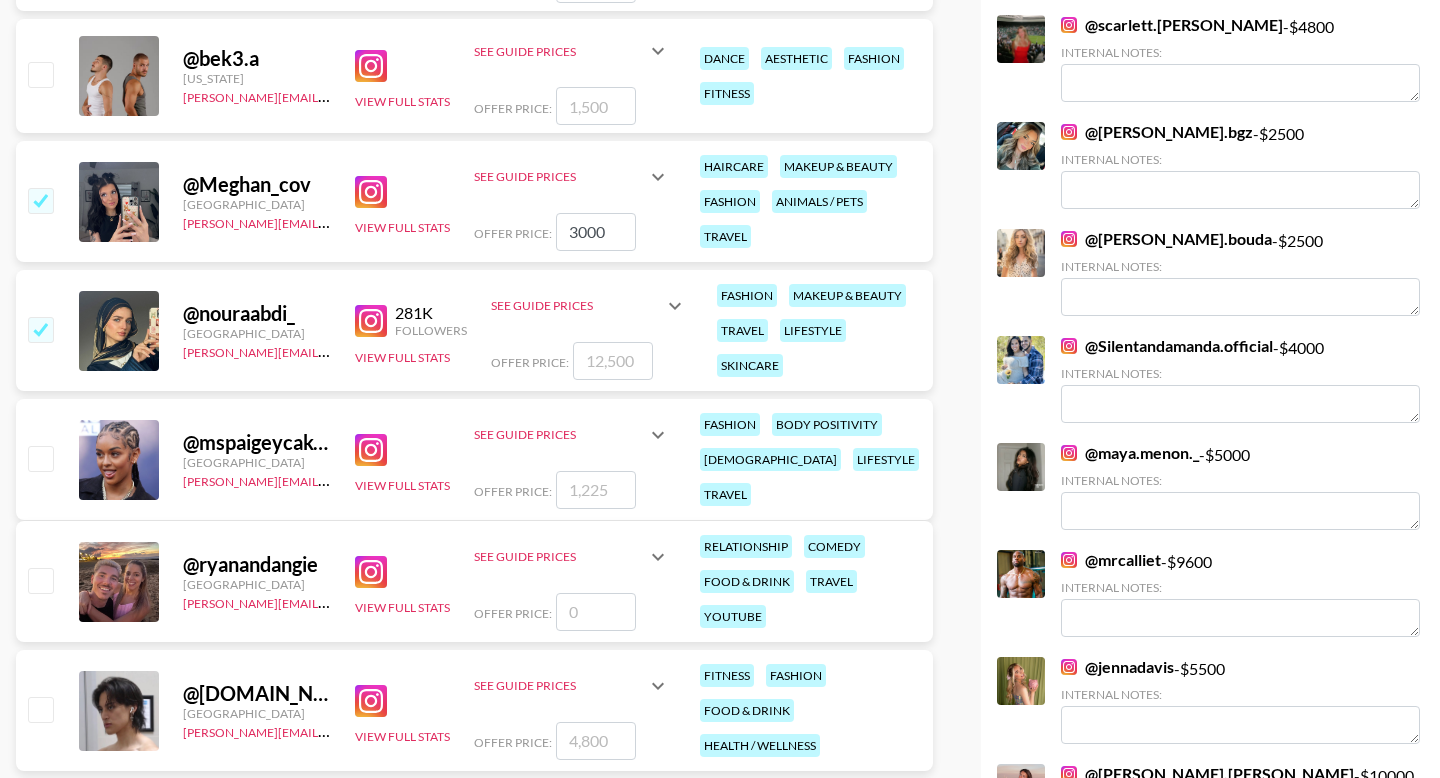 type on "2" 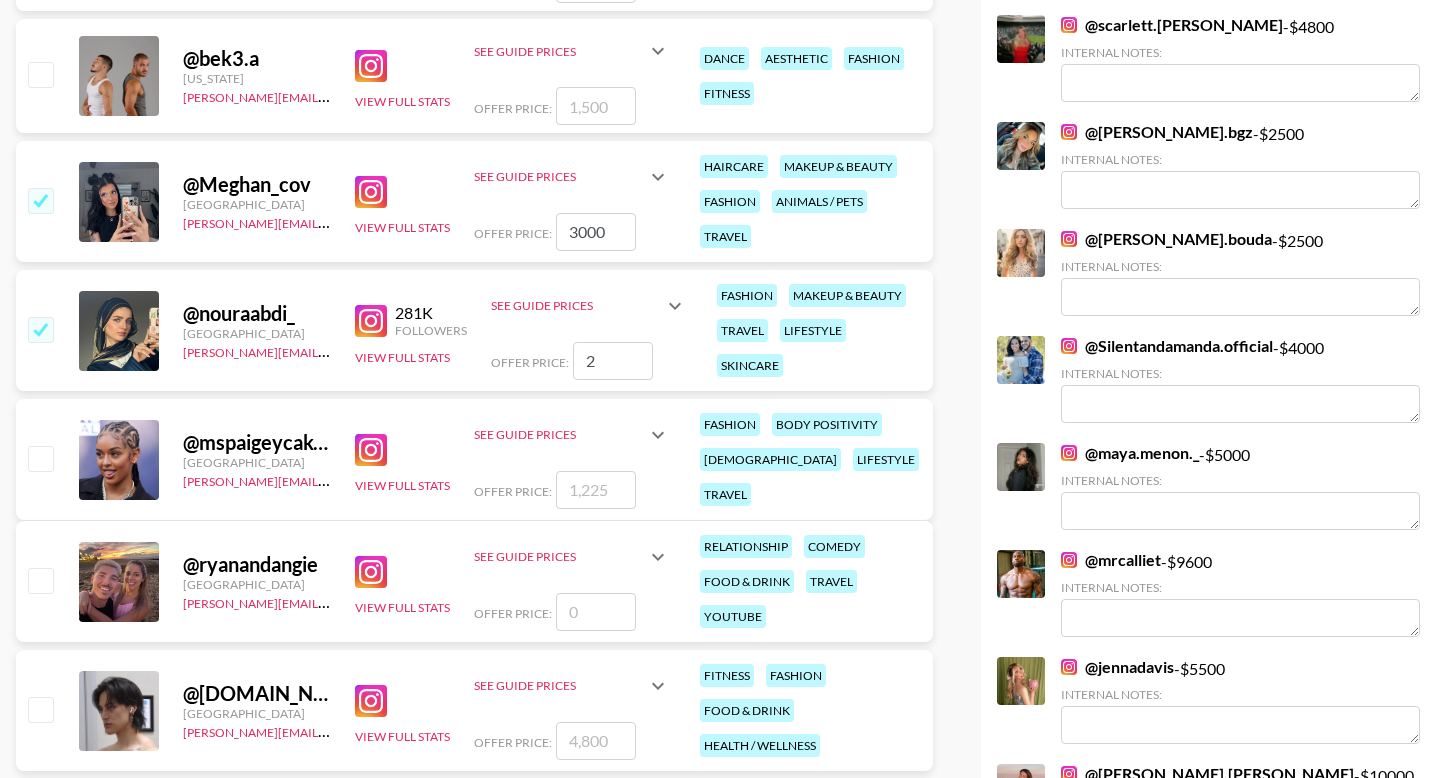 checkbox on "true" 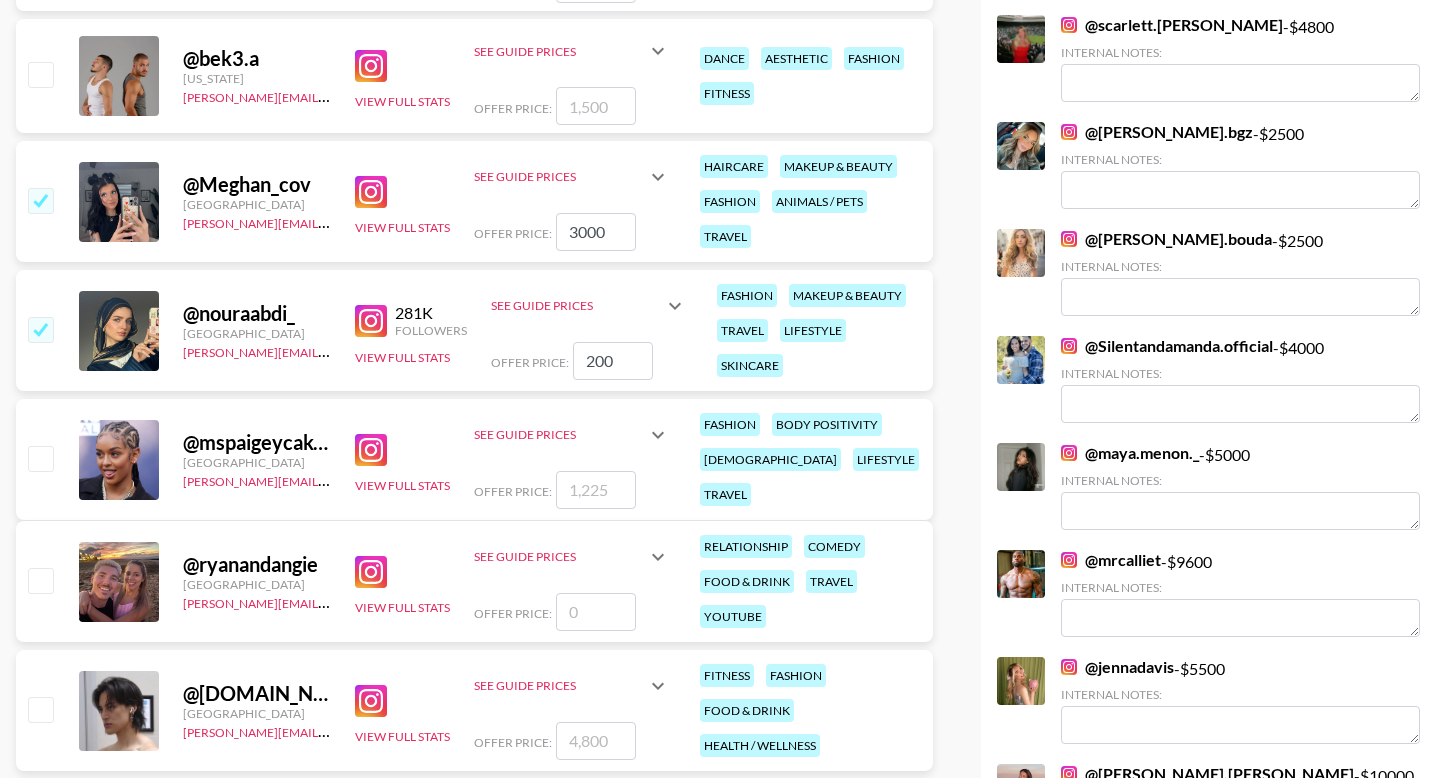 type on "2000" 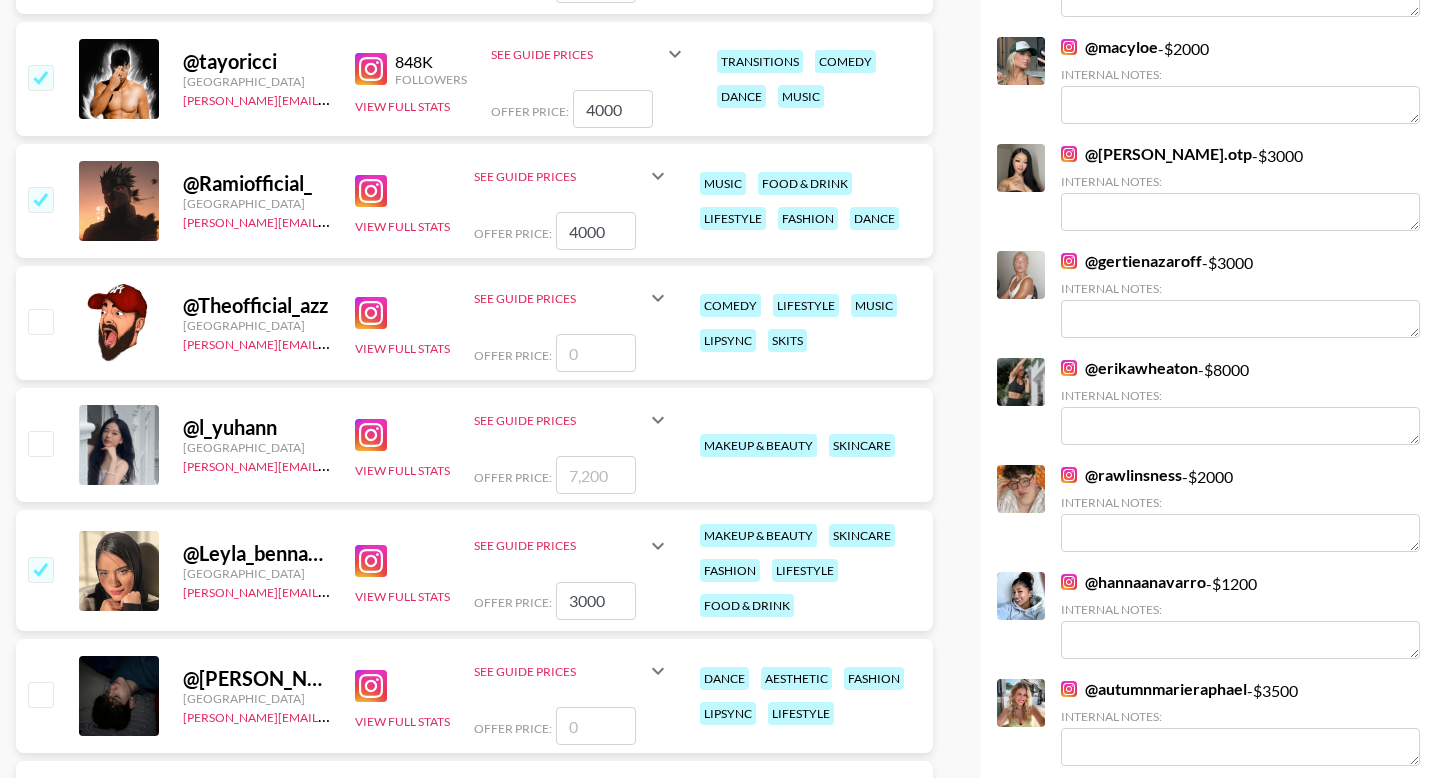 scroll, scrollTop: 0, scrollLeft: 0, axis: both 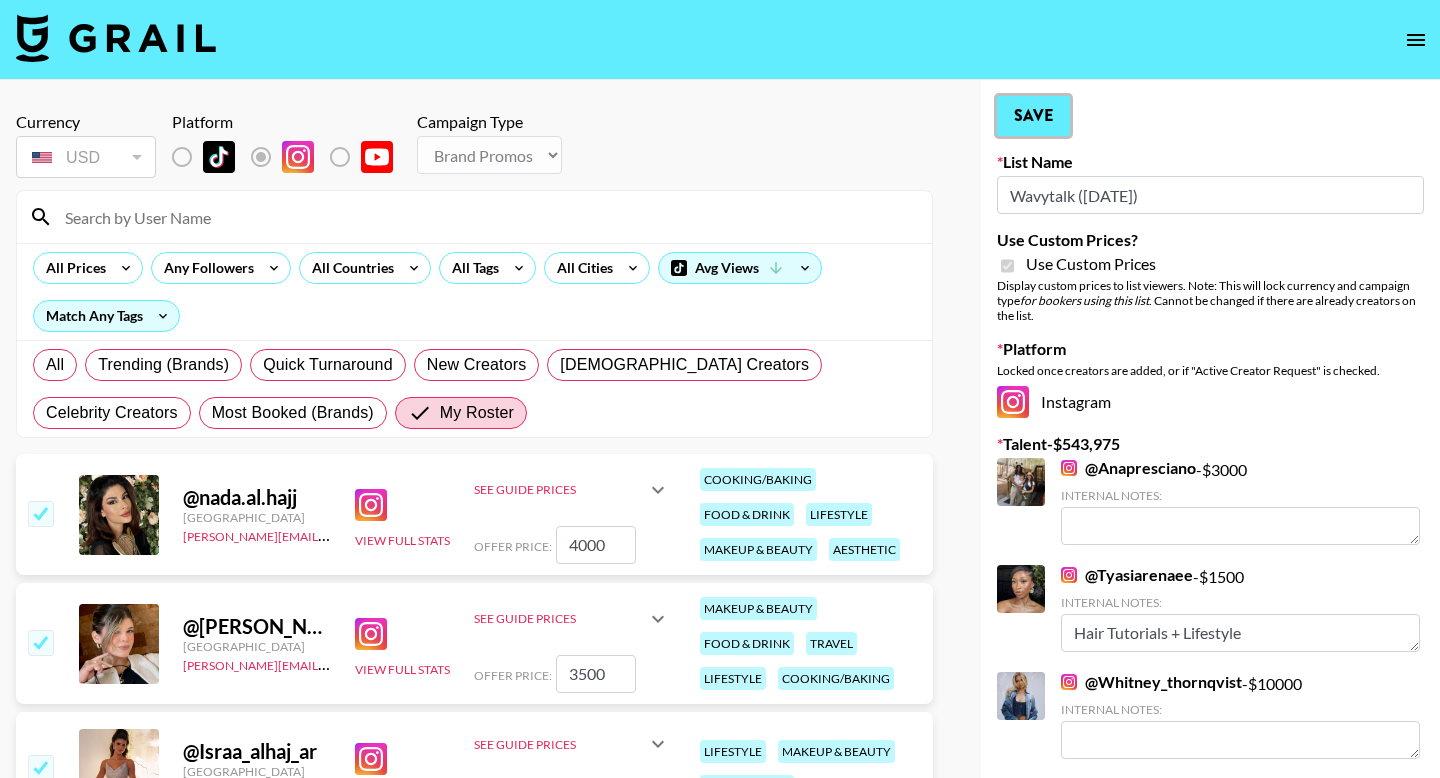 click on "Save" at bounding box center [1033, 116] 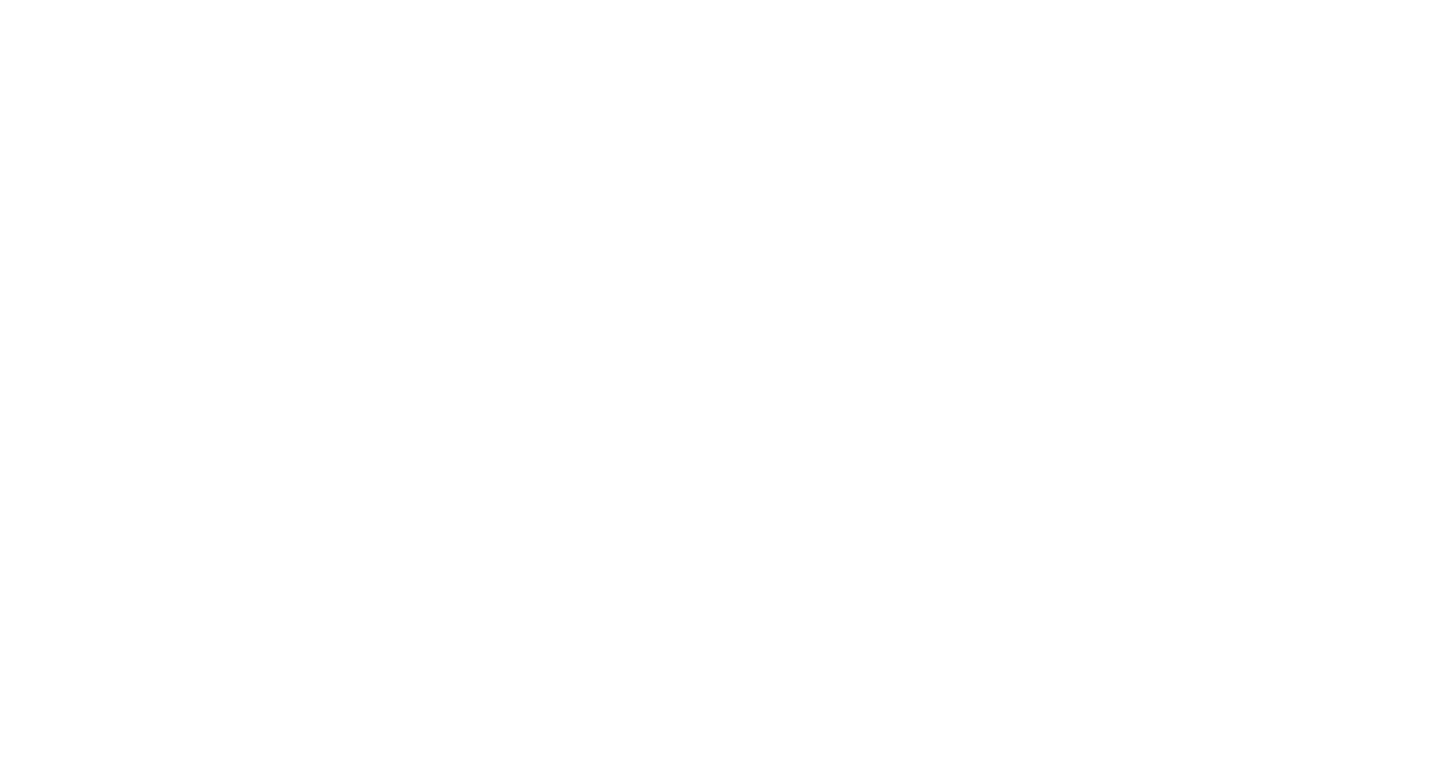 scroll, scrollTop: 0, scrollLeft: 0, axis: both 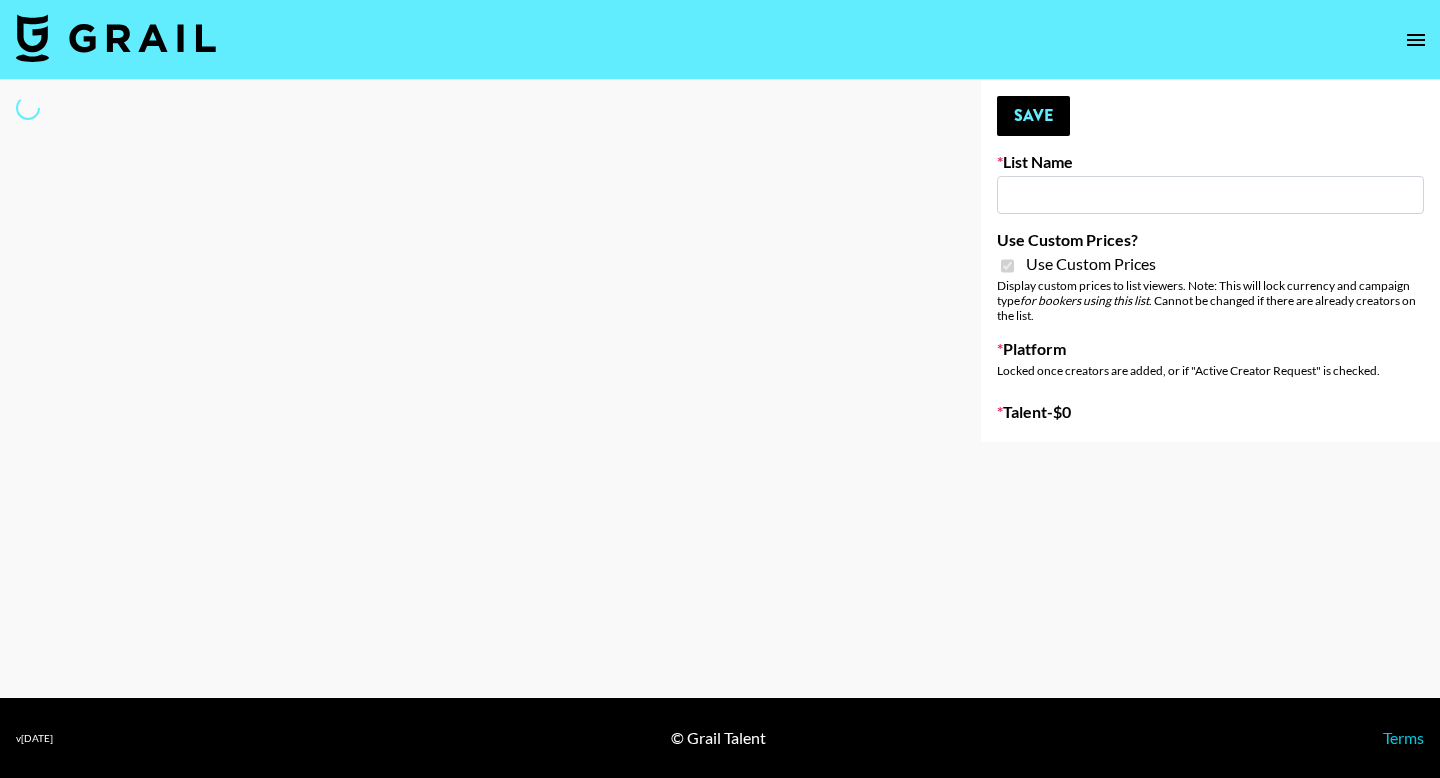 type on "Yes Style ([DATE])" 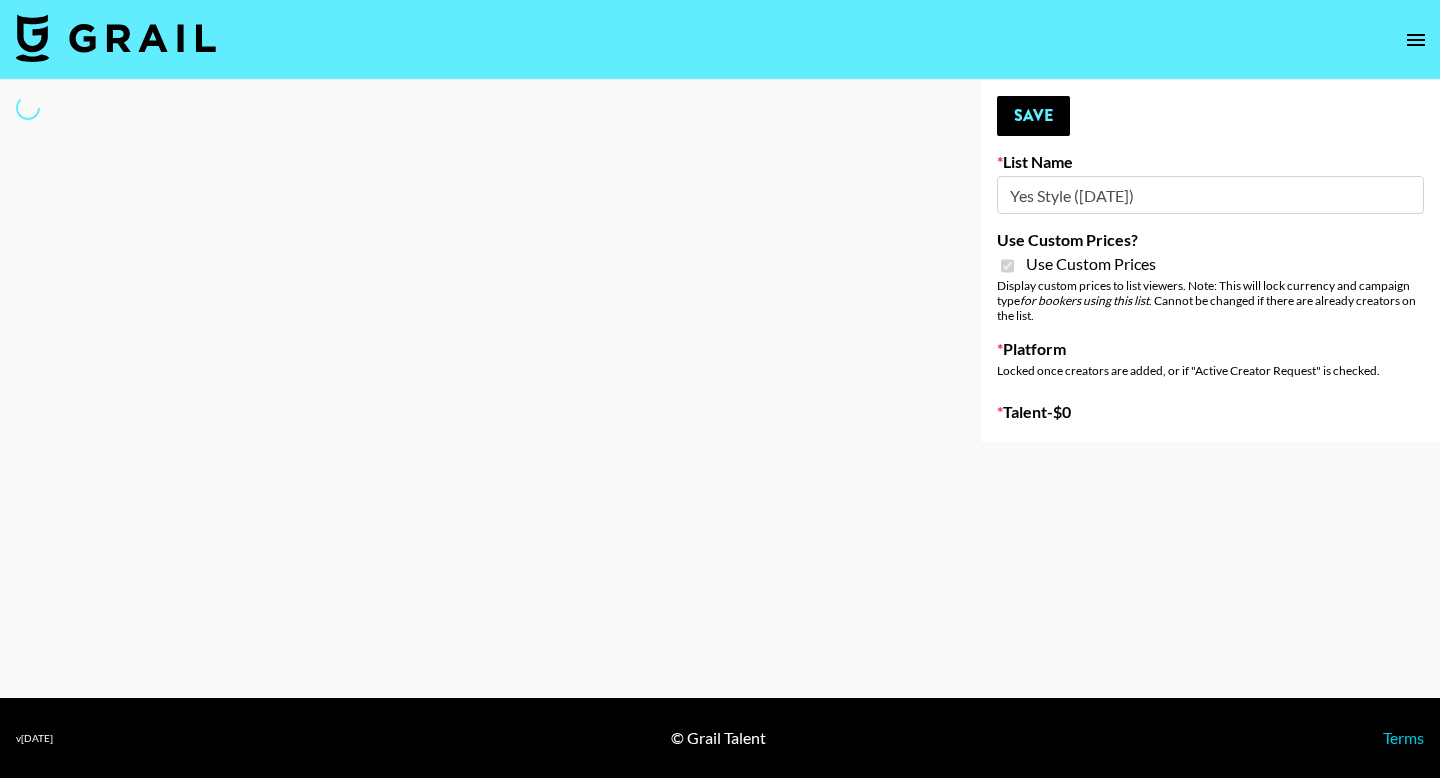 select on "Brand" 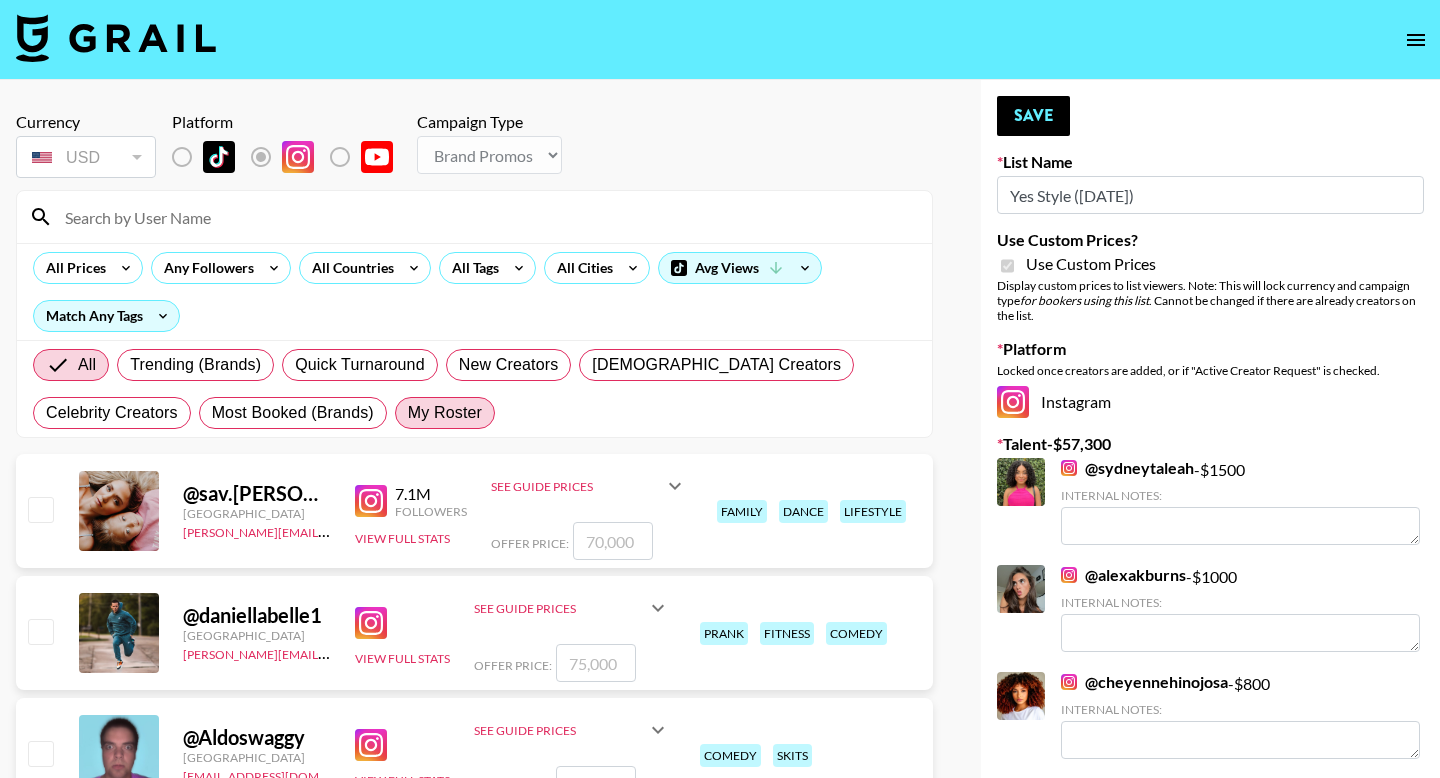 click on "My Roster" at bounding box center [445, 413] 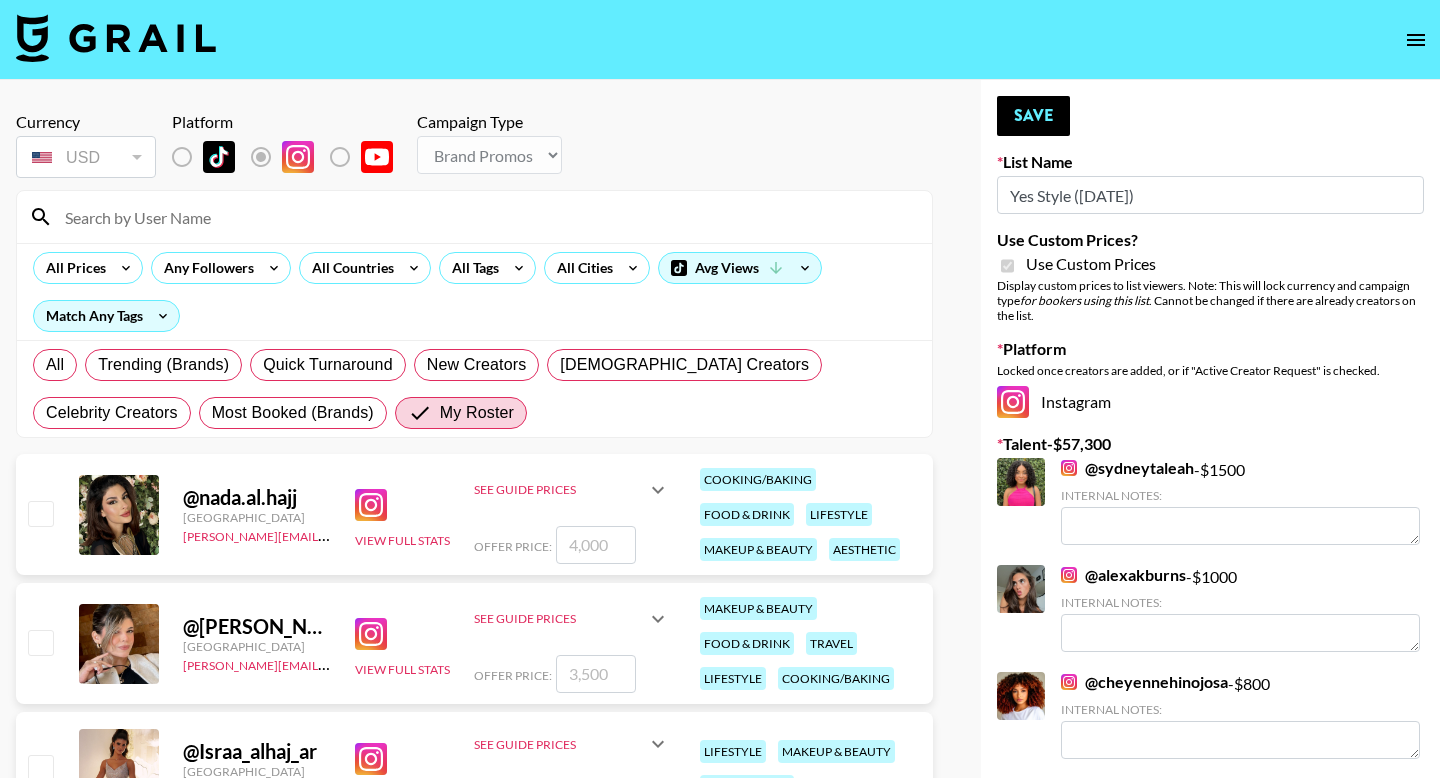 scroll, scrollTop: 339, scrollLeft: 0, axis: vertical 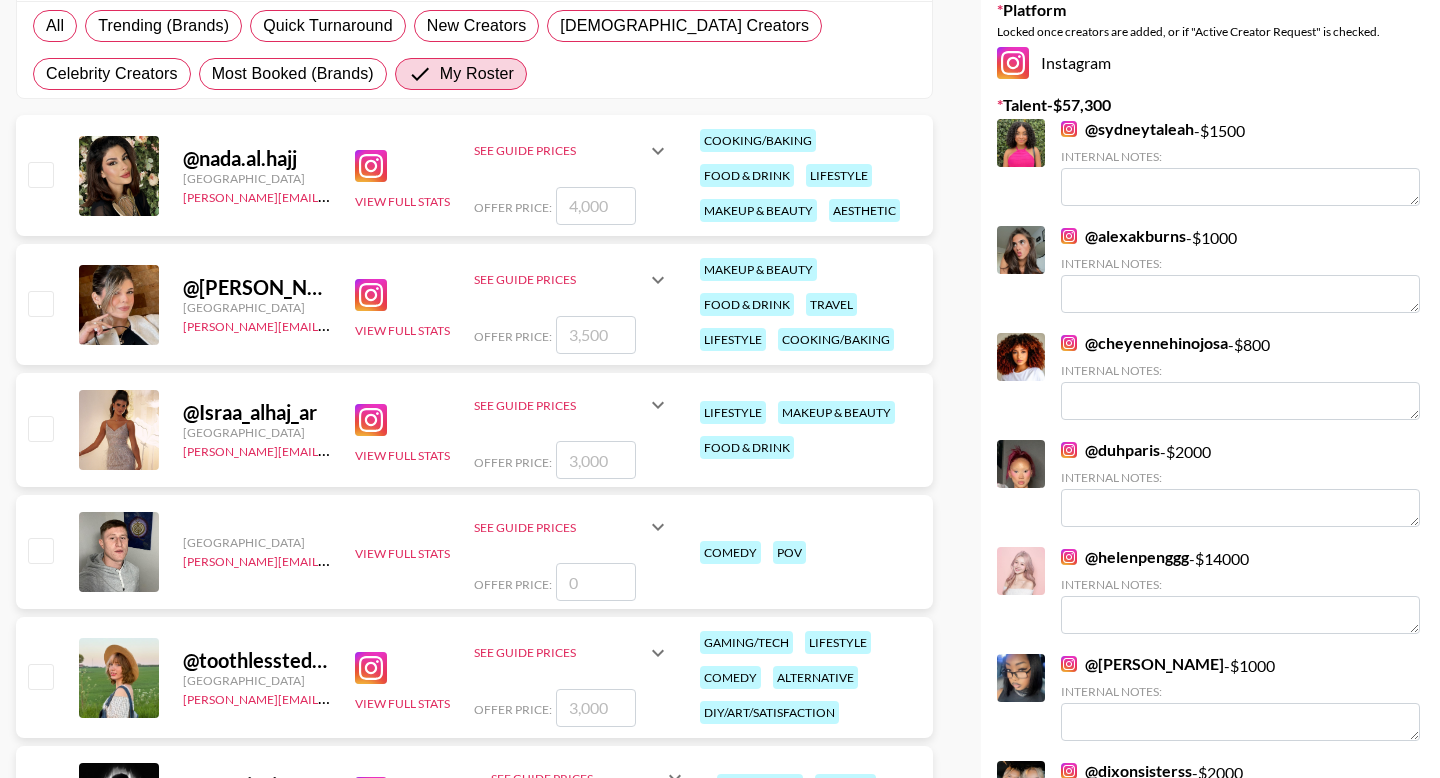 click at bounding box center [40, 174] 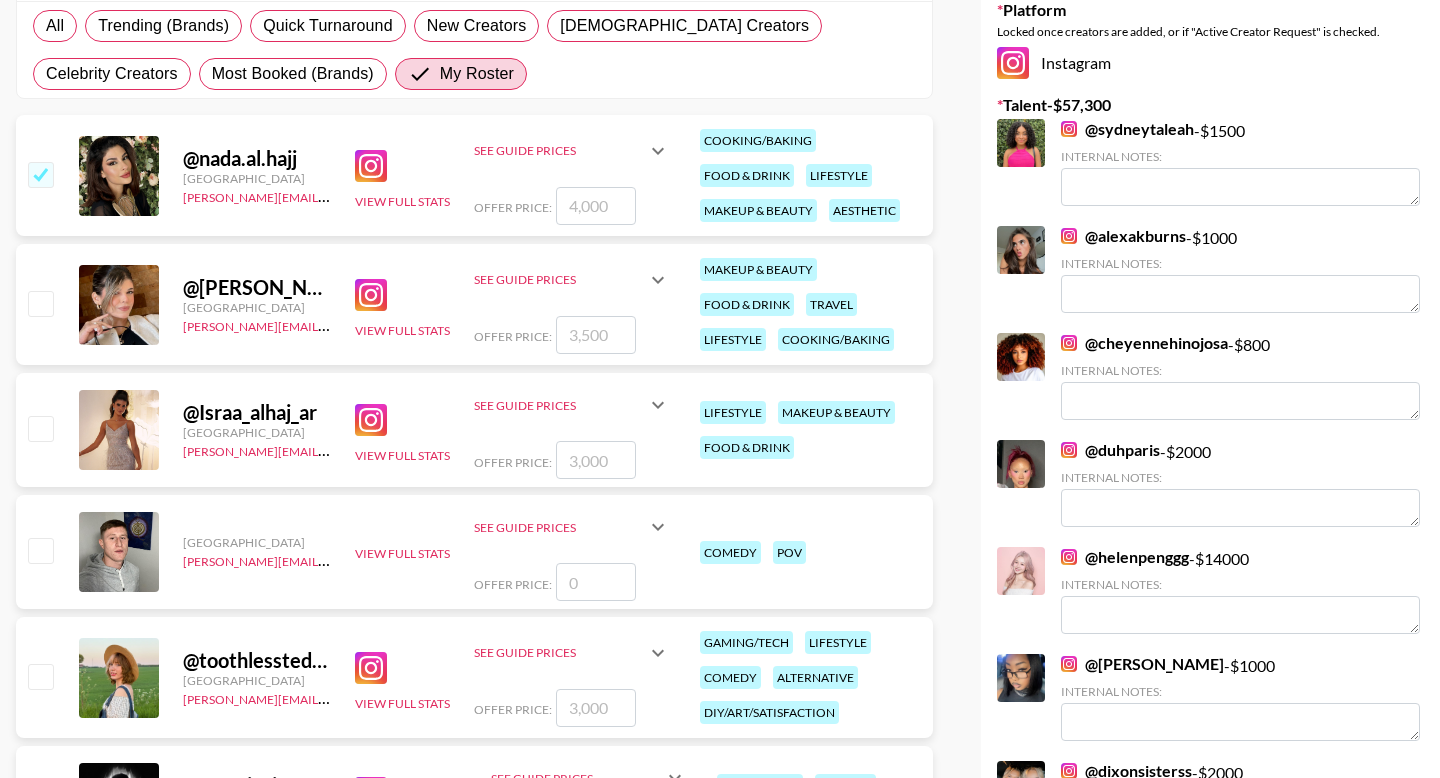 checkbox on "true" 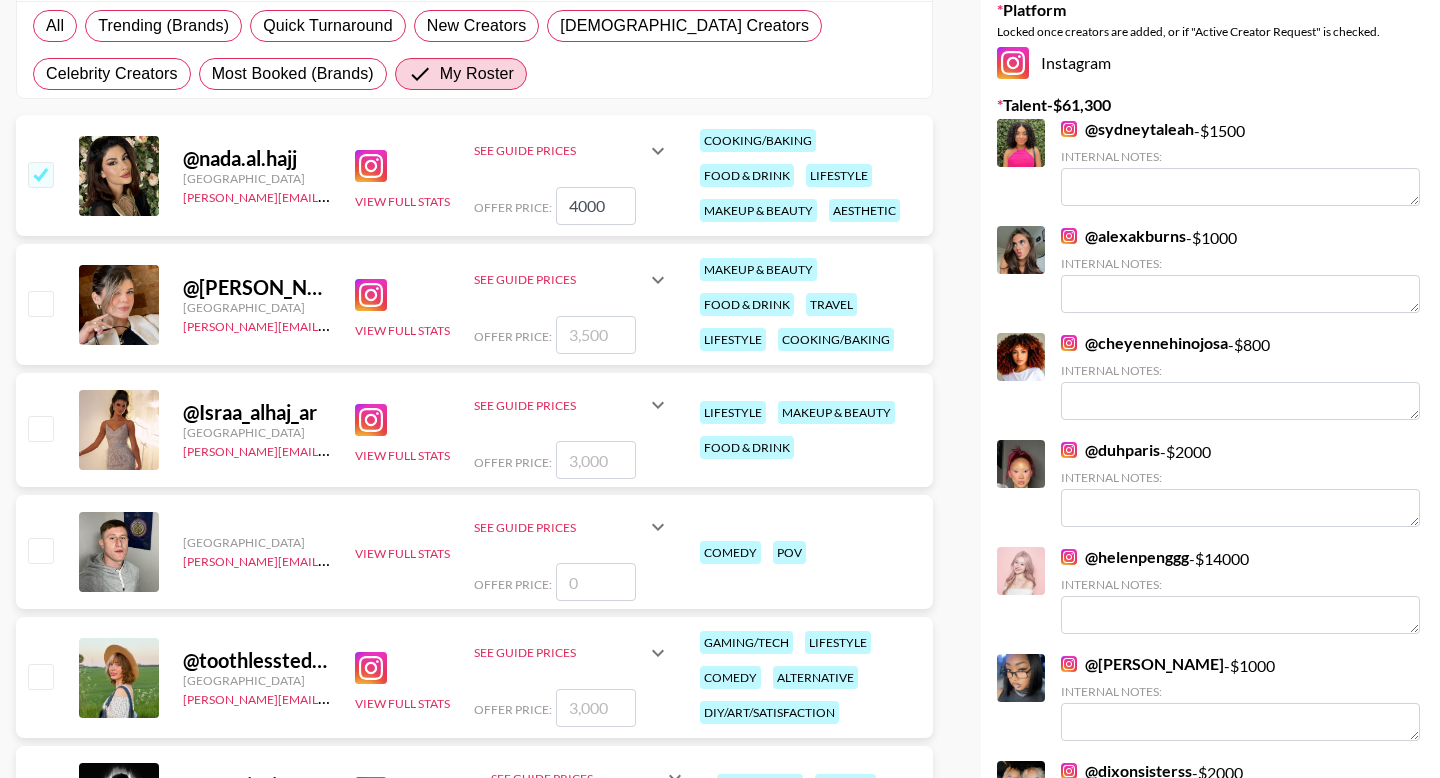 click at bounding box center [40, 303] 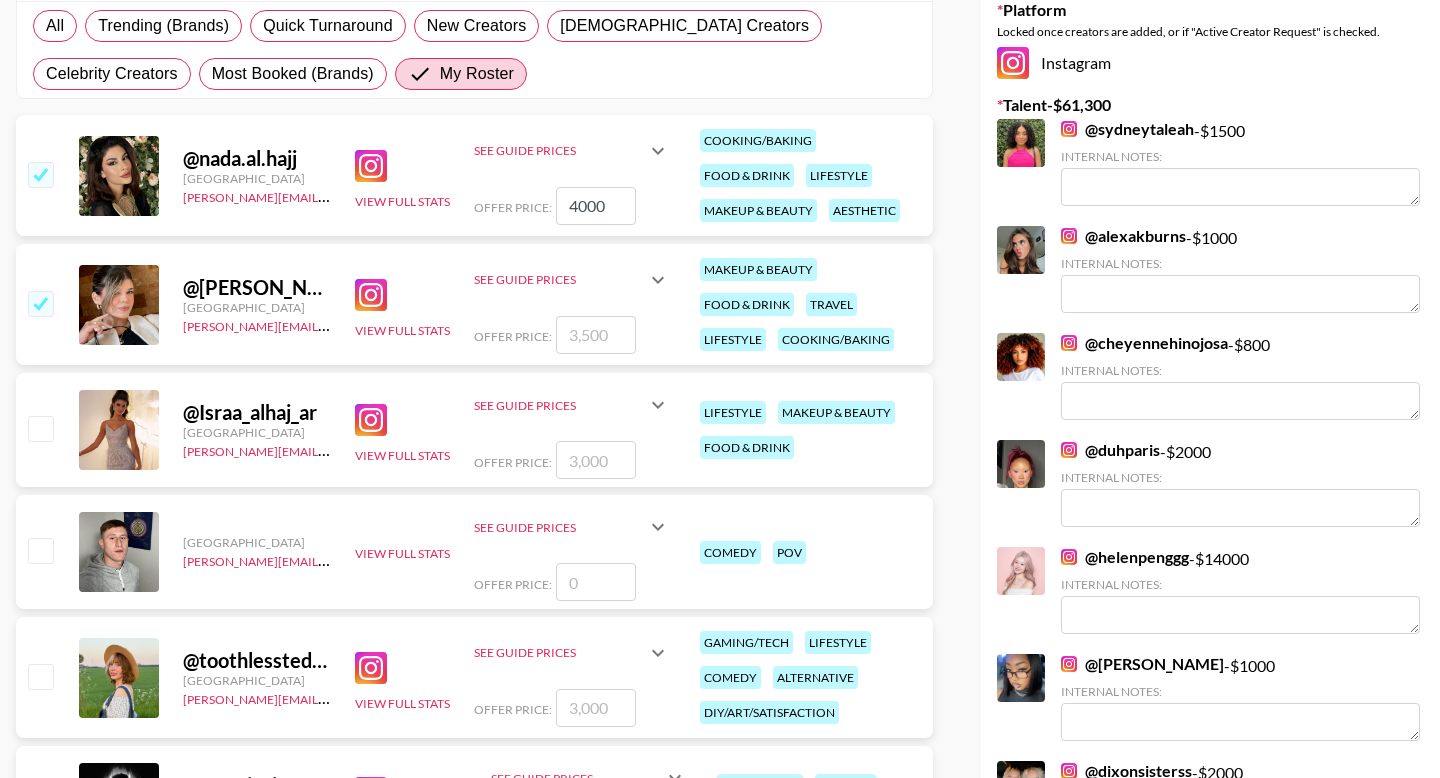checkbox on "true" 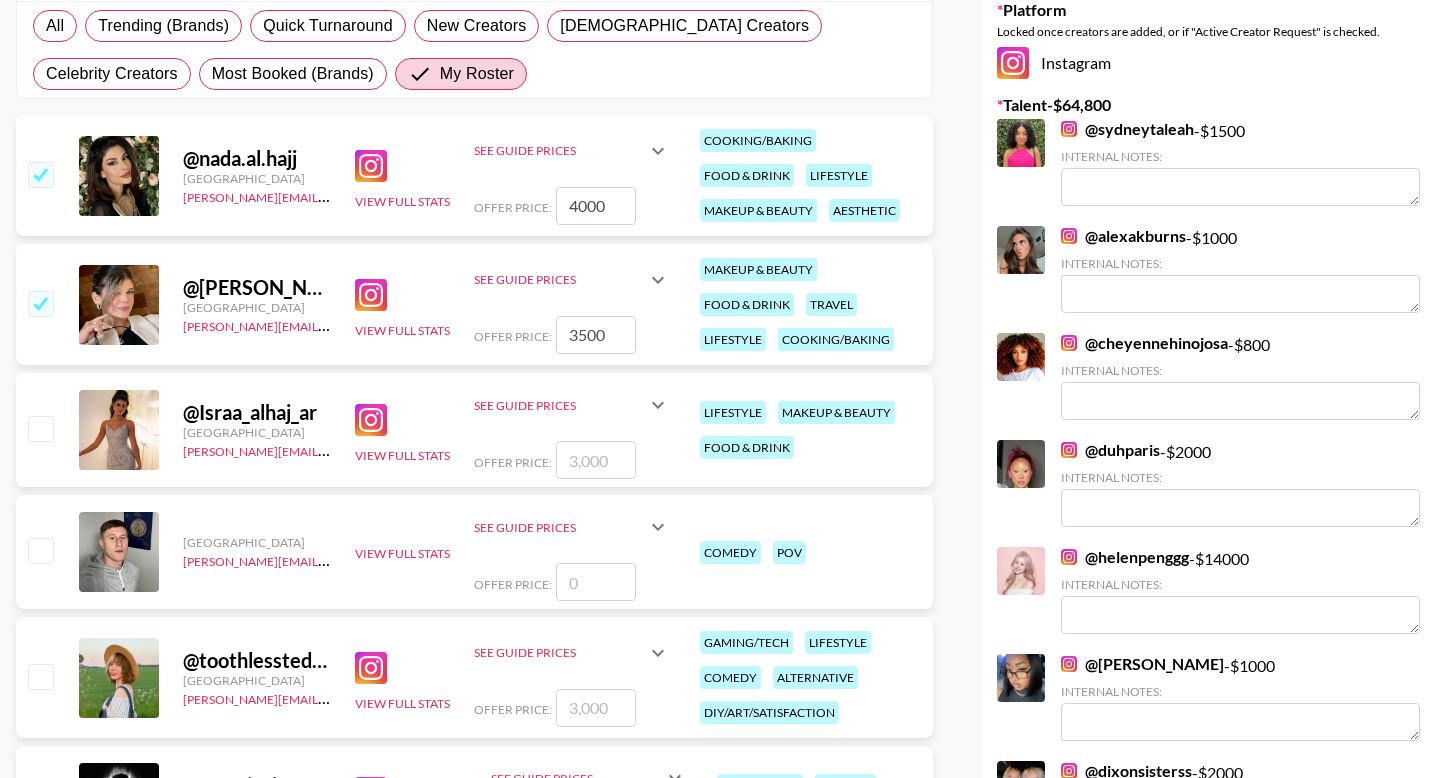 click at bounding box center [40, 428] 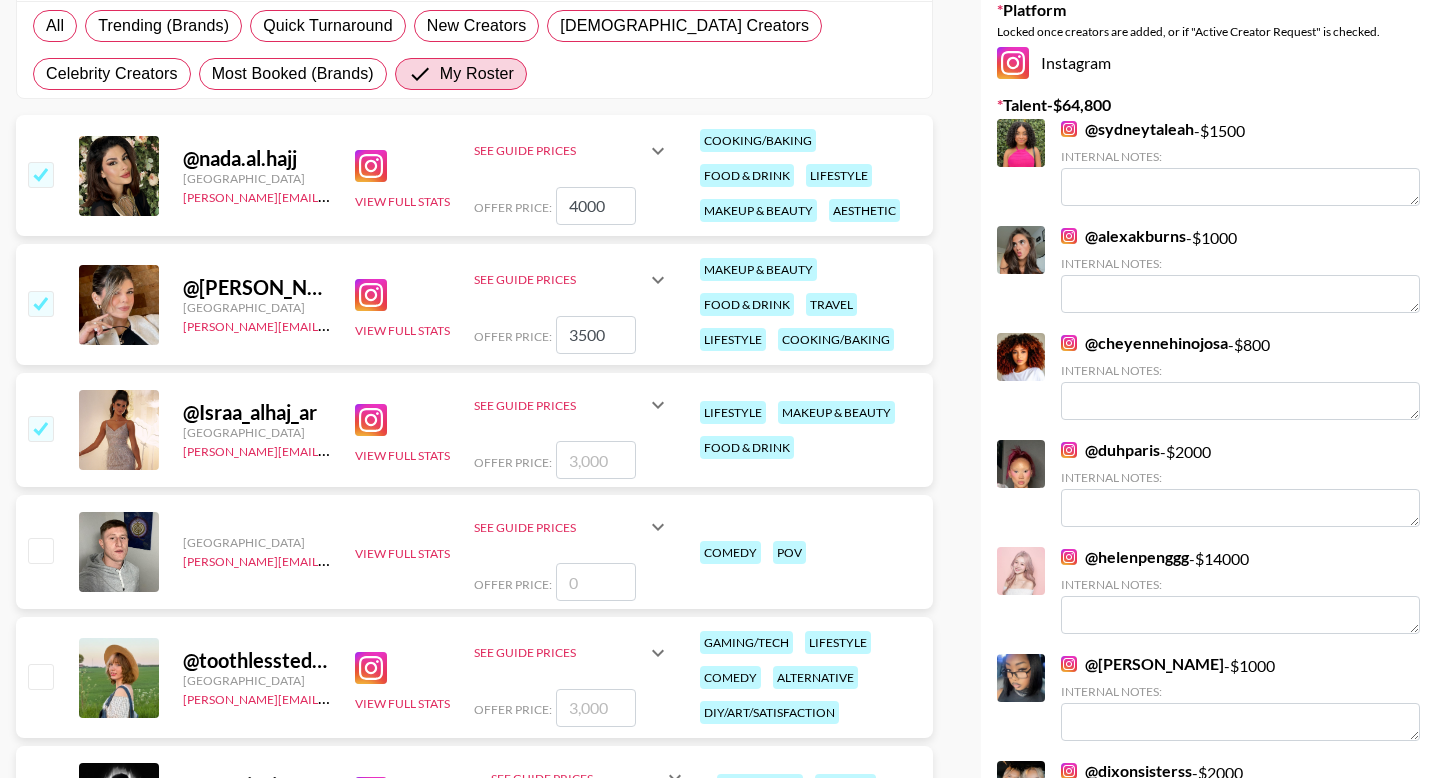 checkbox on "true" 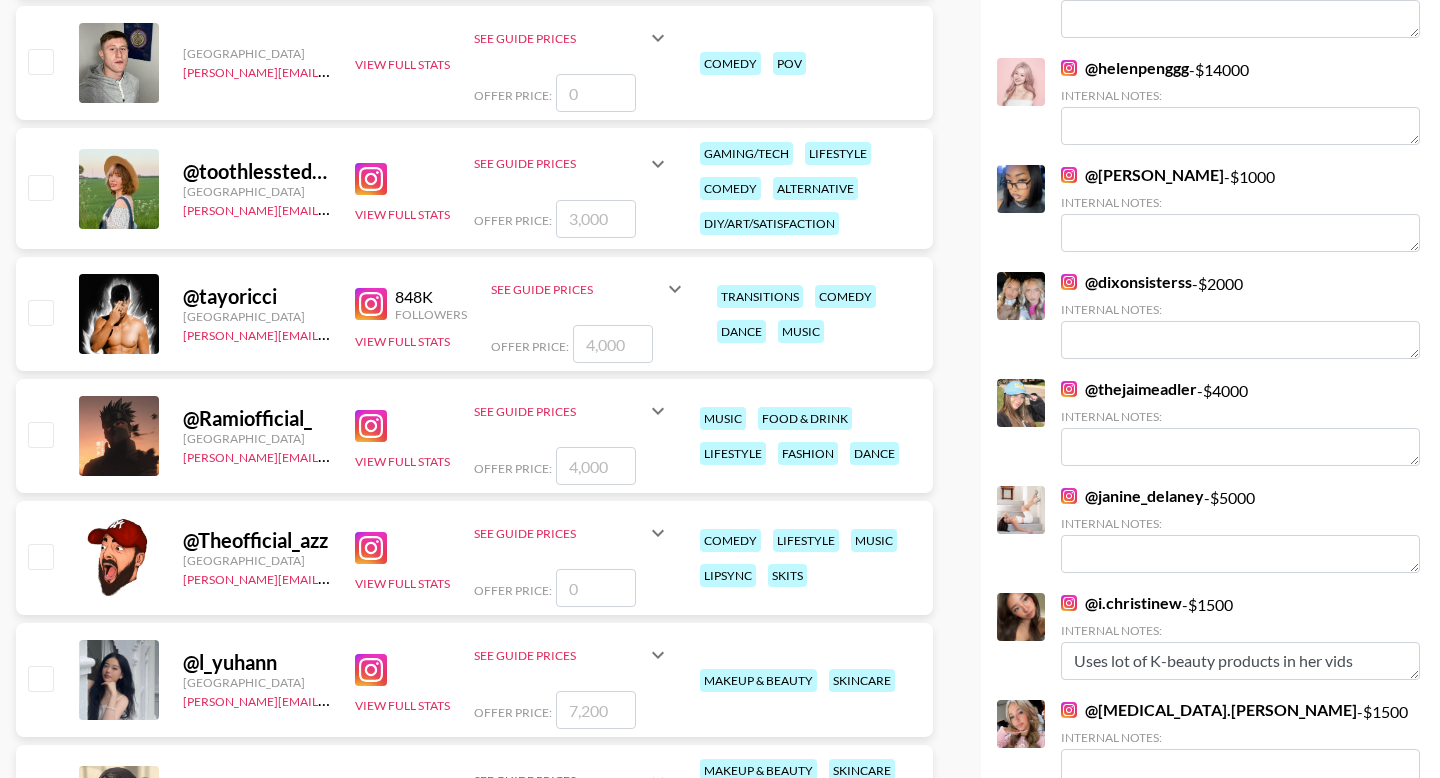 scroll, scrollTop: 1049, scrollLeft: 0, axis: vertical 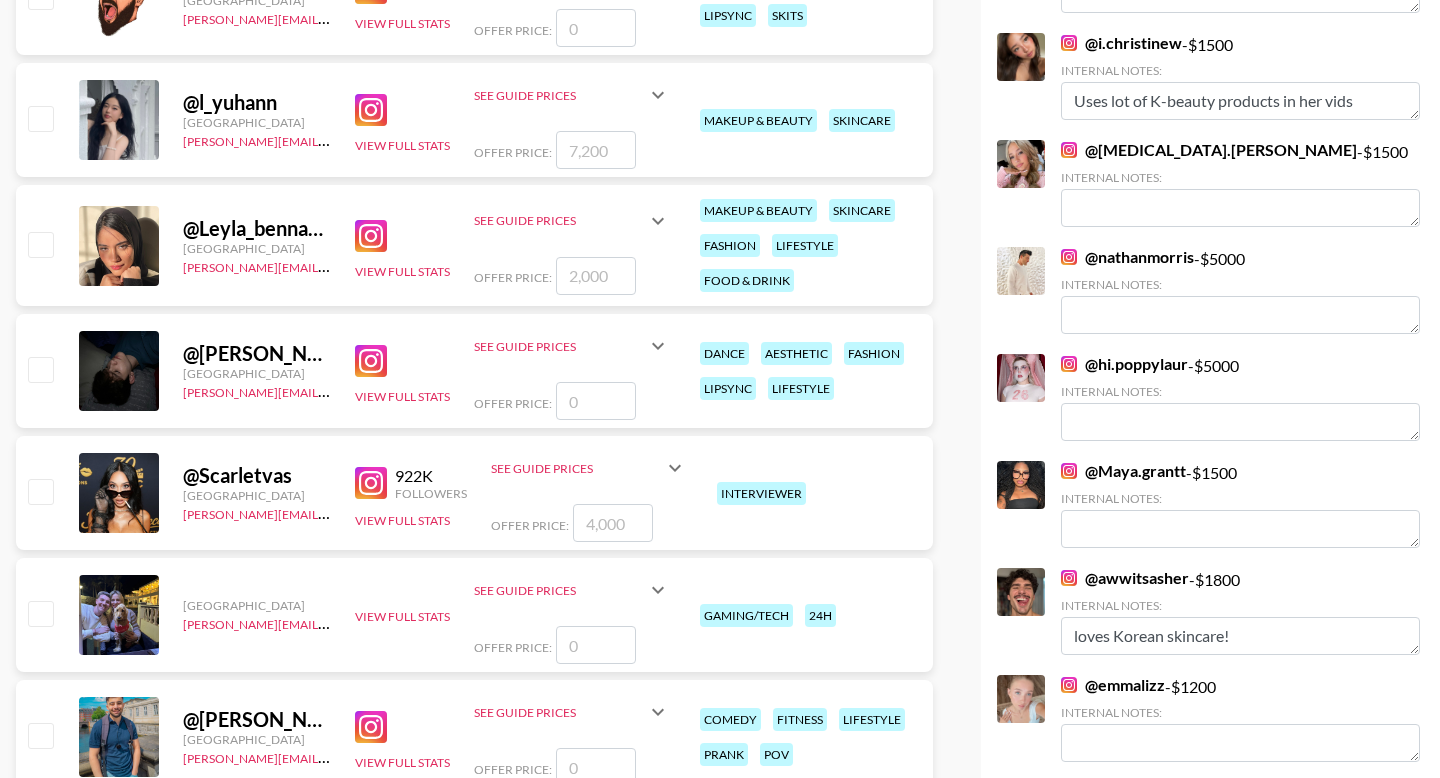 click at bounding box center (40, 244) 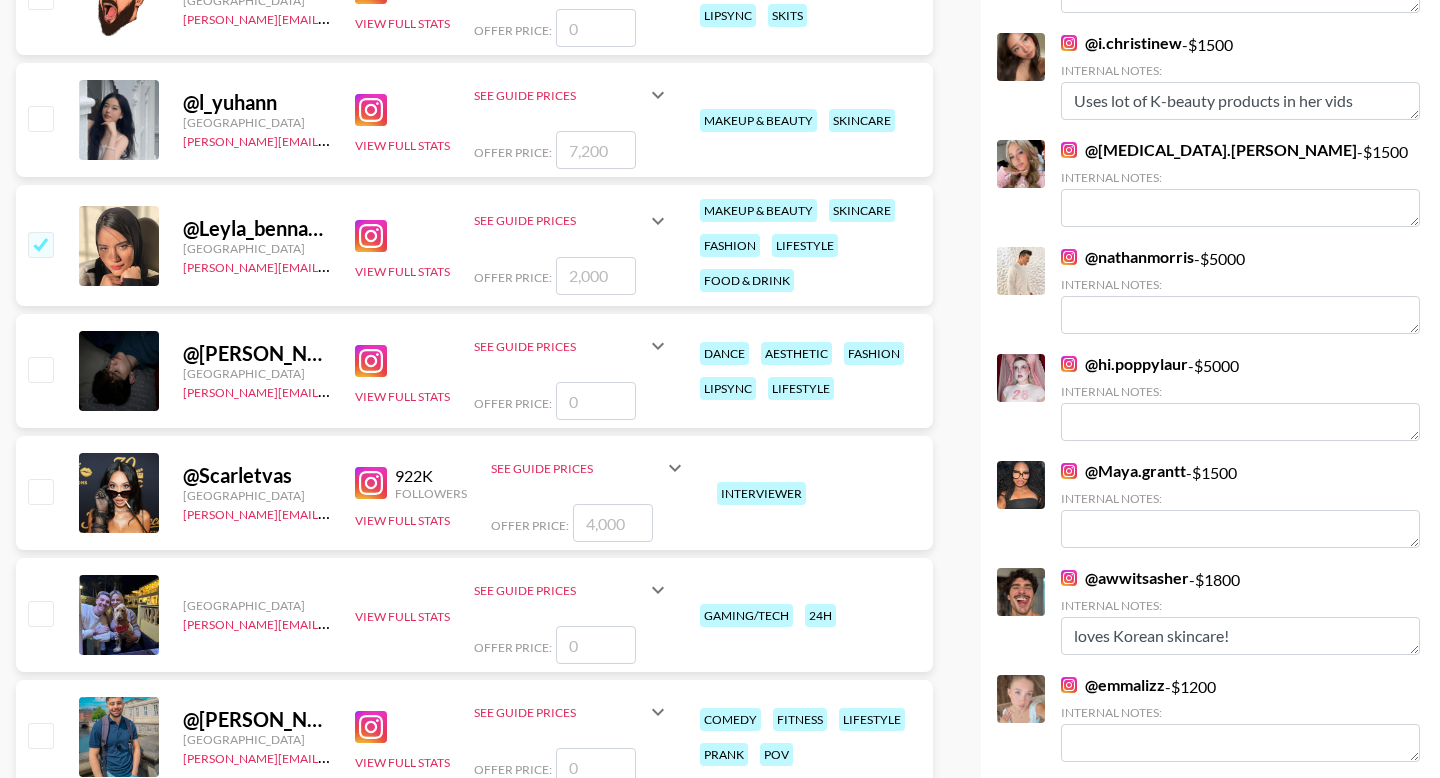 checkbox on "true" 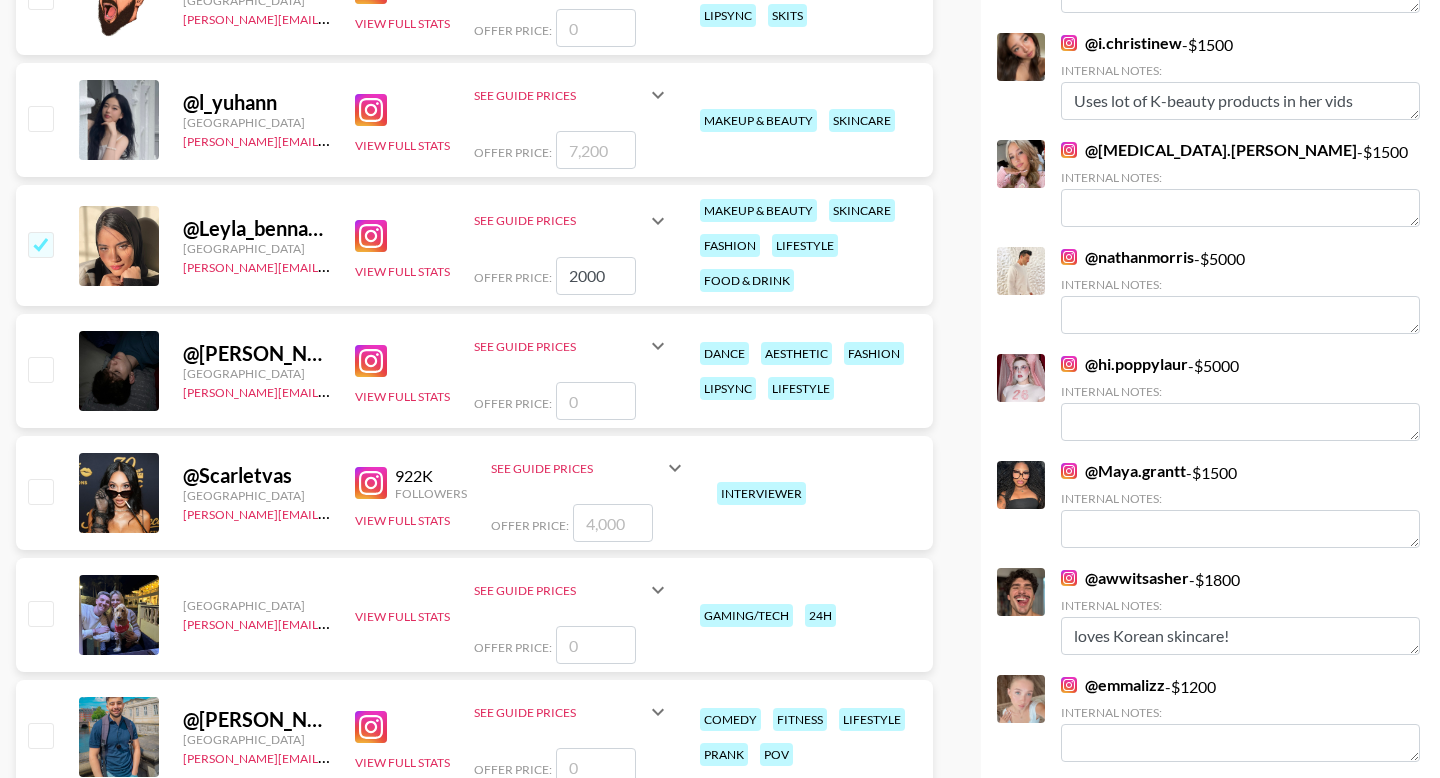 click at bounding box center (40, 491) 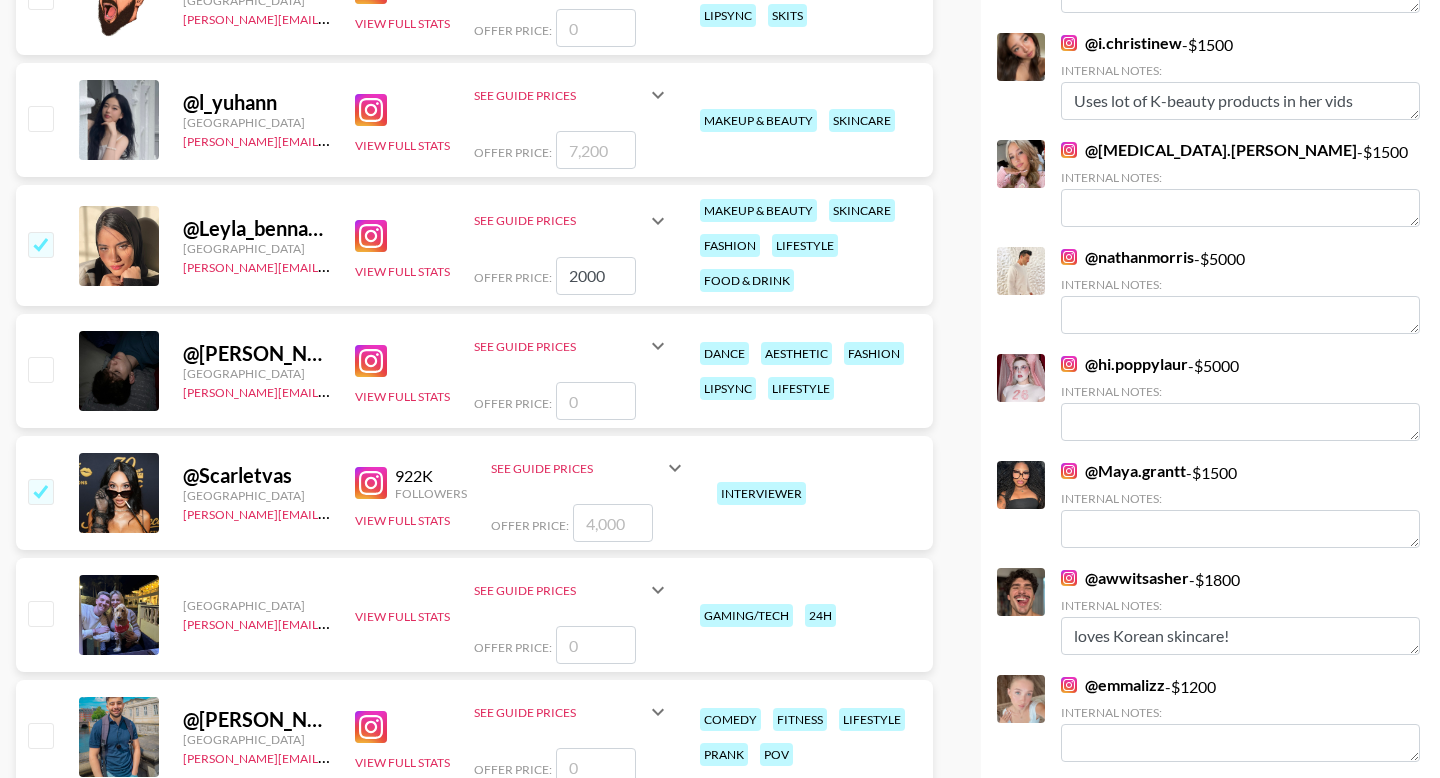 checkbox on "true" 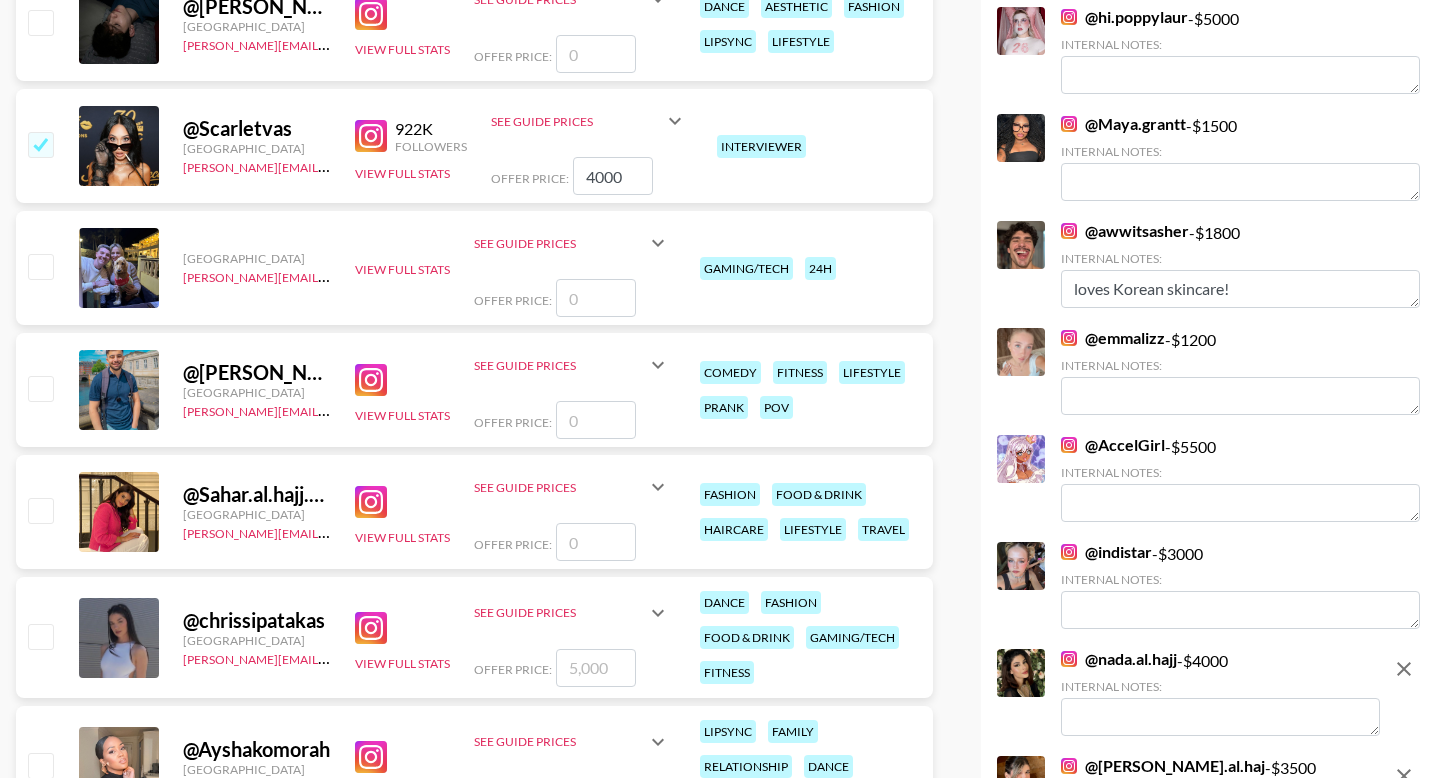 scroll, scrollTop: 1738, scrollLeft: 0, axis: vertical 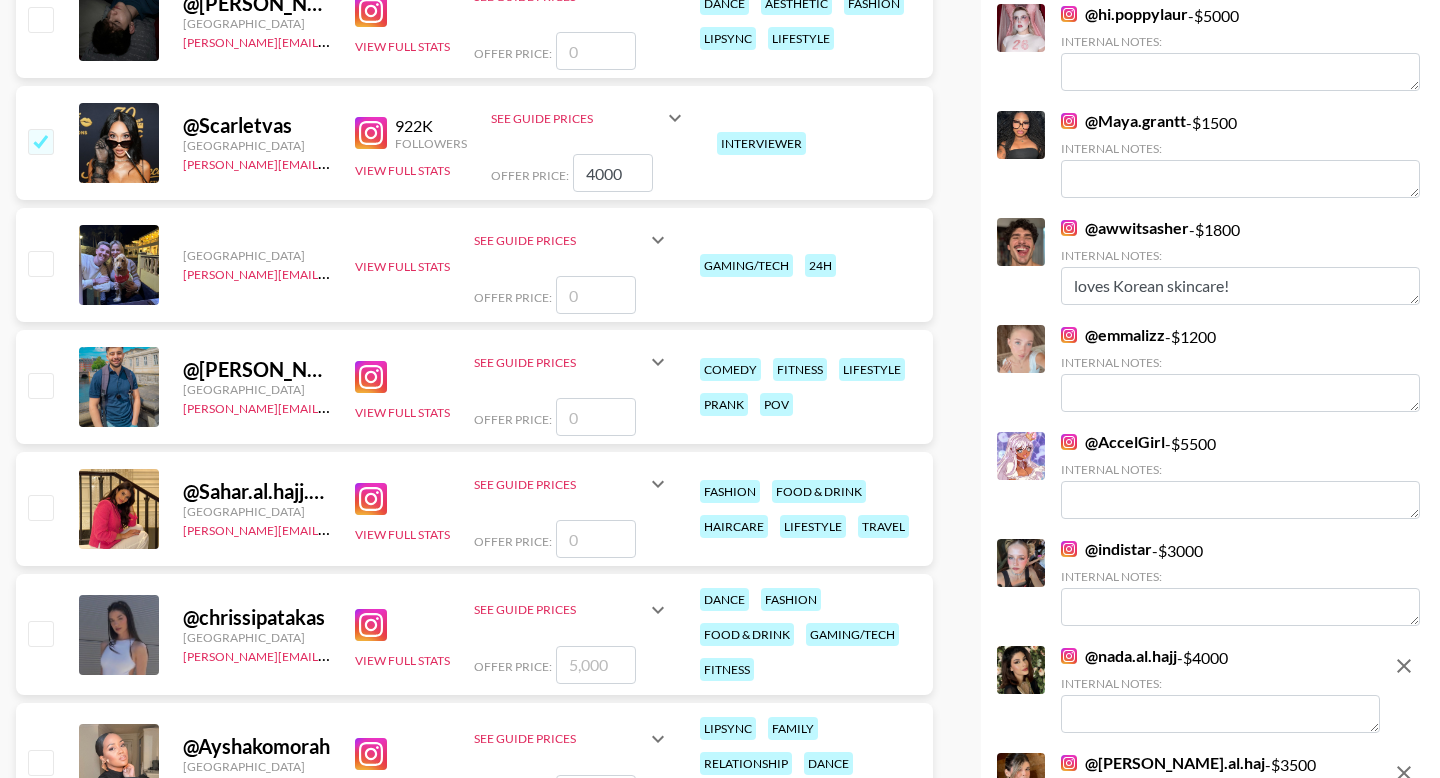 click on "@ Sahar.al.hajj.95 [GEOGRAPHIC_DATA] [PERSON_NAME][EMAIL_ADDRESS][DOMAIN_NAME] View Full Stats See Guide Prices Grid Post: $ Reel: $ 3-Frame Story: $ Offer Price: fashion food & drink haircare lifestyle travel" at bounding box center (474, 509) 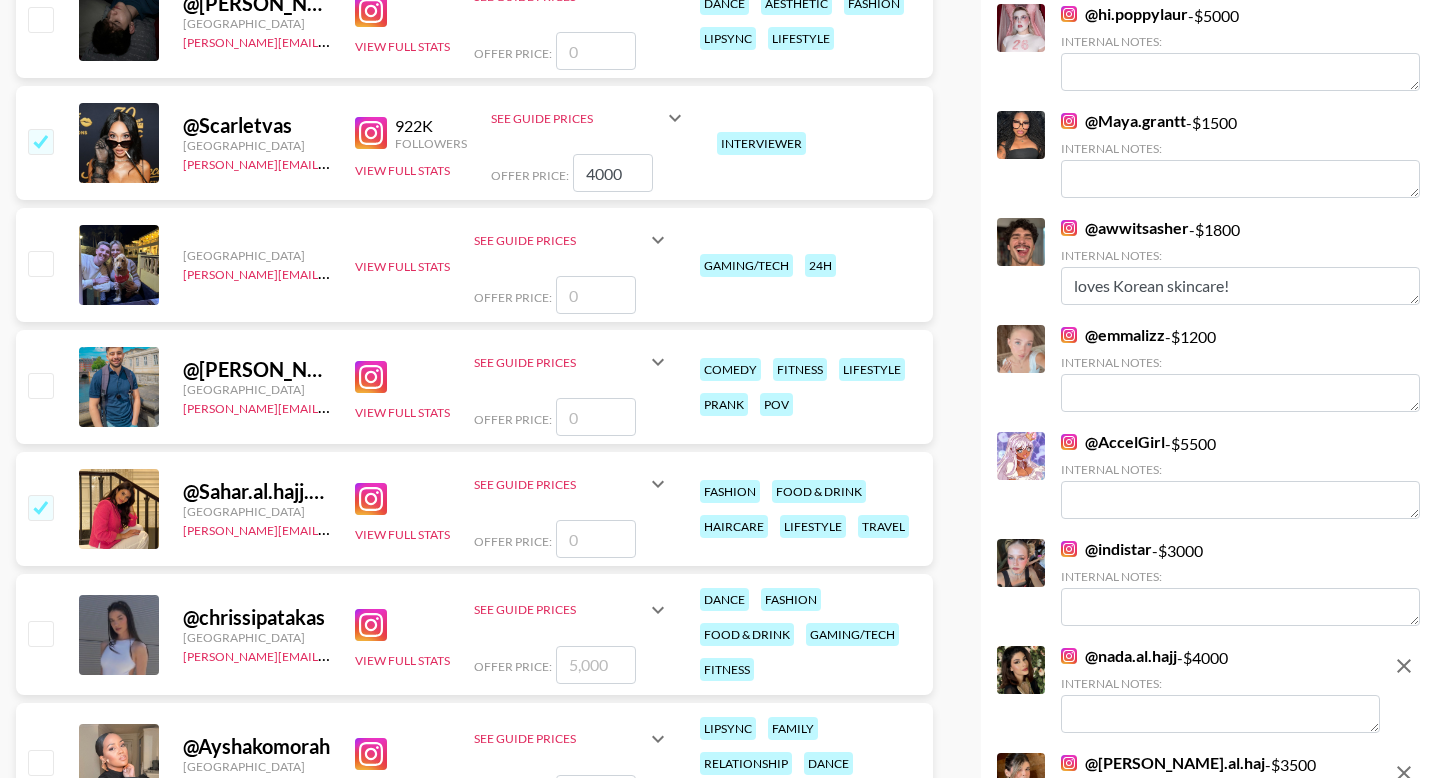 type on "2" 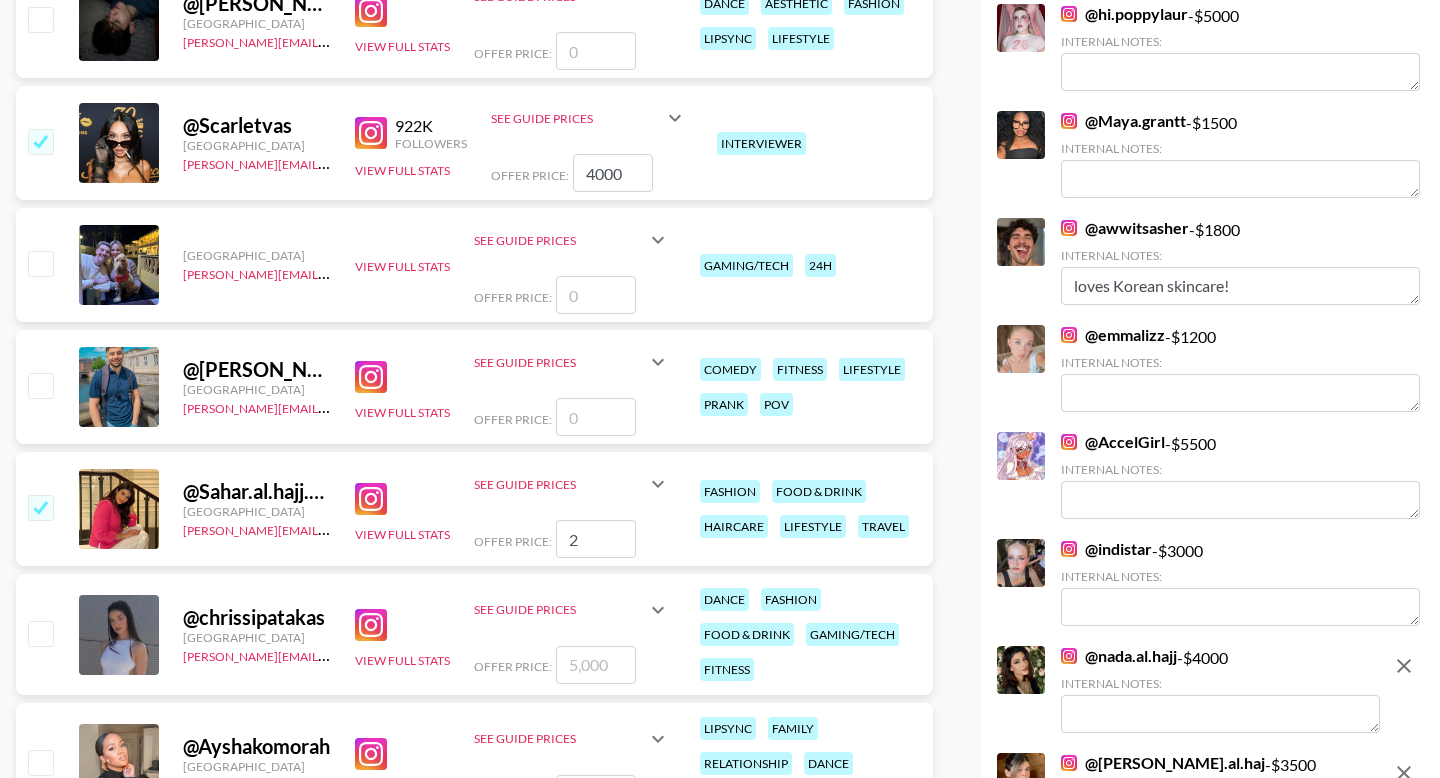 checkbox on "true" 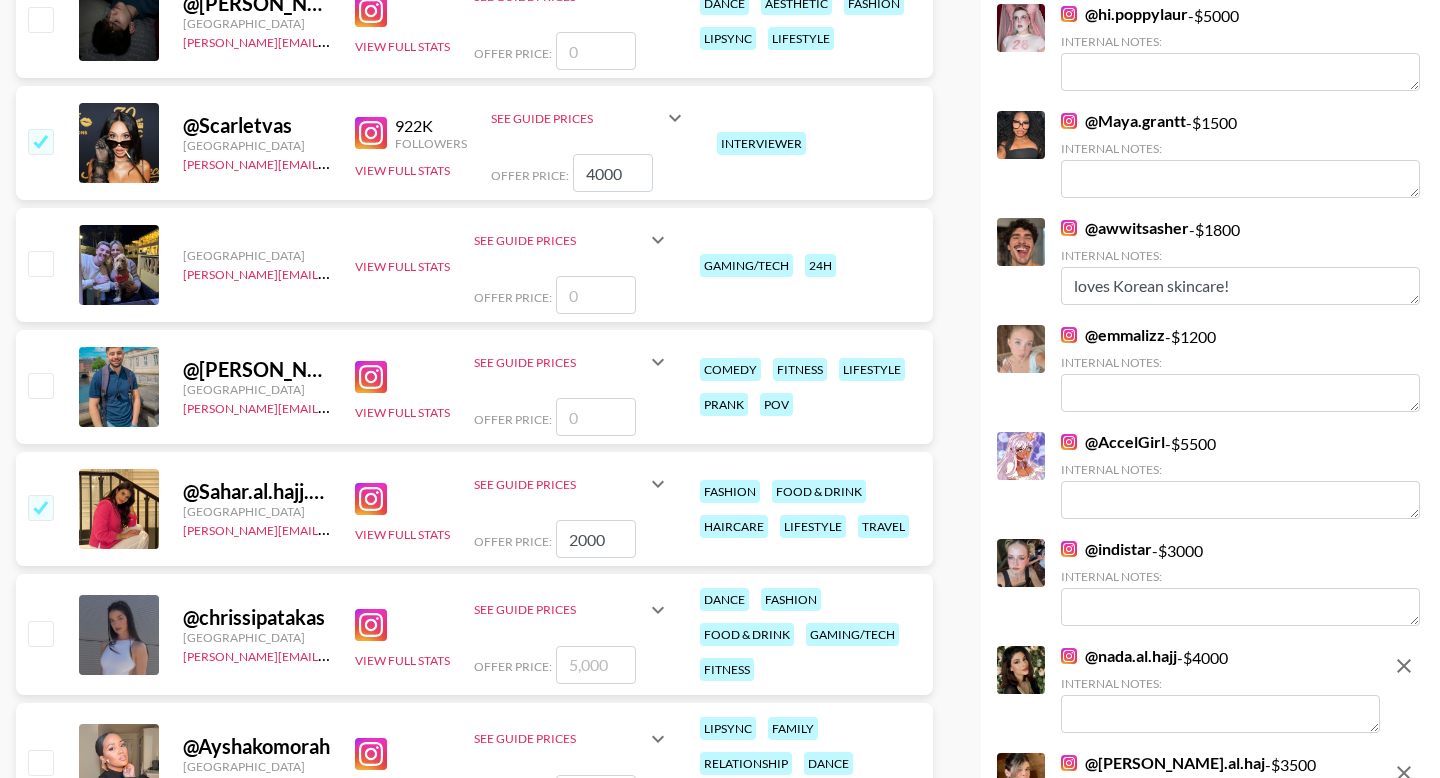 type on "2000" 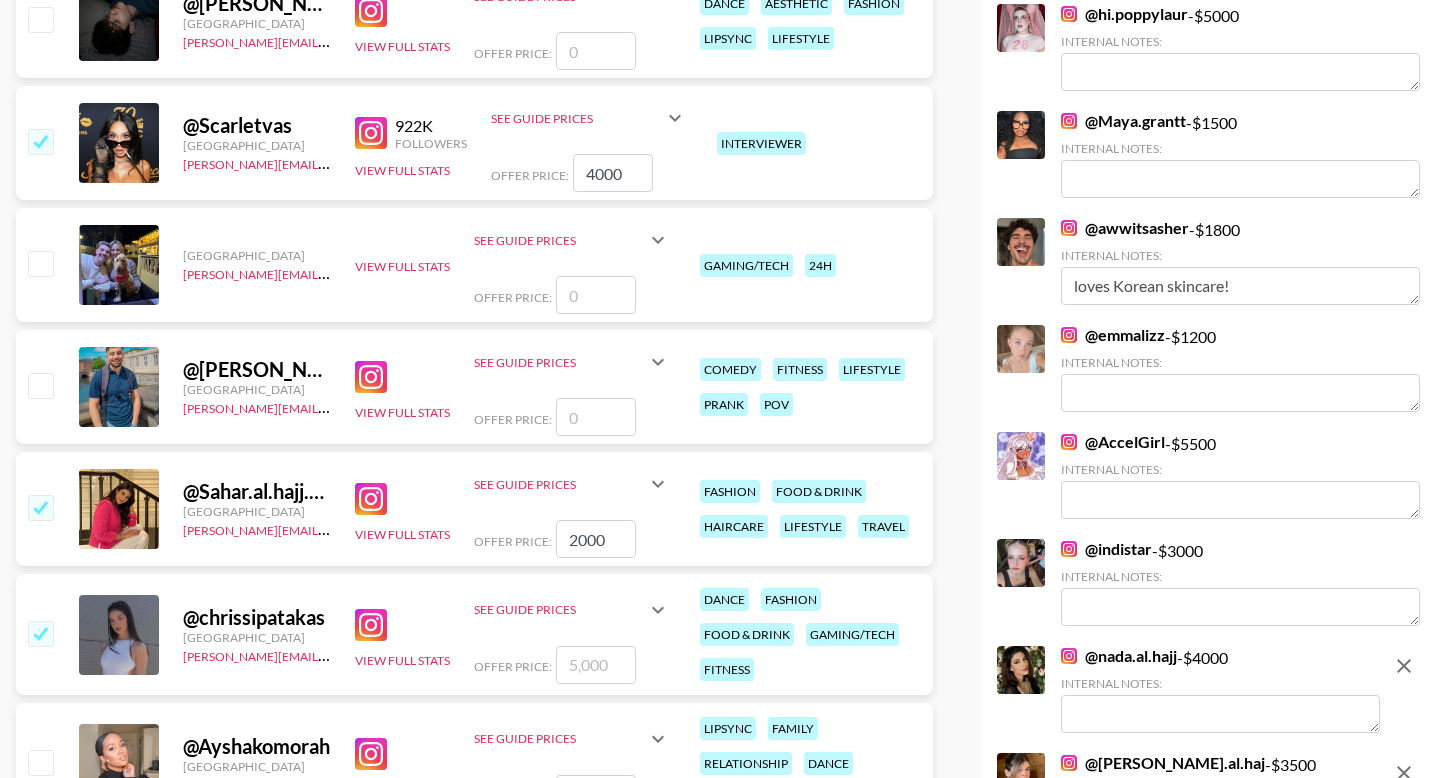 checkbox on "true" 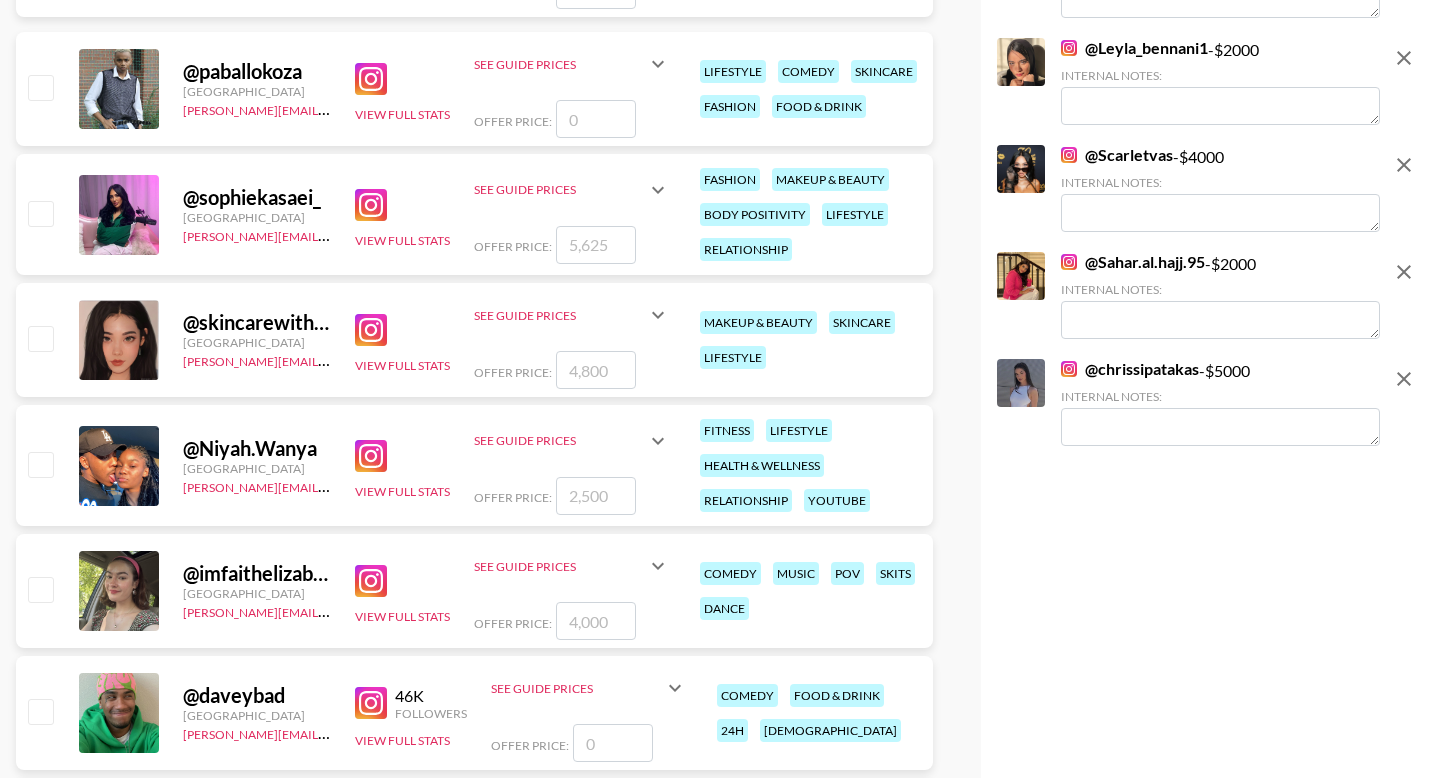 scroll, scrollTop: 2671, scrollLeft: 0, axis: vertical 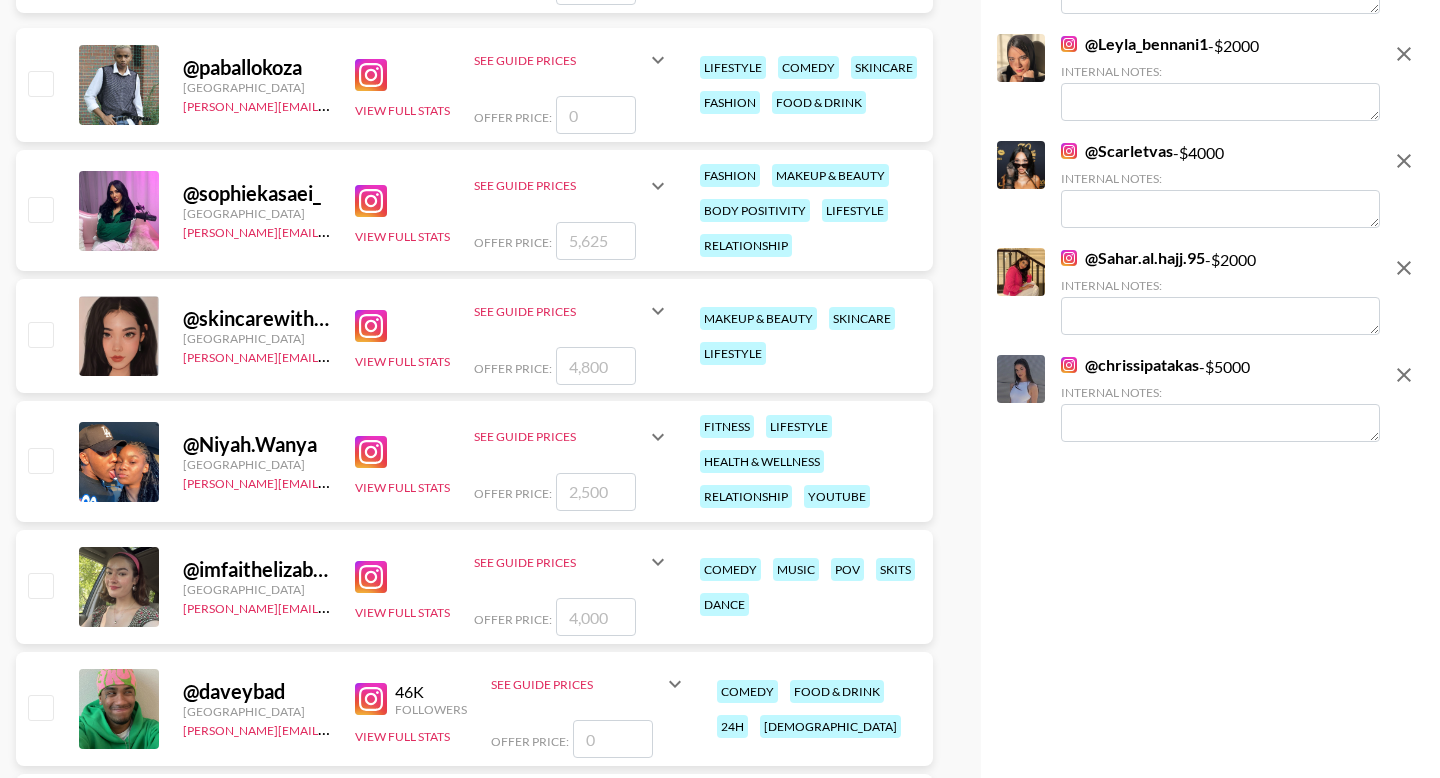 click at bounding box center (40, 209) 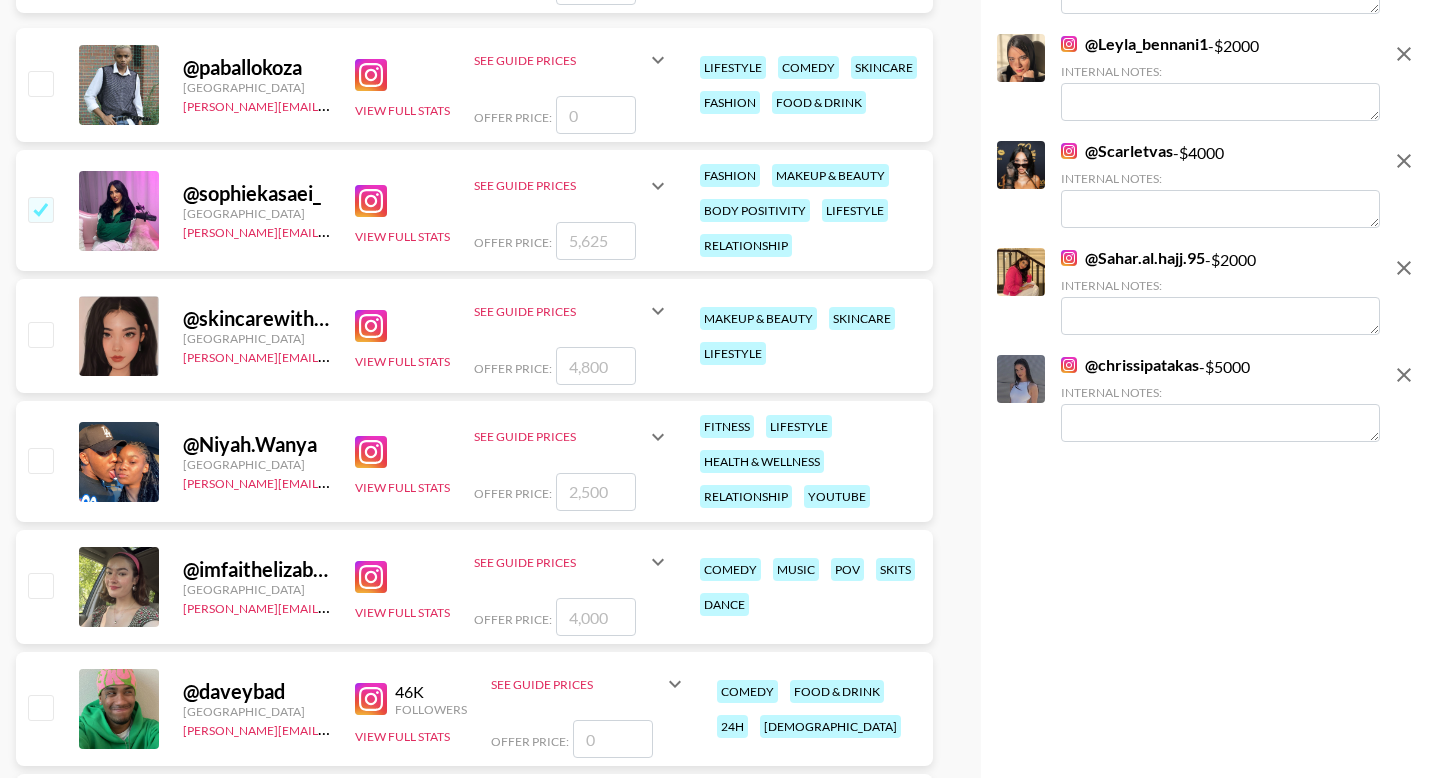 checkbox on "true" 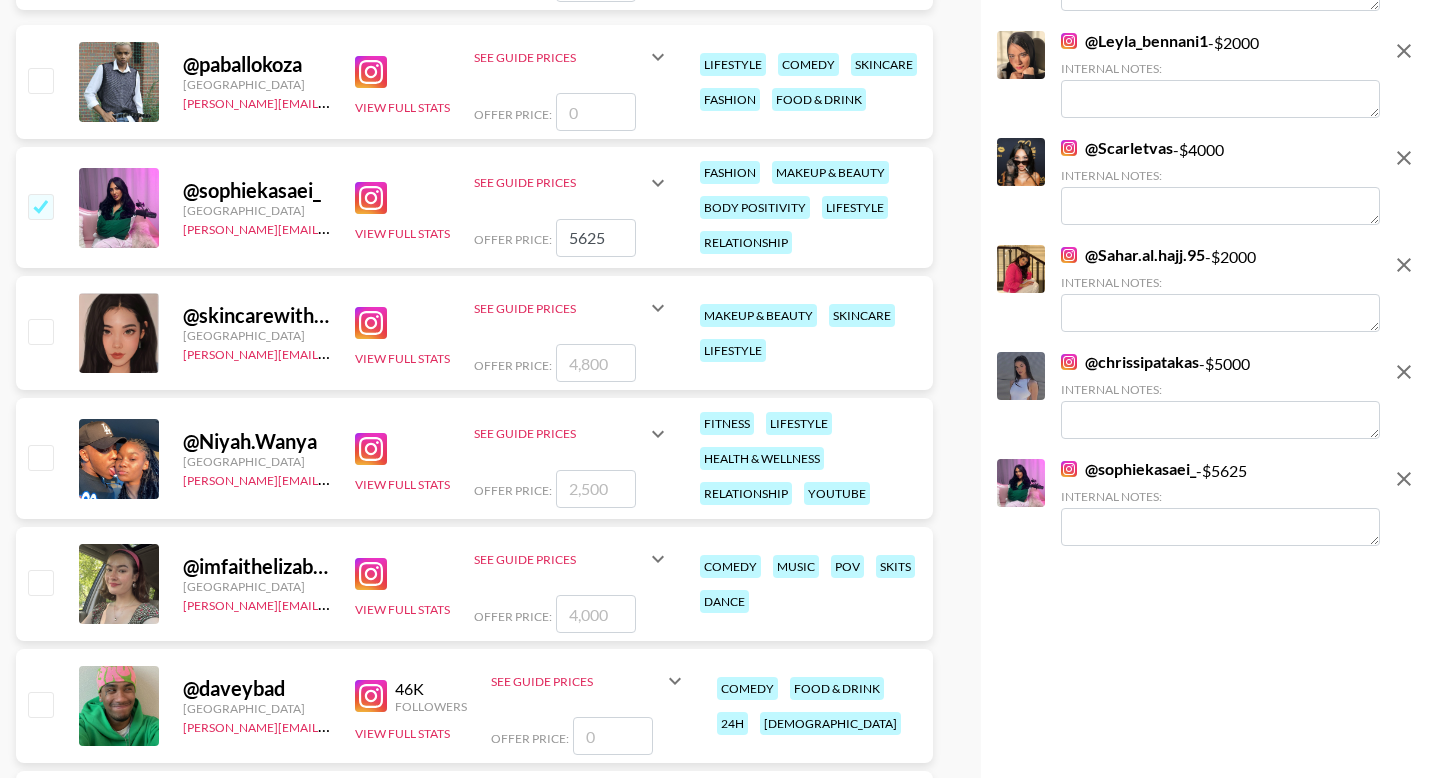 scroll, scrollTop: 3123, scrollLeft: 0, axis: vertical 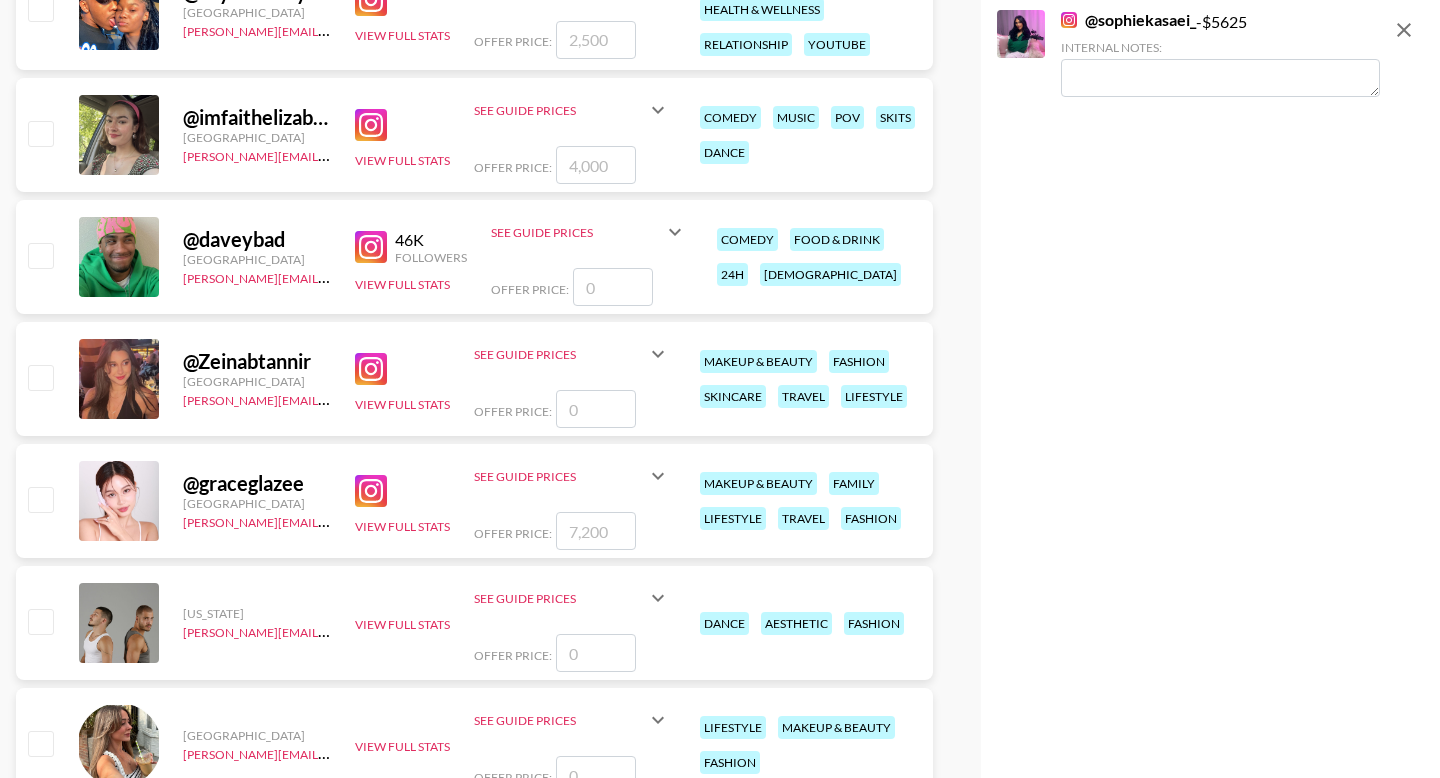 click at bounding box center [40, 377] 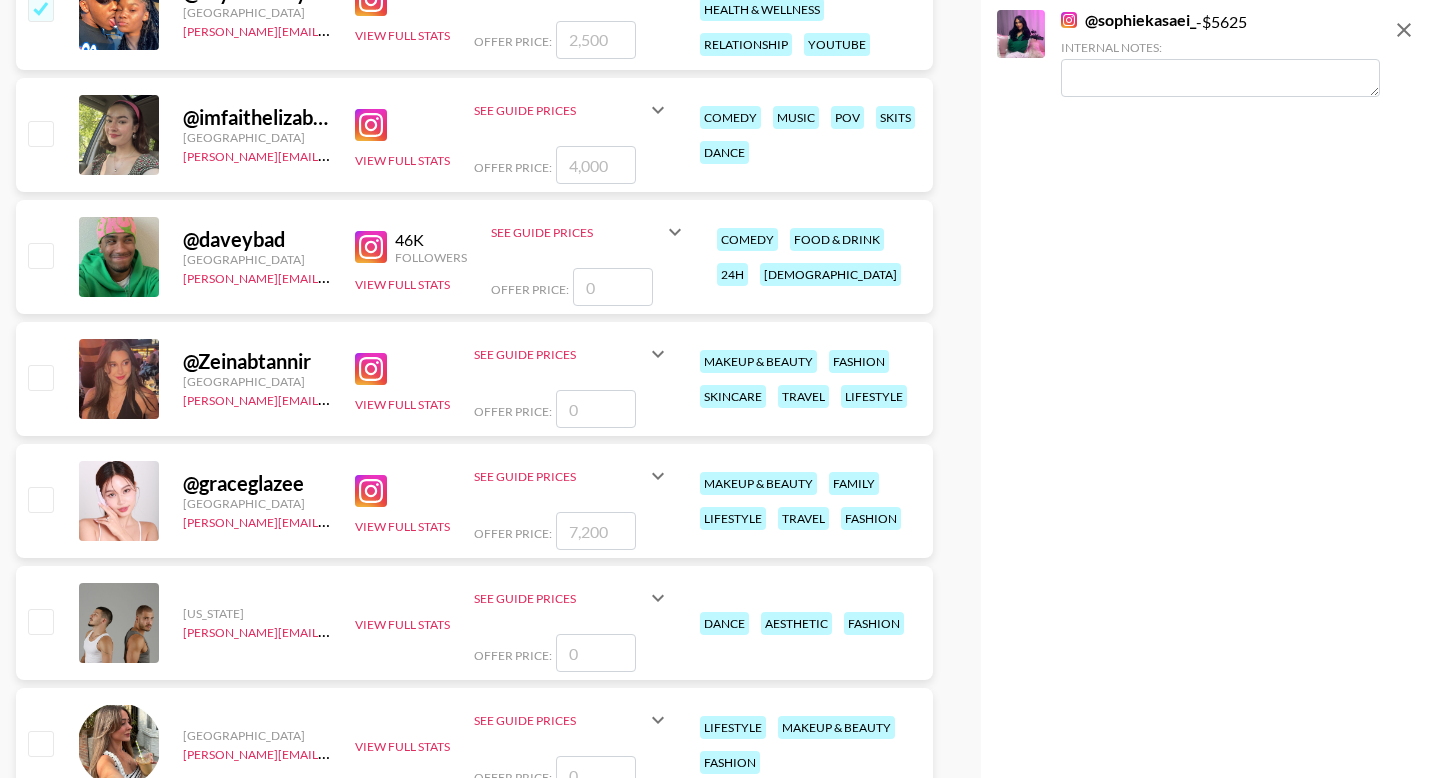 checkbox on "true" 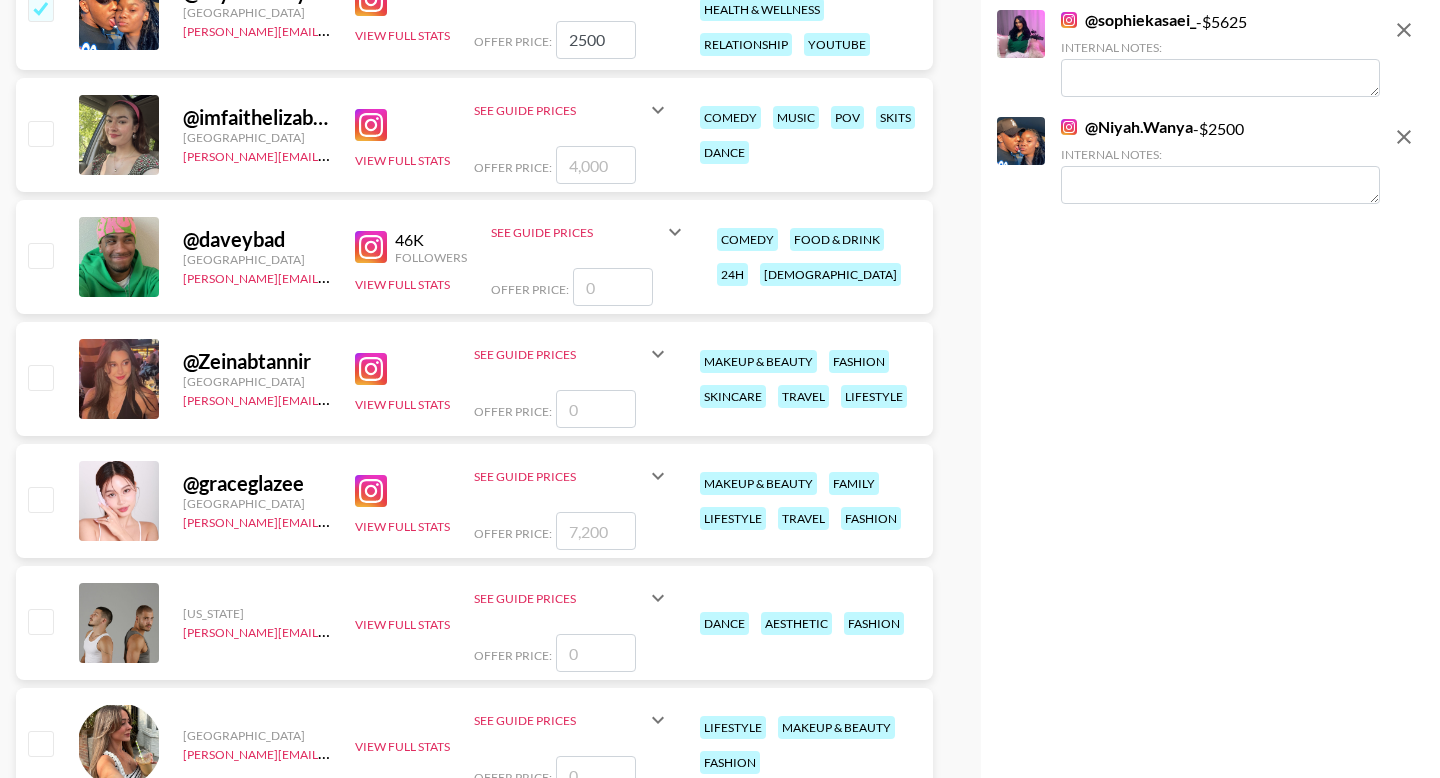 click at bounding box center (596, 409) 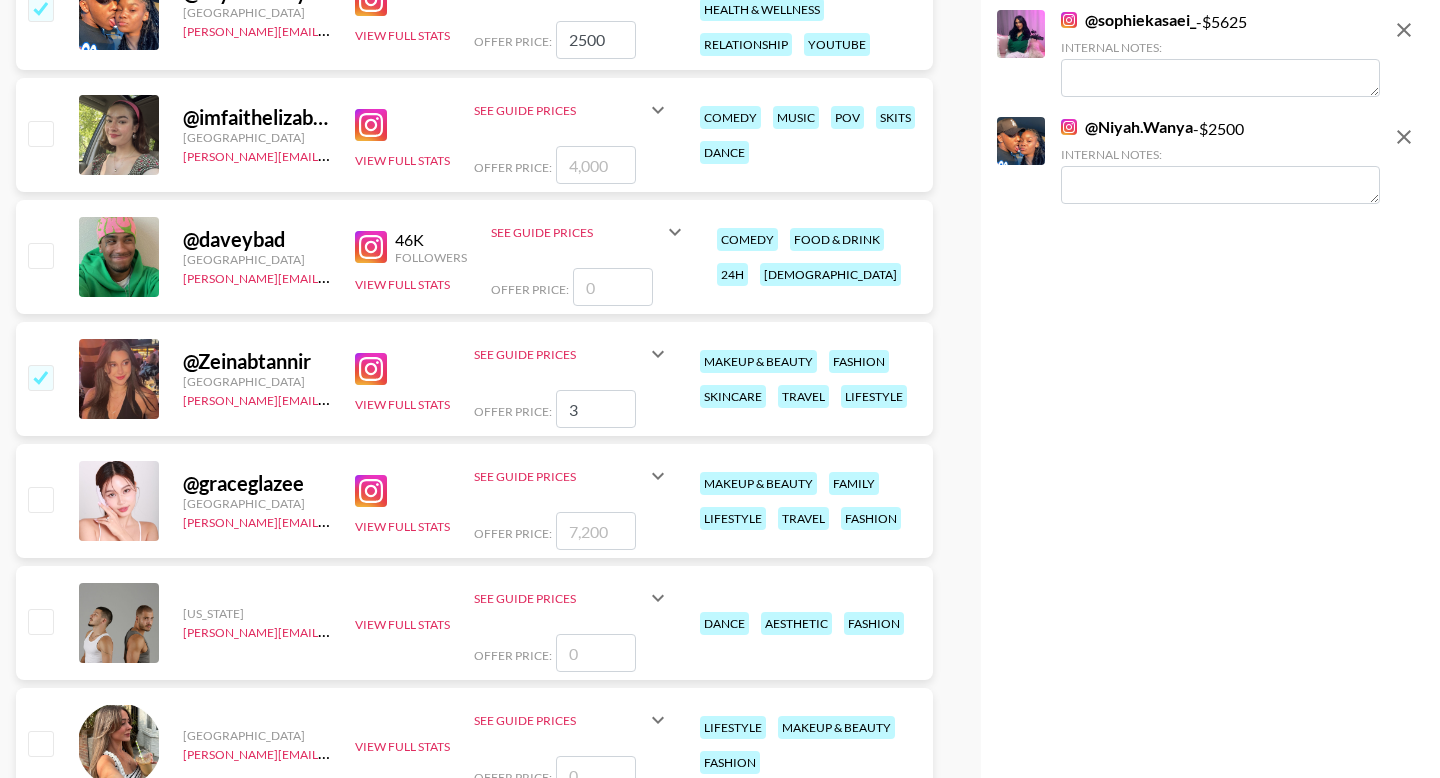 type on "30" 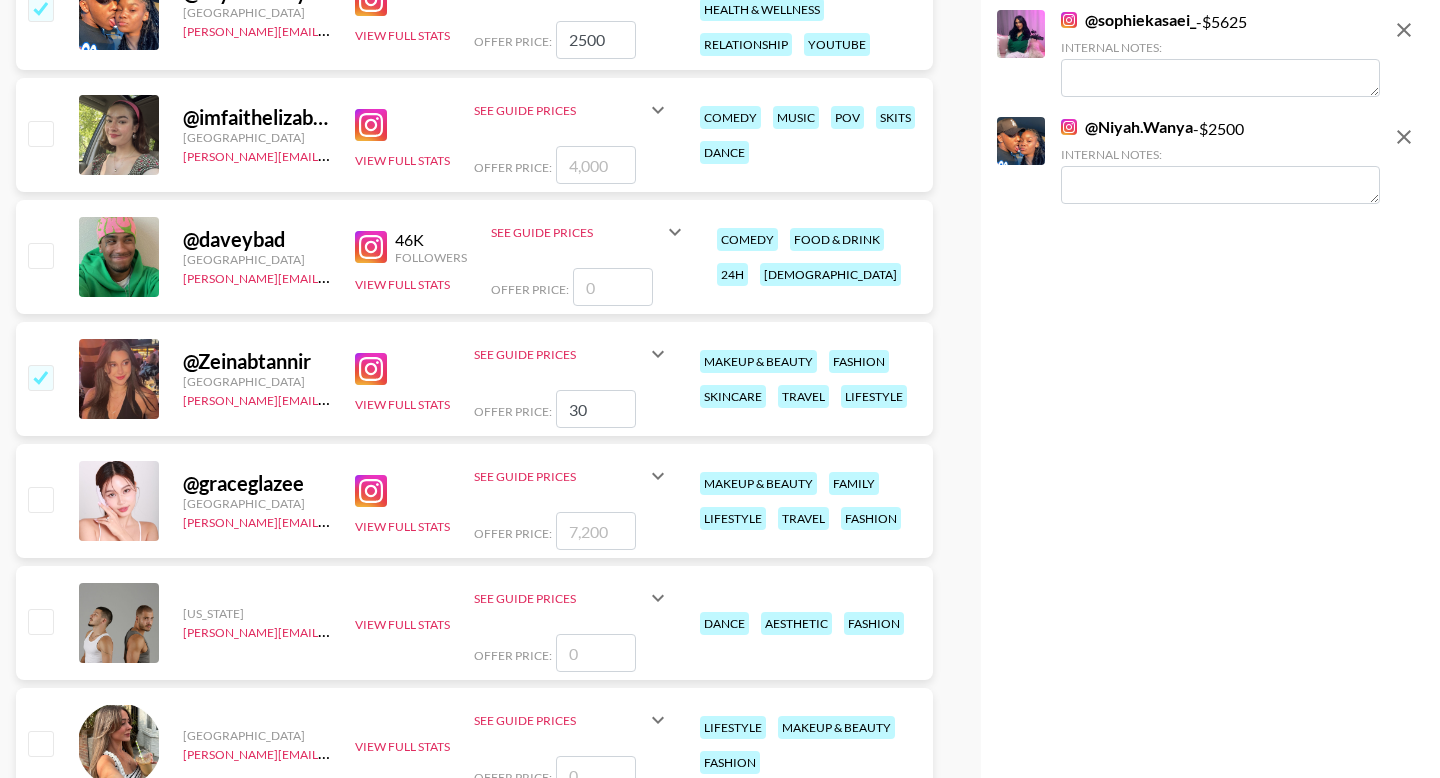 checkbox on "true" 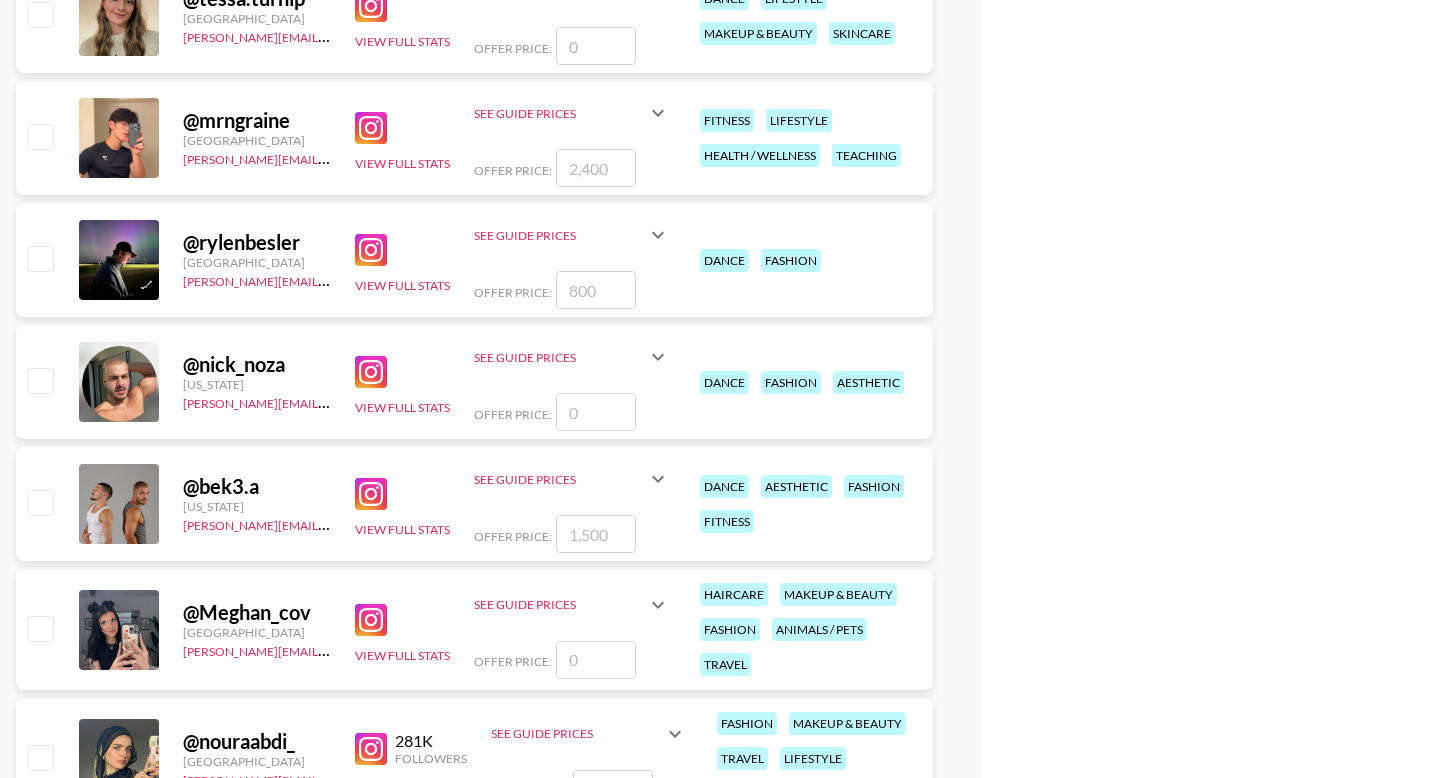 scroll, scrollTop: 4446, scrollLeft: 0, axis: vertical 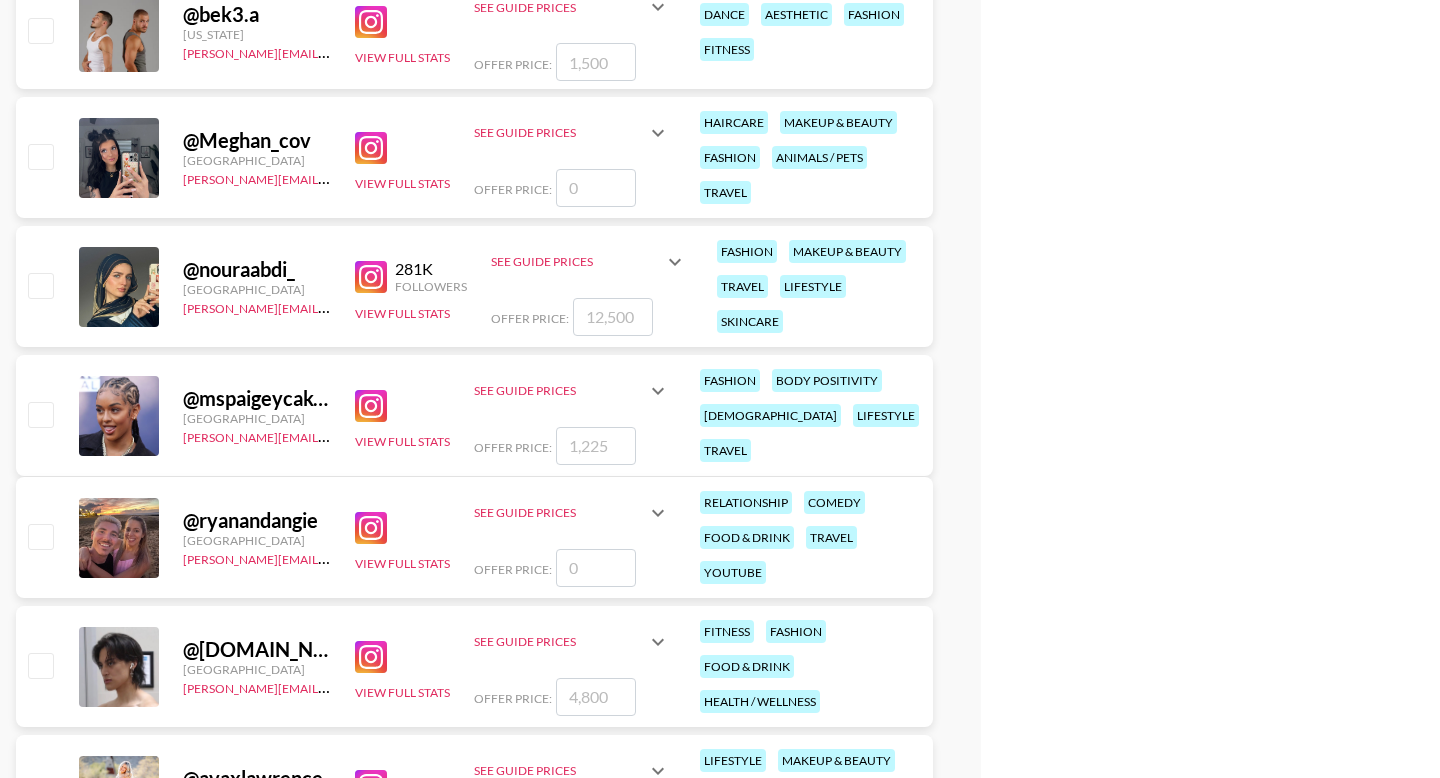type on "3000" 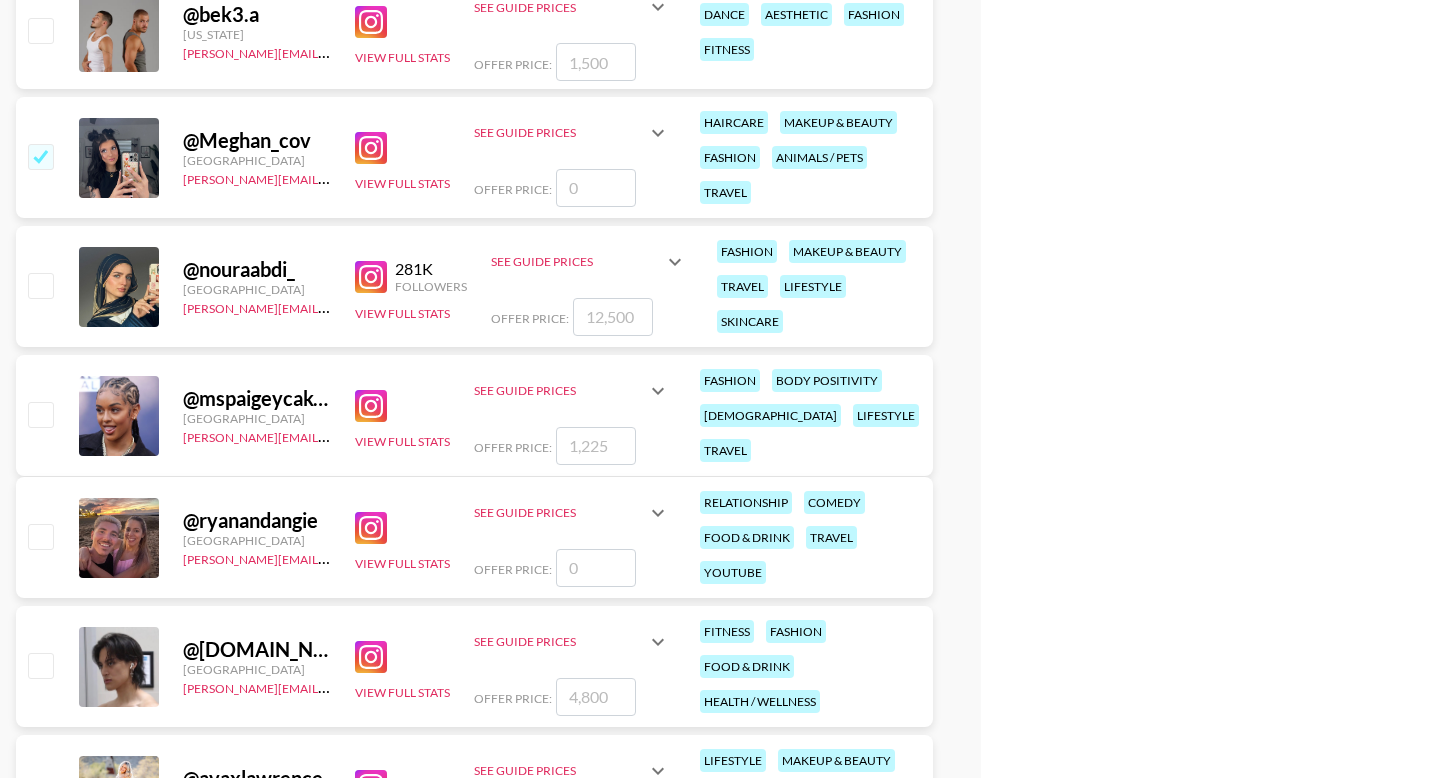 checkbox on "true" 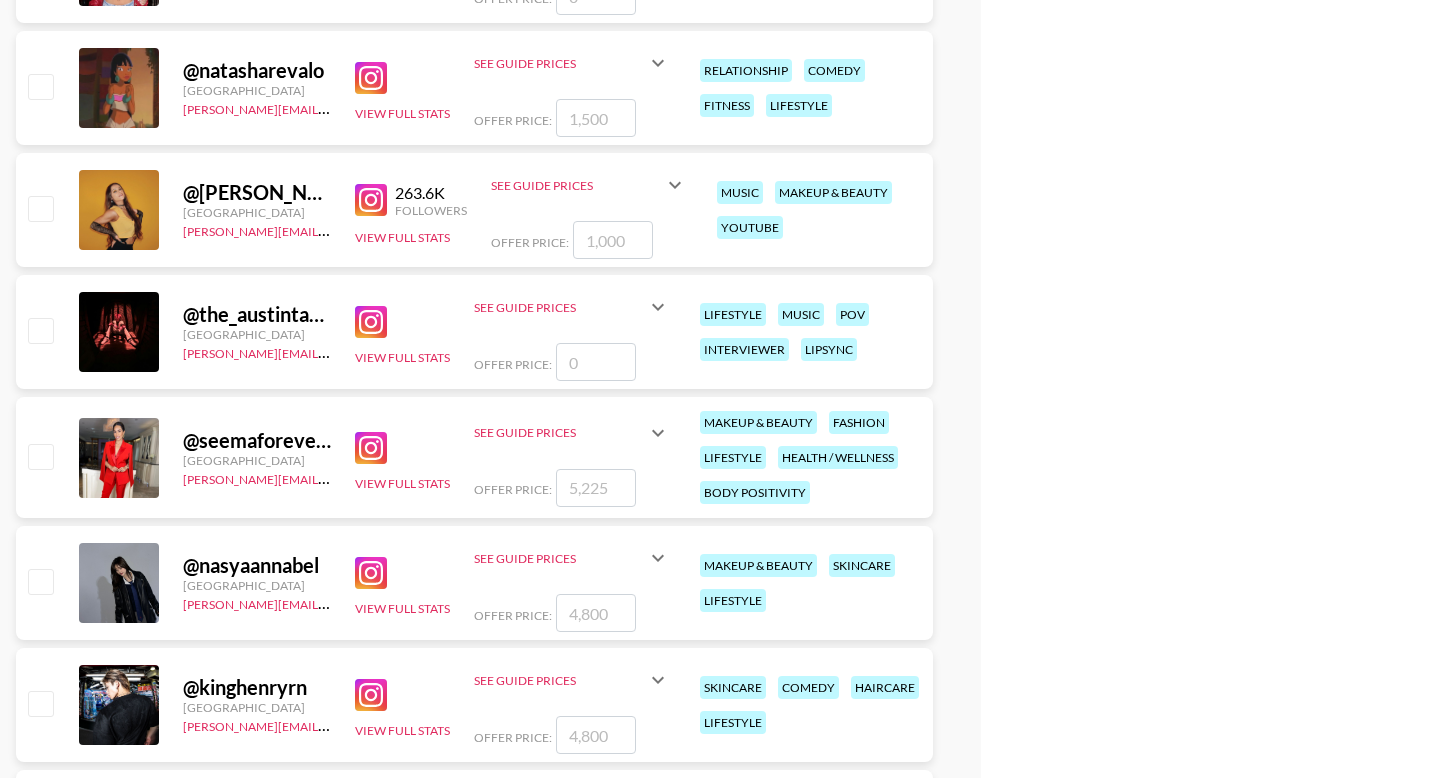 scroll, scrollTop: 5672, scrollLeft: 0, axis: vertical 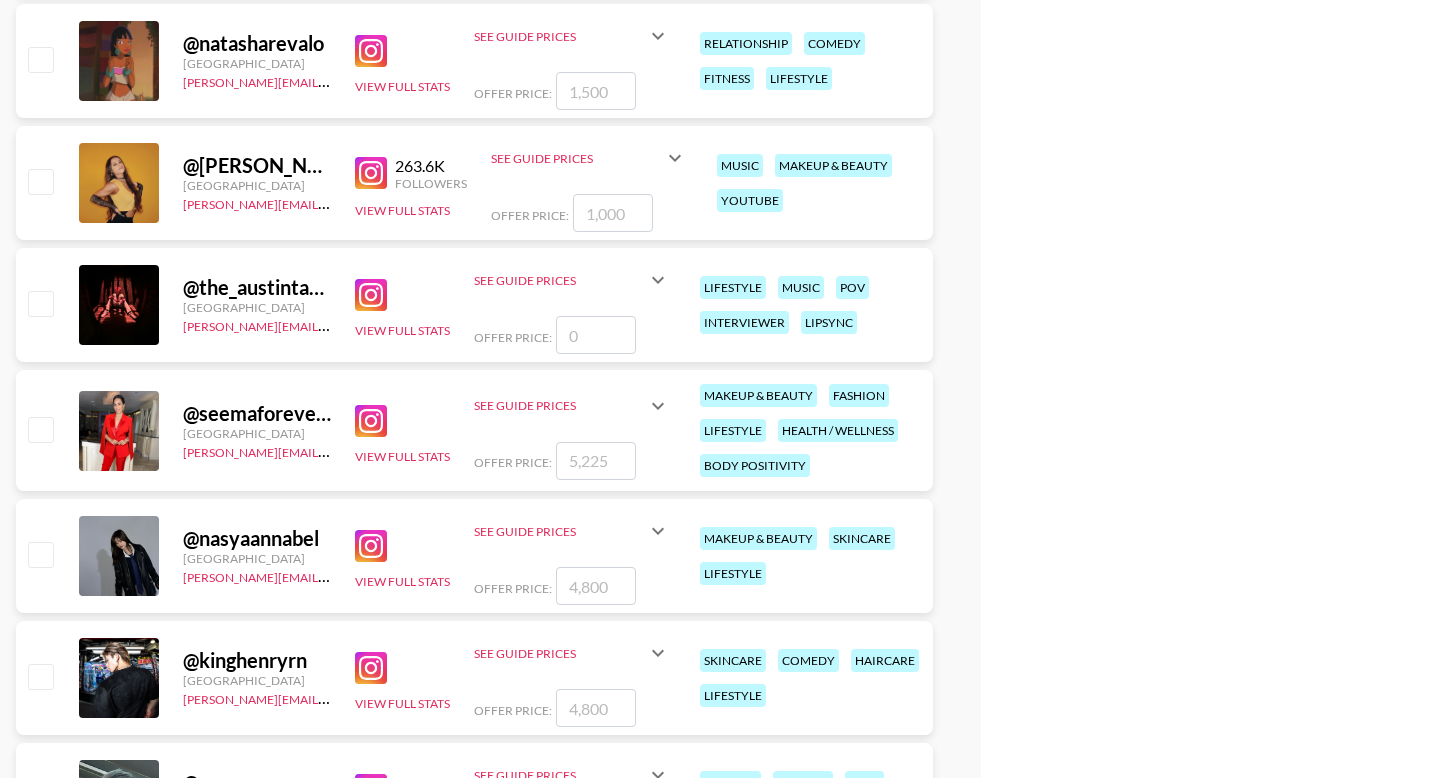 type on "1500" 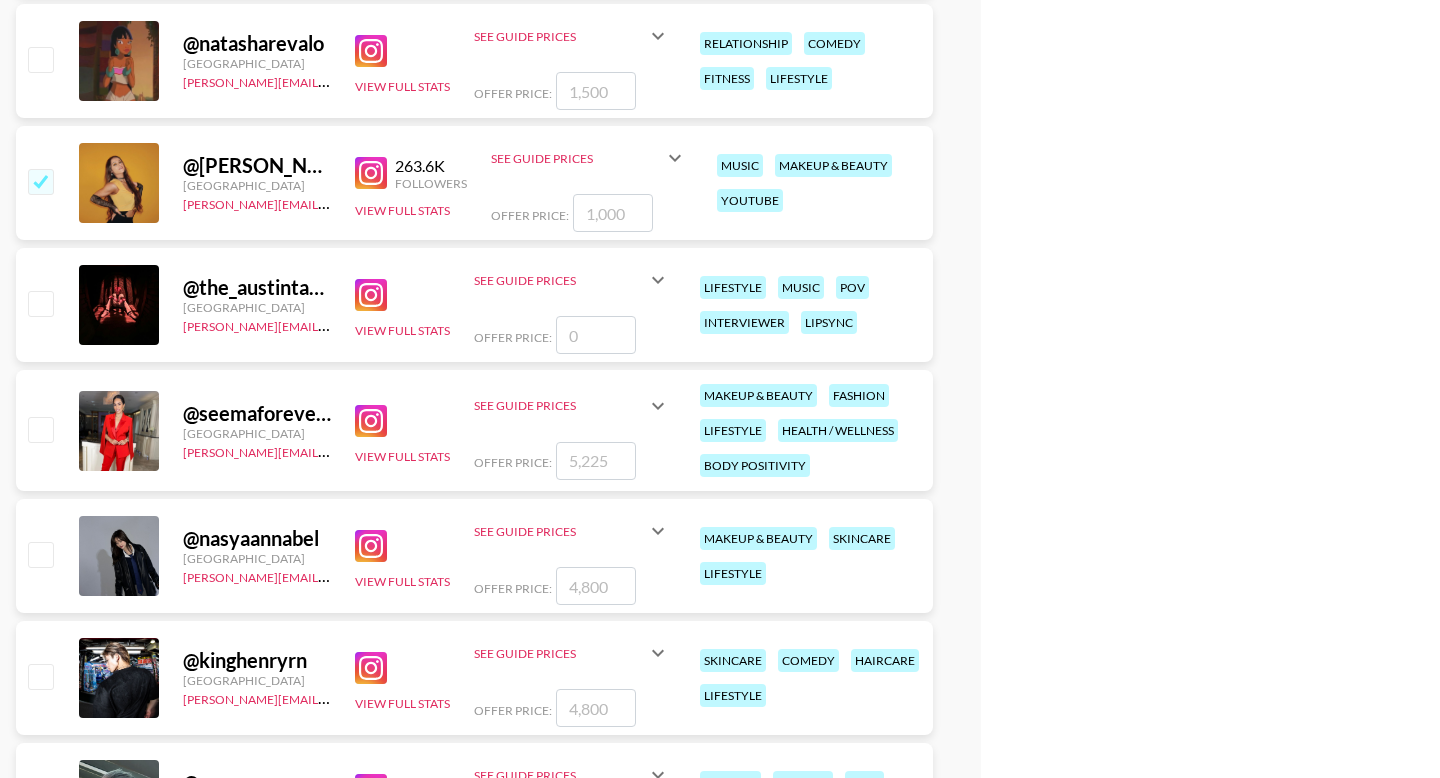 checkbox on "true" 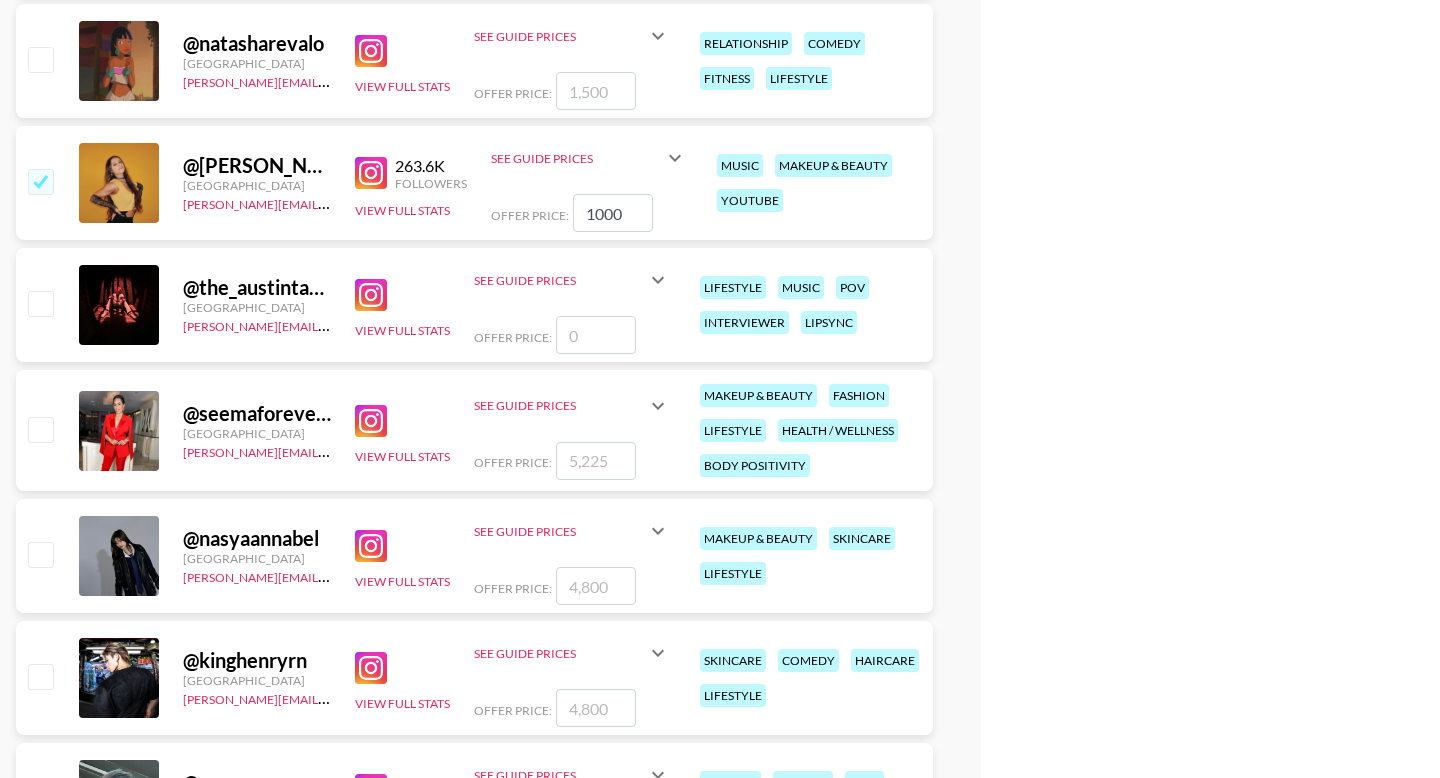 click at bounding box center [40, 181] 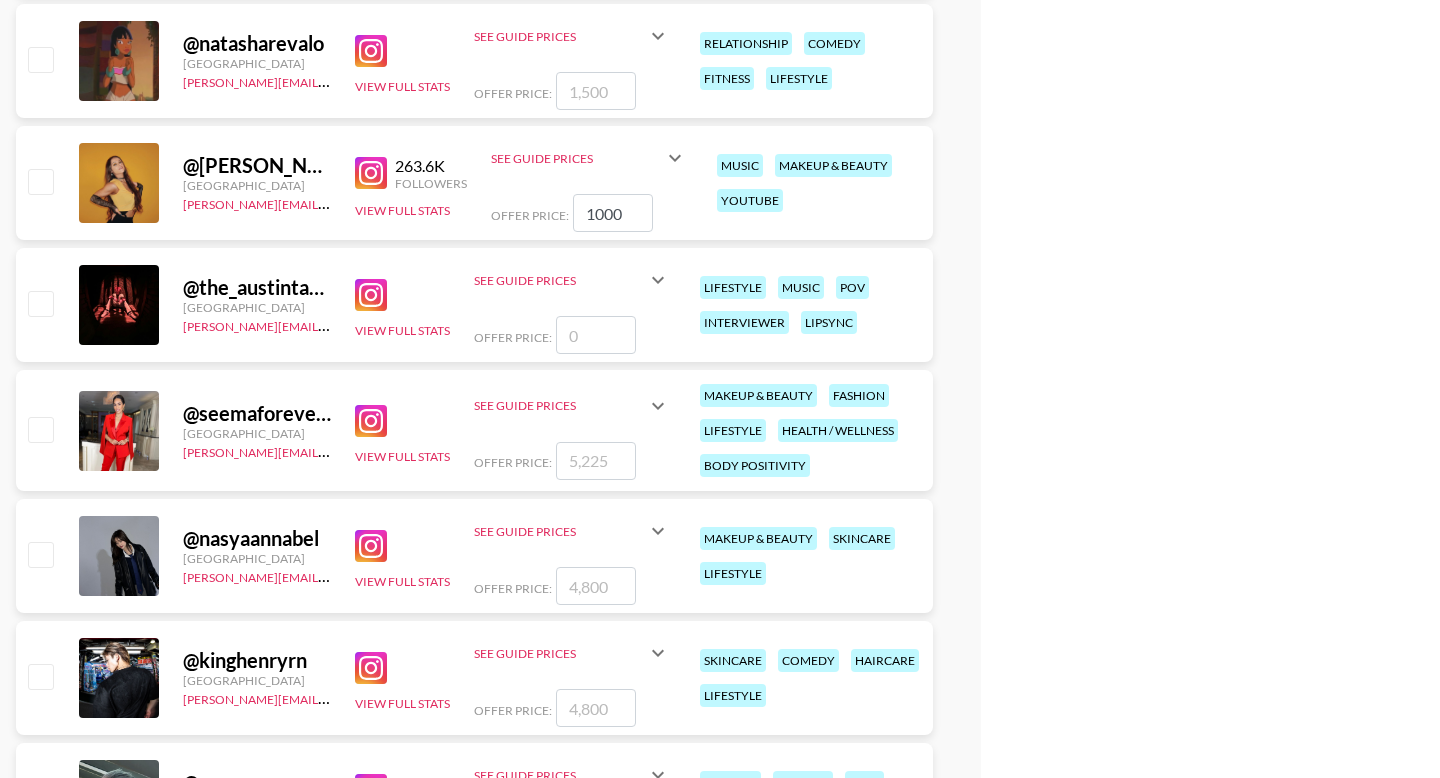 checkbox on "false" 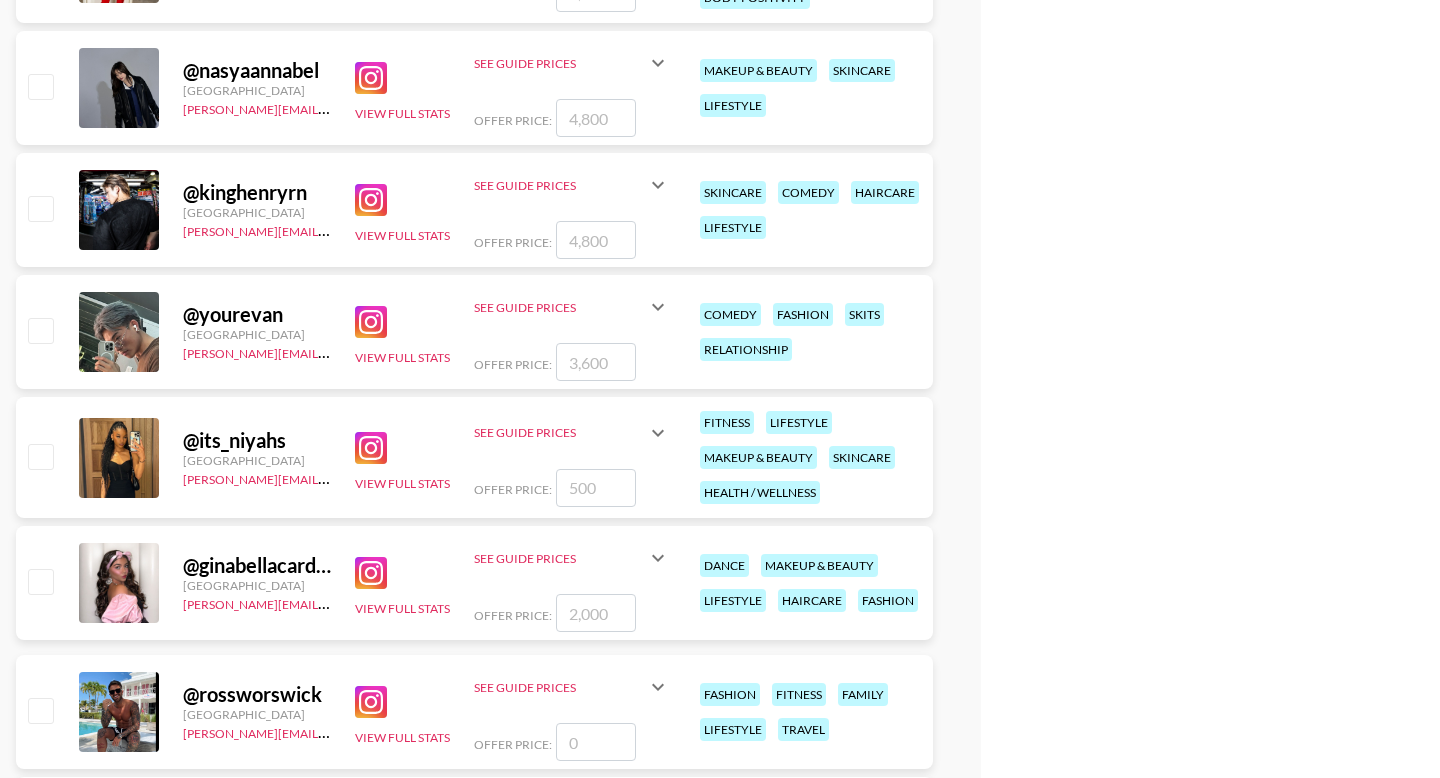 scroll, scrollTop: 6330, scrollLeft: 0, axis: vertical 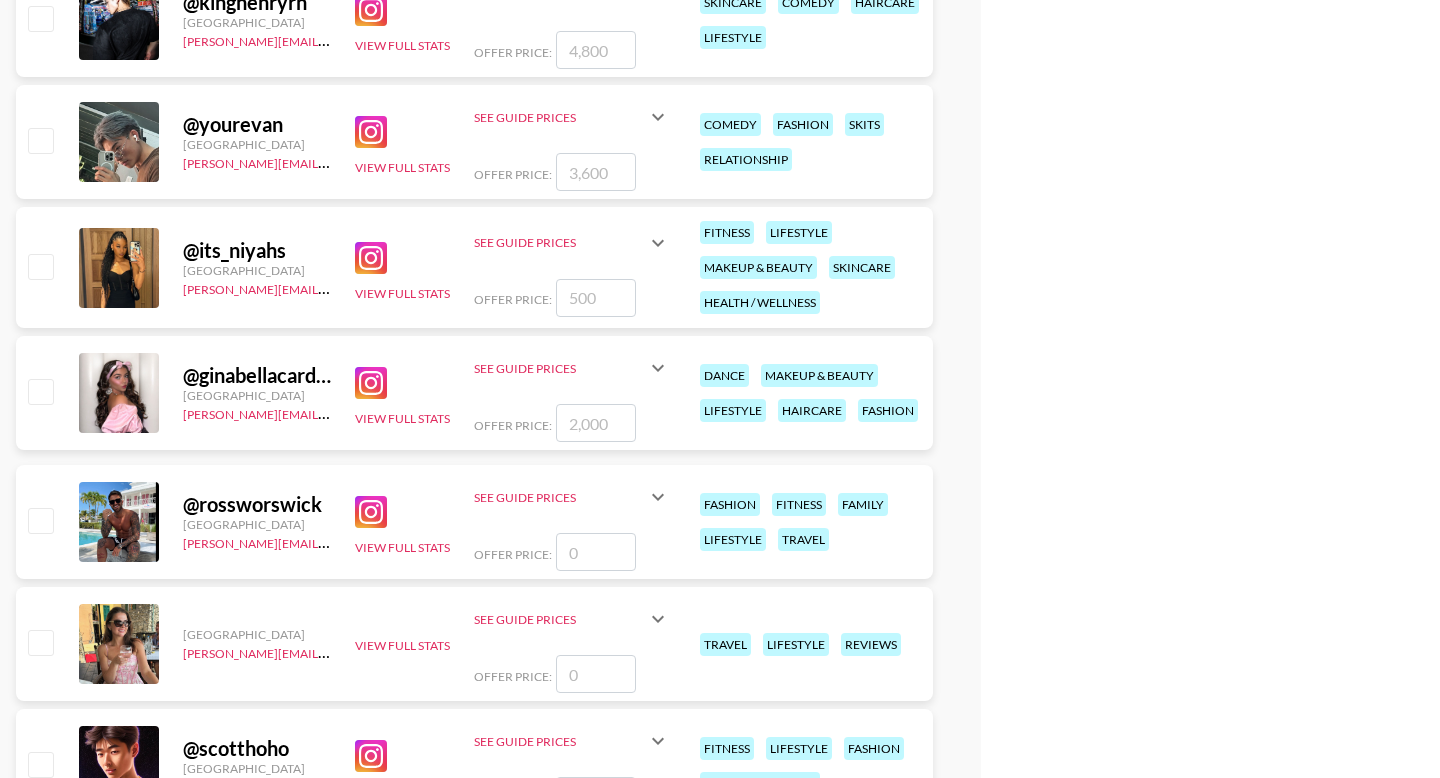 click at bounding box center [40, 266] 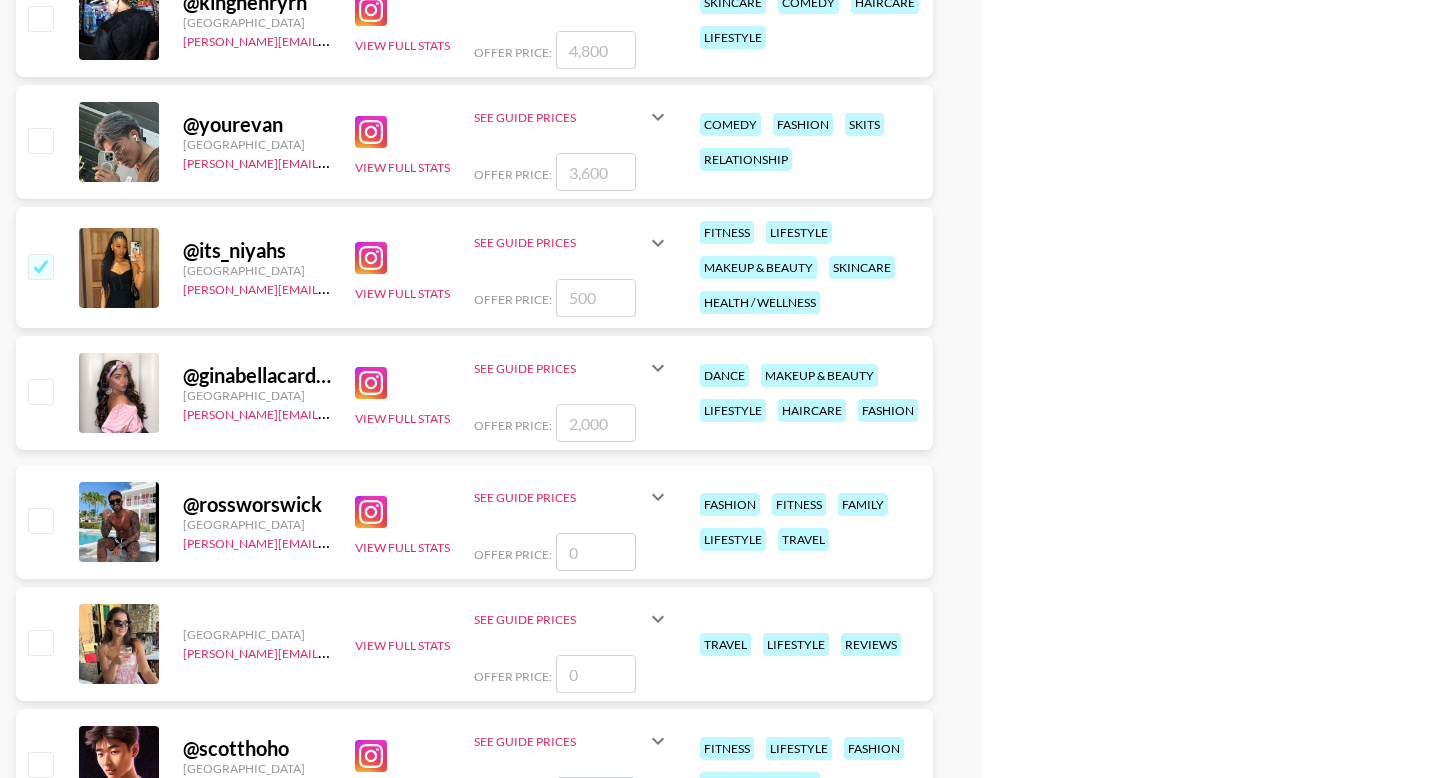 checkbox on "true" 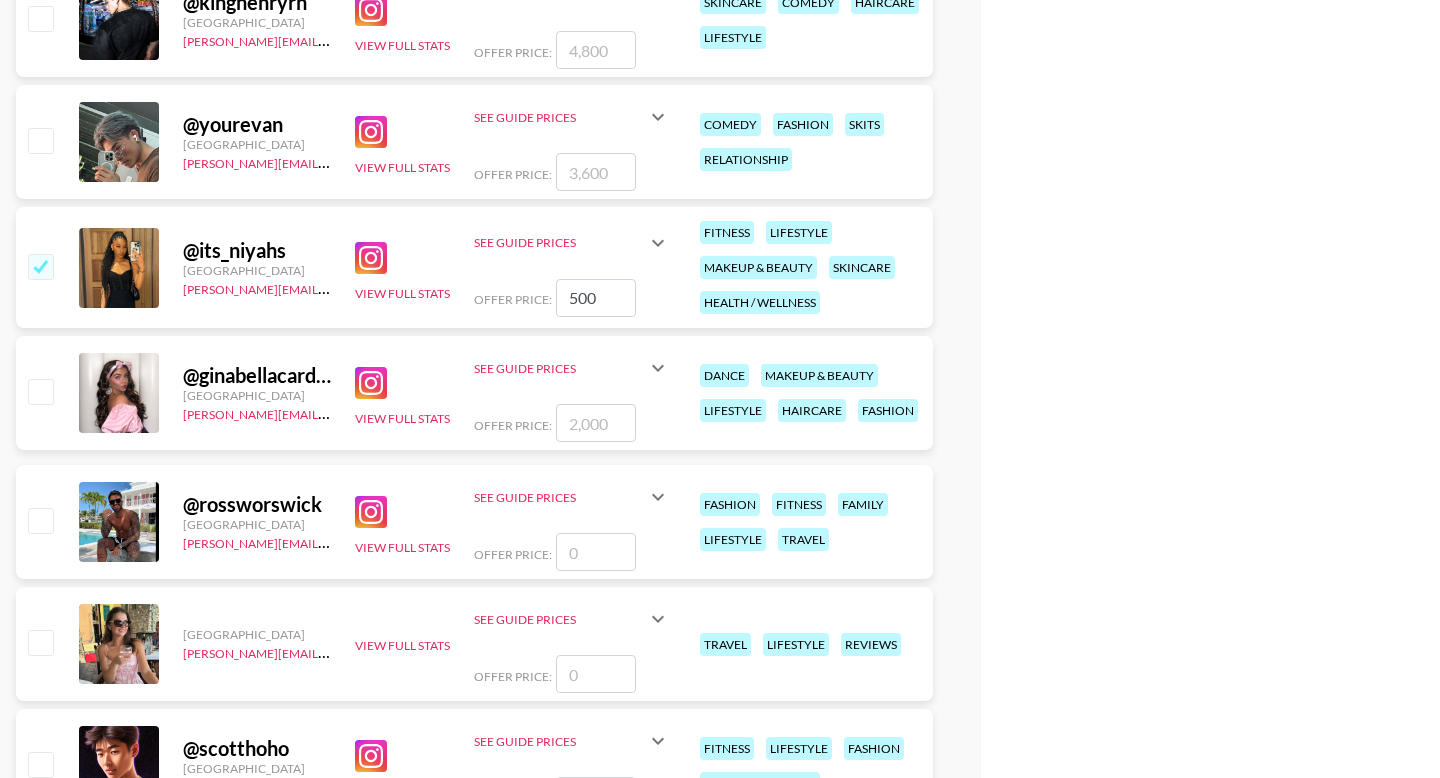 click on "500" at bounding box center [596, 298] 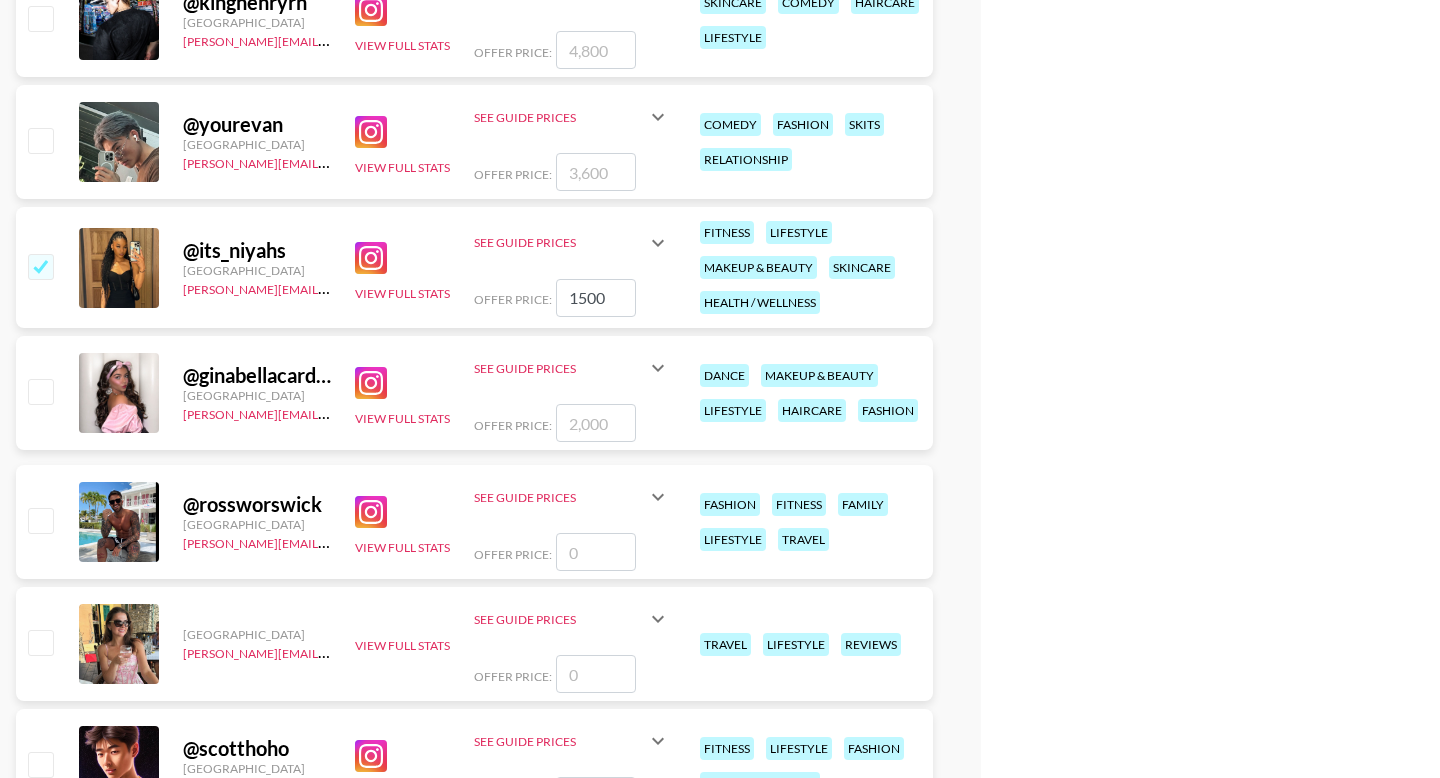 type on "1500" 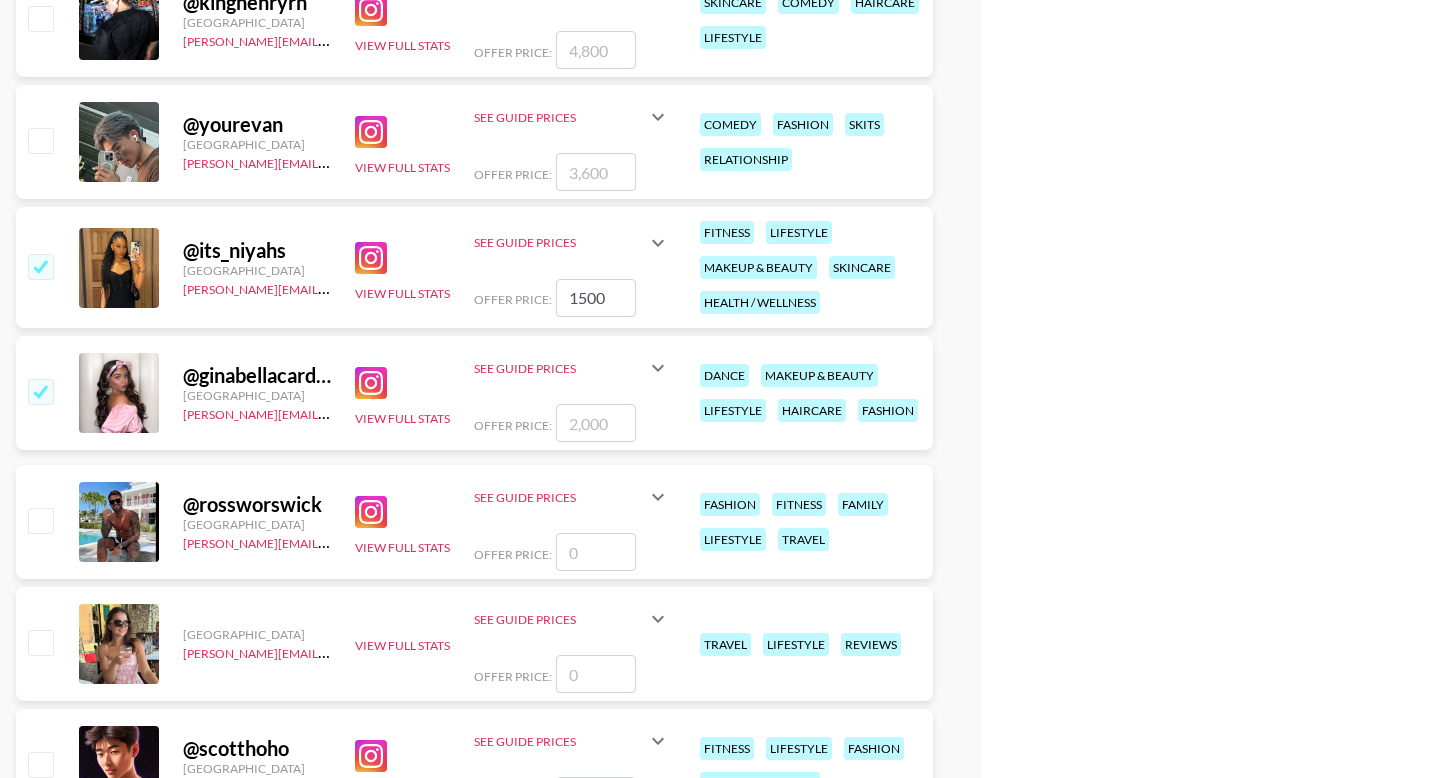 checkbox on "true" 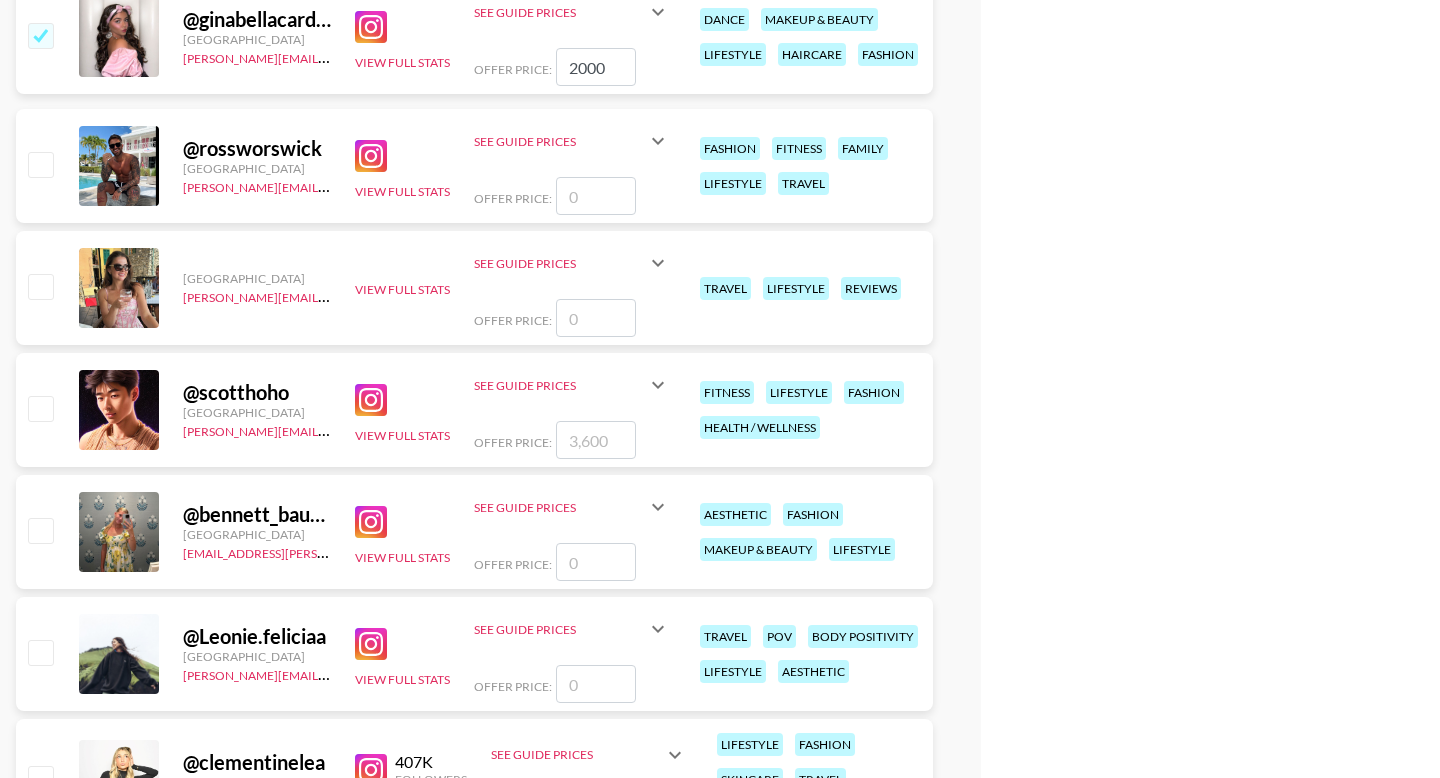 scroll, scrollTop: 7171, scrollLeft: 0, axis: vertical 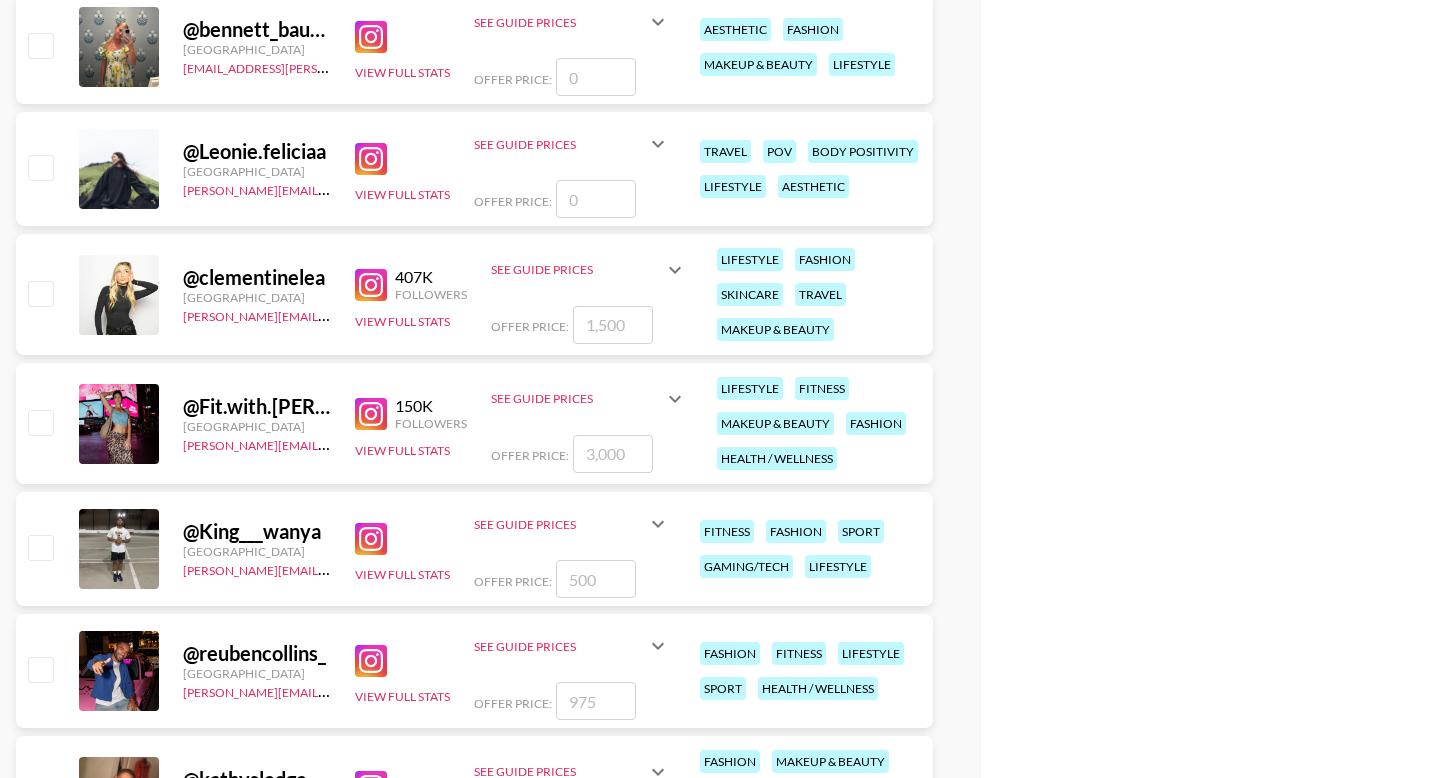 click at bounding box center [40, 293] 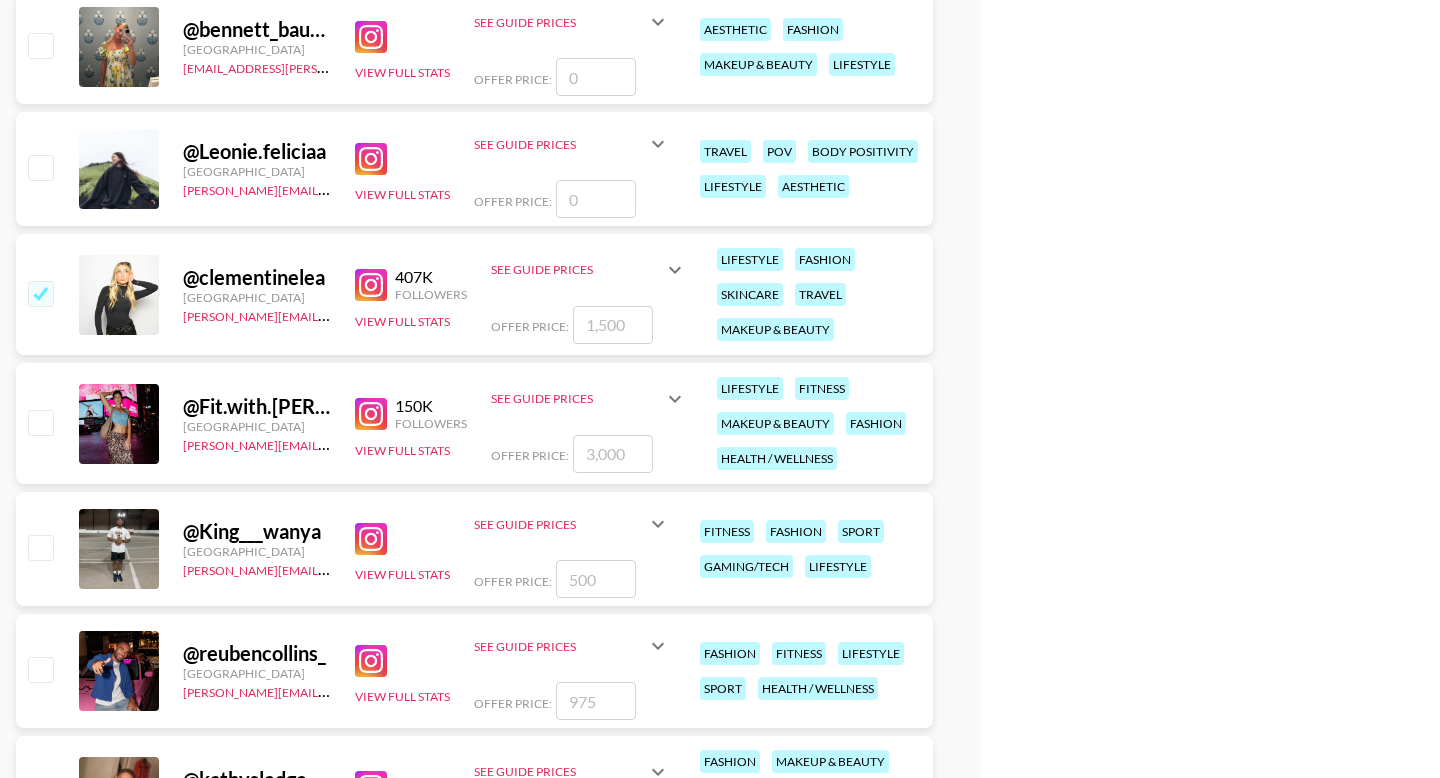 checkbox on "true" 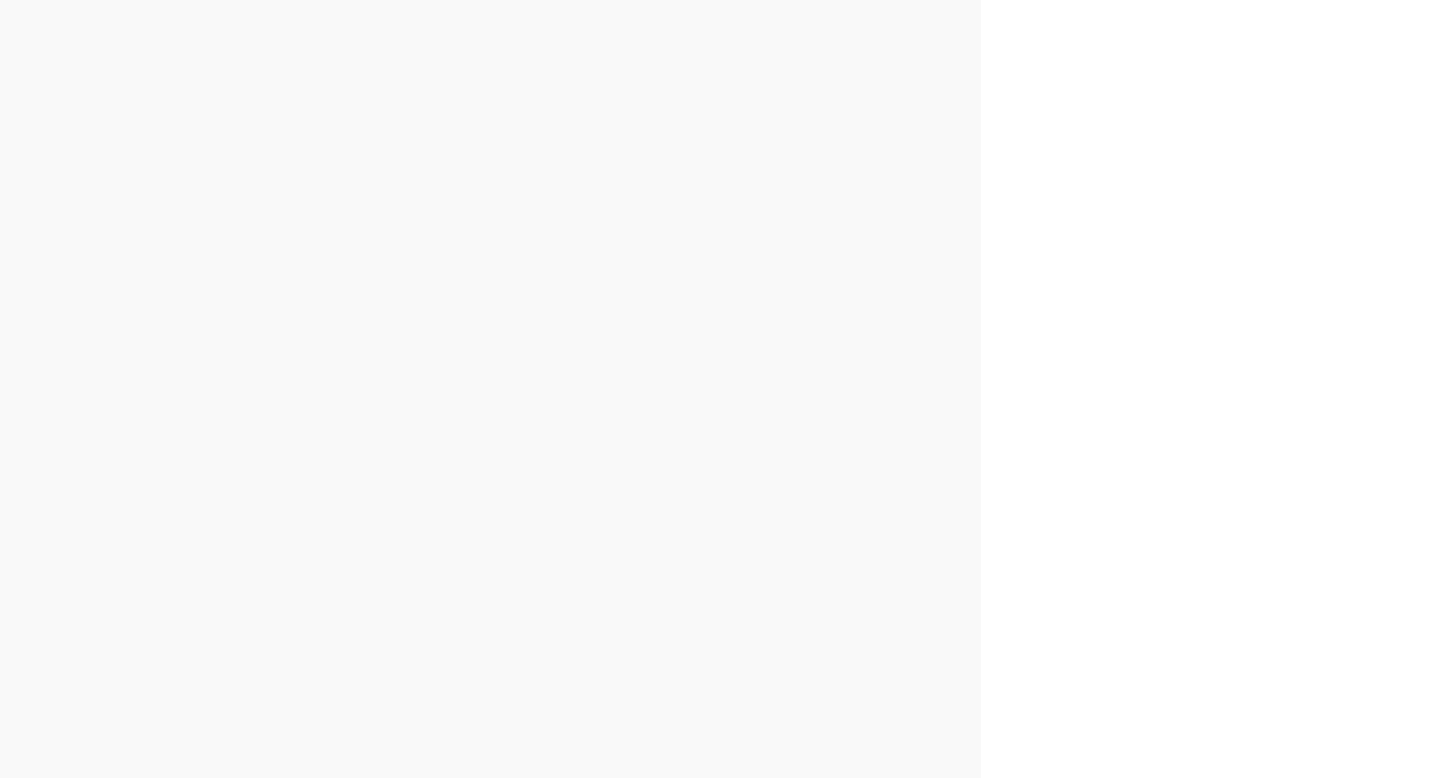 scroll, scrollTop: 0, scrollLeft: 0, axis: both 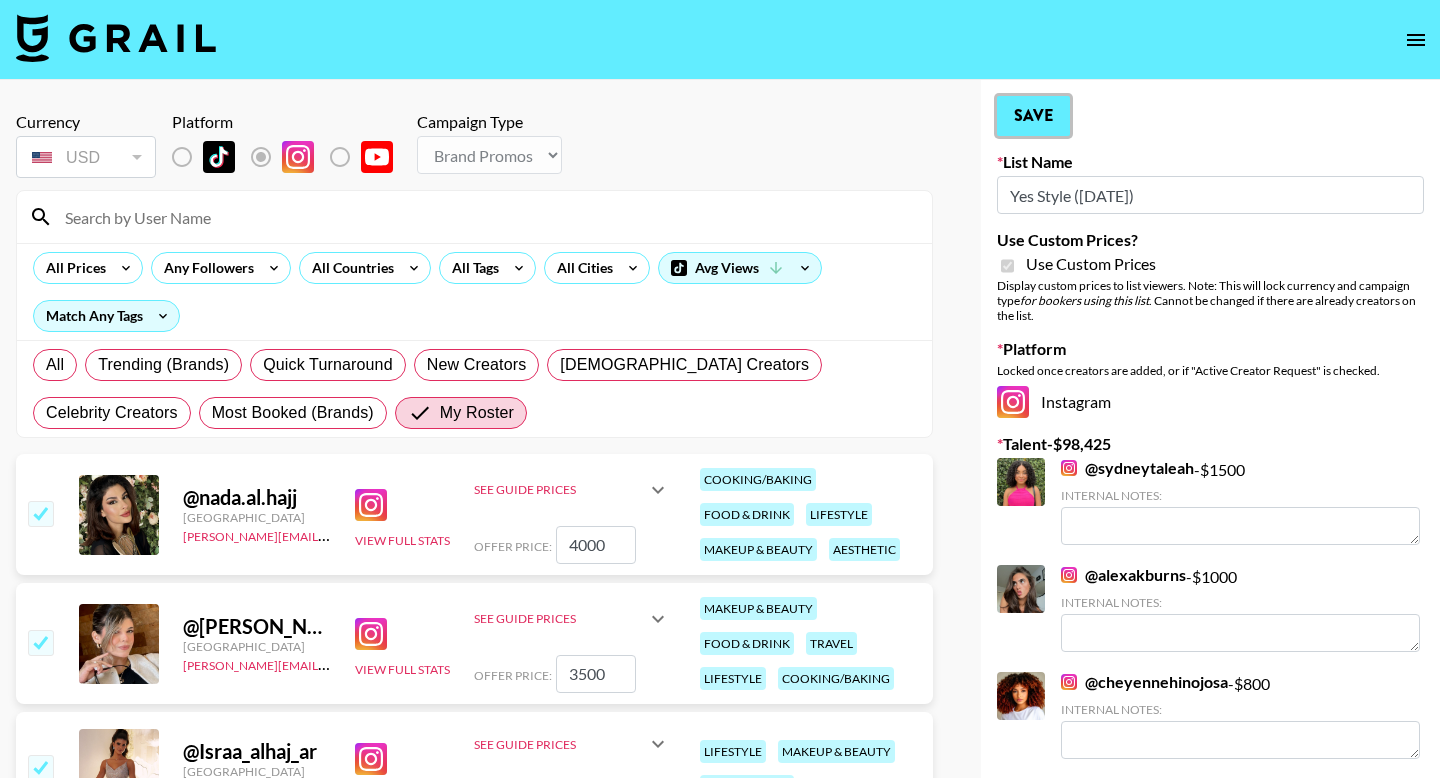 click on "Save" at bounding box center (1033, 116) 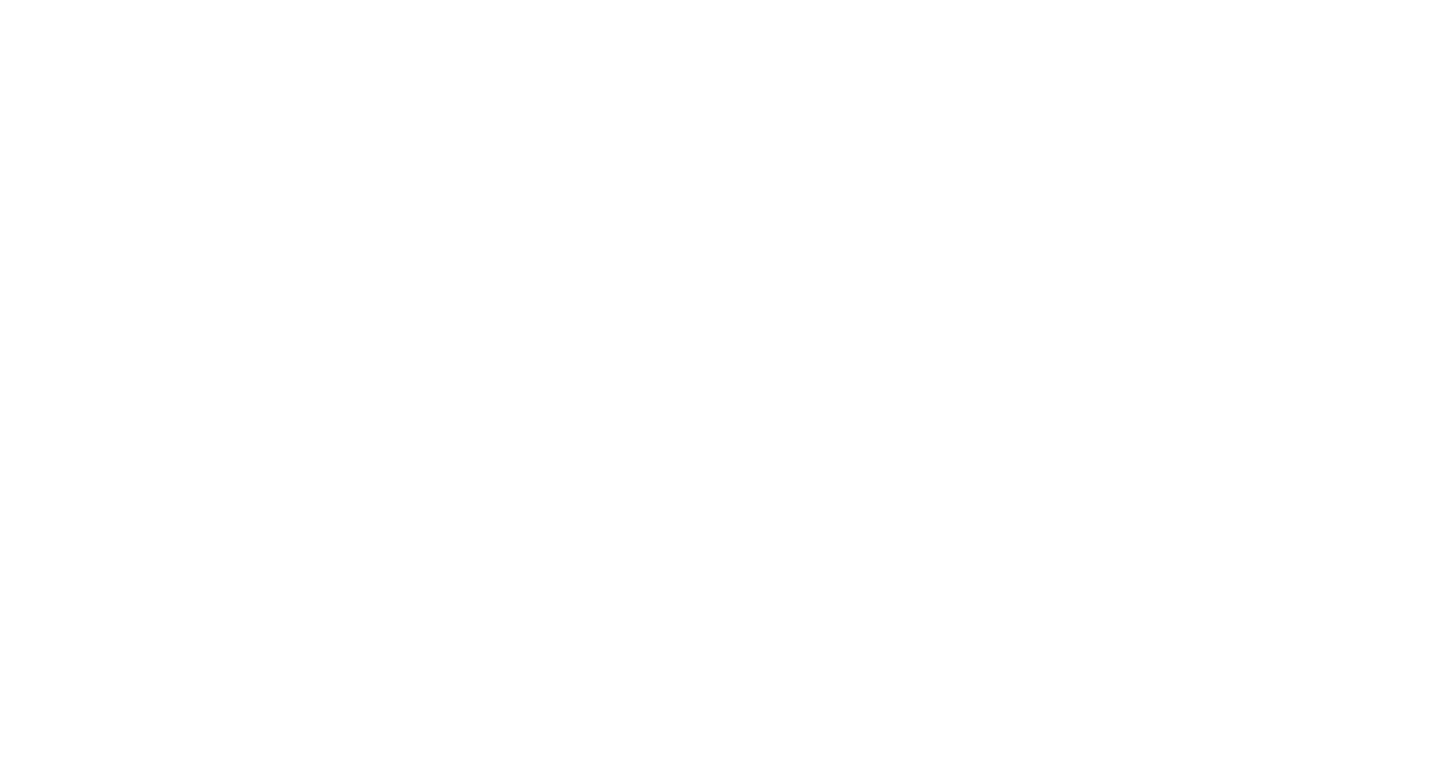 scroll, scrollTop: 0, scrollLeft: 0, axis: both 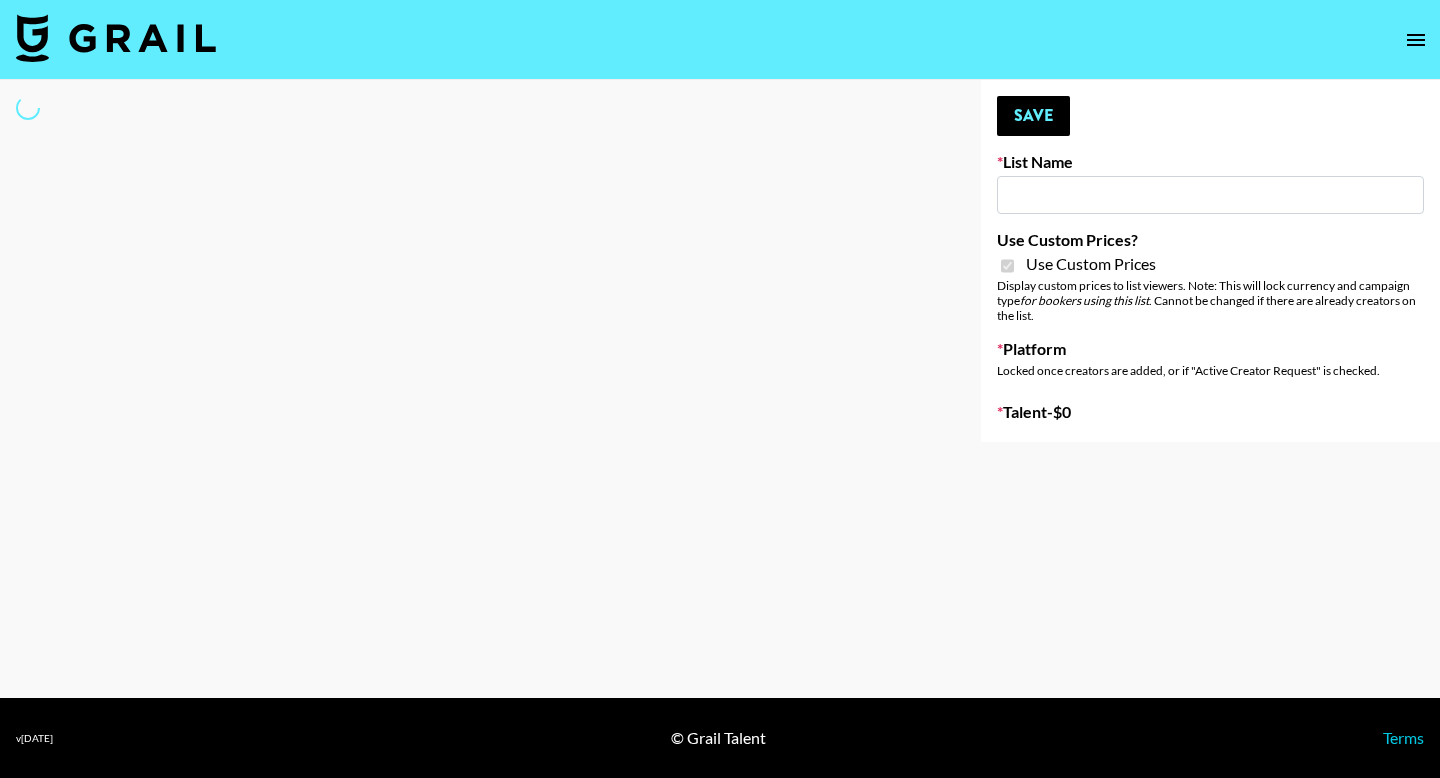 type on "APR ([DATE])" 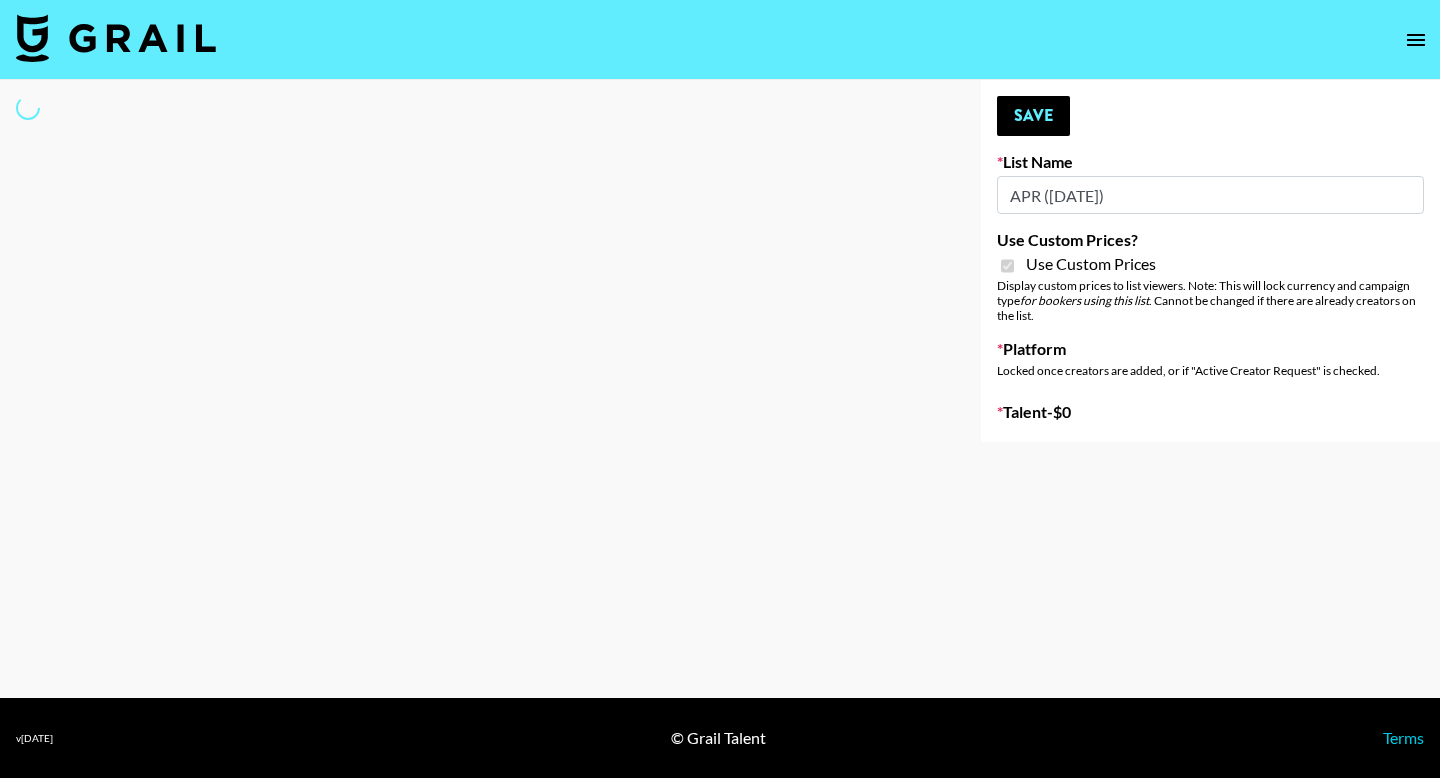 select on "Brand" 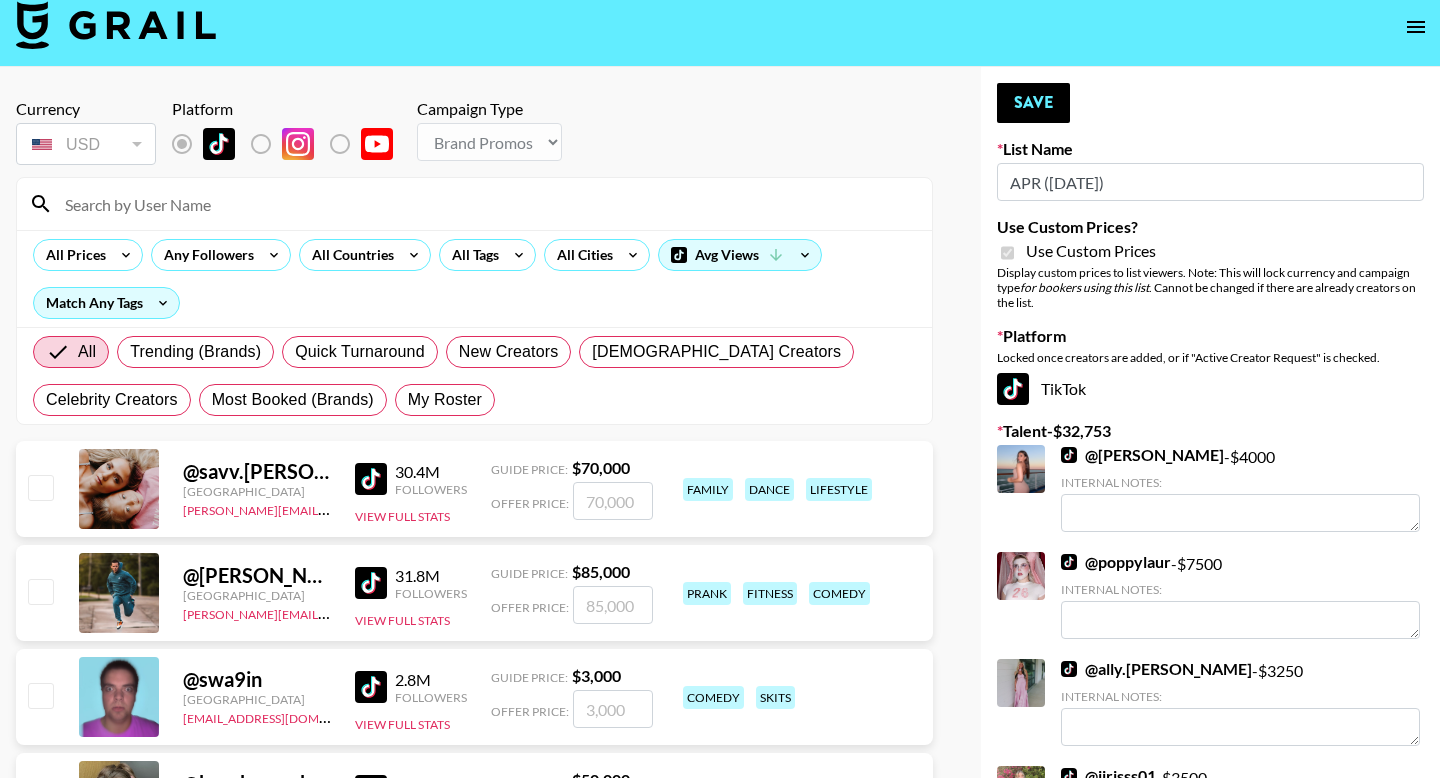 scroll, scrollTop: 14, scrollLeft: 0, axis: vertical 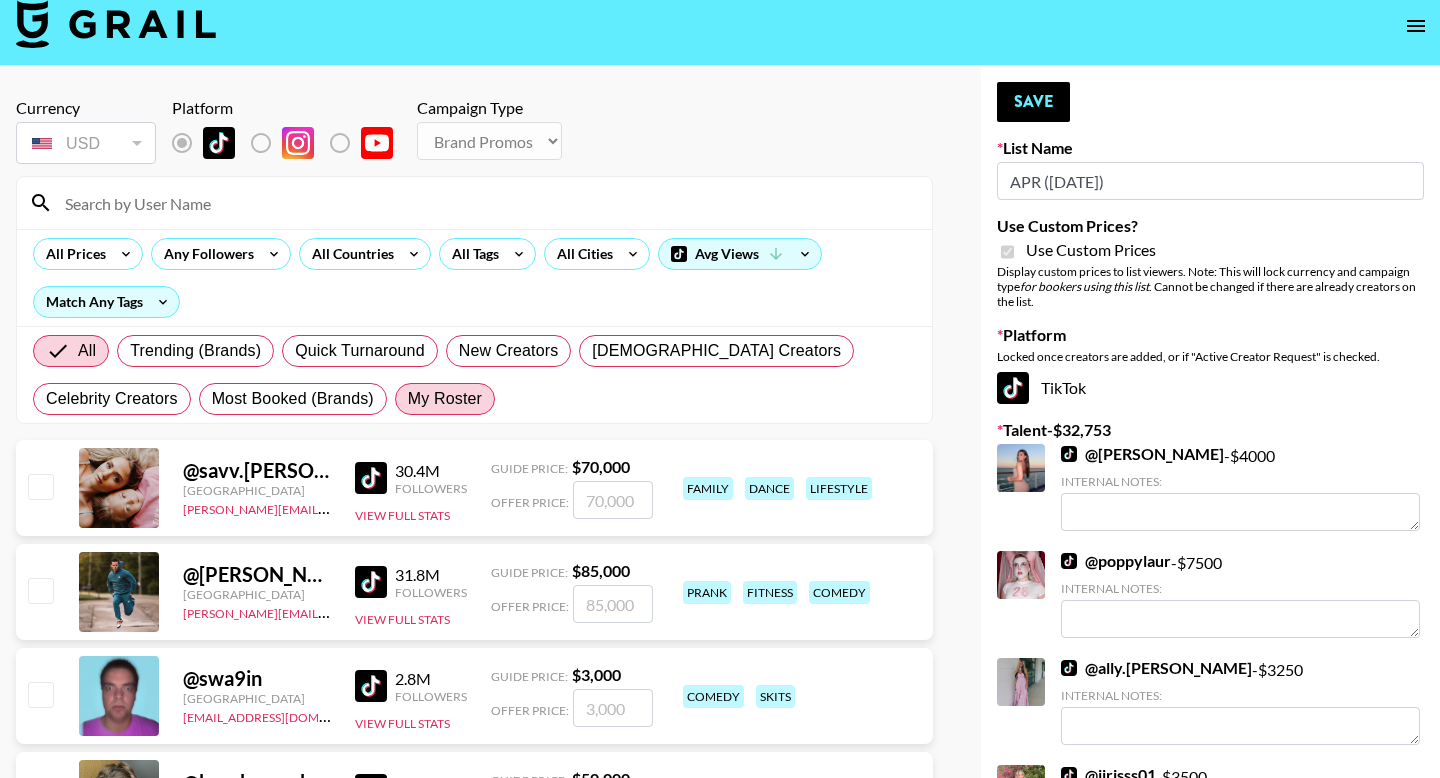 click on "My Roster" at bounding box center [445, 399] 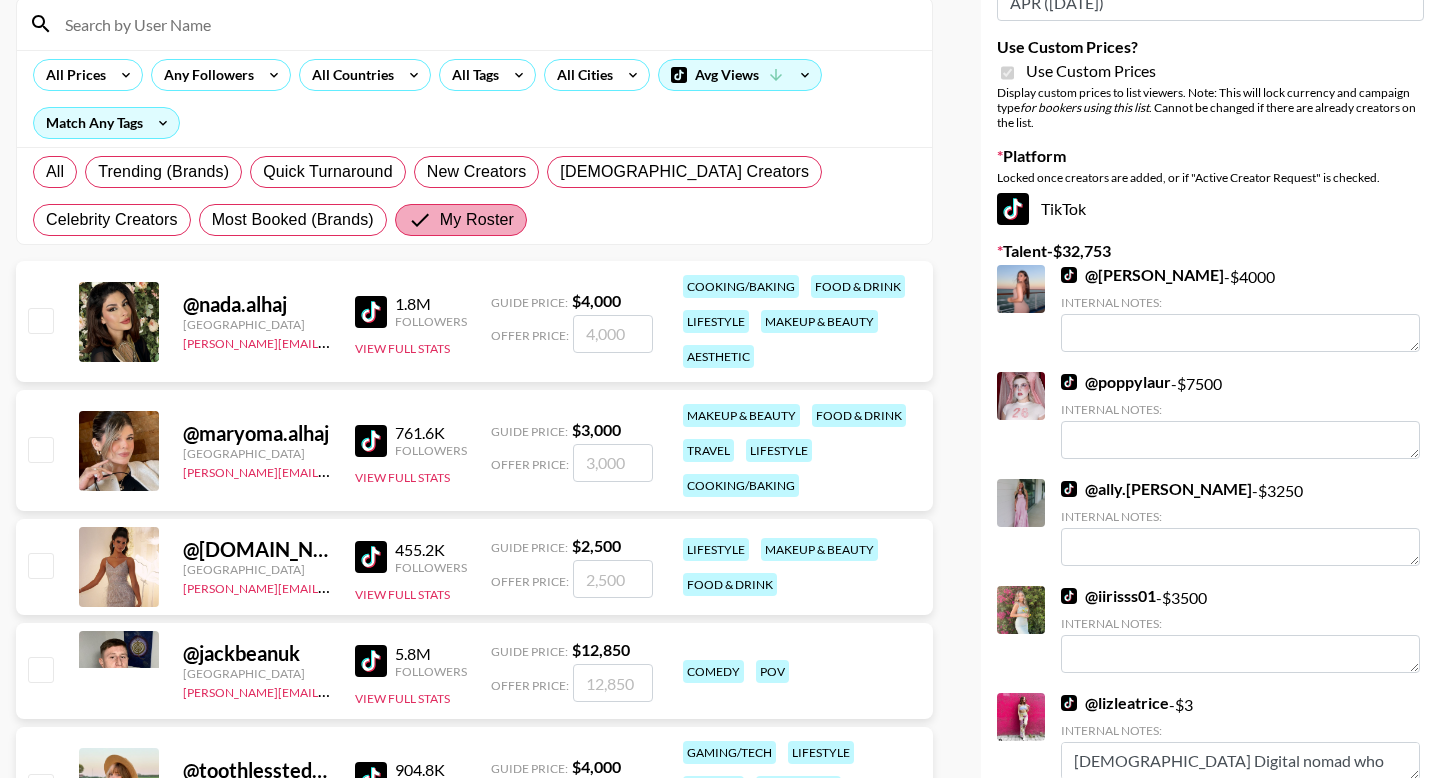 scroll, scrollTop: 384, scrollLeft: 0, axis: vertical 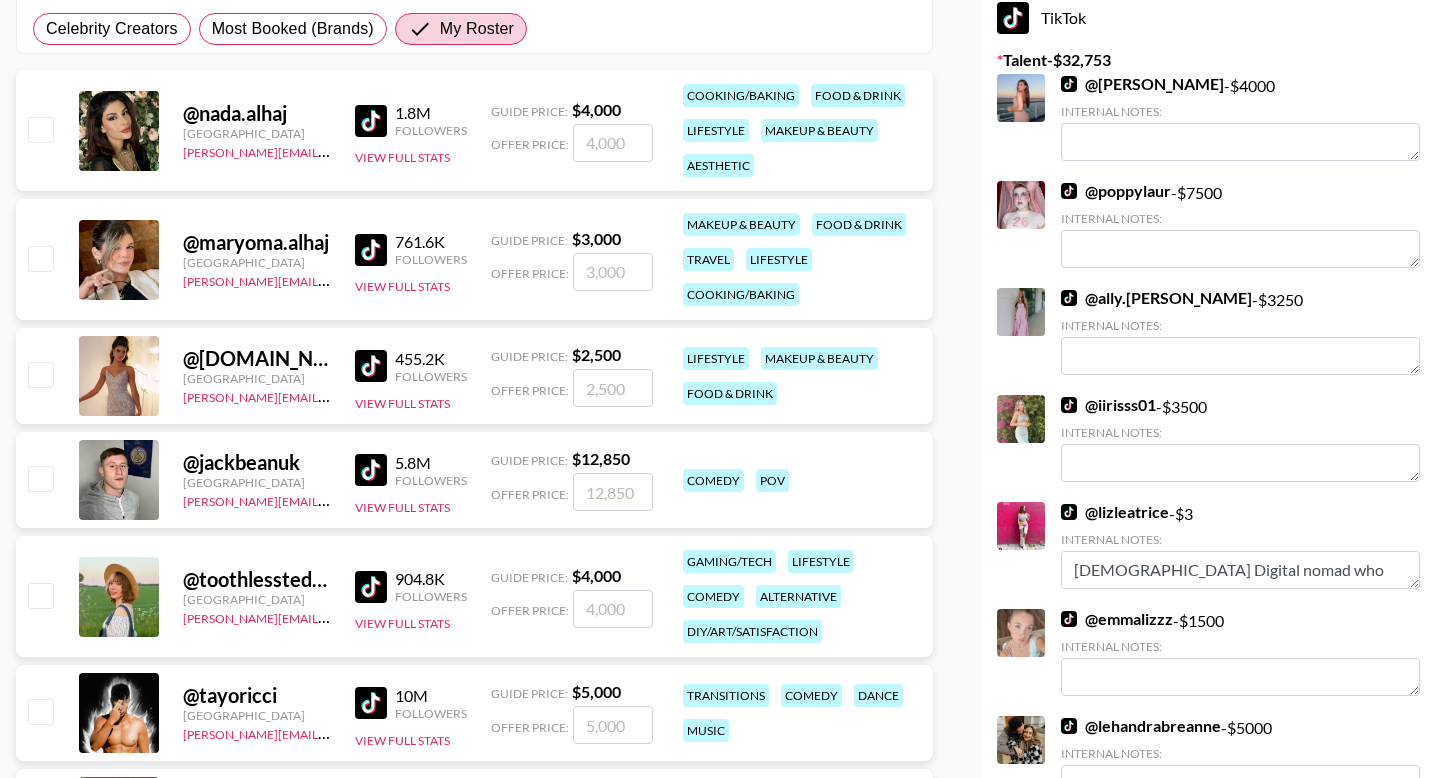 click at bounding box center (40, 129) 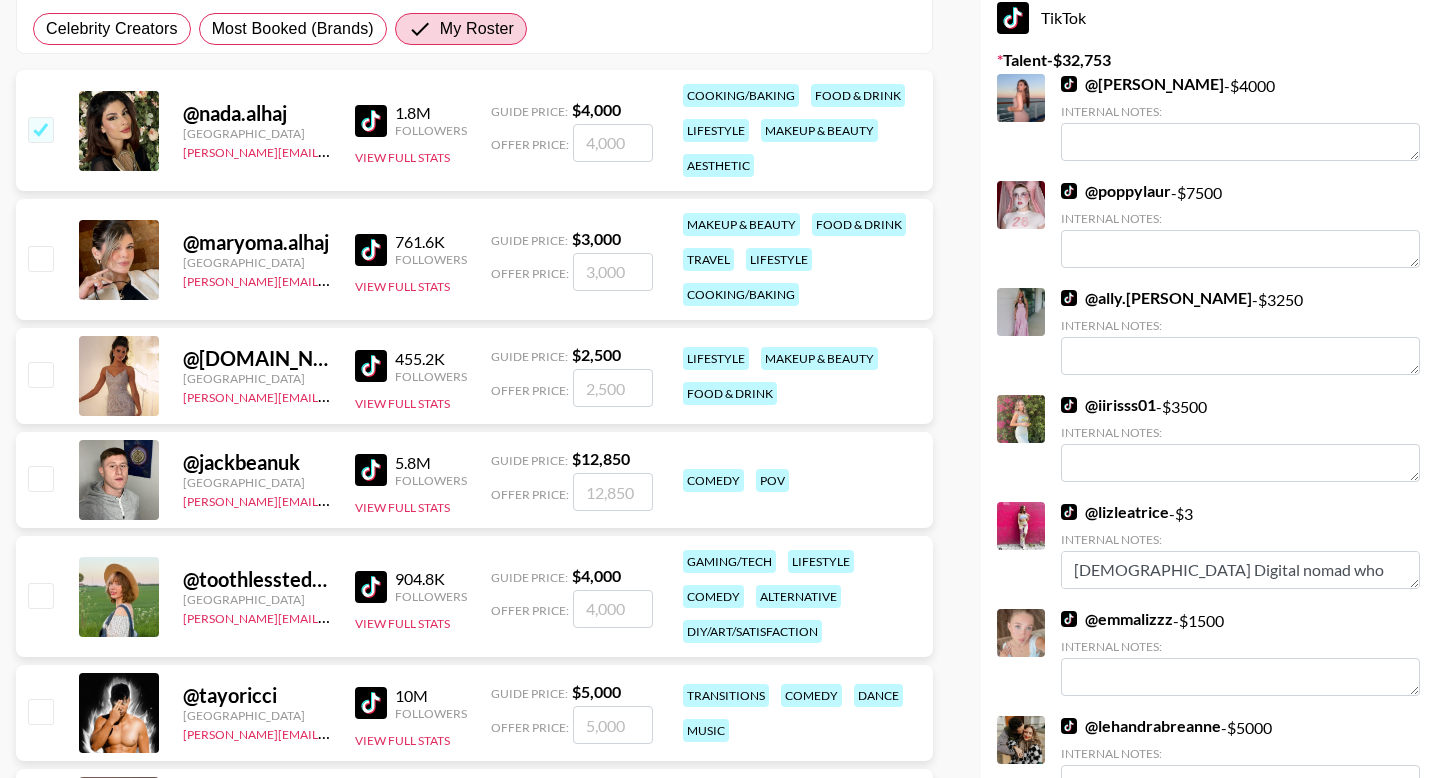checkbox on "true" 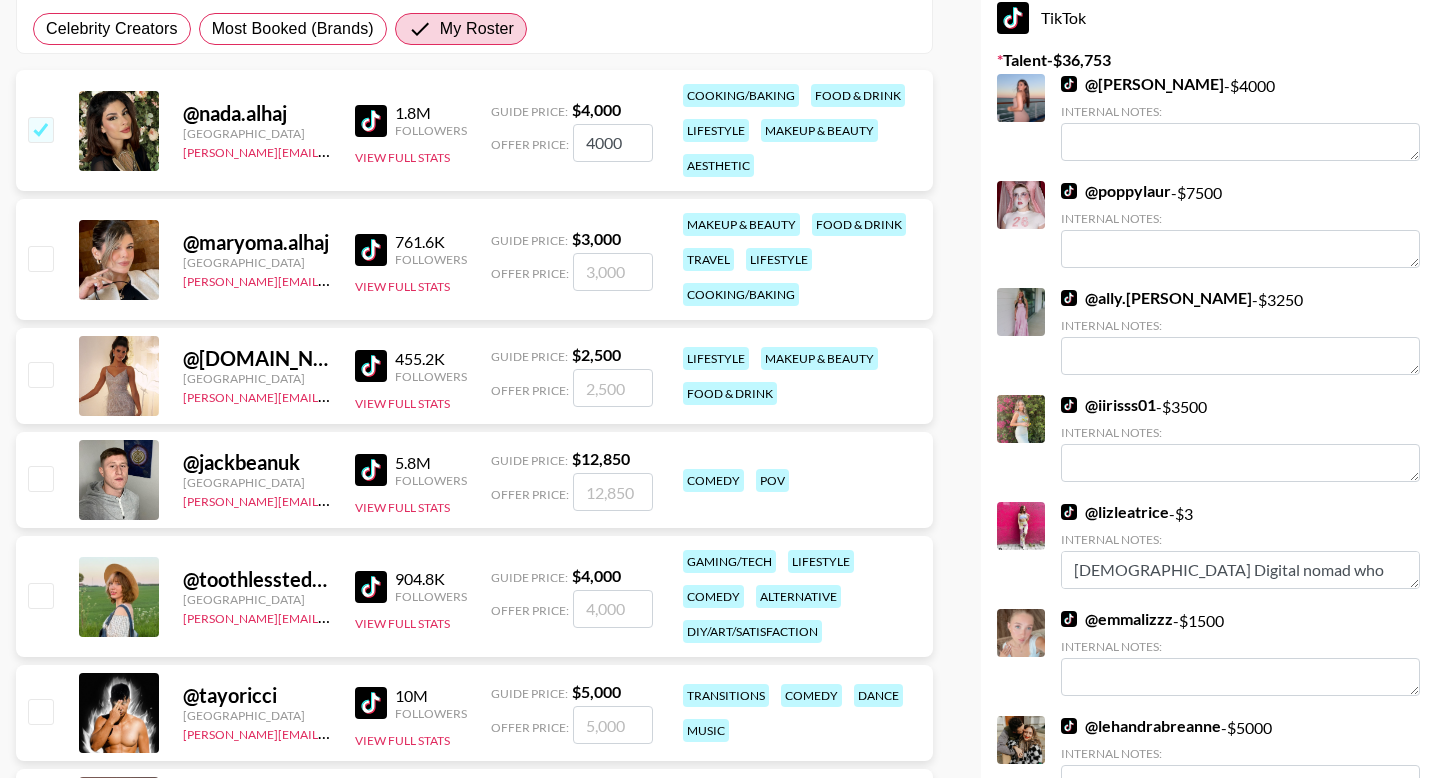 click at bounding box center (40, 258) 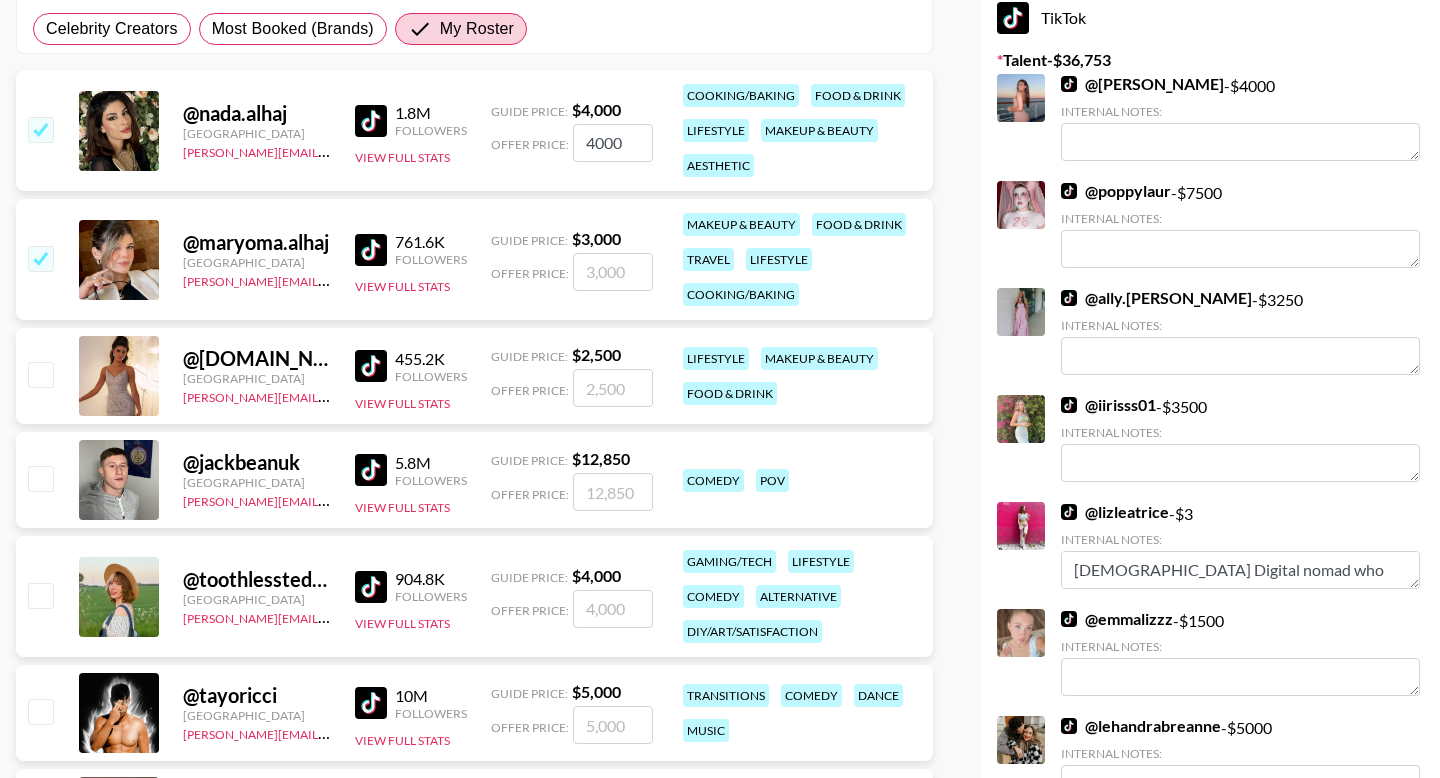 checkbox on "true" 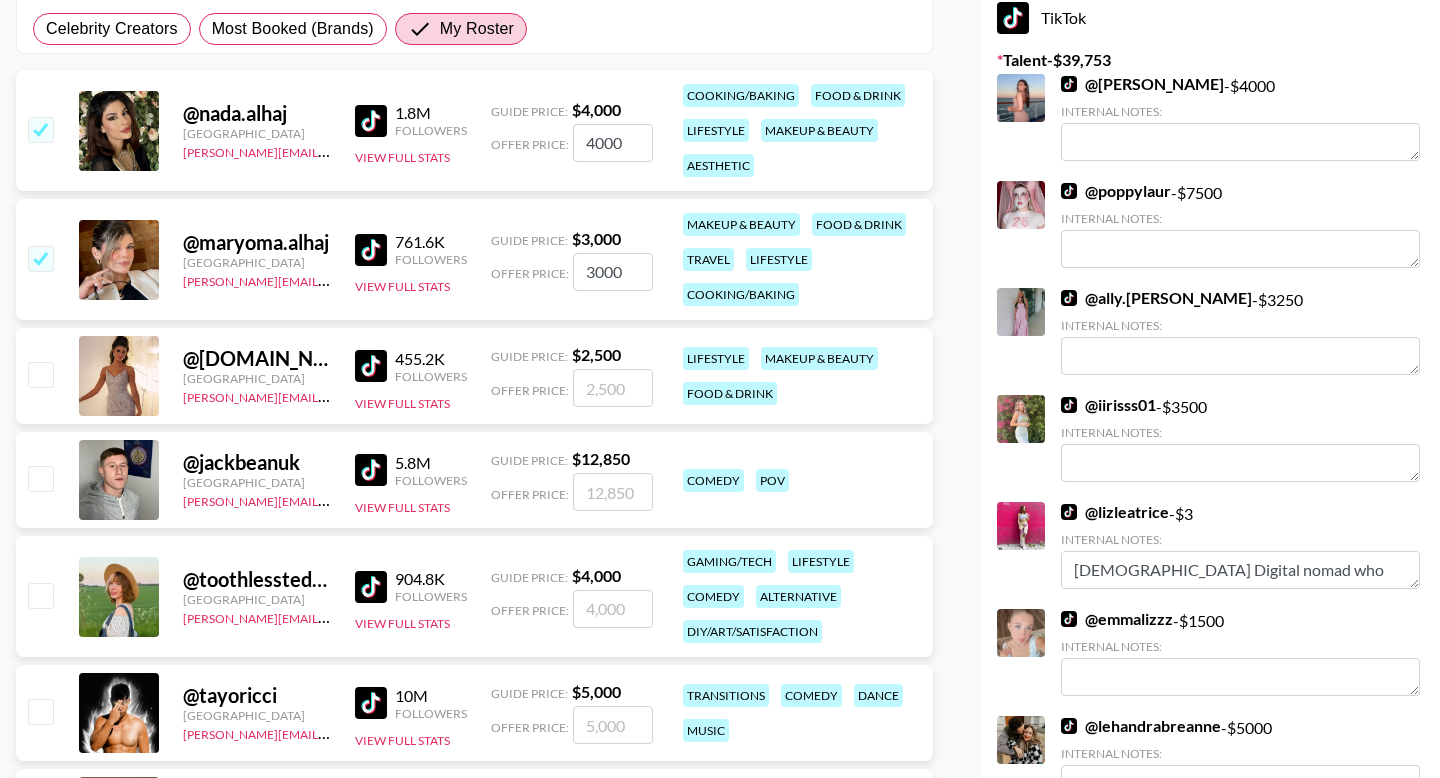 click at bounding box center [39, 376] 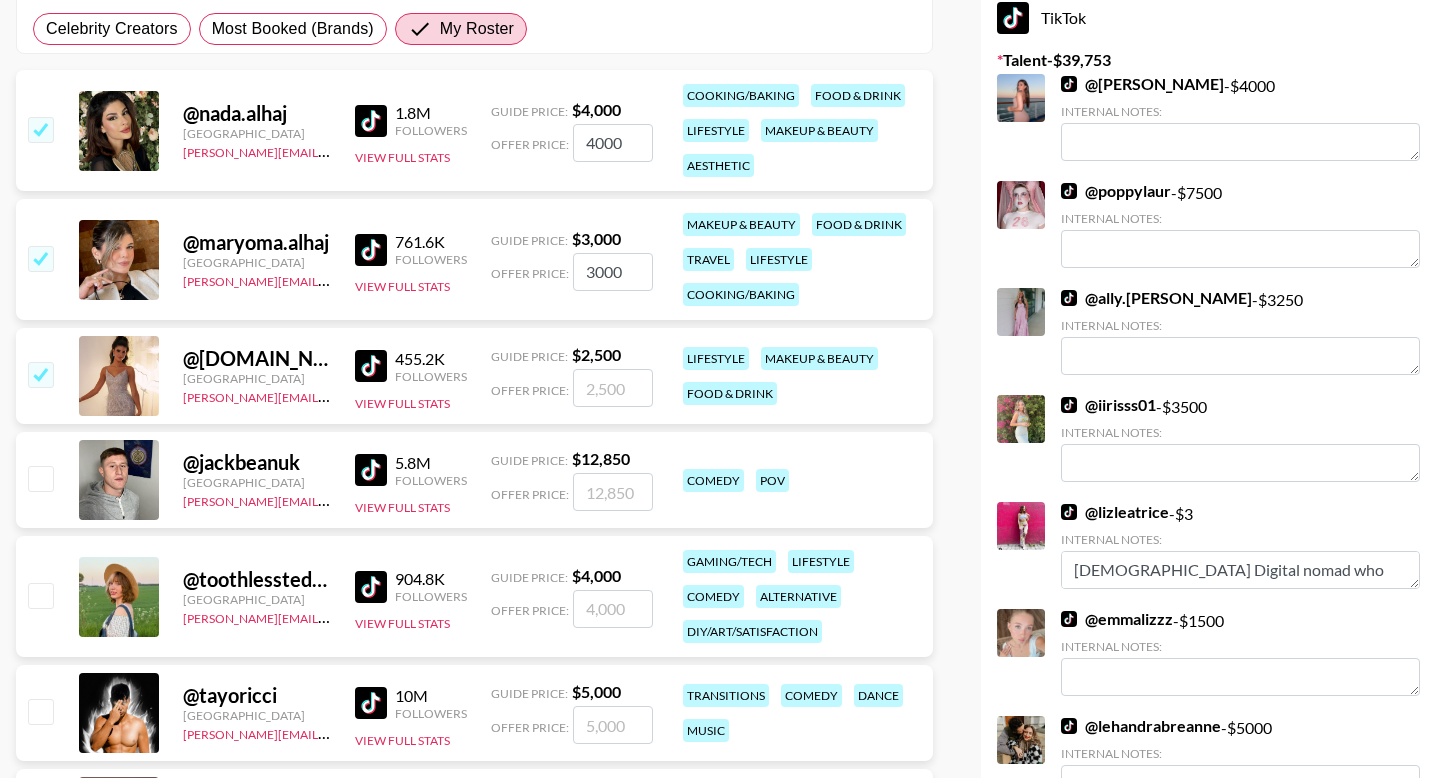 checkbox on "true" 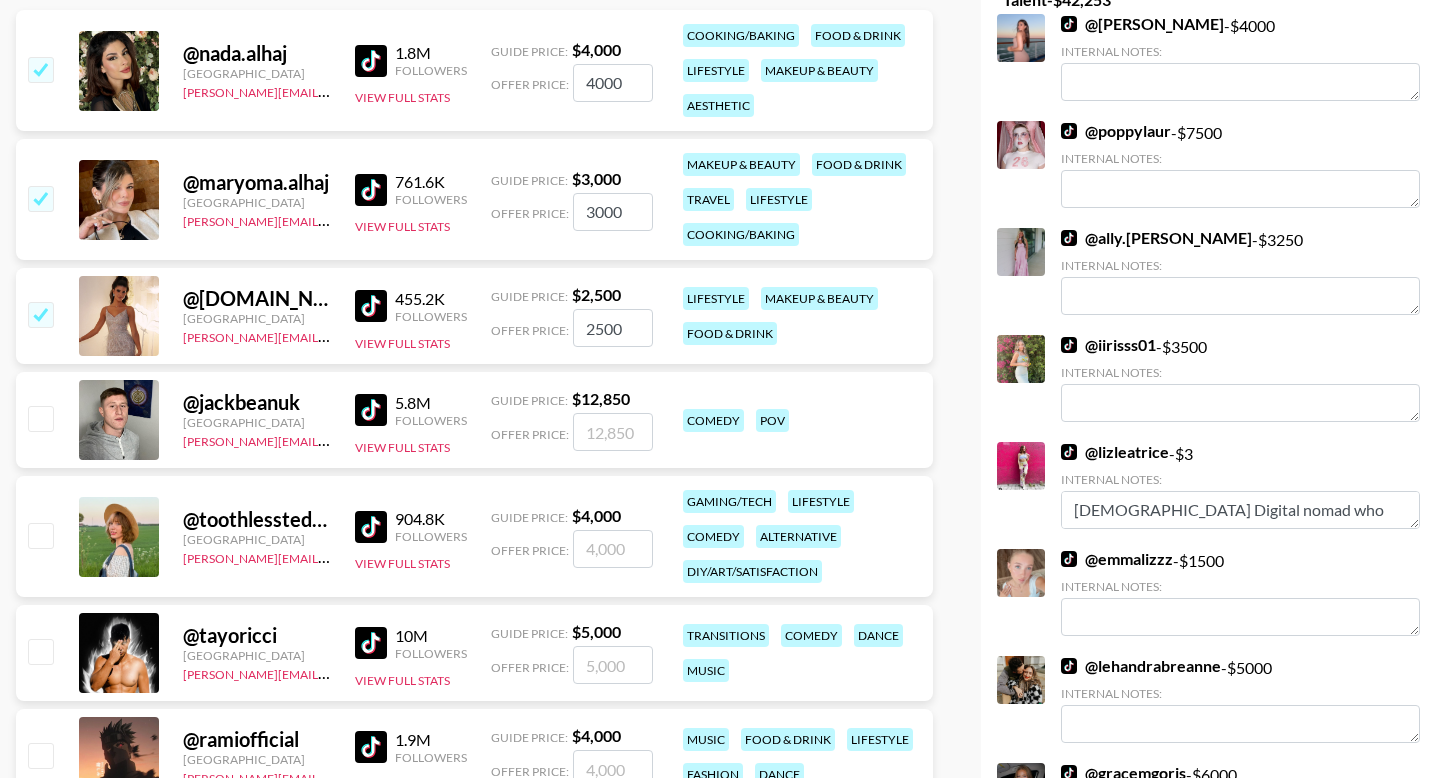 scroll, scrollTop: 697, scrollLeft: 0, axis: vertical 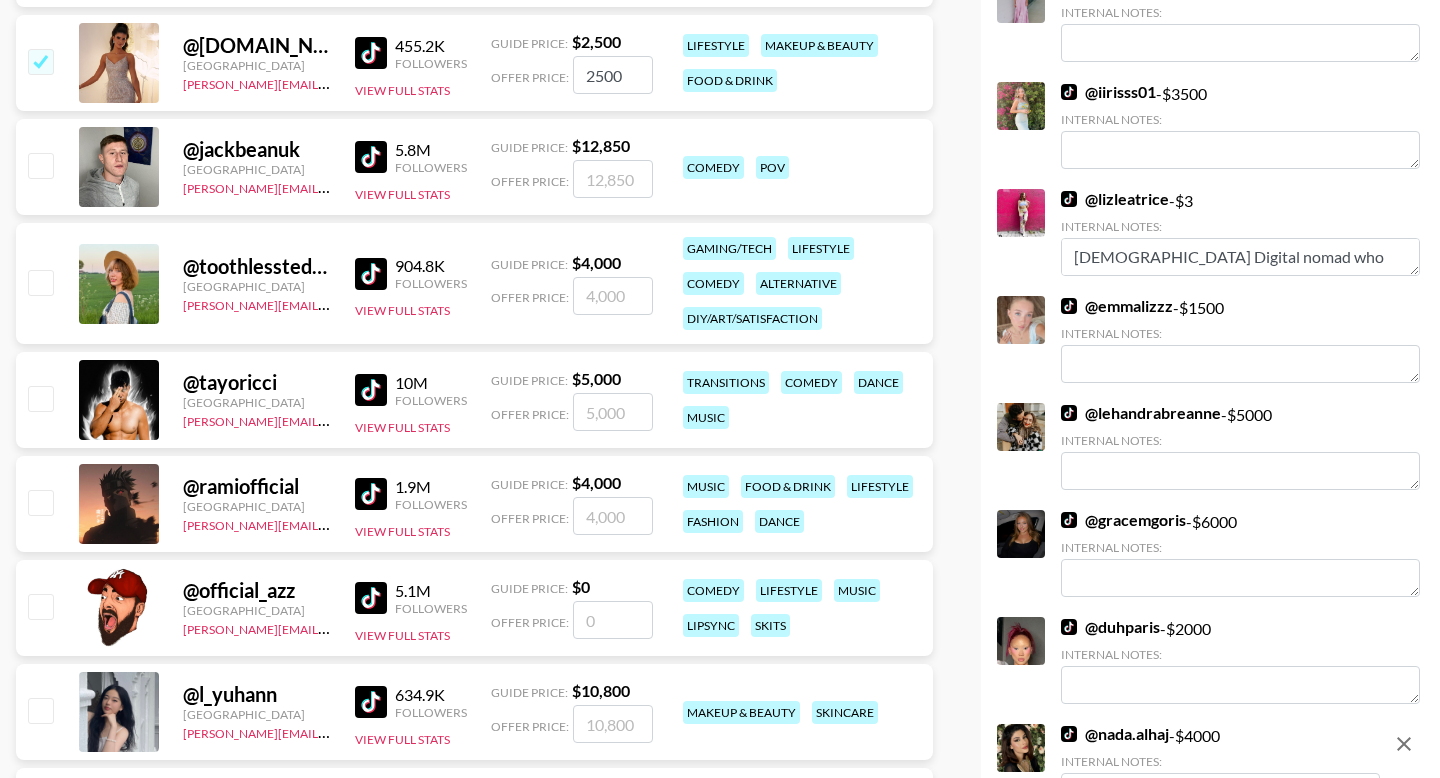 click at bounding box center [40, 398] 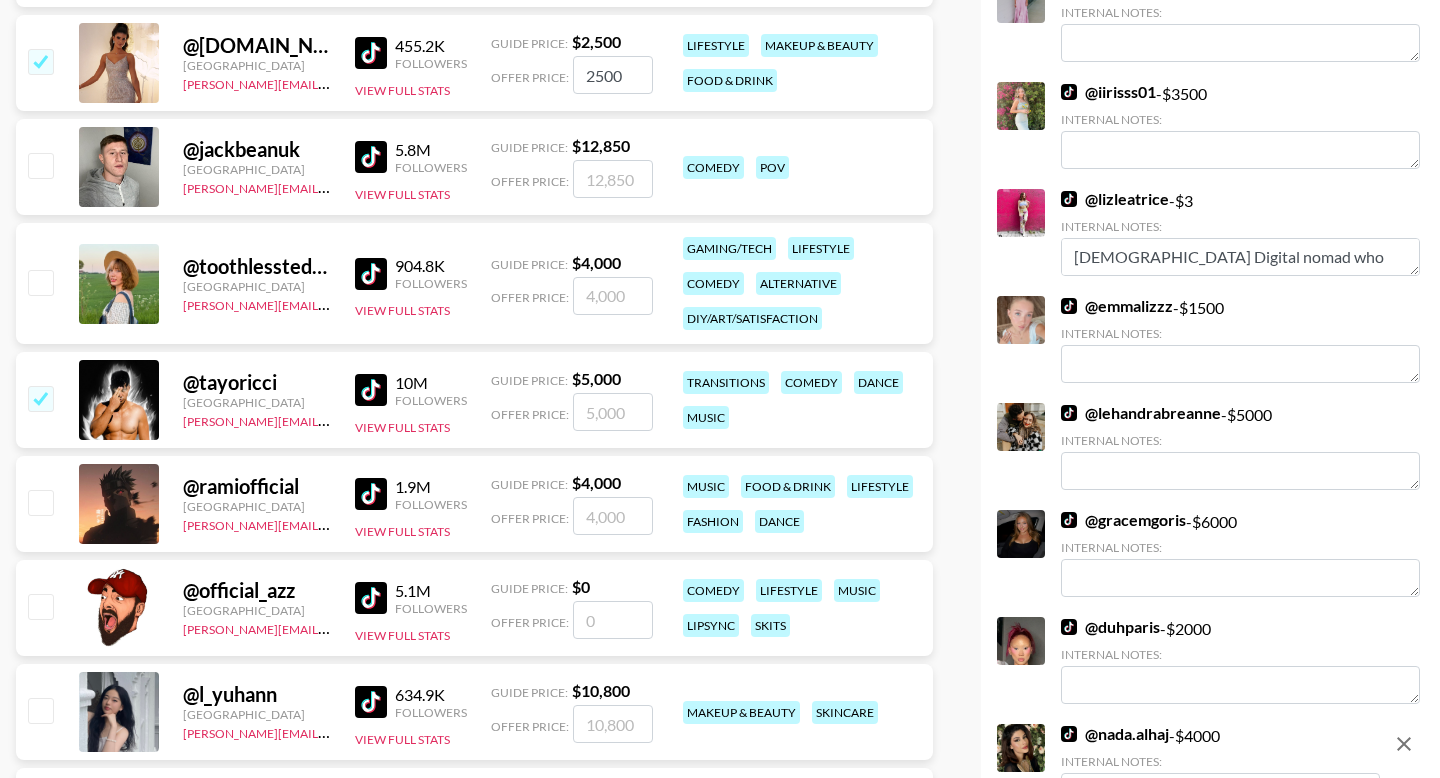 checkbox on "true" 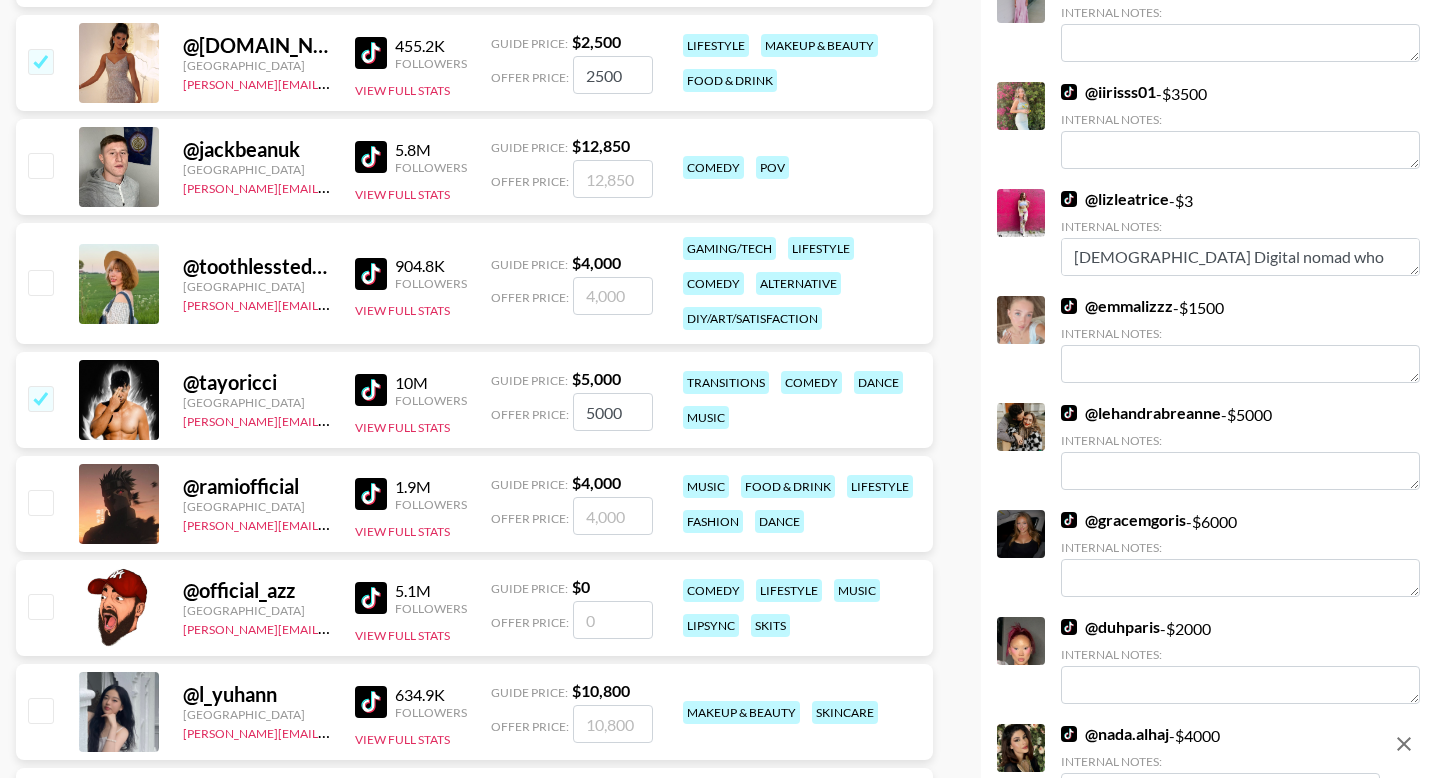 click at bounding box center (39, 504) 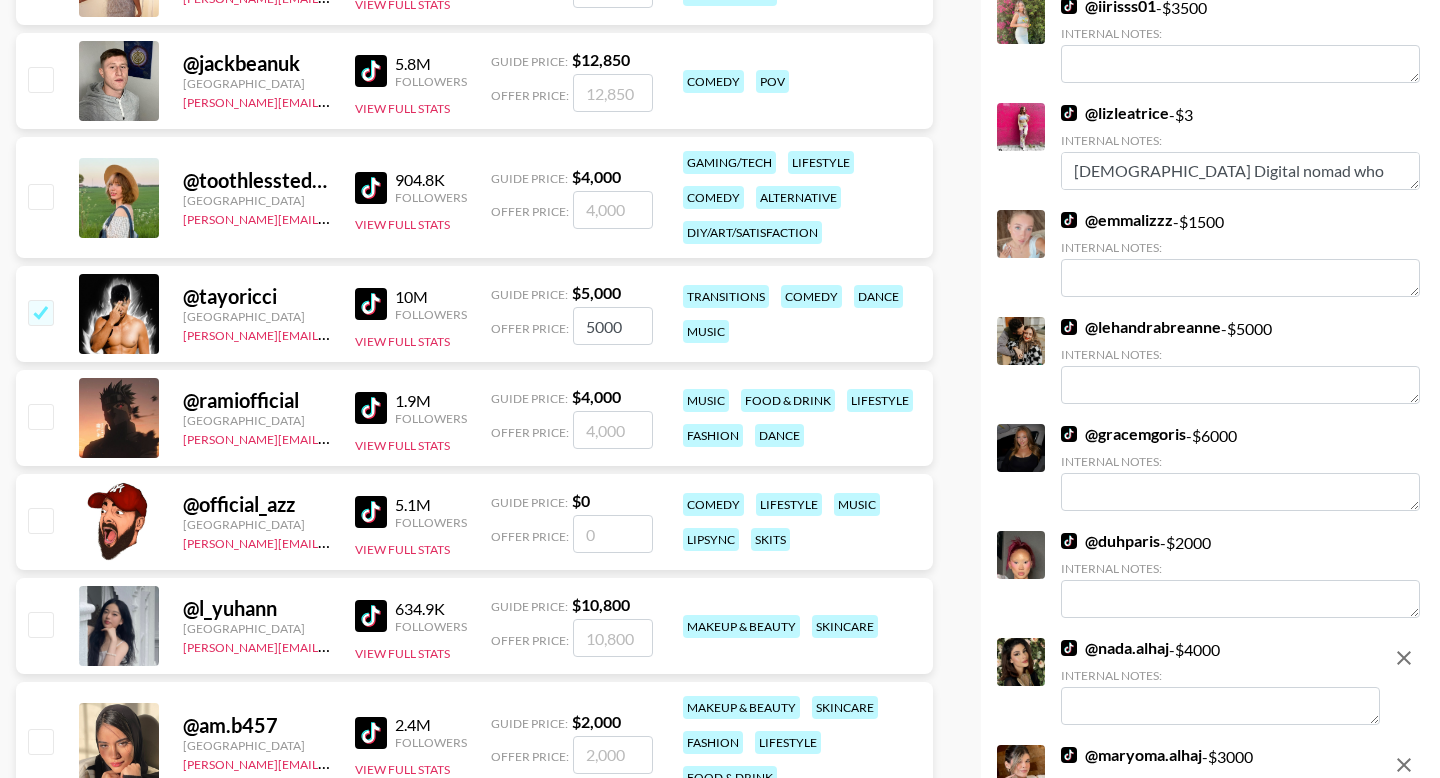 scroll, scrollTop: 998, scrollLeft: 0, axis: vertical 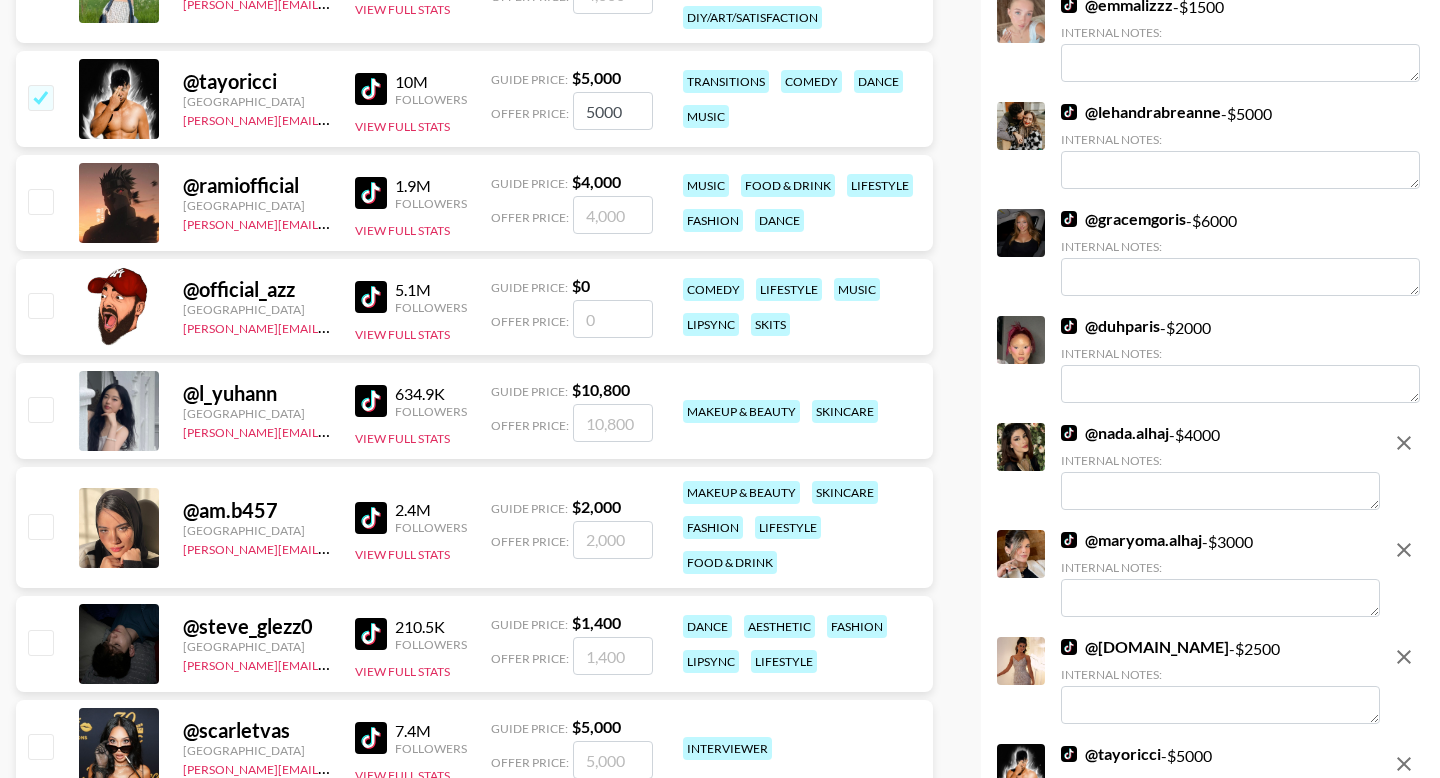 click at bounding box center [40, 201] 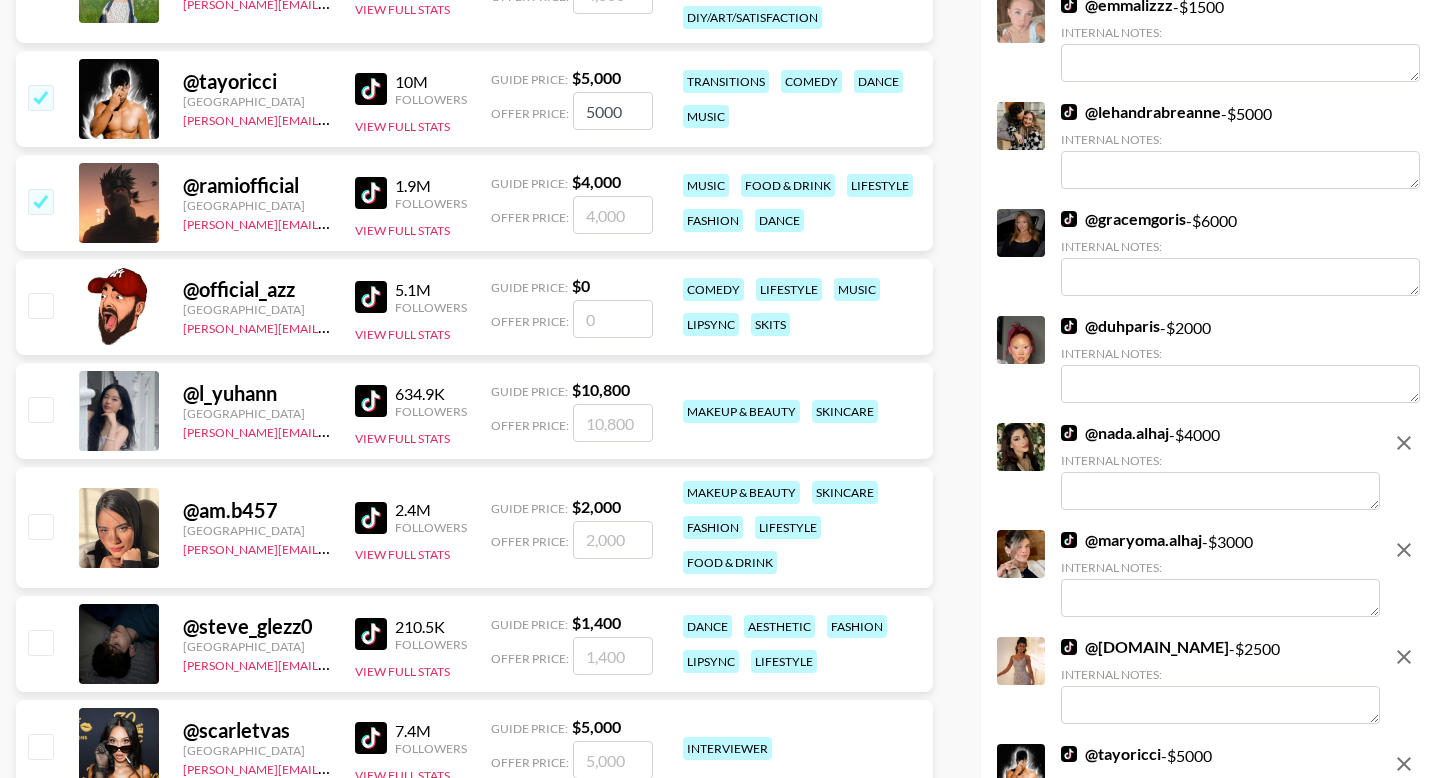 checkbox on "true" 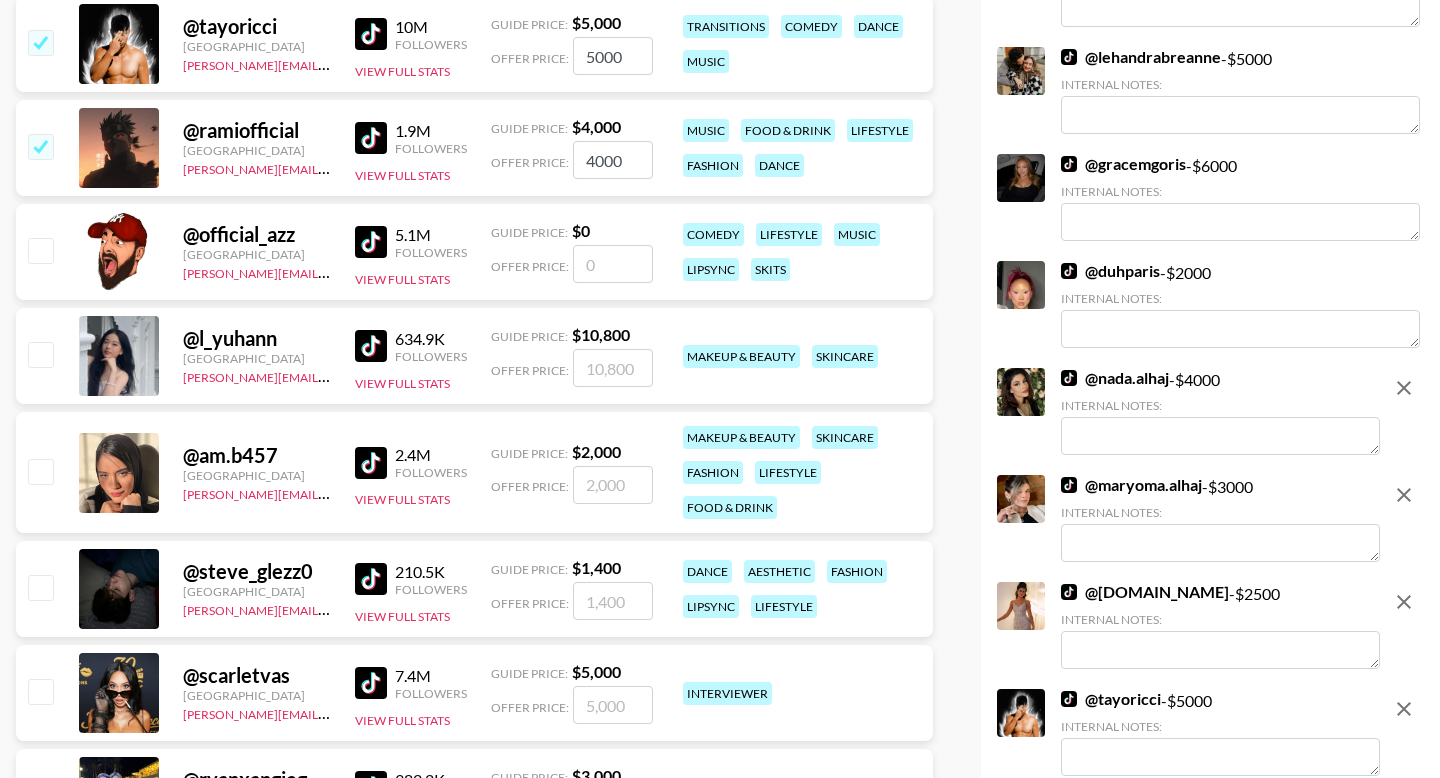 scroll, scrollTop: 1230, scrollLeft: 0, axis: vertical 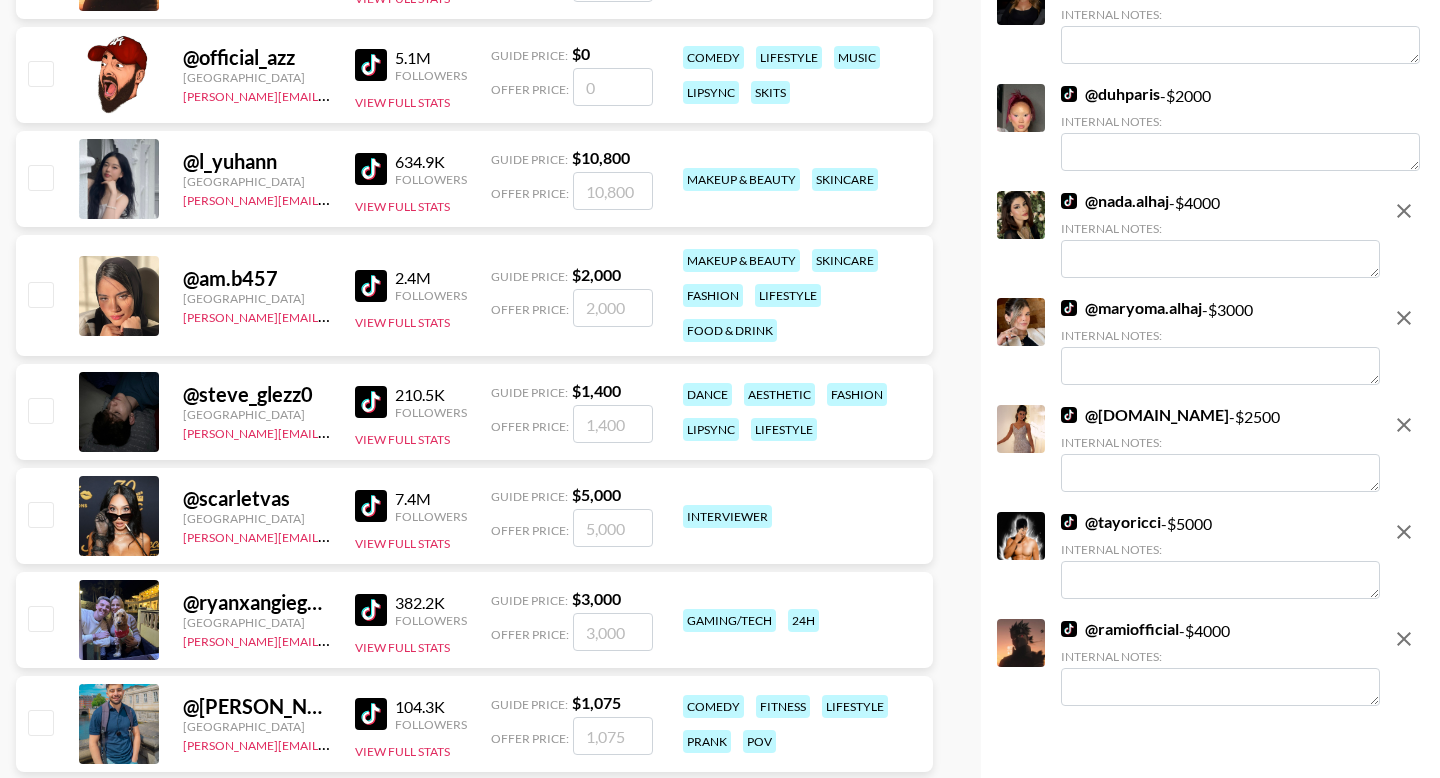 click at bounding box center (40, 294) 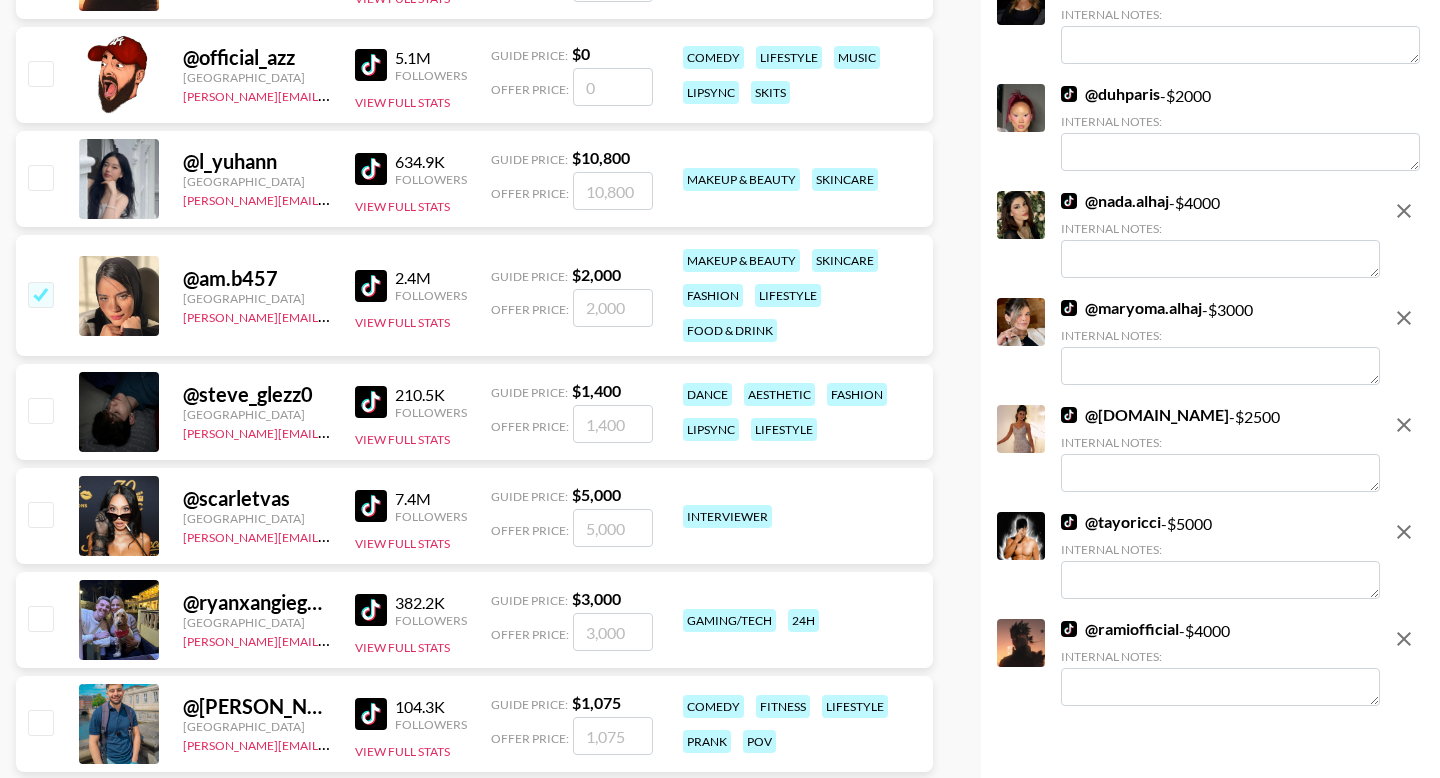 checkbox on "true" 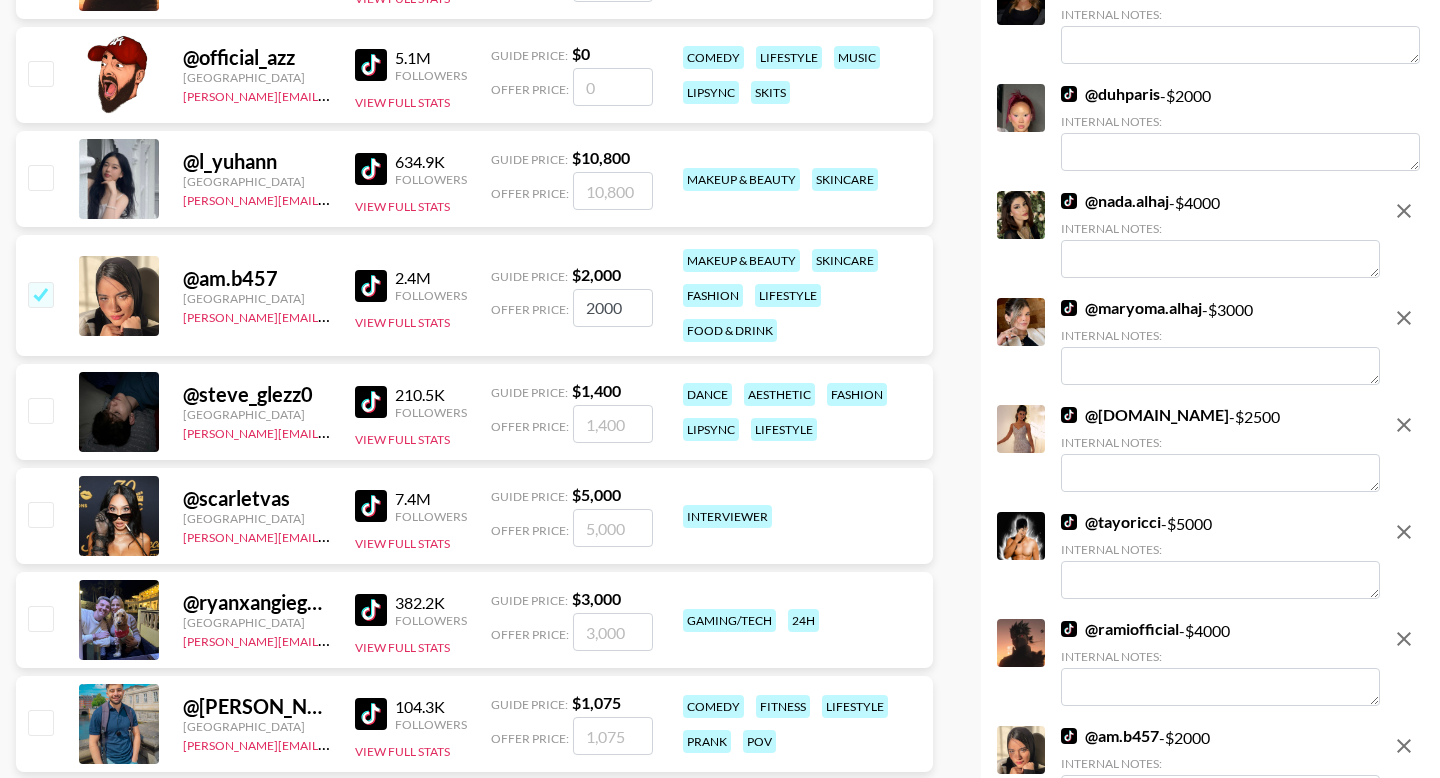 scroll, scrollTop: 1272, scrollLeft: 0, axis: vertical 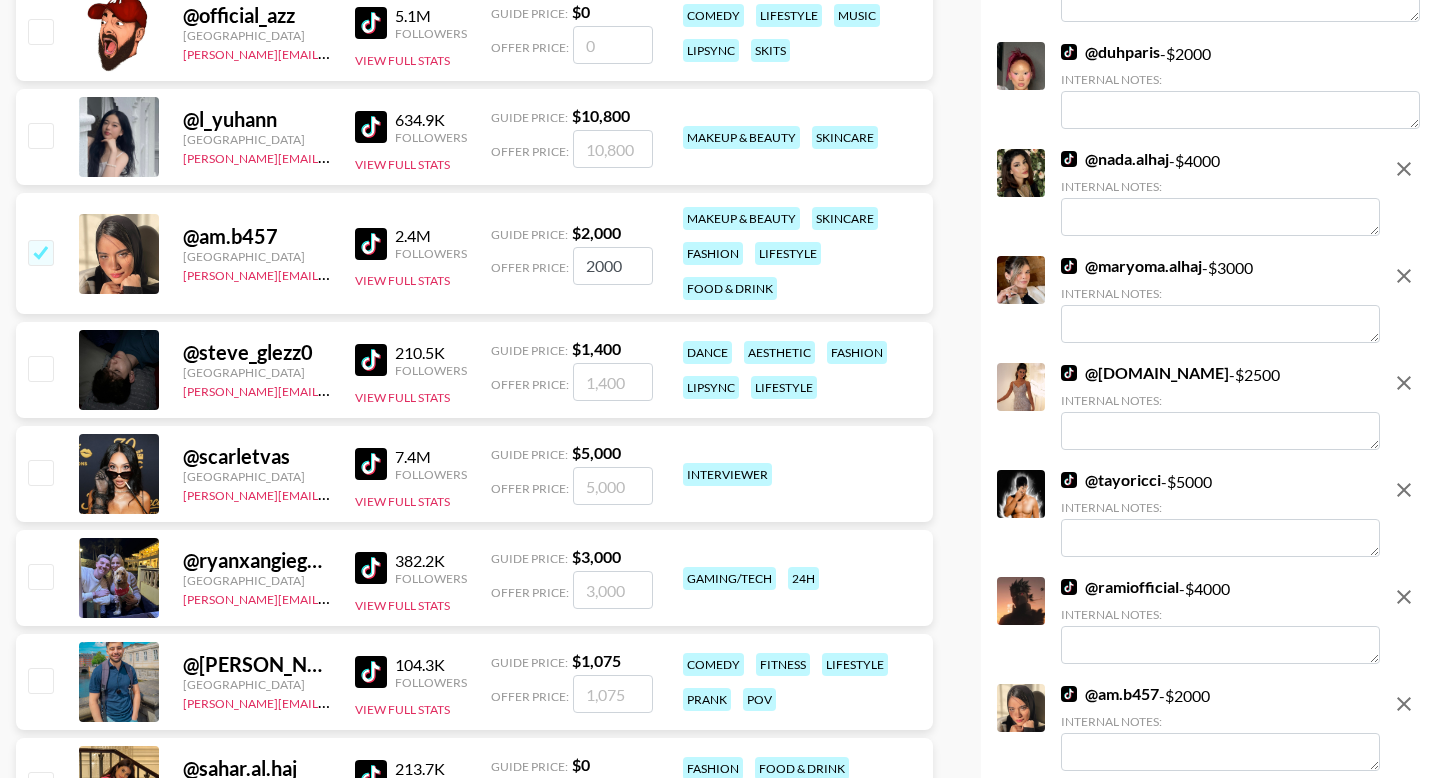 click at bounding box center (40, 472) 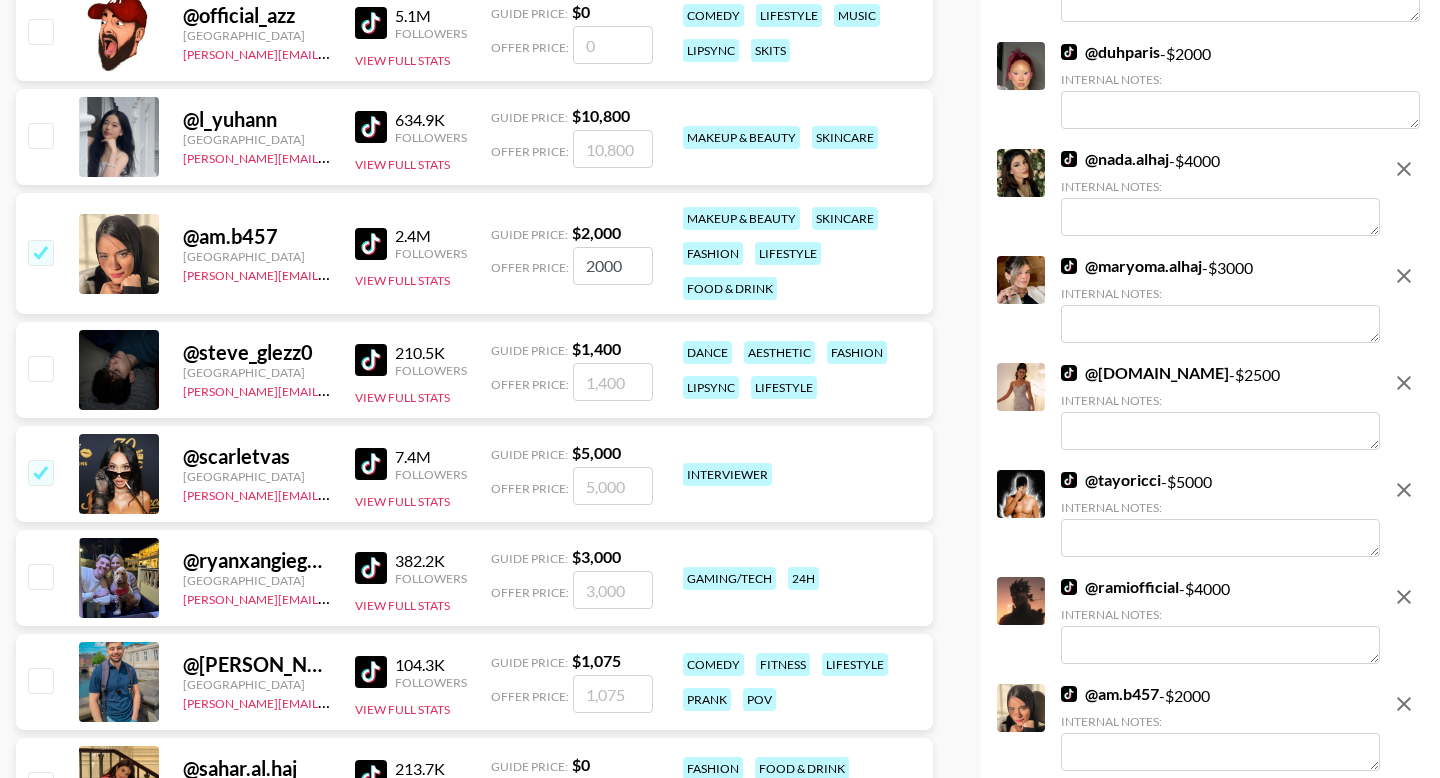 checkbox on "true" 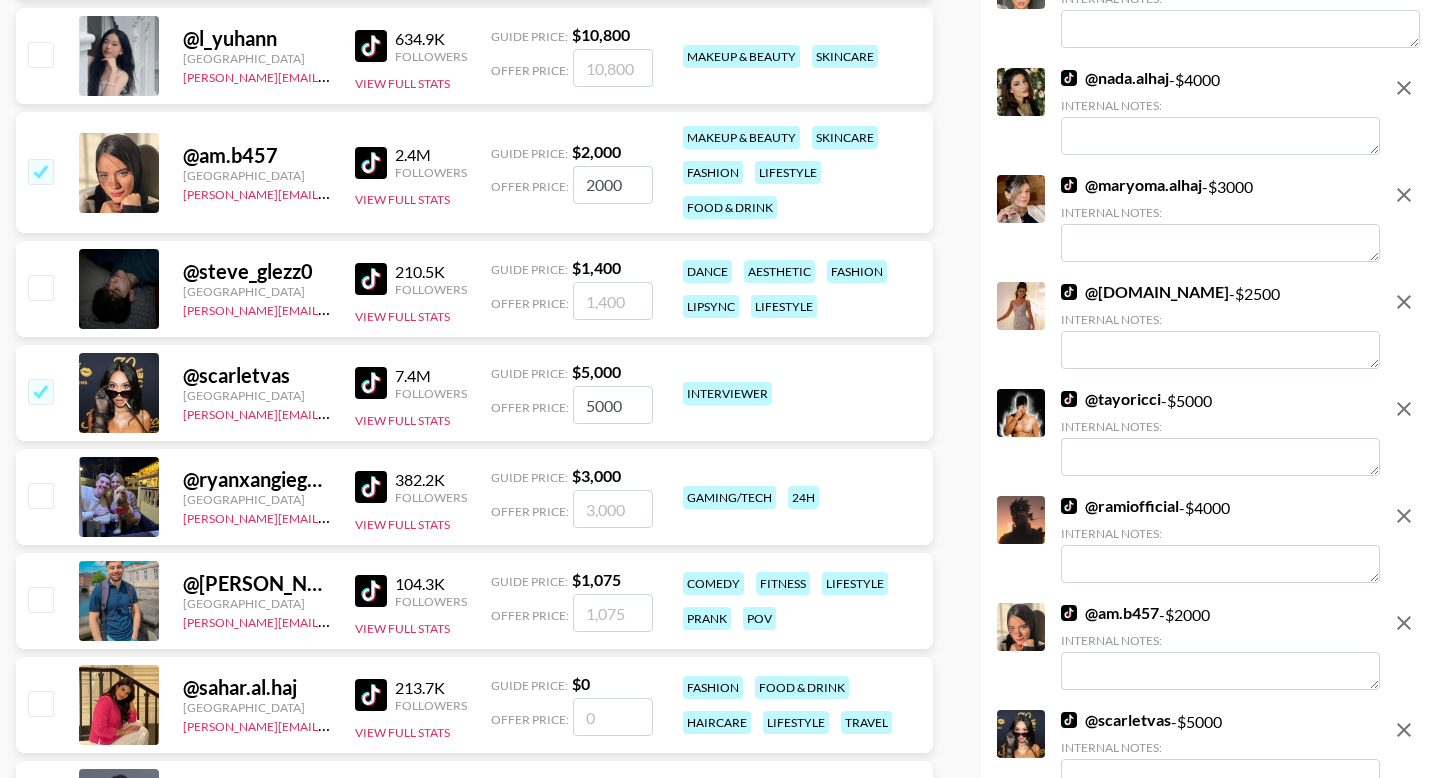 click at bounding box center (40, 495) 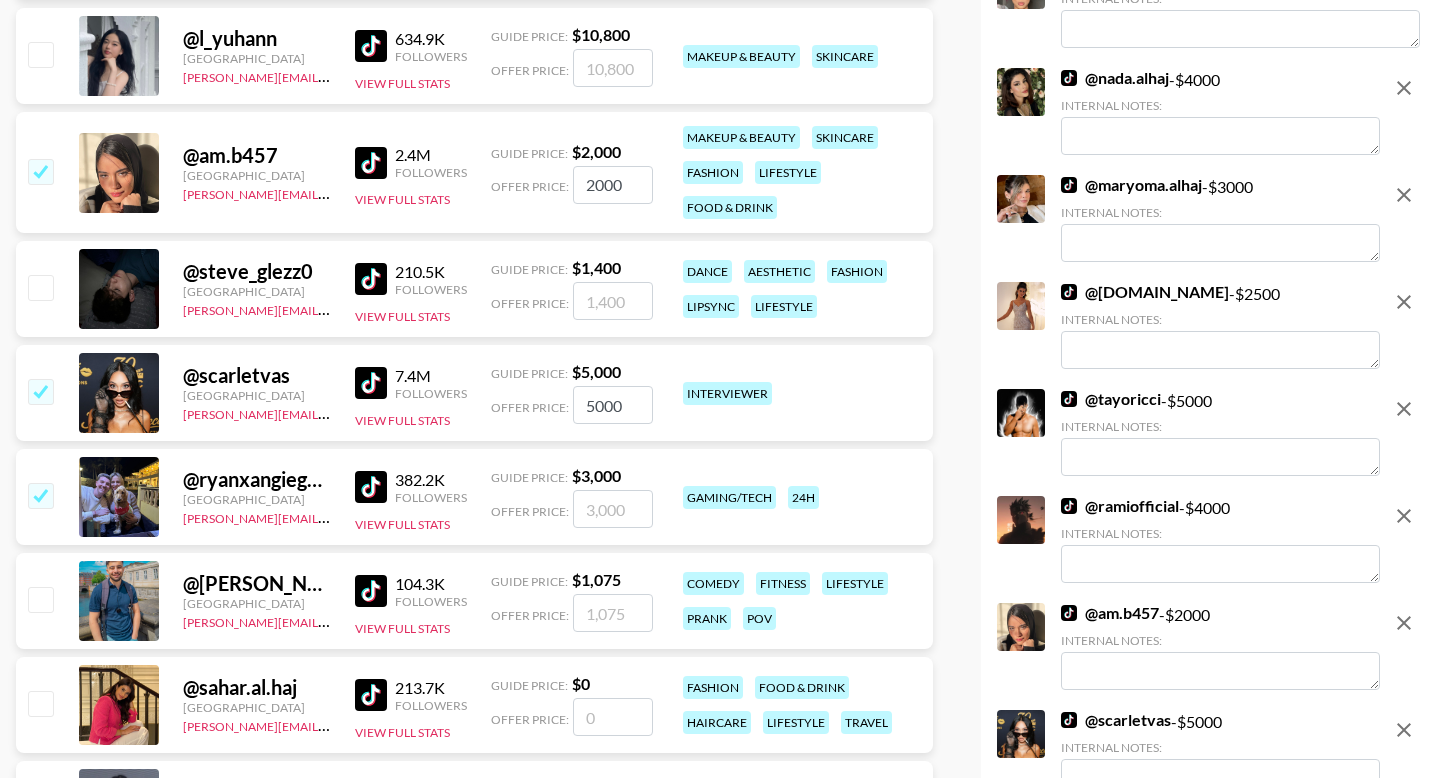 checkbox on "true" 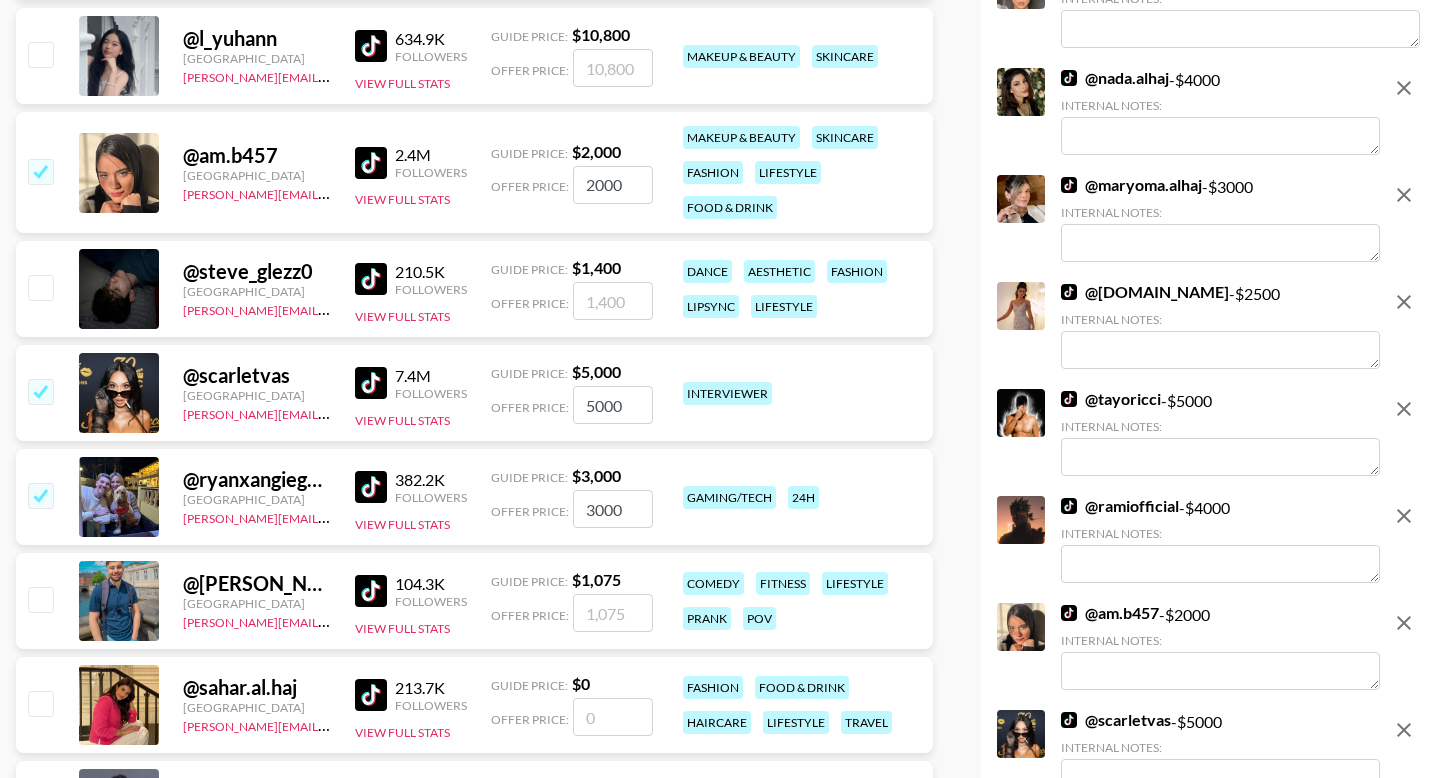 scroll, scrollTop: 1592, scrollLeft: 0, axis: vertical 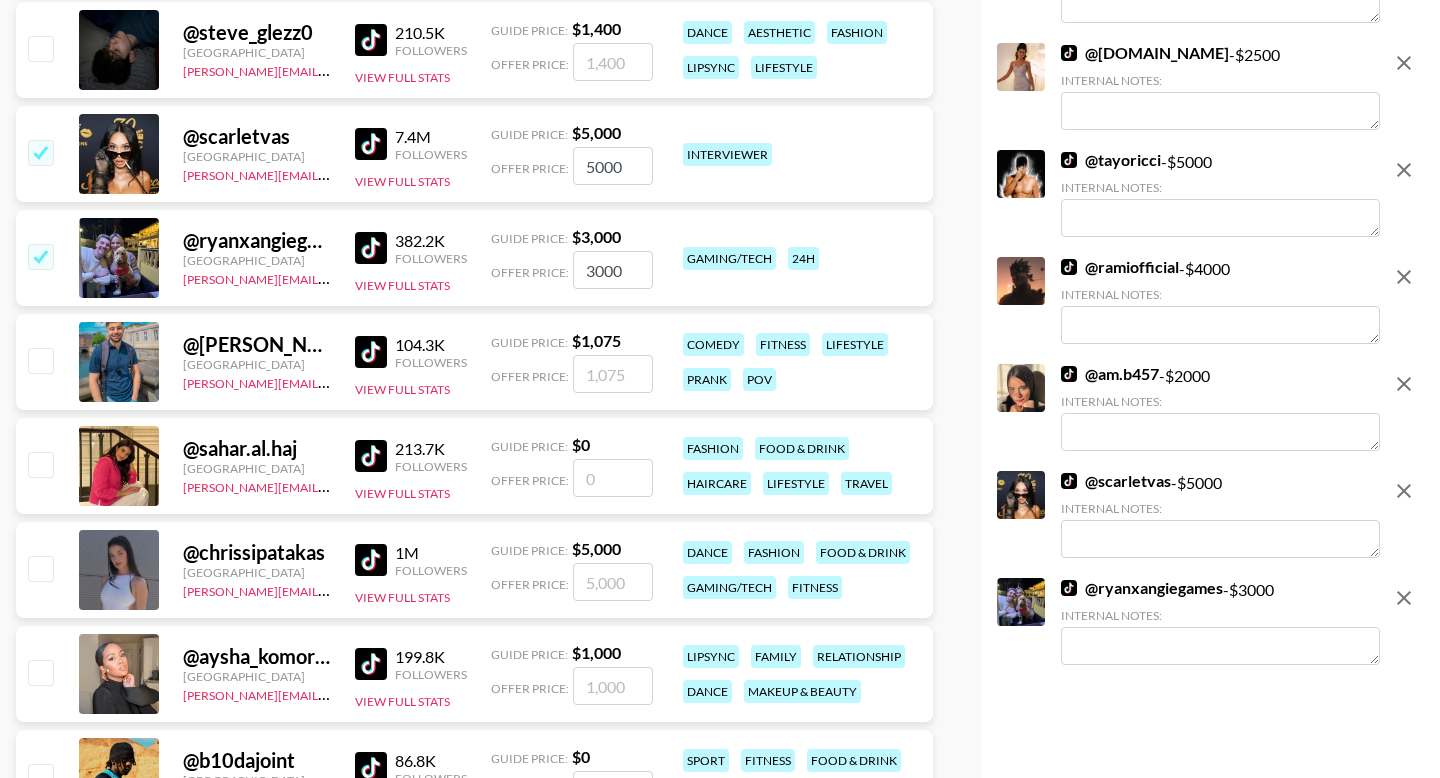 click at bounding box center (613, 478) 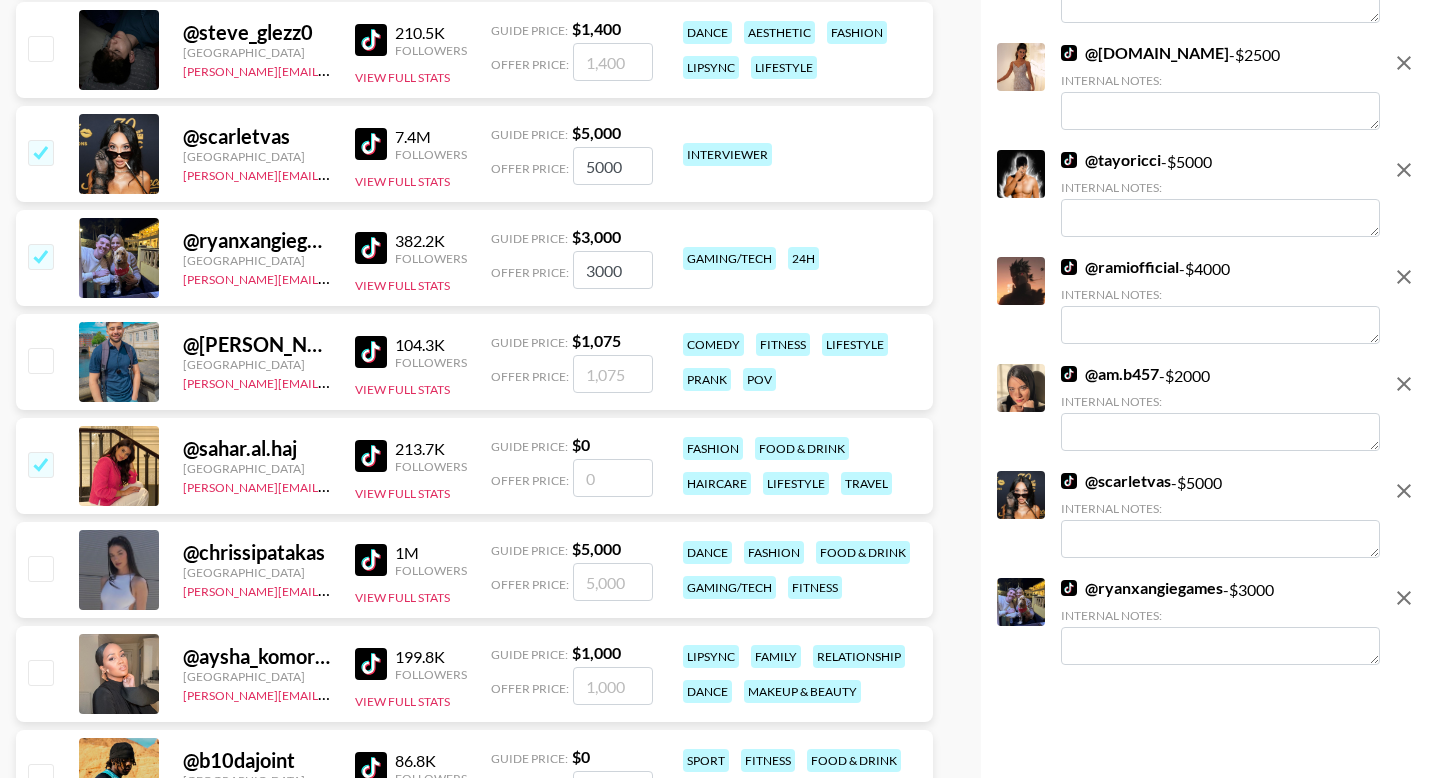 checkbox on "true" 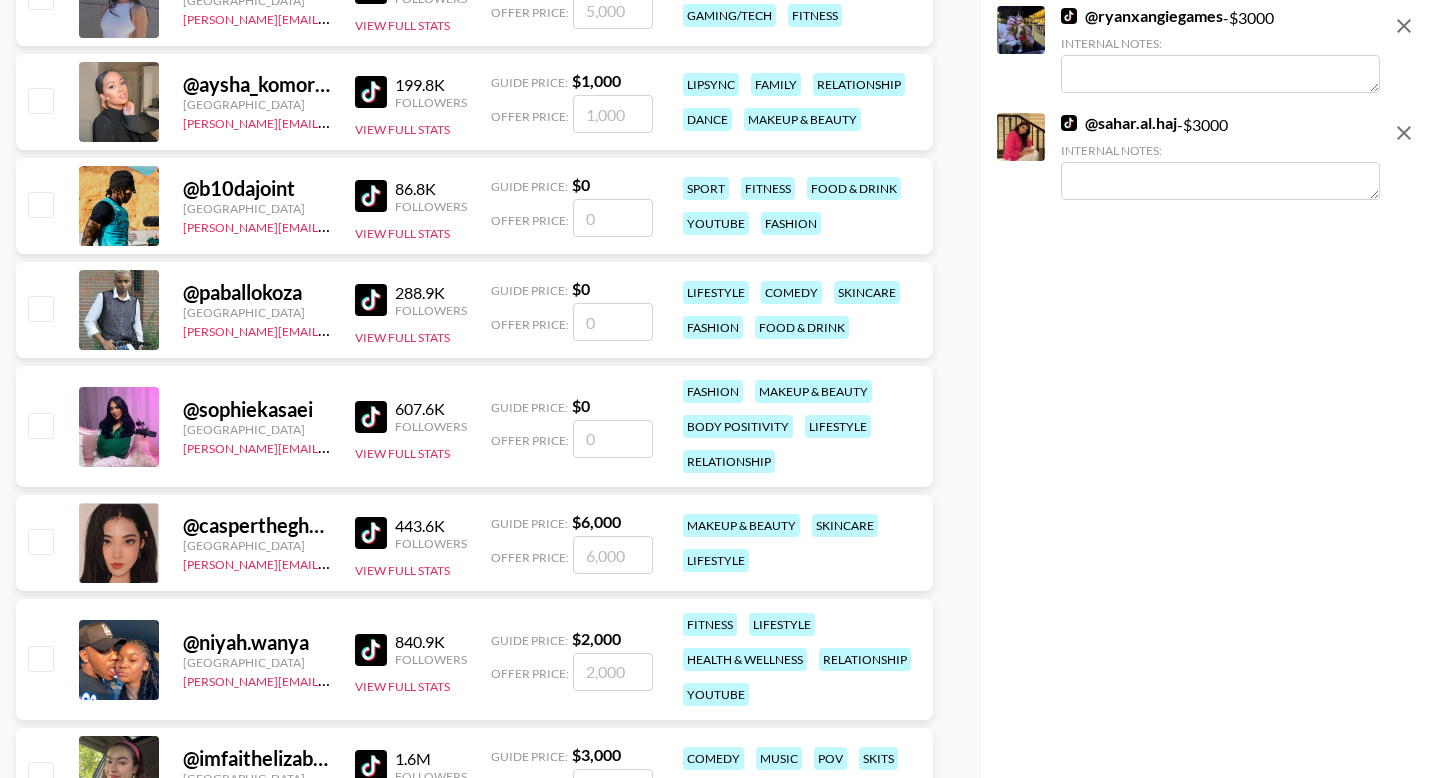 scroll, scrollTop: 2183, scrollLeft: 0, axis: vertical 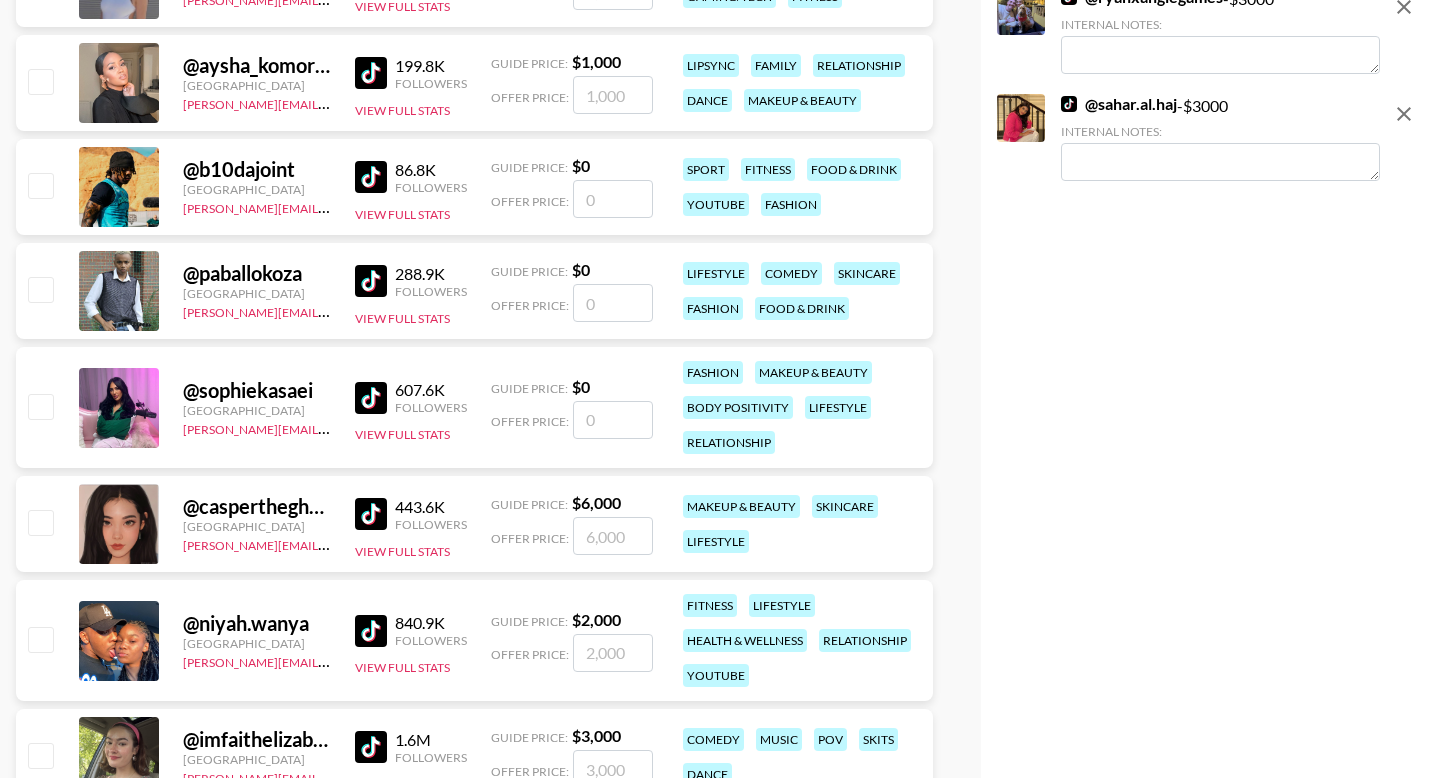 type on "3000" 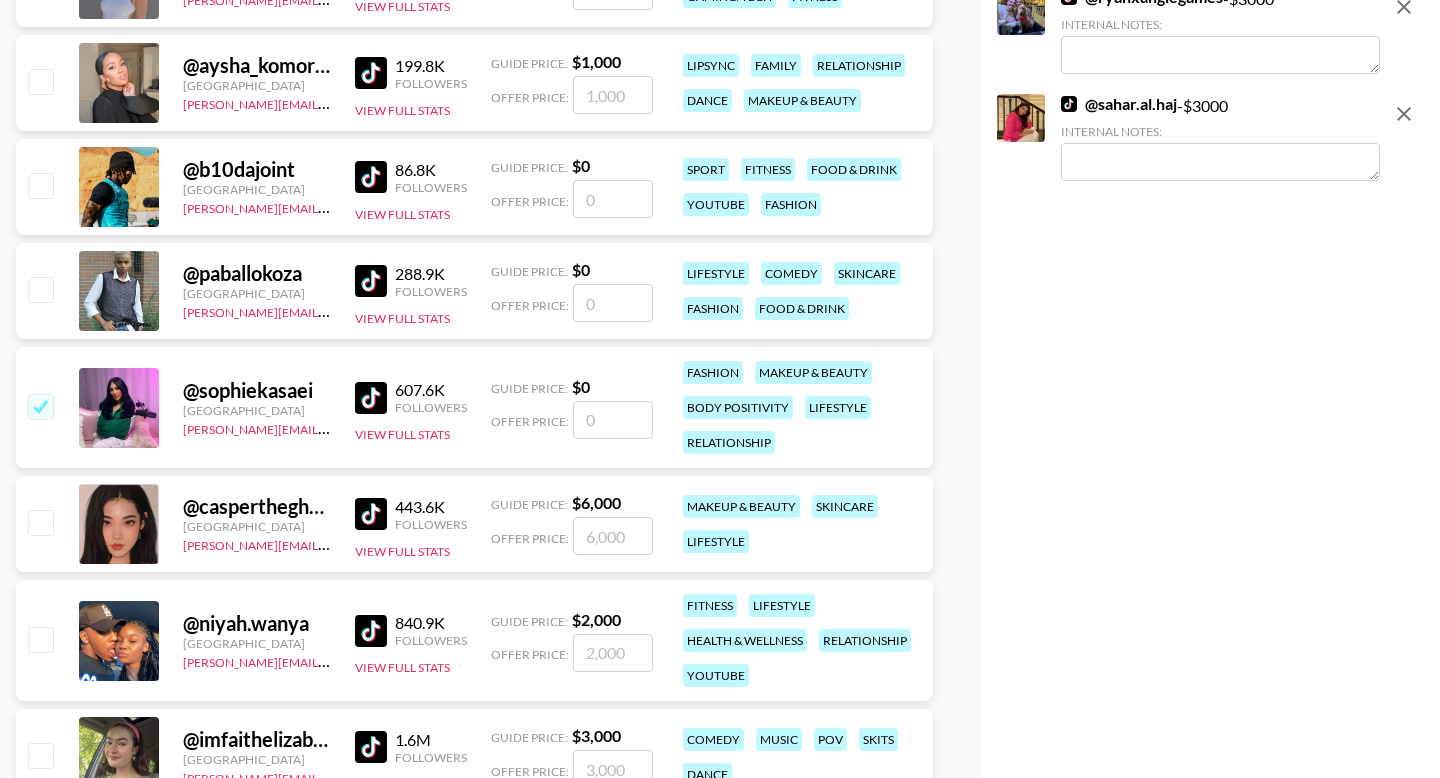 checkbox on "true" 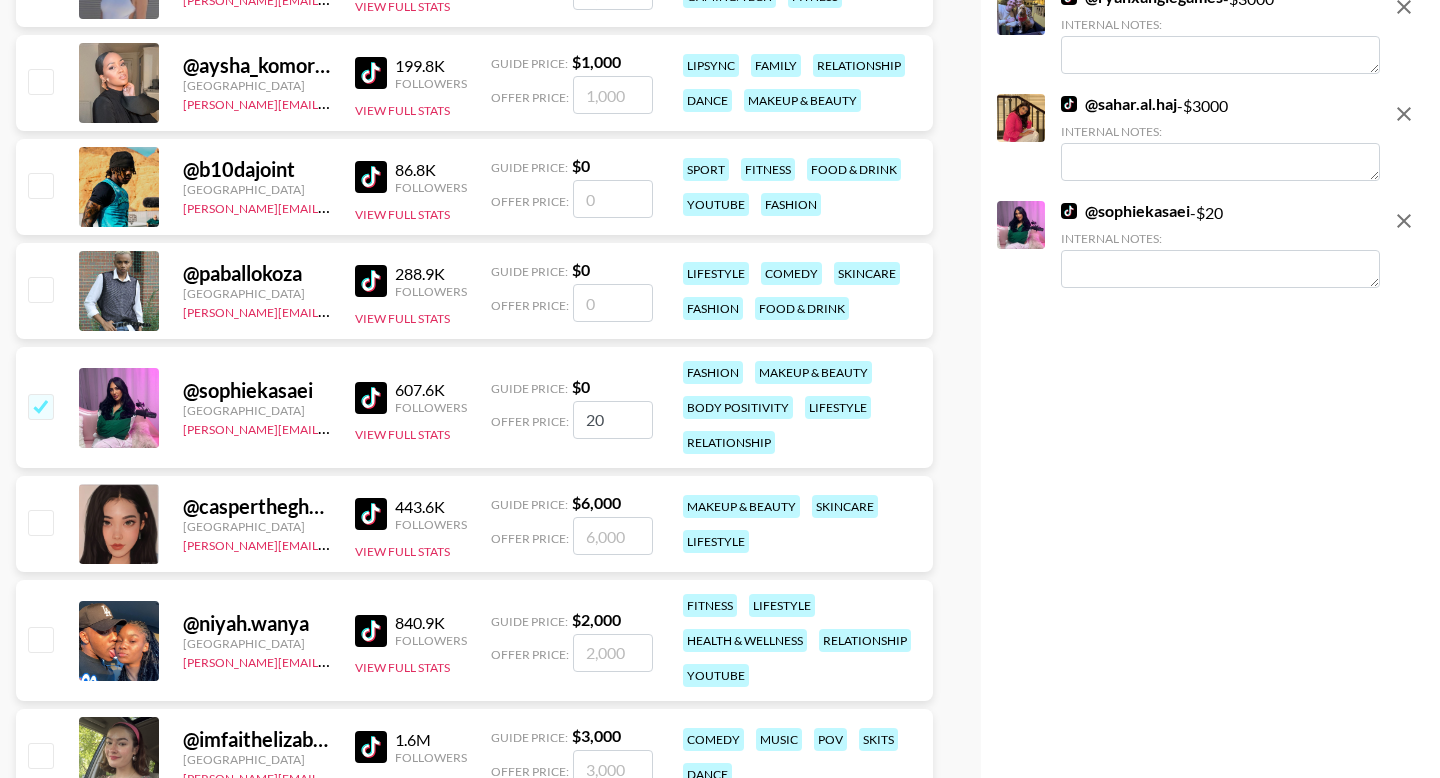 type on "2" 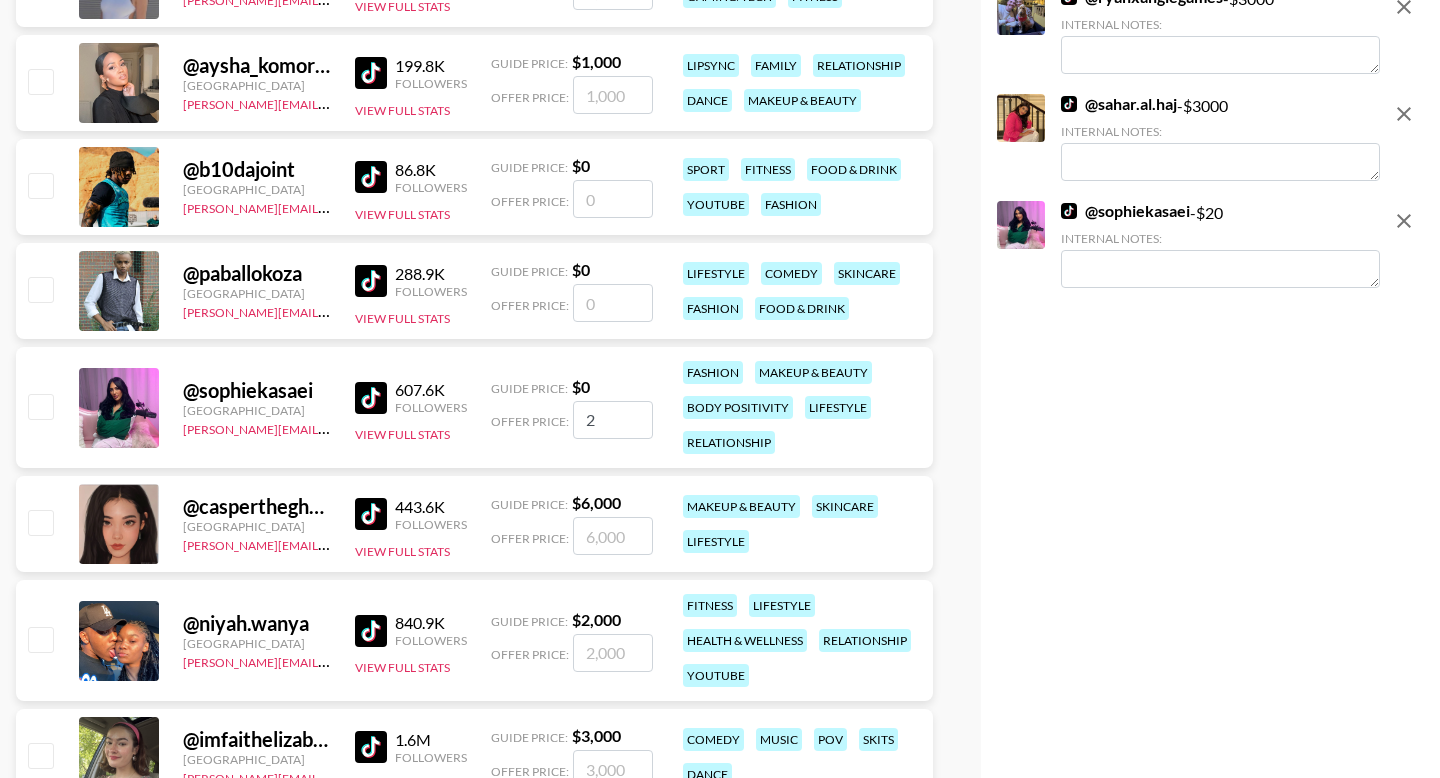 checkbox on "false" 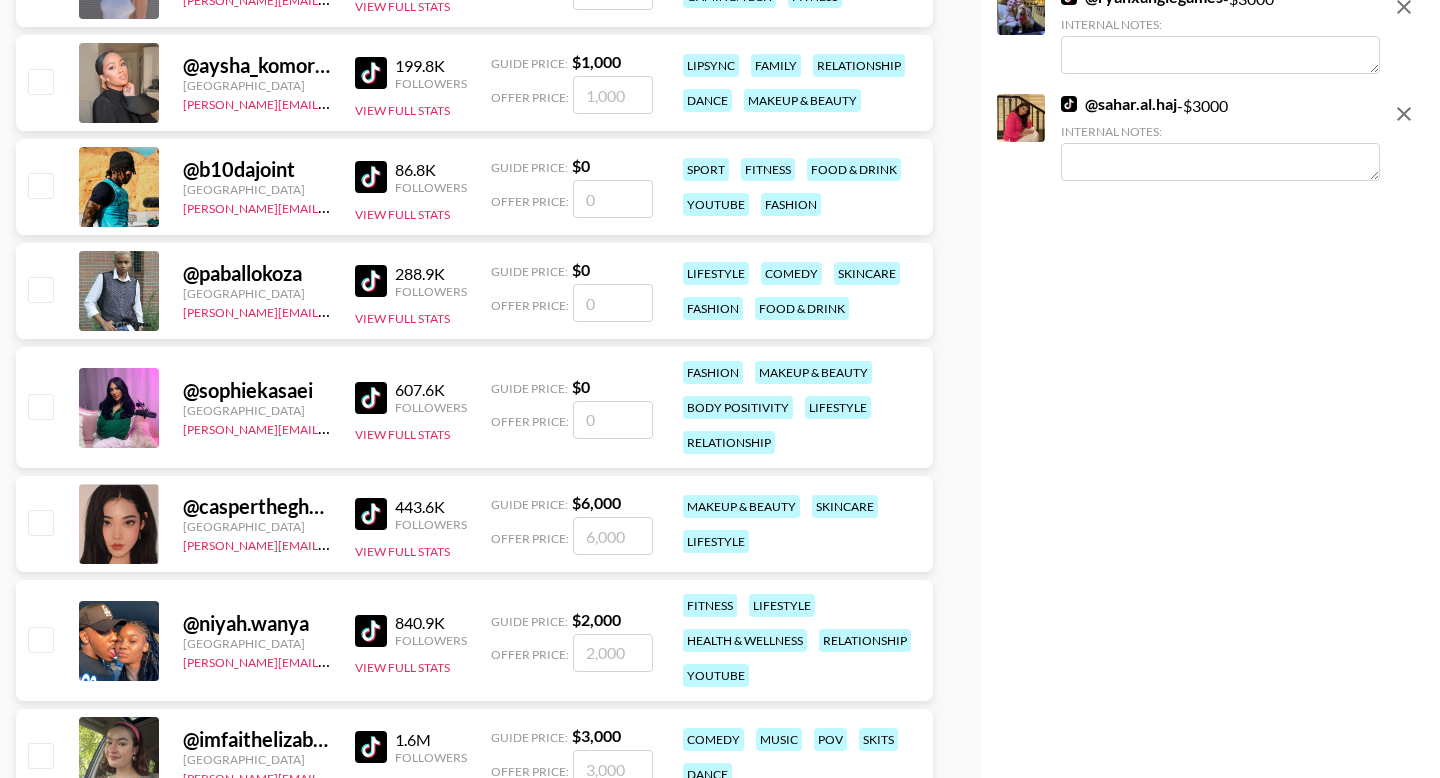 checkbox on "true" 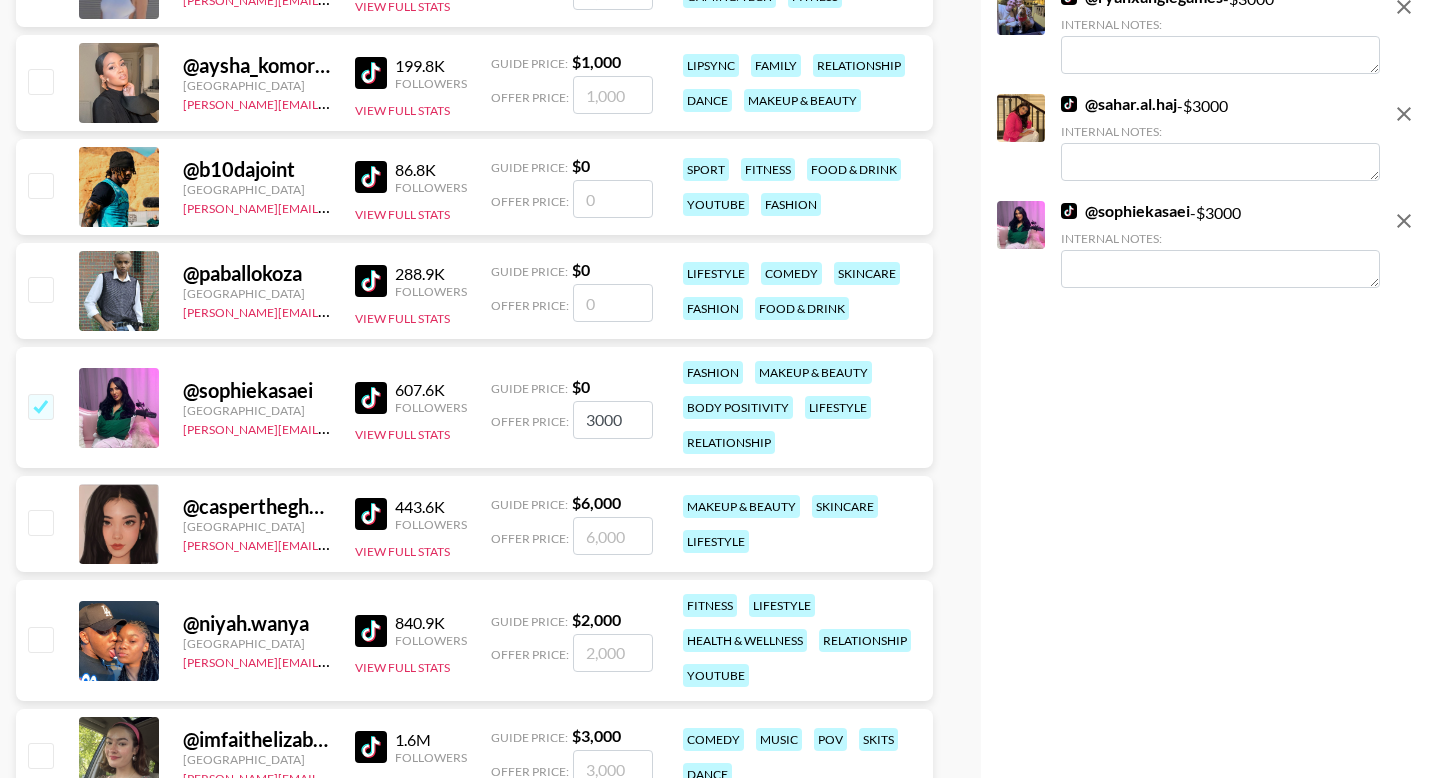 scroll, scrollTop: 2442, scrollLeft: 0, axis: vertical 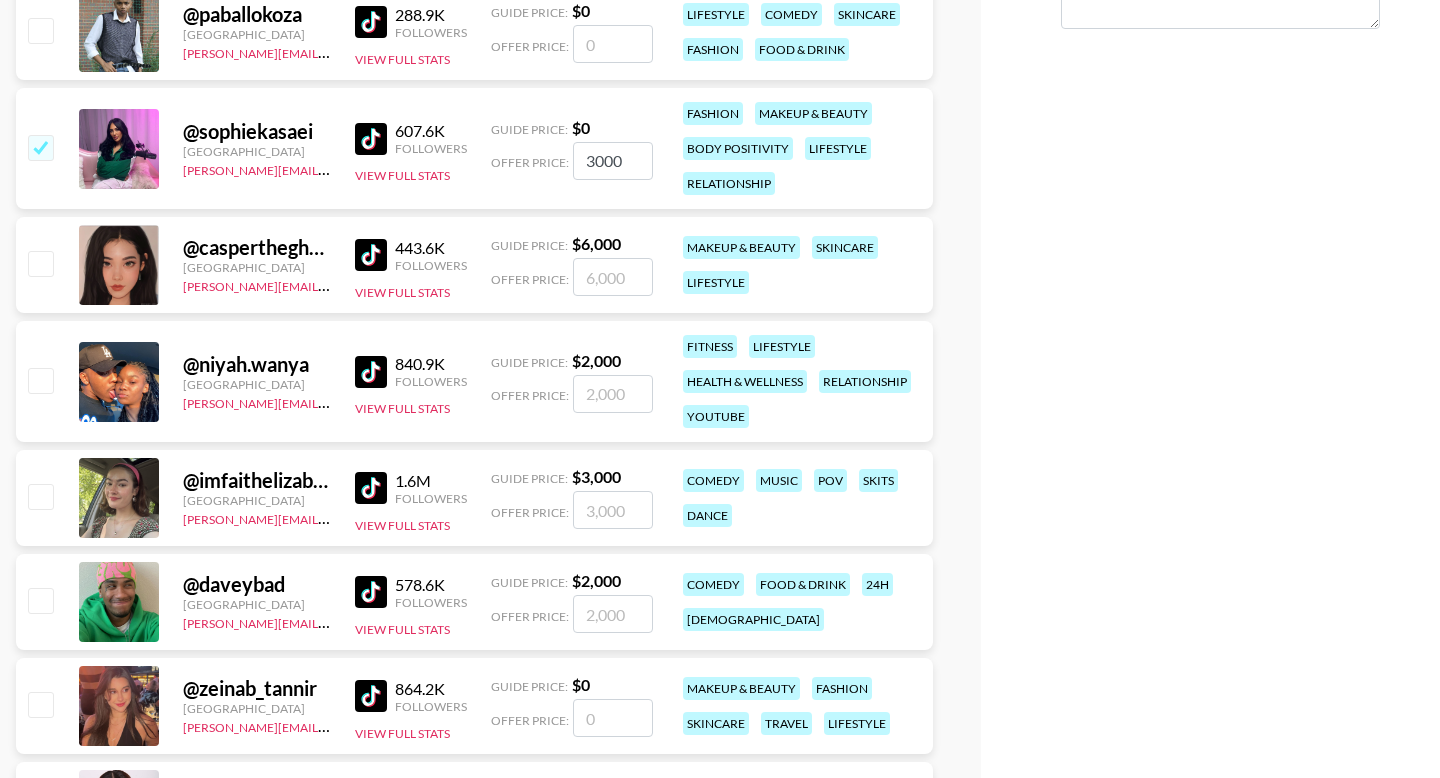 click on "3000" at bounding box center [613, 161] 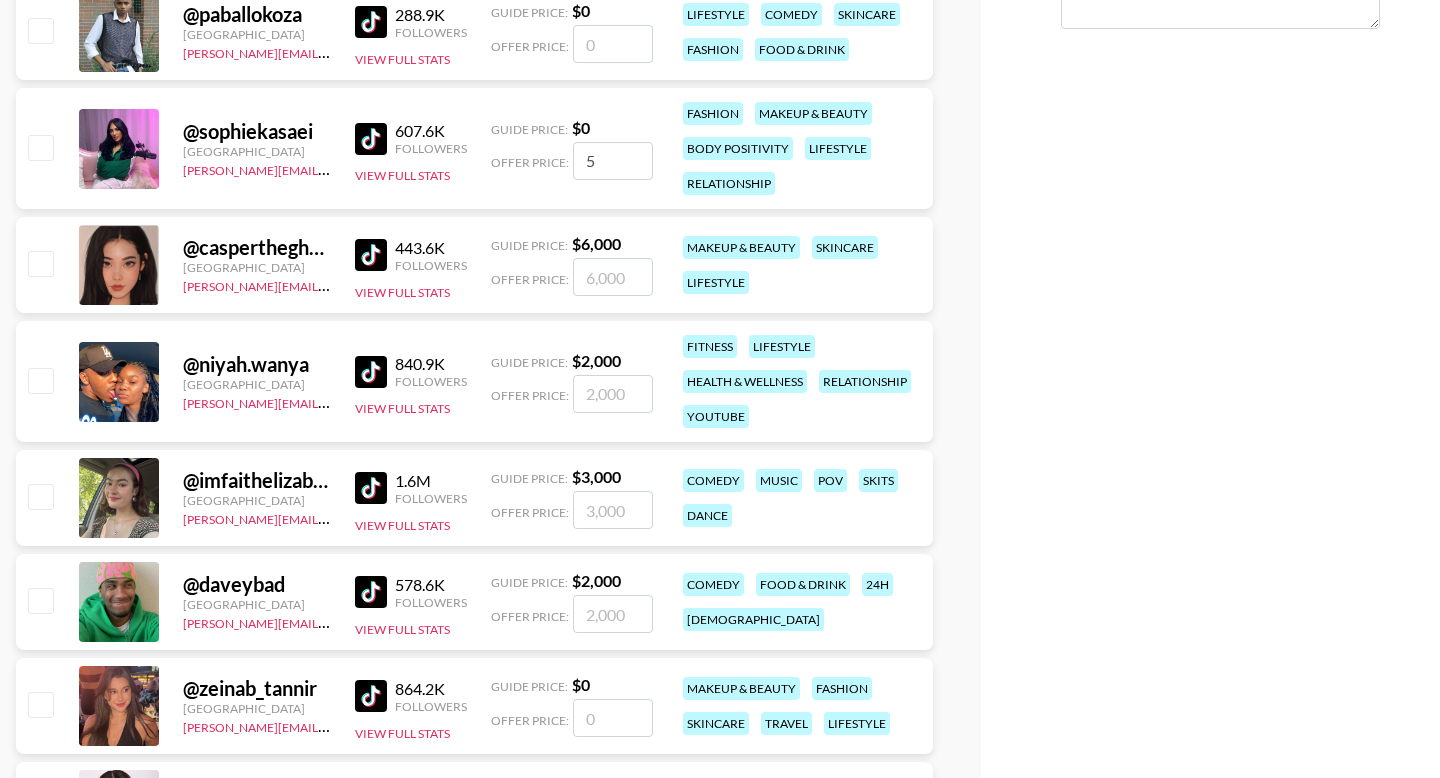 checkbox on "false" 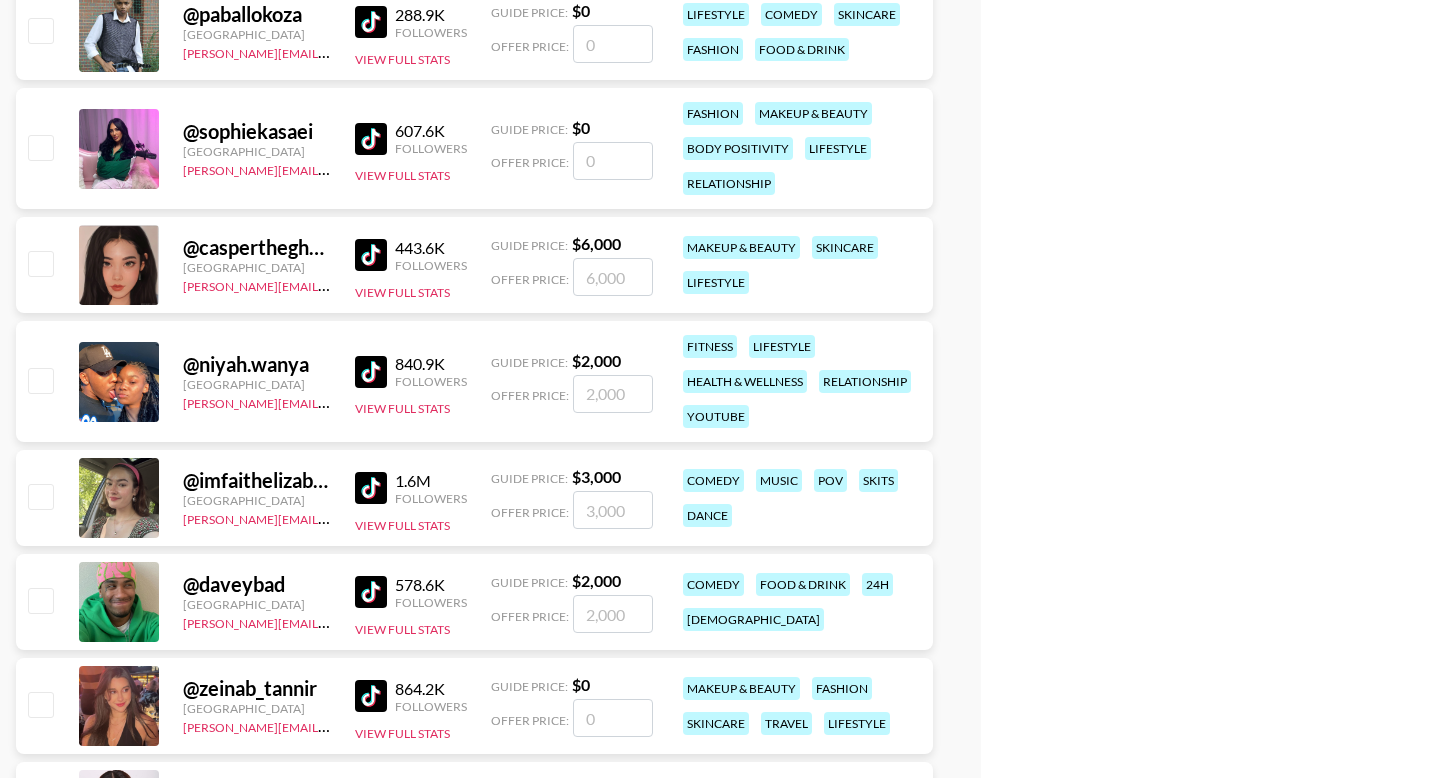 checkbox on "true" 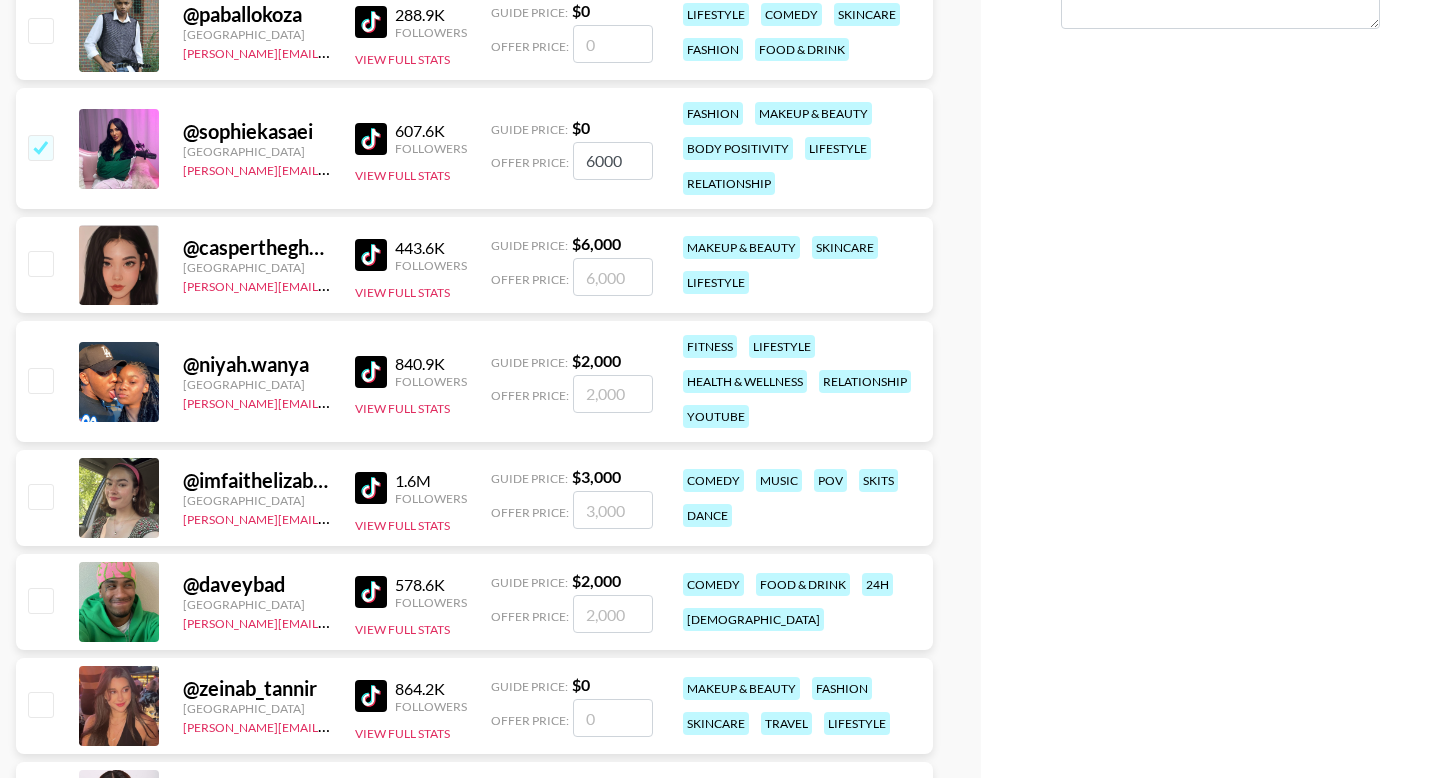 type on "6000" 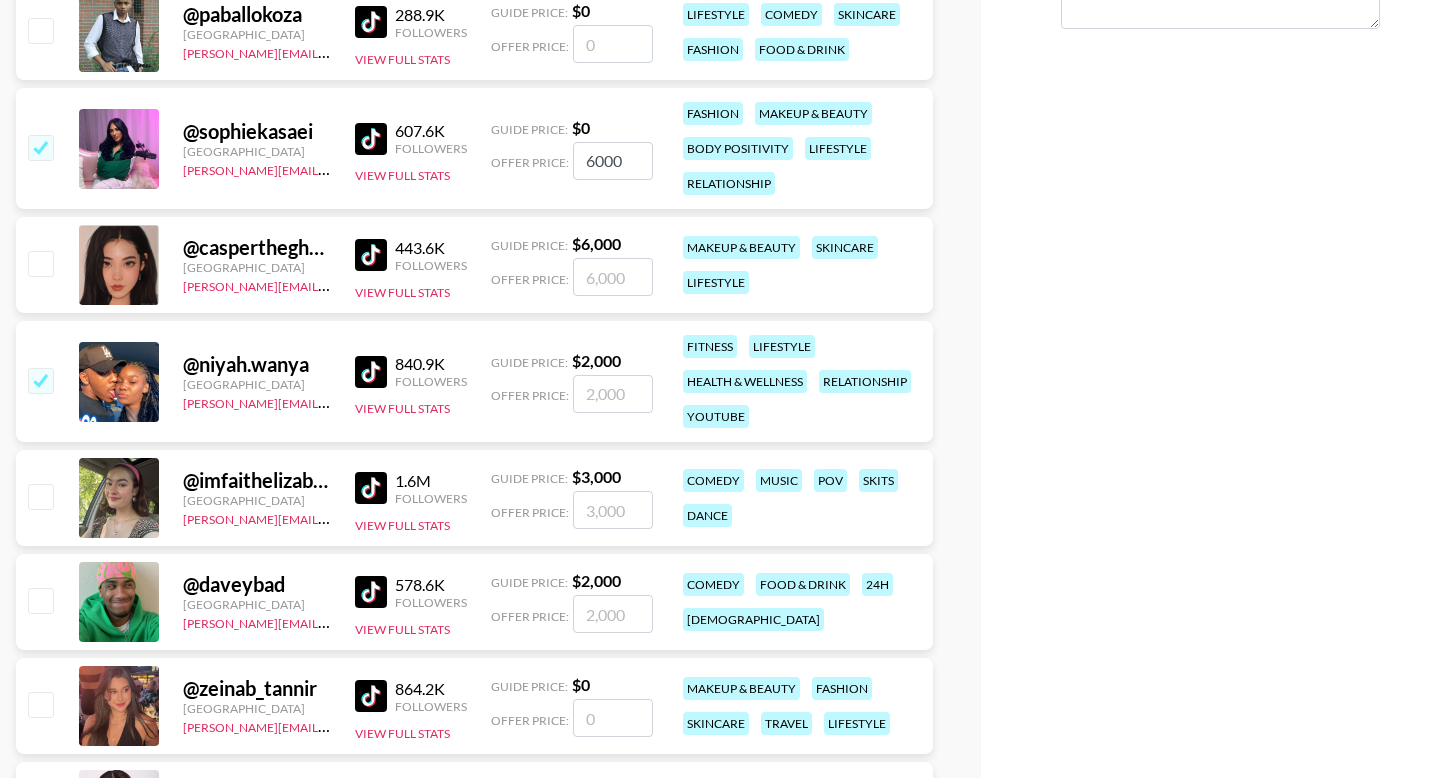 checkbox on "true" 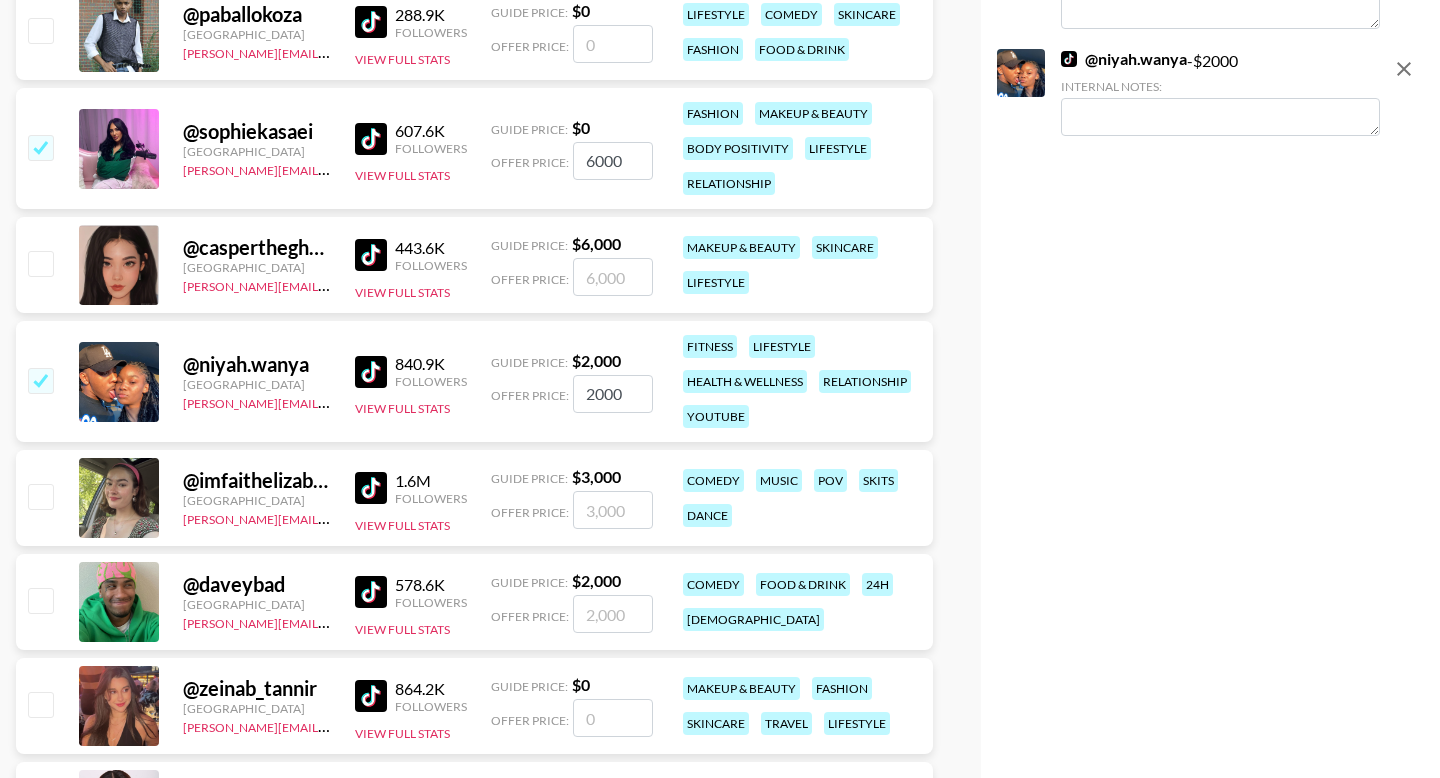 type on "2000" 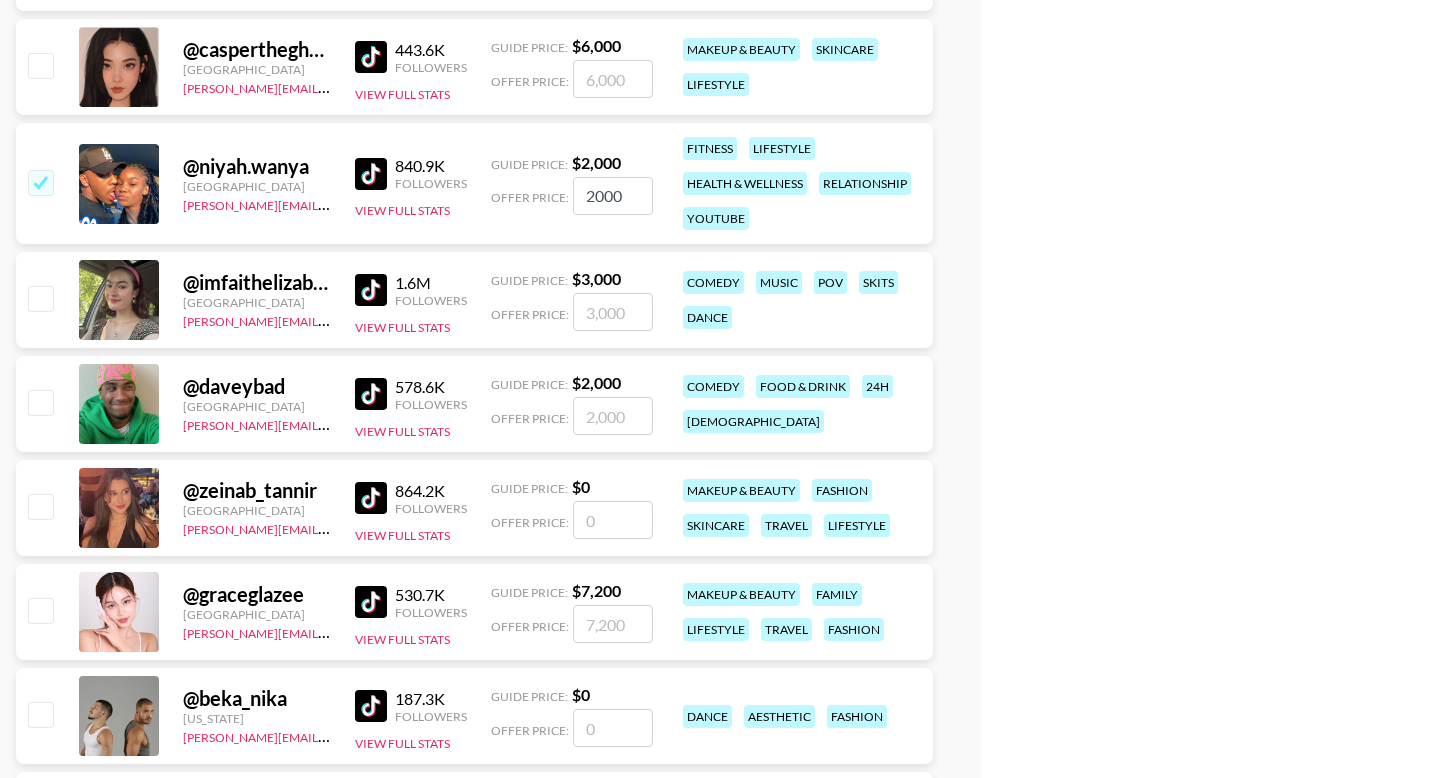 click at bounding box center (40, 506) 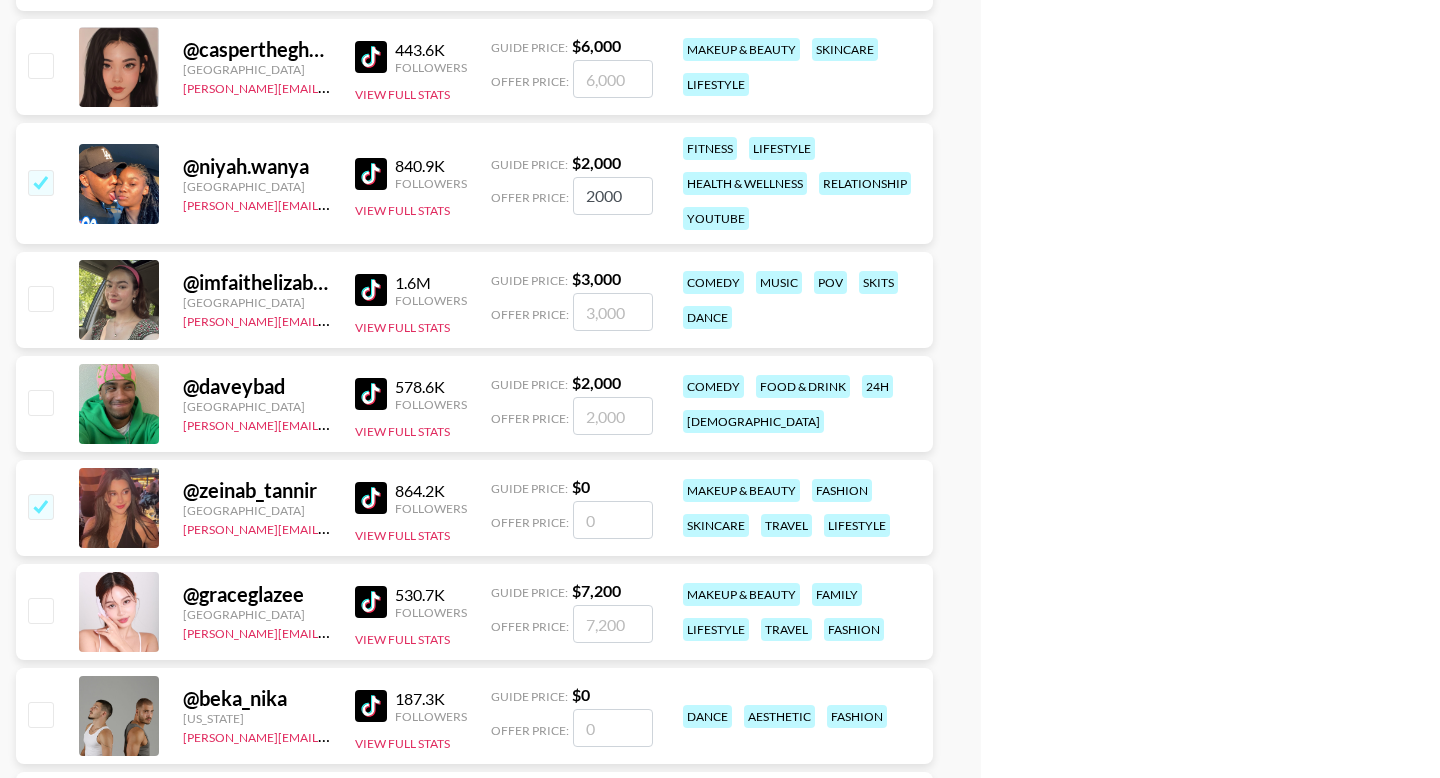 checkbox on "true" 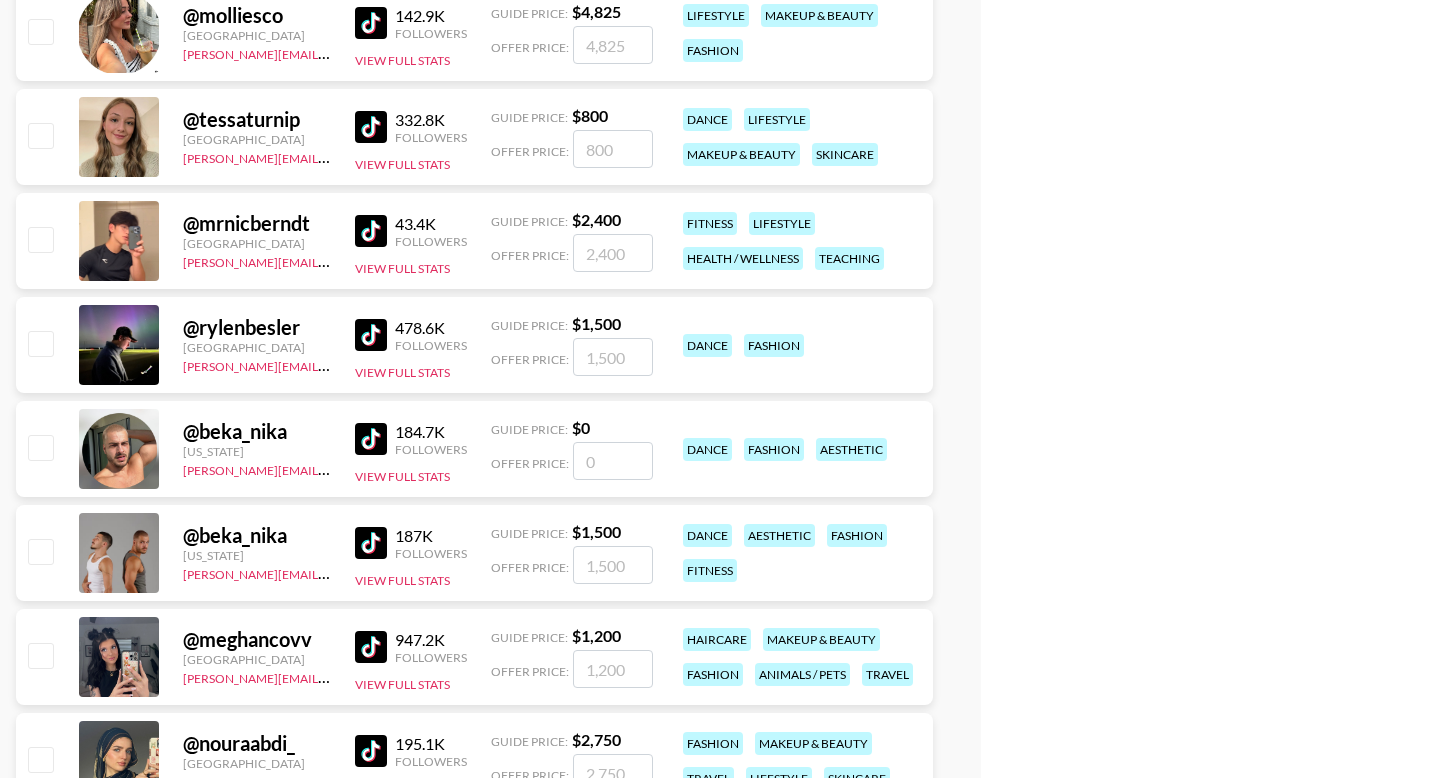 scroll, scrollTop: 3858, scrollLeft: 0, axis: vertical 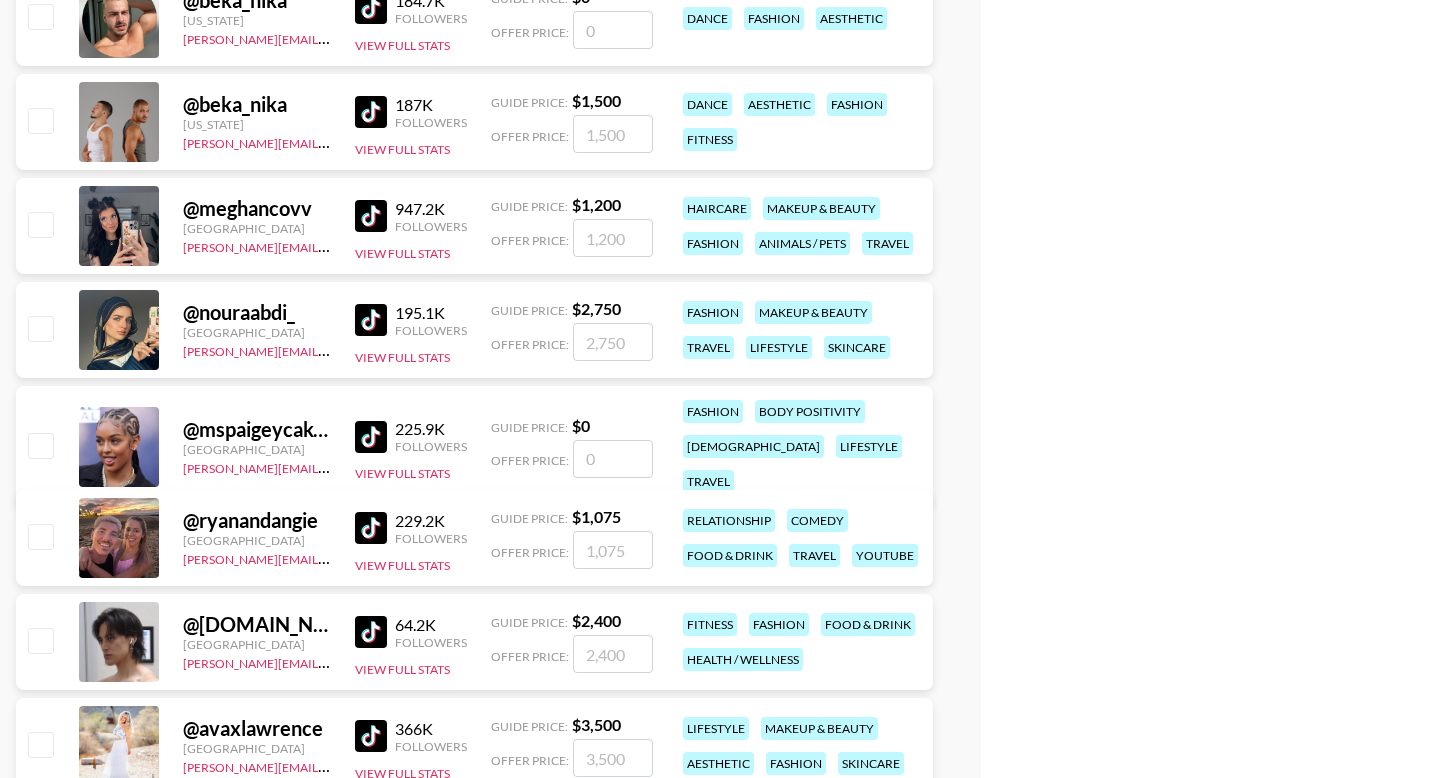 type on "3000" 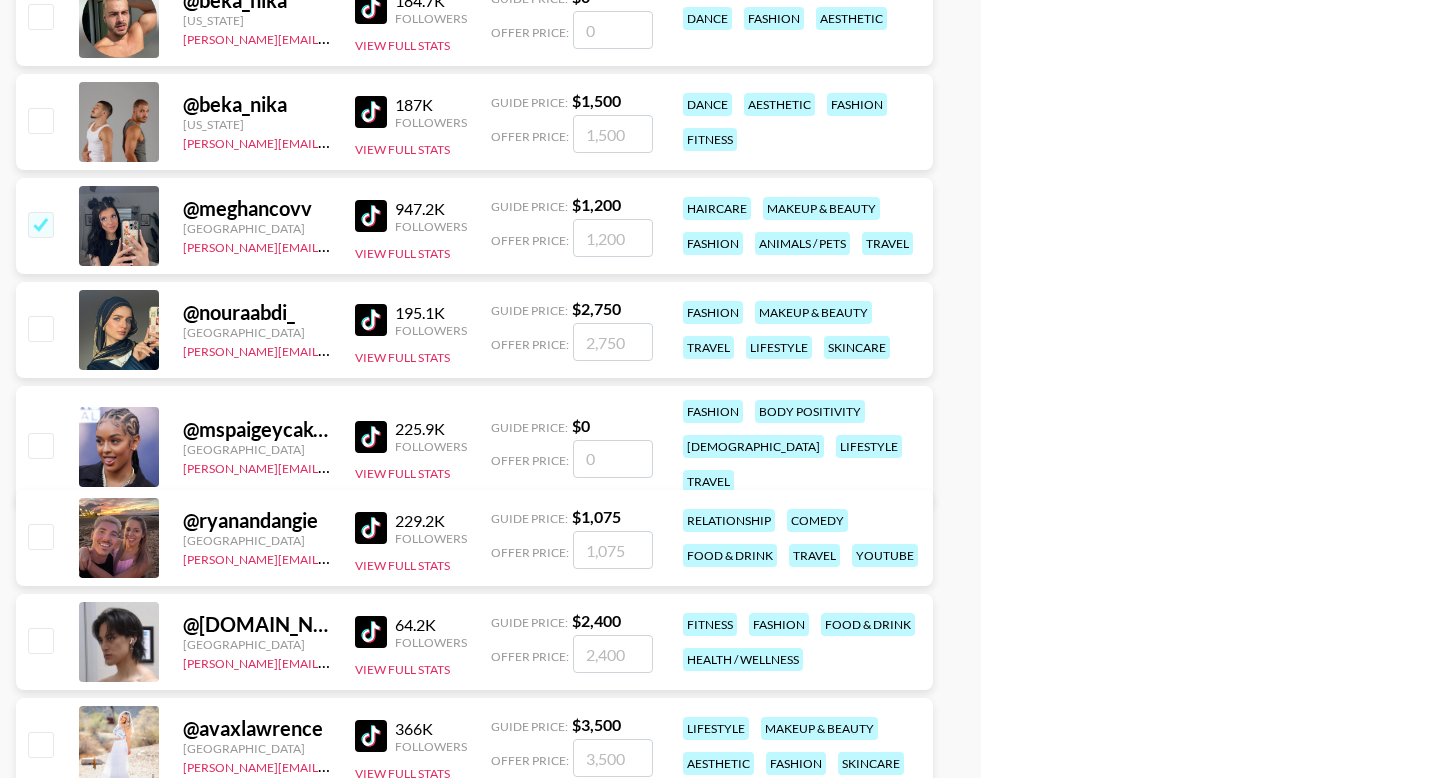 checkbox on "true" 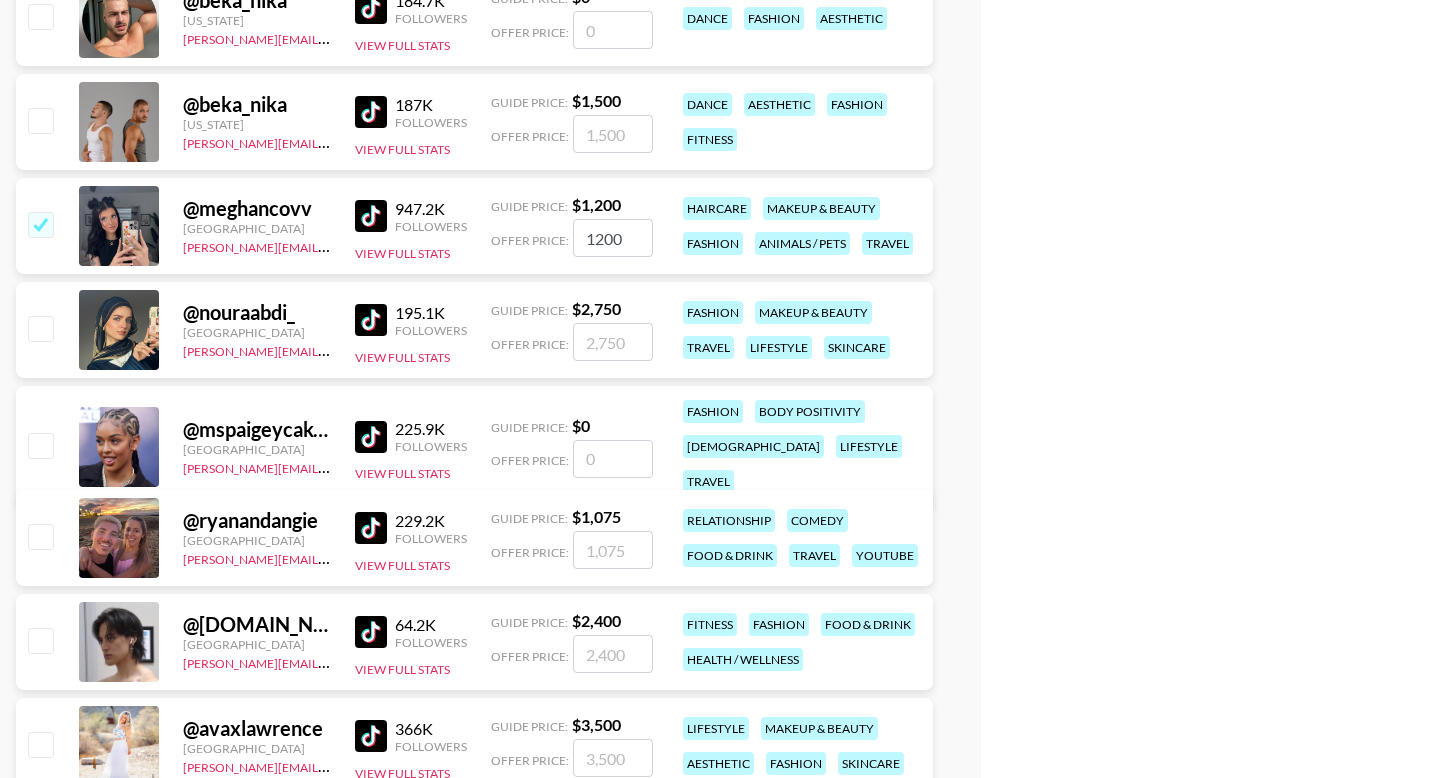 click at bounding box center [40, 328] 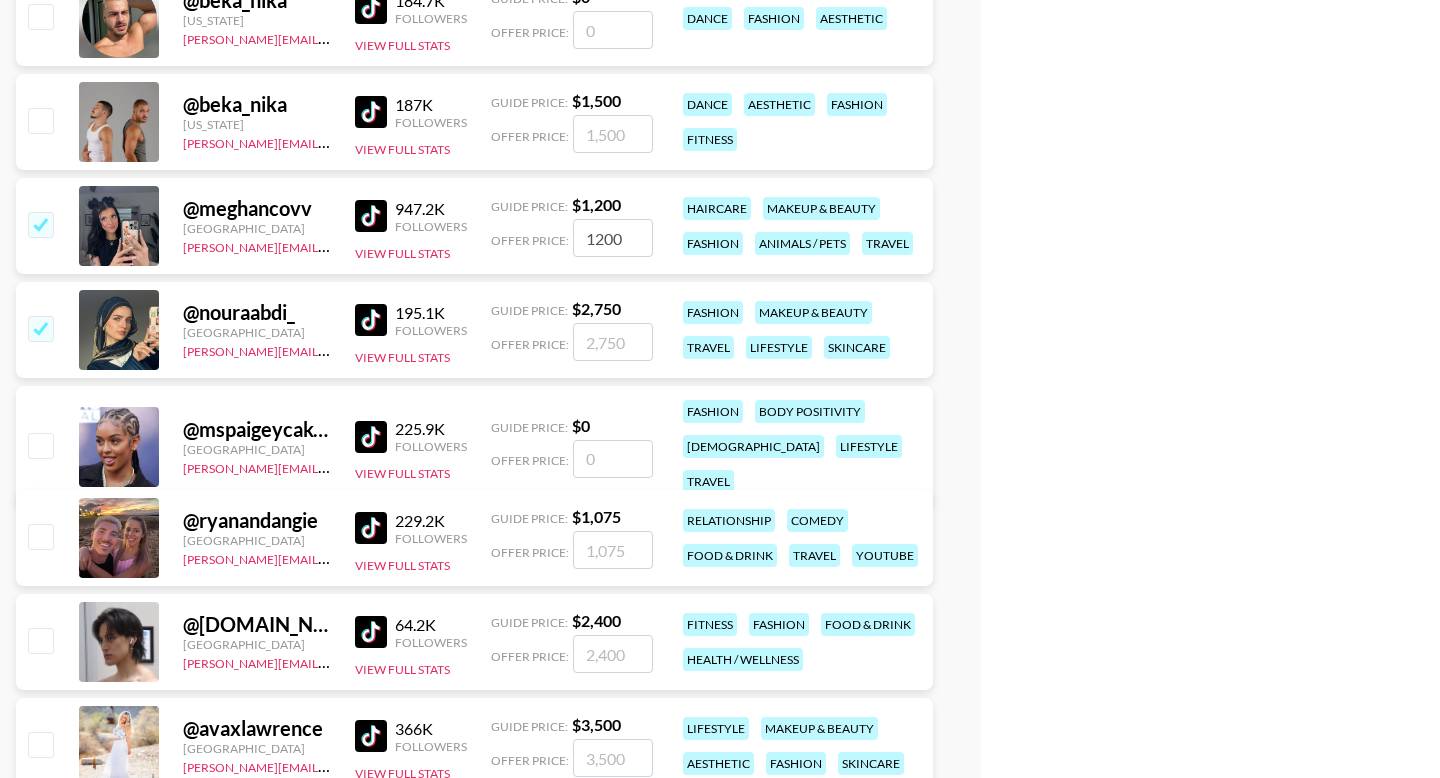 checkbox on "true" 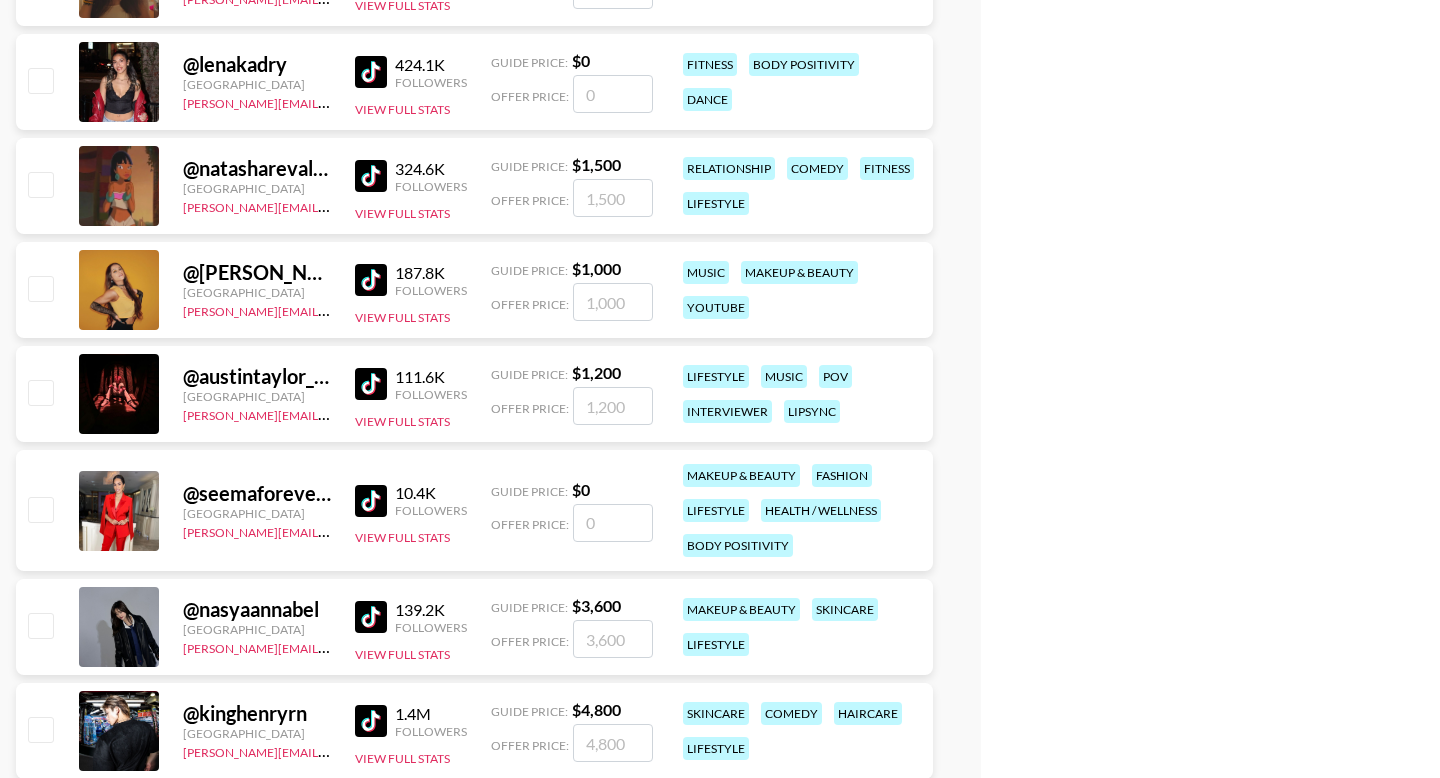 scroll, scrollTop: 4895, scrollLeft: 0, axis: vertical 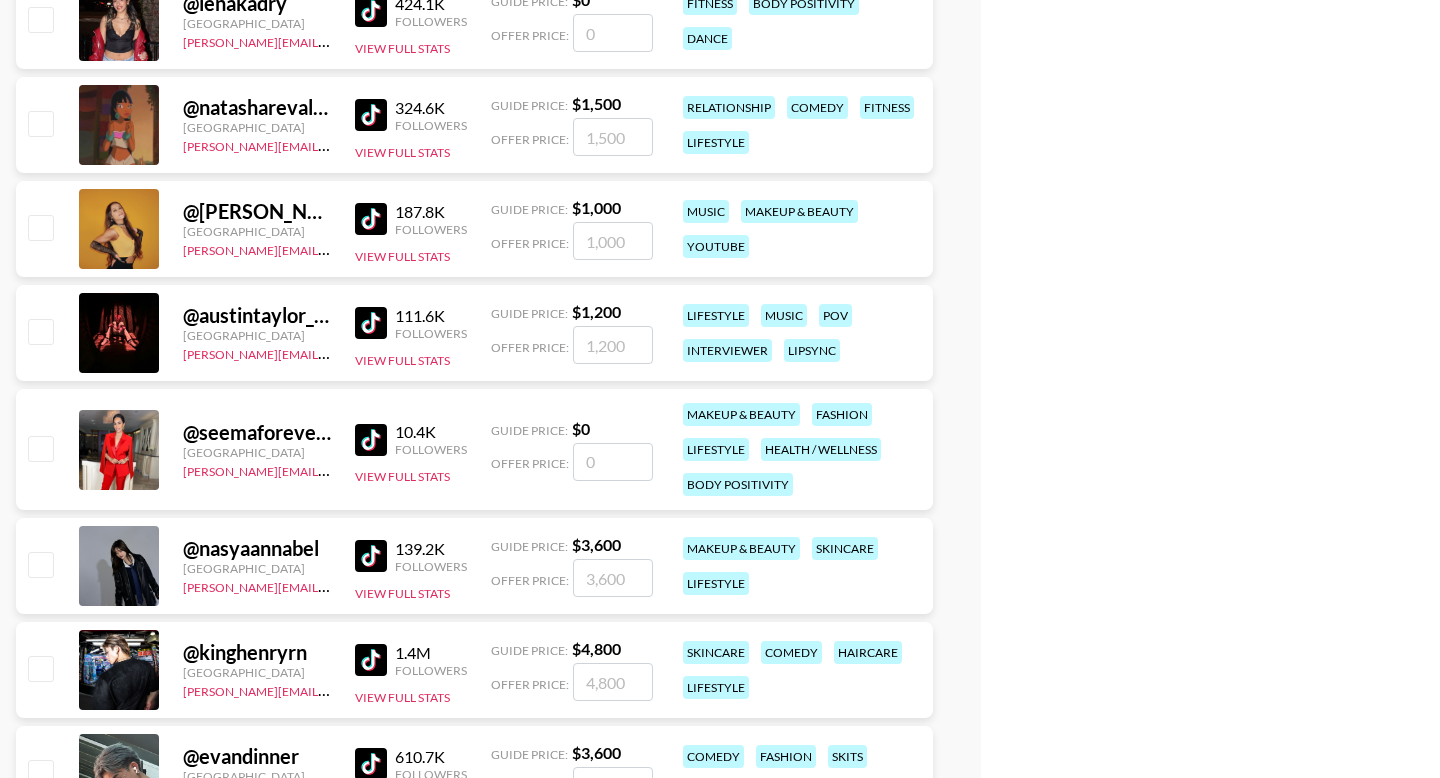 click at bounding box center (40, 227) 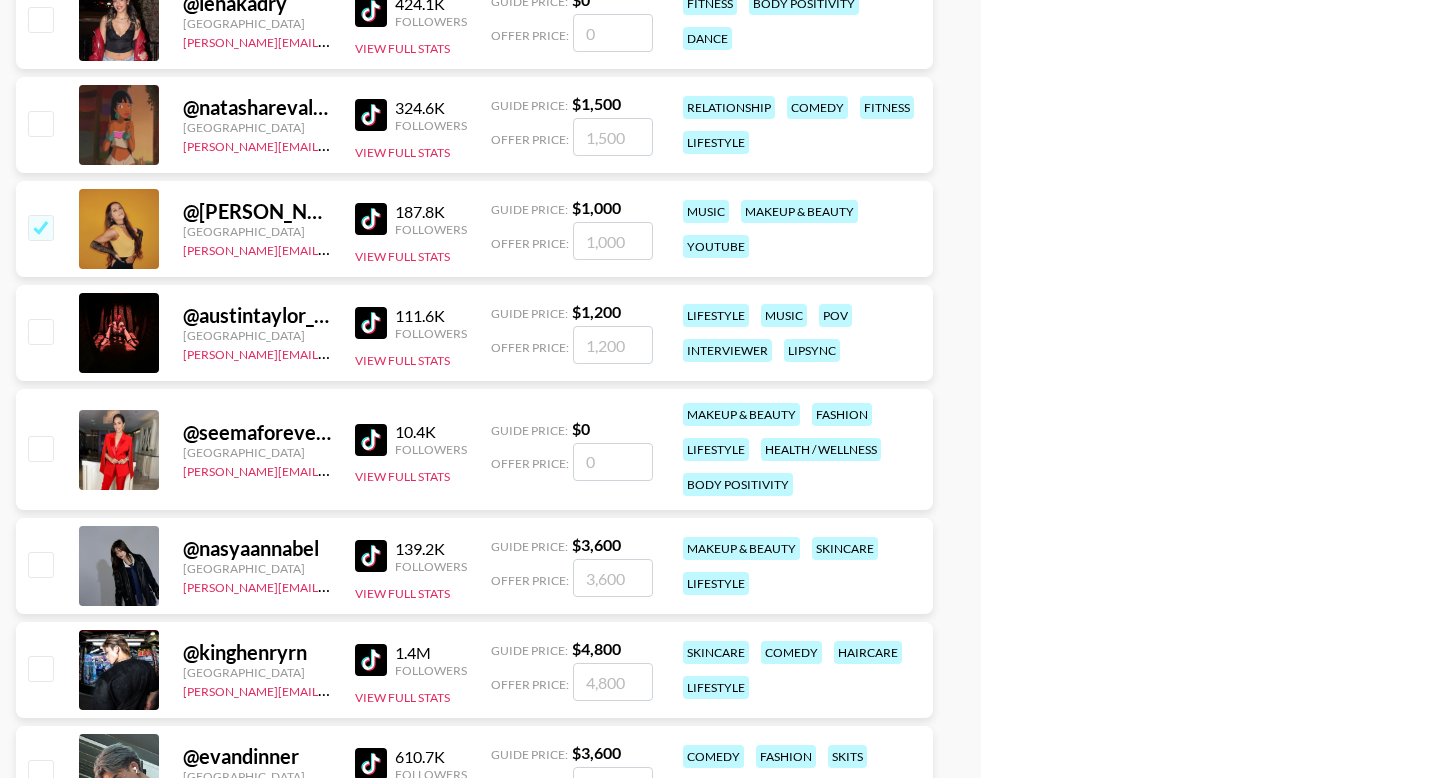 checkbox on "true" 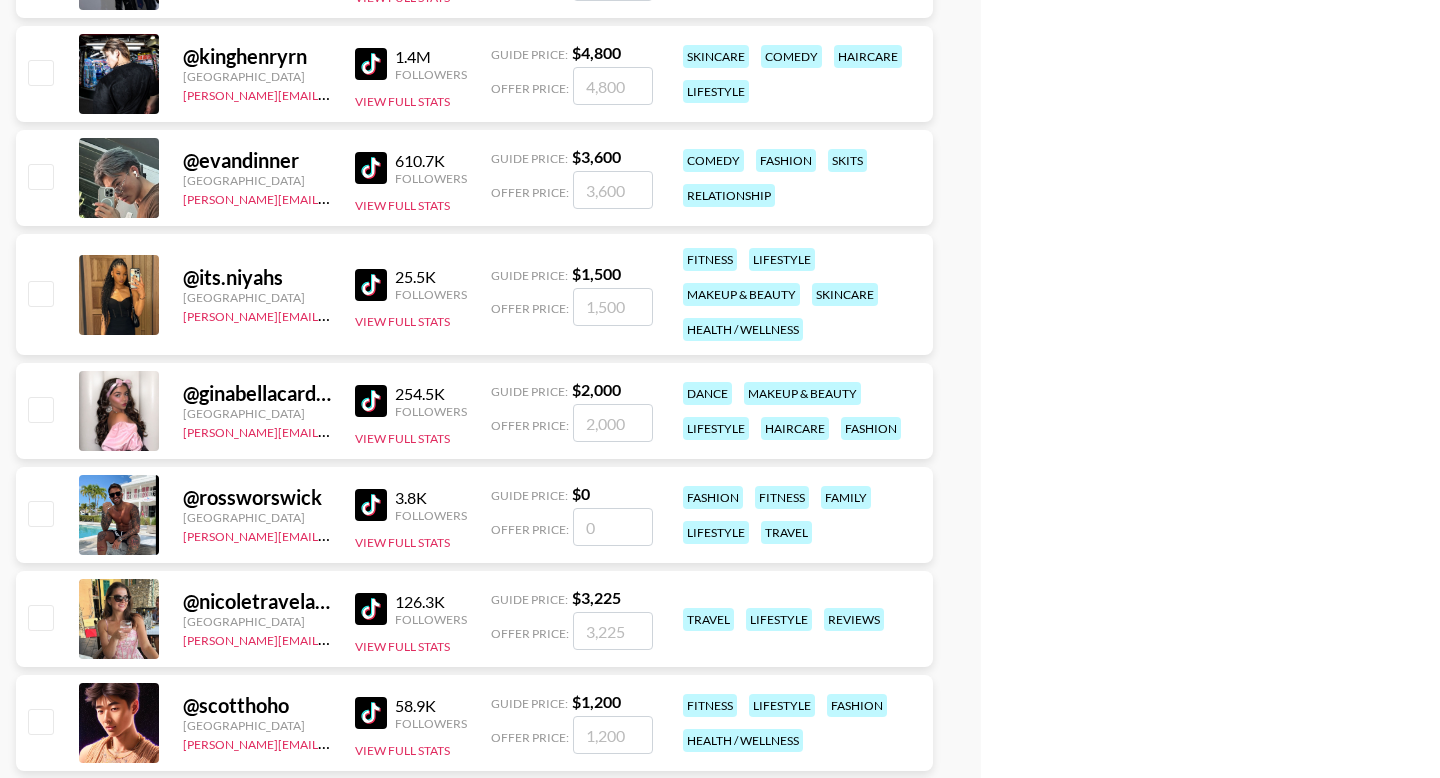 scroll, scrollTop: 5605, scrollLeft: 0, axis: vertical 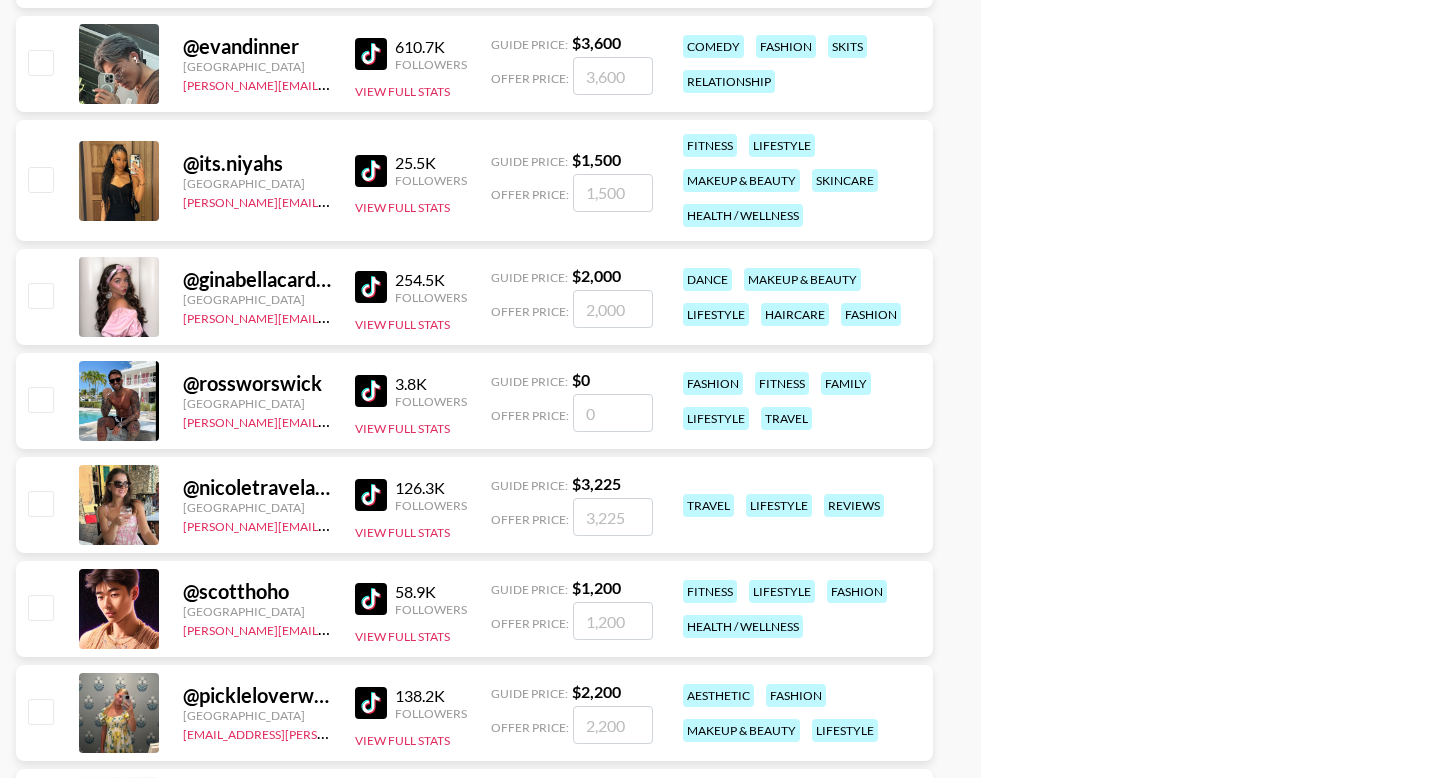 click at bounding box center [40, 295] 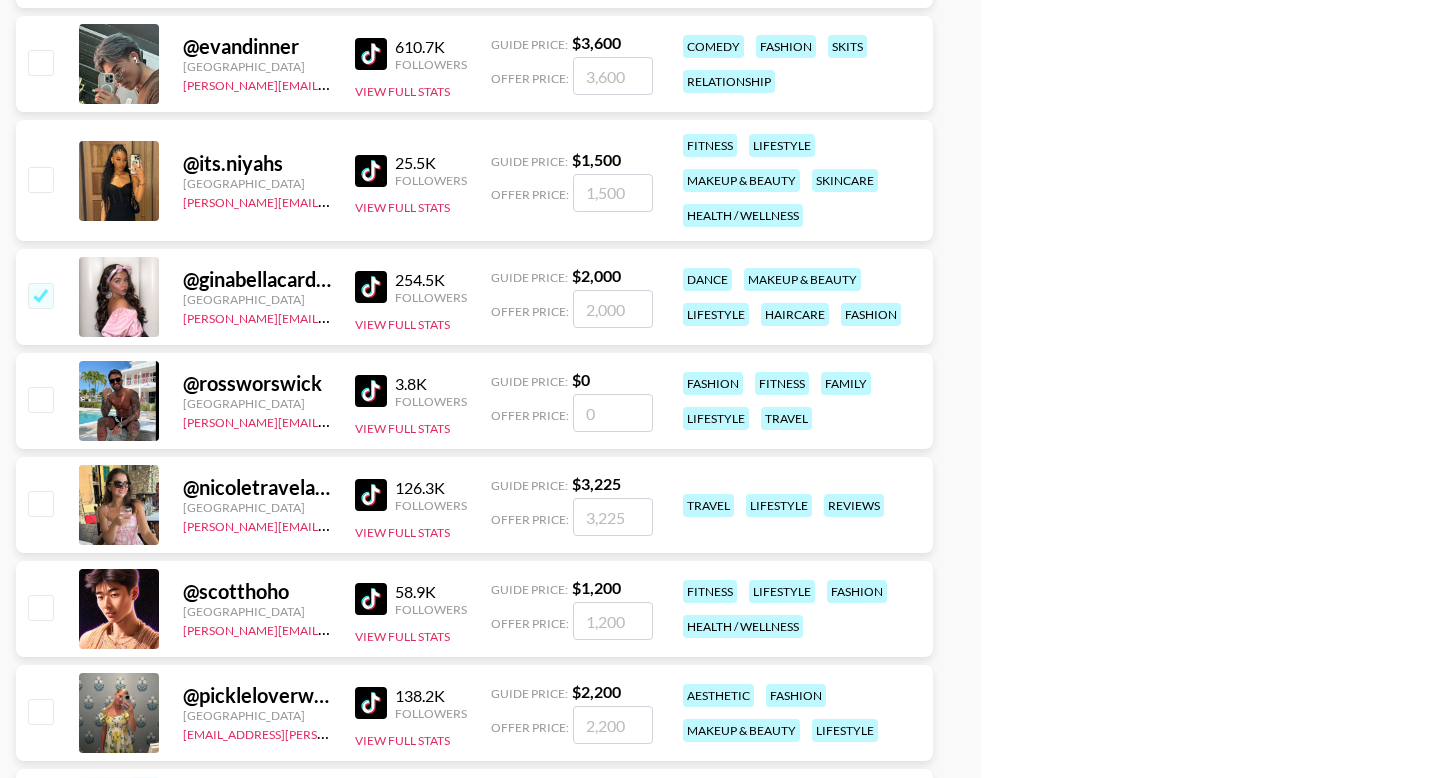checkbox on "true" 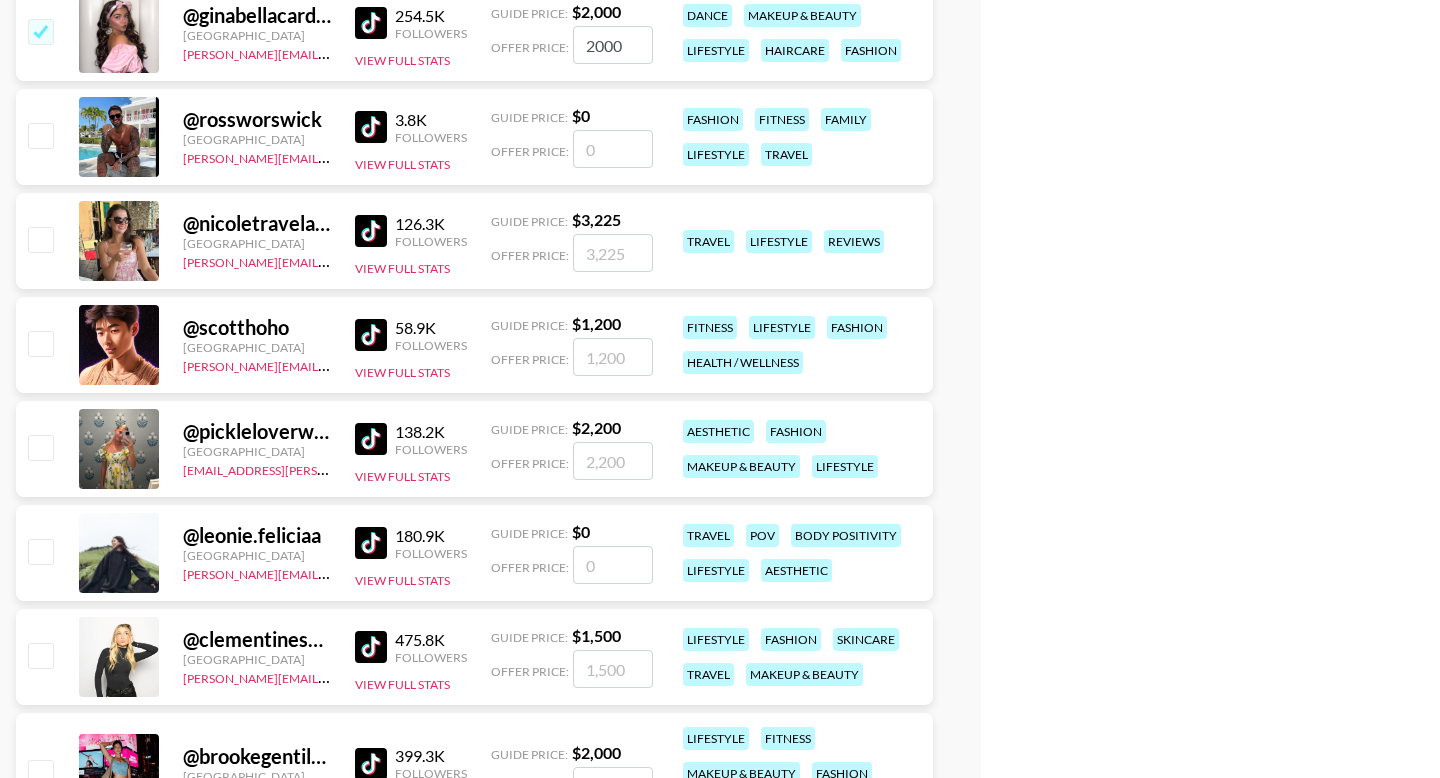 scroll, scrollTop: 6000, scrollLeft: 0, axis: vertical 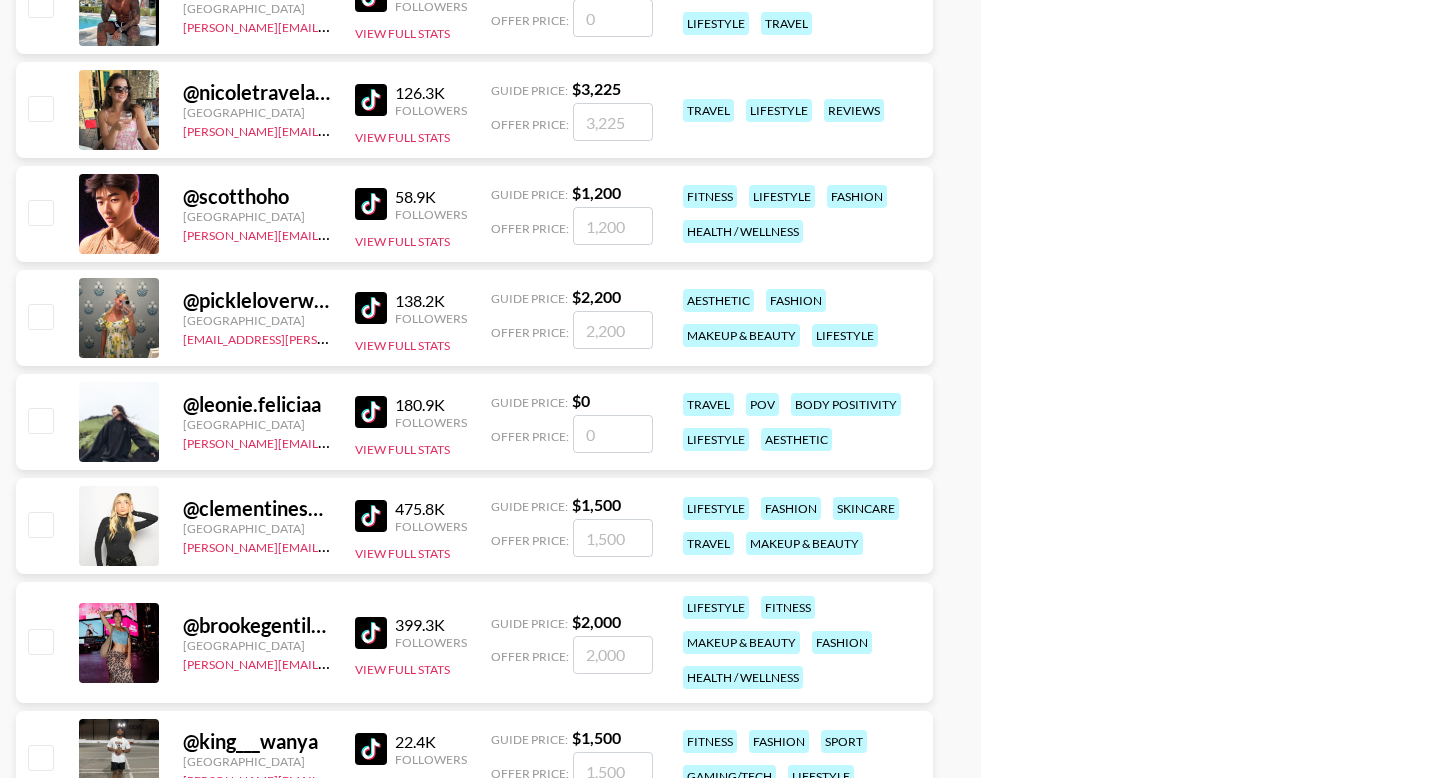 click at bounding box center (40, 316) 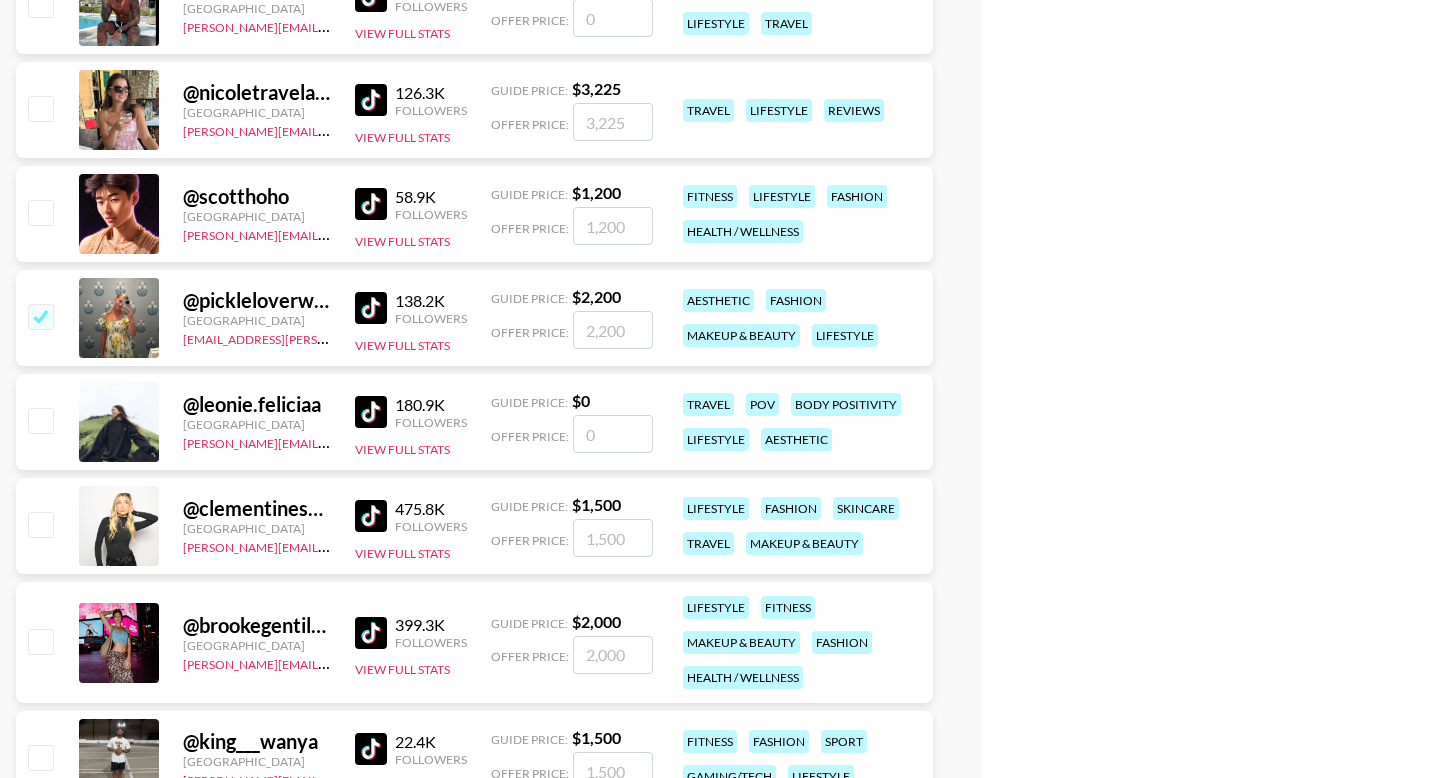 checkbox on "true" 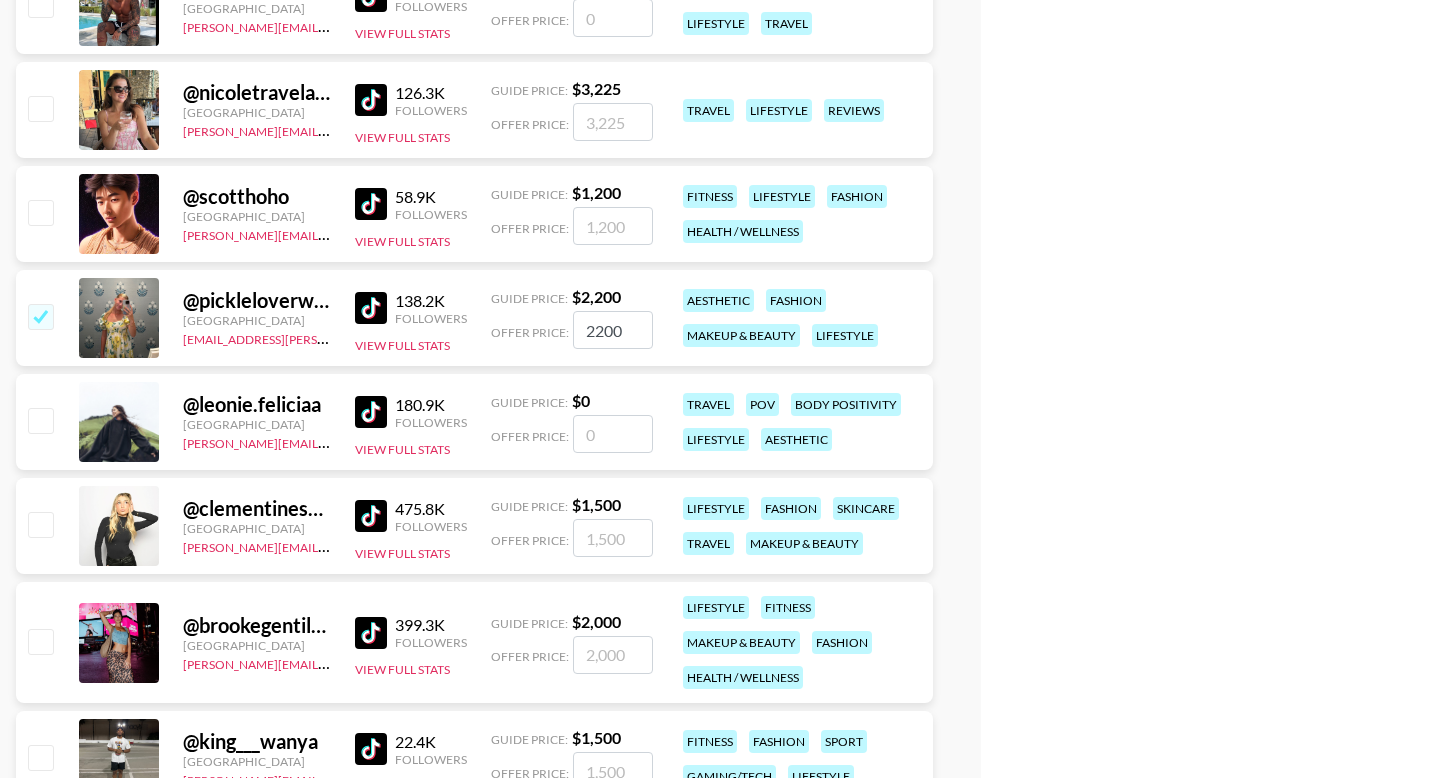 scroll, scrollTop: 6220, scrollLeft: 0, axis: vertical 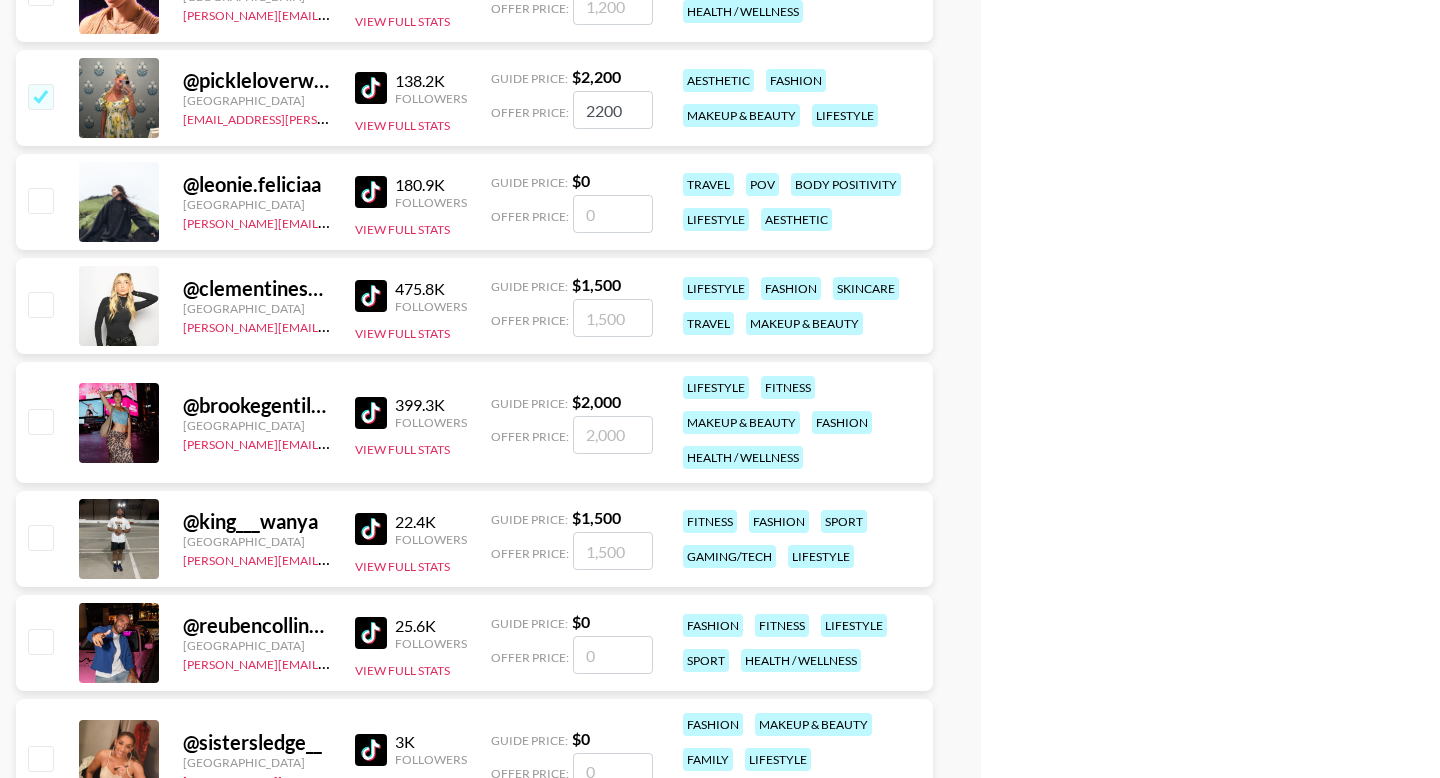 click on "@ clementinespieser United States joseph@grail-talent.com 475.8K Followers View Full Stats Guide Price: $ 1,500 Offer Price: lifestyle fashion skincare travel makeup & beauty" at bounding box center (474, 306) 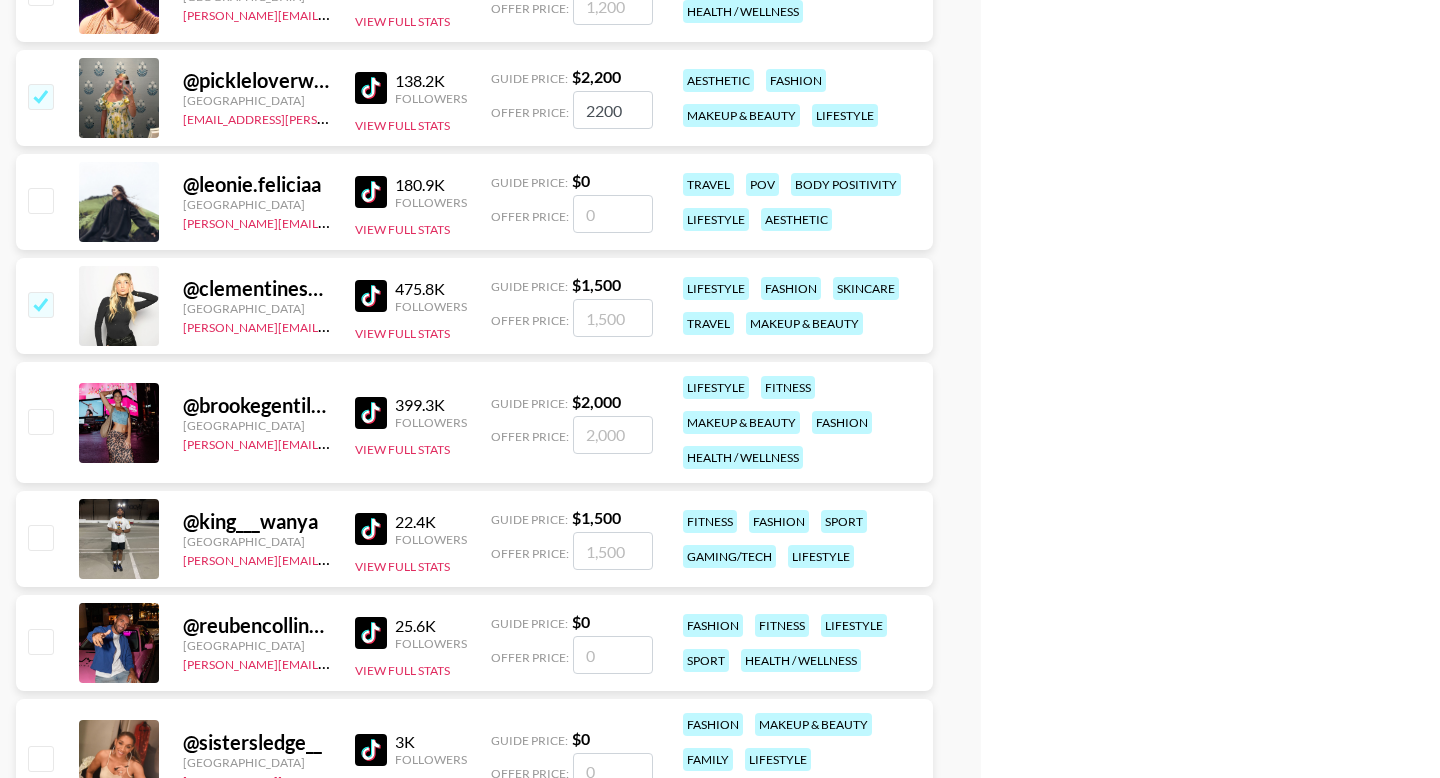 checkbox on "true" 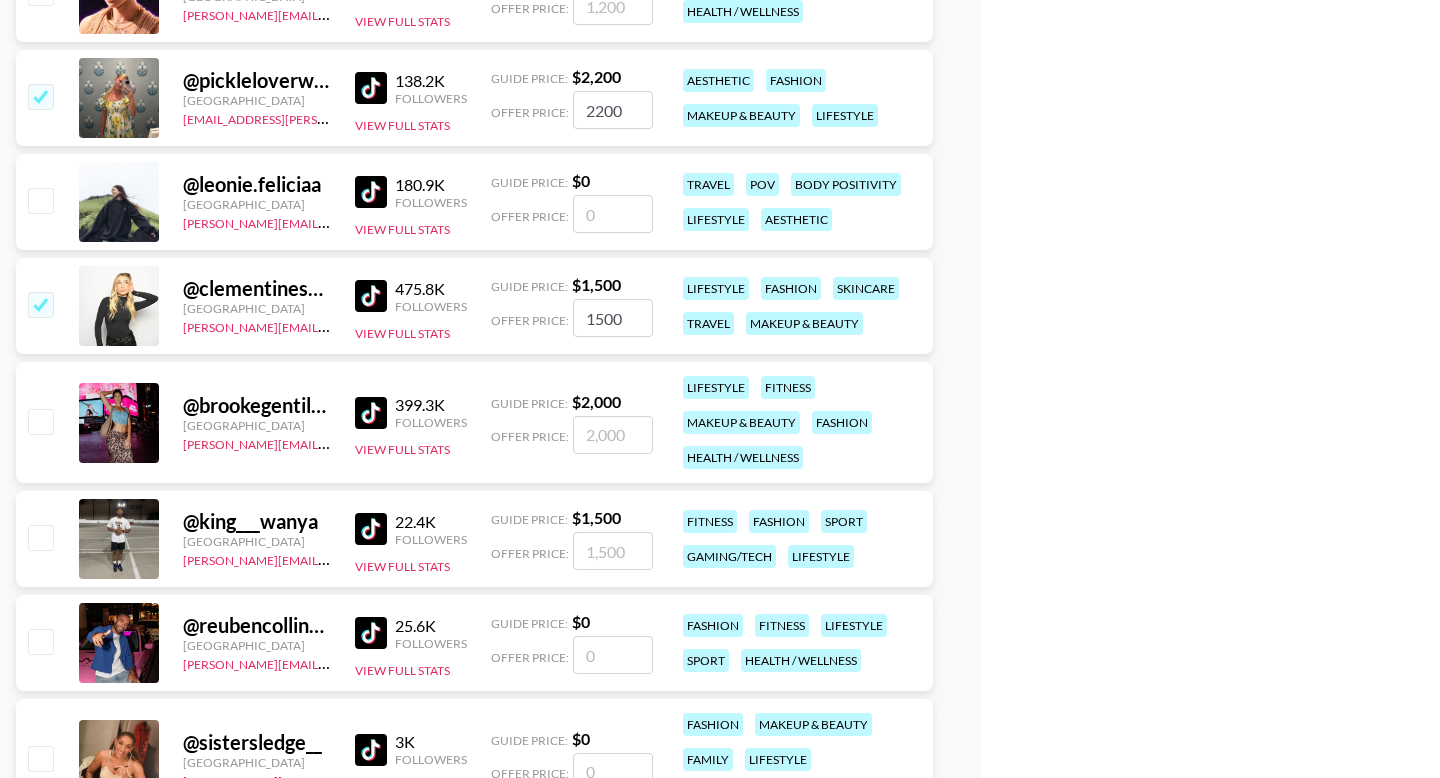 click on "@ brookegentilee United States joseph@grail-talent.com 399.3K Followers View Full Stats Guide Price: $ 2,000 Offer Price: lifestyle fitness makeup & beauty fashion health / wellness" at bounding box center (474, 422) 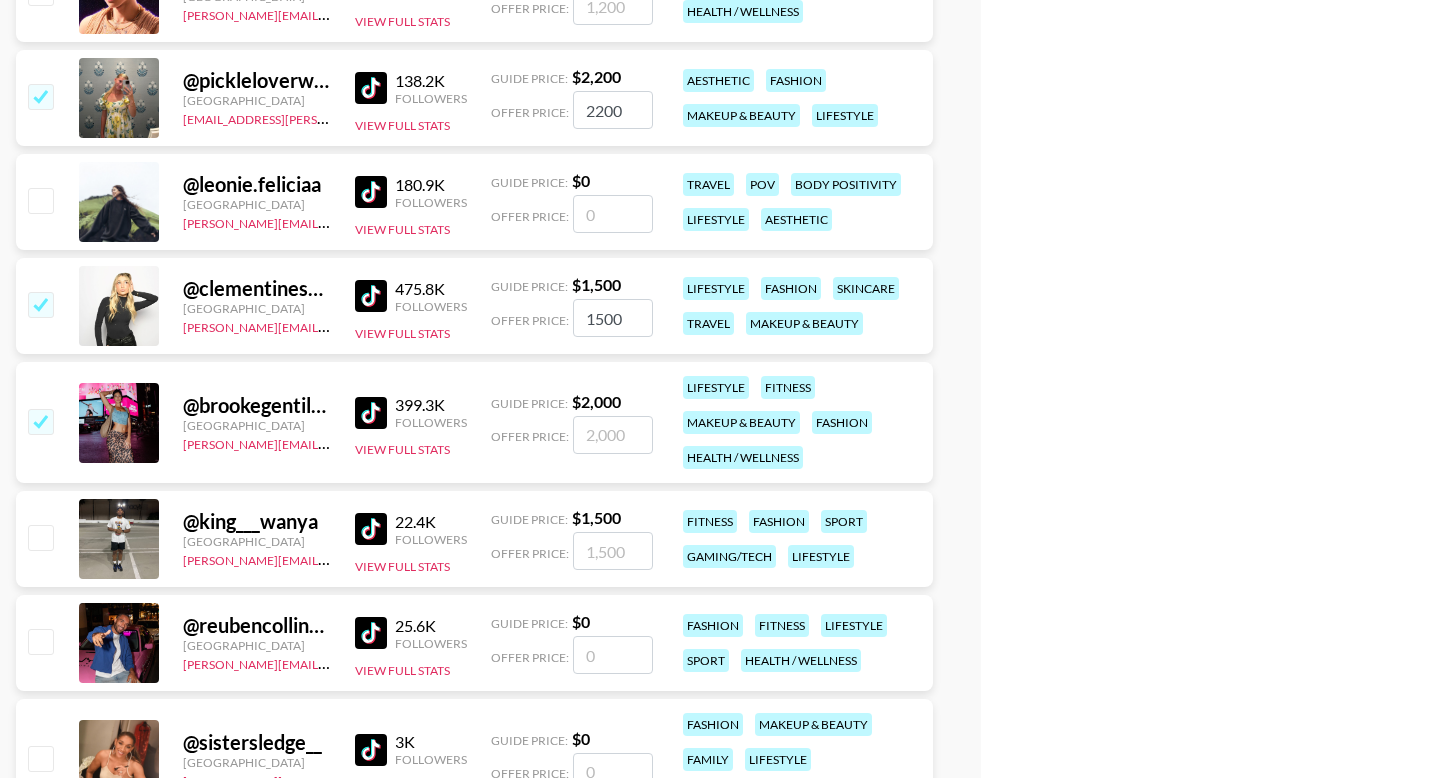 checkbox on "true" 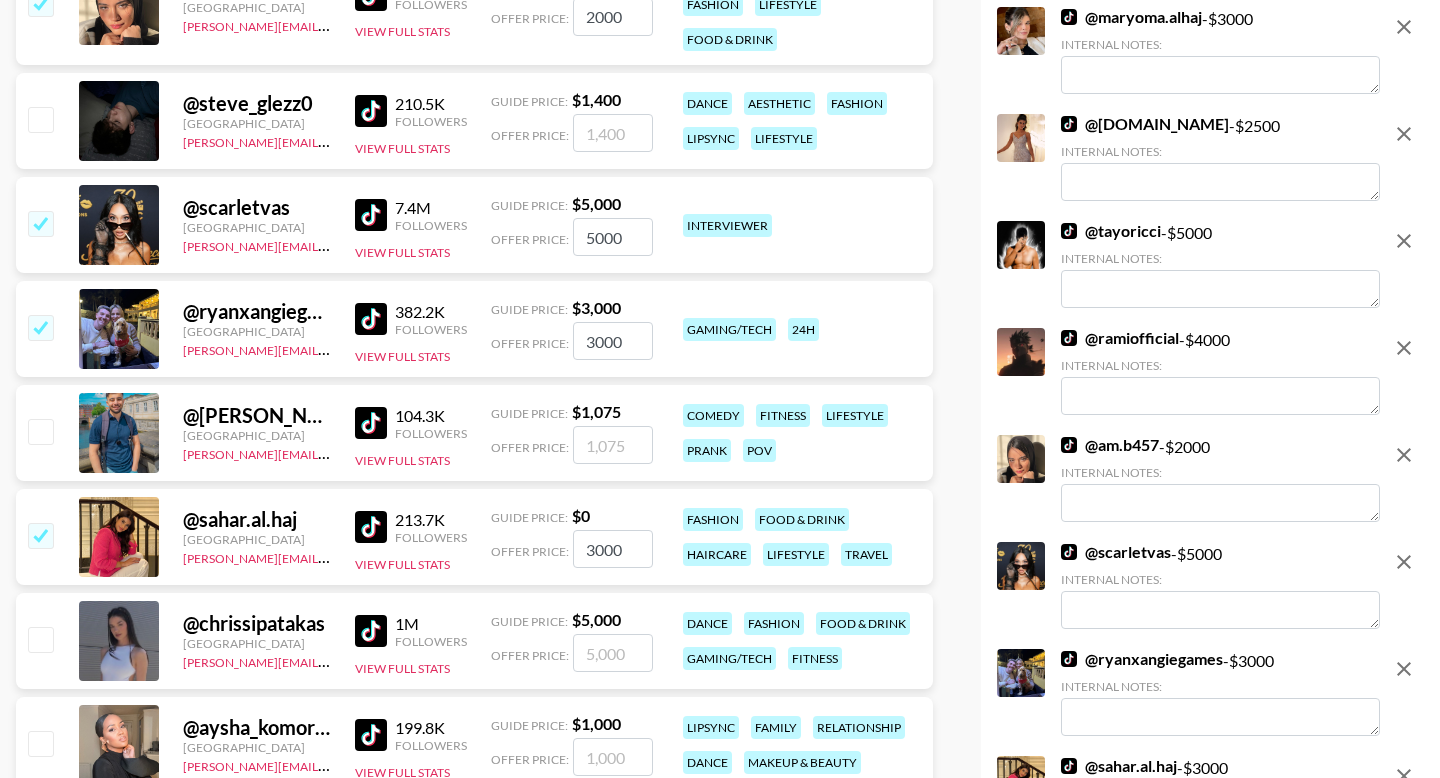scroll, scrollTop: 0, scrollLeft: 0, axis: both 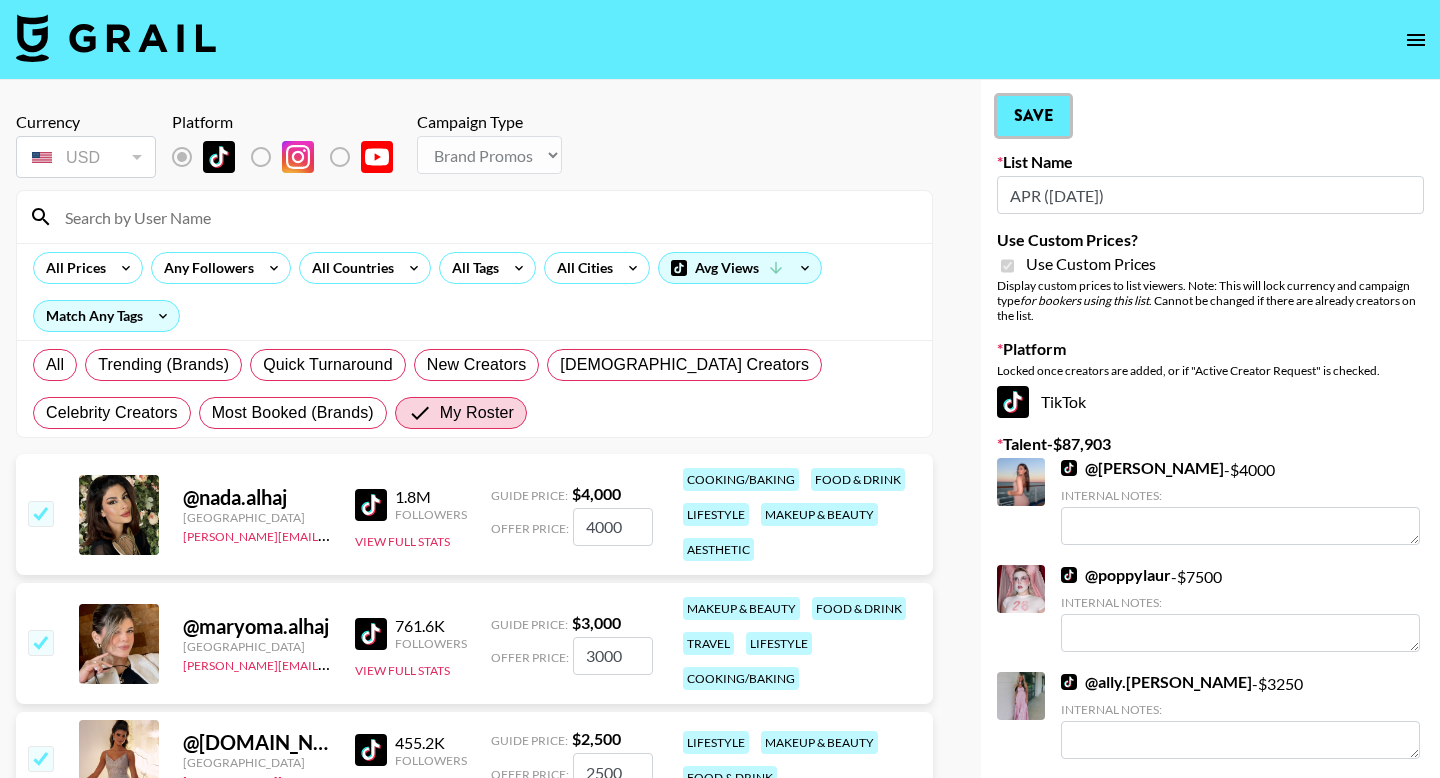 click on "Save" at bounding box center [1033, 116] 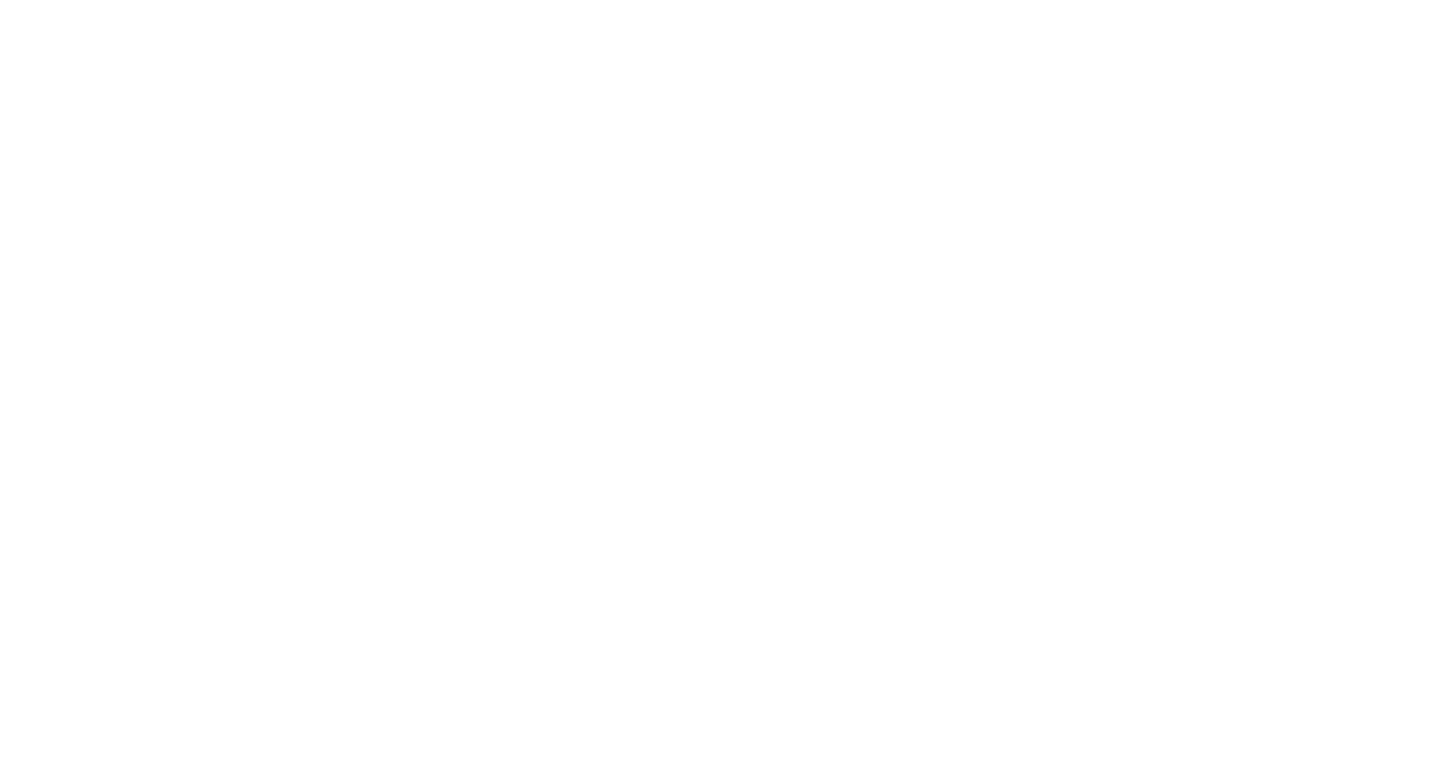 scroll, scrollTop: 0, scrollLeft: 0, axis: both 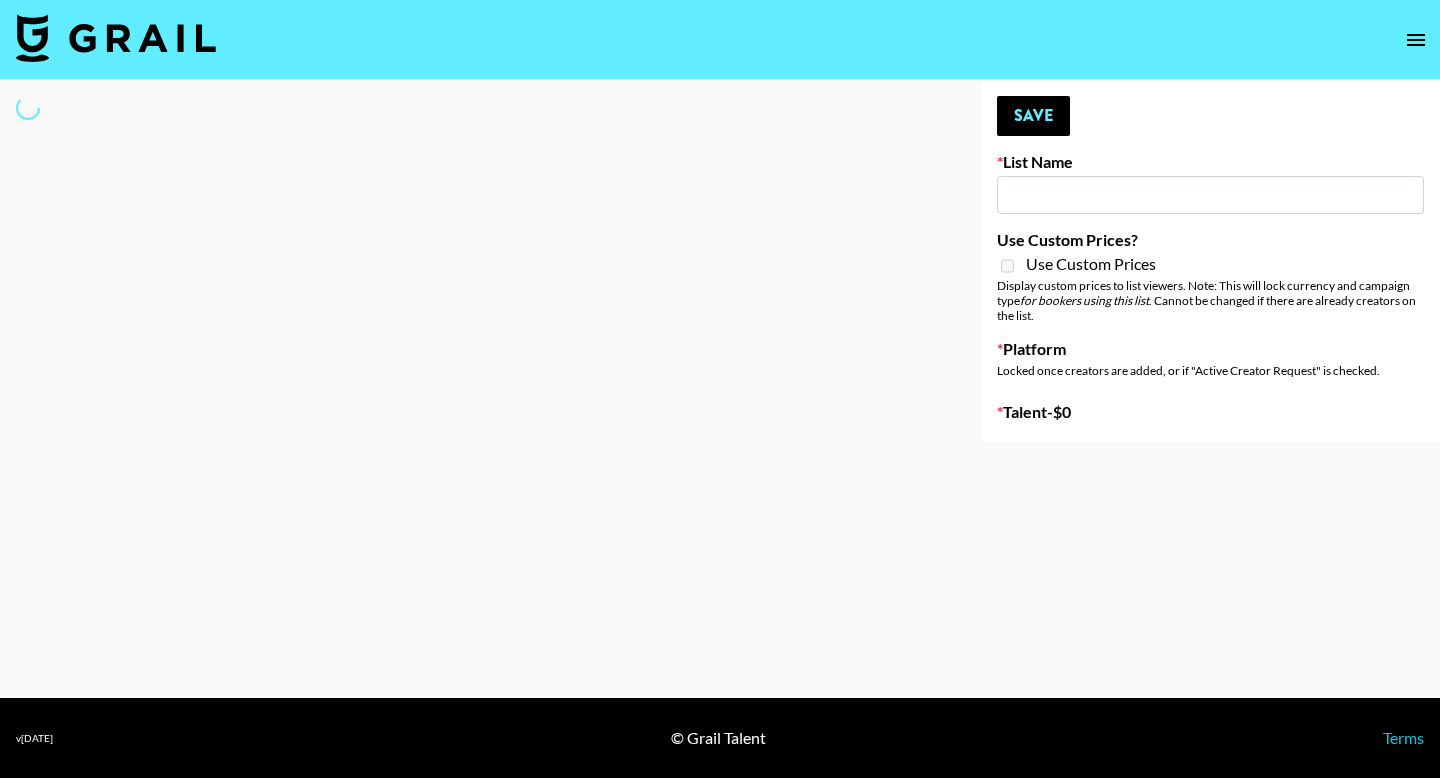 type on "Monaleo - We On Dat" 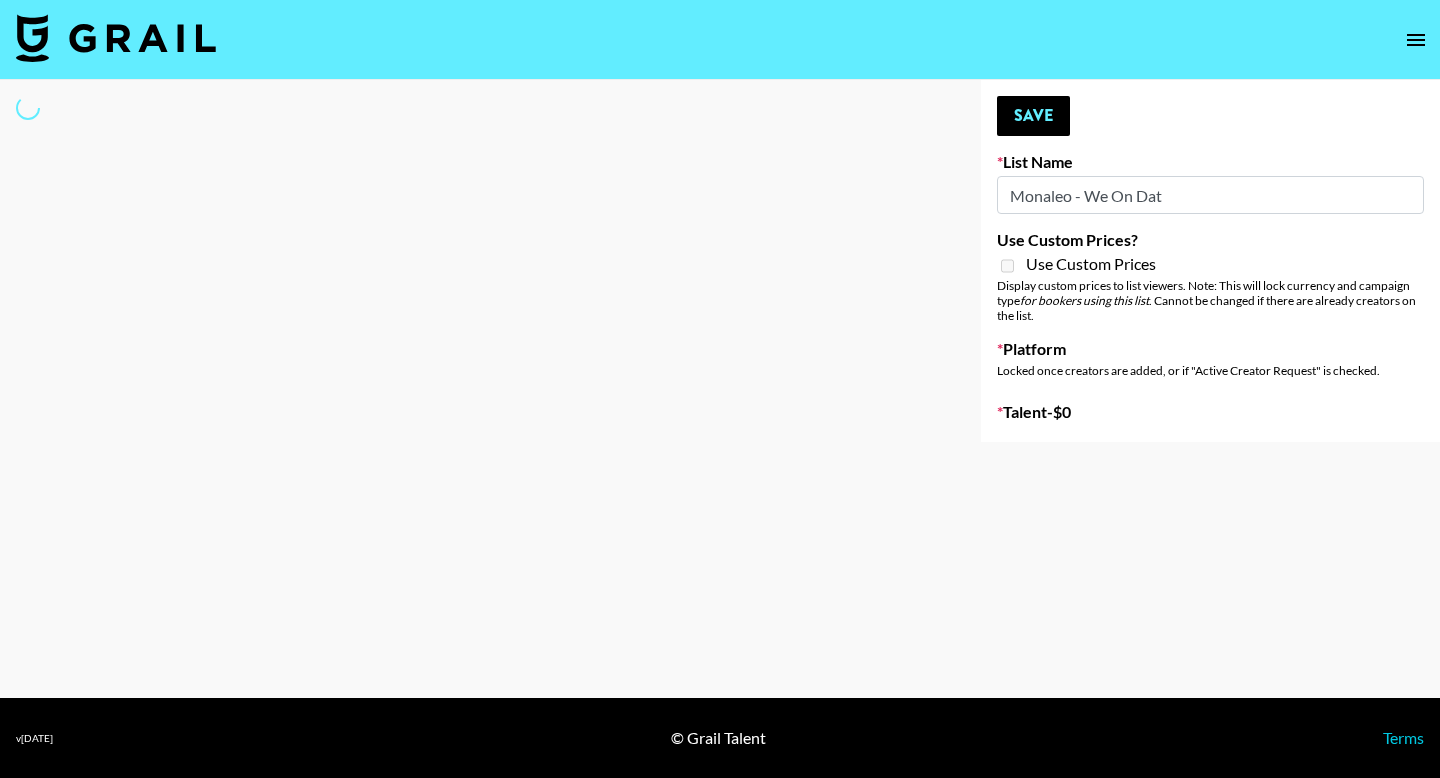 select on "Song" 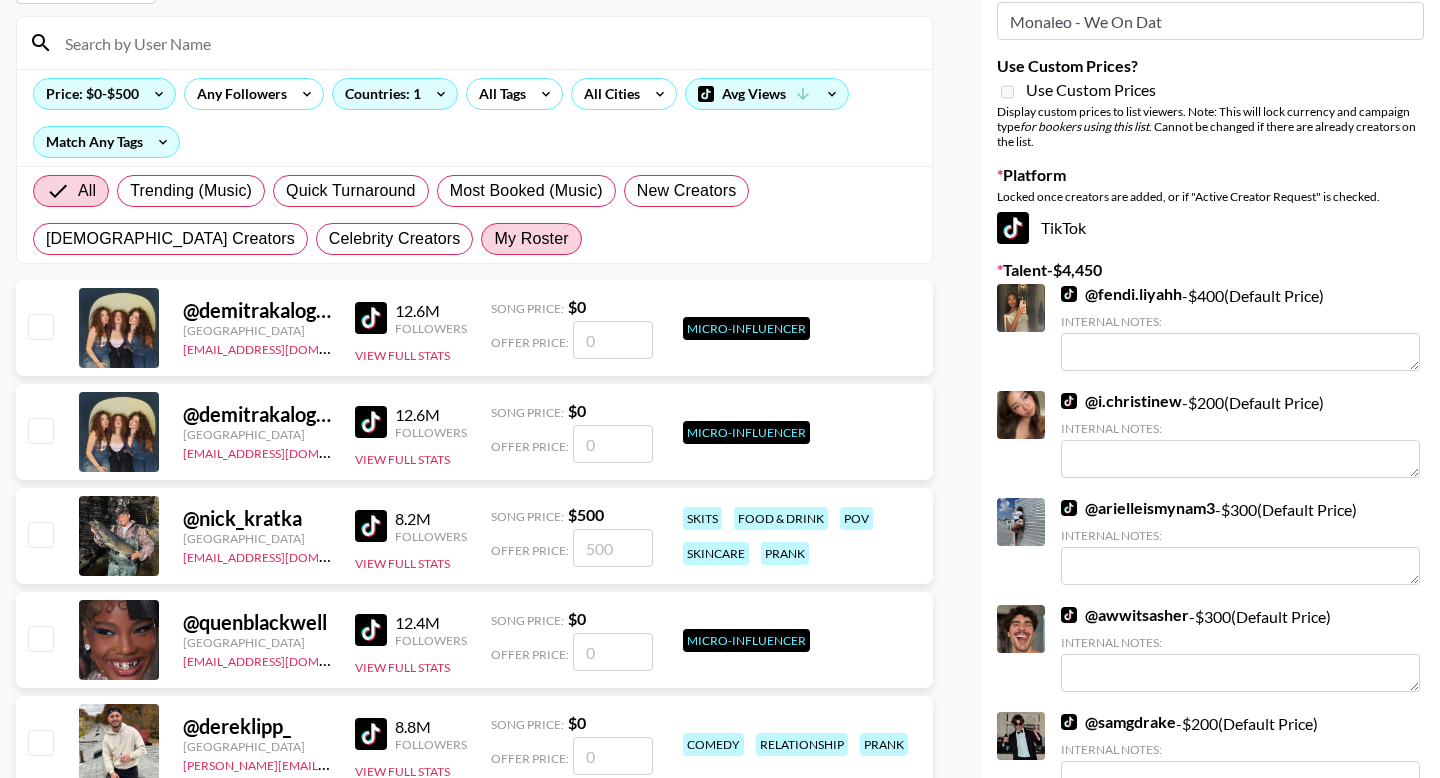 scroll, scrollTop: 0, scrollLeft: 0, axis: both 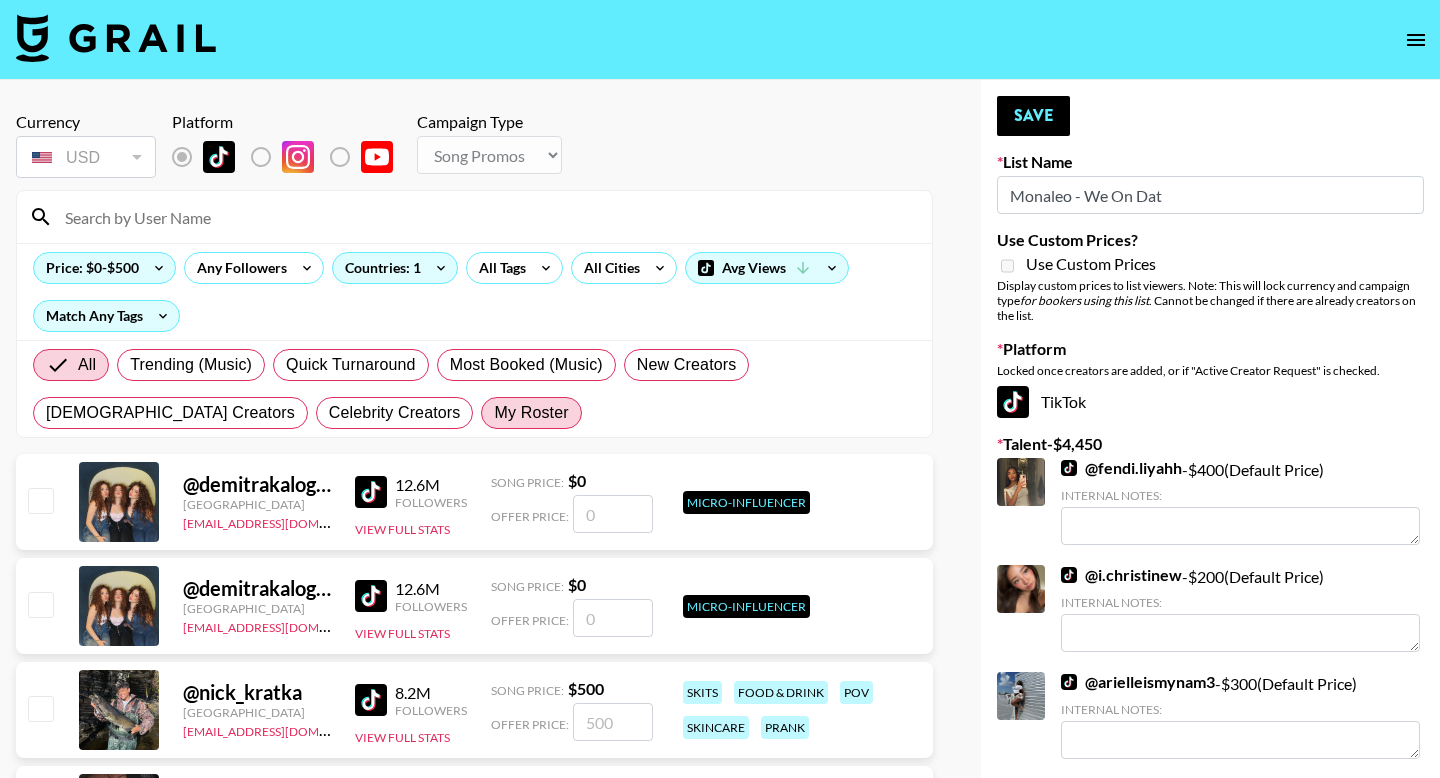 click on "My Roster" at bounding box center [531, 413] 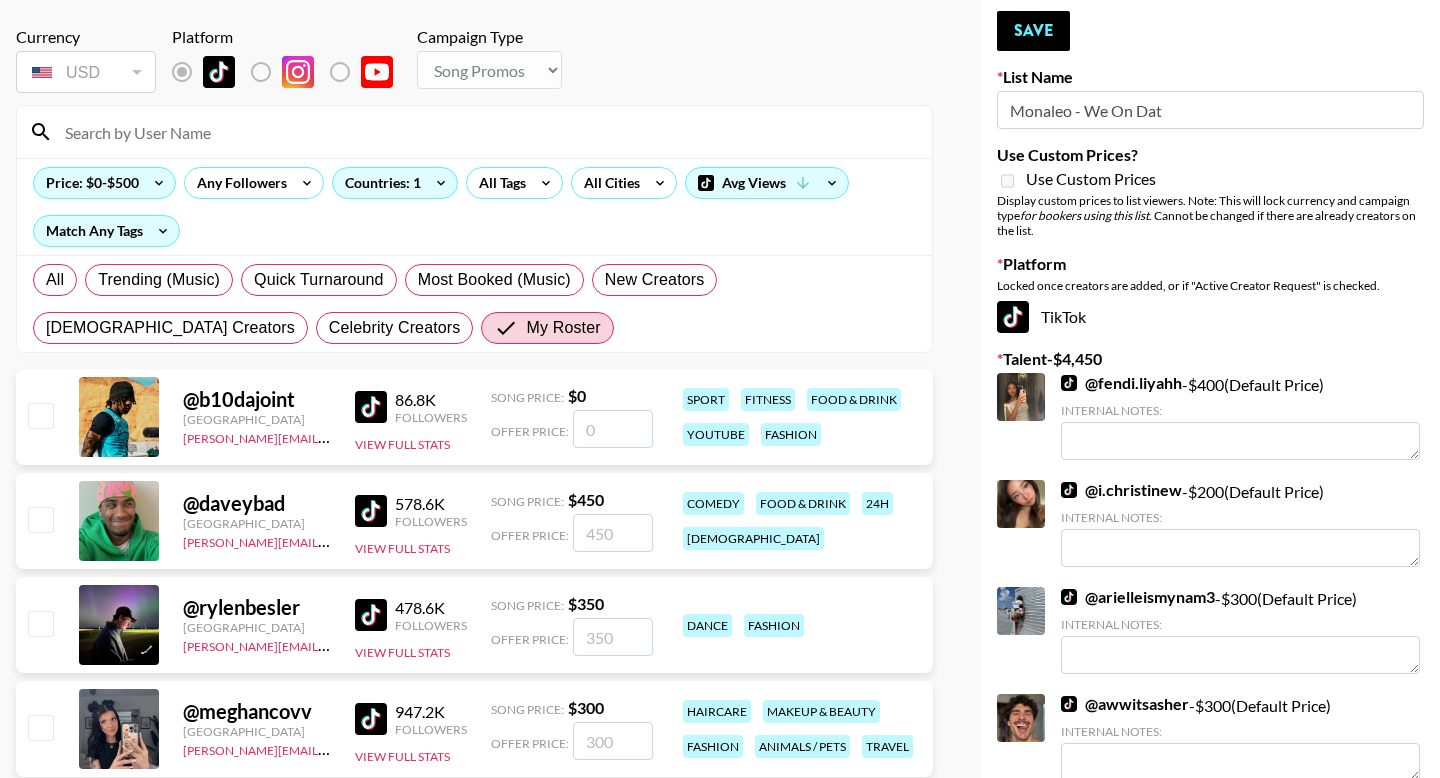 scroll, scrollTop: 97, scrollLeft: 0, axis: vertical 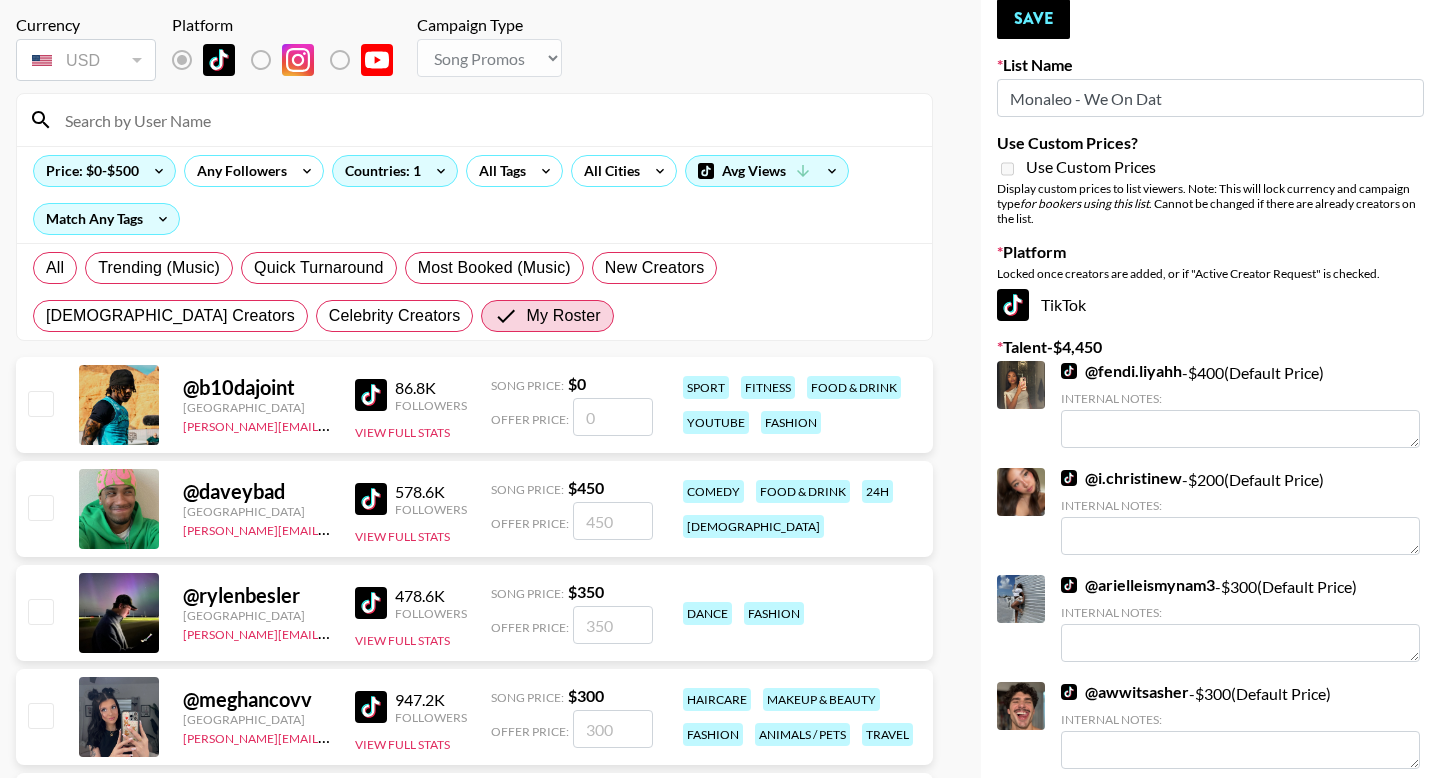 click at bounding box center [40, 507] 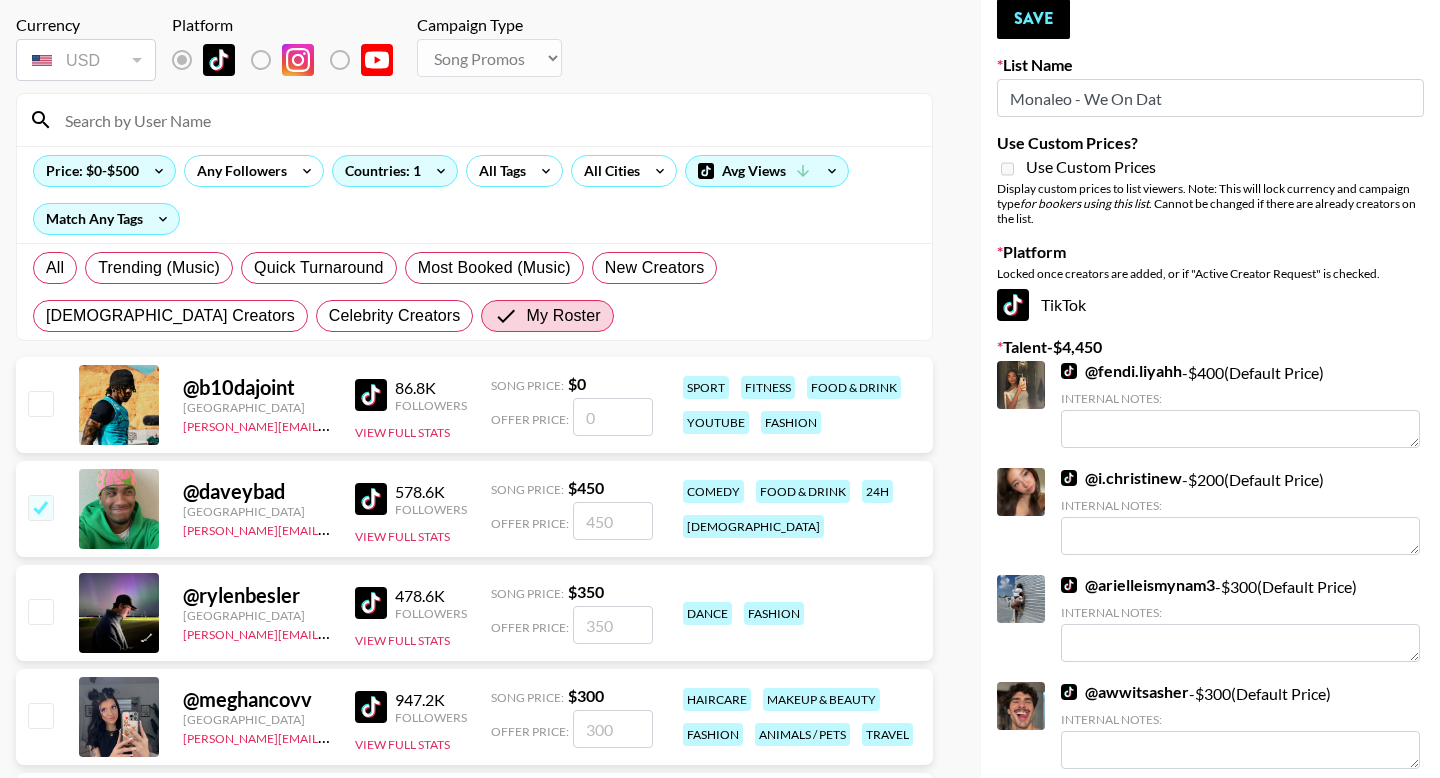 checkbox on "true" 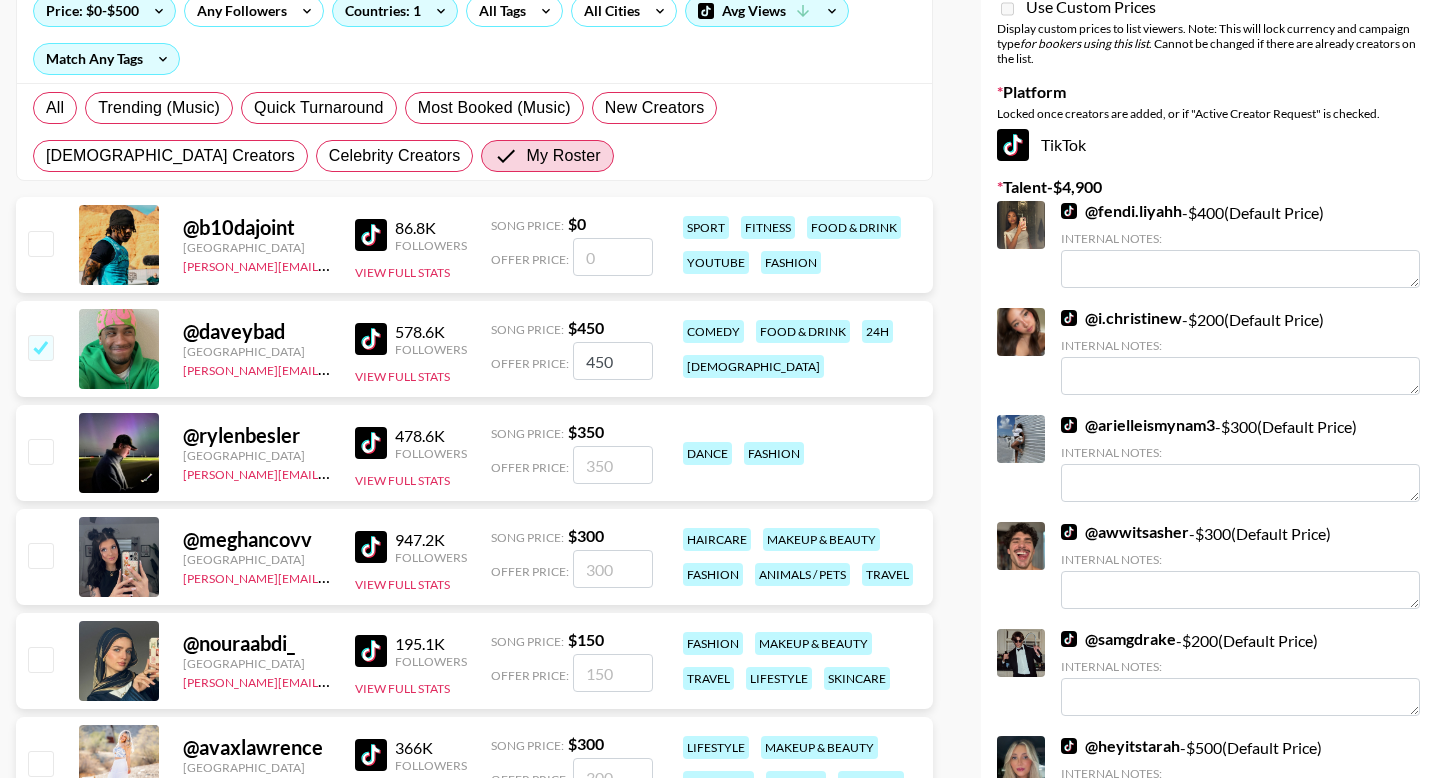 scroll, scrollTop: 300, scrollLeft: 0, axis: vertical 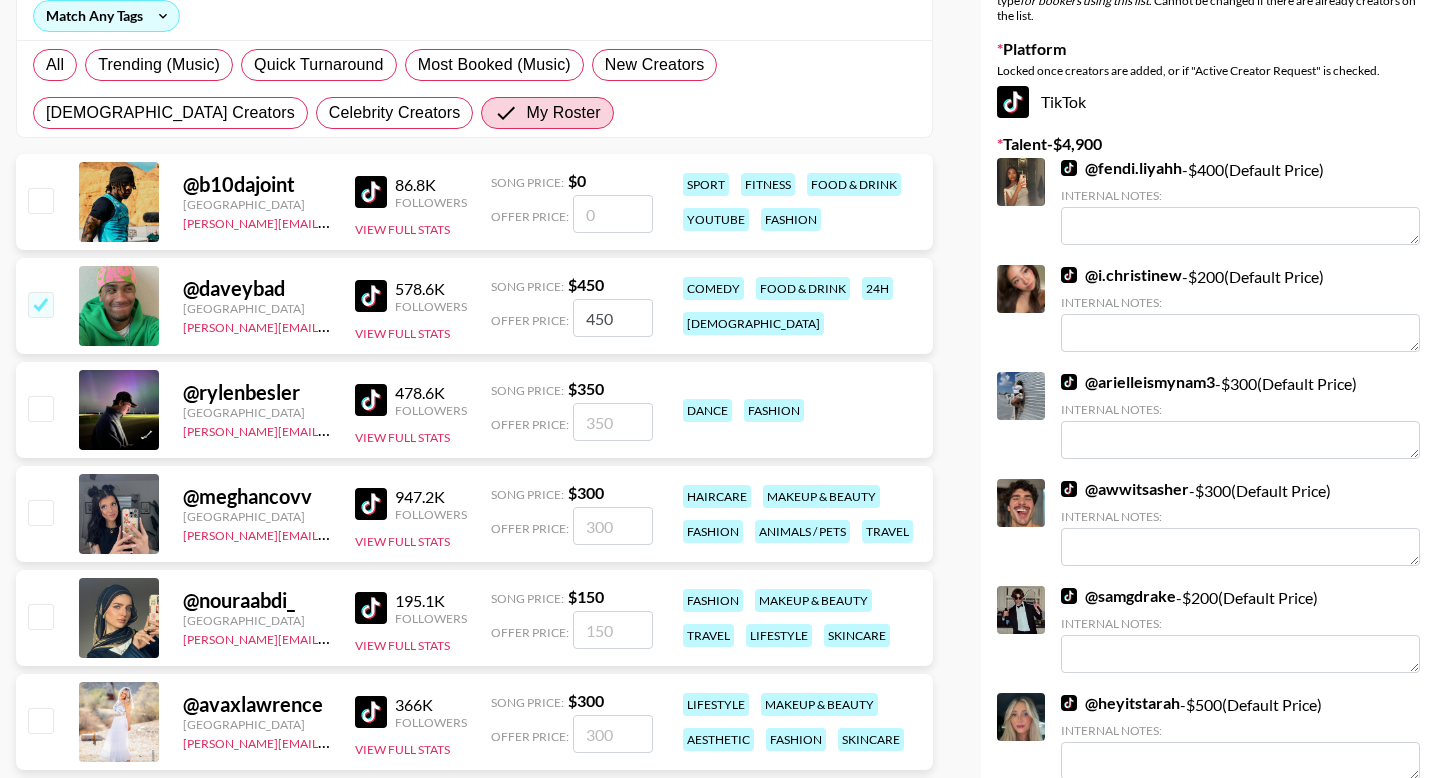 click at bounding box center (40, 512) 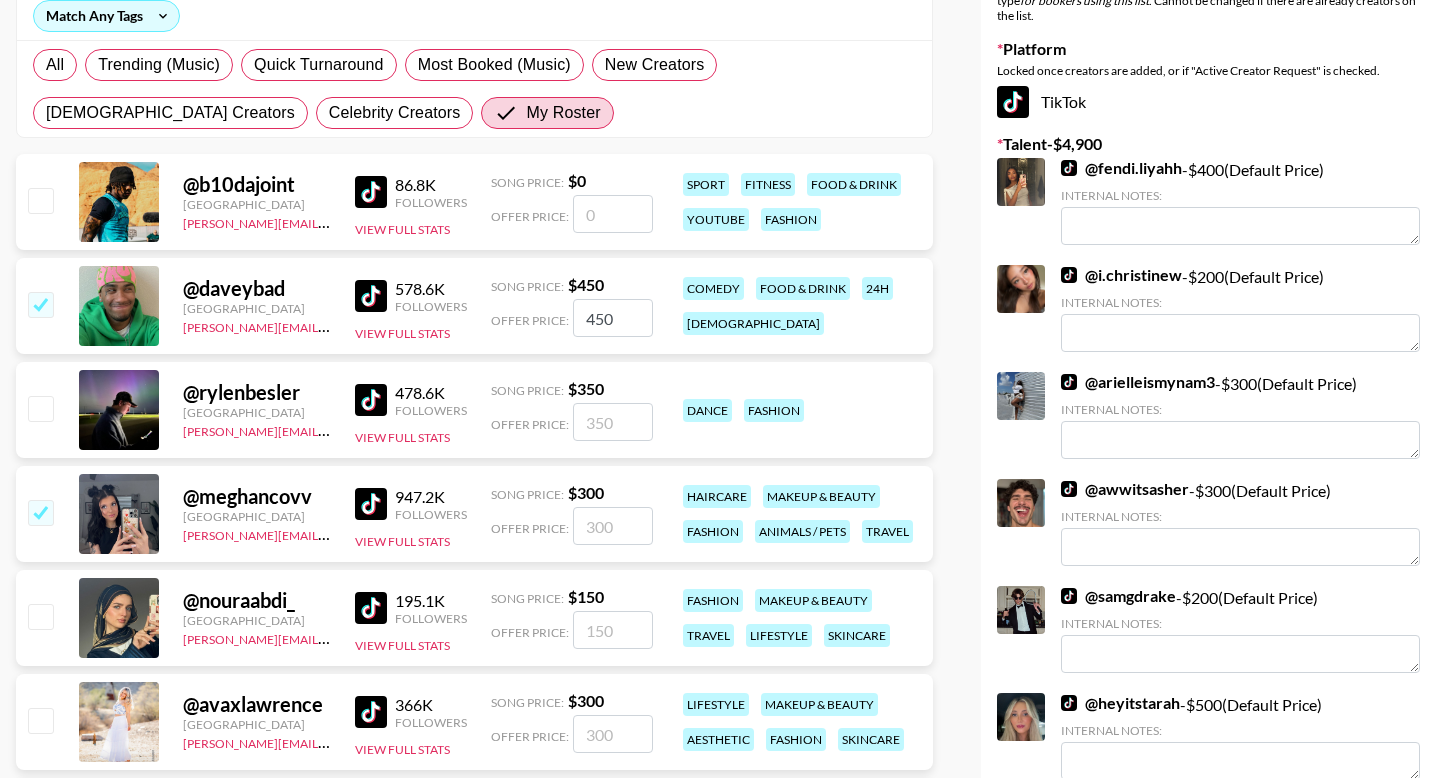 checkbox on "true" 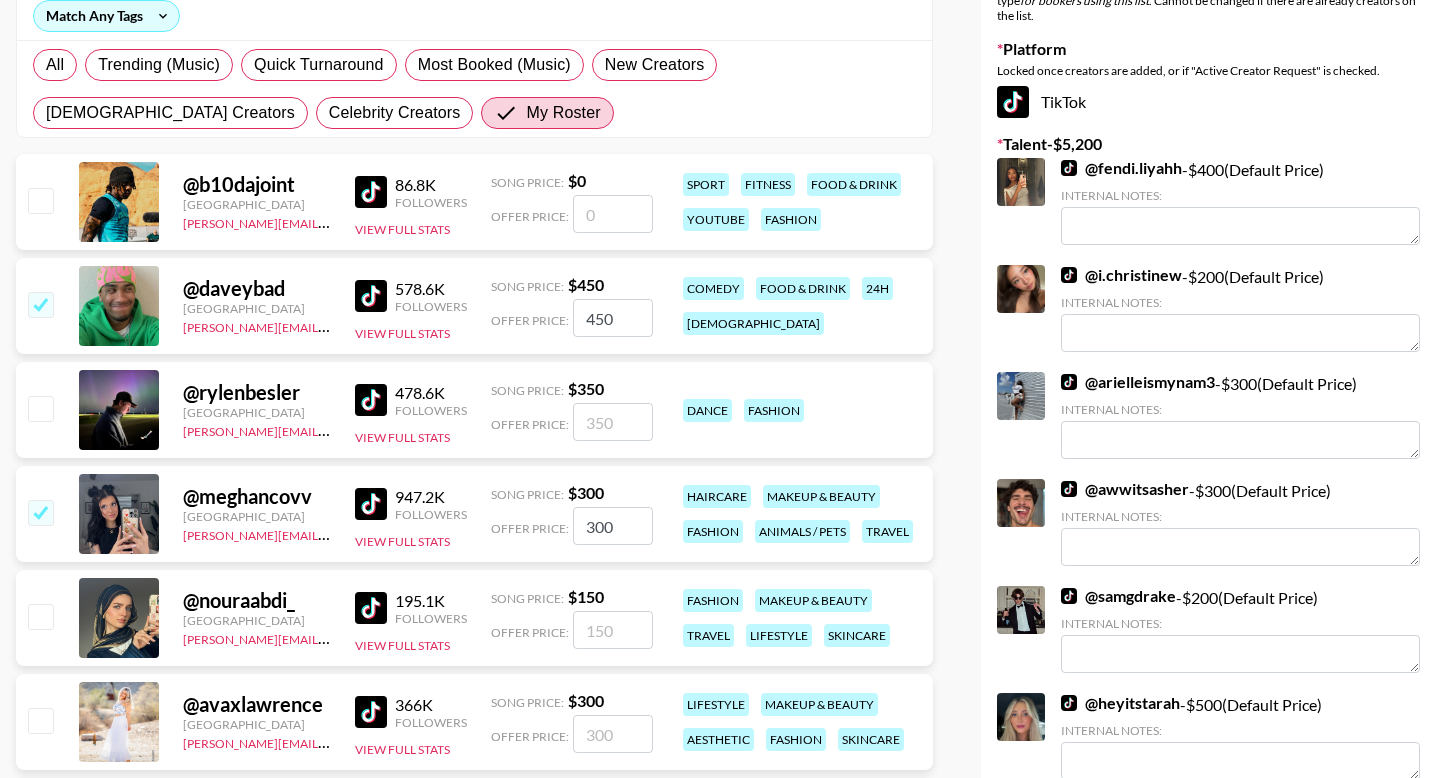 click at bounding box center (40, 616) 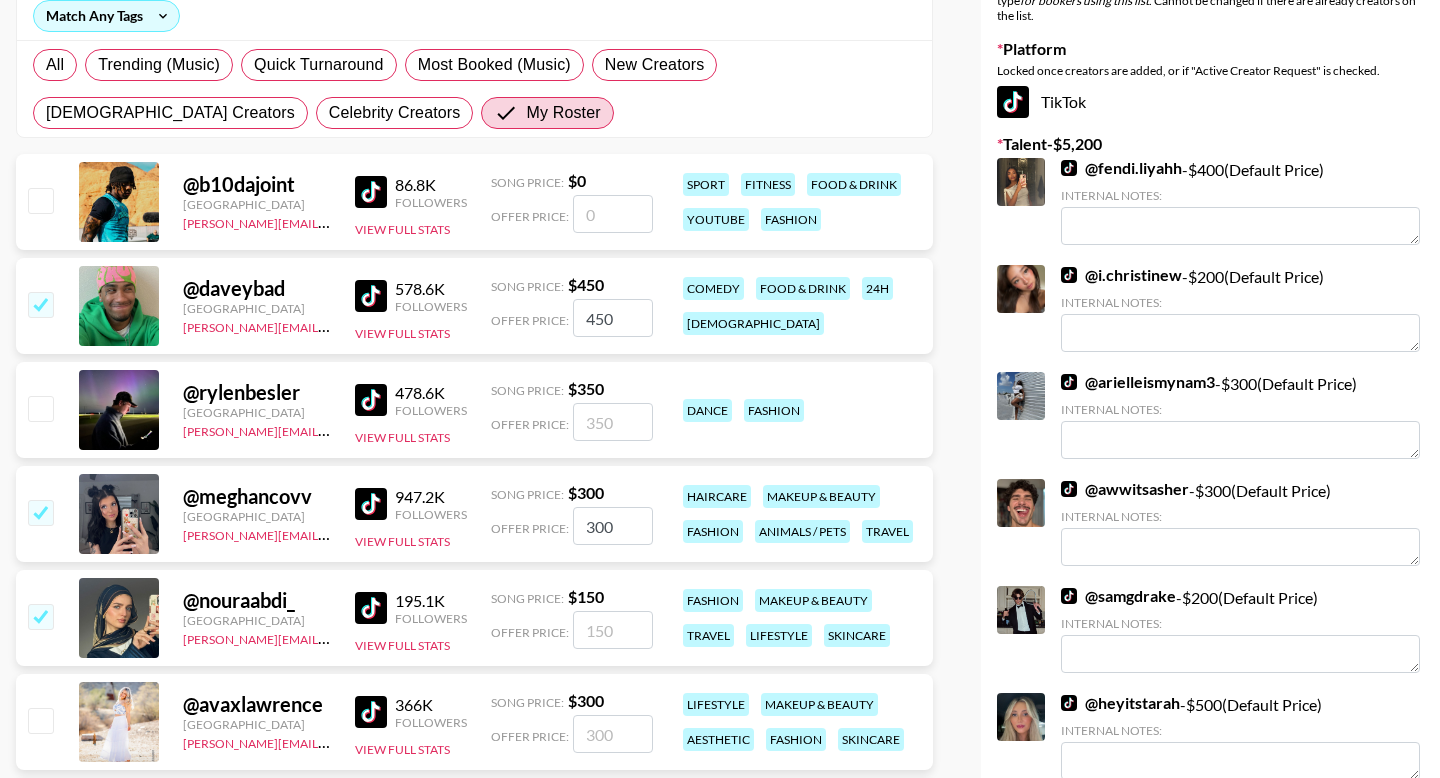 checkbox on "true" 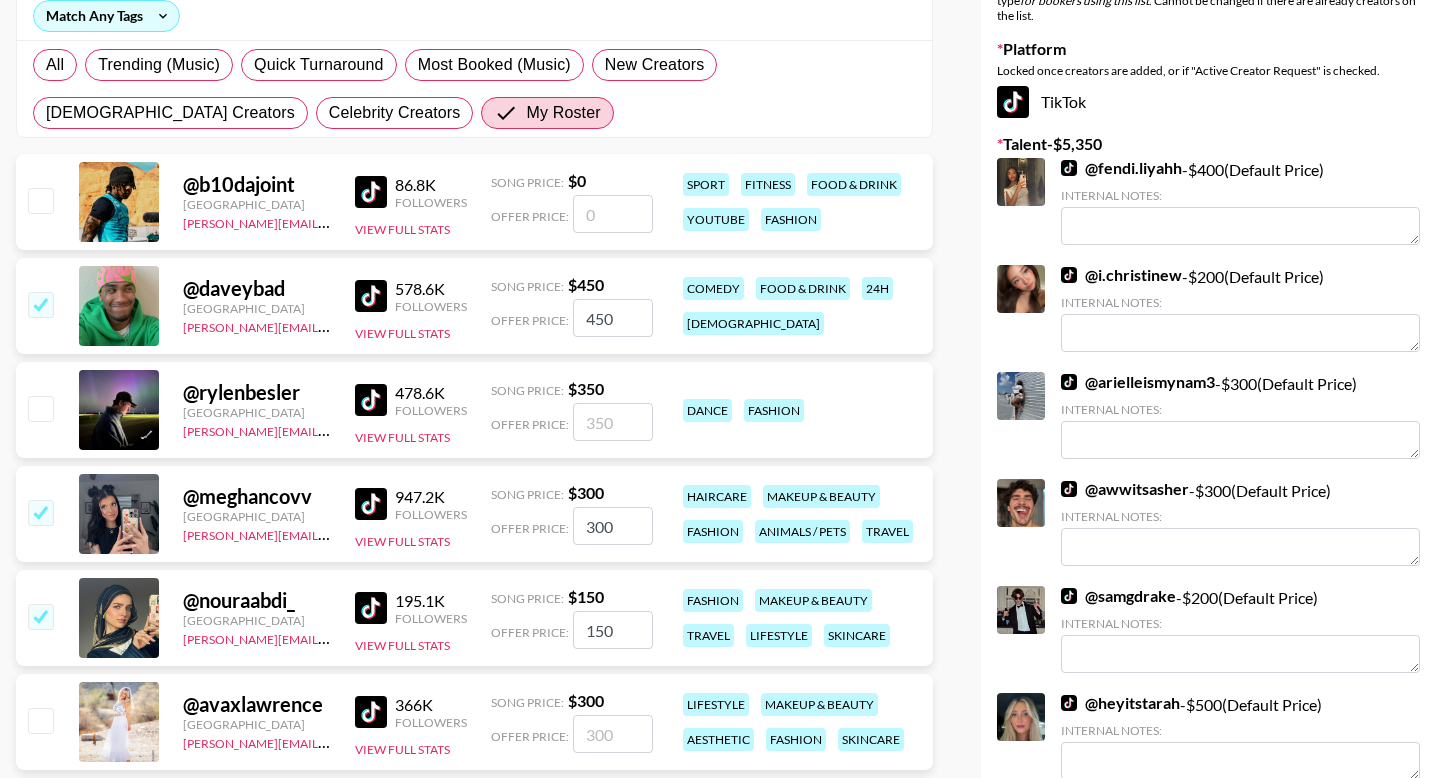 click on "150" at bounding box center [613, 630] 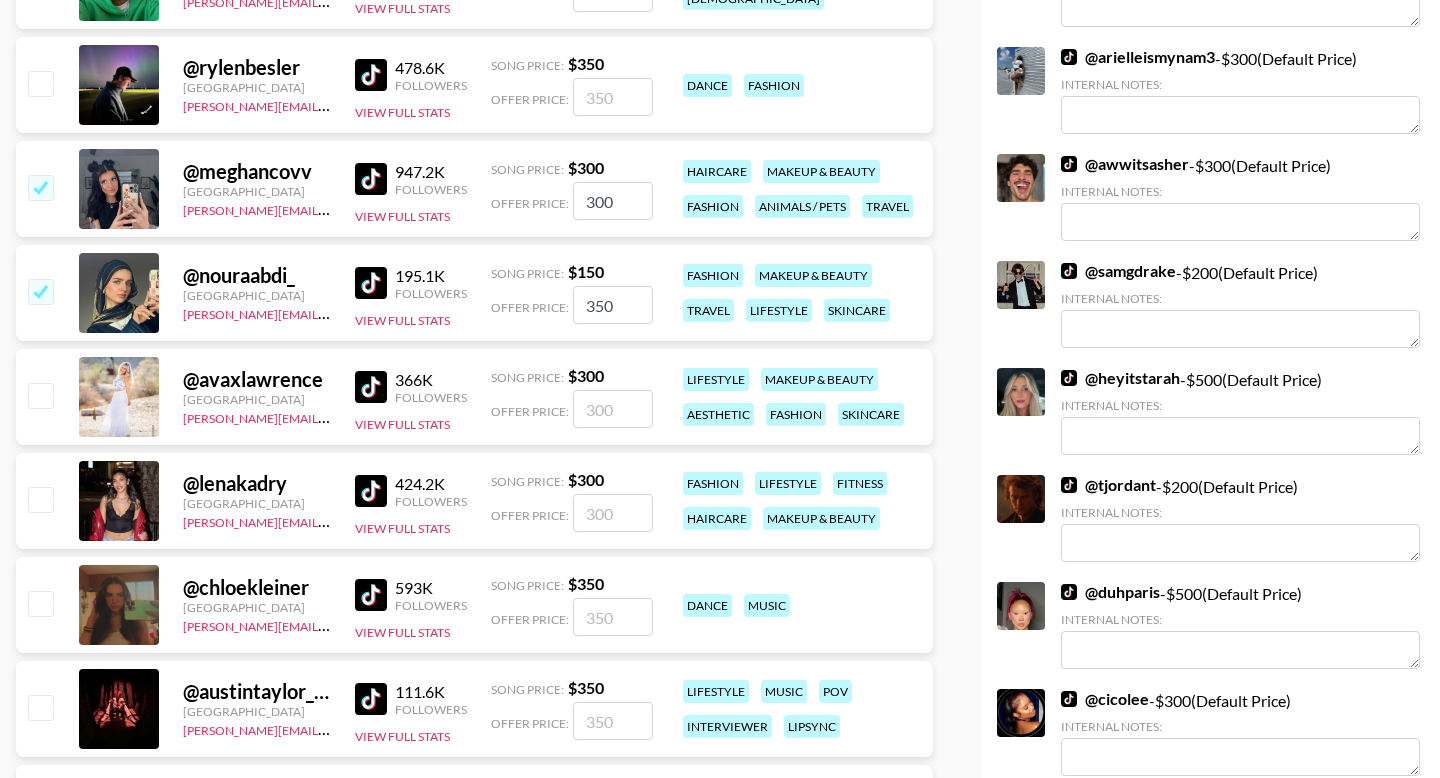 scroll, scrollTop: 576, scrollLeft: 0, axis: vertical 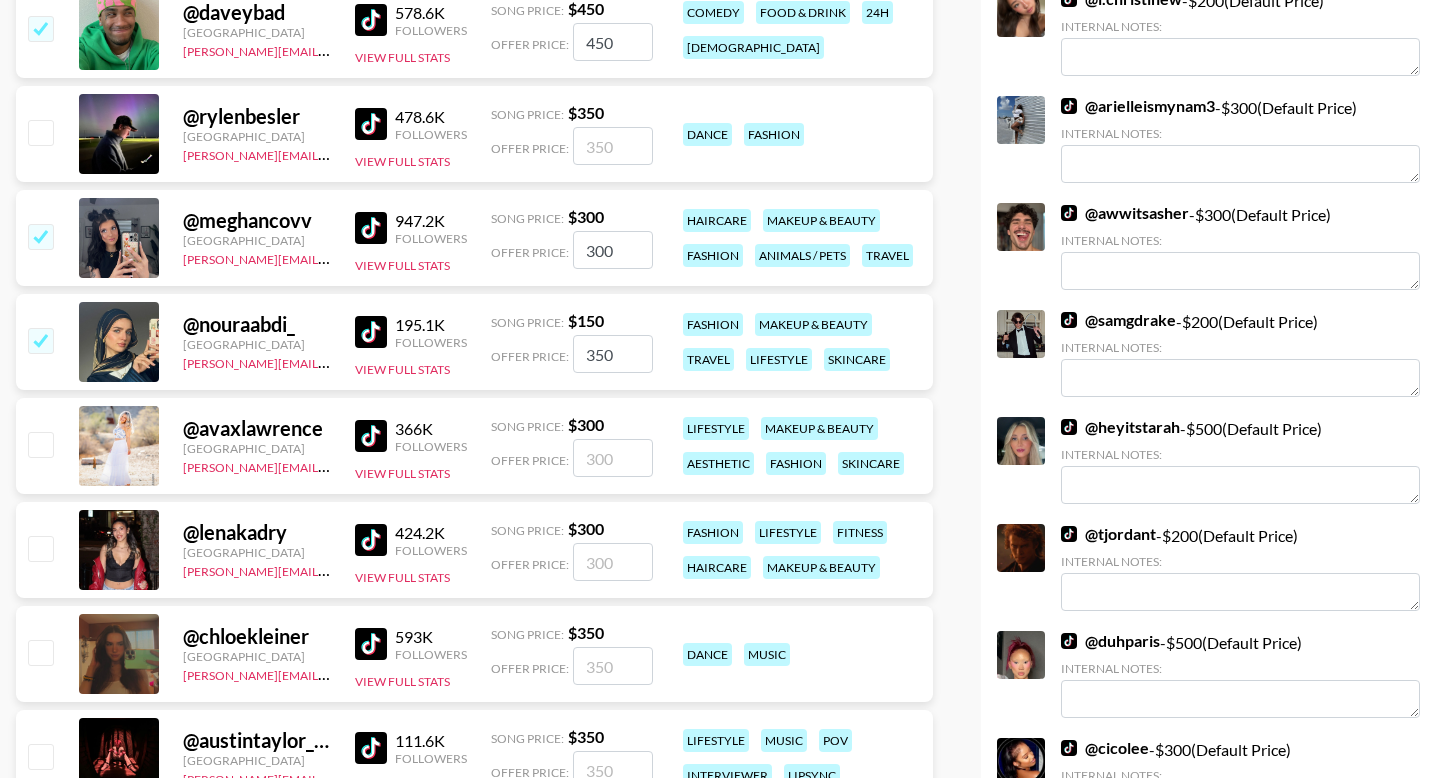 click on "350" at bounding box center [613, 354] 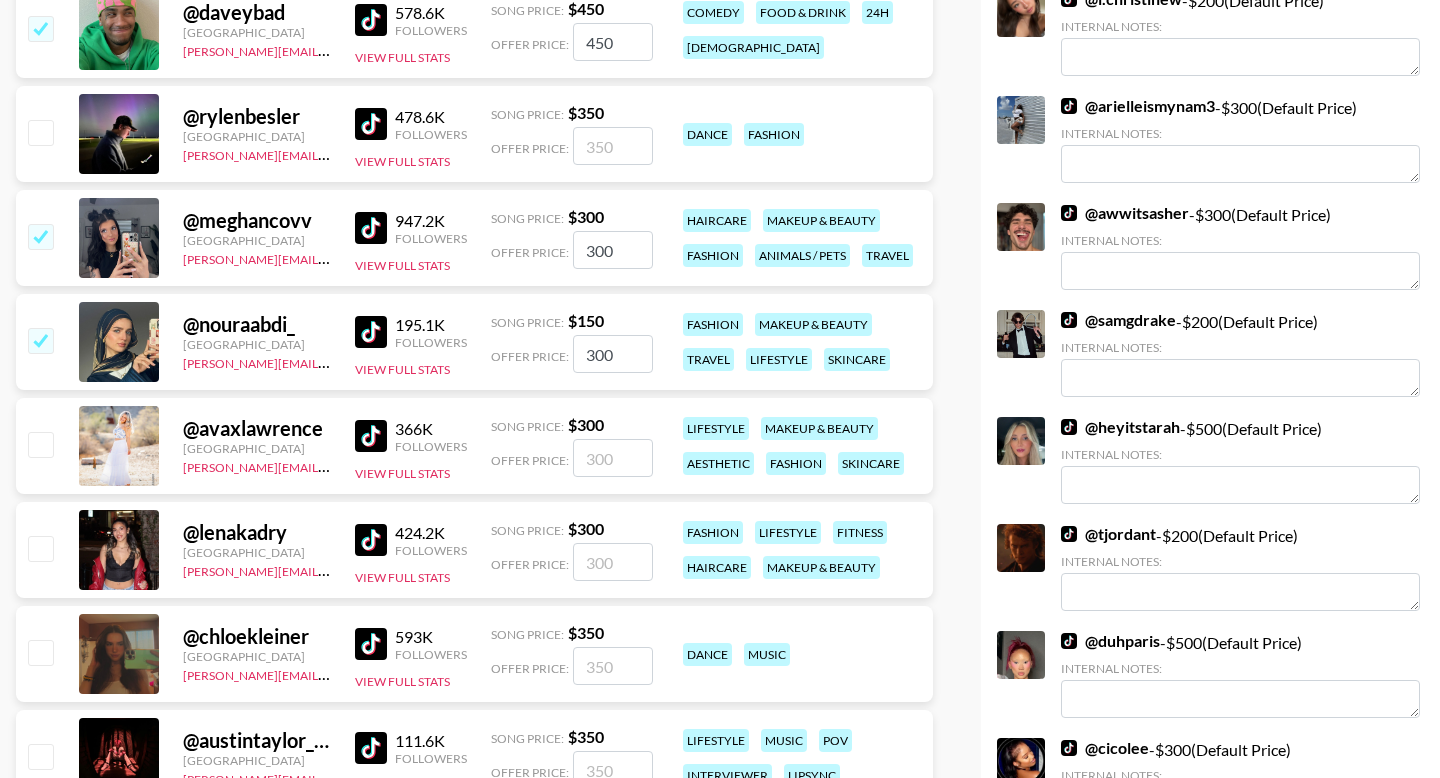 type on "300" 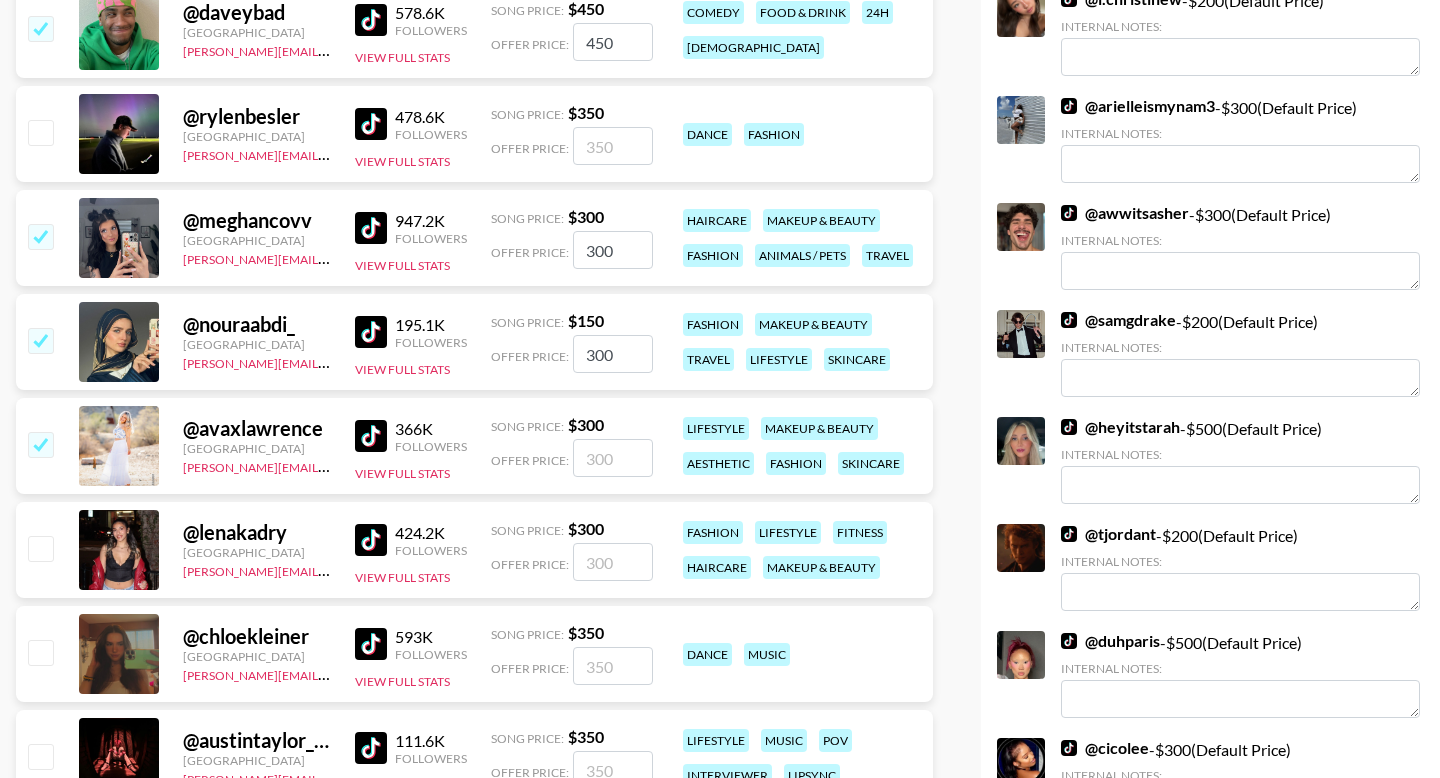 checkbox on "true" 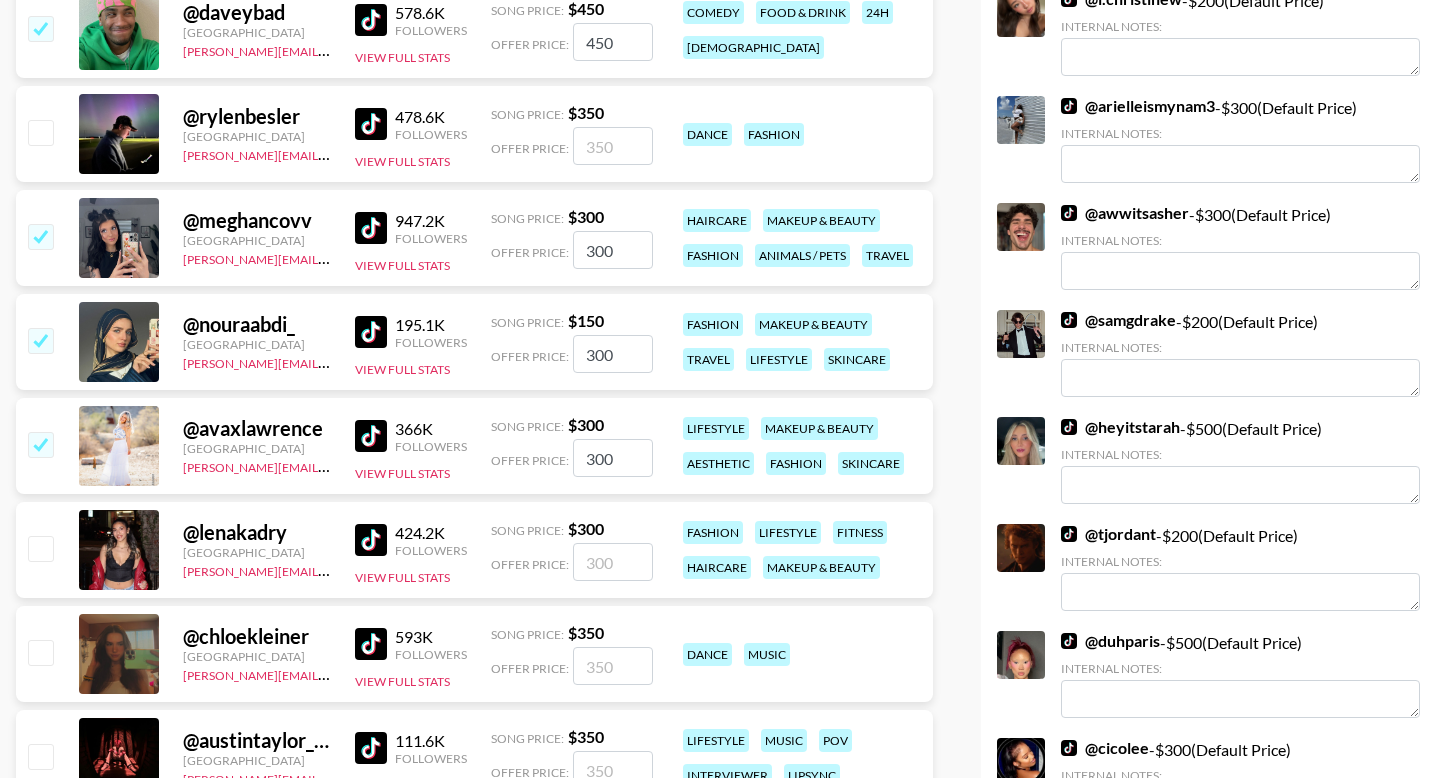 click at bounding box center [40, 548] 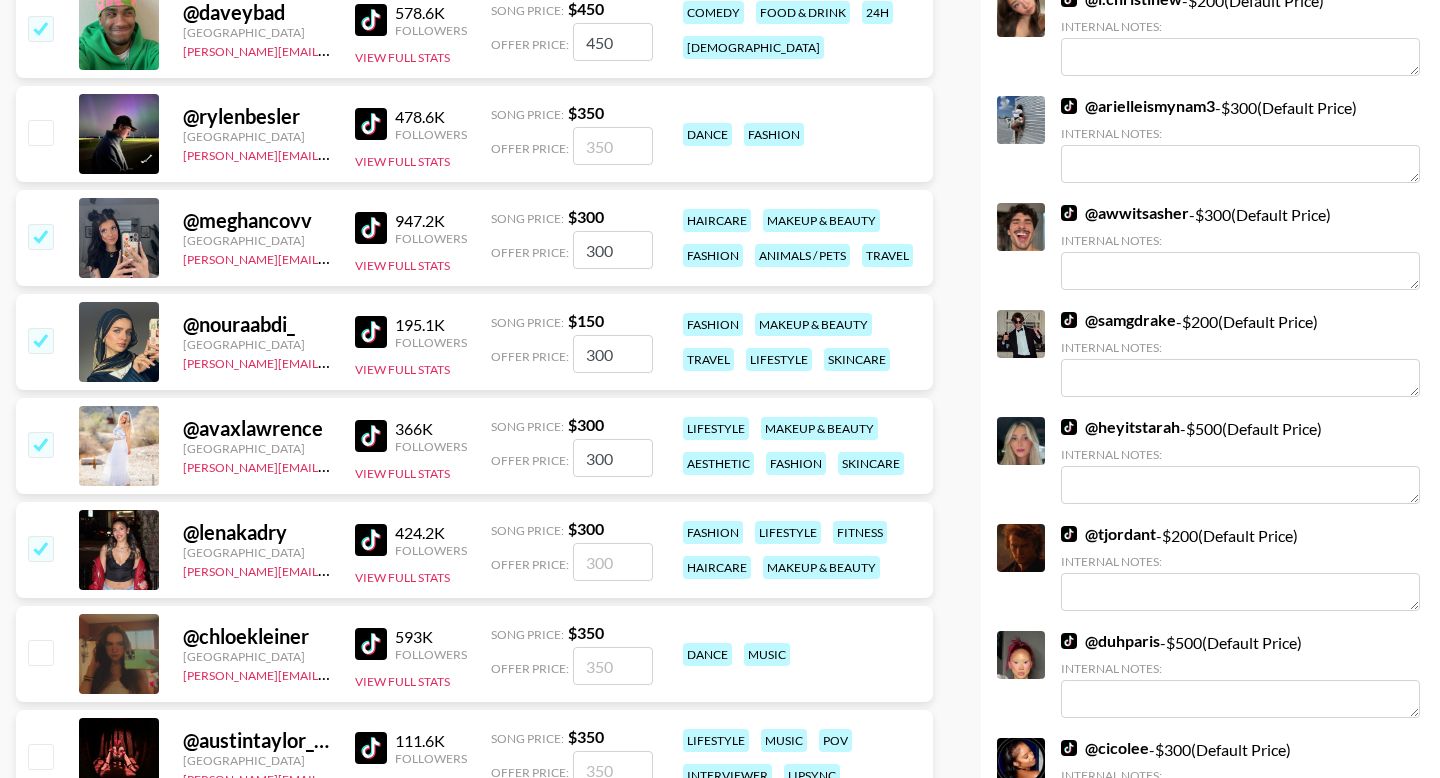 checkbox on "true" 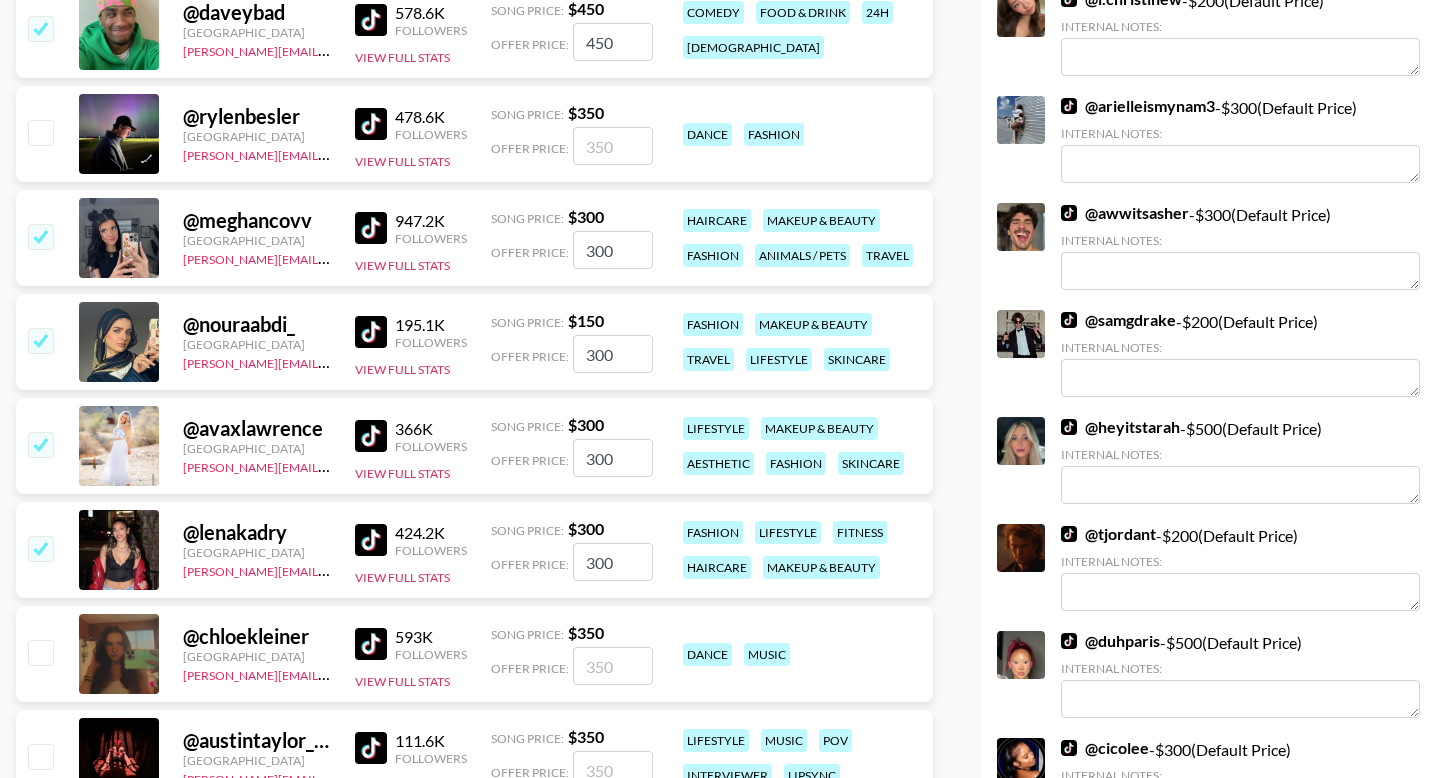 scroll, scrollTop: 750, scrollLeft: 0, axis: vertical 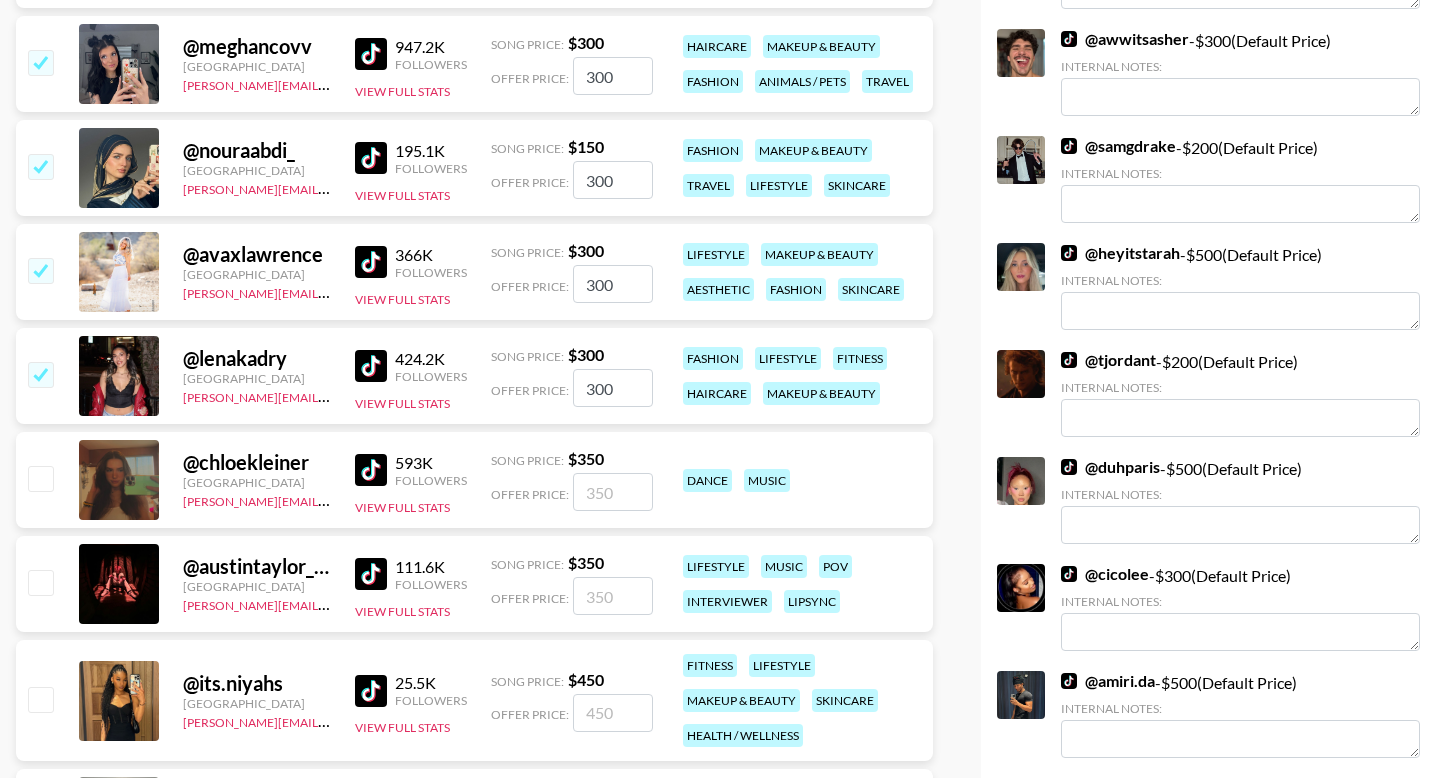 click at bounding box center (40, 478) 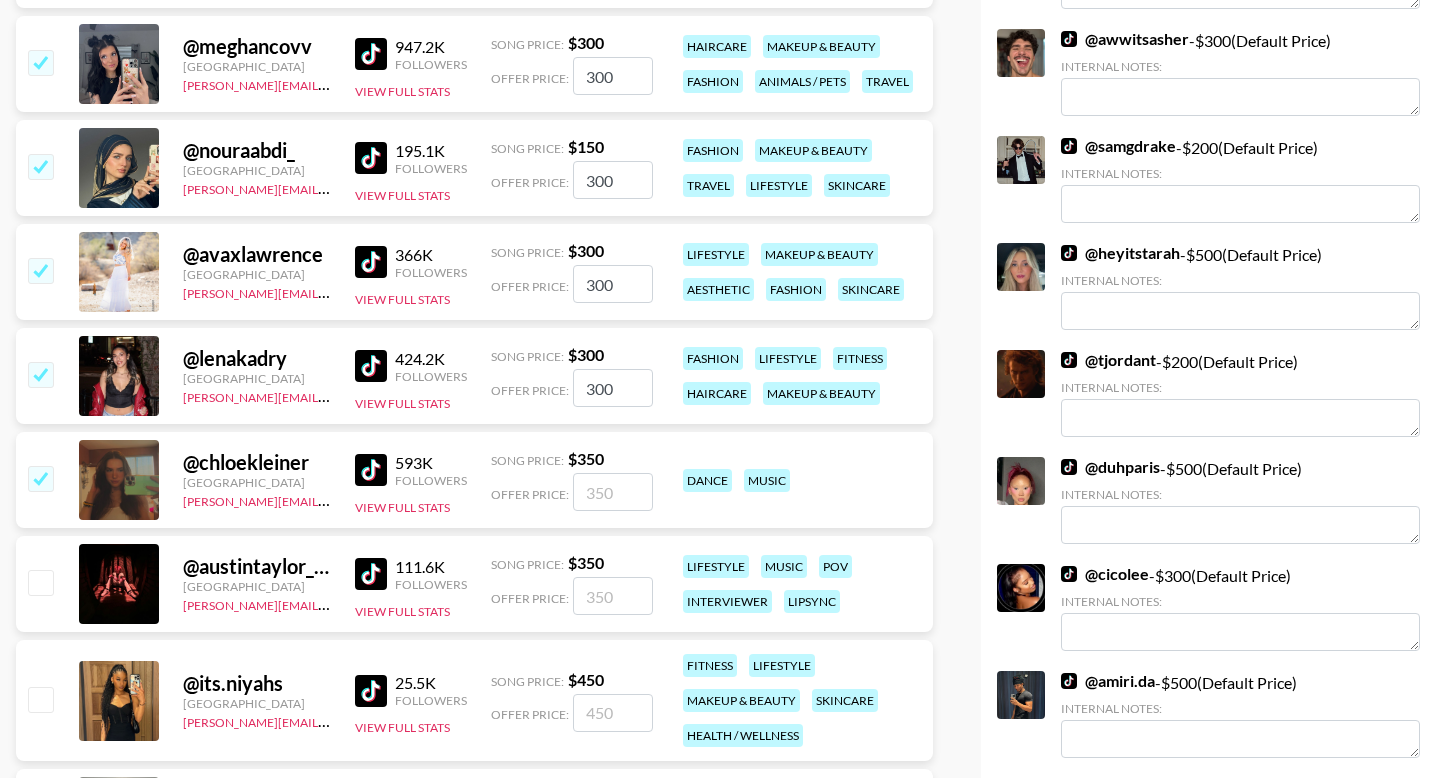 checkbox on "true" 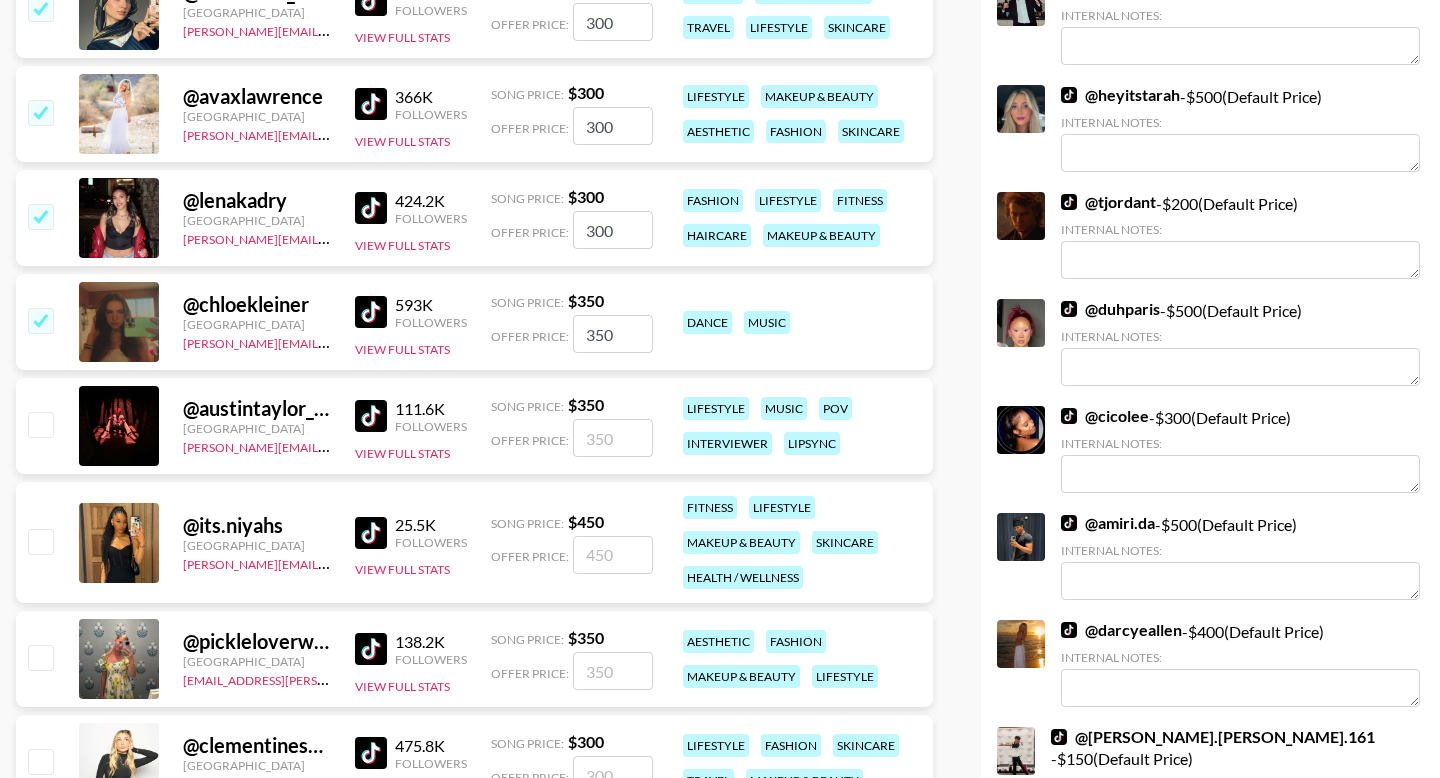 scroll, scrollTop: 940, scrollLeft: 0, axis: vertical 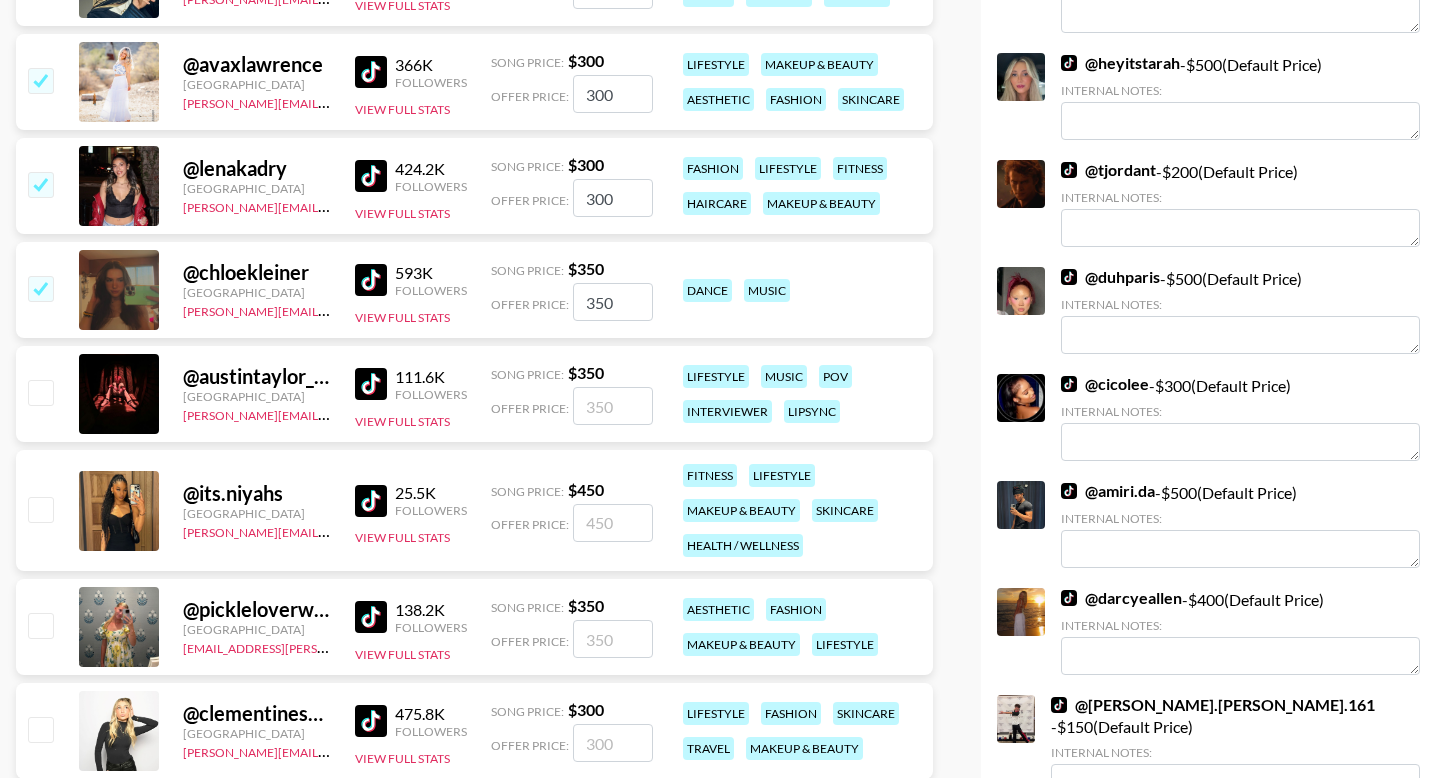 click at bounding box center [40, 509] 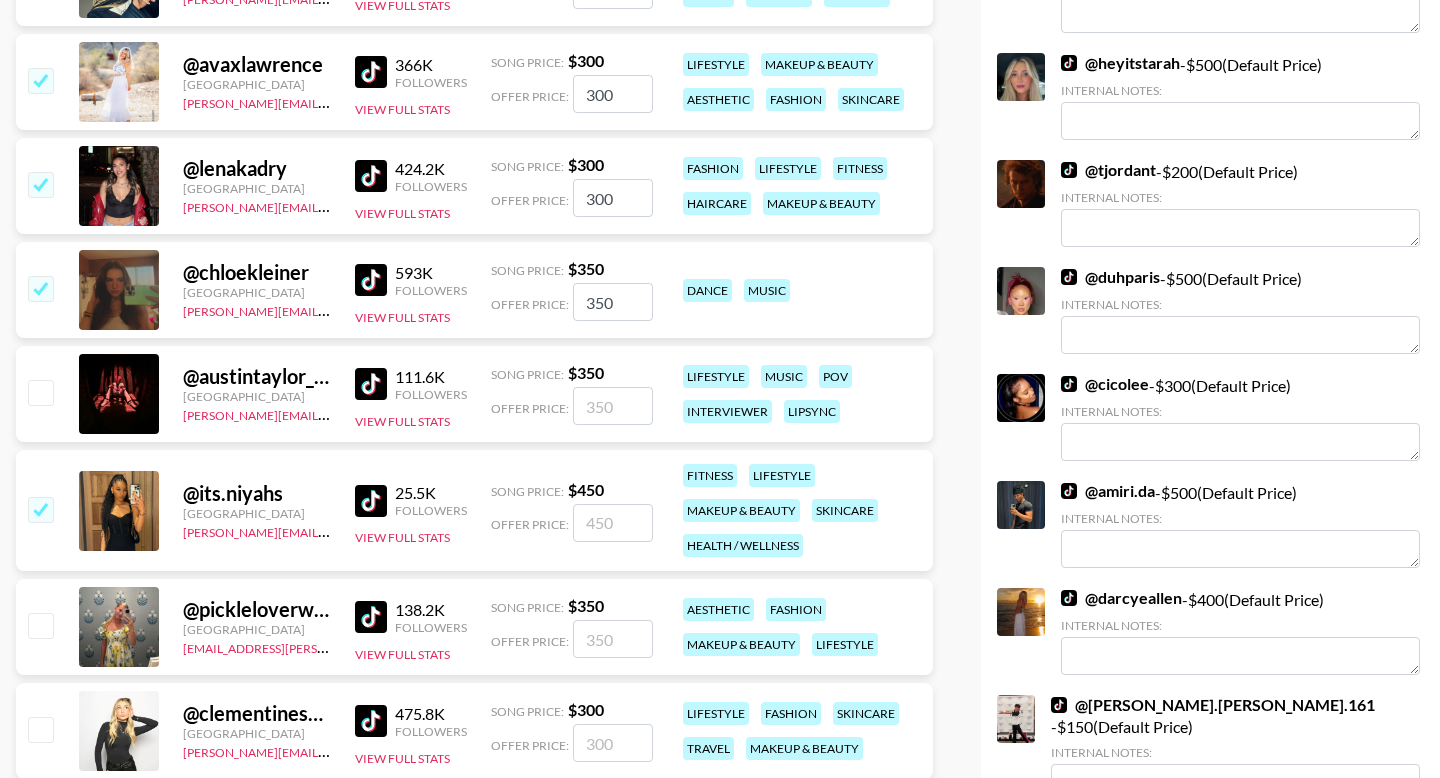 checkbox on "true" 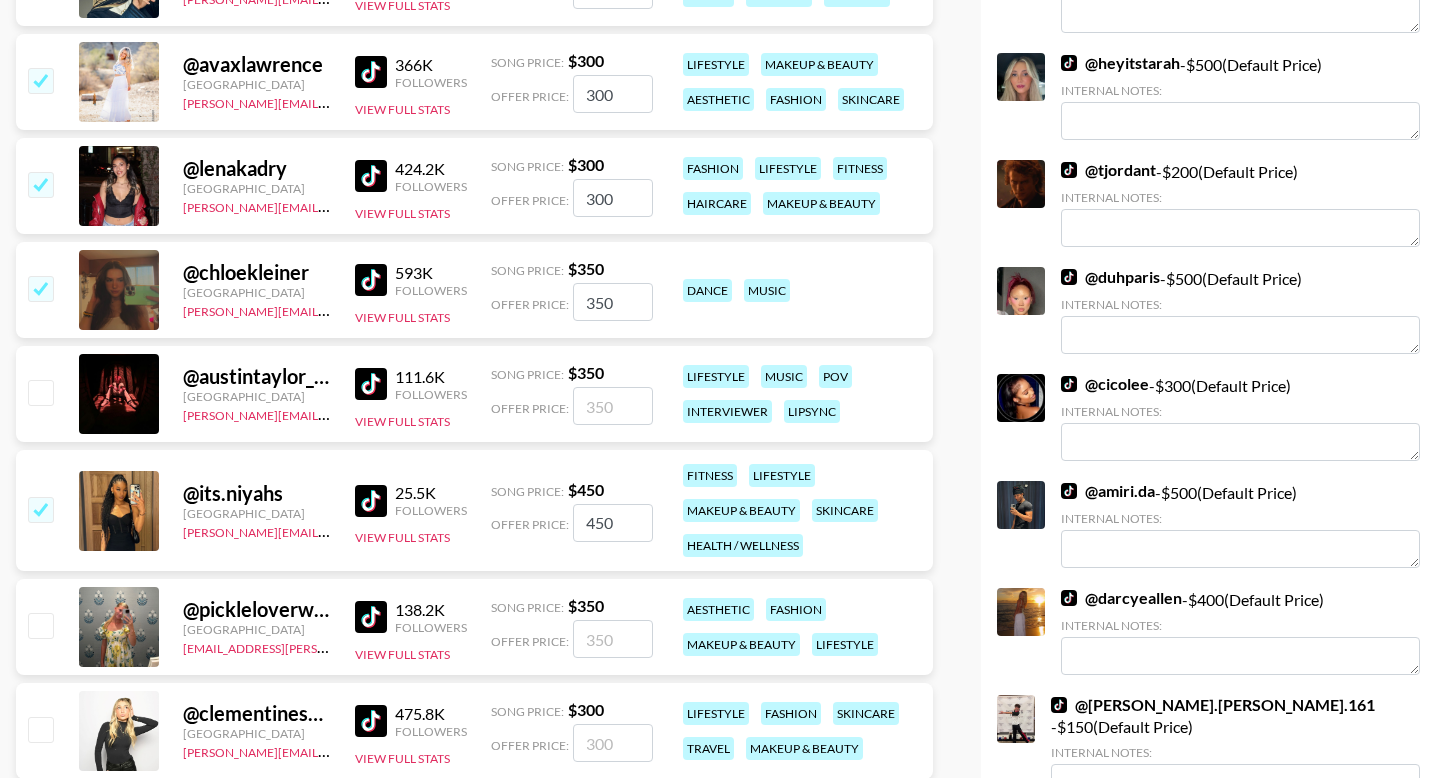 scroll, scrollTop: 1129, scrollLeft: 0, axis: vertical 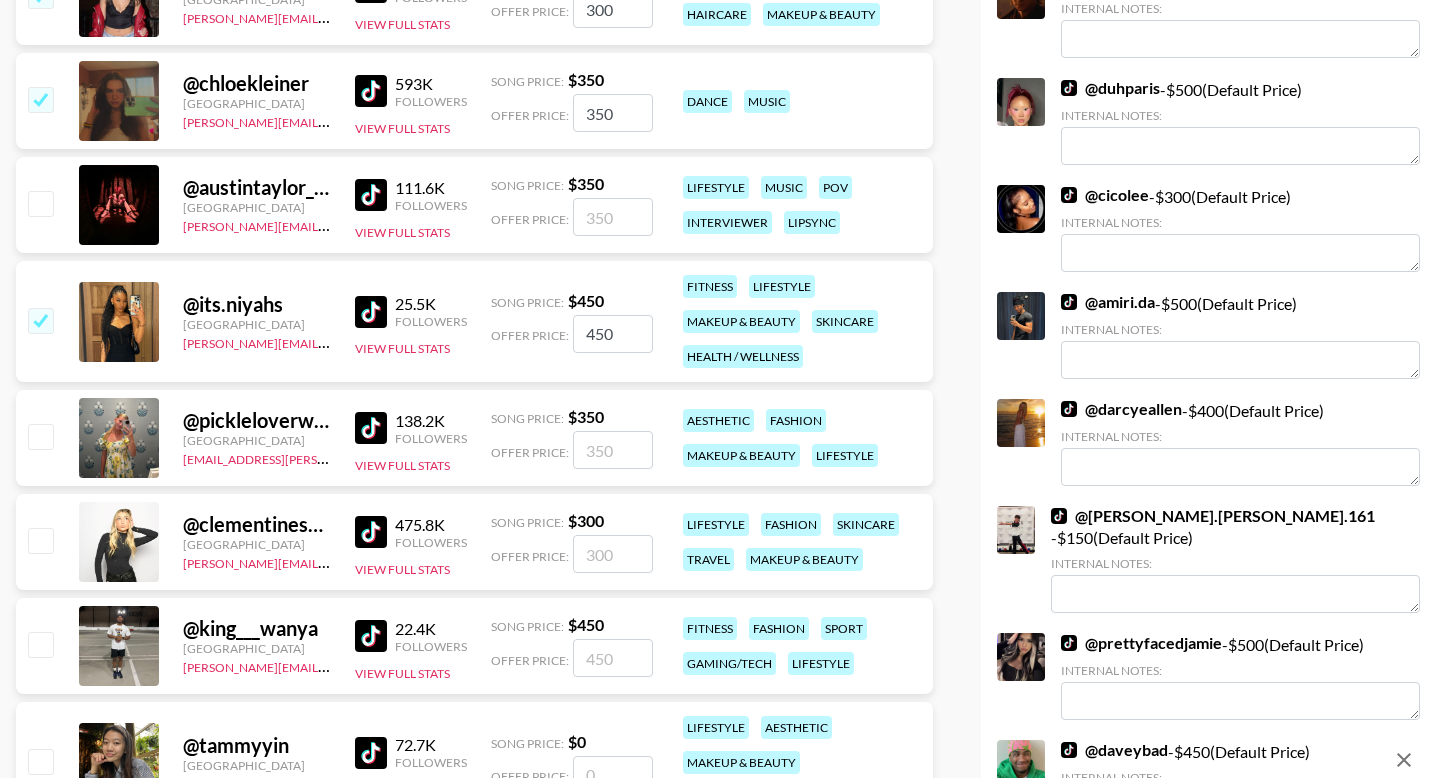 click at bounding box center (40, 540) 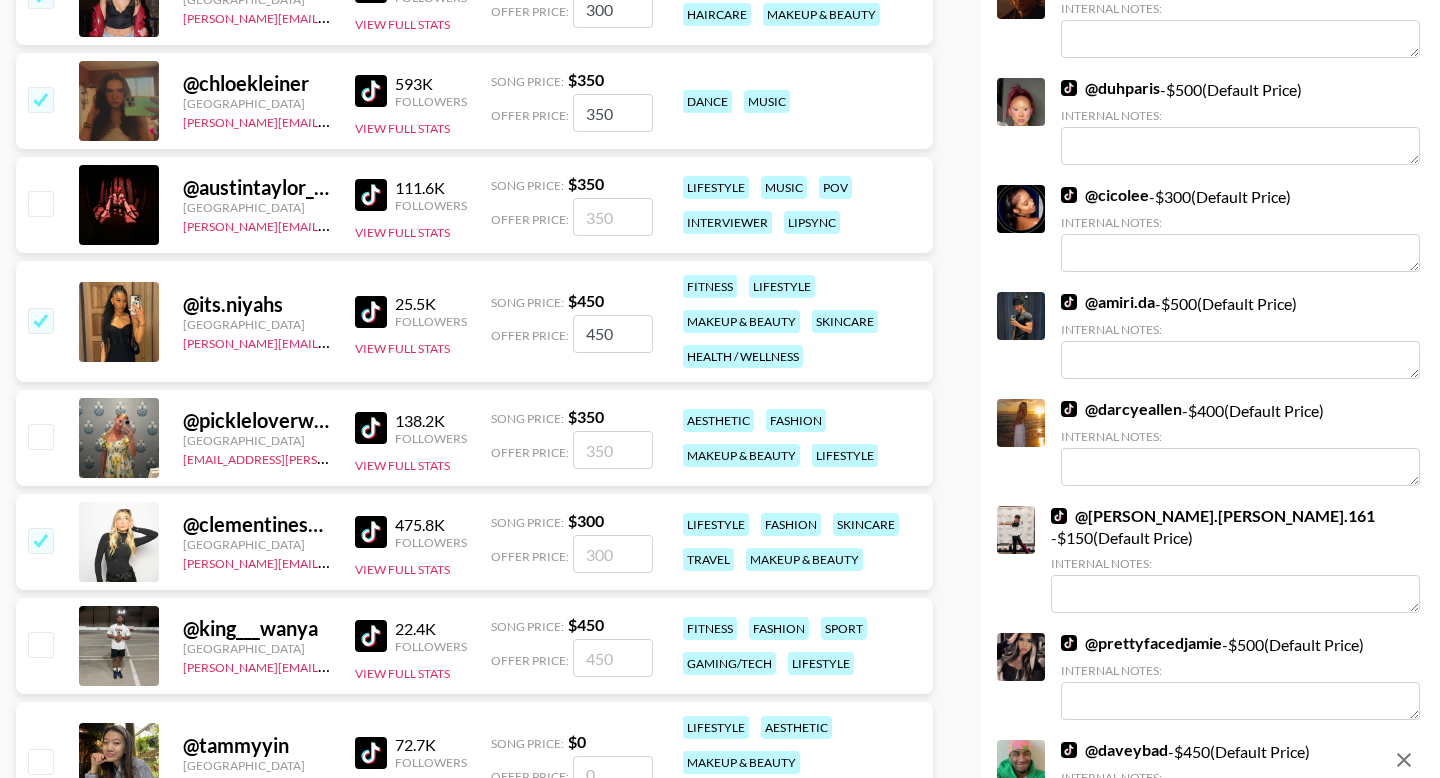 checkbox on "true" 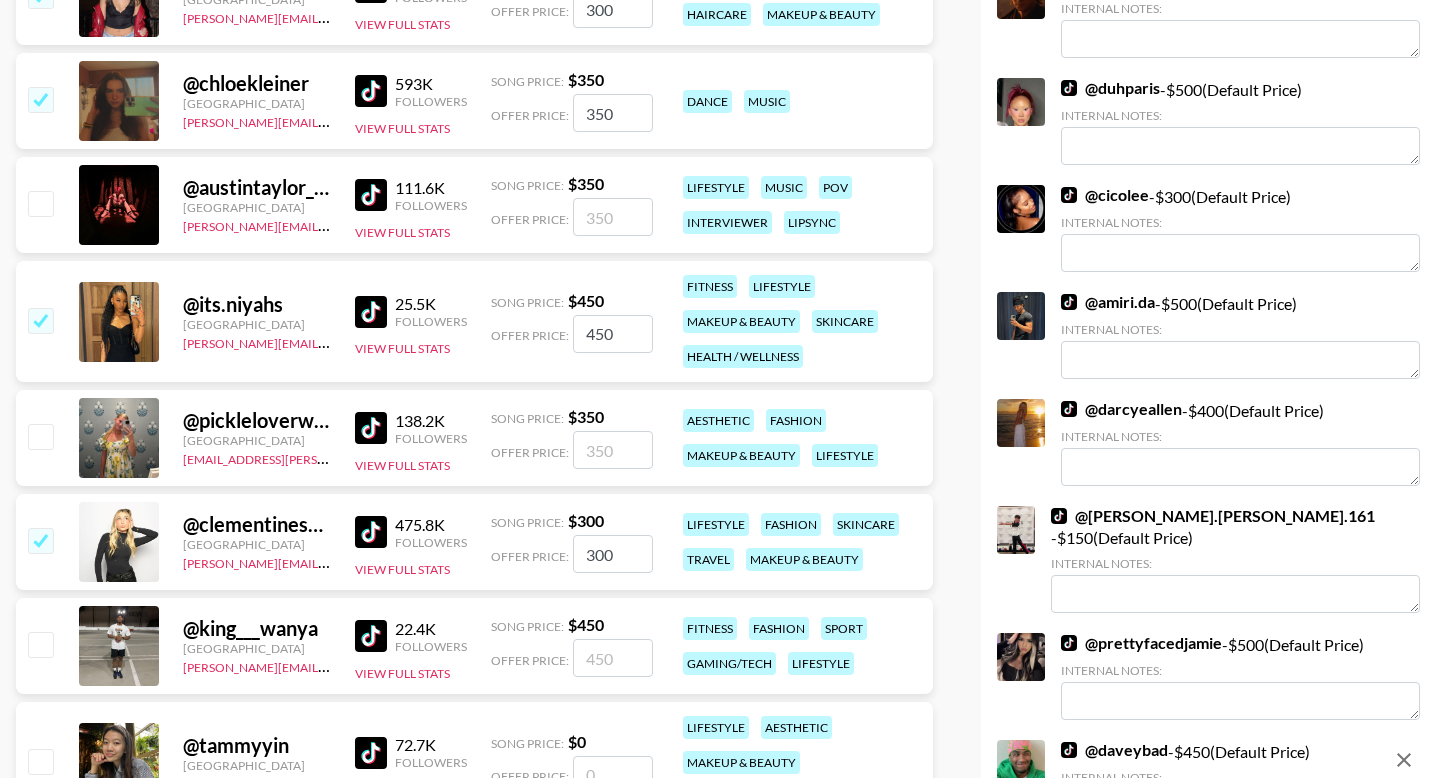 click at bounding box center (40, 436) 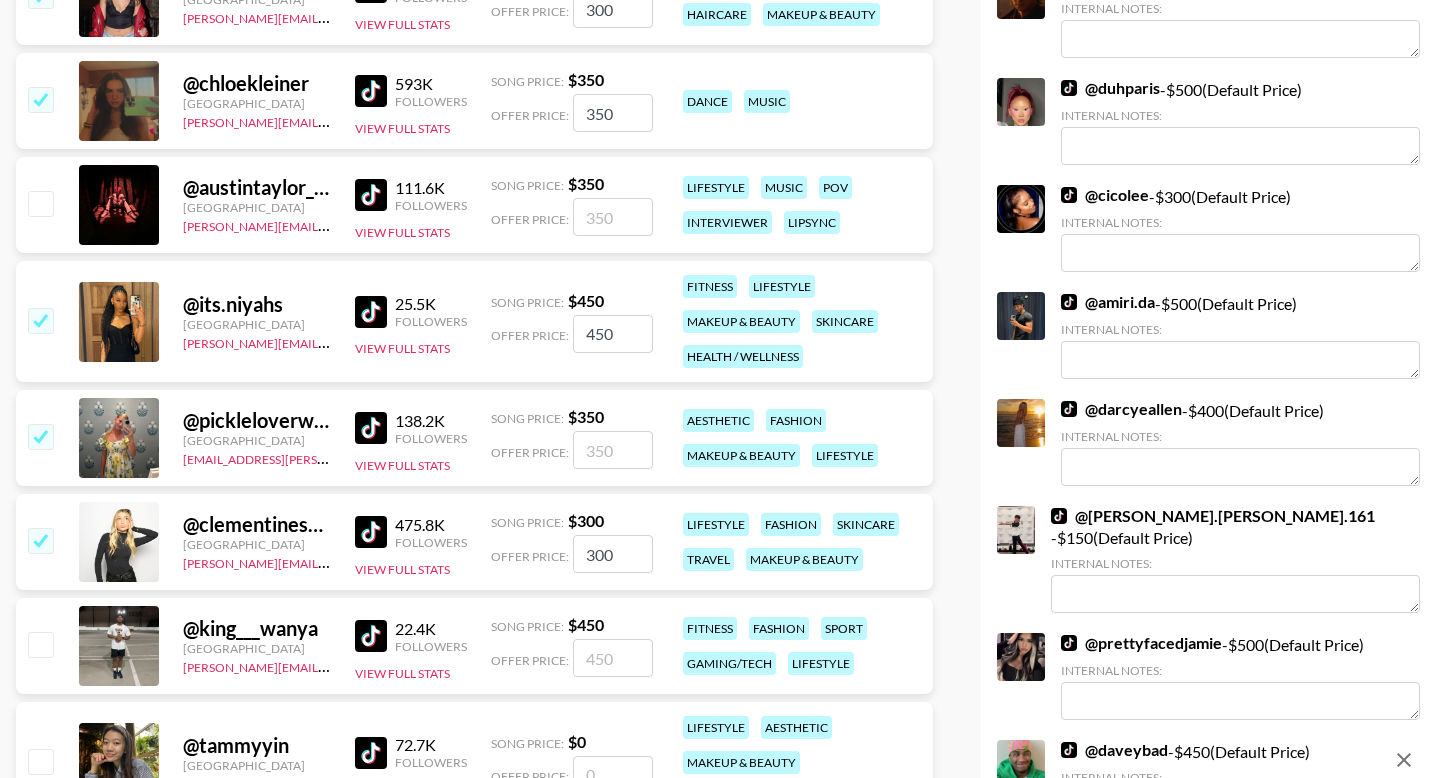 checkbox on "true" 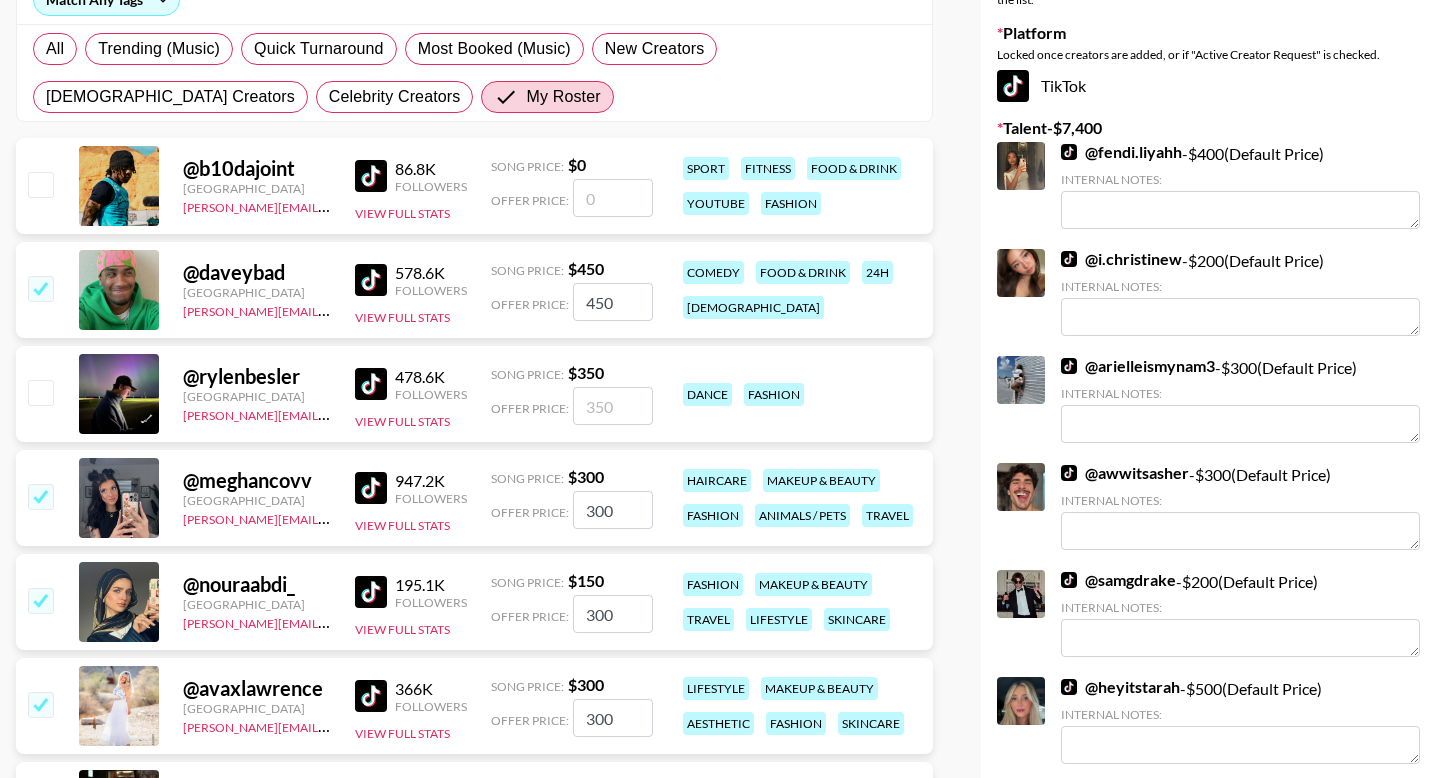 scroll, scrollTop: 173, scrollLeft: 0, axis: vertical 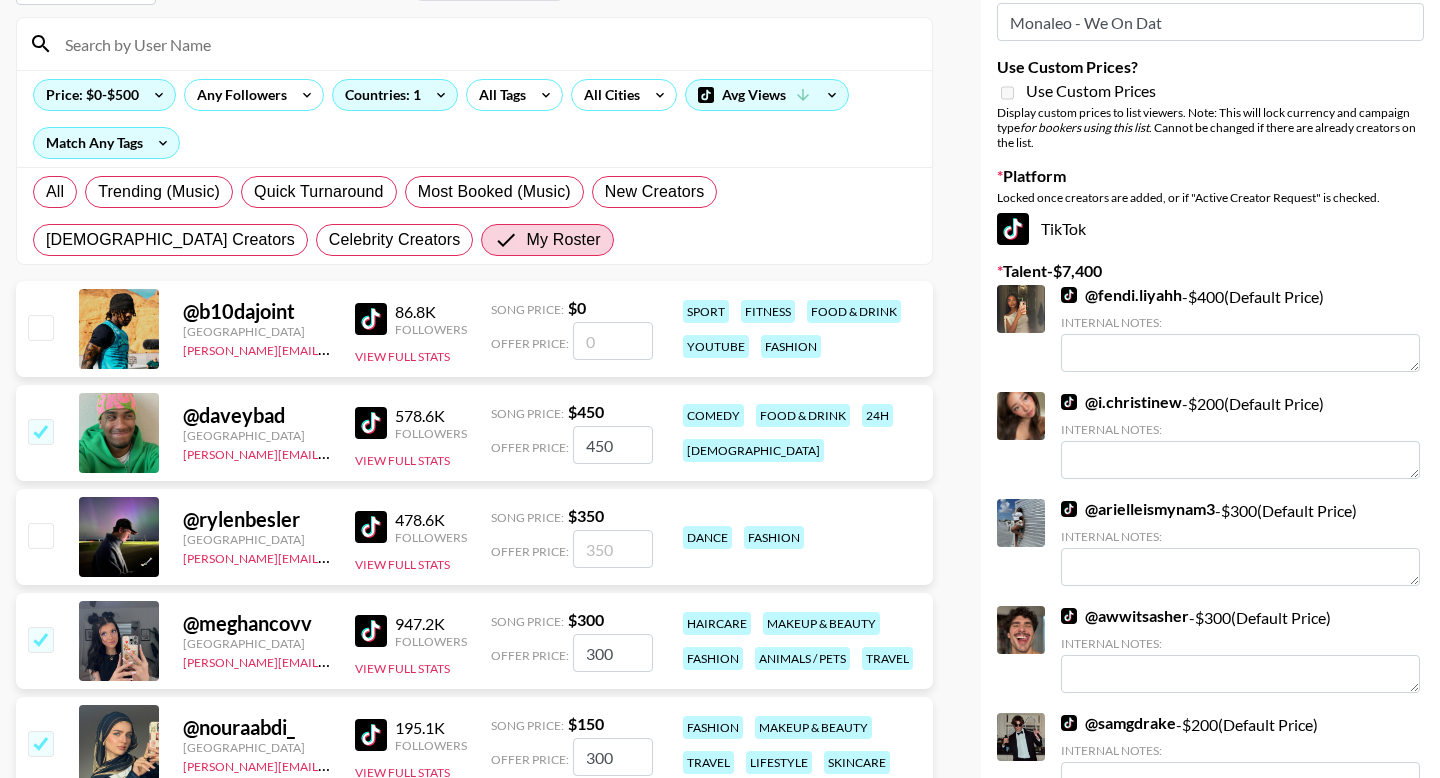 click at bounding box center (40, 535) 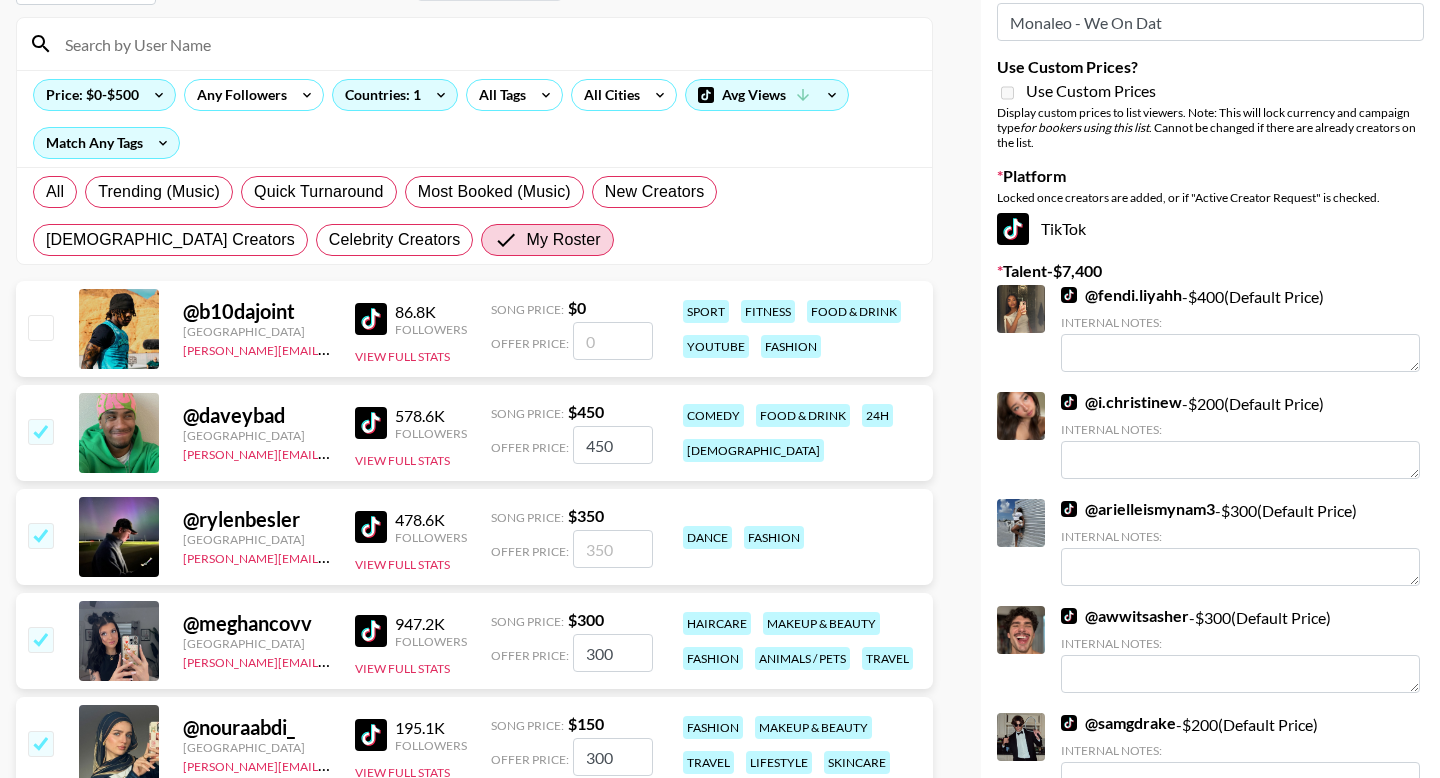 checkbox on "true" 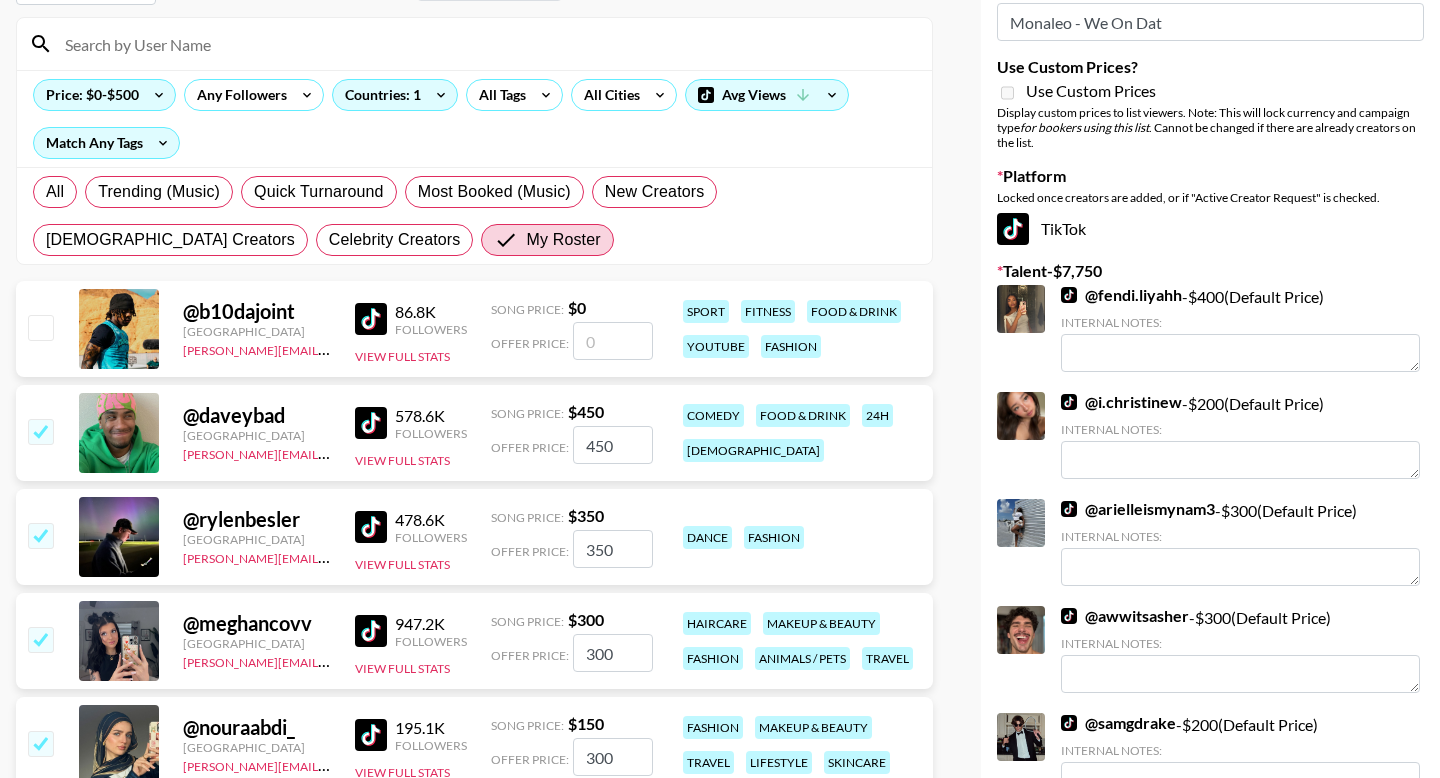 scroll, scrollTop: 0, scrollLeft: 0, axis: both 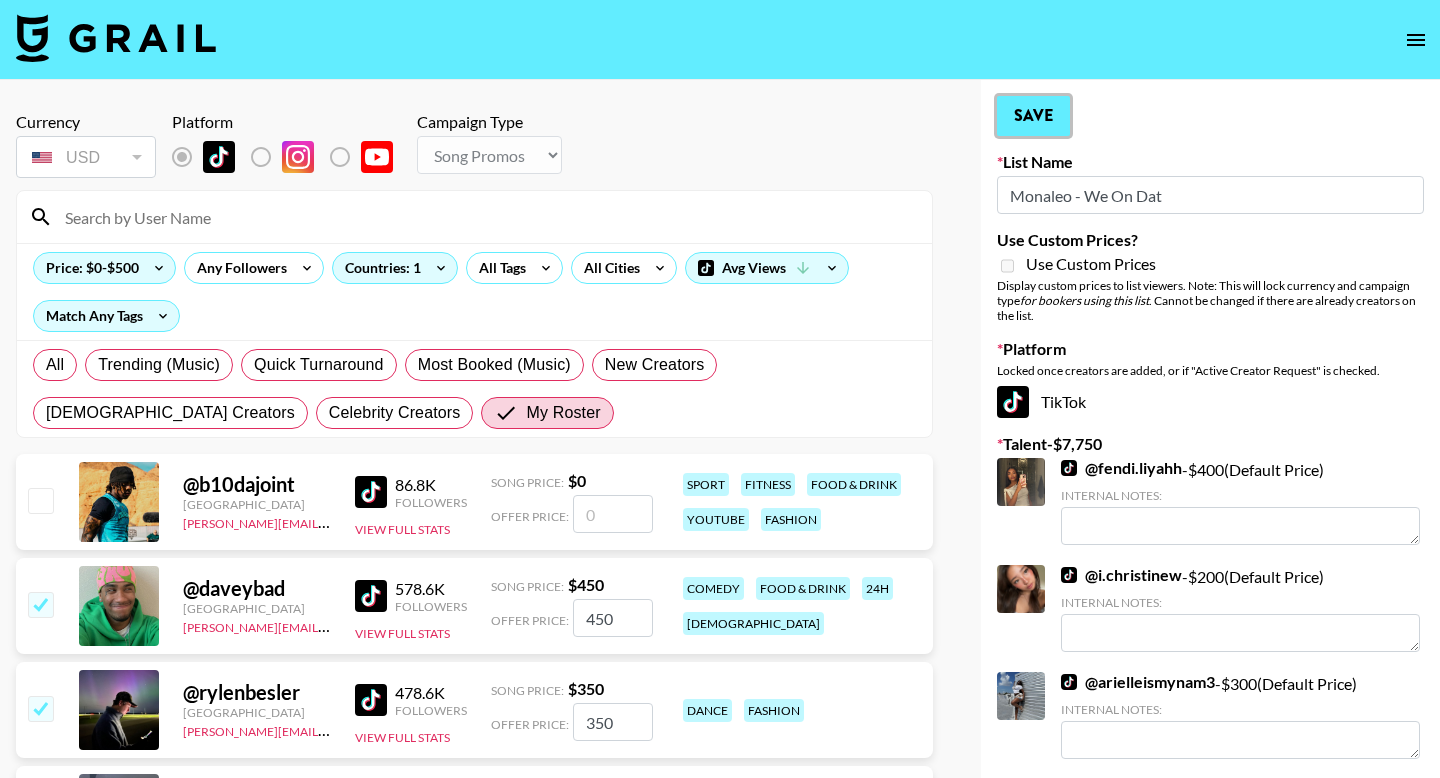 click on "Save" at bounding box center [1033, 116] 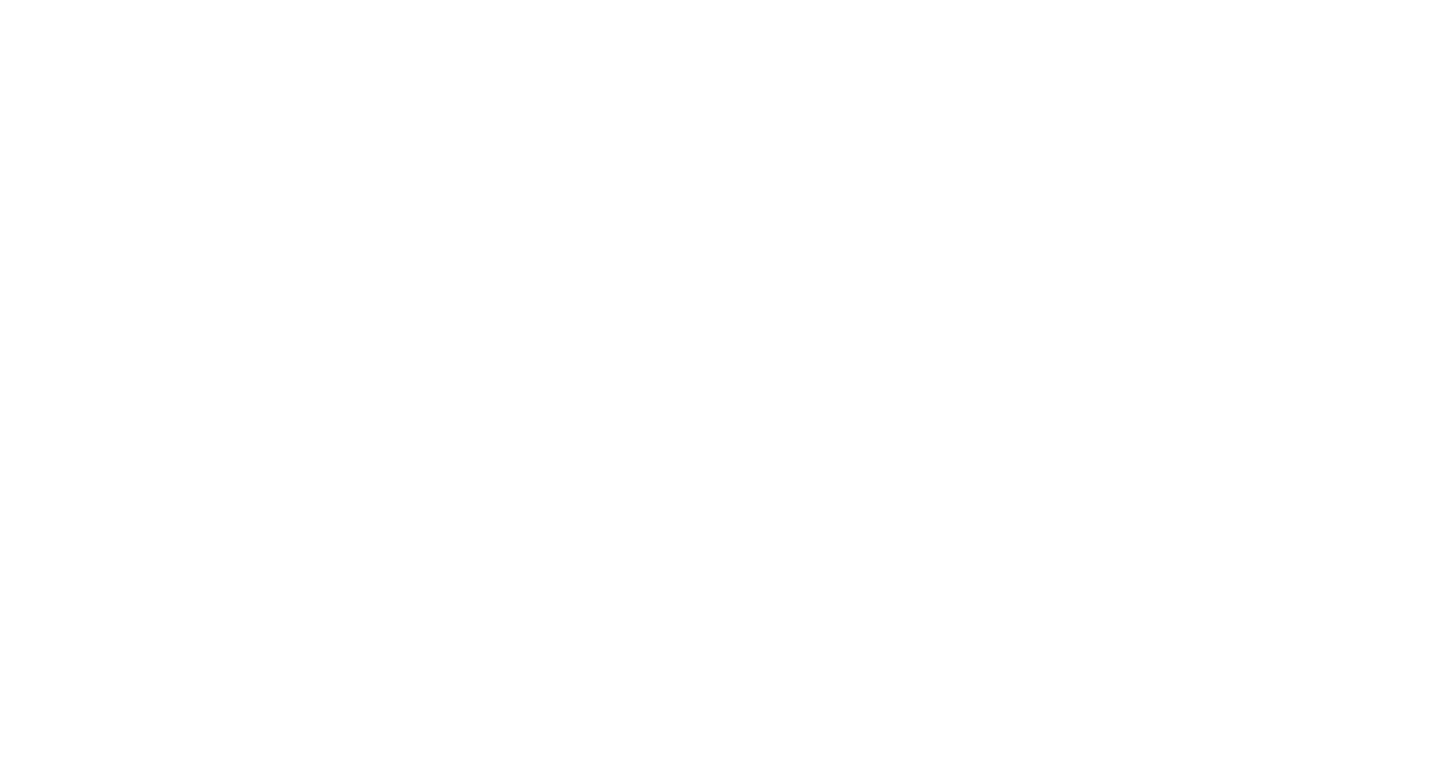 scroll, scrollTop: 0, scrollLeft: 0, axis: both 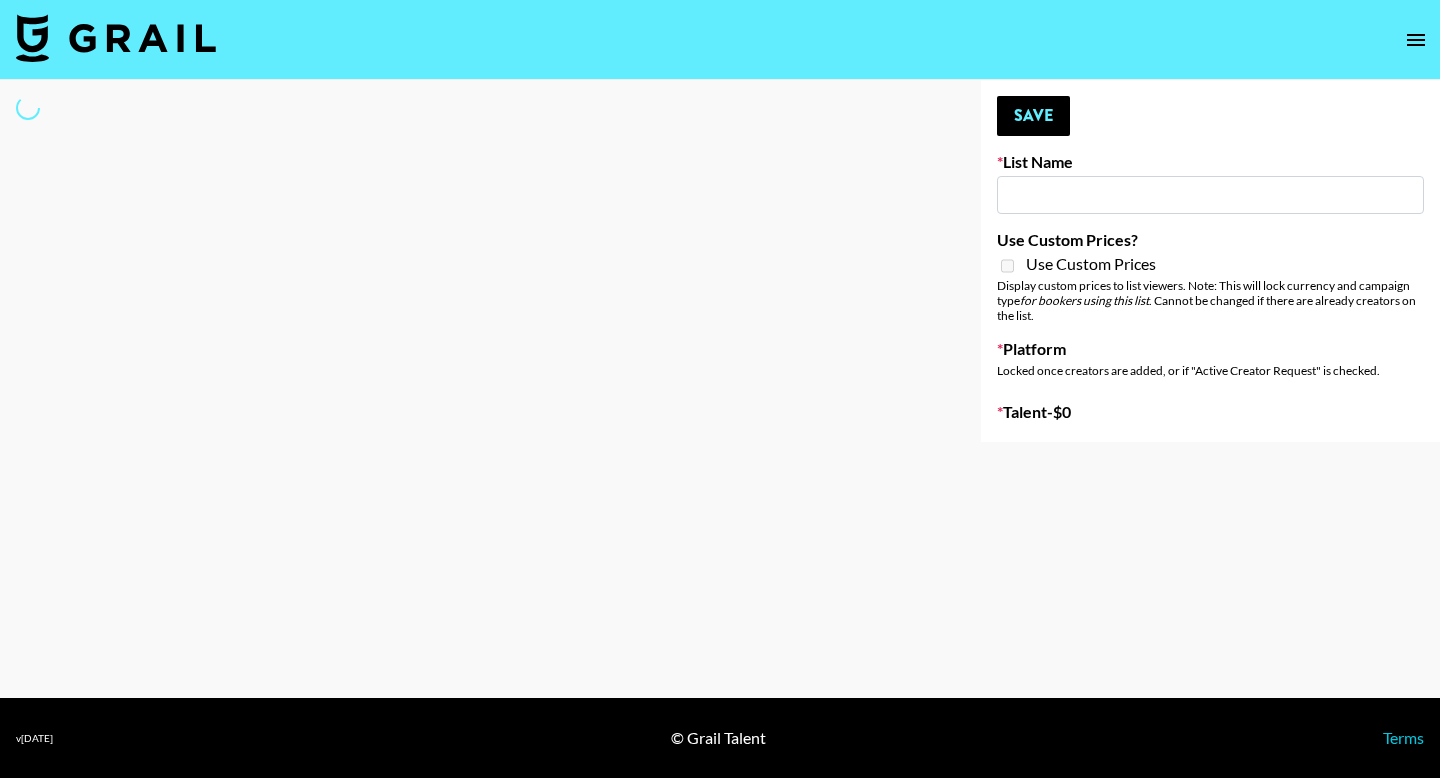 type on "$ilkMoney Album" 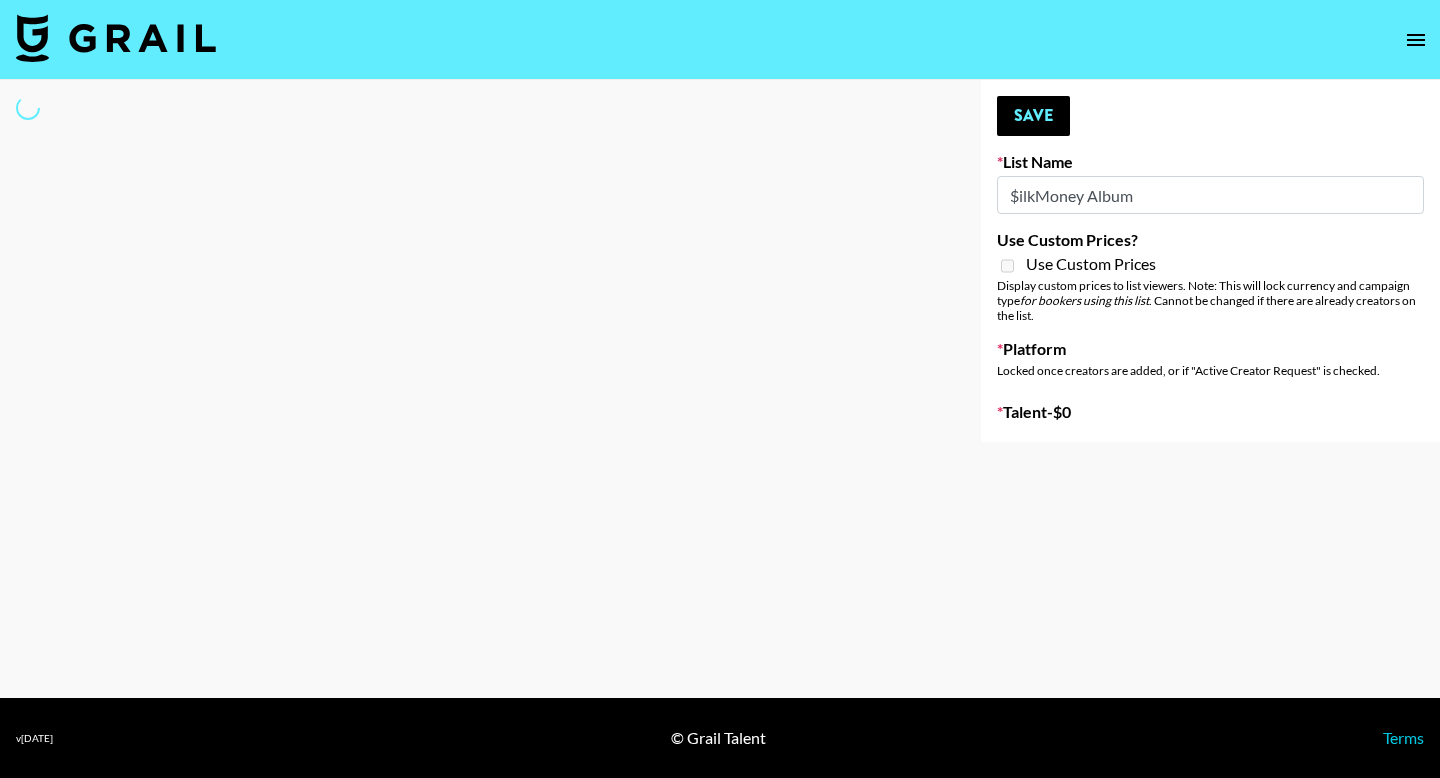 select on "Song" 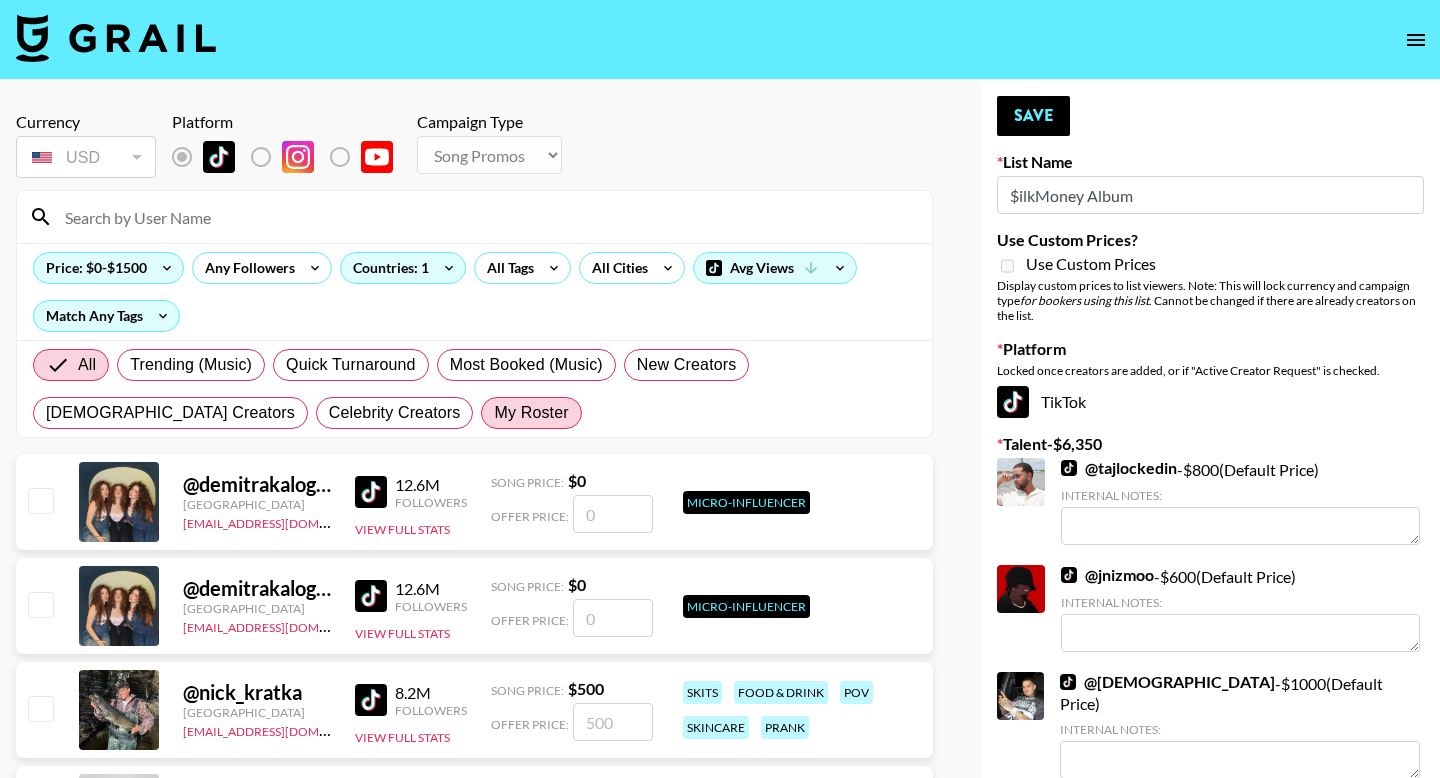 click on "My Roster" at bounding box center [531, 413] 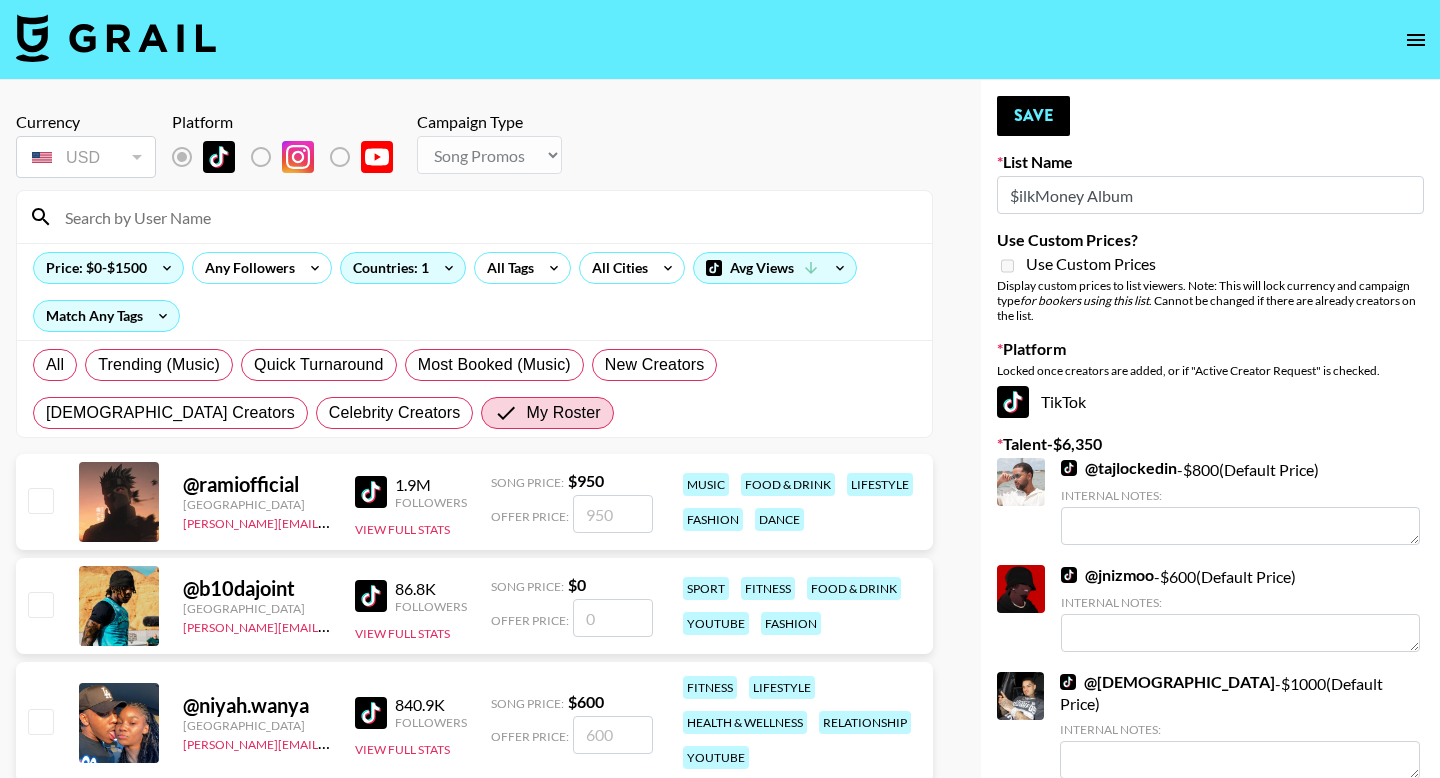 click at bounding box center [40, 500] 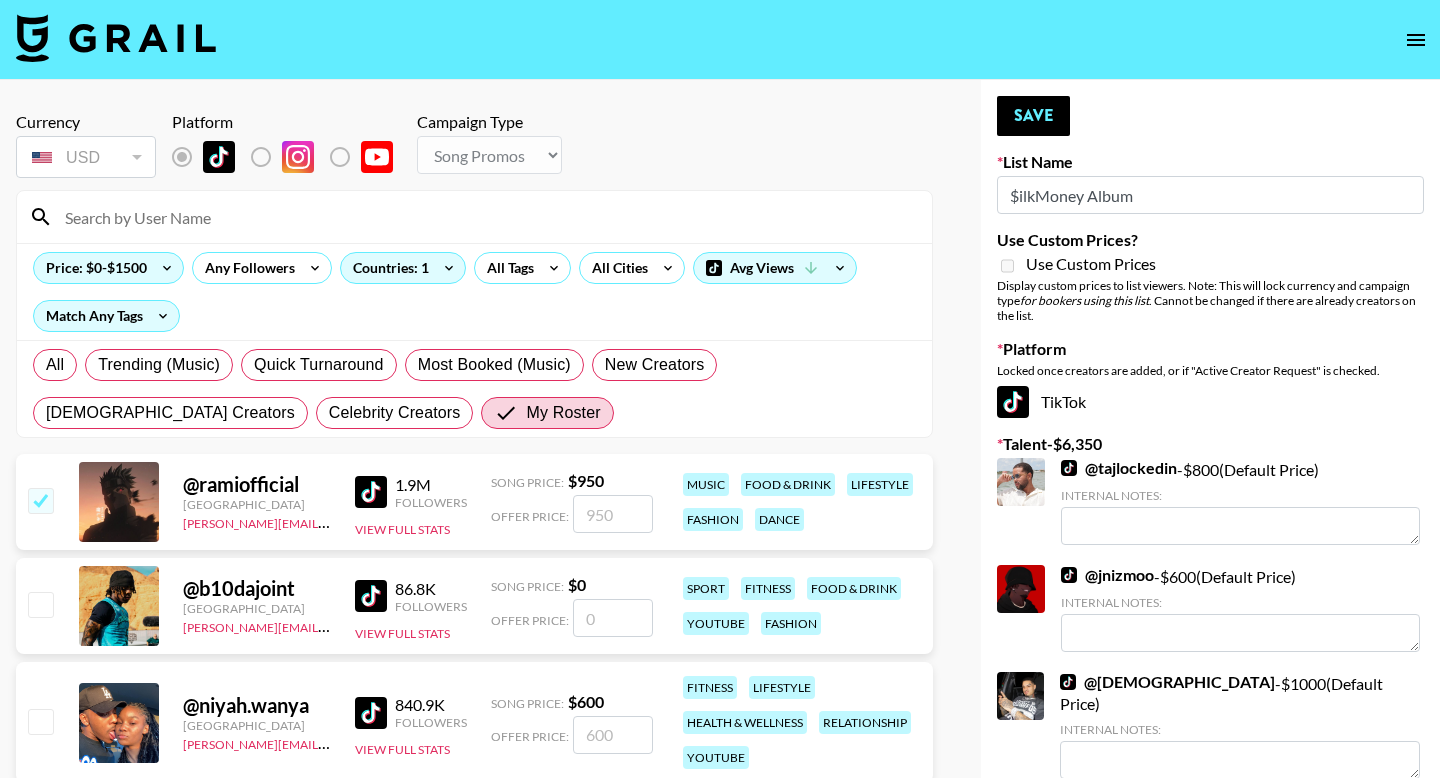 checkbox on "true" 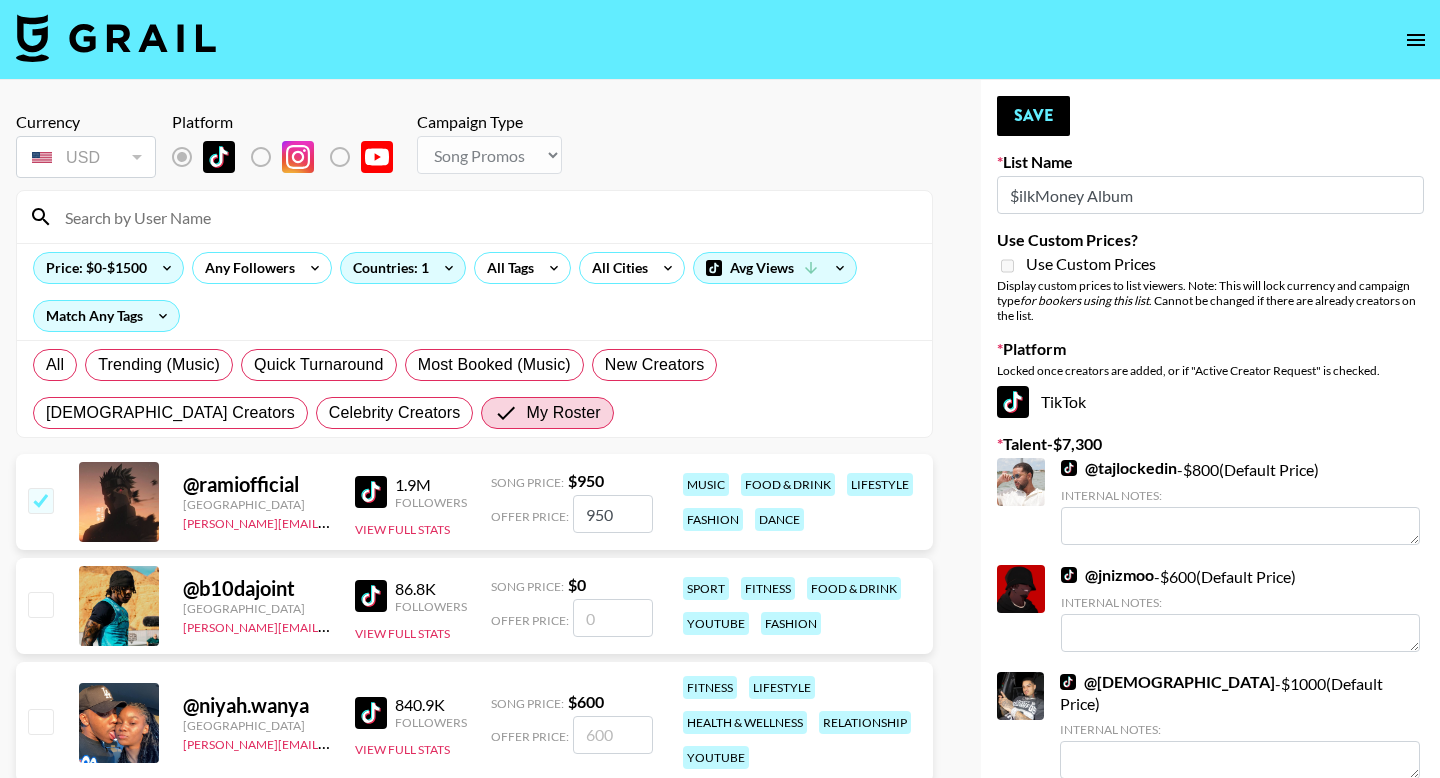 click on "950" at bounding box center [613, 514] 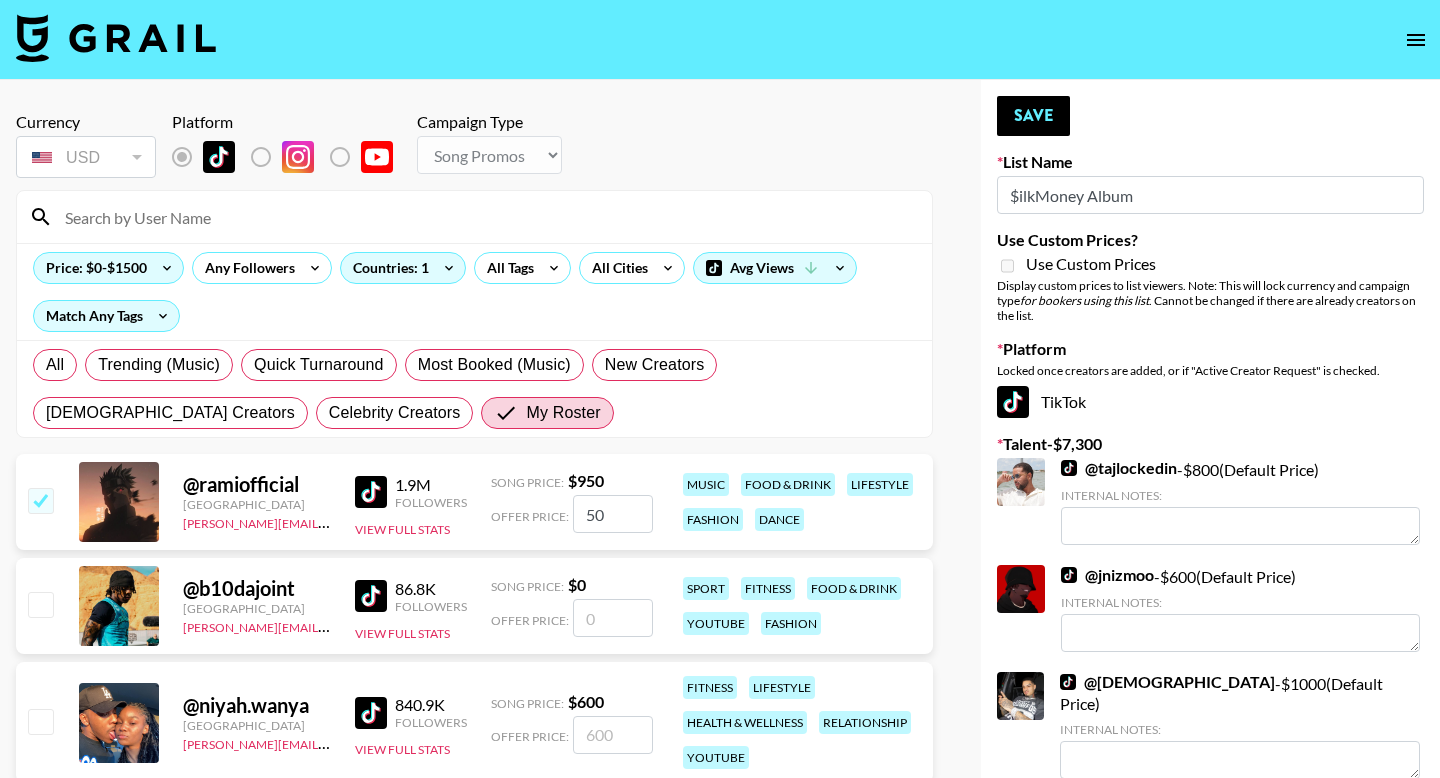type on "5" 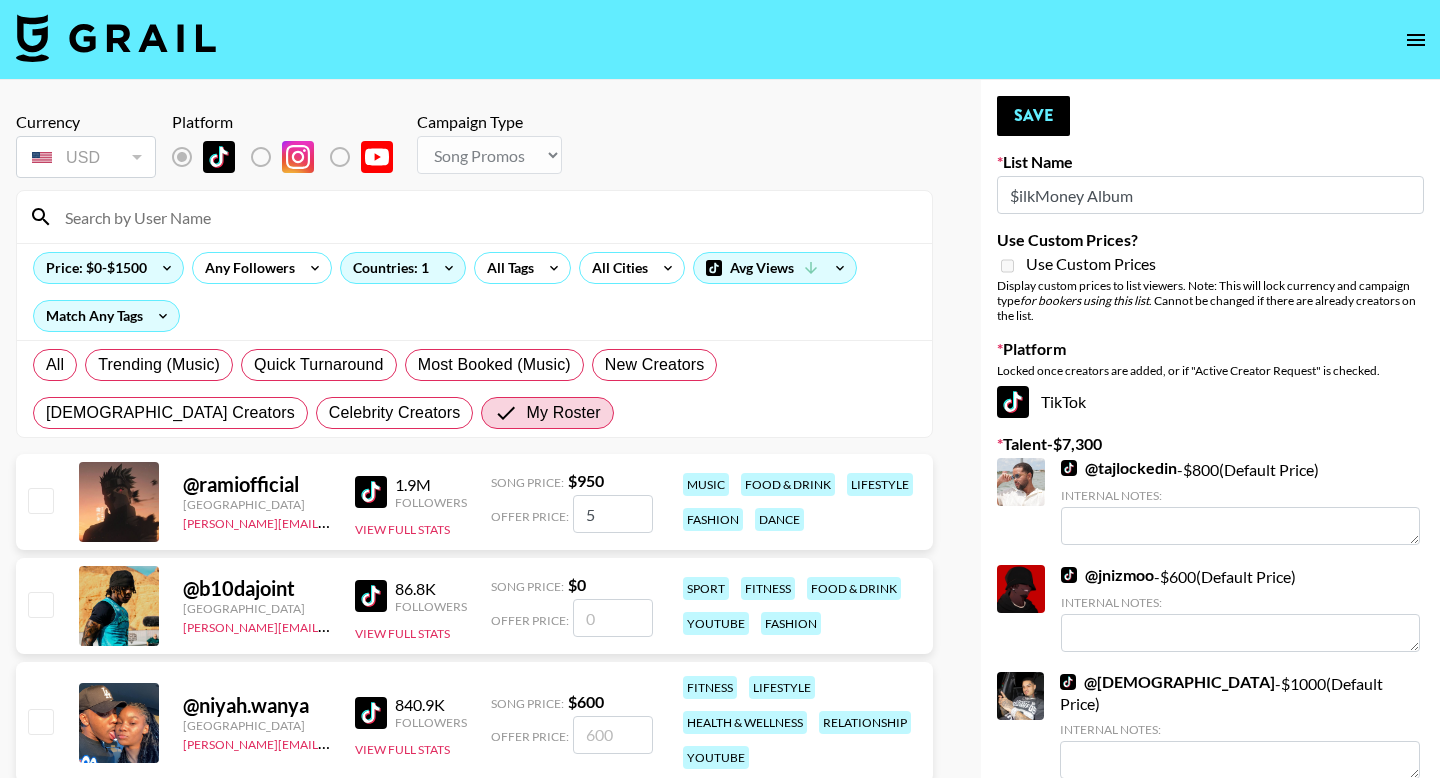 checkbox on "false" 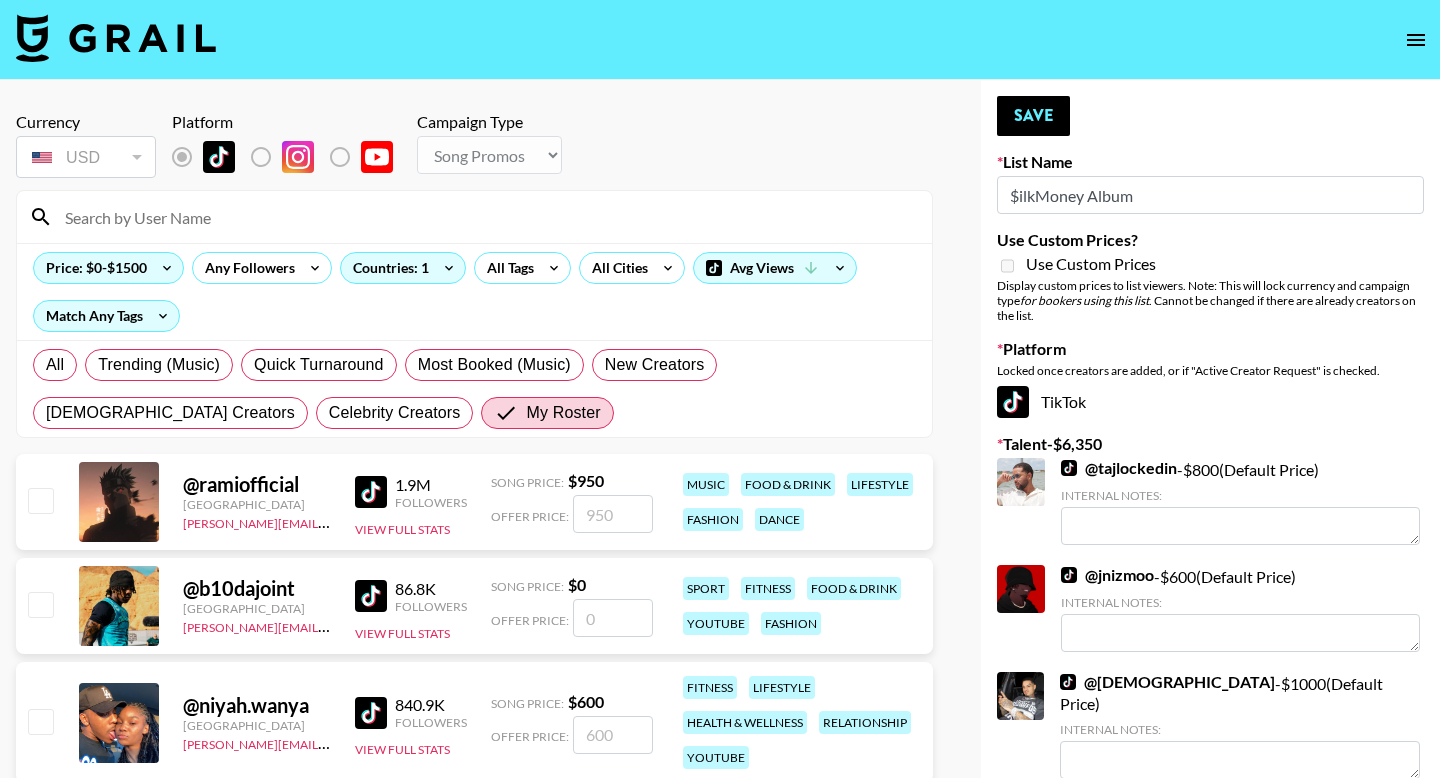 checkbox on "true" 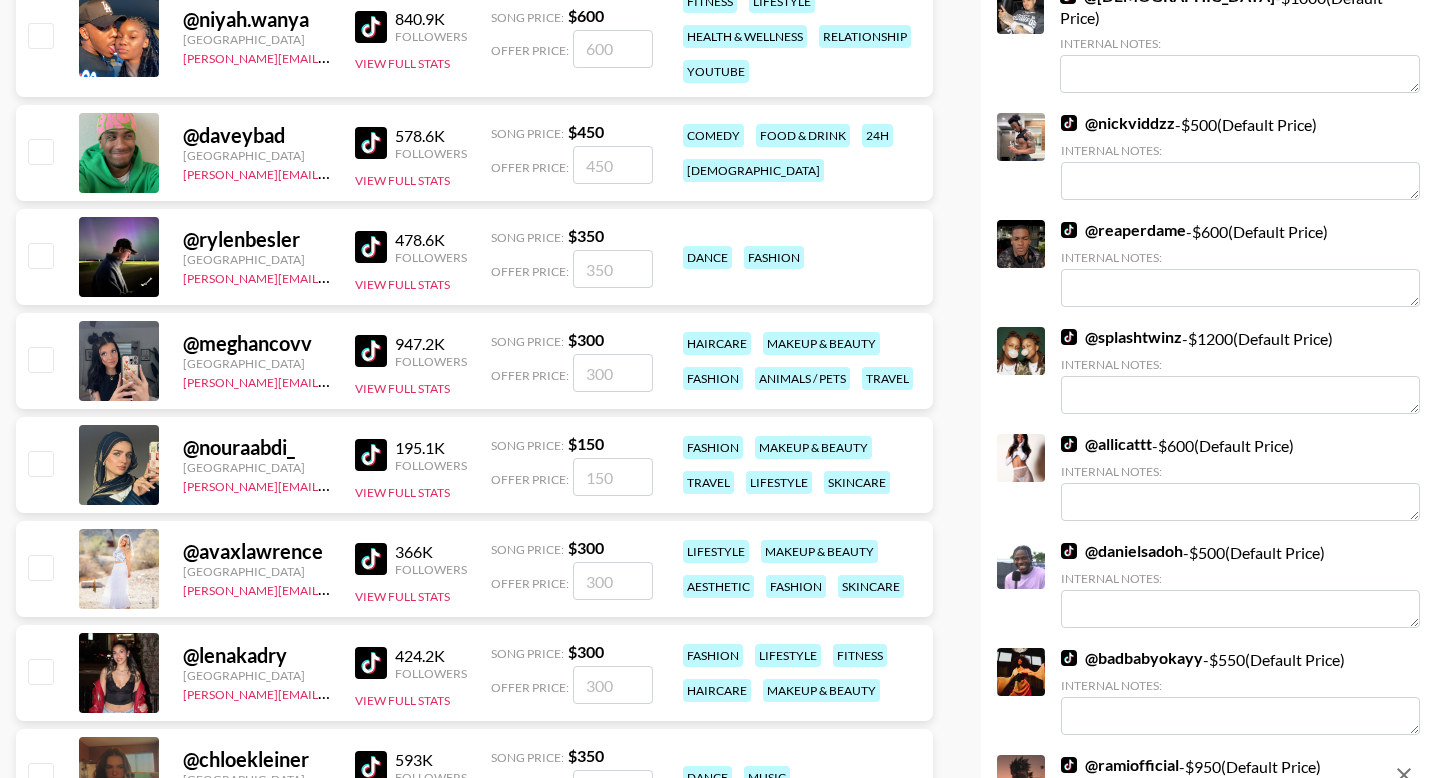 scroll, scrollTop: 1029, scrollLeft: 0, axis: vertical 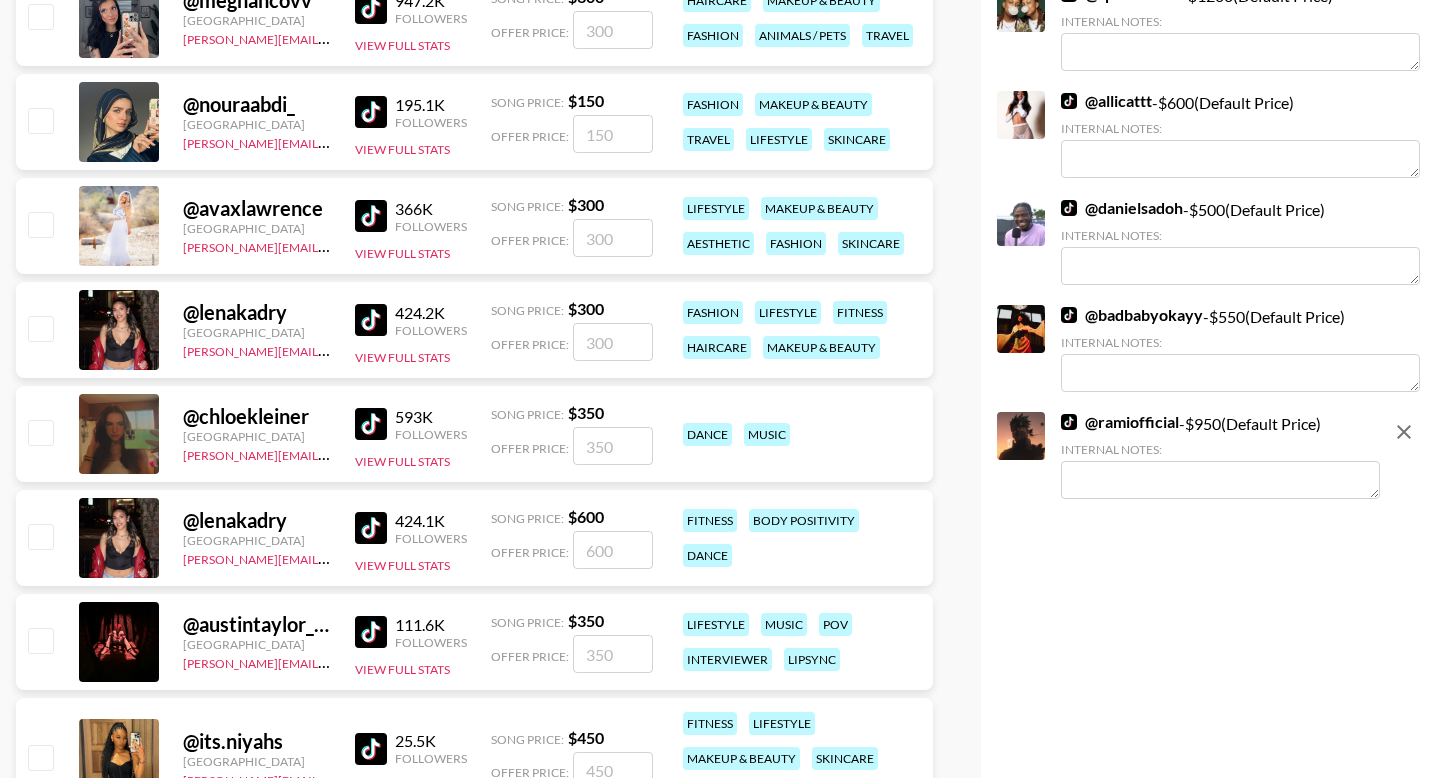 type on "600" 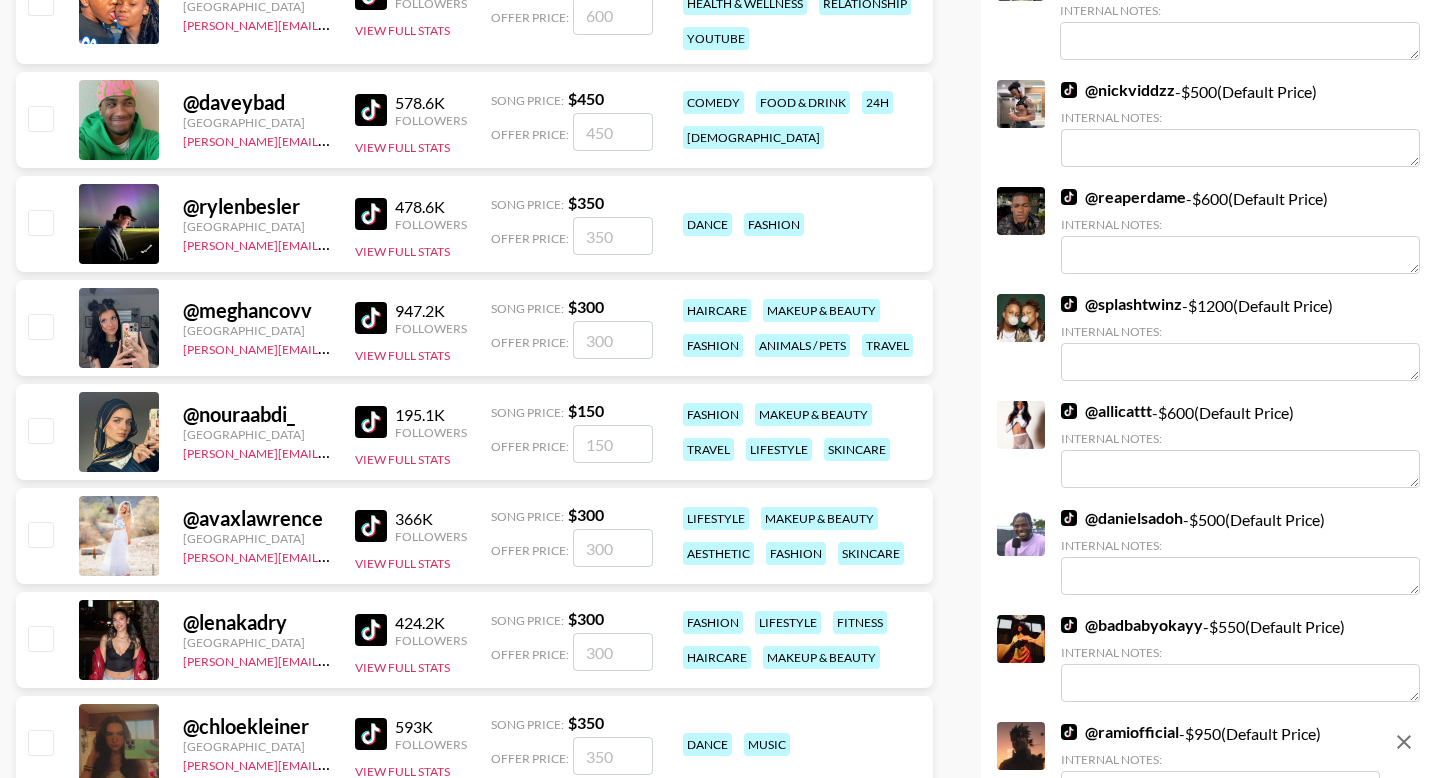 scroll, scrollTop: 0, scrollLeft: 0, axis: both 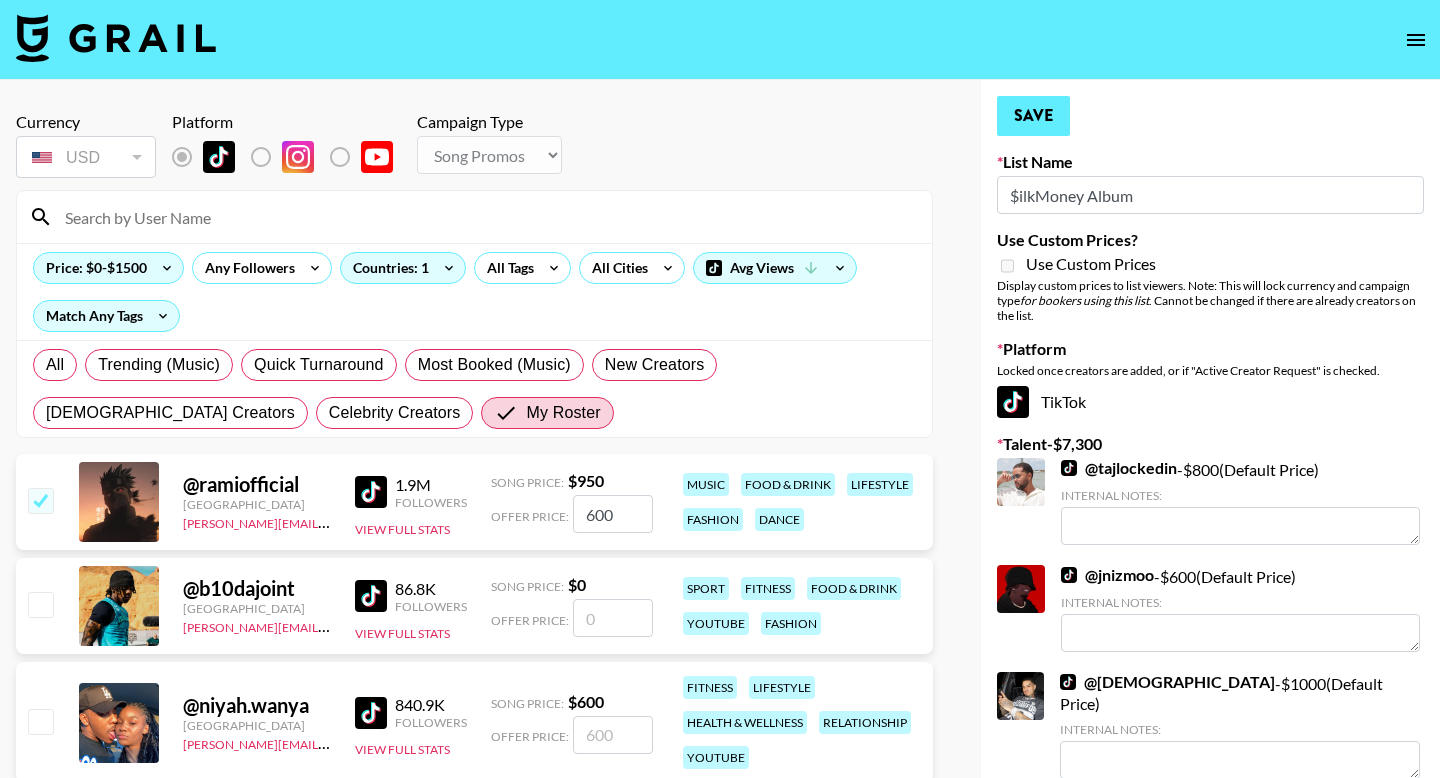 type on "$500" 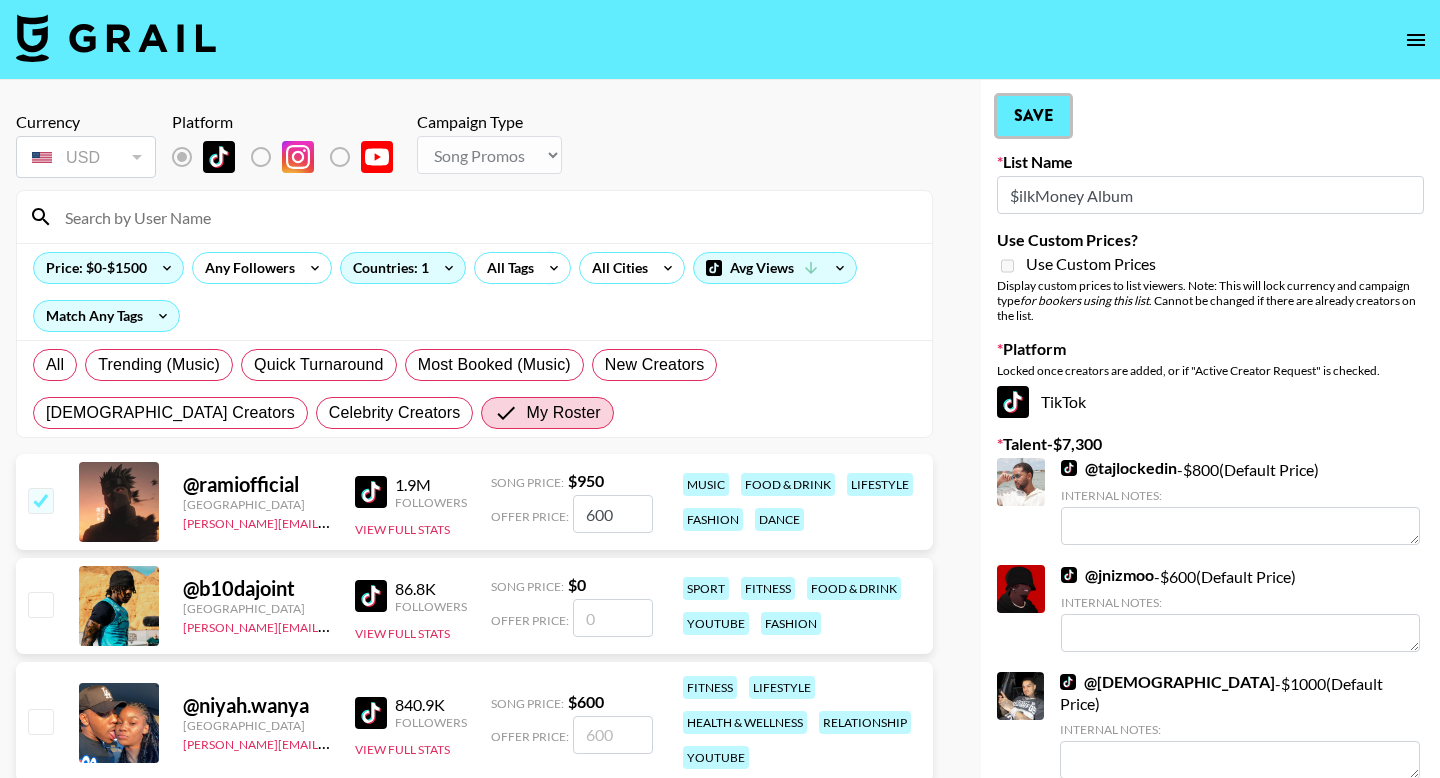 click on "Save" at bounding box center (1033, 116) 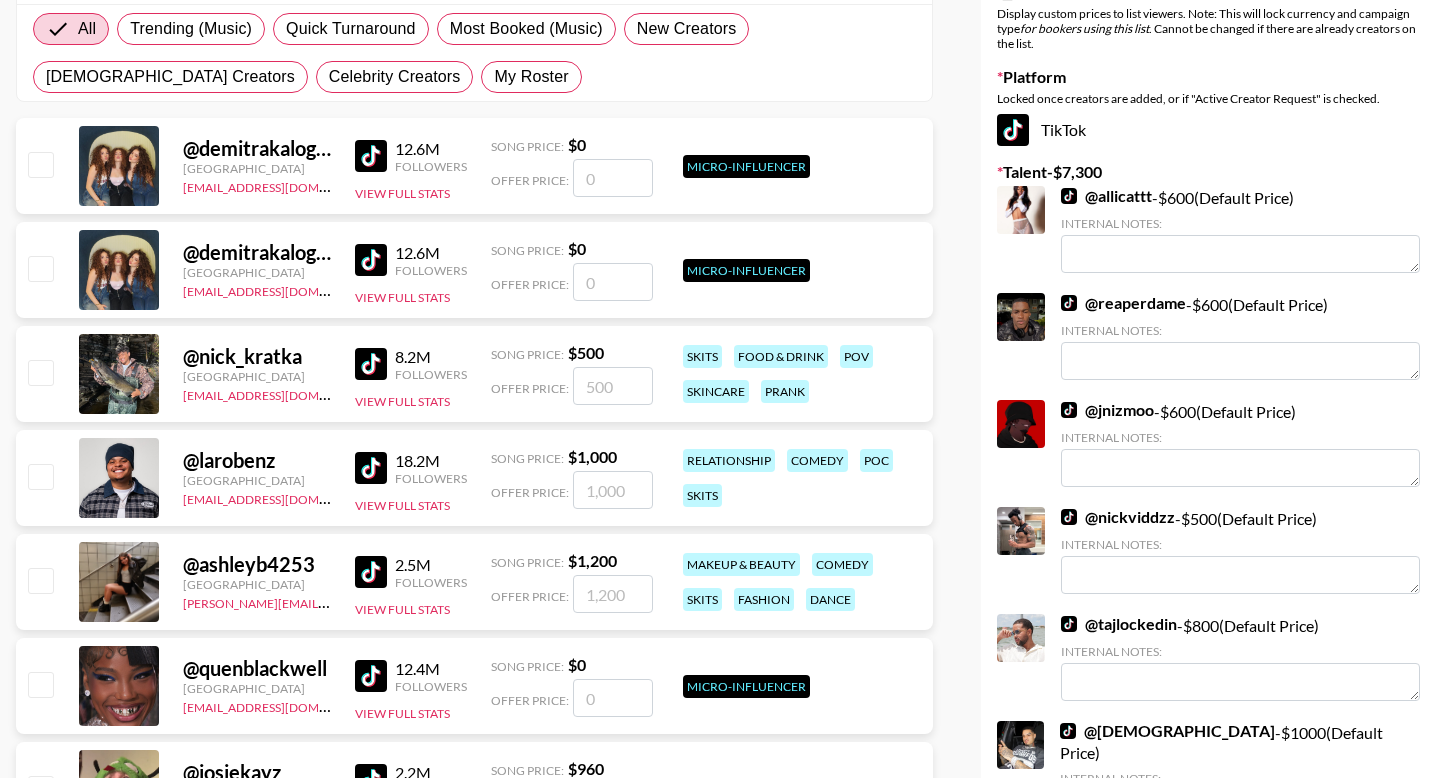 scroll, scrollTop: 23, scrollLeft: 0, axis: vertical 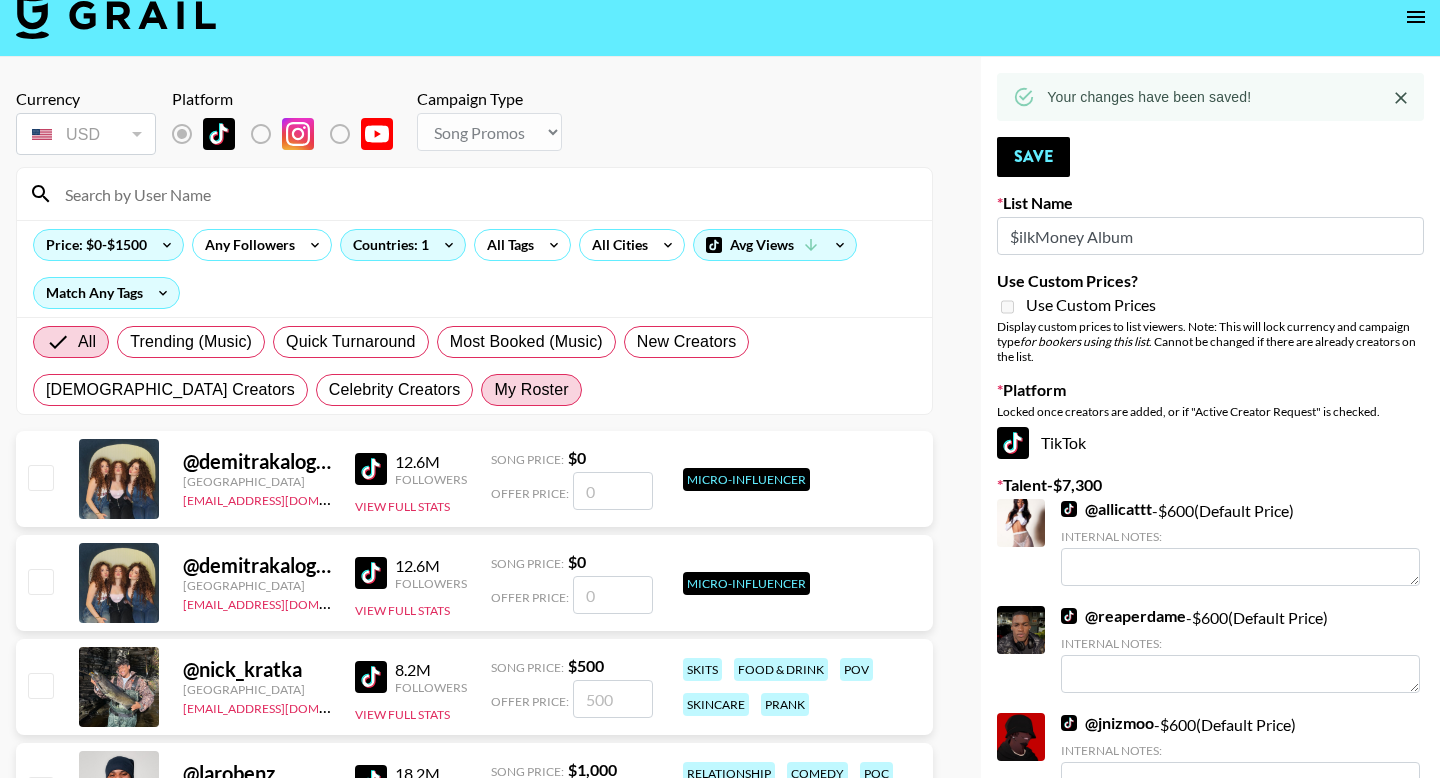 click on "My Roster" at bounding box center [531, 390] 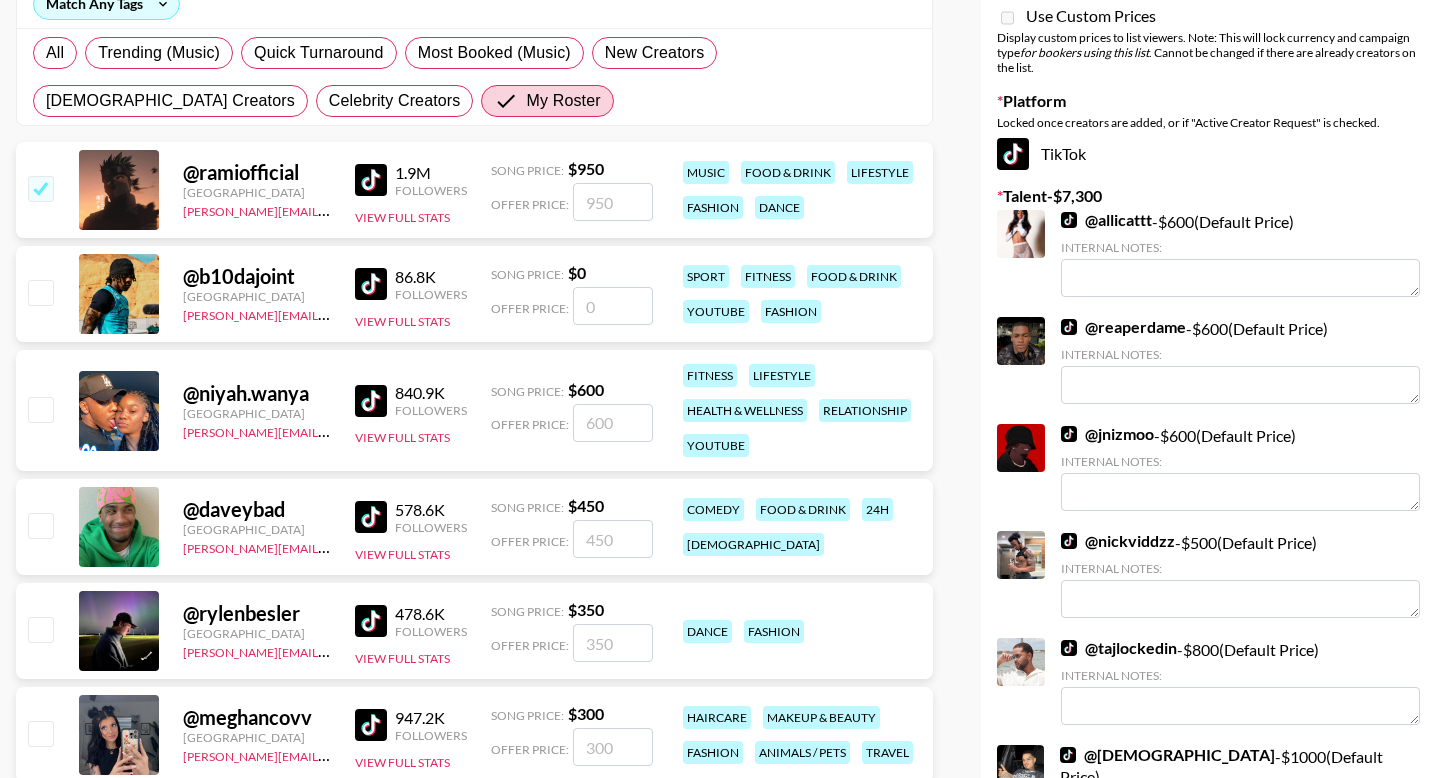 scroll, scrollTop: 374, scrollLeft: 0, axis: vertical 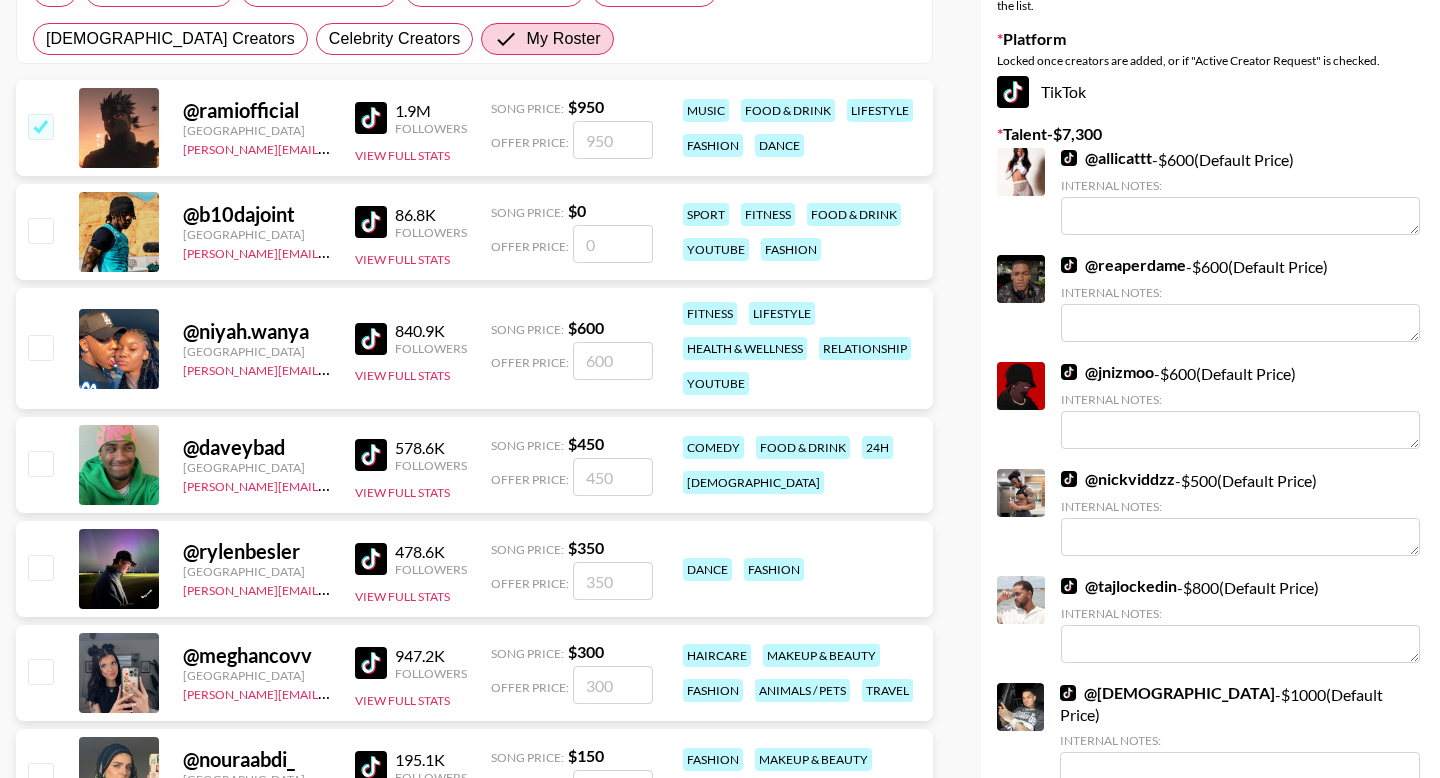 click on "@ niyah.wanya [GEOGRAPHIC_DATA] [PERSON_NAME][EMAIL_ADDRESS][DOMAIN_NAME] 840.9K Followers View Full Stats   Song Price: $ 600 Offer Price: fitness lifestyle health & wellness relationship youtube" at bounding box center [474, 348] 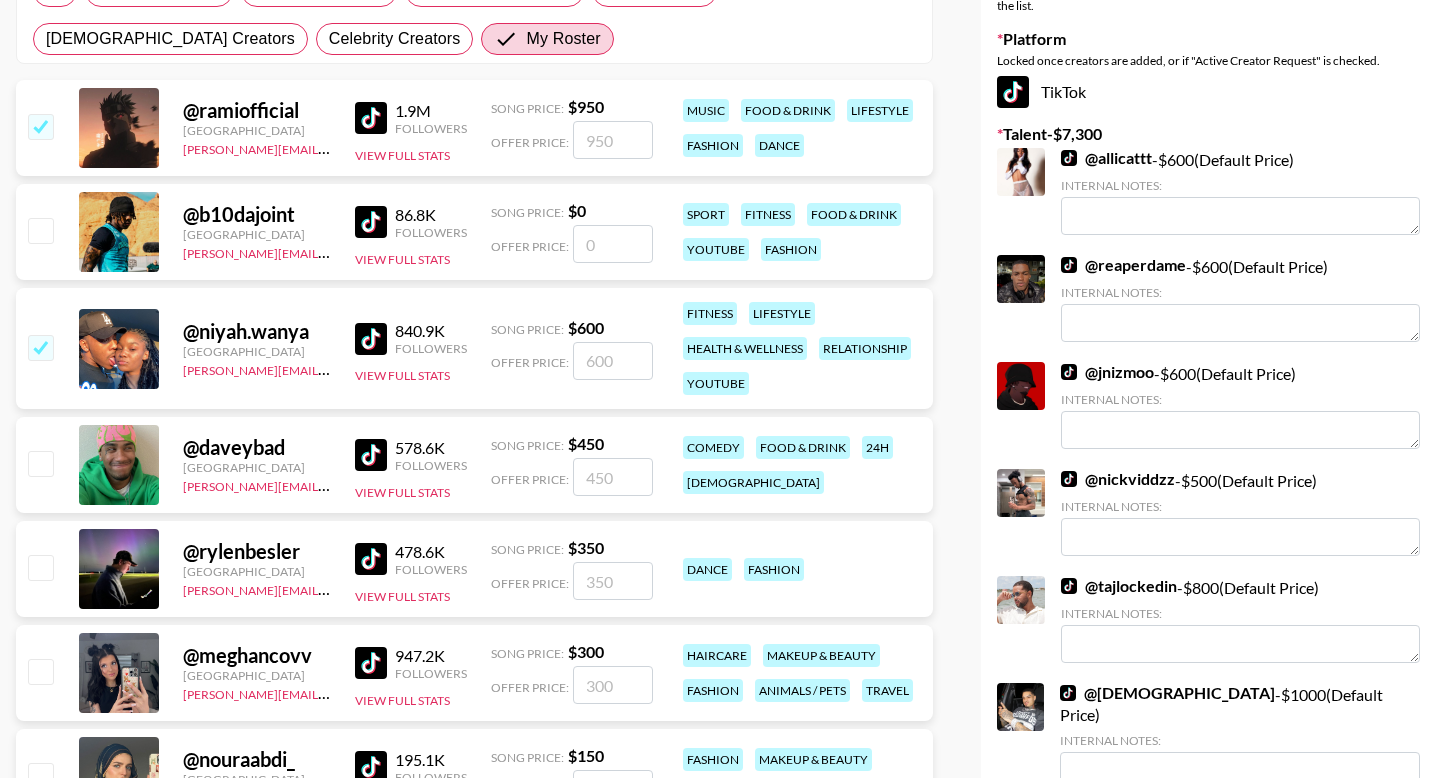 checkbox on "true" 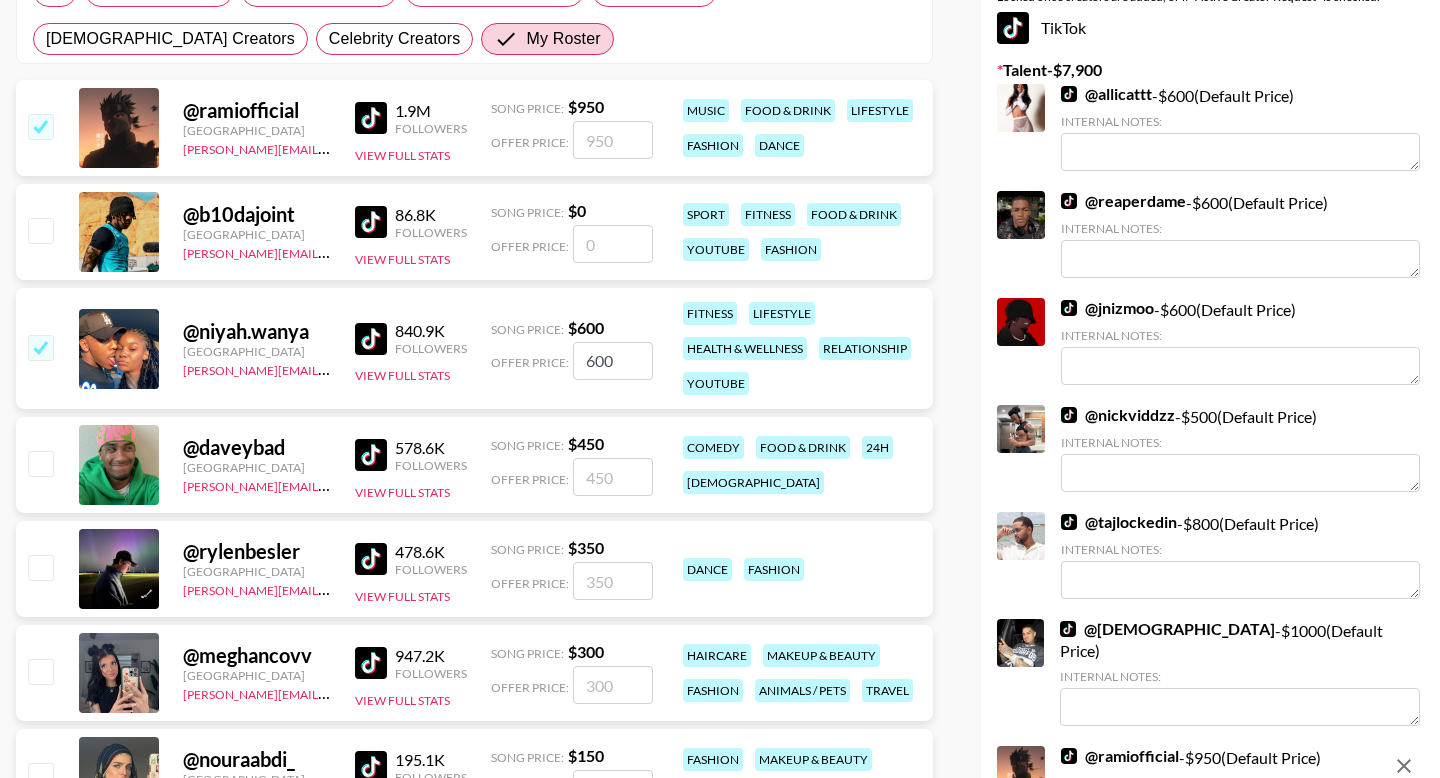 click at bounding box center [40, 463] 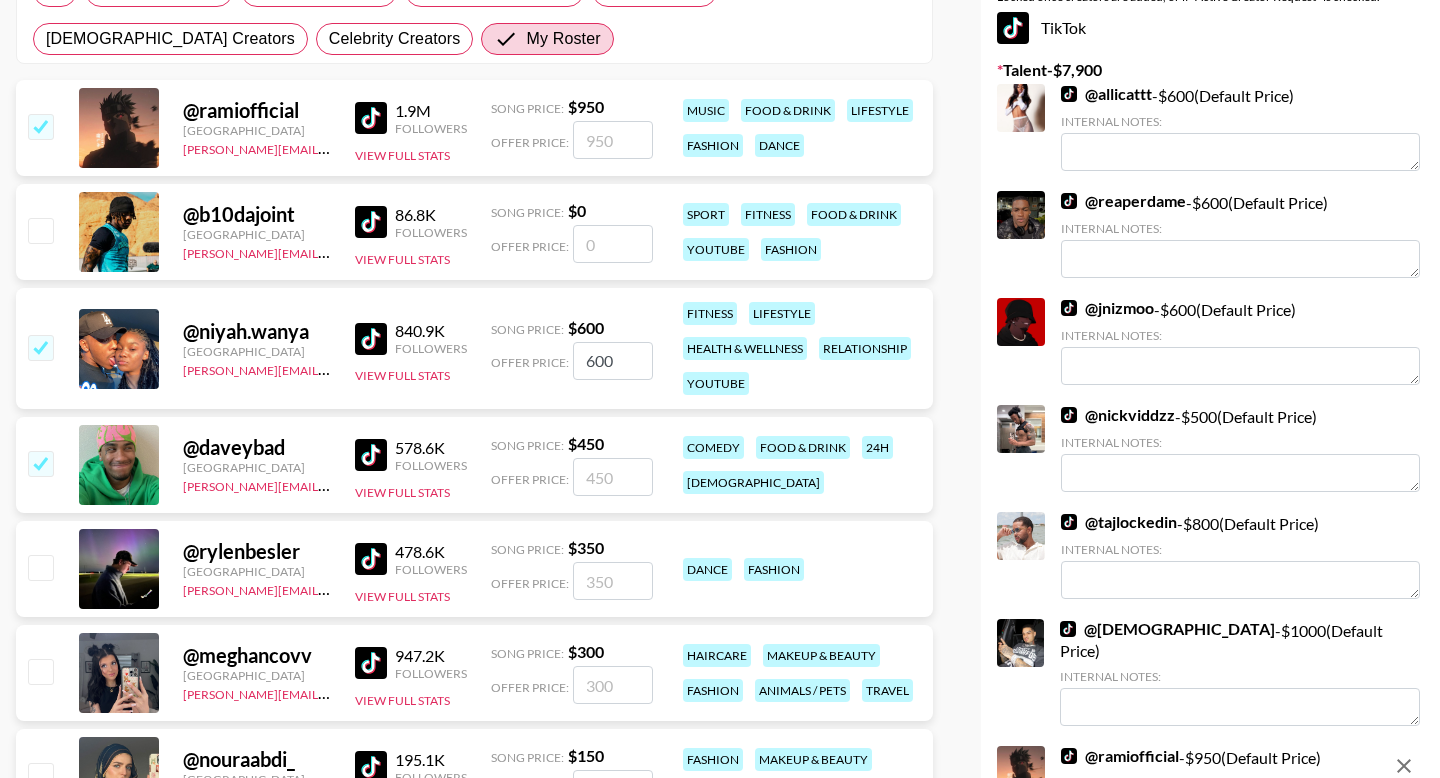 checkbox on "true" 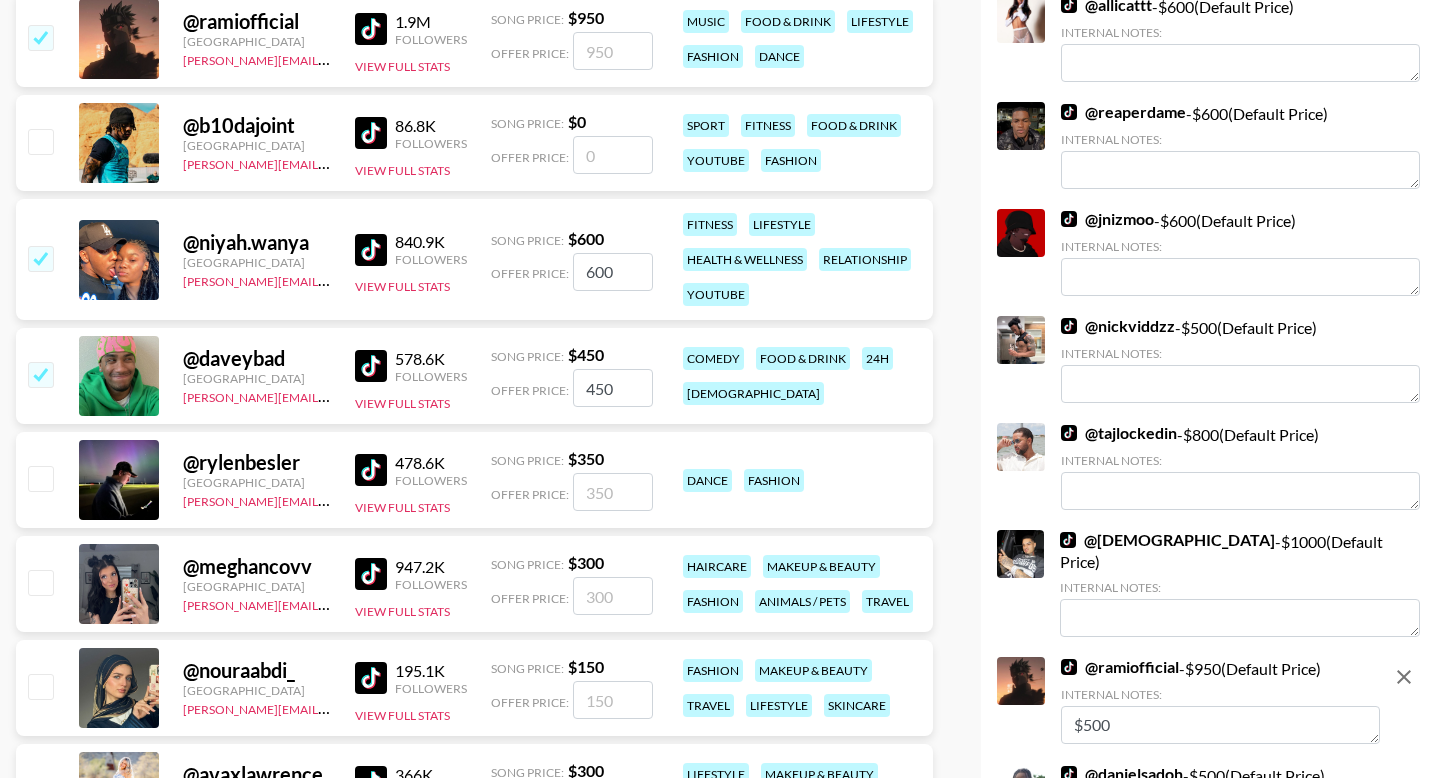 scroll, scrollTop: 546, scrollLeft: 0, axis: vertical 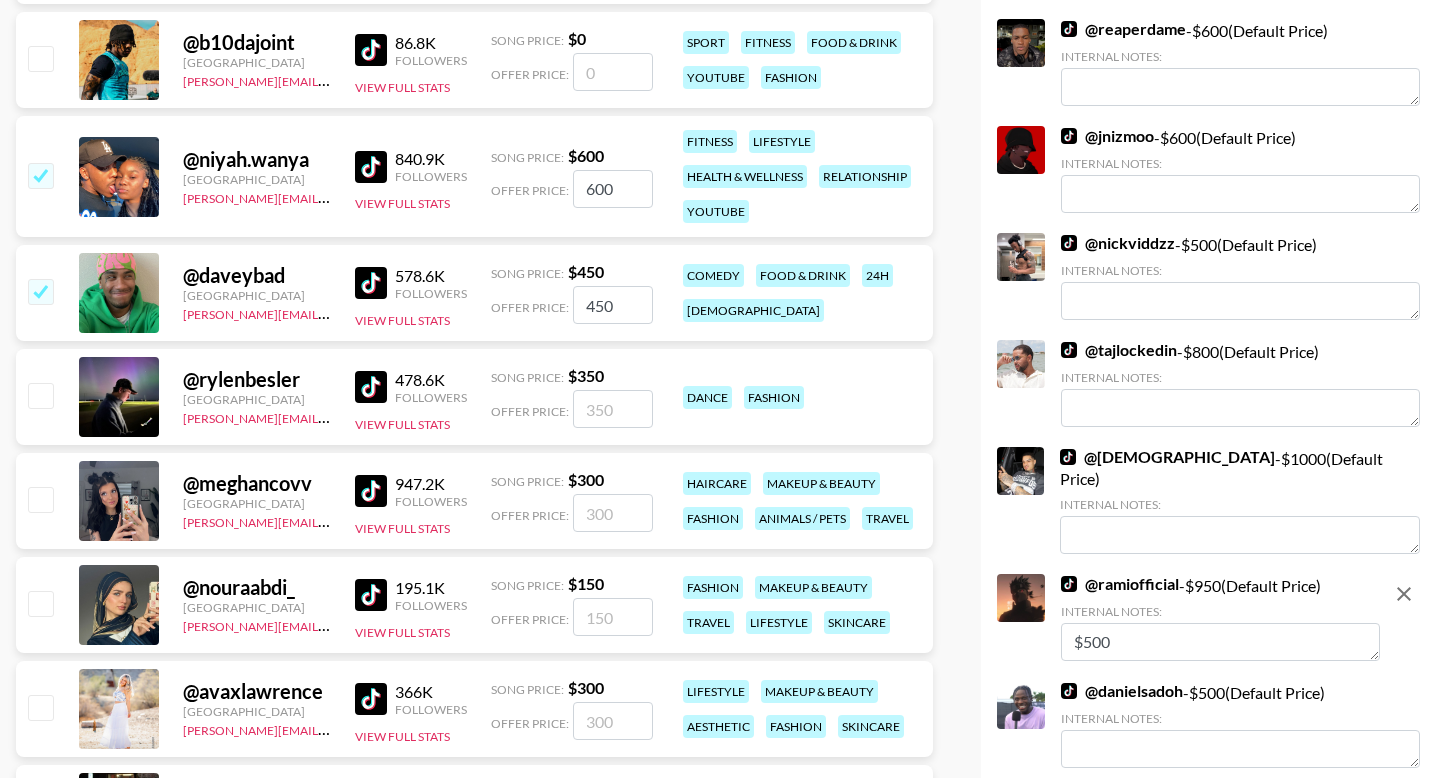 click at bounding box center (40, 499) 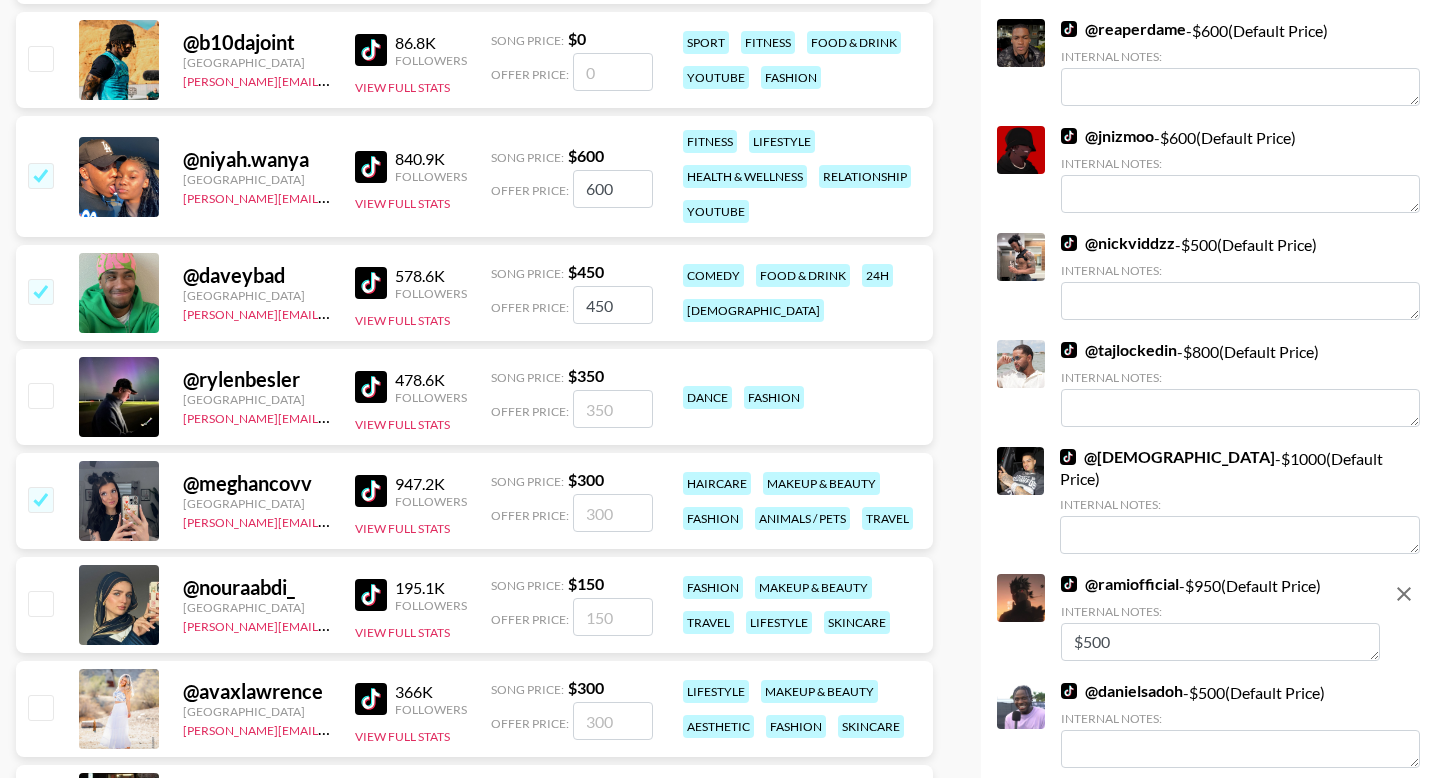 checkbox on "true" 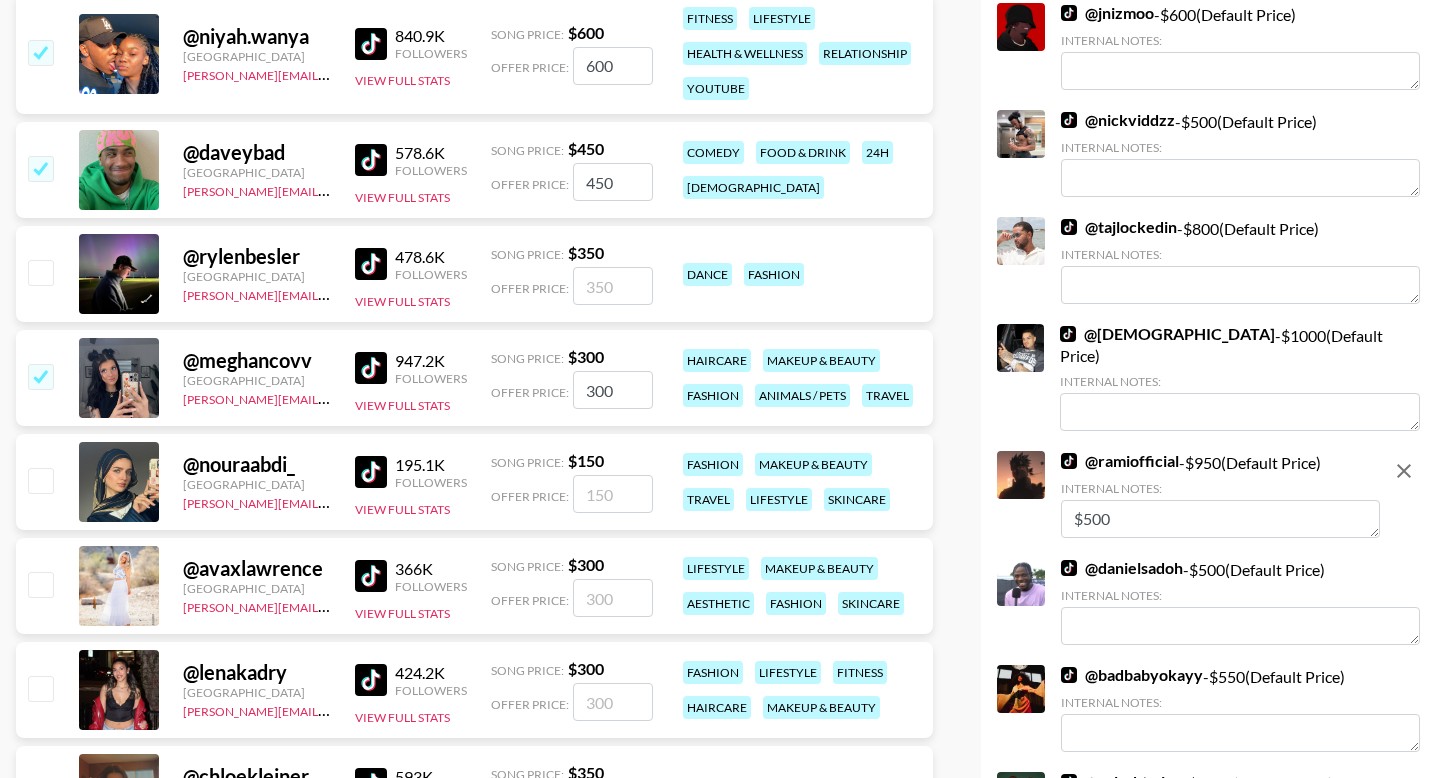 click at bounding box center [40, 480] 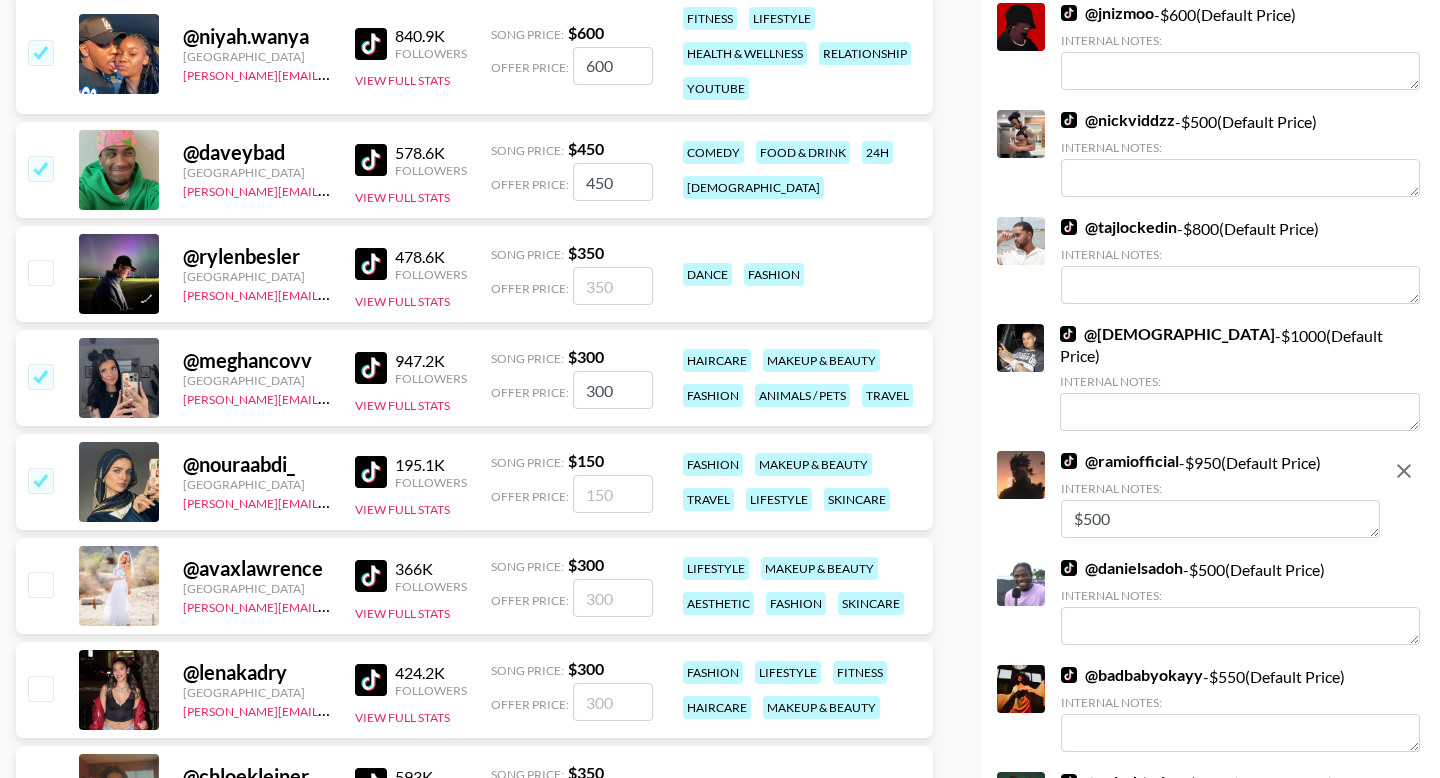 checkbox on "true" 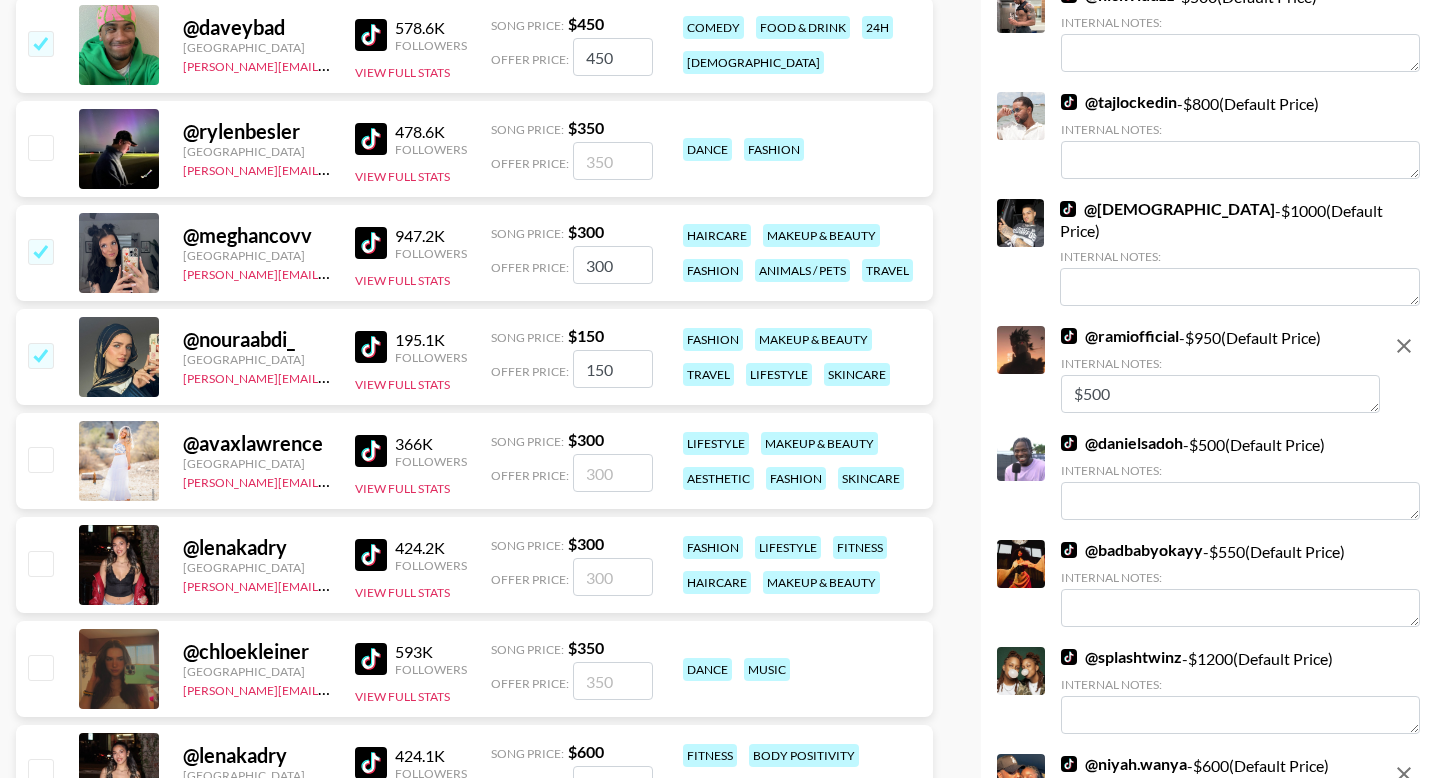 scroll, scrollTop: 908, scrollLeft: 0, axis: vertical 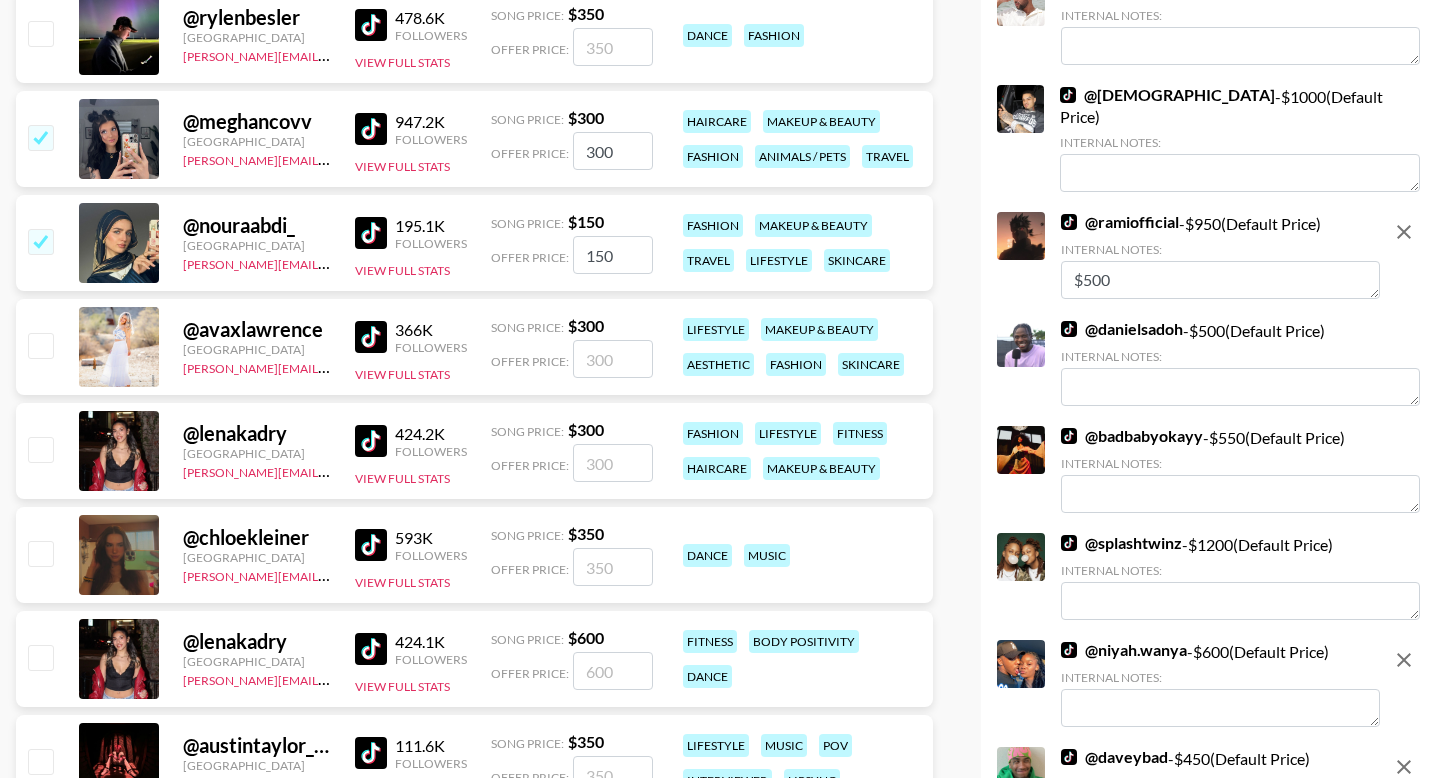 click on "150" at bounding box center [613, 255] 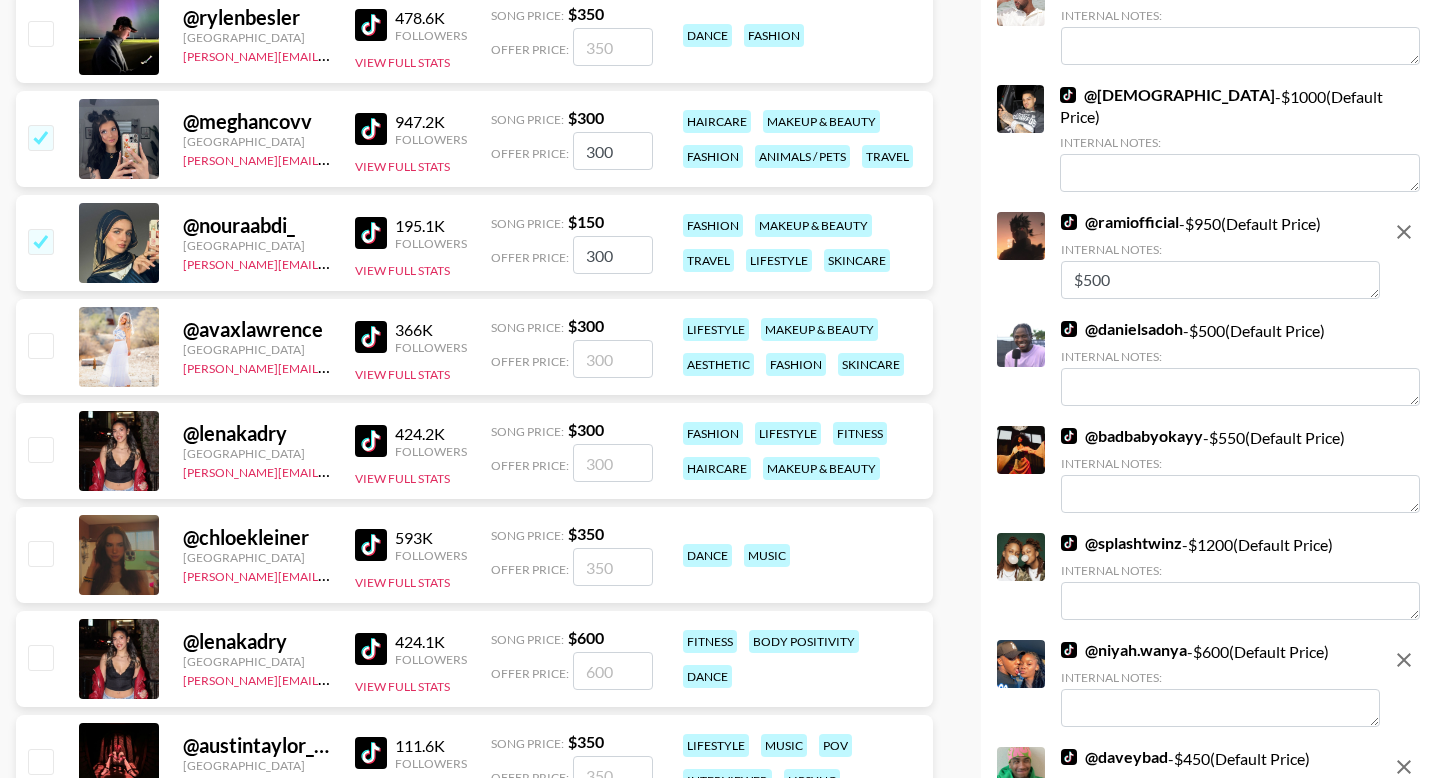 type on "300" 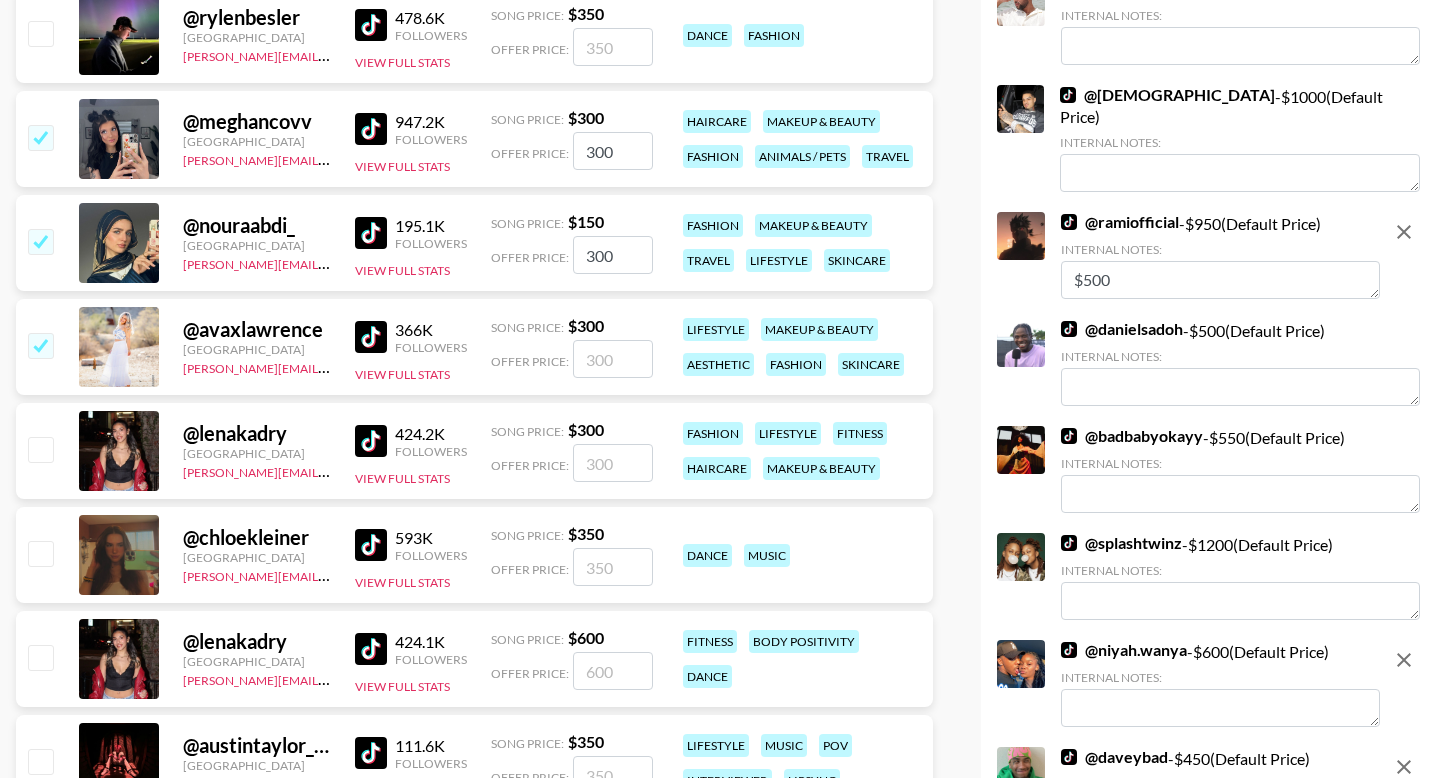 checkbox on "true" 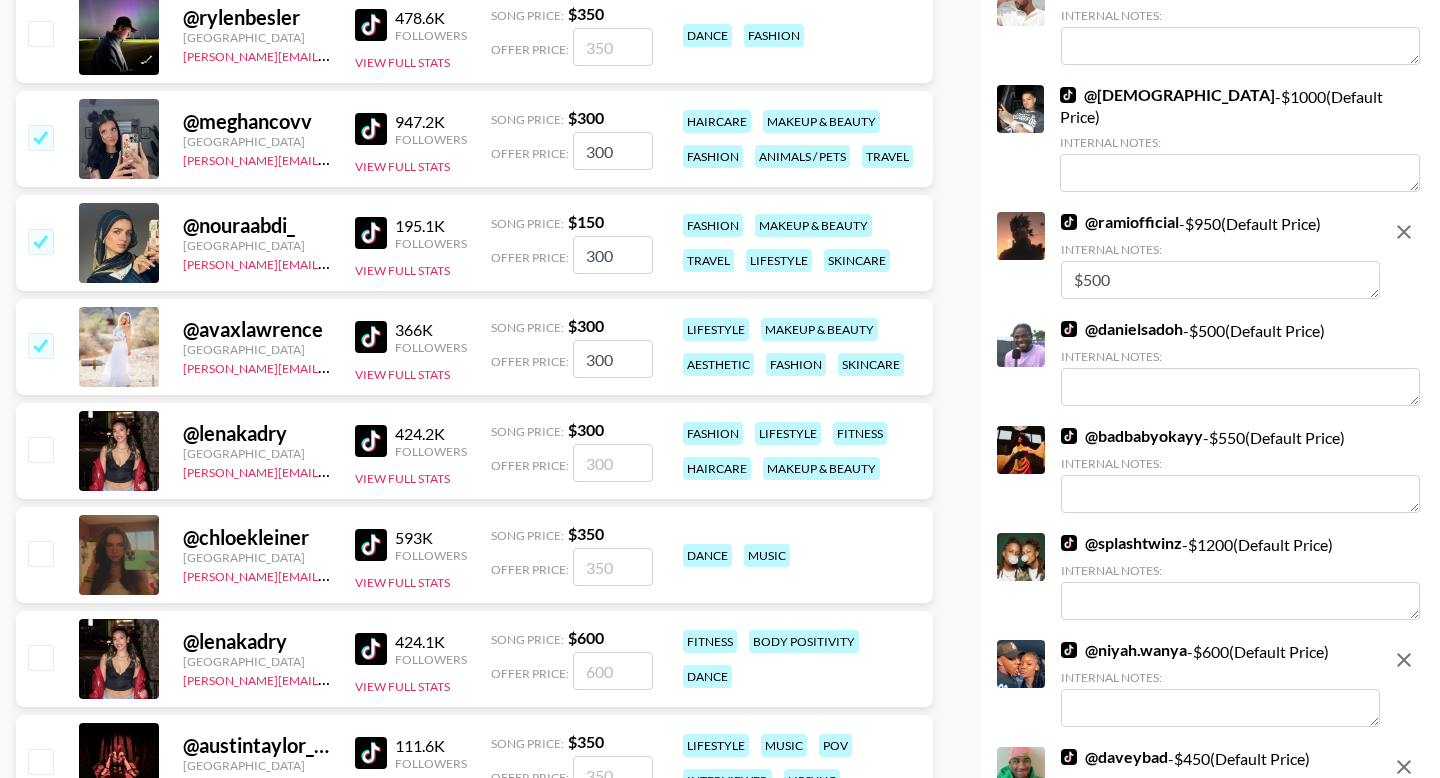 click at bounding box center (40, 449) 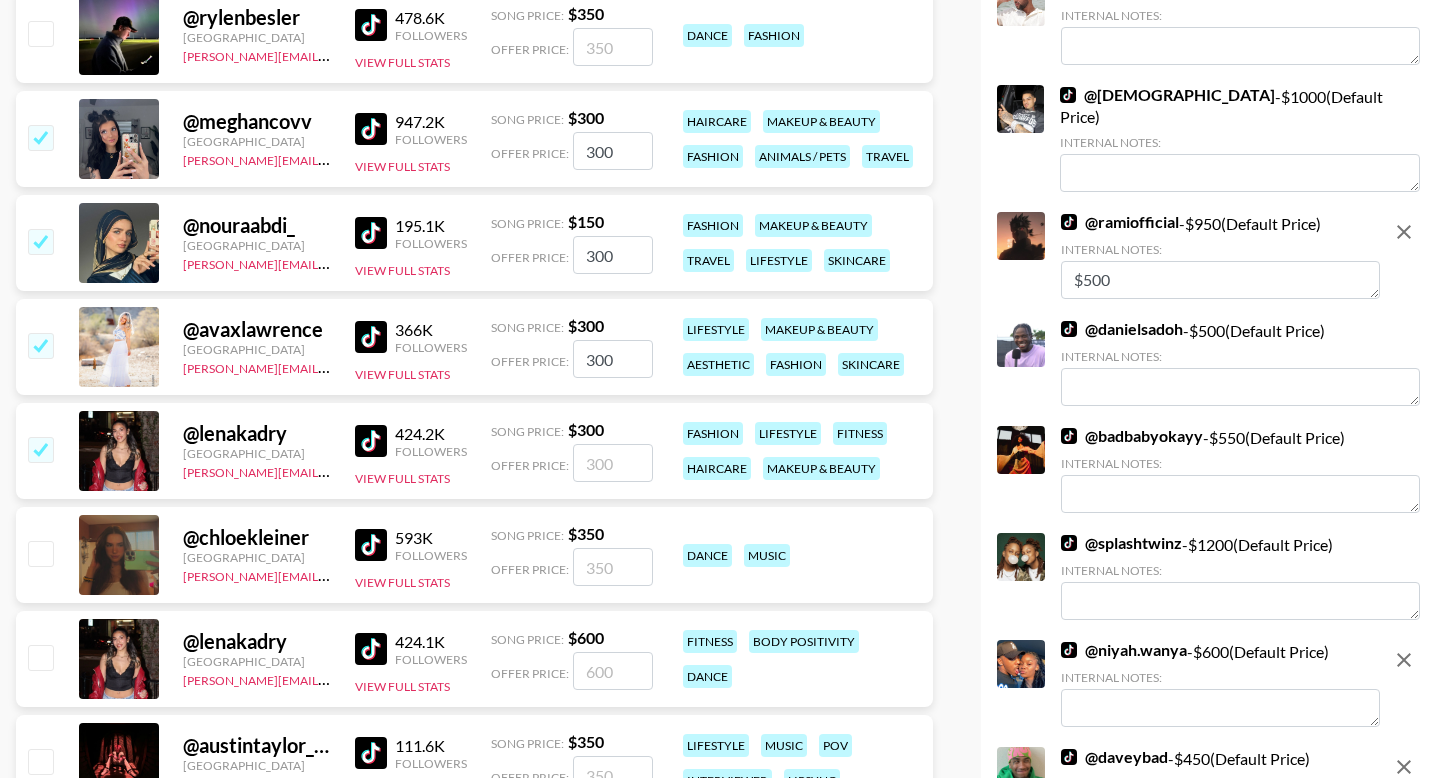 checkbox on "true" 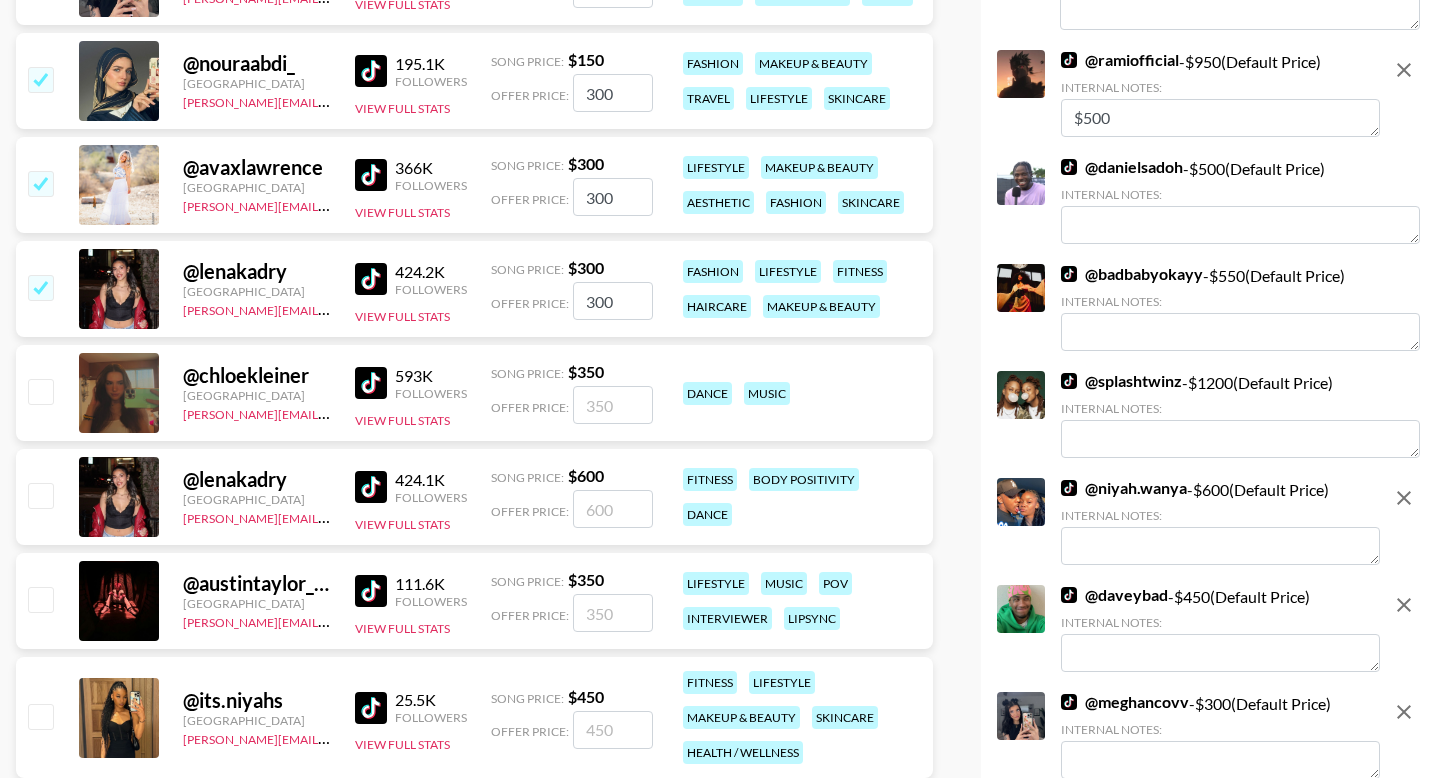scroll, scrollTop: 1122, scrollLeft: 0, axis: vertical 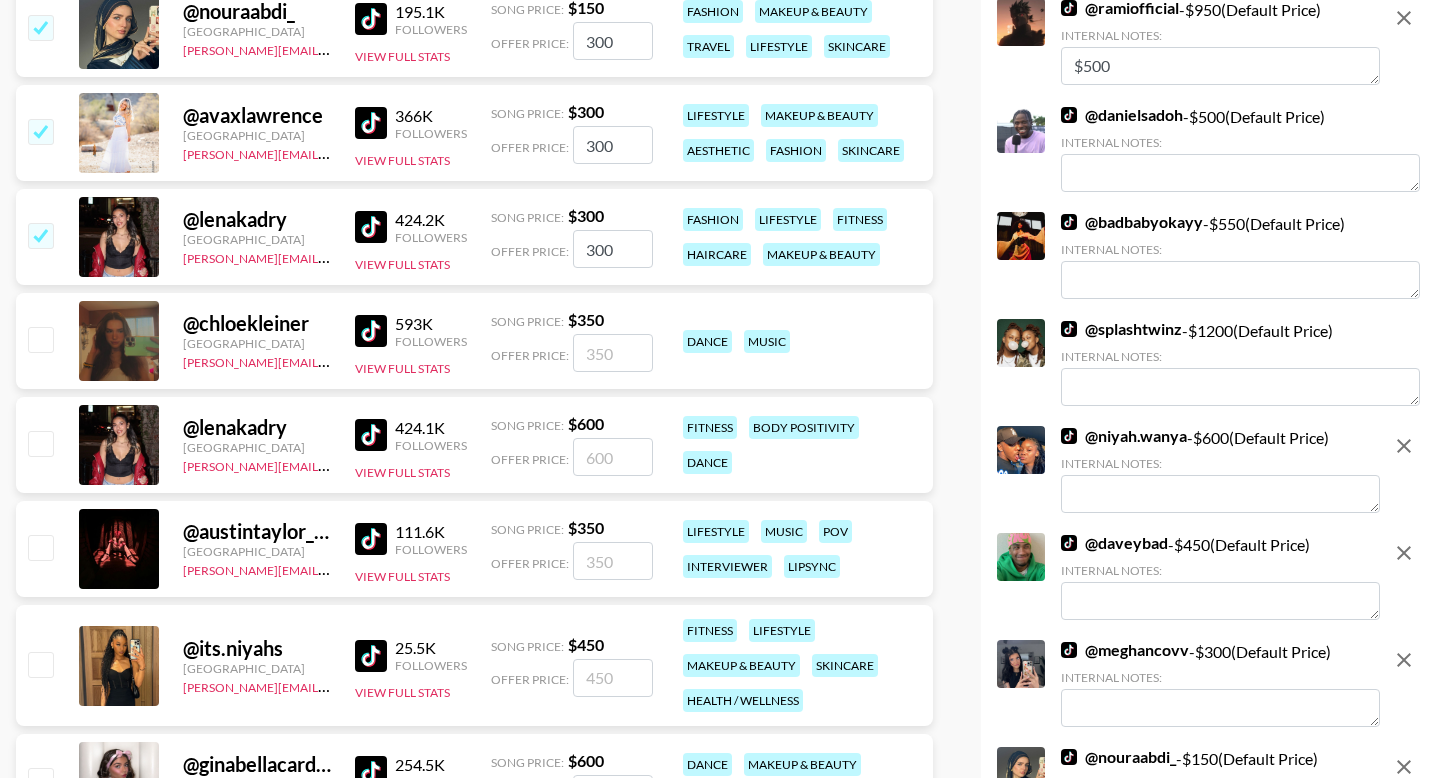 click at bounding box center [39, 341] 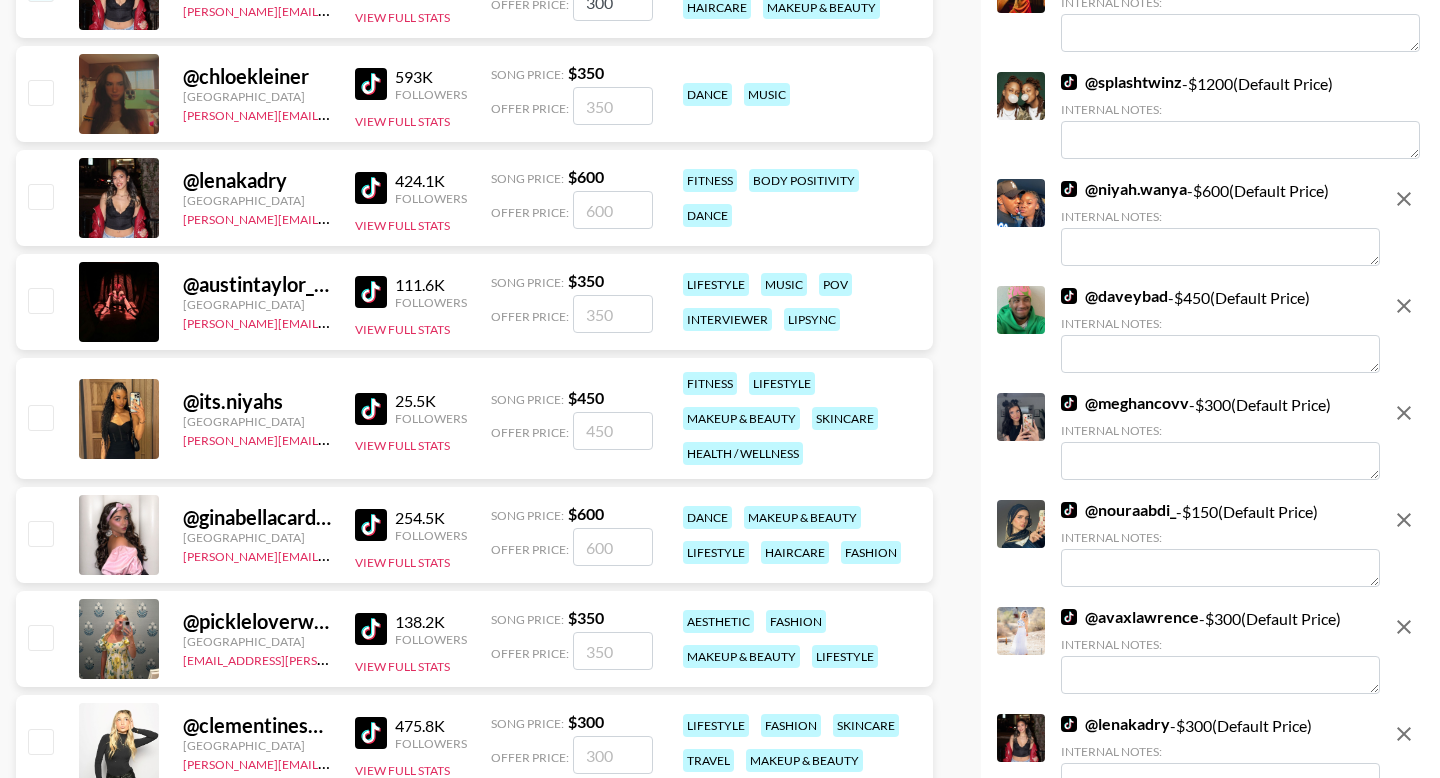 scroll, scrollTop: 1362, scrollLeft: 0, axis: vertical 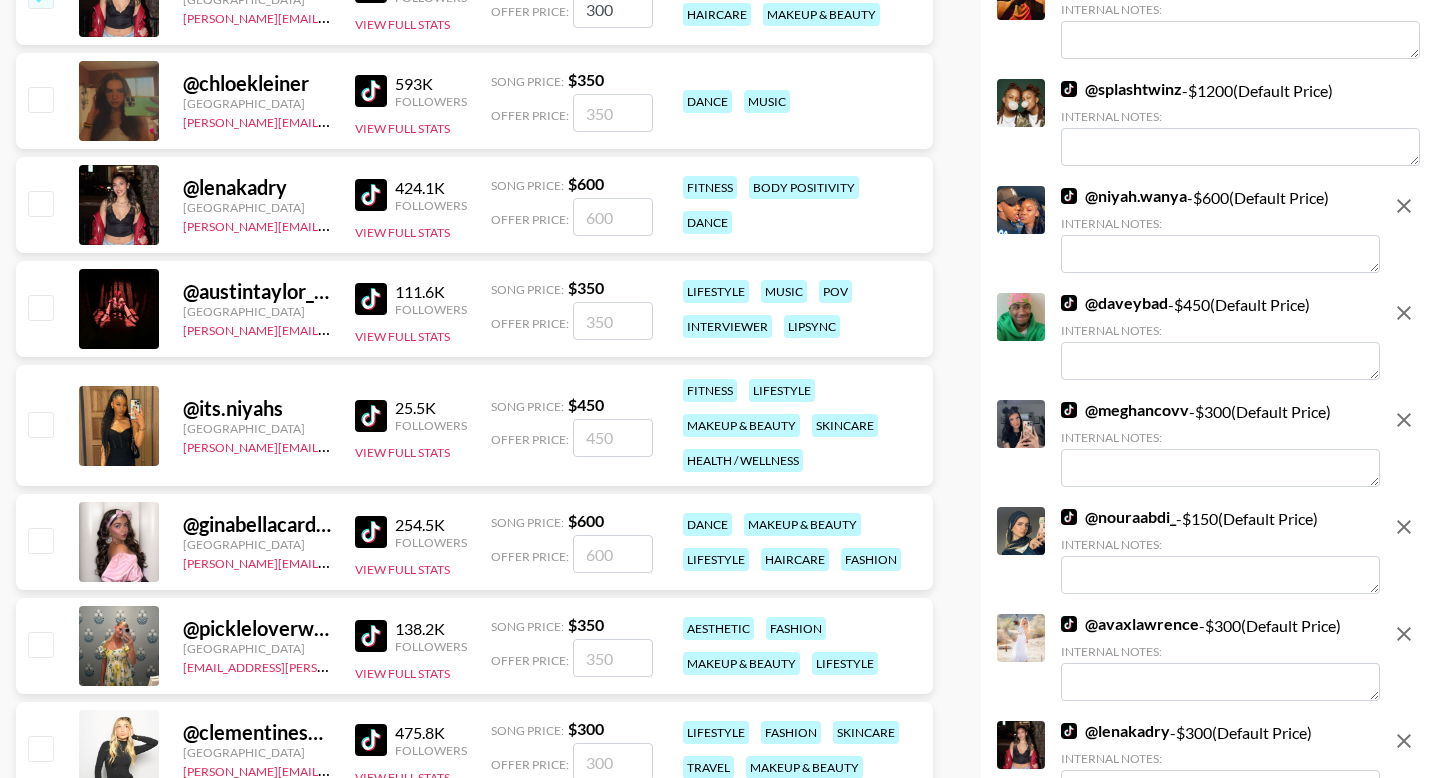 click on "@ chloekleiner [GEOGRAPHIC_DATA] [PERSON_NAME][EMAIL_ADDRESS][DOMAIN_NAME] 593K Followers View Full Stats   Song Price: $ 350 Offer Price: dance music" at bounding box center (474, 101) 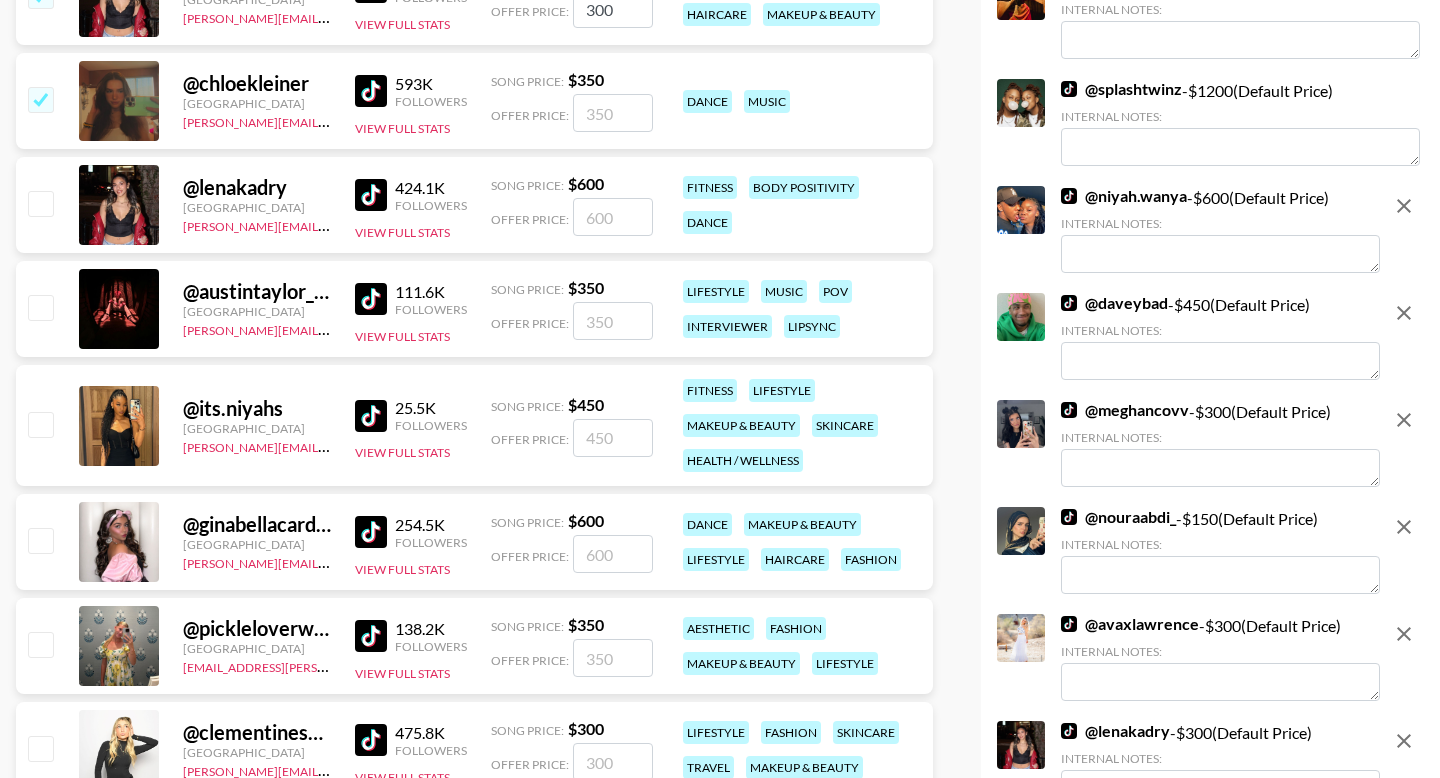 checkbox on "true" 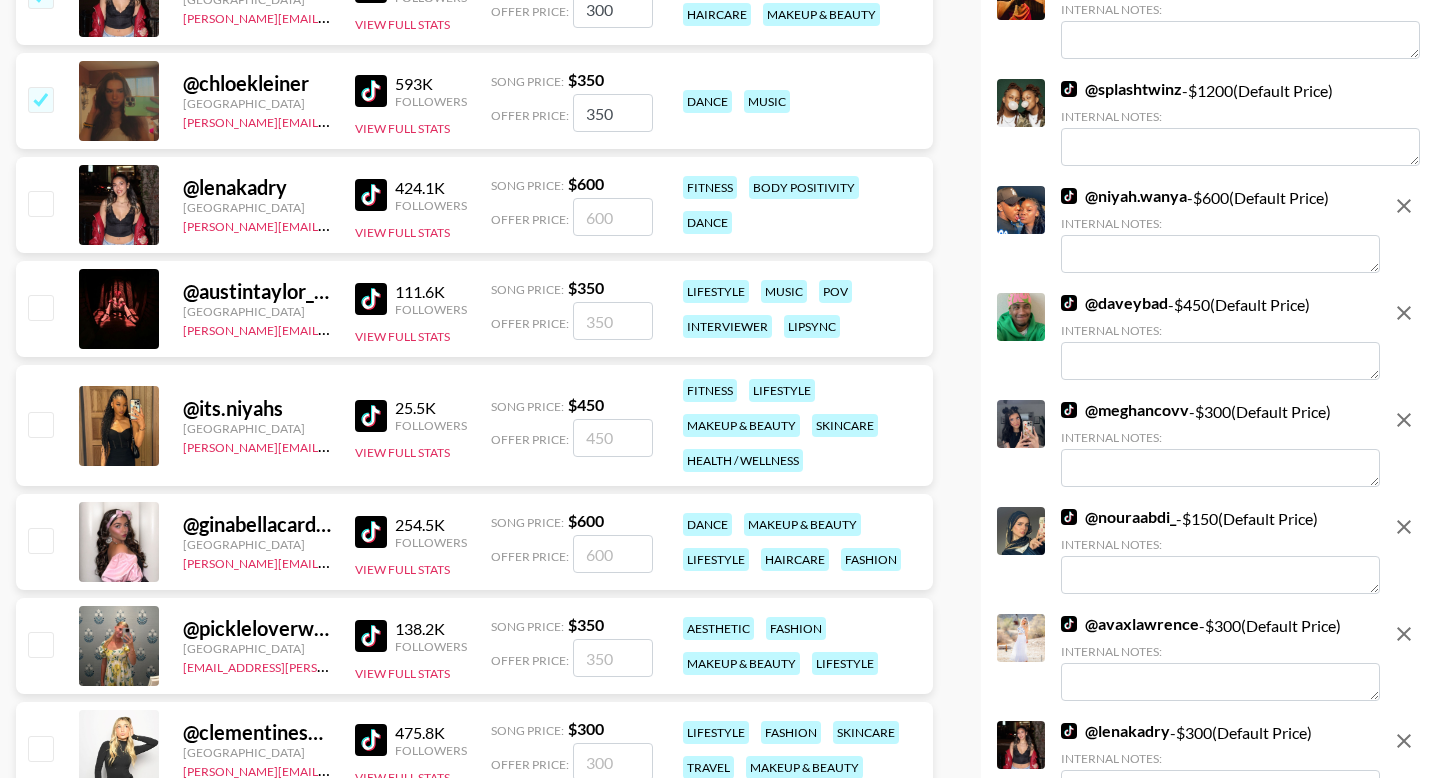 click at bounding box center (40, 424) 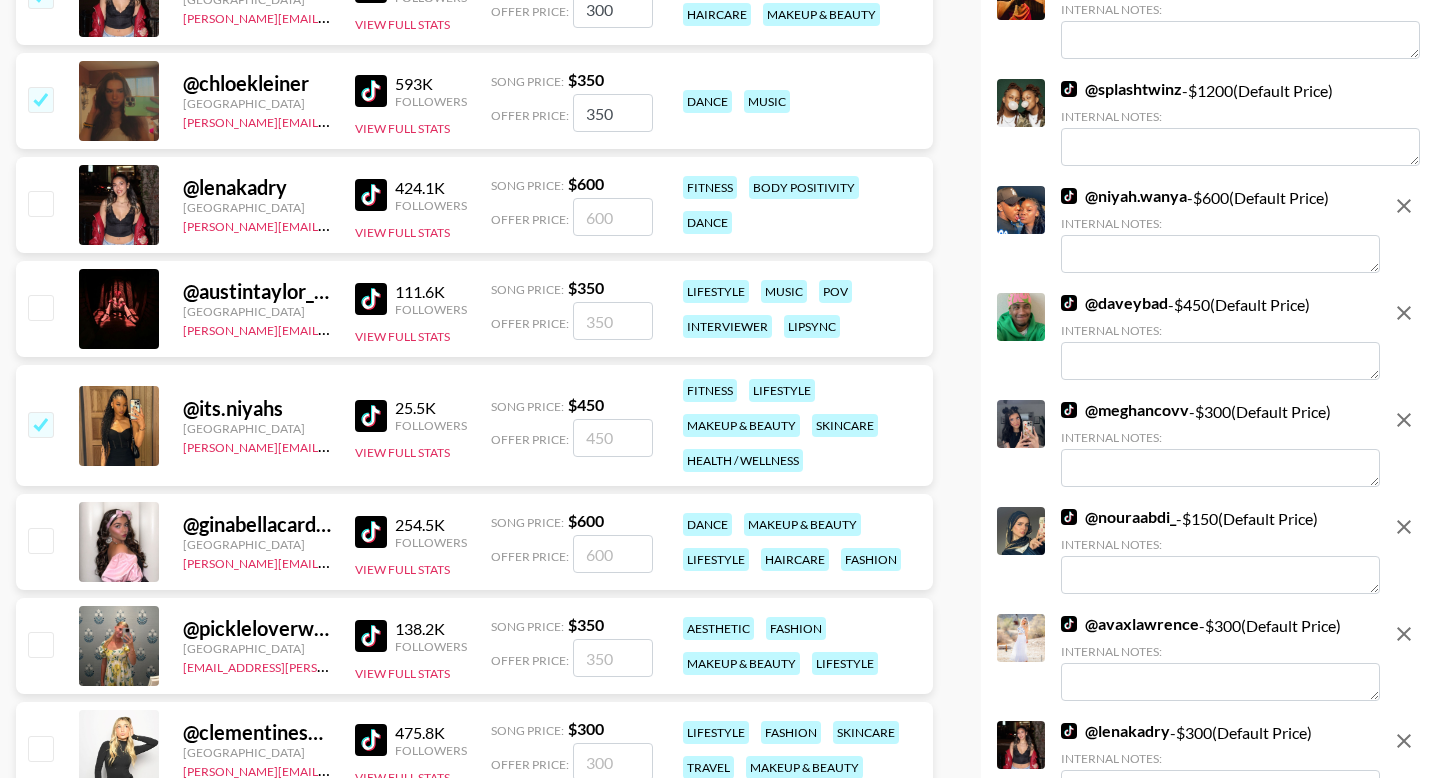 checkbox on "true" 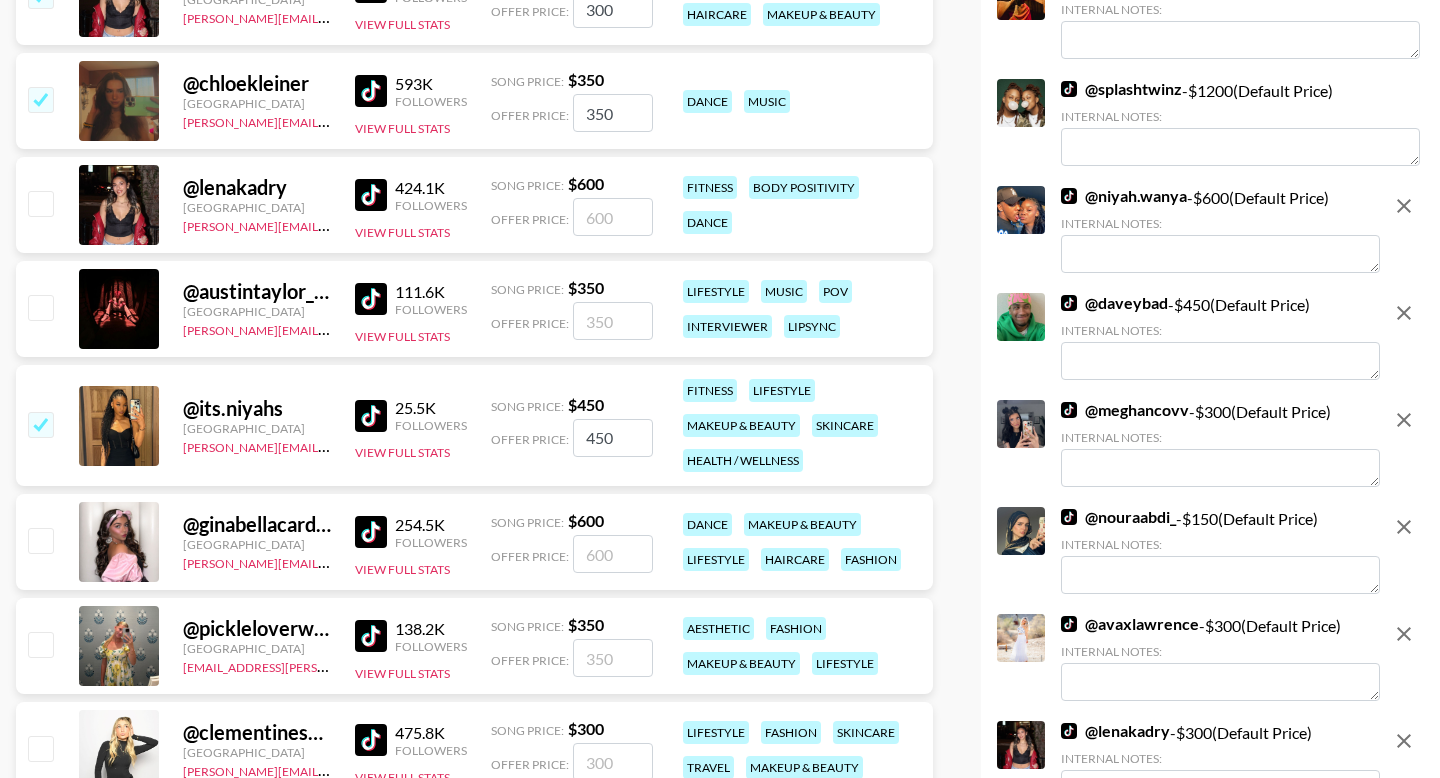 click at bounding box center [40, 307] 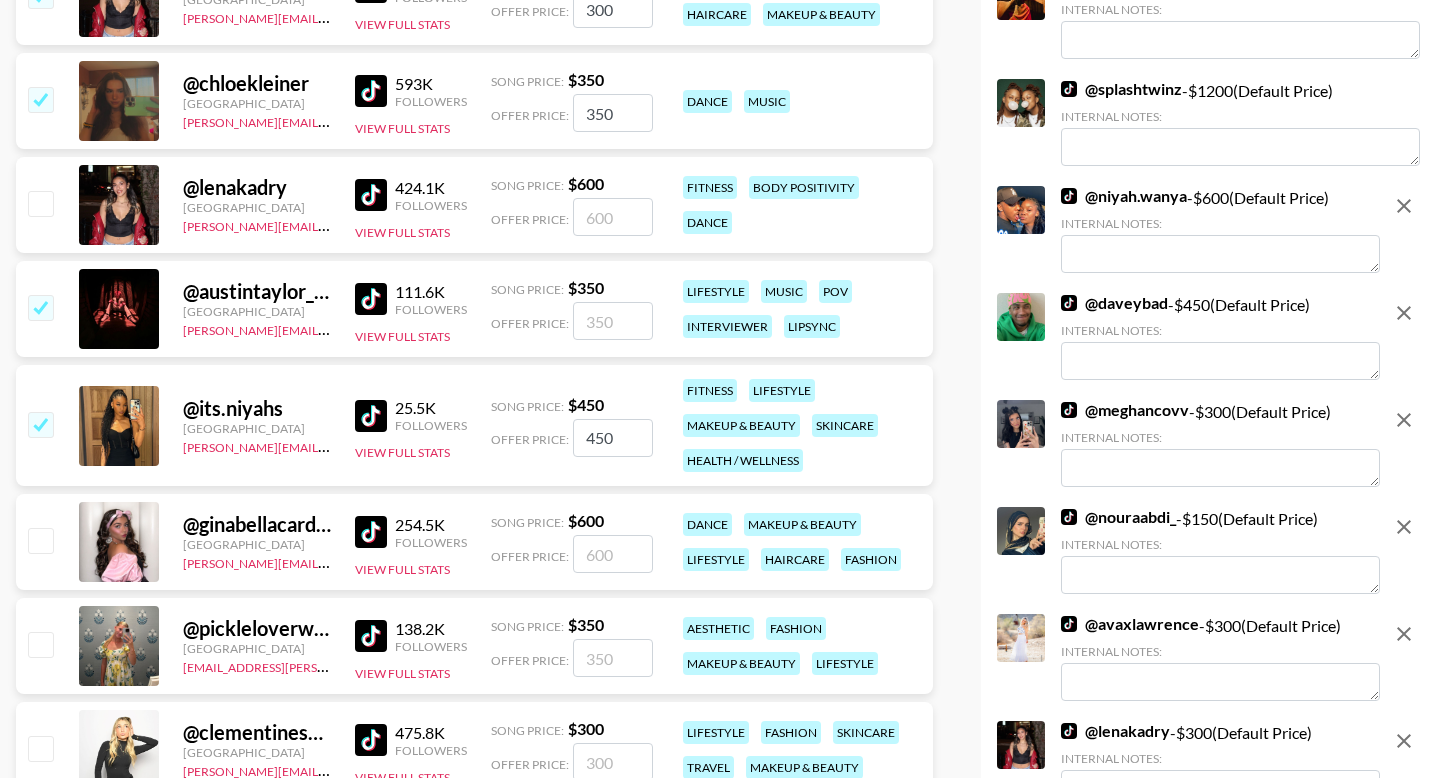 checkbox on "true" 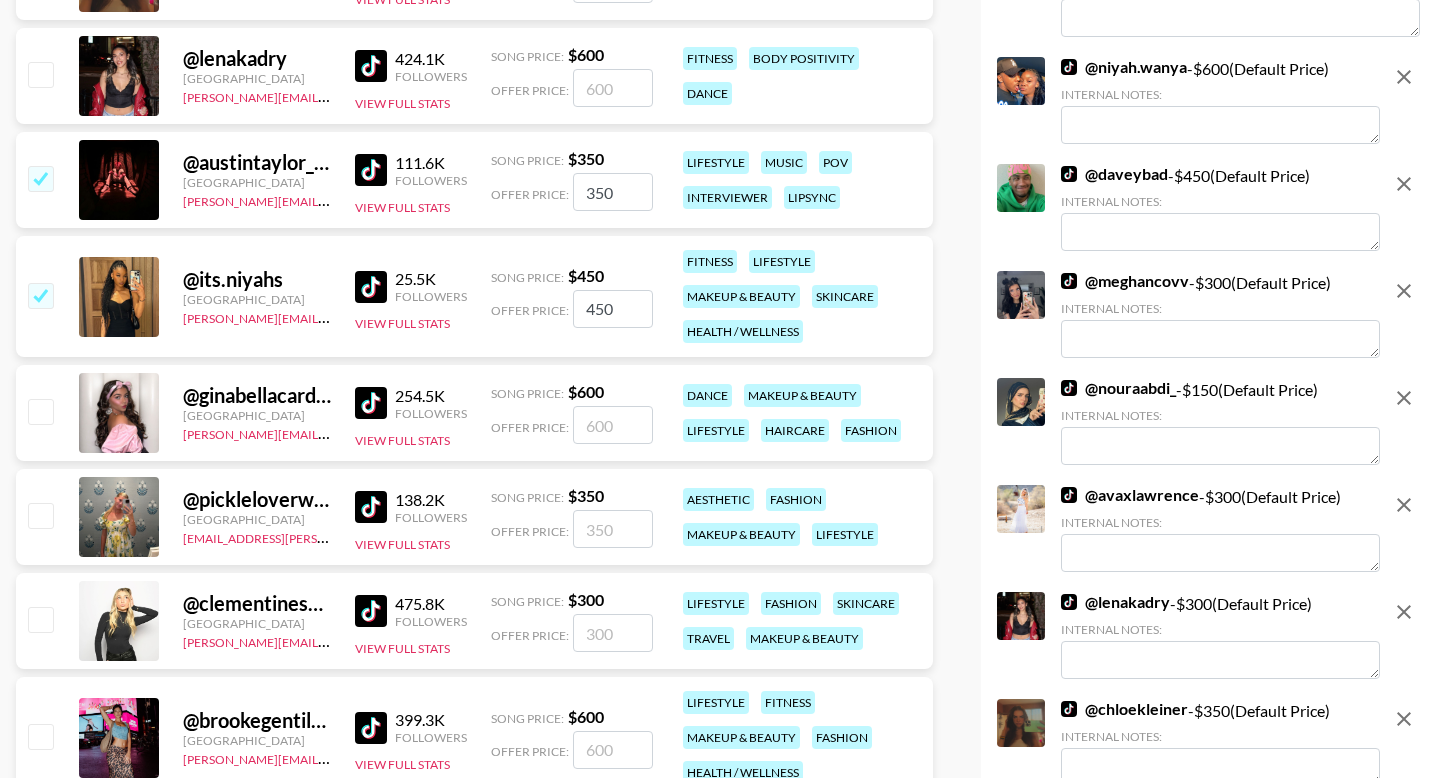 scroll, scrollTop: 1503, scrollLeft: 0, axis: vertical 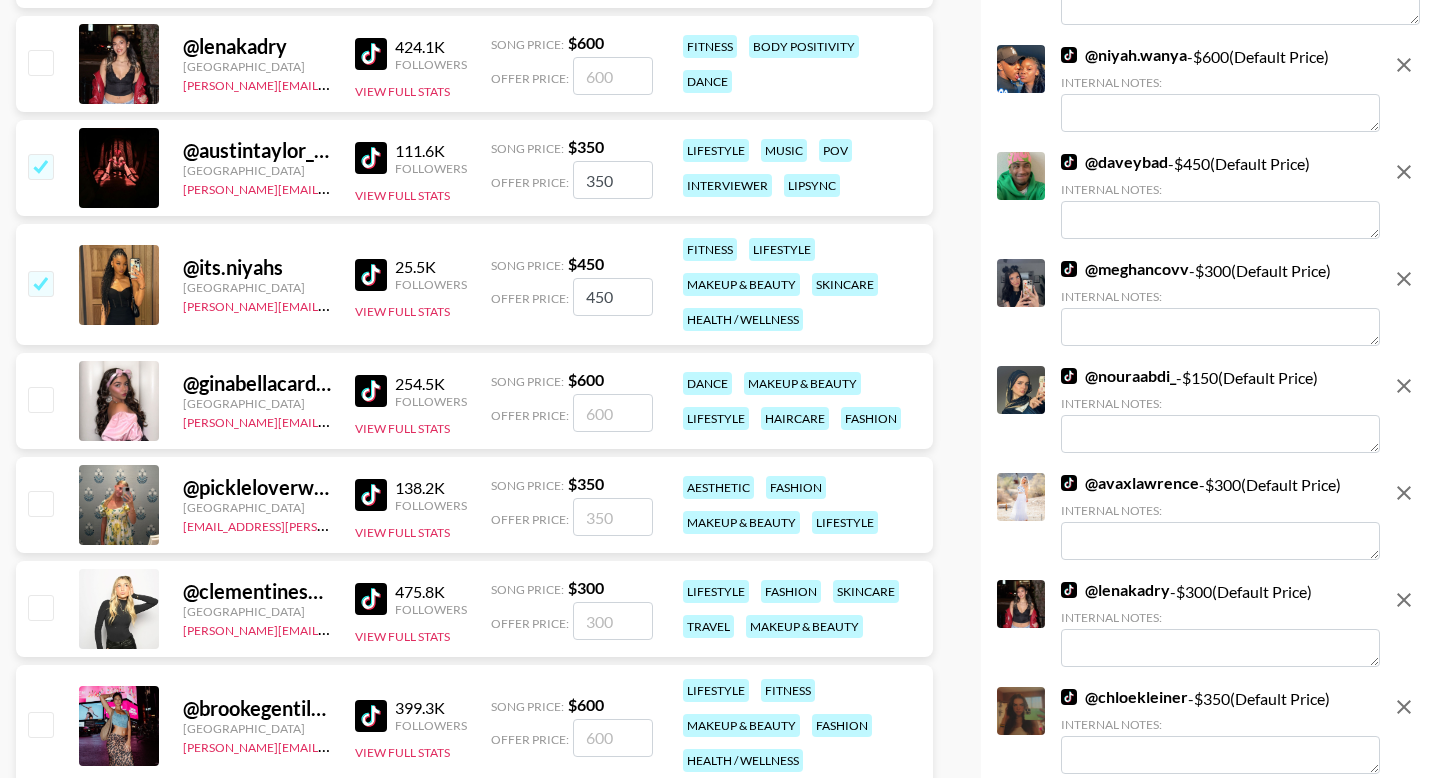 click at bounding box center (40, 399) 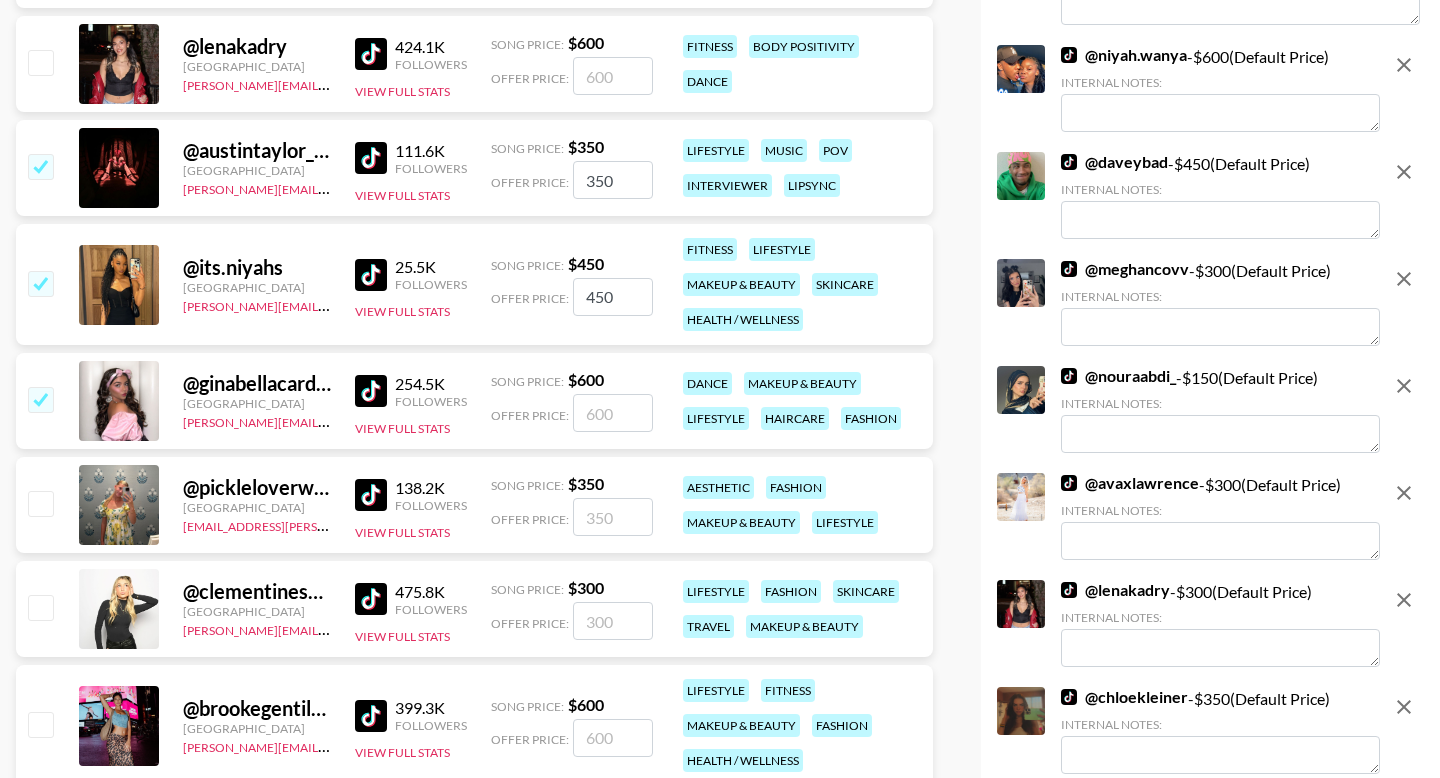 checkbox on "true" 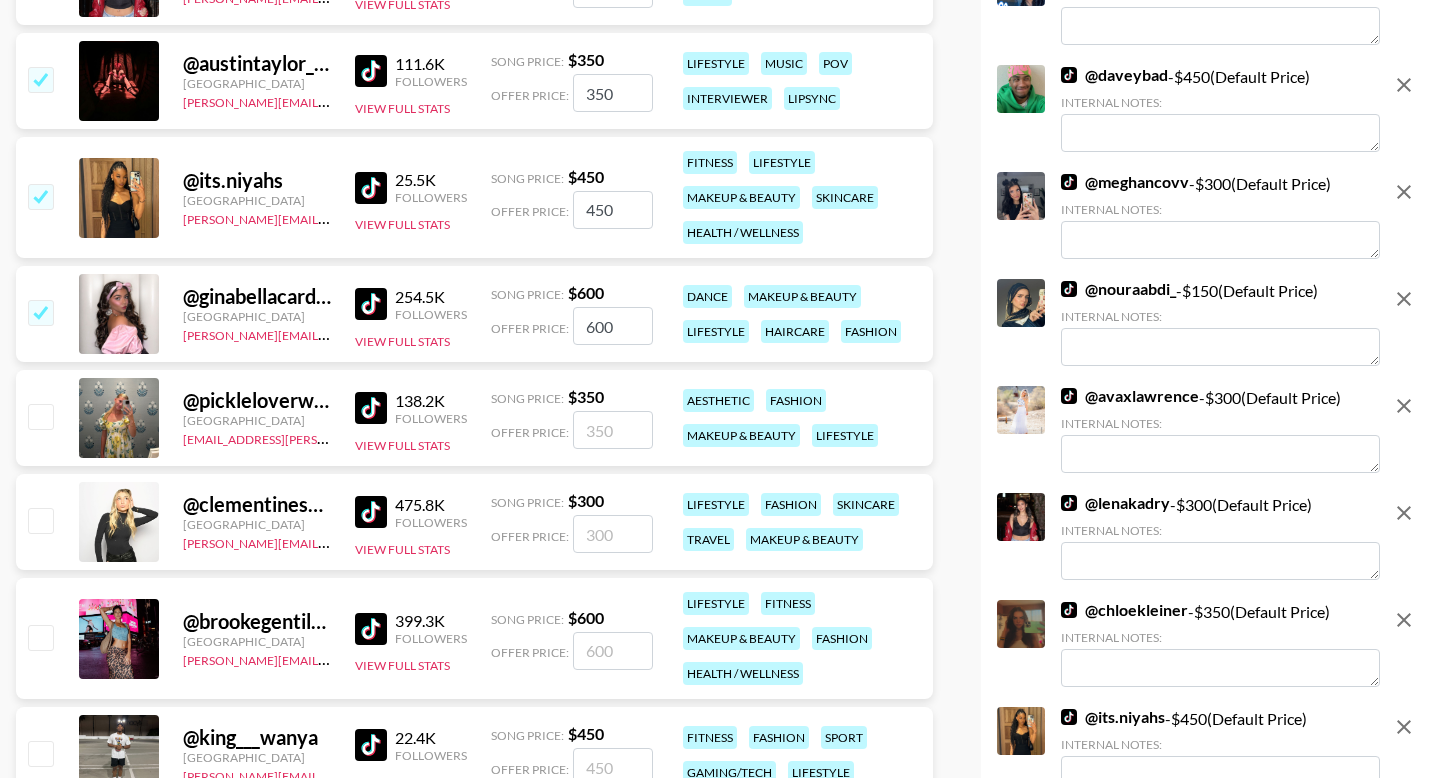 scroll, scrollTop: 1645, scrollLeft: 0, axis: vertical 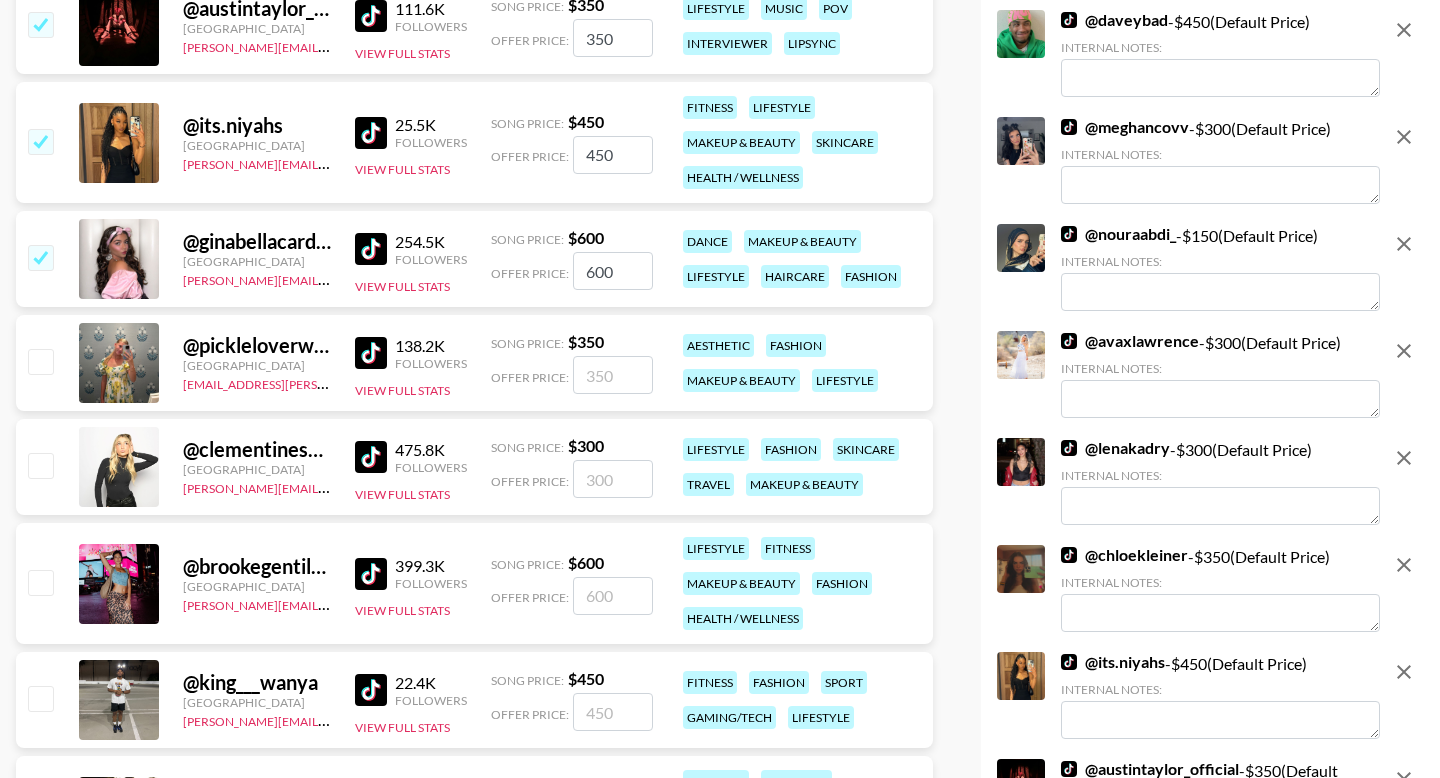 click at bounding box center [40, 361] 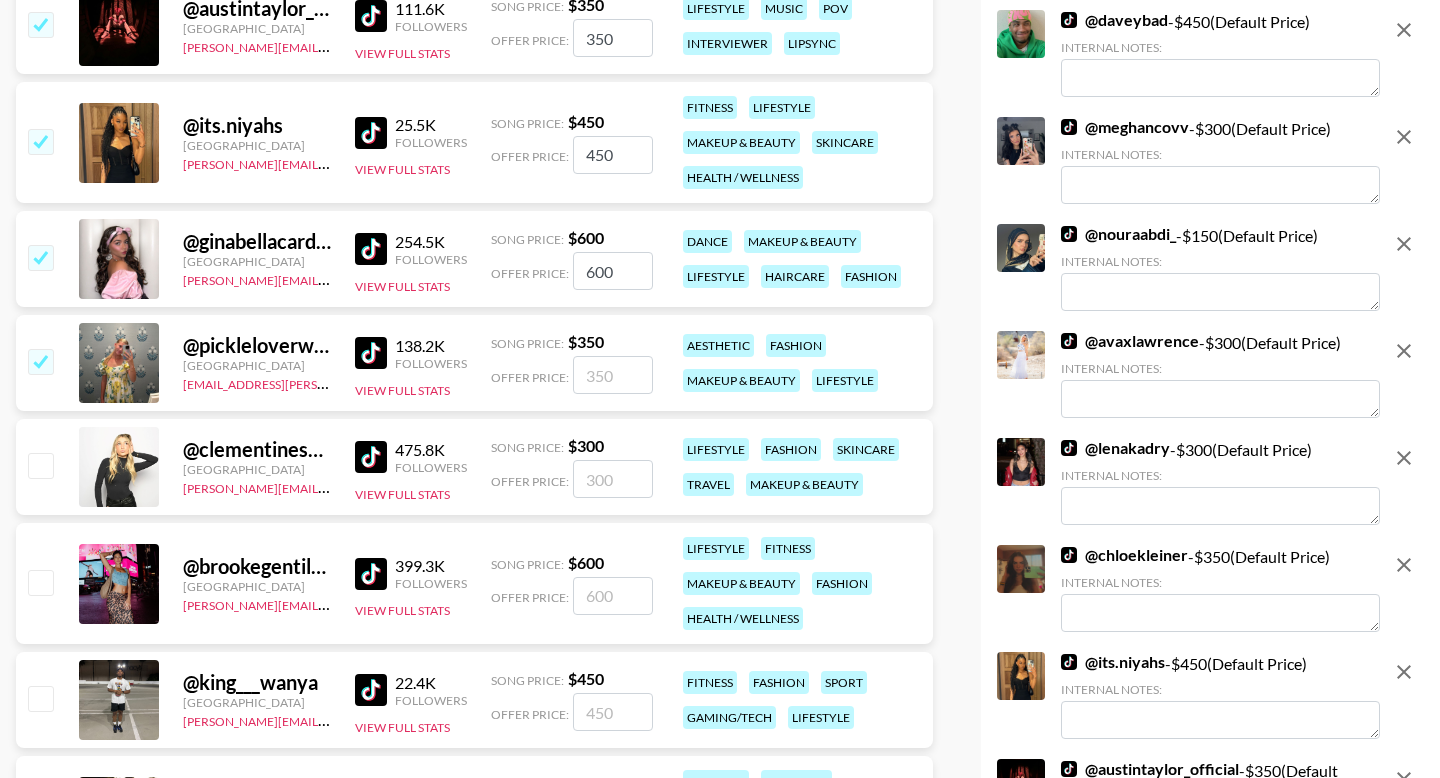 checkbox on "true" 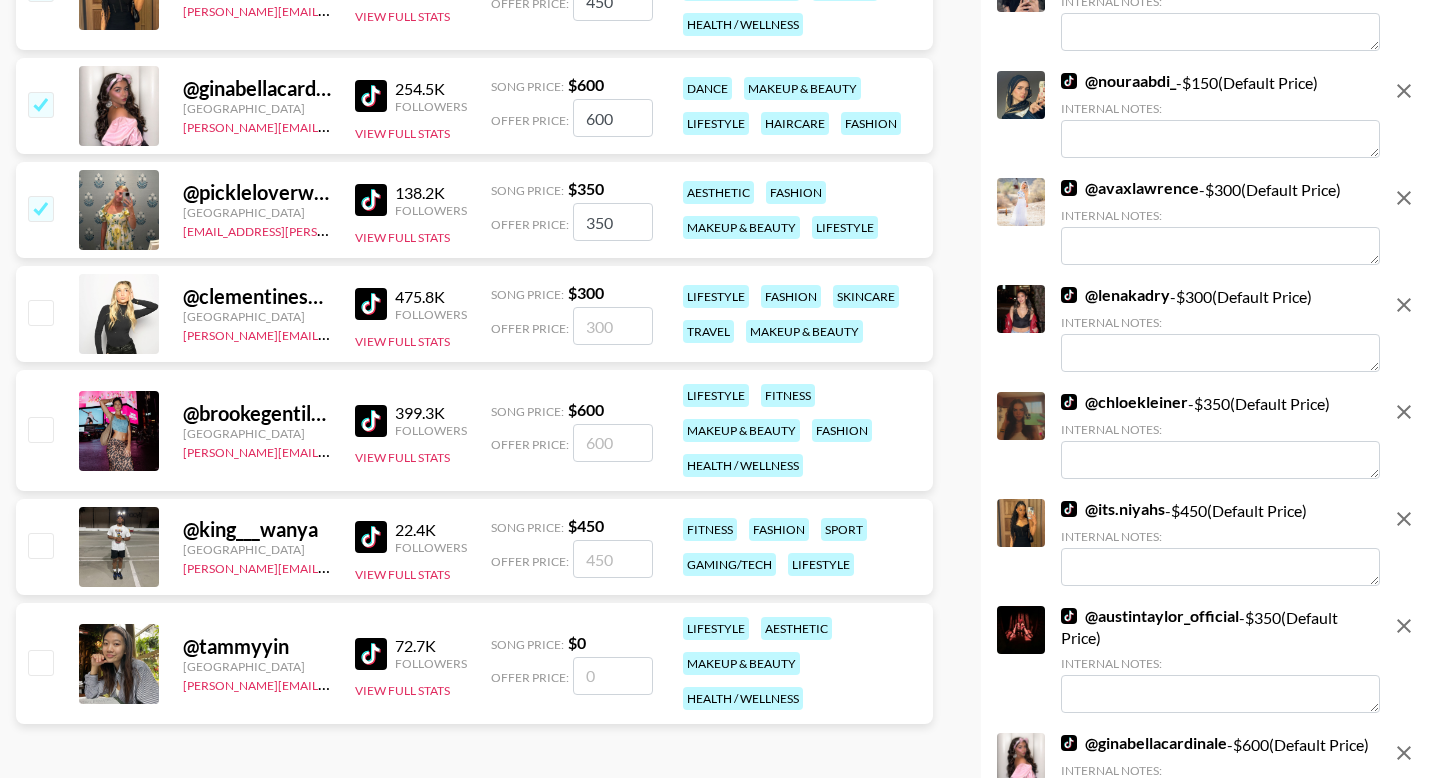 click at bounding box center [40, 312] 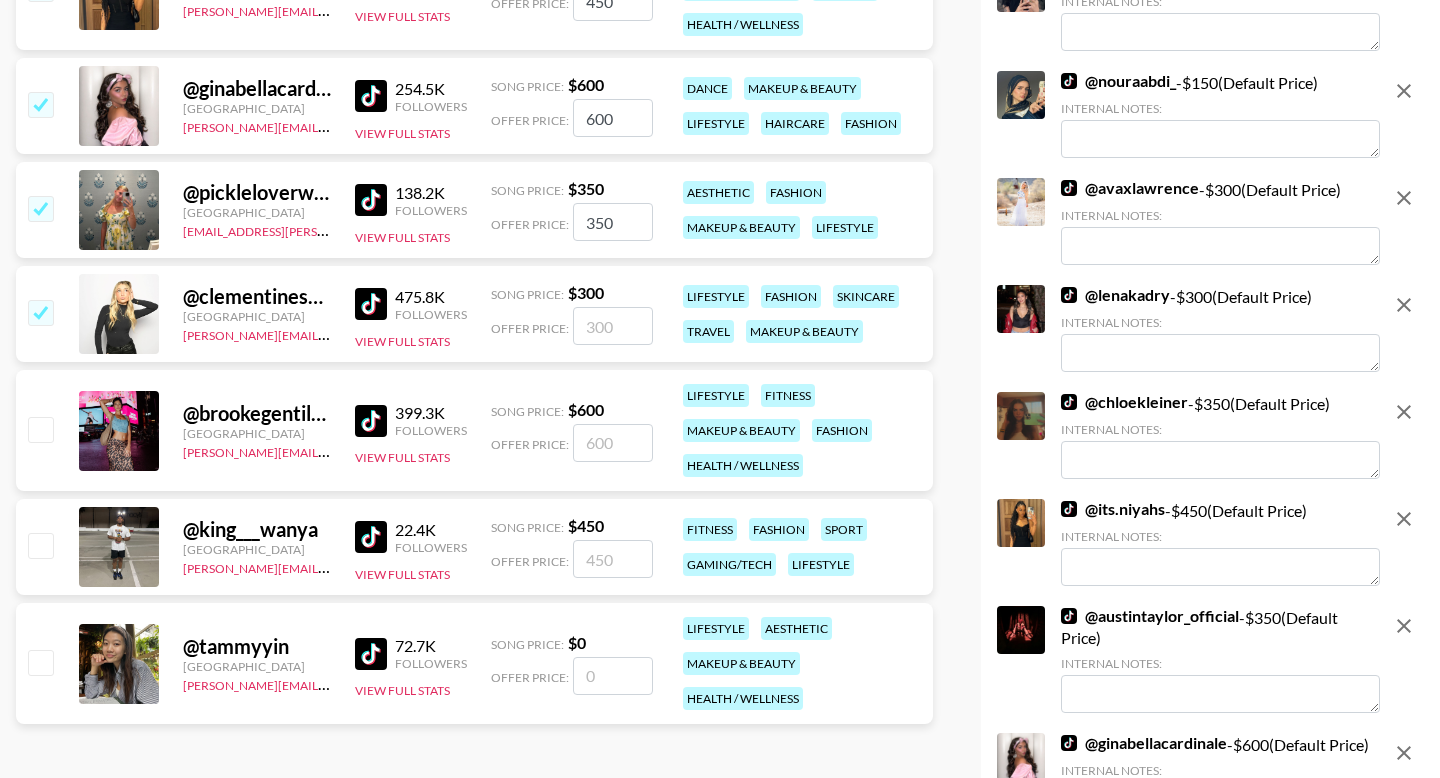 checkbox on "true" 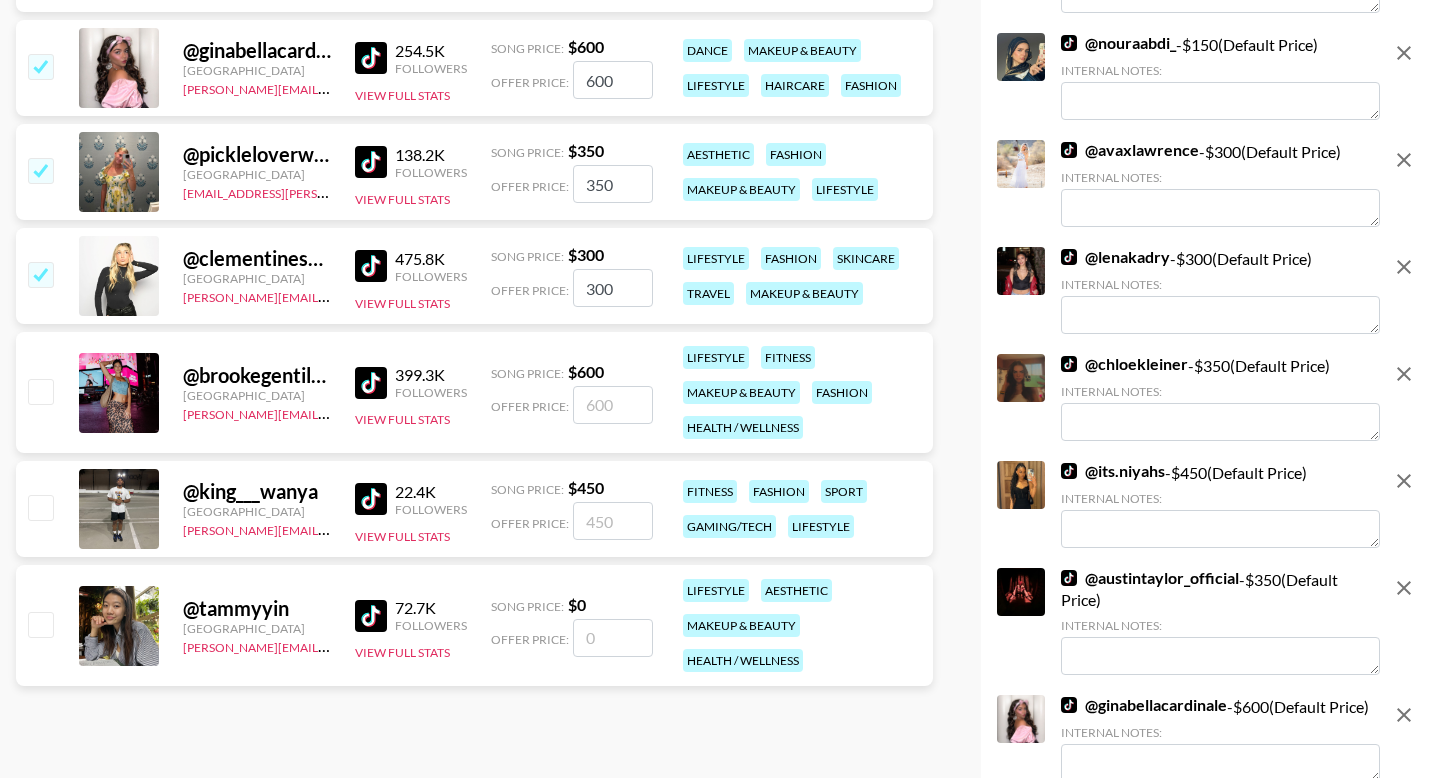 scroll, scrollTop: 1914, scrollLeft: 0, axis: vertical 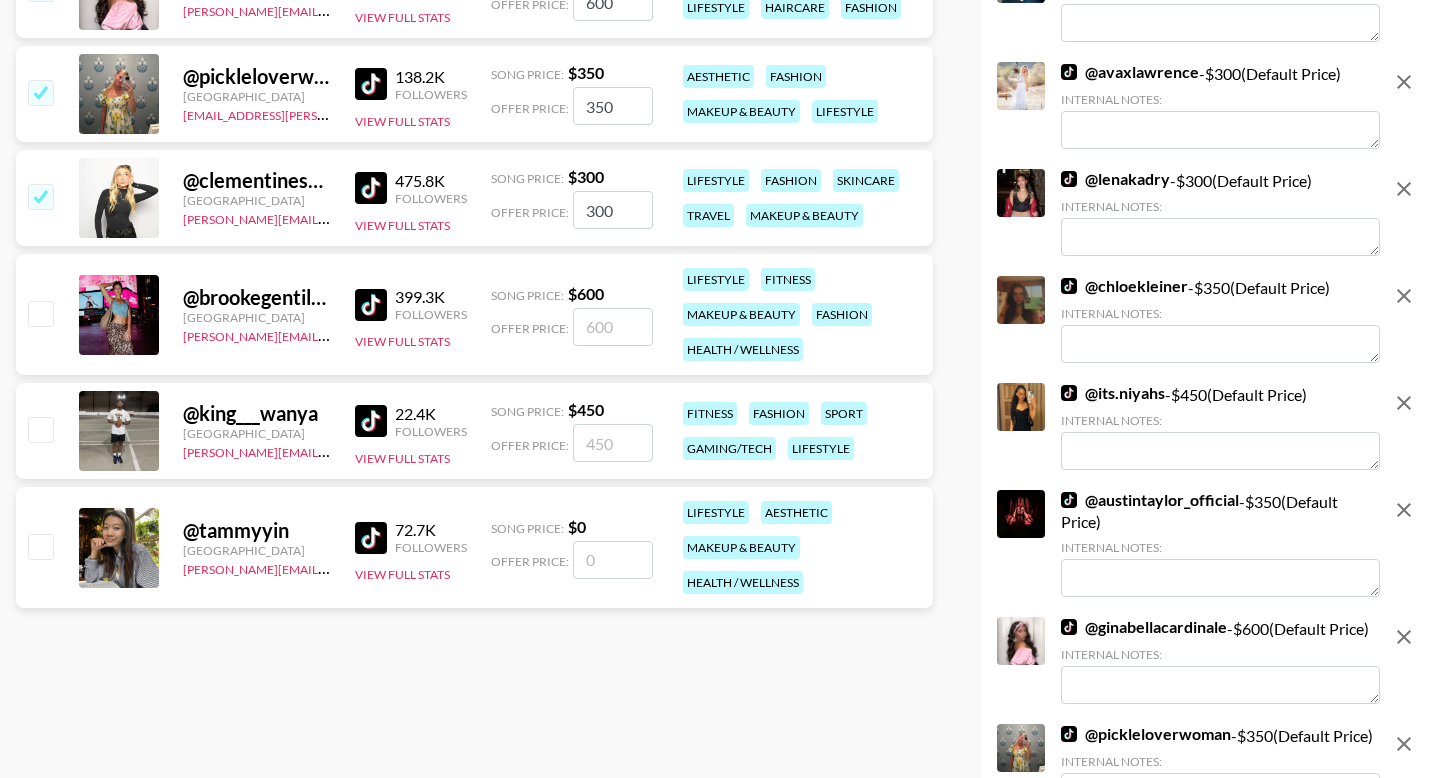 click at bounding box center (40, 313) 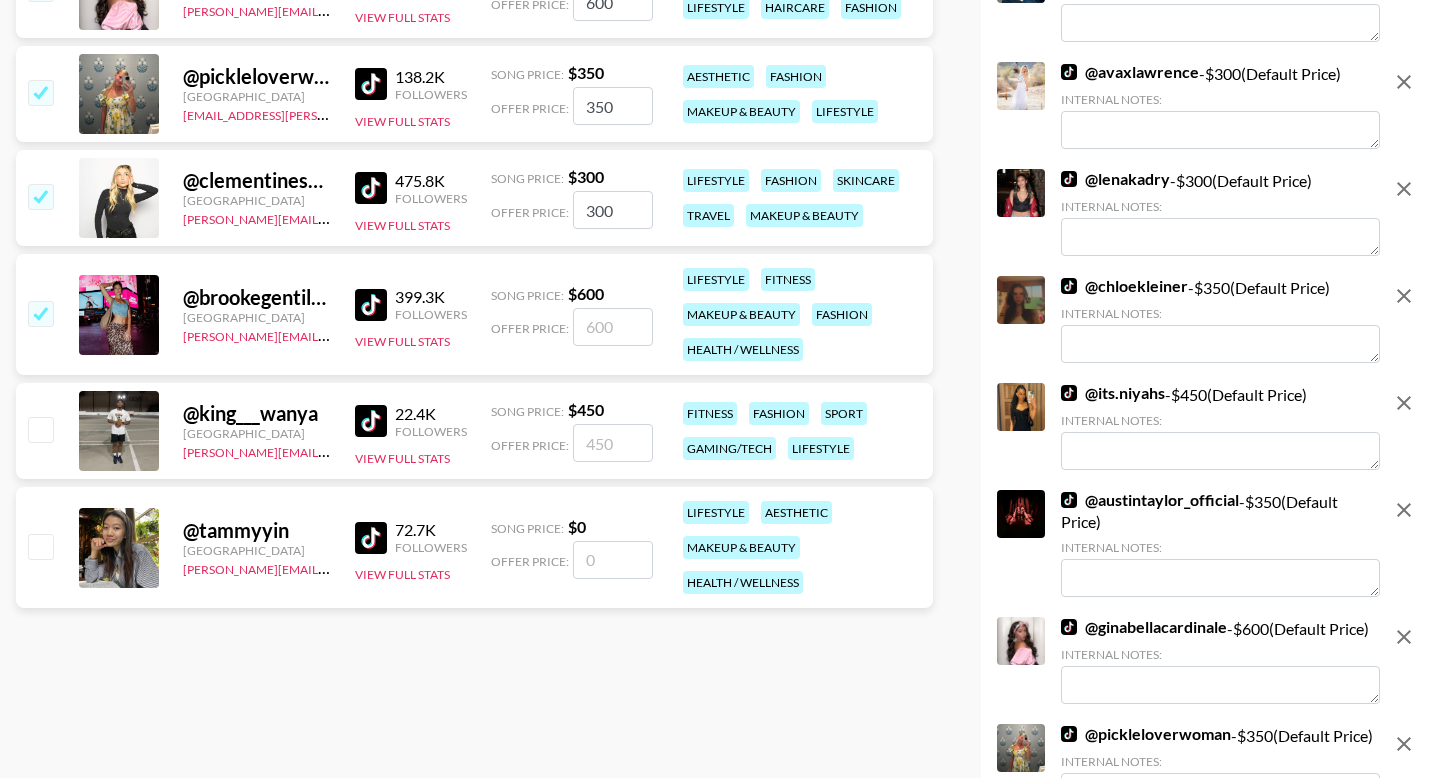 checkbox on "true" 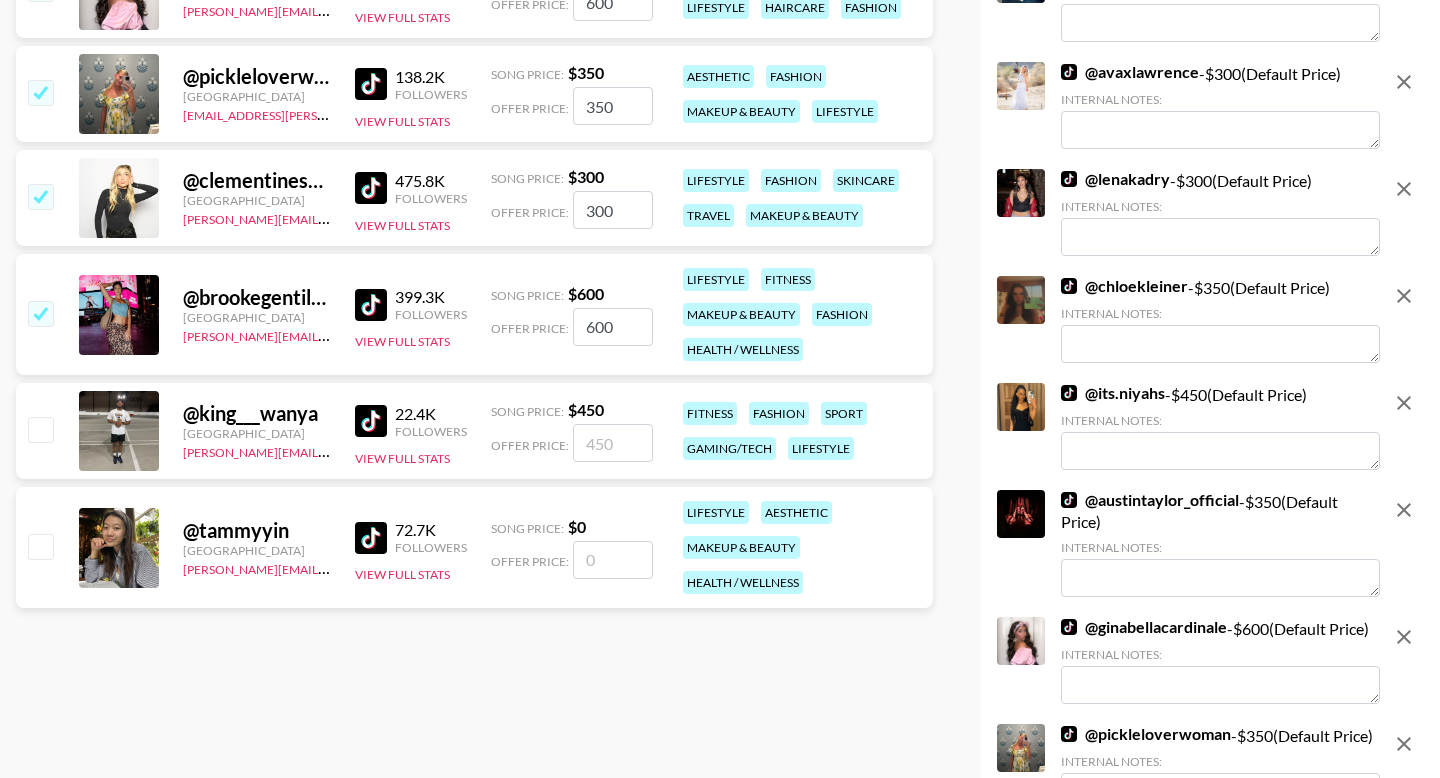 click on "@ king___wanya [GEOGRAPHIC_DATA] [PERSON_NAME][EMAIL_ADDRESS][DOMAIN_NAME] 22.4K Followers View Full Stats   Song Price: $ 450 Offer Price: fitness fashion sport gaming/tech lifestyle" at bounding box center (474, 431) 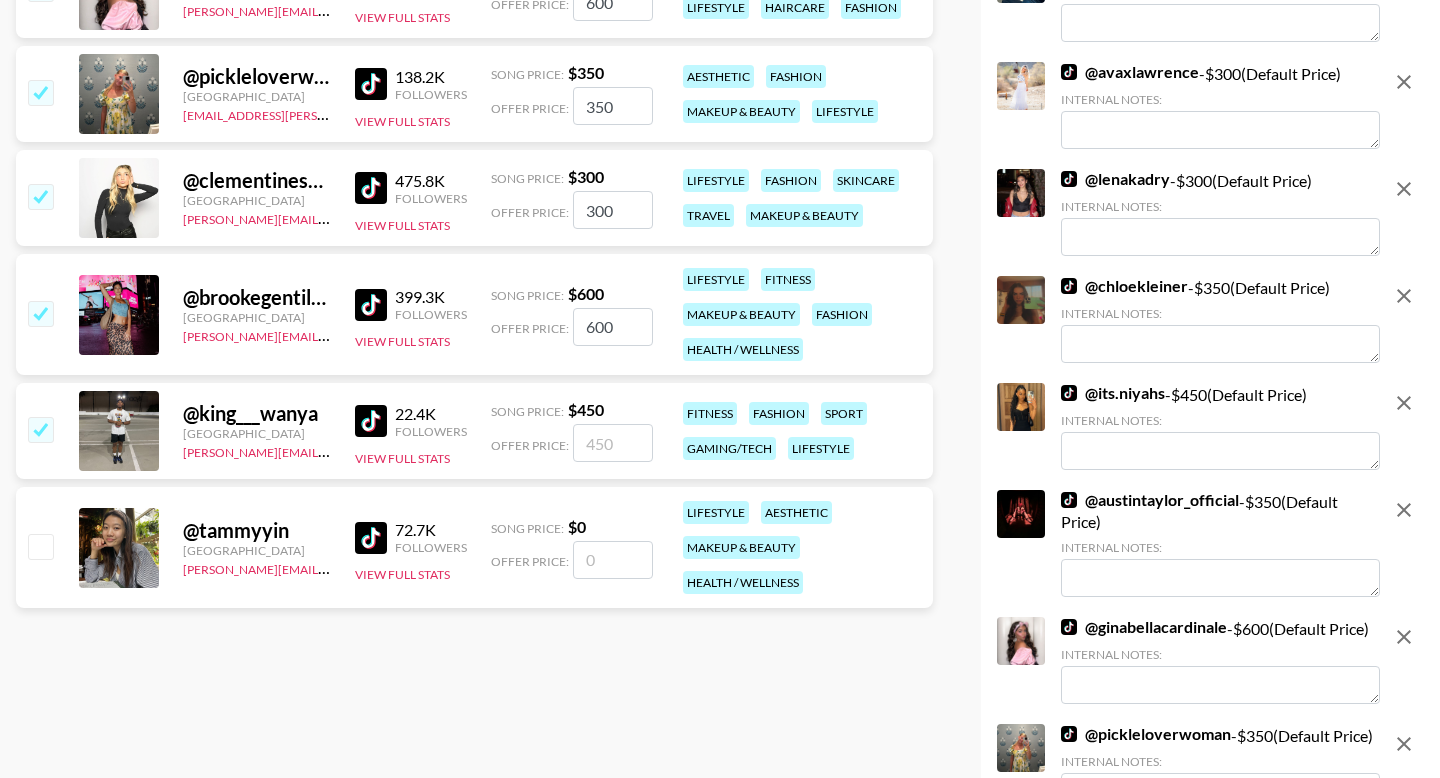 checkbox on "true" 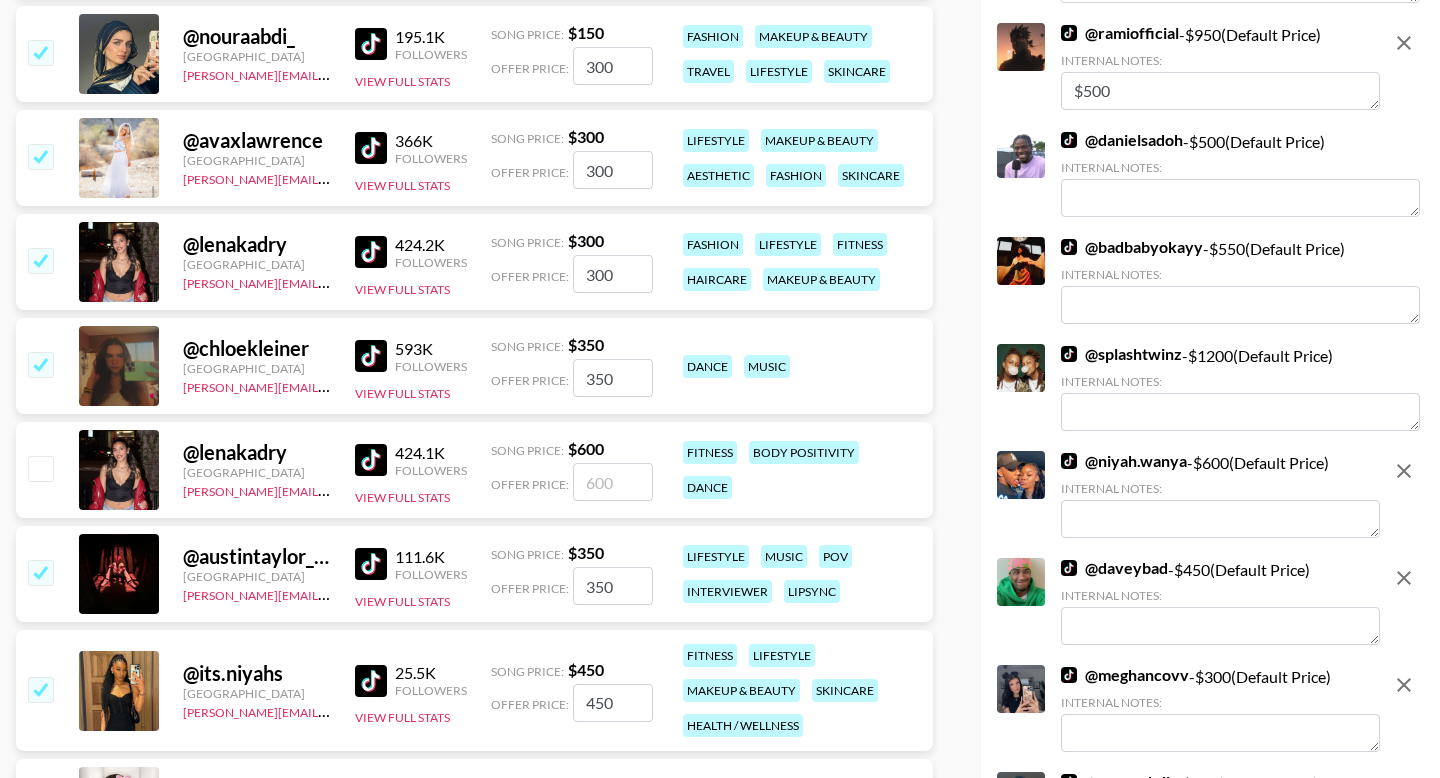 scroll, scrollTop: 0, scrollLeft: 0, axis: both 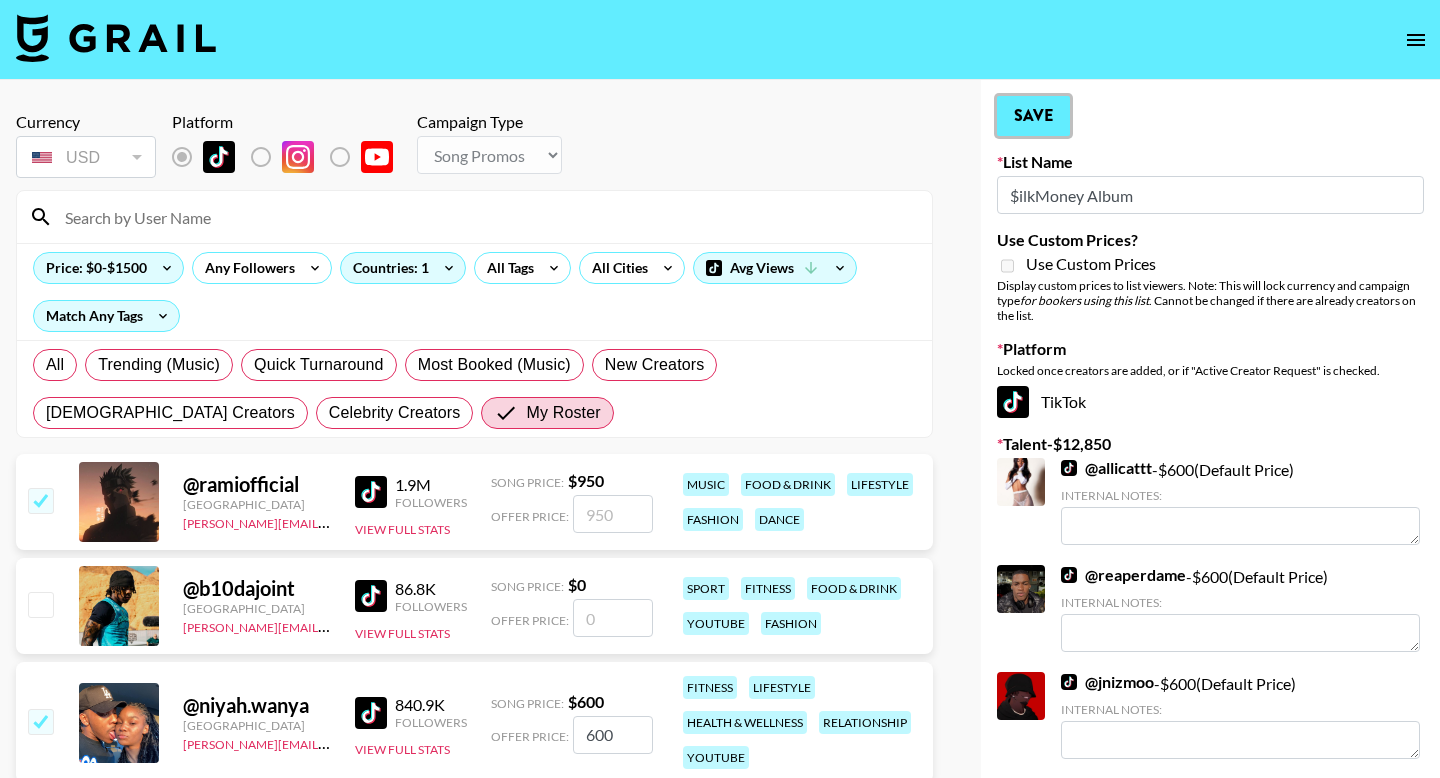 click on "Save" at bounding box center [1033, 116] 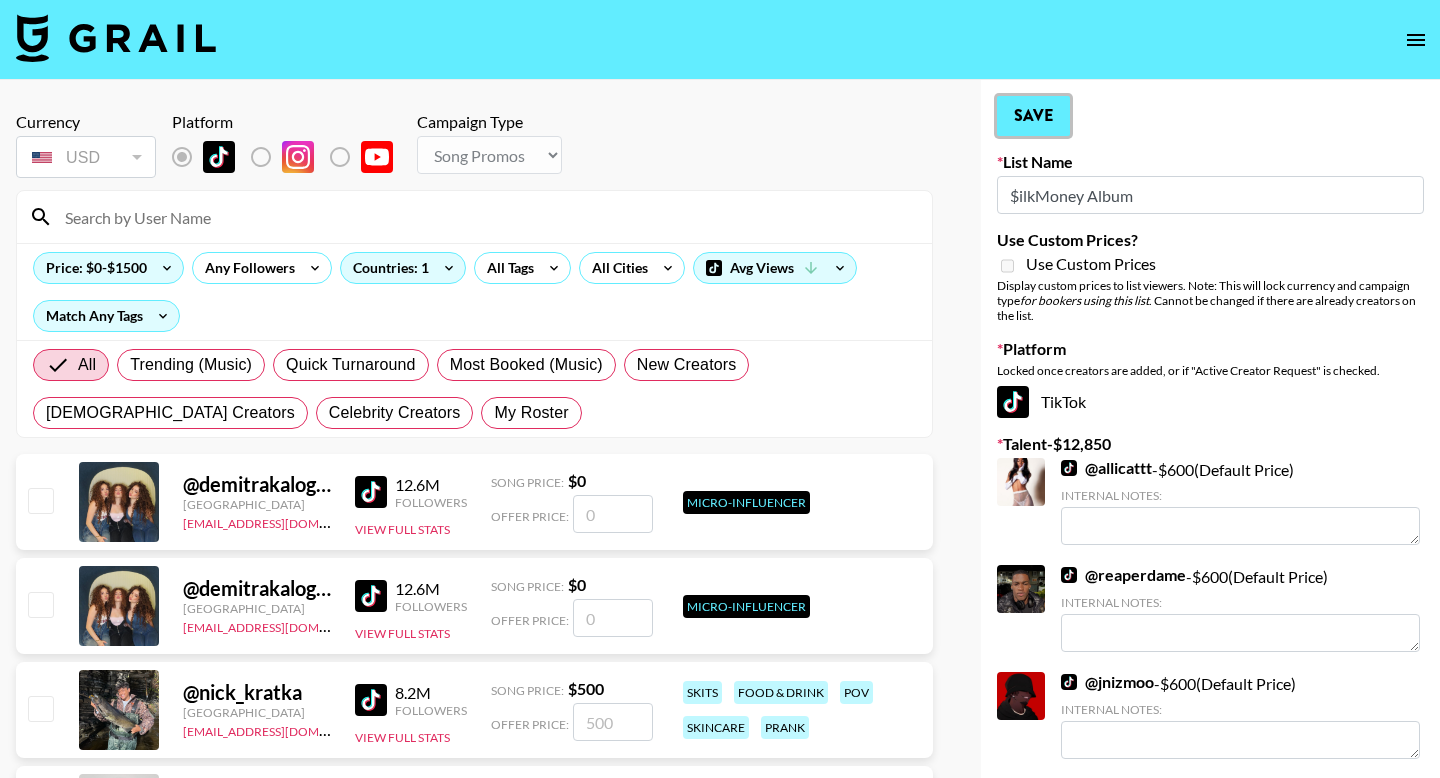 radio on "true" 